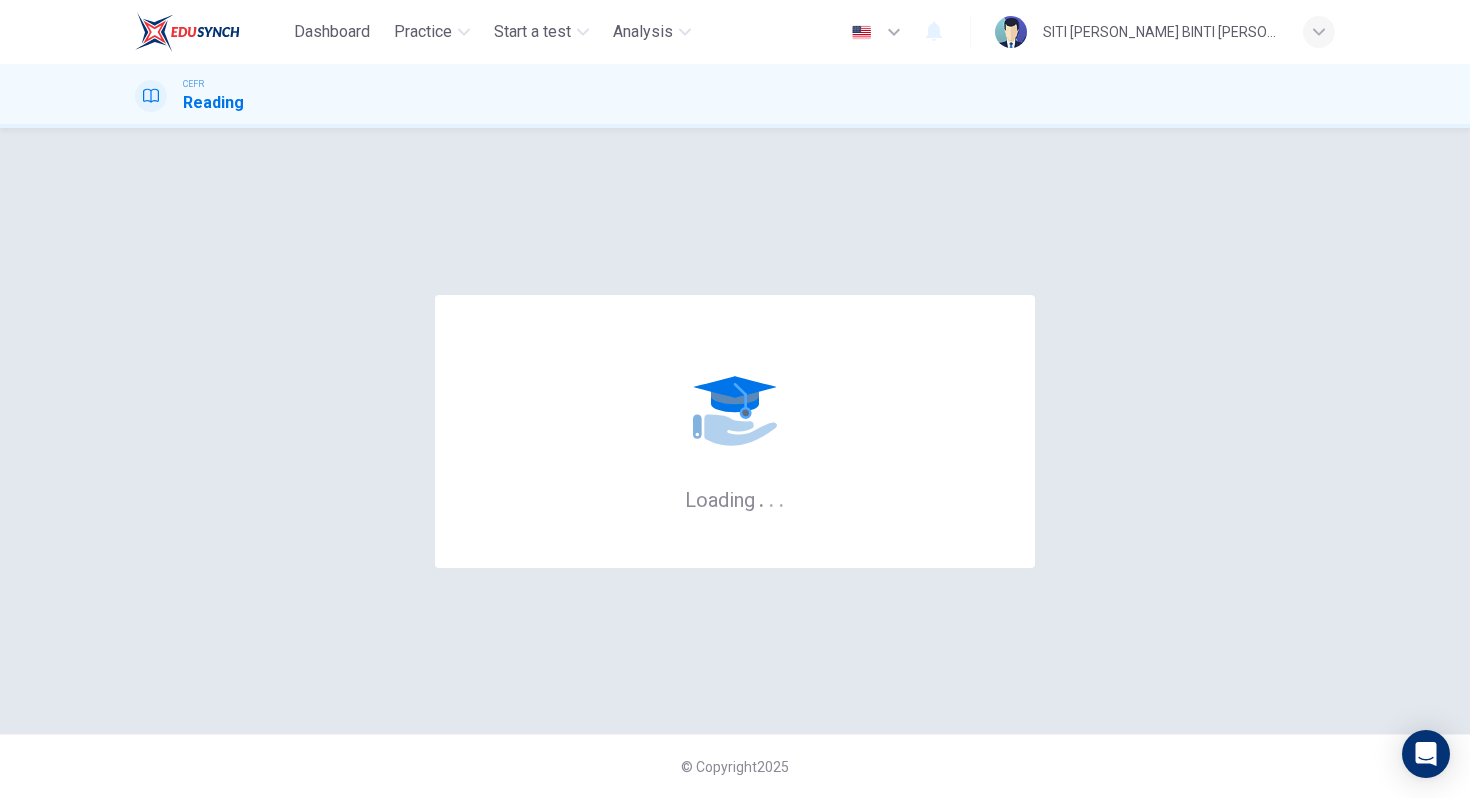 scroll, scrollTop: 0, scrollLeft: 0, axis: both 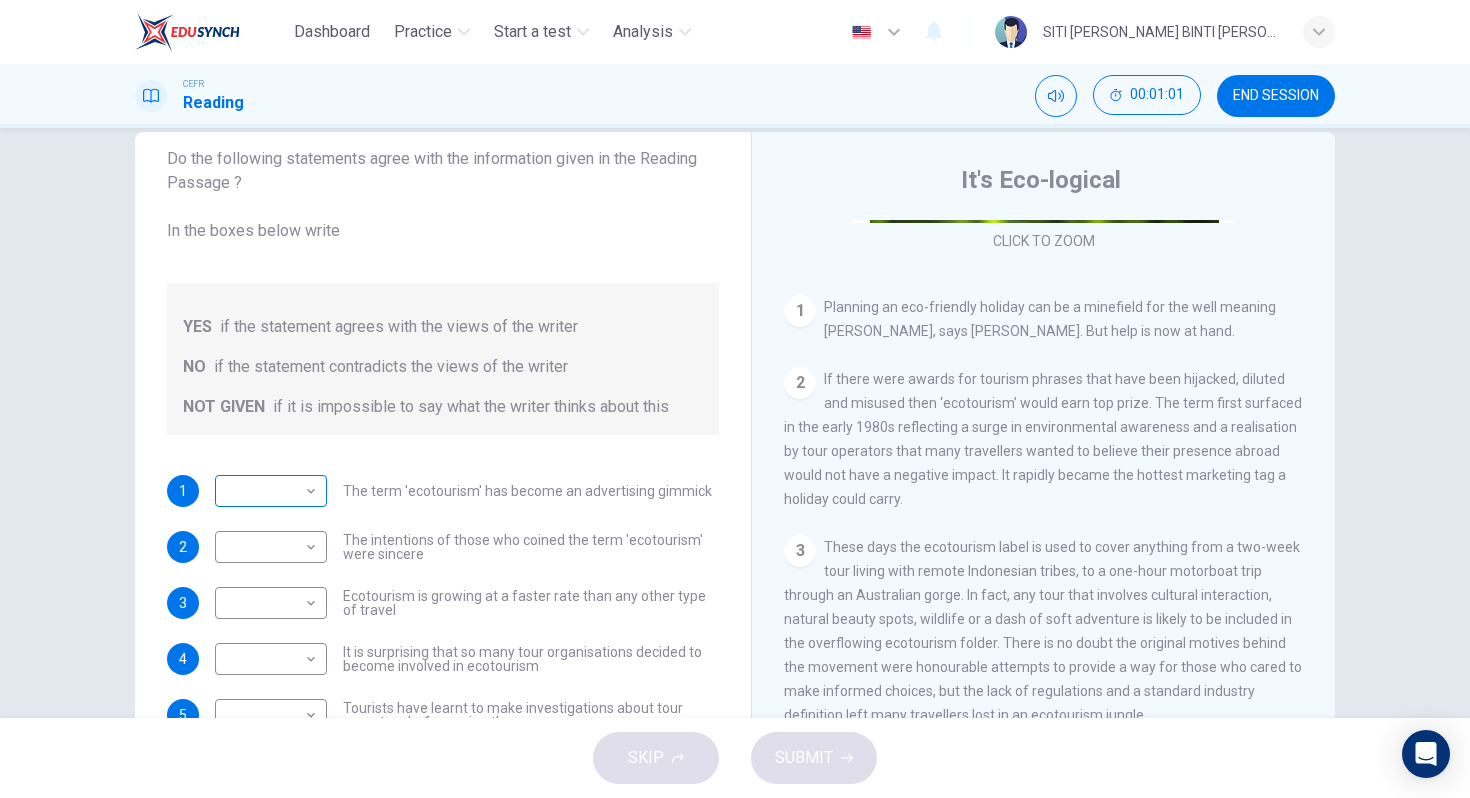 click on "Dashboard Practice Start a test Analysis English en ​ SITI AMINAH BINTI ABU HAKIM CEFR Reading 00:01:01 END SESSION Questions 1 - 6 Do the following statements agree with the information given in the Reading Passage ?
In the boxes below write YES if the statement agrees with the views of the writer NO if the statement contradicts the views of the writer NOT GIVEN if it is impossible to say what the writer thinks about this 1 ​ ​ The term 'ecotourism' has become an advertising gimmick 2 ​ ​ The intentions of those who coined the term 'ecotourism' were sincere 3 ​ ​ Ecotourism is growing at a faster rate than any other type of travel 4 ​ ​ It is surprising that so many tour organisations decided to become involved in ecotourism 5 ​ ​ Tourists have learnt to make investigations about tour operators before using them 6 ​ ​ Tourists have had bad experiences on ecotour holidays It's Eco-logical CLICK TO ZOOM Click to Zoom 1 2 3 4 5 6 7 8 SKIP SUBMIT
Dashboard Practice Analysis" at bounding box center (735, 399) 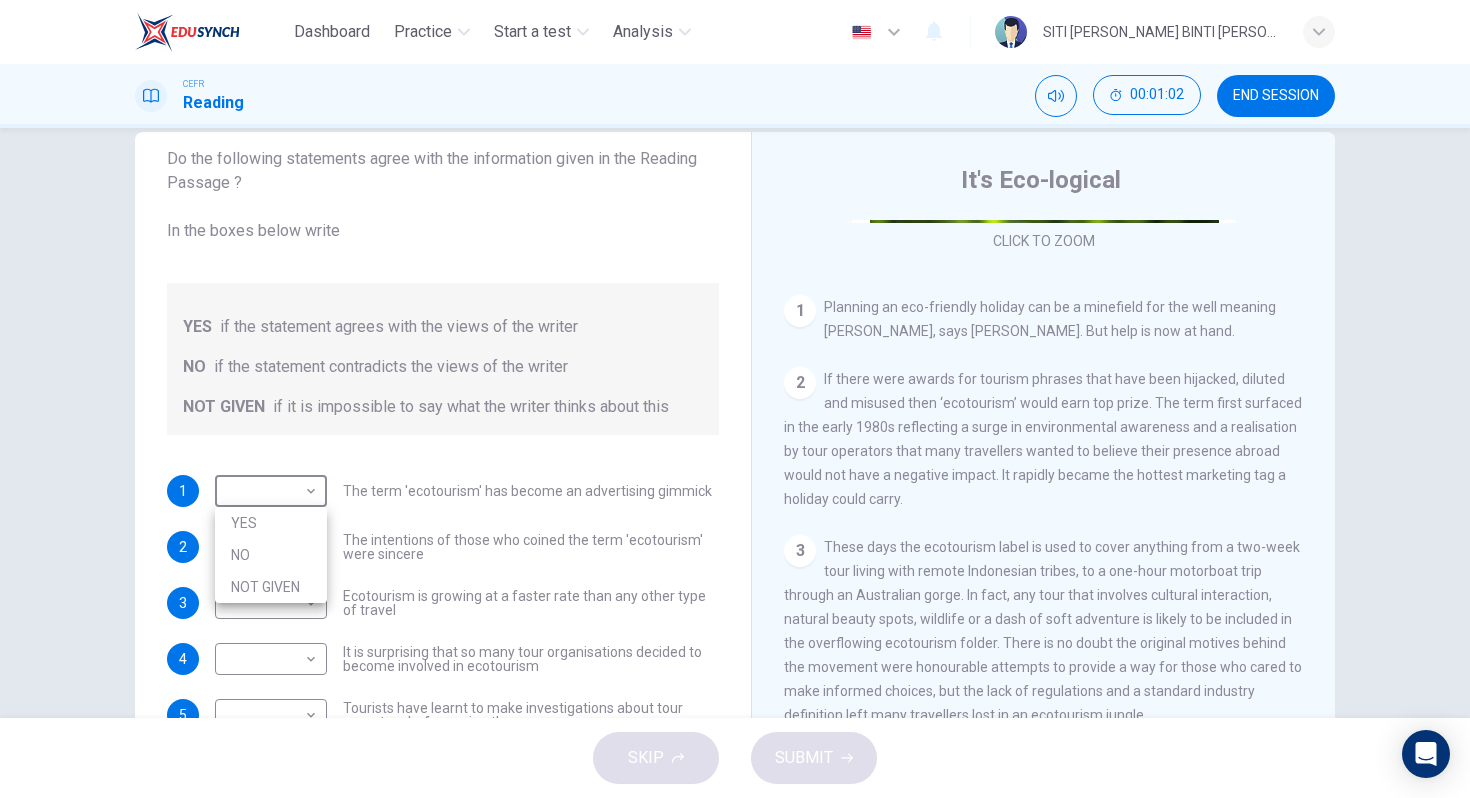 click on "YES" at bounding box center (271, 523) 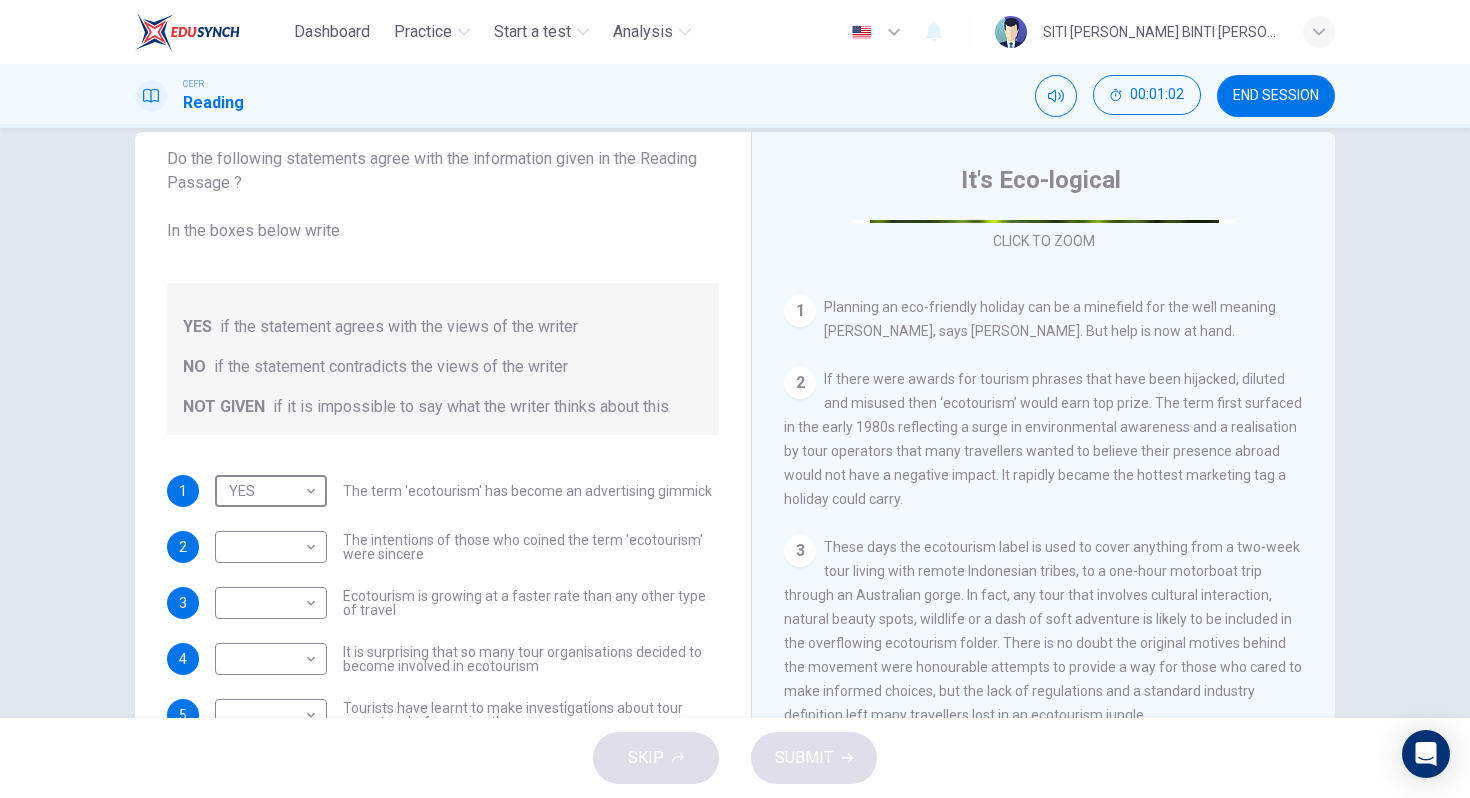 type on "YES" 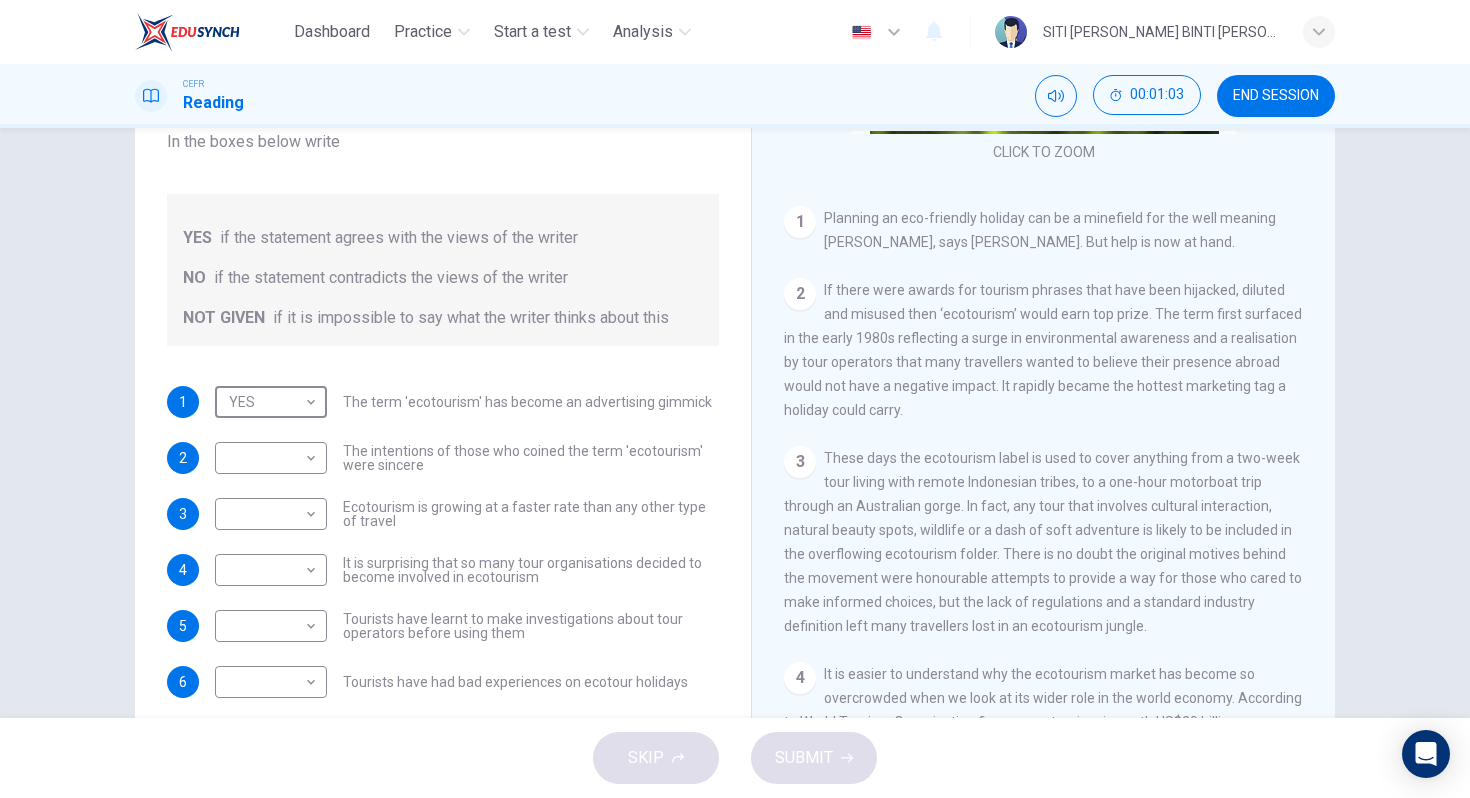 scroll, scrollTop: 127, scrollLeft: 0, axis: vertical 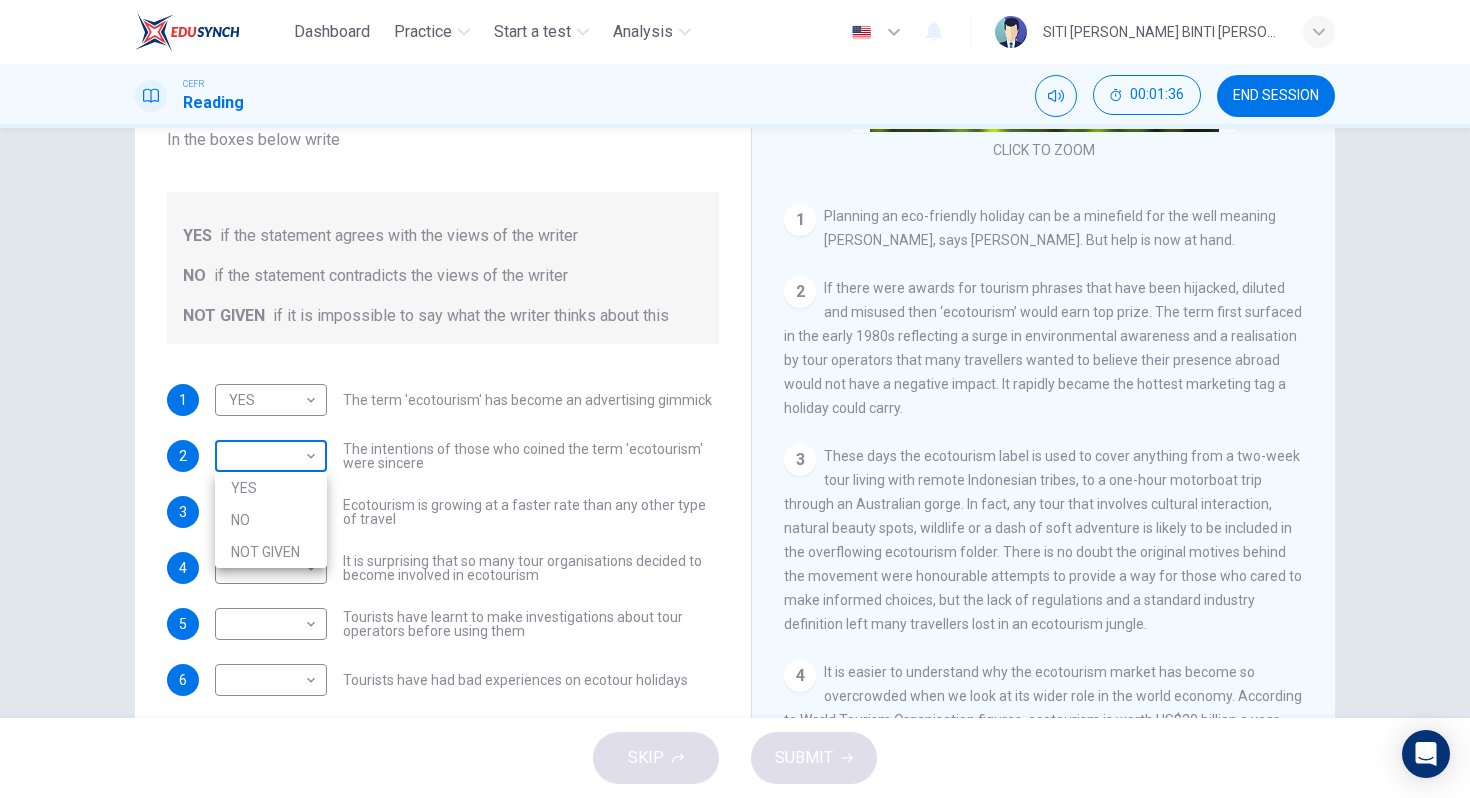 click on "Dashboard Practice Start a test Analysis English en ​ SITI AMINAH BINTI ABU HAKIM CEFR Reading 00:01:36 END SESSION Questions 1 - 6 Do the following statements agree with the information given in the Reading Passage ?
In the boxes below write YES if the statement agrees with the views of the writer NO if the statement contradicts the views of the writer NOT GIVEN if it is impossible to say what the writer thinks about this 1 YES YES ​ The term 'ecotourism' has become an advertising gimmick 2 ​ ​ The intentions of those who coined the term 'ecotourism' were sincere 3 ​ ​ Ecotourism is growing at a faster rate than any other type of travel 4 ​ ​ It is surprising that so many tour organisations decided to become involved in ecotourism 5 ​ ​ Tourists have learnt to make investigations about tour operators before using them 6 ​ ​ Tourists have had bad experiences on ecotour holidays It's Eco-logical CLICK TO ZOOM Click to Zoom 1 2 3 4 5 6 7 8 SKIP SUBMIT
Dashboard Practice 2025 NO" at bounding box center (735, 399) 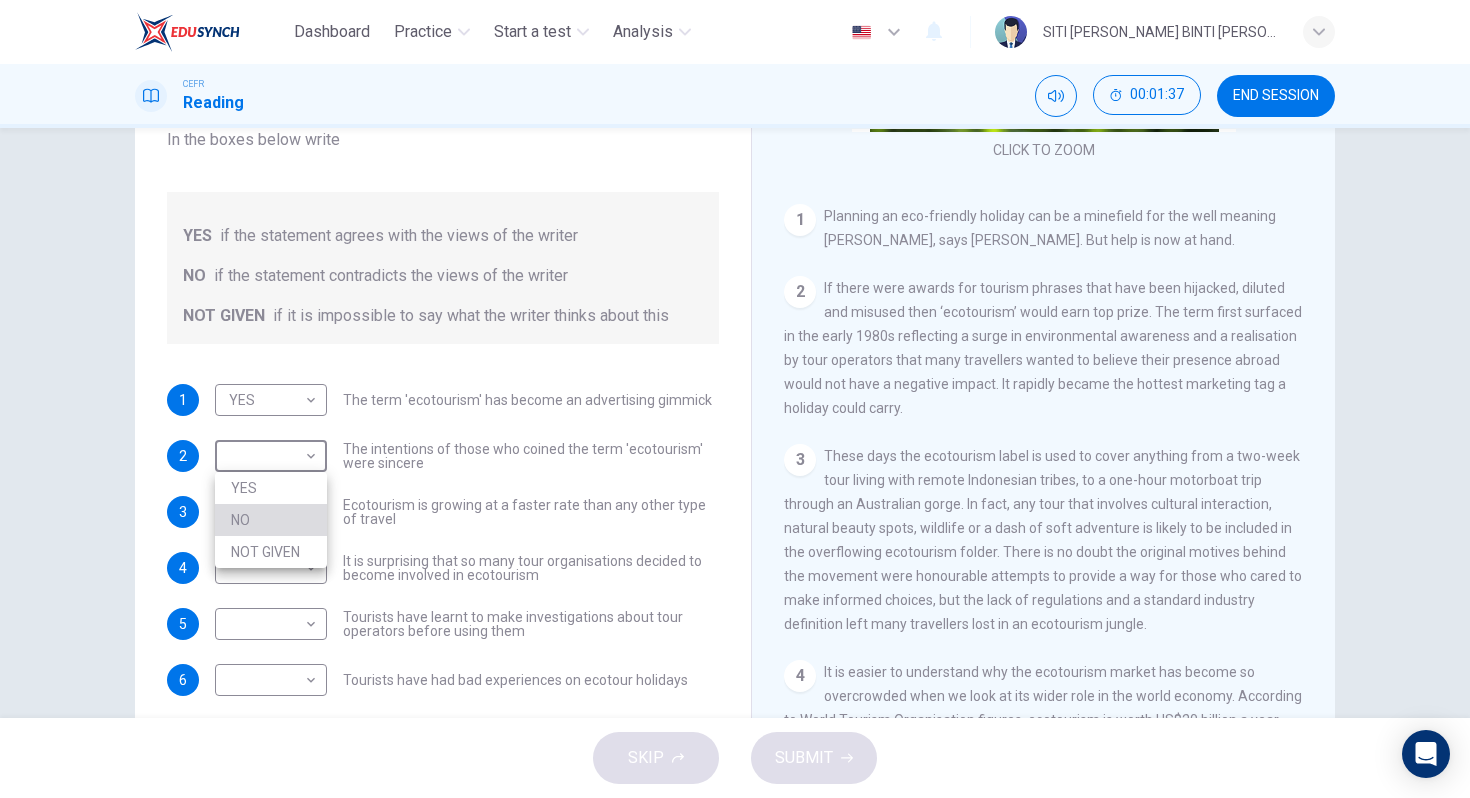 click on "NO" at bounding box center (271, 520) 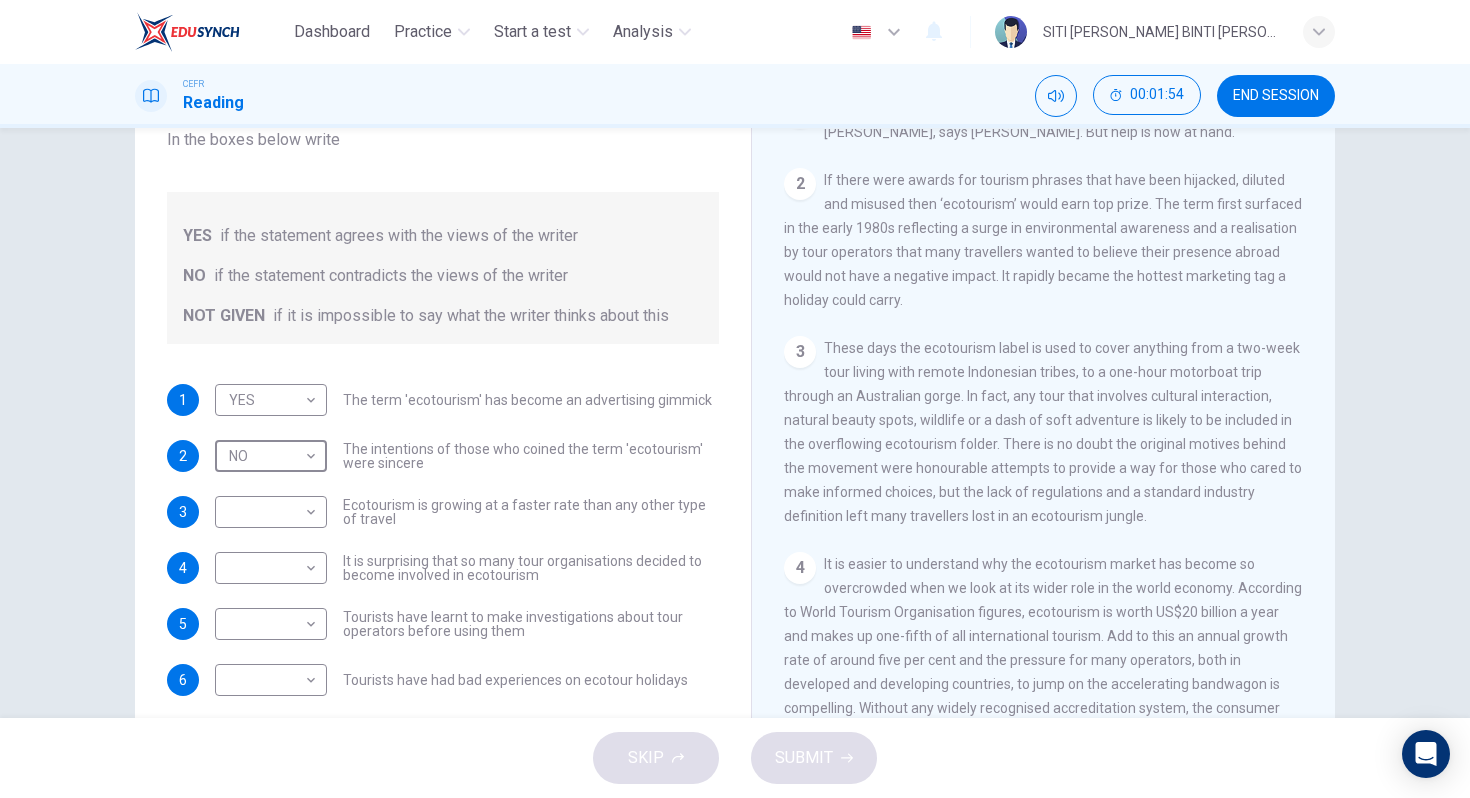 scroll, scrollTop: 468, scrollLeft: 0, axis: vertical 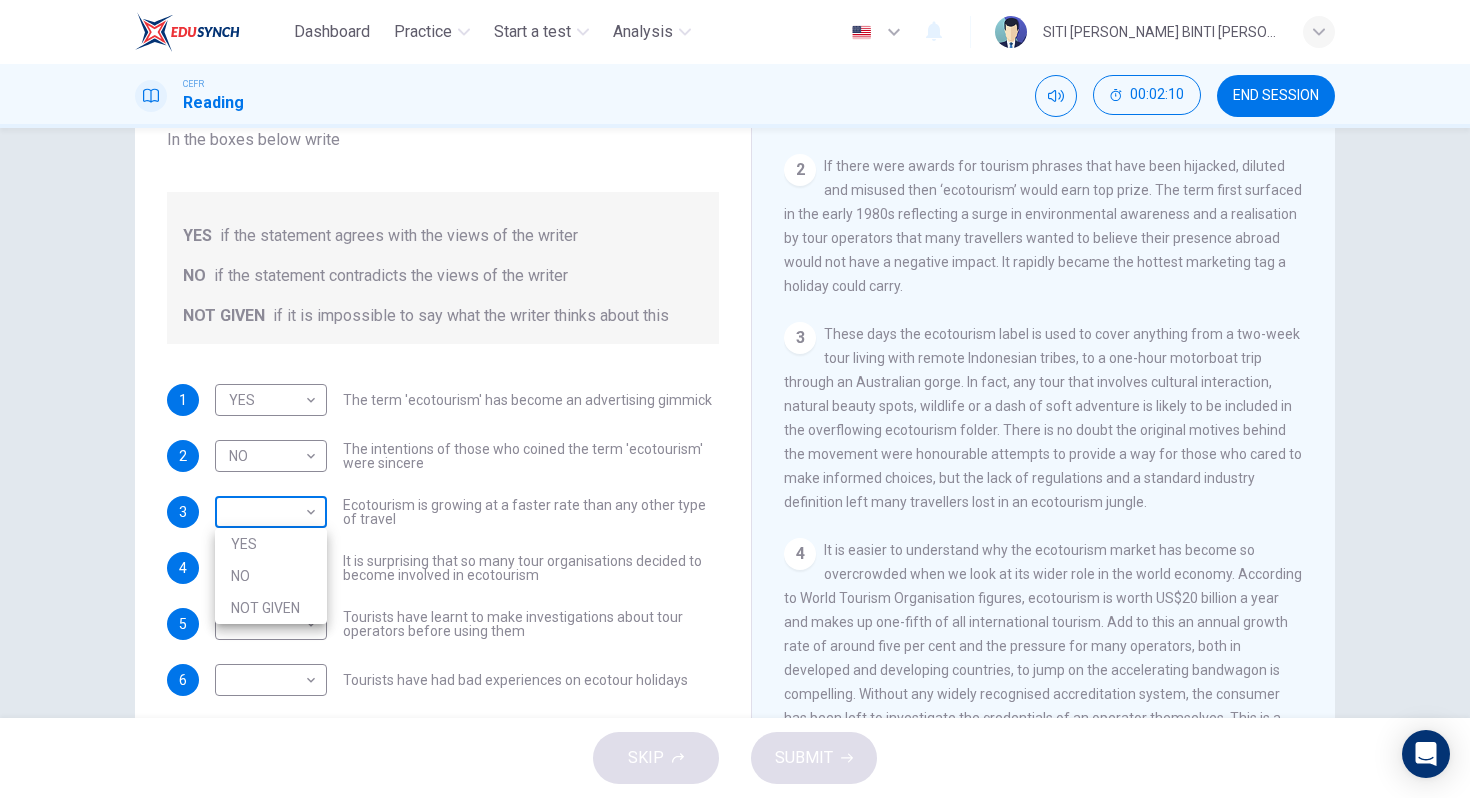 click on "Dashboard Practice Start a test Analysis English en ​ SITI AMINAH BINTI ABU HAKIM CEFR Reading 00:02:10 END SESSION Questions 1 - 6 Do the following statements agree with the information given in the Reading Passage ?
In the boxes below write YES if the statement agrees with the views of the writer NO if the statement contradicts the views of the writer NOT GIVEN if it is impossible to say what the writer thinks about this 1 YES YES ​ The term 'ecotourism' has become an advertising gimmick 2 NO NO ​ The intentions of those who coined the term 'ecotourism' were sincere 3 ​ ​ Ecotourism is growing at a faster rate than any other type of travel 4 ​ ​ It is surprising that so many tour organisations decided to become involved in ecotourism 5 ​ ​ Tourists have learnt to make investigations about tour operators before using them 6 ​ ​ Tourists have had bad experiences on ecotour holidays It's Eco-logical CLICK TO ZOOM Click to Zoom 1 2 3 4 5 6 7 8 SKIP SUBMIT
Dashboard Practice 2025" at bounding box center [735, 399] 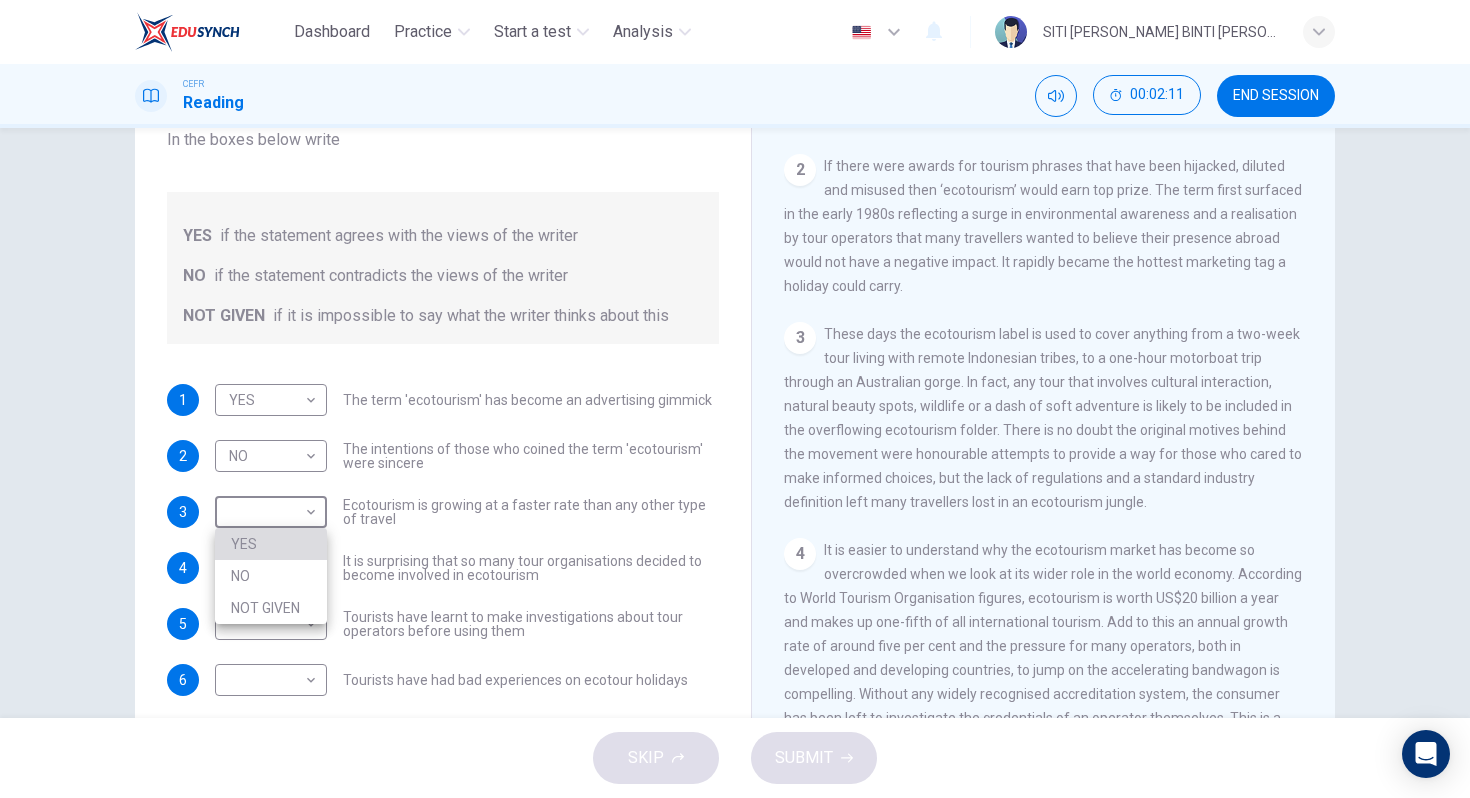 click on "YES" at bounding box center (271, 544) 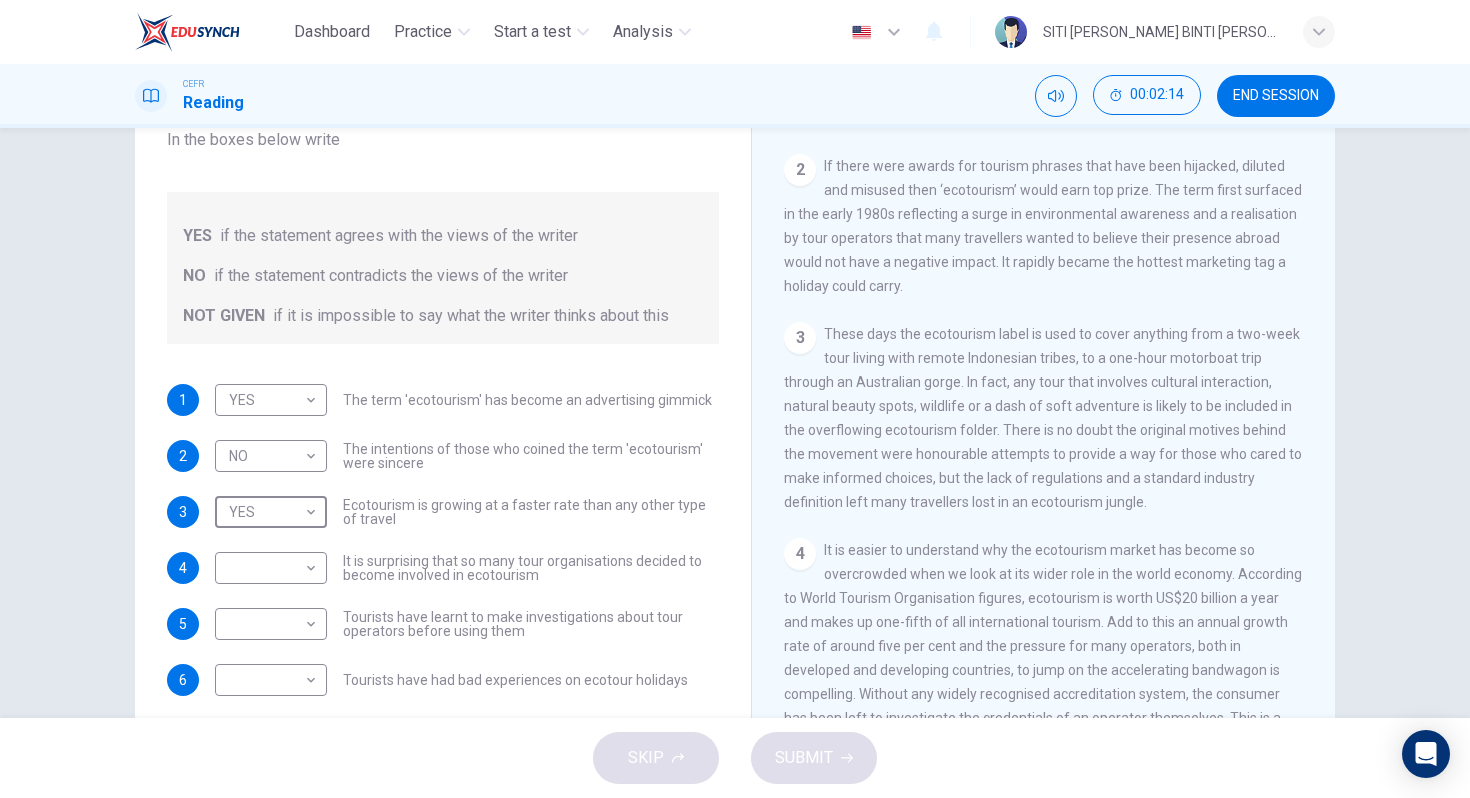 scroll, scrollTop: 185, scrollLeft: 0, axis: vertical 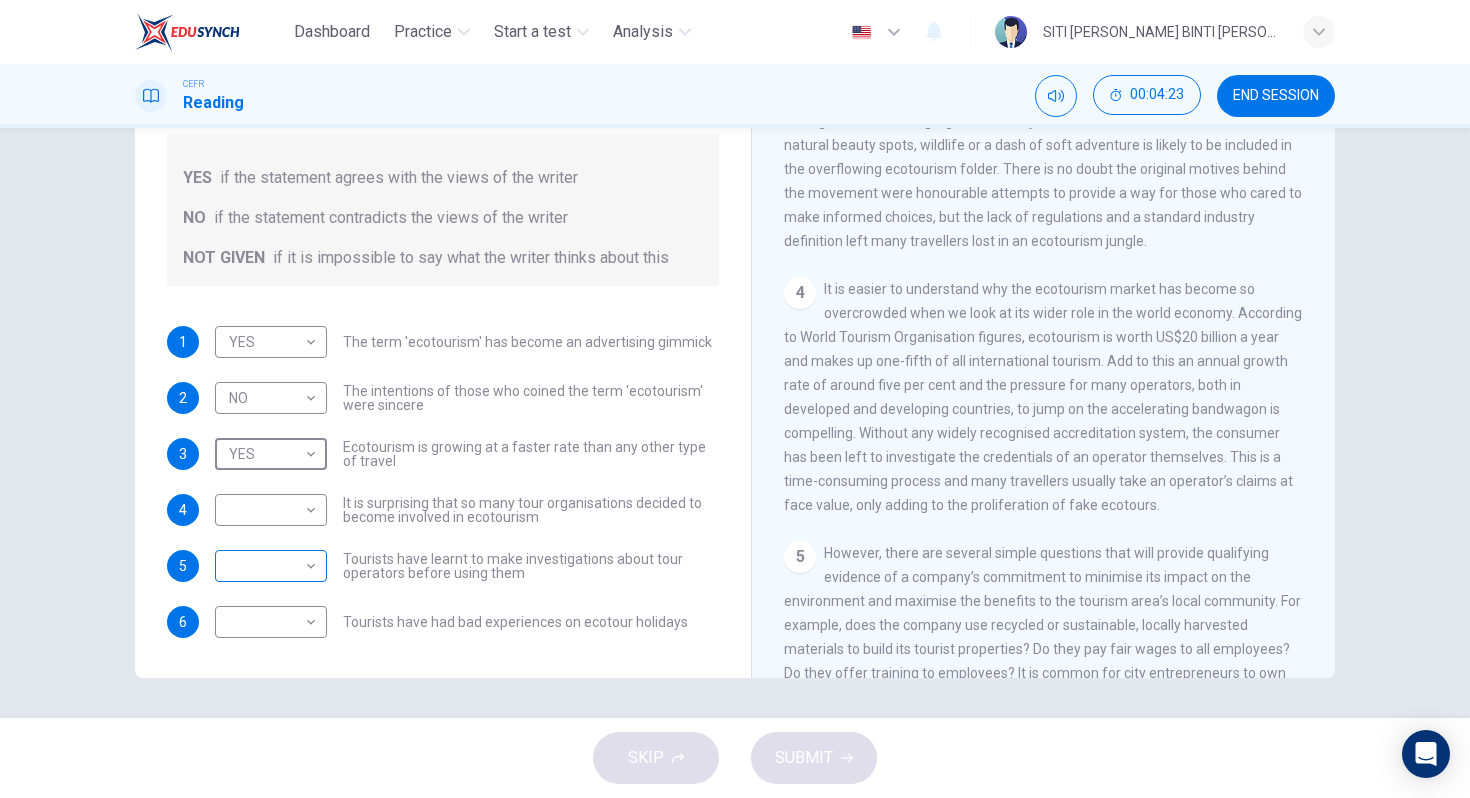 click on "Dashboard Practice Start a test Analysis English en ​ SITI AMINAH BINTI ABU HAKIM CEFR Reading 00:04:23 END SESSION Questions 1 - 6 Do the following statements agree with the information given in the Reading Passage ?
In the boxes below write YES if the statement agrees with the views of the writer NO if the statement contradicts the views of the writer NOT GIVEN if it is impossible to say what the writer thinks about this 1 YES YES ​ The term 'ecotourism' has become an advertising gimmick 2 NO NO ​ The intentions of those who coined the term 'ecotourism' were sincere 3 YES YES ​ Ecotourism is growing at a faster rate than any other type of travel 4 ​ ​ It is surprising that so many tour organisations decided to become involved in ecotourism 5 ​ ​ Tourists have learnt to make investigations about tour operators before using them 6 ​ ​ Tourists have had bad experiences on ecotour holidays It's Eco-logical CLICK TO ZOOM Click to Zoom 1 2 3 4 5 6 7 8 SKIP SUBMIT
Dashboard Practice" at bounding box center [735, 399] 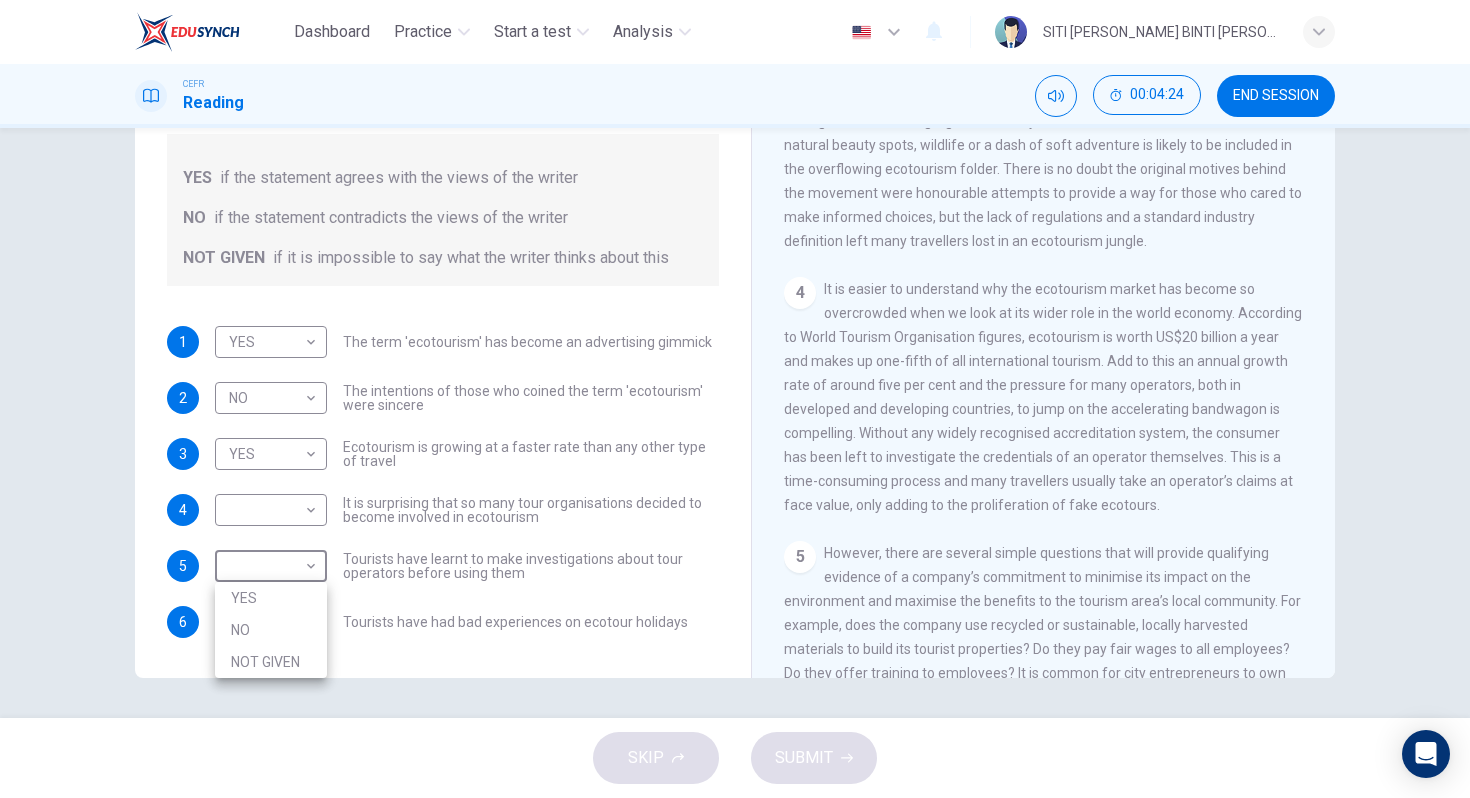 click on "NO" at bounding box center (271, 630) 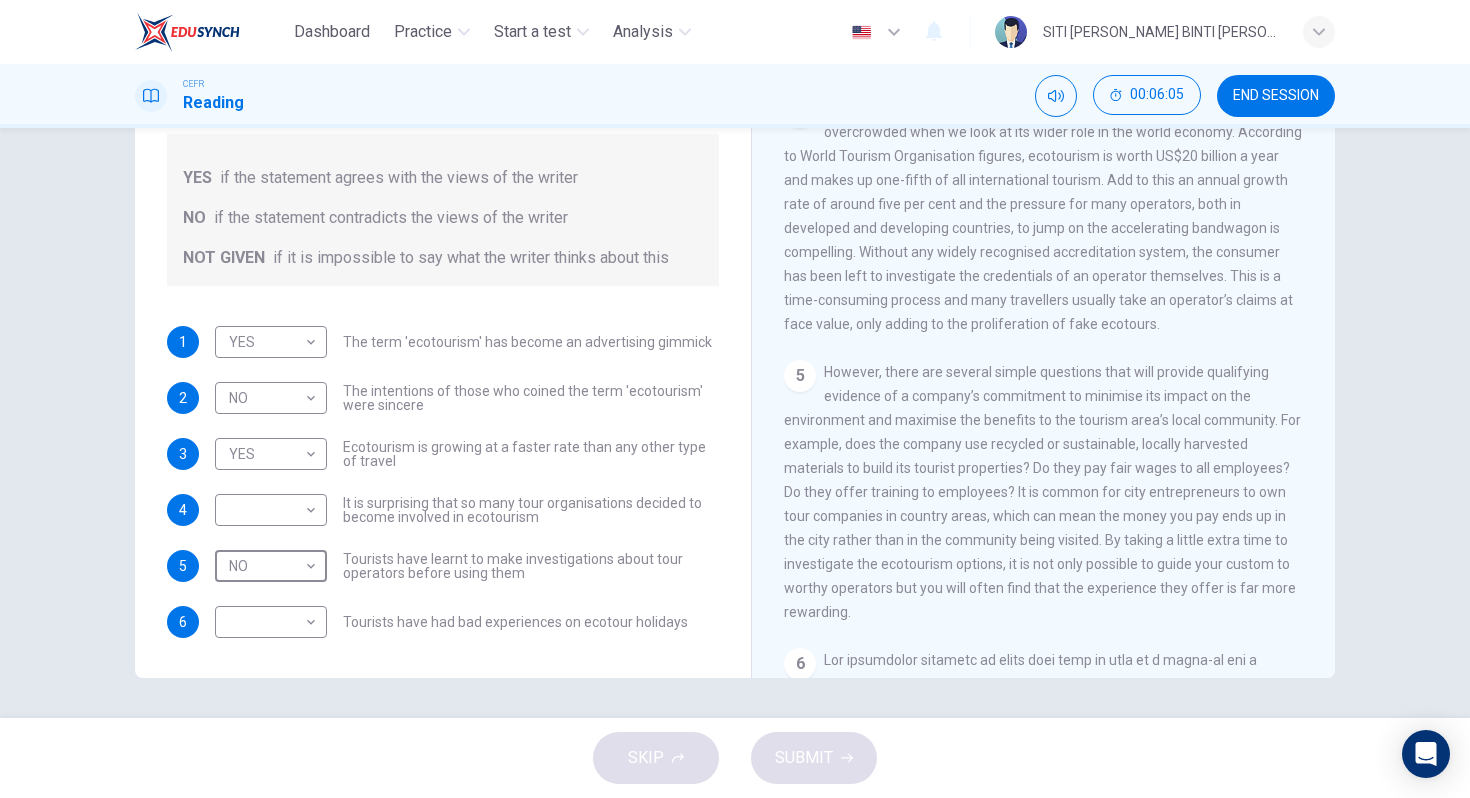 scroll, scrollTop: 850, scrollLeft: 0, axis: vertical 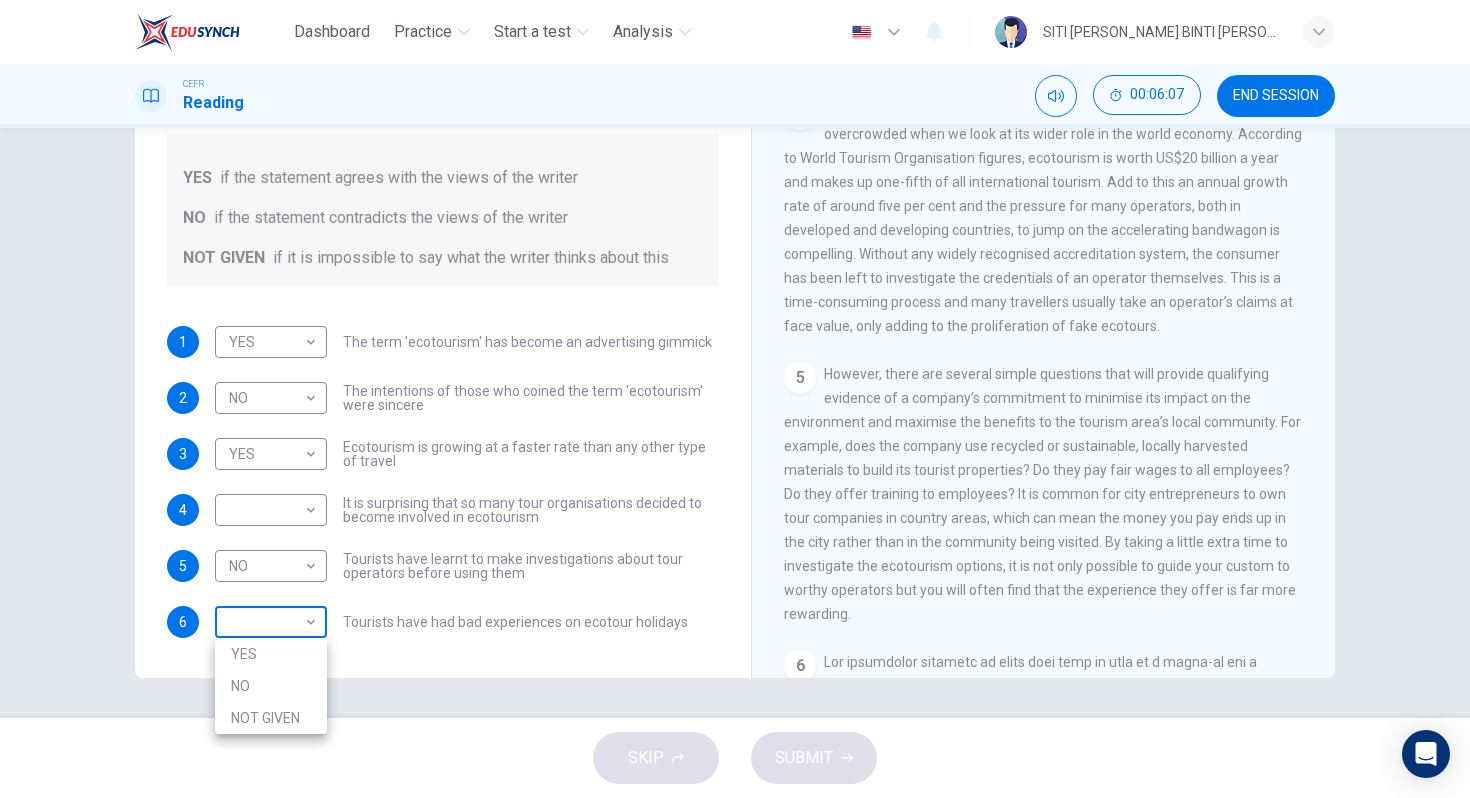 click on "Dashboard Practice Start a test Analysis English en ​ SITI AMINAH BINTI ABU HAKIM CEFR Reading 00:06:07 END SESSION Questions 1 - 6 Do the following statements agree with the information given in the Reading Passage ?
In the boxes below write YES if the statement agrees with the views of the writer NO if the statement contradicts the views of the writer NOT GIVEN if it is impossible to say what the writer thinks about this 1 YES YES ​ The term 'ecotourism' has become an advertising gimmick 2 NO NO ​ The intentions of those who coined the term 'ecotourism' were sincere 3 YES YES ​ Ecotourism is growing at a faster rate than any other type of travel 4 ​ ​ It is surprising that so many tour organisations decided to become involved in ecotourism 5 NO NO ​ Tourists have learnt to make investigations about tour operators before using them 6 ​ ​ Tourists have had bad experiences on ecotour holidays It's Eco-logical CLICK TO ZOOM Click to Zoom 1 2 3 4 5 6 7 8 SKIP SUBMIT
Dashboard Practice" at bounding box center (735, 399) 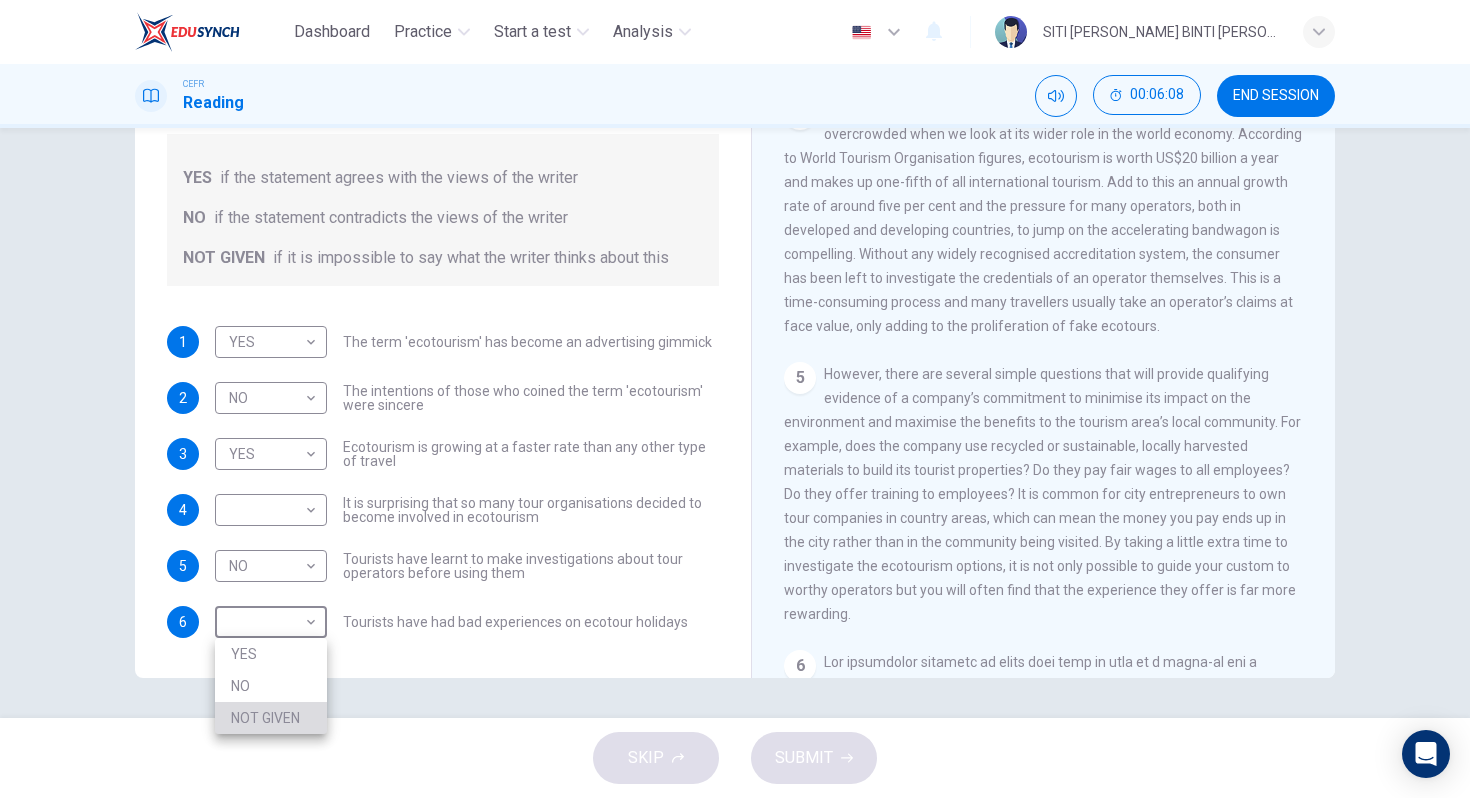 click on "NOT GIVEN" at bounding box center [271, 718] 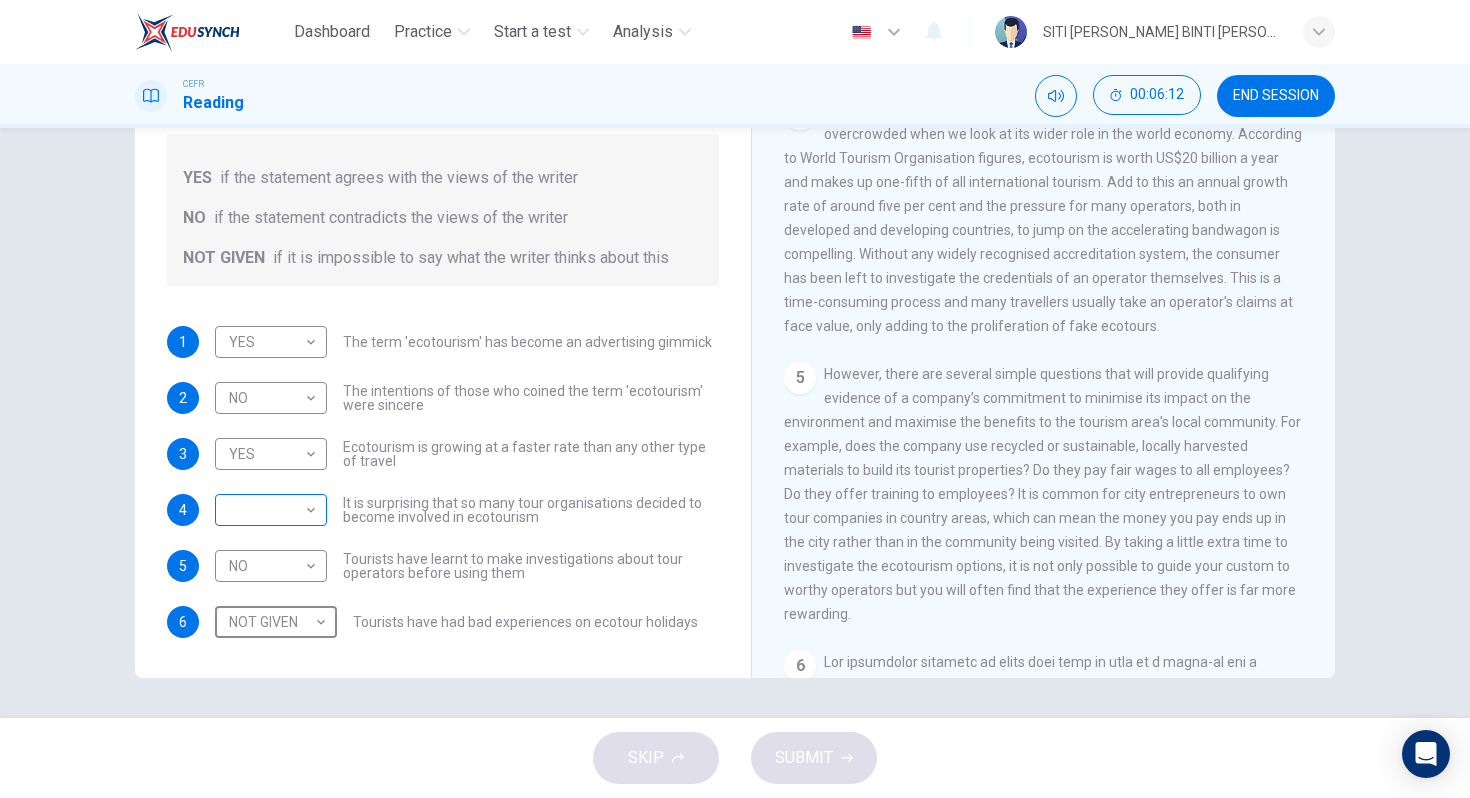 click on "Dashboard Practice Start a test Analysis English en ​ SITI AMINAH BINTI ABU HAKIM CEFR Reading 00:06:12 END SESSION Questions 1 - 6 Do the following statements agree with the information given in the Reading Passage ?
In the boxes below write YES if the statement agrees with the views of the writer NO if the statement contradicts the views of the writer NOT GIVEN if it is impossible to say what the writer thinks about this 1 YES YES ​ The term 'ecotourism' has become an advertising gimmick 2 NO NO ​ The intentions of those who coined the term 'ecotourism' were sincere 3 YES YES ​ Ecotourism is growing at a faster rate than any other type of travel 4 ​ ​ It is surprising that so many tour organisations decided to become involved in ecotourism 5 NO NO ​ Tourists have learnt to make investigations about tour operators before using them 6 NOT GIVEN NOT GIVEN ​ Tourists have had bad experiences on ecotour holidays It's Eco-logical CLICK TO ZOOM Click to Zoom 1 2 3 4 5 6 7 8 SKIP SUBMIT" at bounding box center (735, 399) 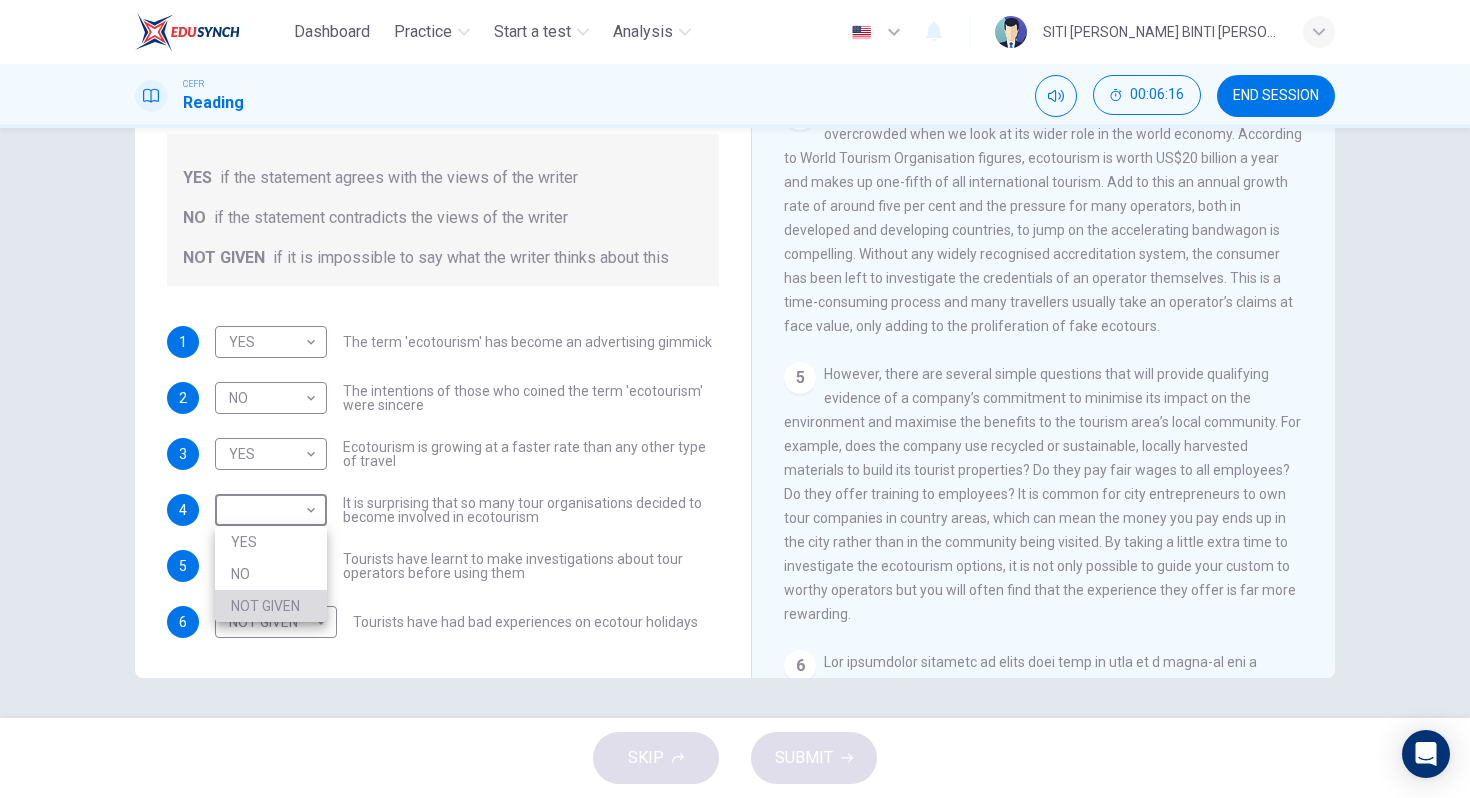click on "NOT GIVEN" at bounding box center (271, 606) 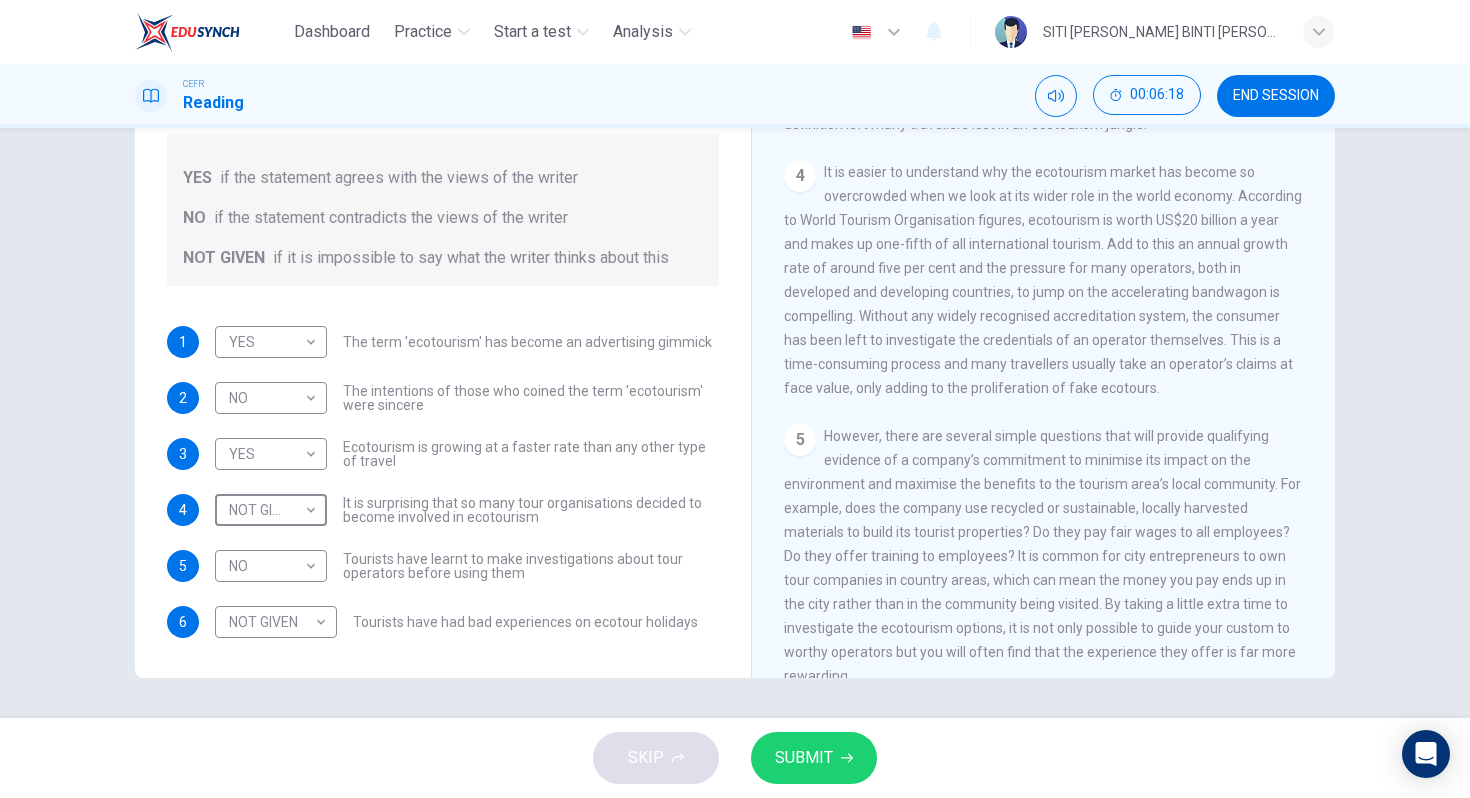 scroll, scrollTop: 782, scrollLeft: 0, axis: vertical 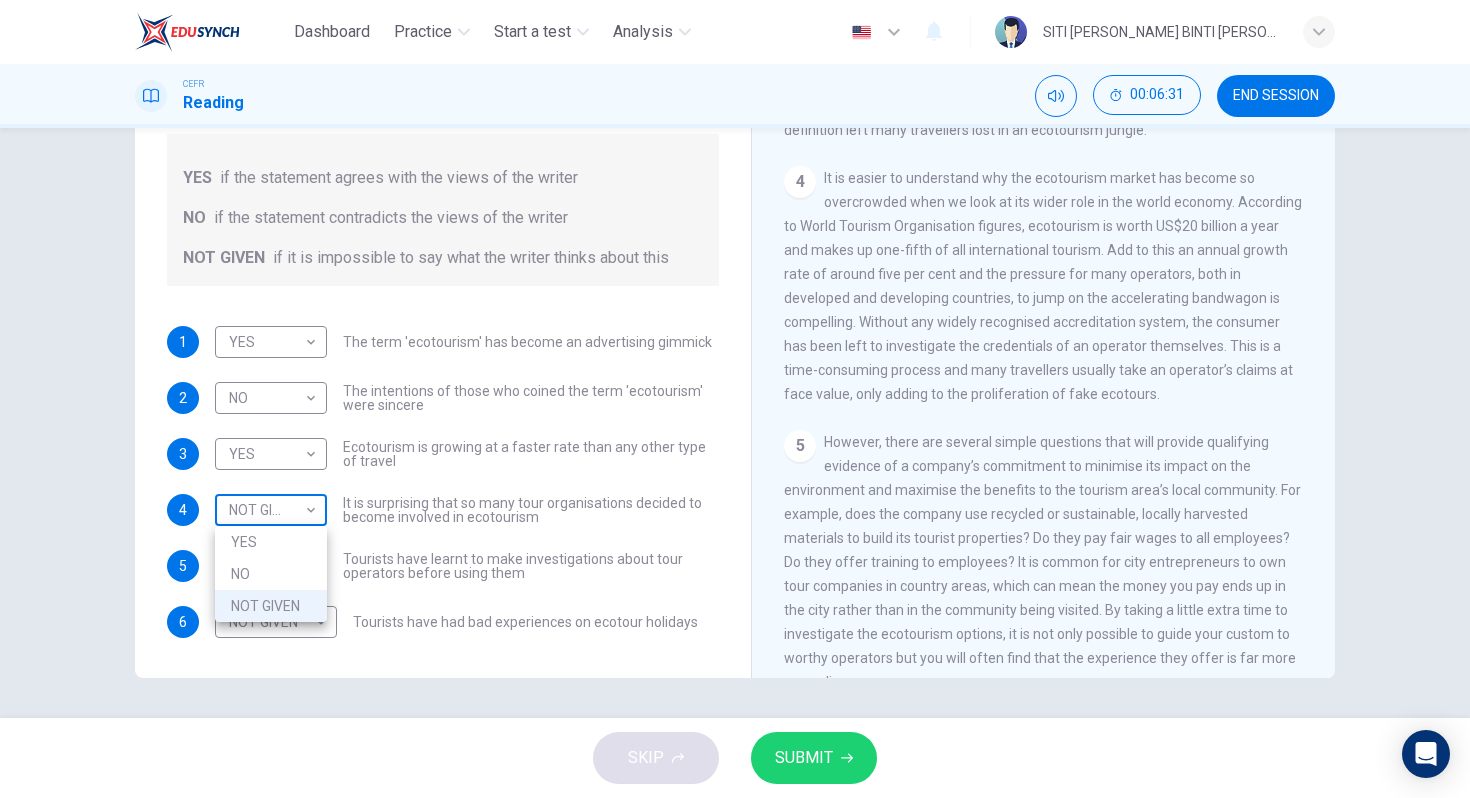 click on "Dashboard Practice Start a test Analysis English en ​ SITI AMINAH BINTI ABU HAKIM CEFR Reading 00:06:31 END SESSION Questions 1 - 6 Do the following statements agree with the information given in the Reading Passage ?
In the boxes below write YES if the statement agrees with the views of the writer NO if the statement contradicts the views of the writer NOT GIVEN if it is impossible to say what the writer thinks about this 1 YES YES ​ The term 'ecotourism' has become an advertising gimmick 2 NO NO ​ The intentions of those who coined the term 'ecotourism' were sincere 3 YES YES ​ Ecotourism is growing at a faster rate than any other type of travel 4 NOT GIVEN NOT GIVEN ​ It is surprising that so many tour organisations decided to become involved in ecotourism 5 NO NO ​ Tourists have learnt to make investigations about tour operators before using them 6 NOT GIVEN NOT GIVEN ​ Tourists have had bad experiences on ecotour holidays It's Eco-logical CLICK TO ZOOM Click to Zoom 1 2 3 4 5 6 7 8 SKIP" at bounding box center [735, 399] 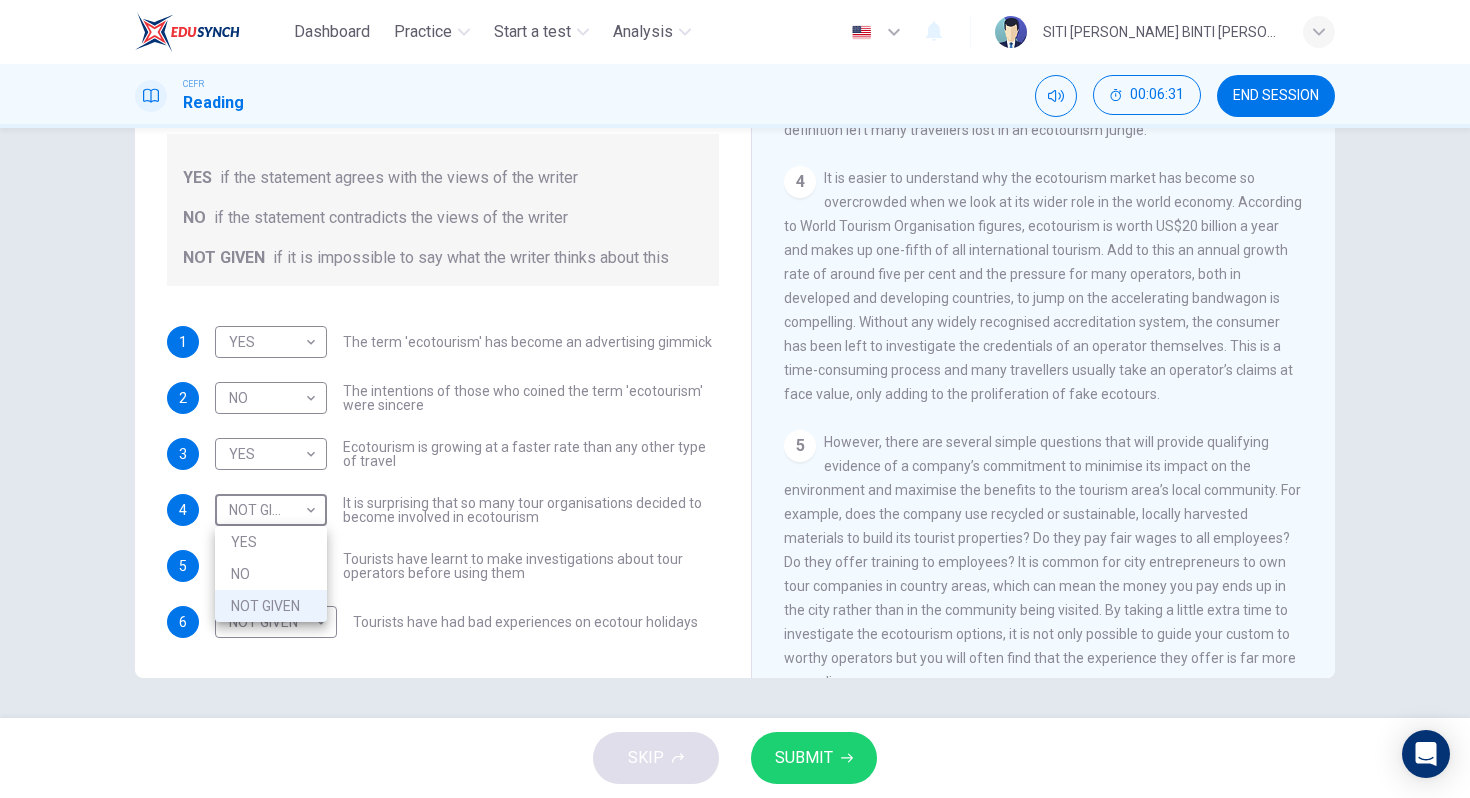 click on "NO" at bounding box center (271, 574) 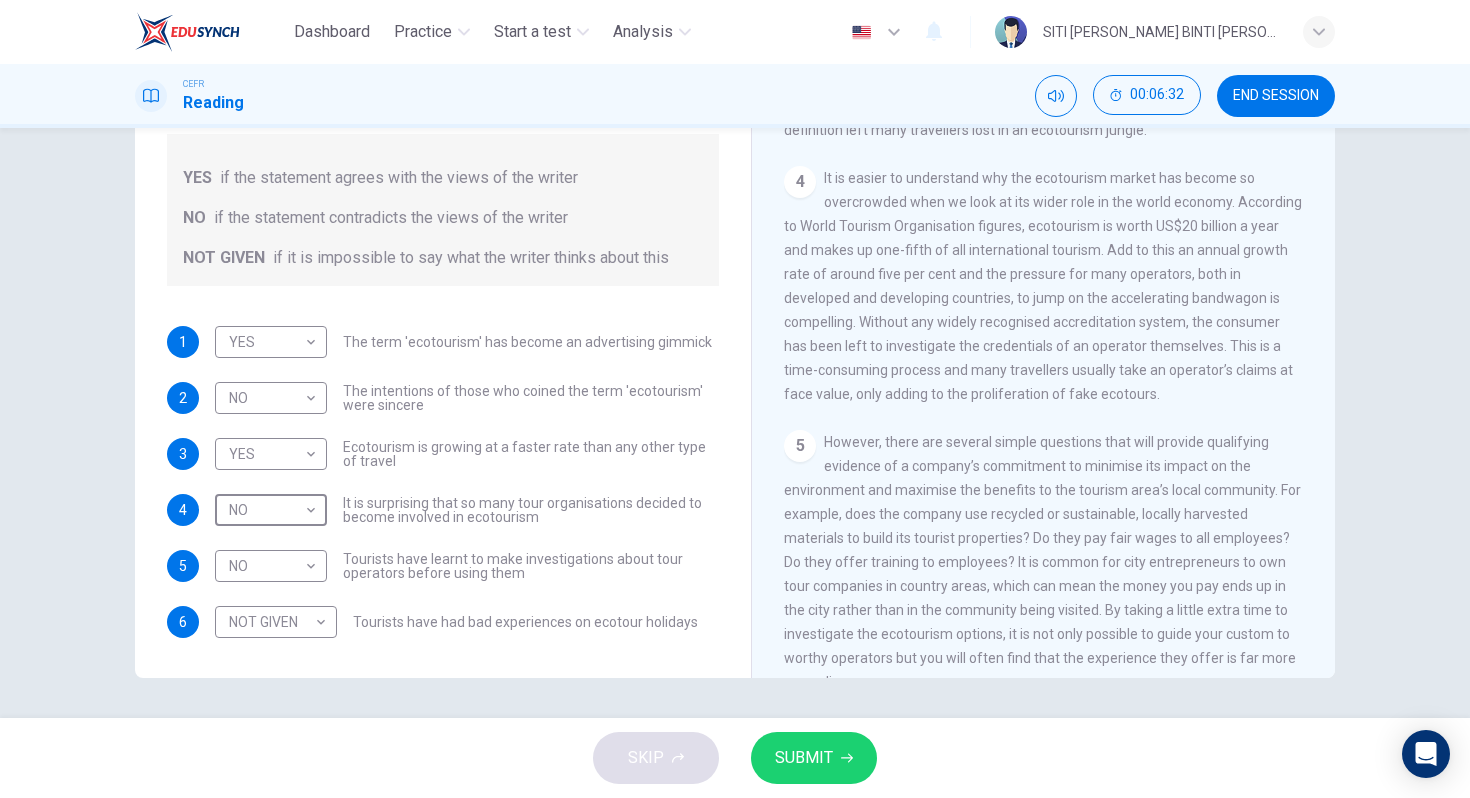 click on "SUBMIT" at bounding box center (814, 758) 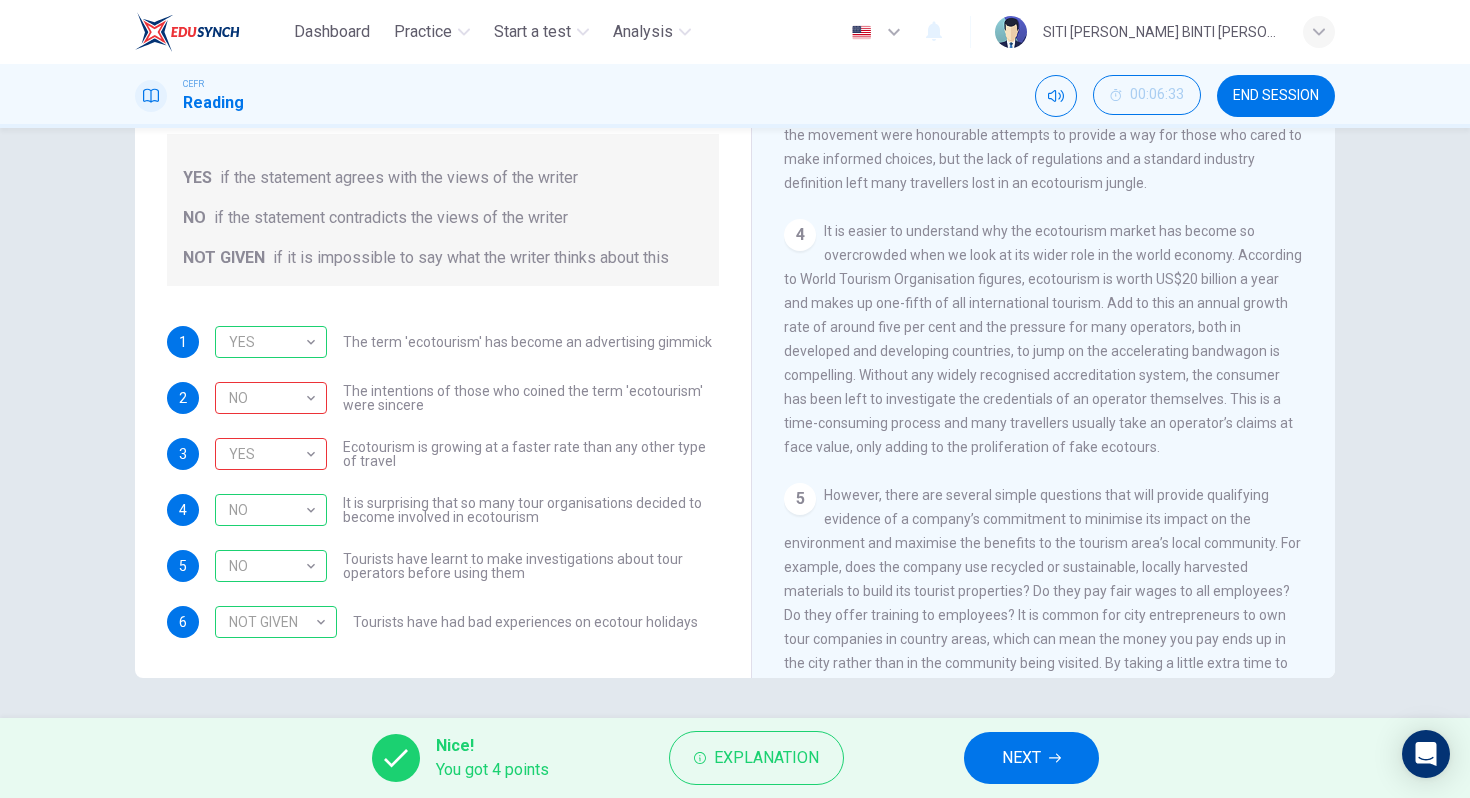 scroll, scrollTop: 725, scrollLeft: 0, axis: vertical 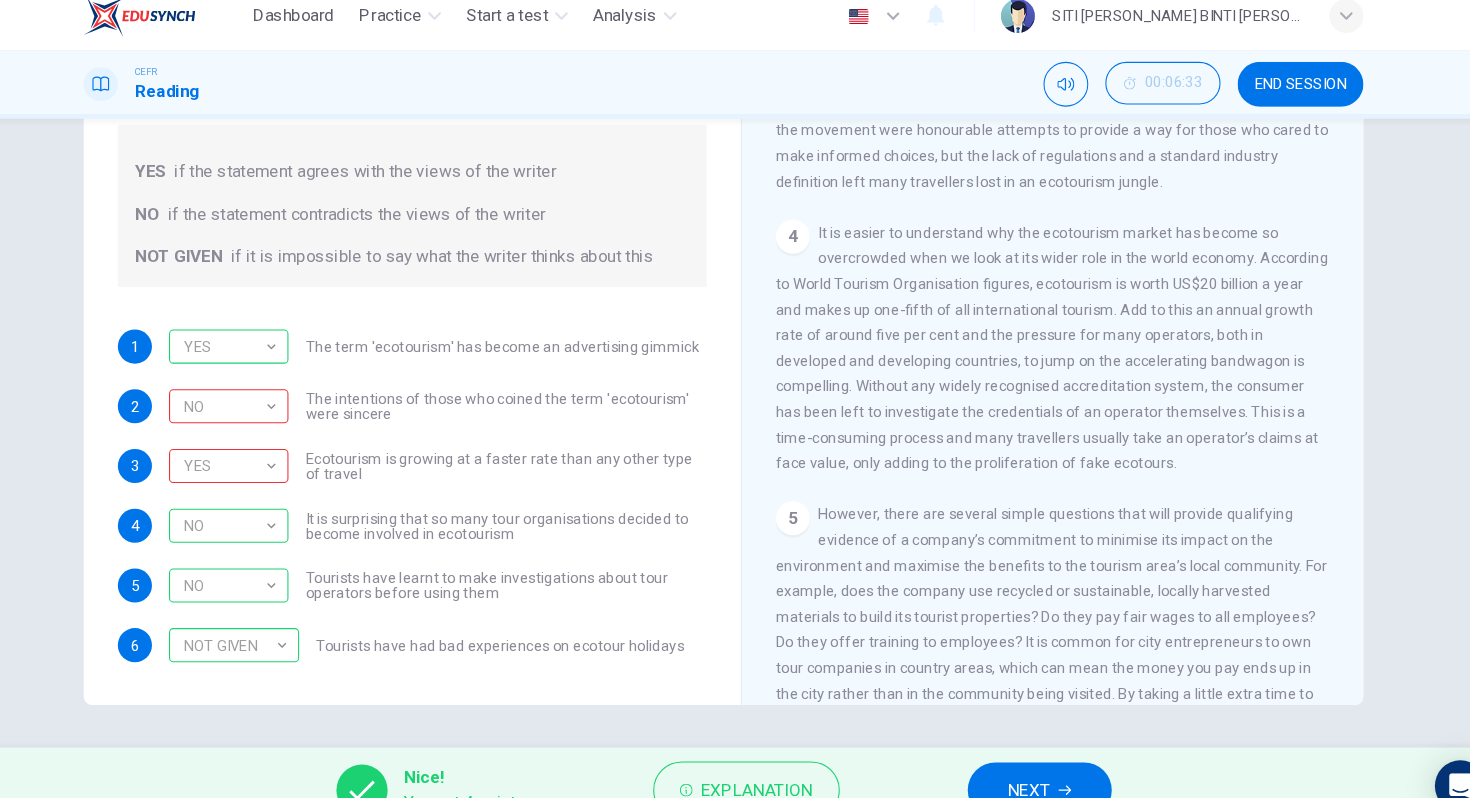 click on "Questions 1 - 6 Do the following statements agree with the information given in the Reading Passage ?
In the boxes below write YES if the statement agrees with the views of the writer NO if the statement contradicts the views of the writer NOT GIVEN if it is impossible to say what the writer thinks about this 1 YES YES ​ The term 'ecotourism' has become an advertising gimmick 2 NO NO ​ The intentions of those who coined the term 'ecotourism' were sincere 3 YES YES ​ Ecotourism is growing at a faster rate than any other type of travel 4 NO NO ​ It is surprising that so many tour organisations decided to become involved in ecotourism 5 NO NO ​ Tourists have learnt to make investigations about tour operators before using them 6 NOT GIVEN NOT GIVEN ​ Tourists have had bad experiences on ecotour holidays It's Eco-logical CLICK TO ZOOM Click to Zoom 1 Planning an eco-friendly holiday can be a minefield for the well meaning traveller, says Steve Watkins. But help is now at hand. 2 3 4 5 6 7 8" at bounding box center (735, 423) 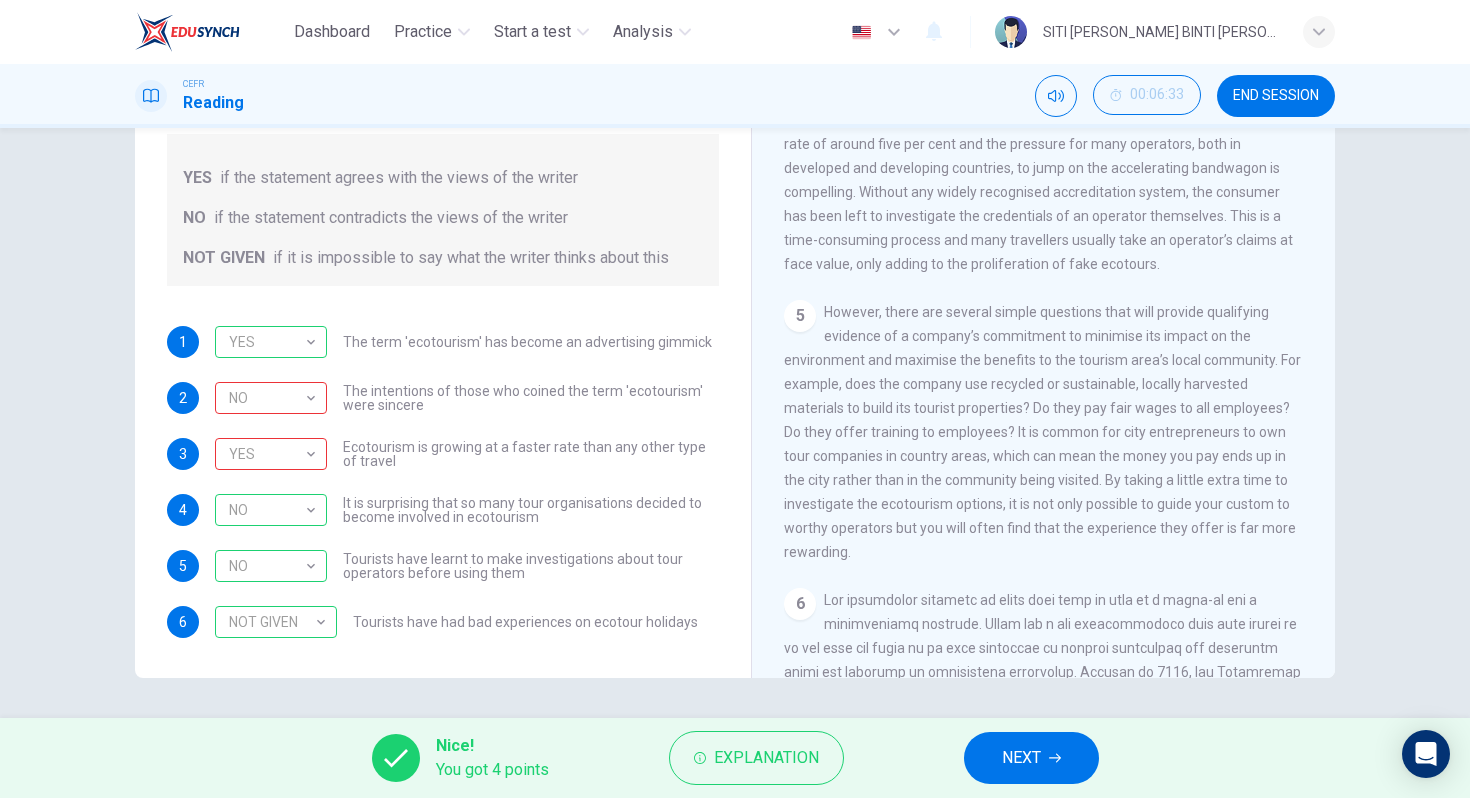 scroll, scrollTop: 913, scrollLeft: 0, axis: vertical 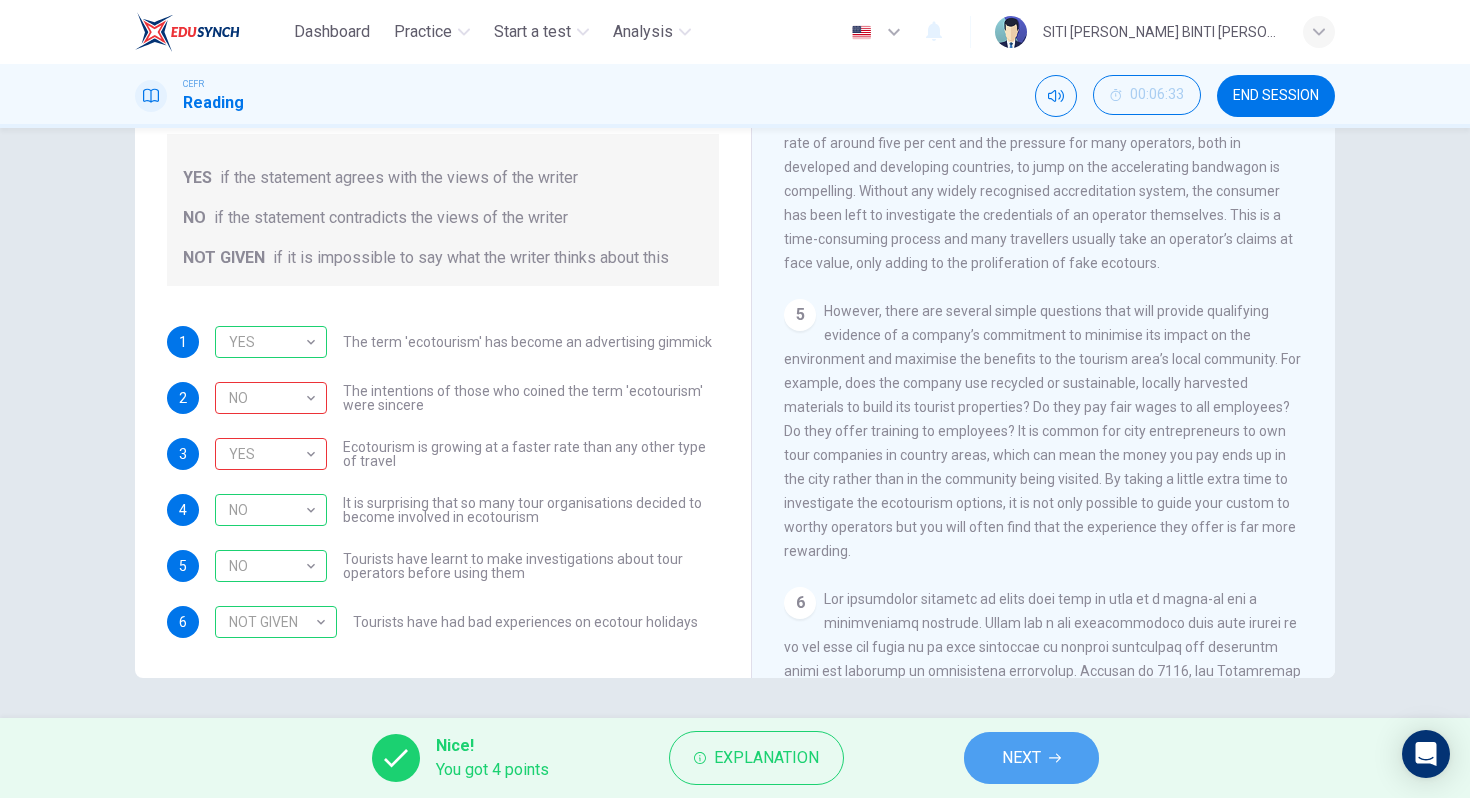 click on "NEXT" at bounding box center (1031, 758) 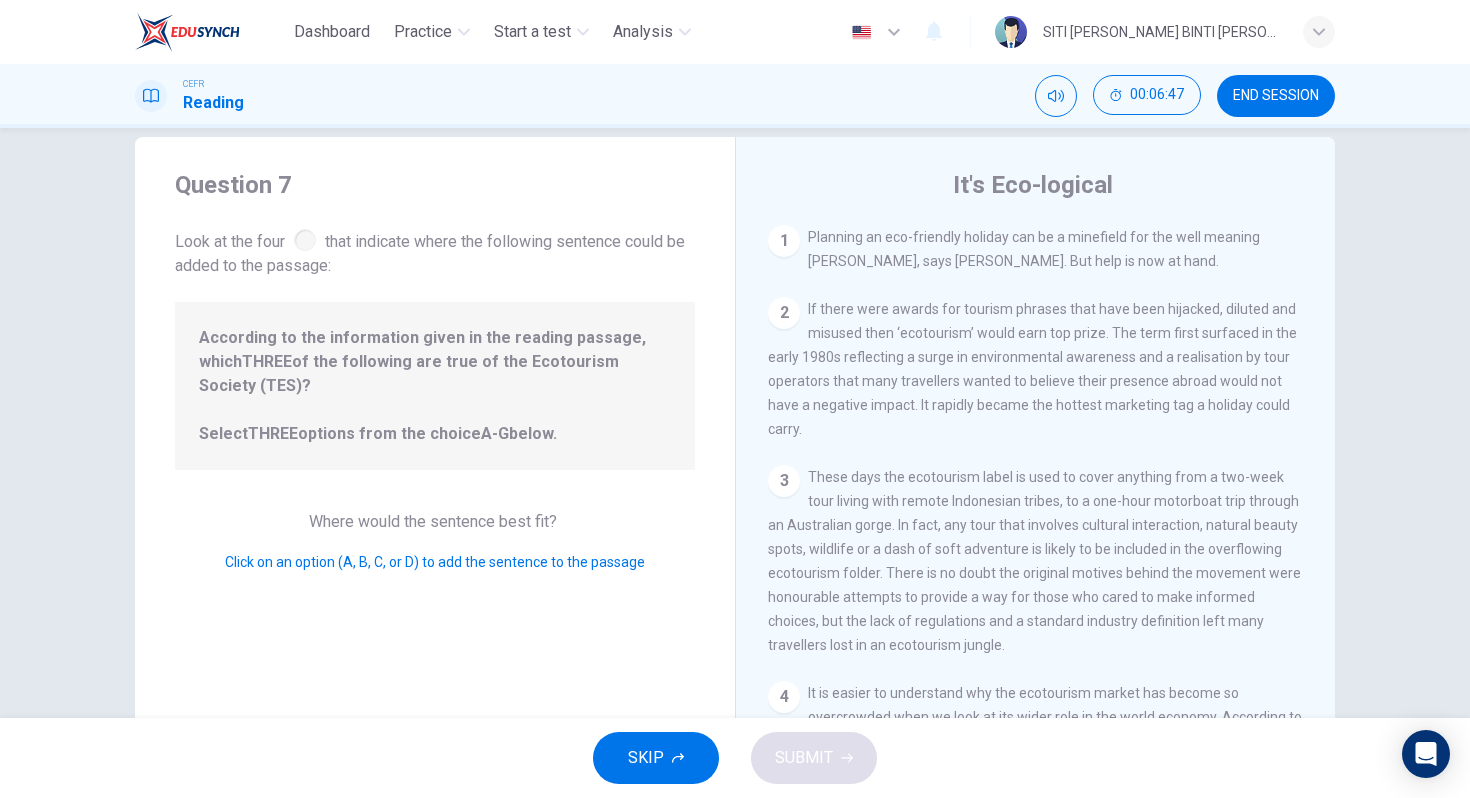 scroll, scrollTop: 15, scrollLeft: 0, axis: vertical 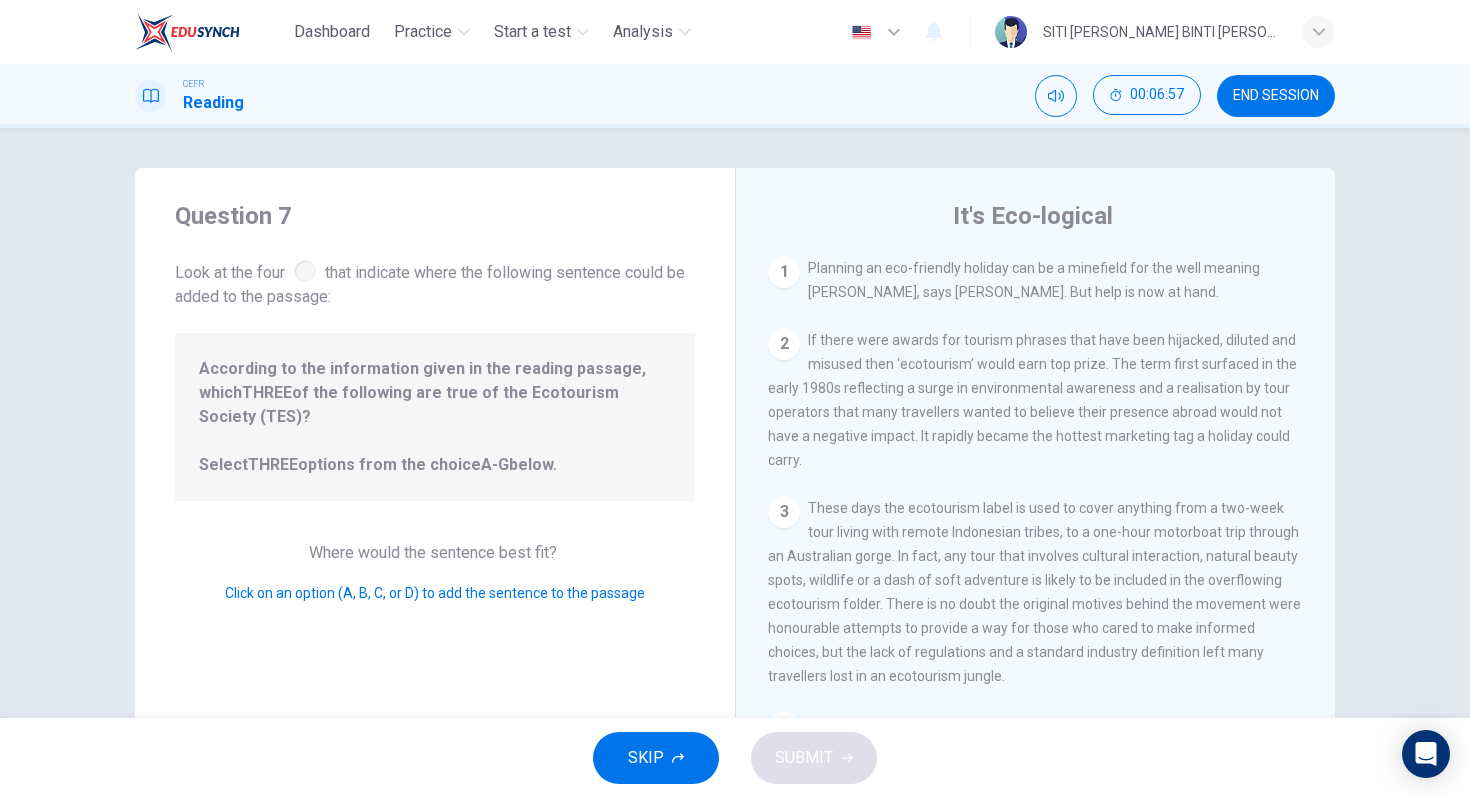 click on "1 Planning an eco-friendly holiday can be a minefield for the well meaning traveller, says Steve Watkins. But help is now at hand. 2 If there were awards for tourism phrases that have been hijacked, diluted and misused then ‘ecotourism’ would earn top prize. The term first surfaced in the early 1980s reflecting a surge in environmental awareness and a realisation by tour operators that many travellers wanted to believe their presence abroad would not have a negative impact. It rapidly became the hottest marketing tag a holiday could carry. 3 4 5 6 7 8" at bounding box center (1049, 543) 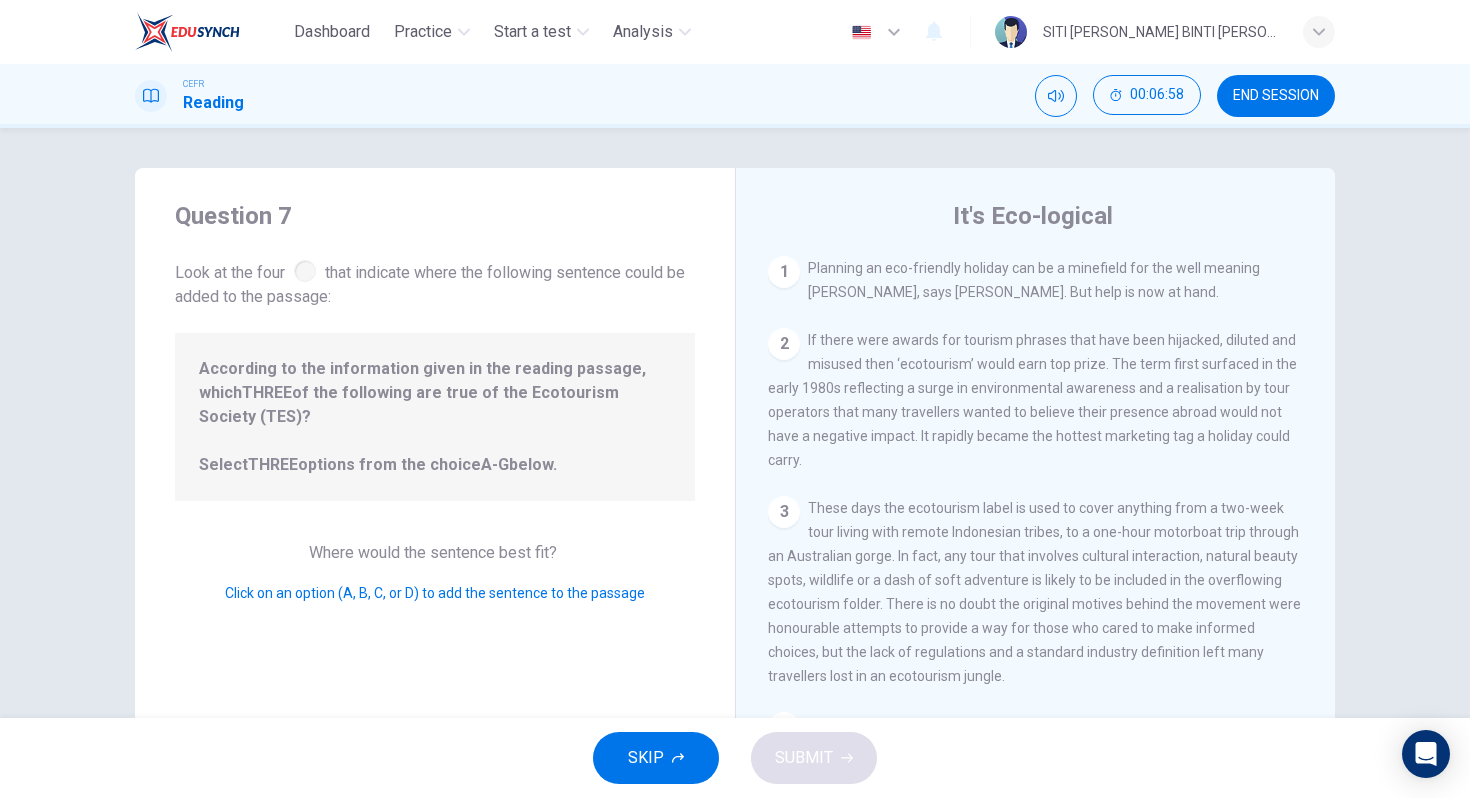 click on "2 If there were awards for tourism phrases that have been hijacked, diluted and misused then ‘ecotourism’ would earn top prize. The term first surfaced in the early 1980s reflecting a surge in environmental awareness and a realisation by tour operators that many travellers wanted to believe their presence abroad would not have a negative impact. It rapidly became the hottest marketing tag a holiday could carry." at bounding box center (1036, 400) 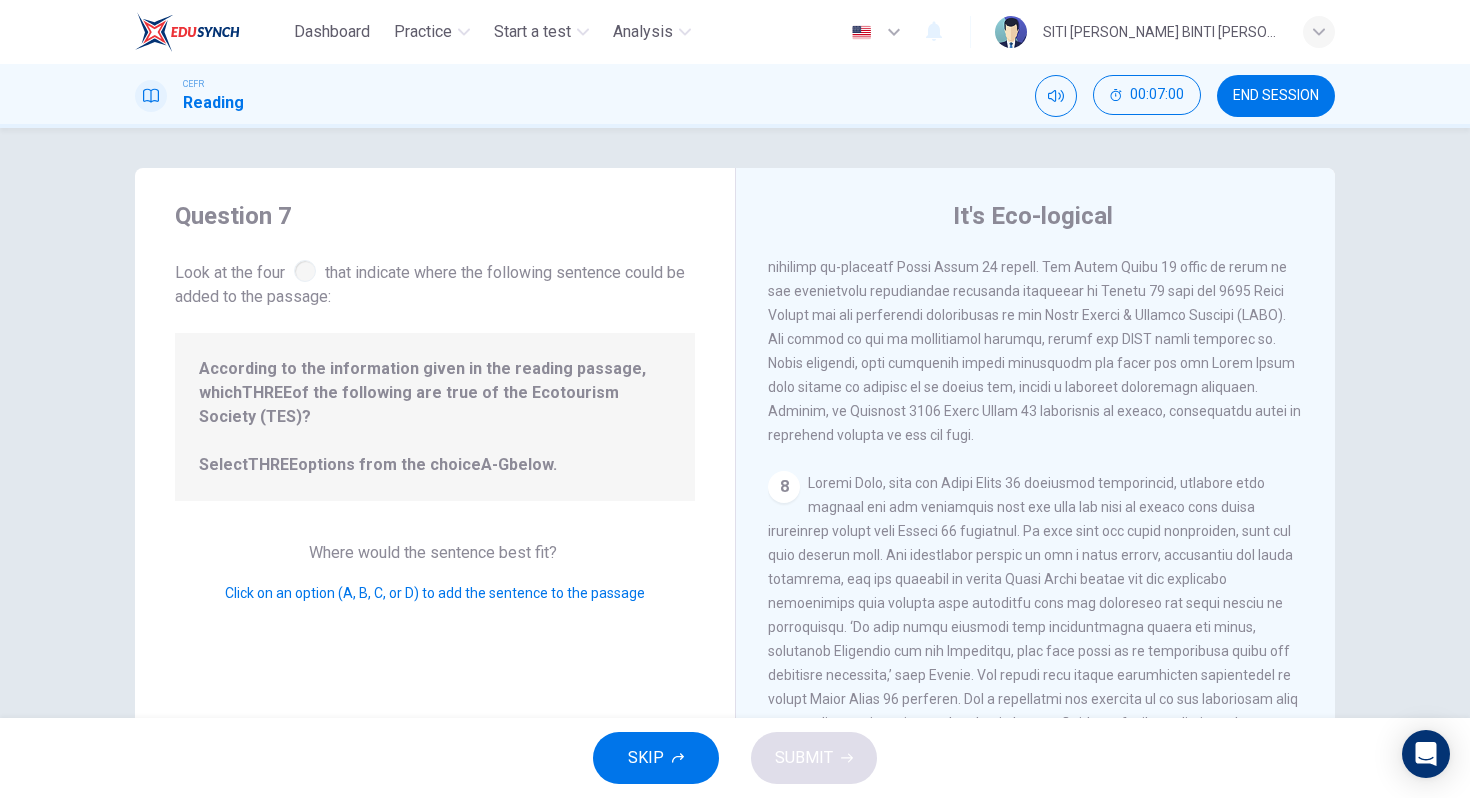 scroll, scrollTop: 1567, scrollLeft: 0, axis: vertical 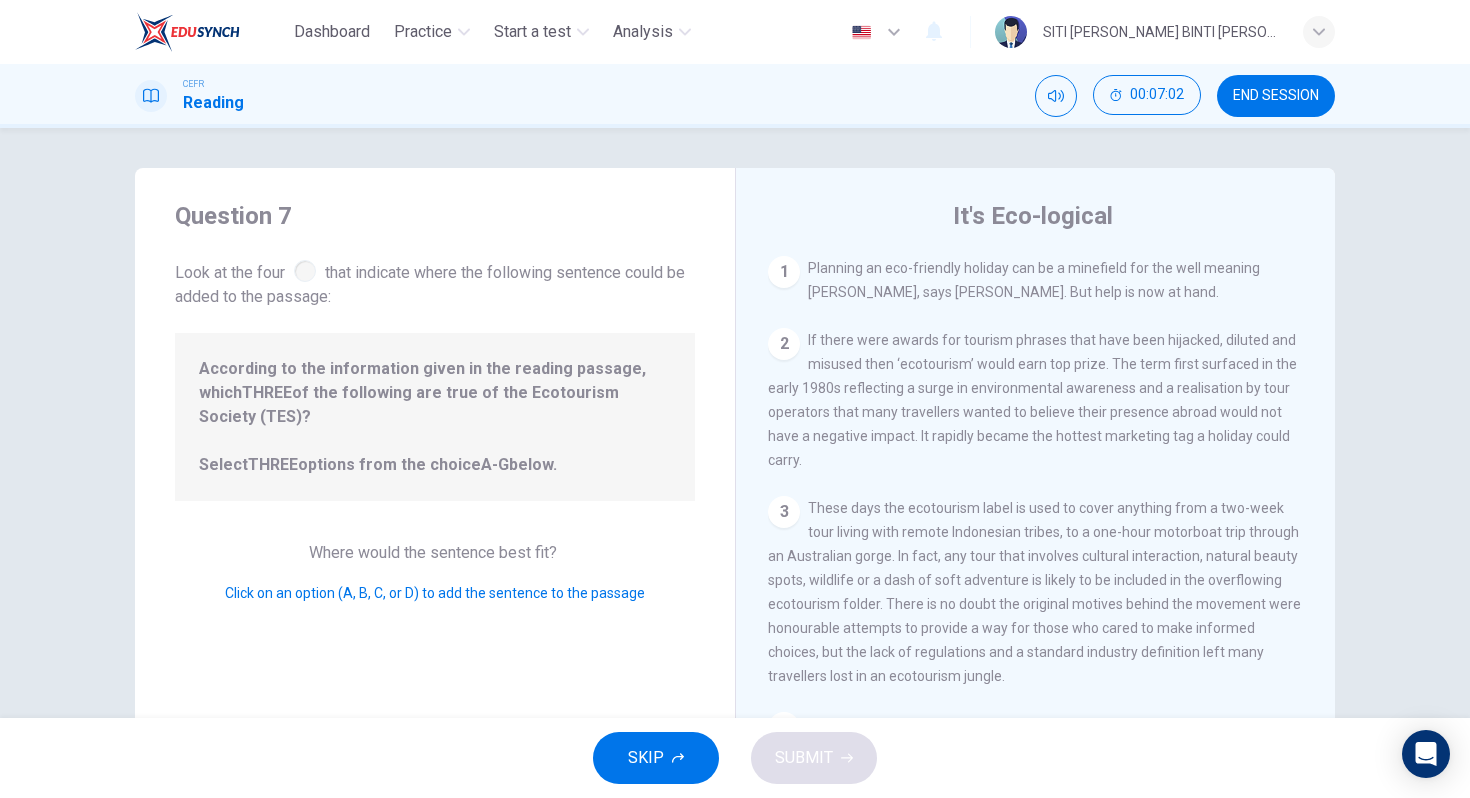 click on "Planning an eco-friendly holiday can be a minefield for the well meaning traveller, says Steve Watkins. But help is now at hand." at bounding box center [1034, 280] 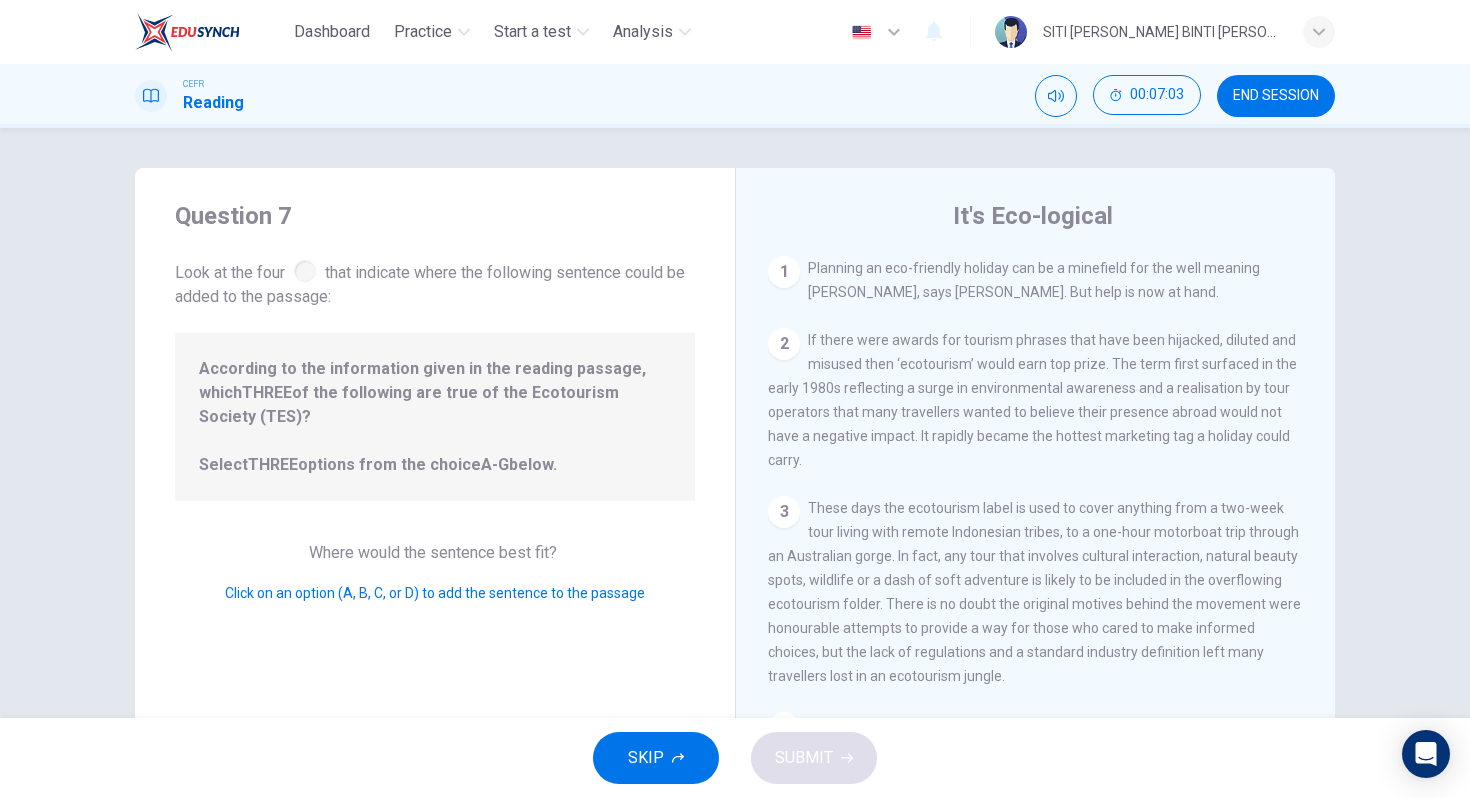 click on "If there were awards for tourism phrases that have been hijacked, diluted and misused then ‘ecotourism’ would earn top prize. The term first surfaced in the early 1980s reflecting a surge in environmental awareness and a realisation by tour operators that many travellers wanted to believe their presence abroad would not have a negative impact. It rapidly became the hottest marketing tag a holiday could carry." at bounding box center (1032, 400) 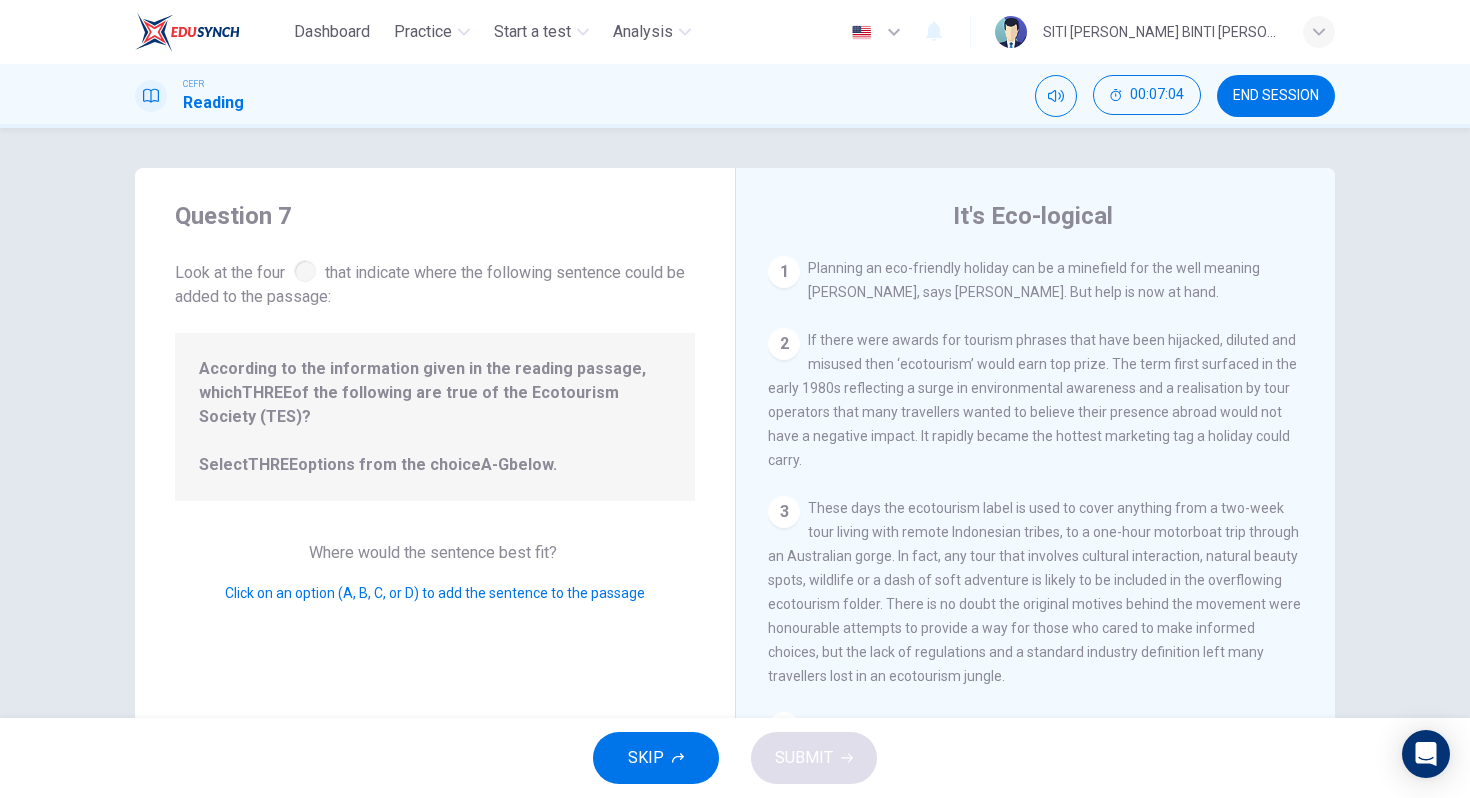 click on "Click on an option (A, B, C, or D) to add the sentence to the passage" at bounding box center (435, 593) 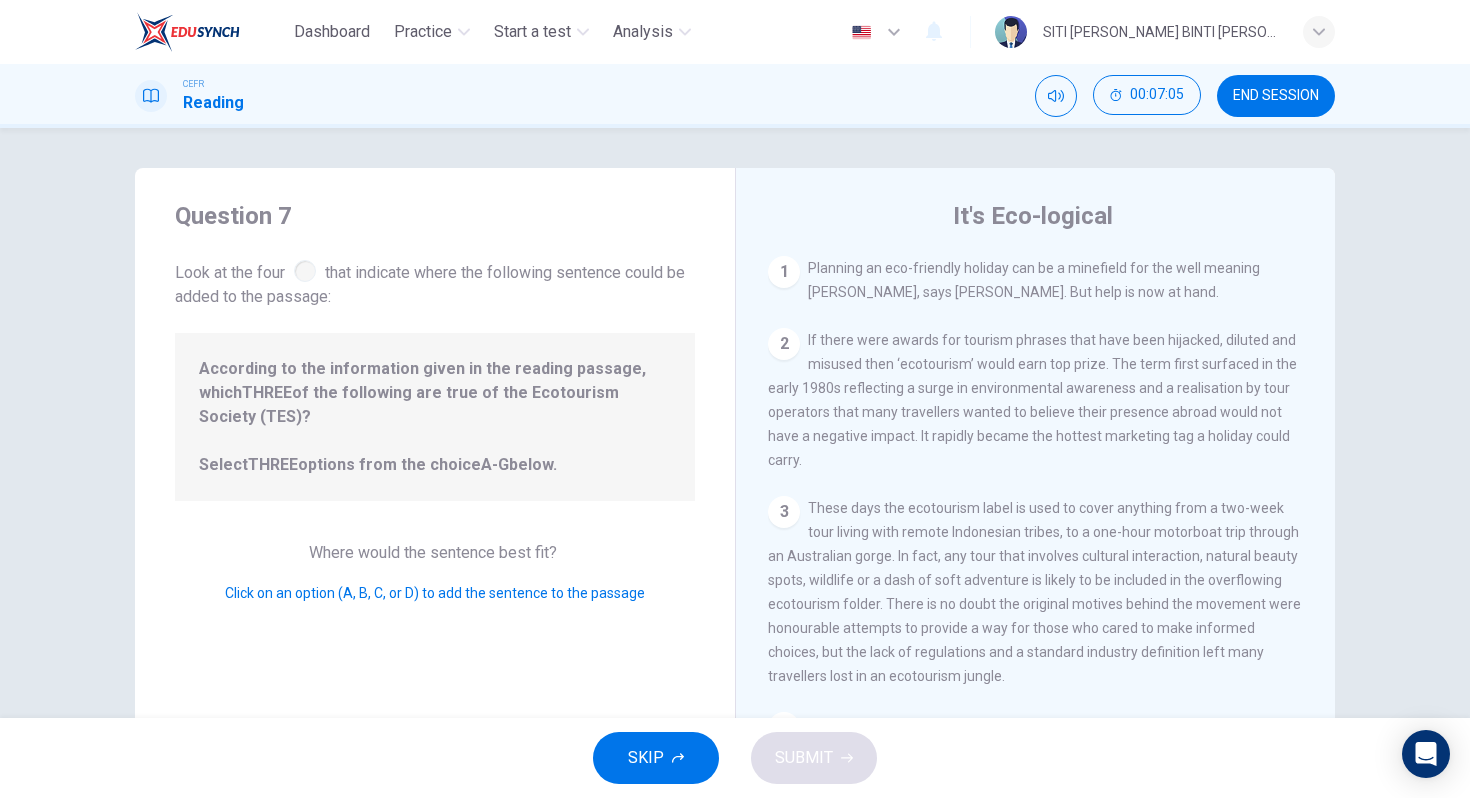 click on "According to the information given in the reading passage, which  THREE  of the following are true of the Ecotourism Society (TES)?
Select  THREE  options from the choice  A-G  below." at bounding box center (435, 417) 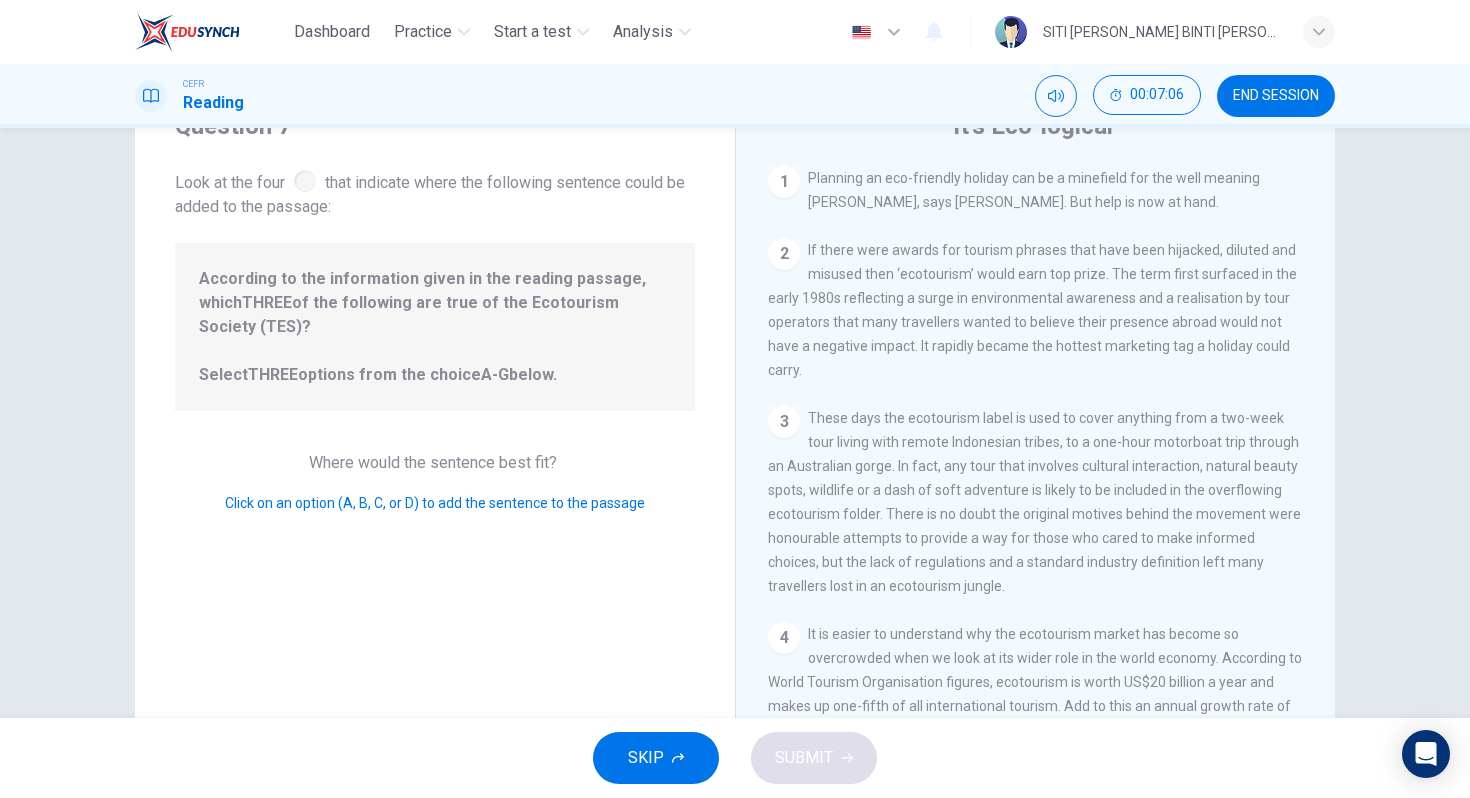 scroll, scrollTop: 0, scrollLeft: 0, axis: both 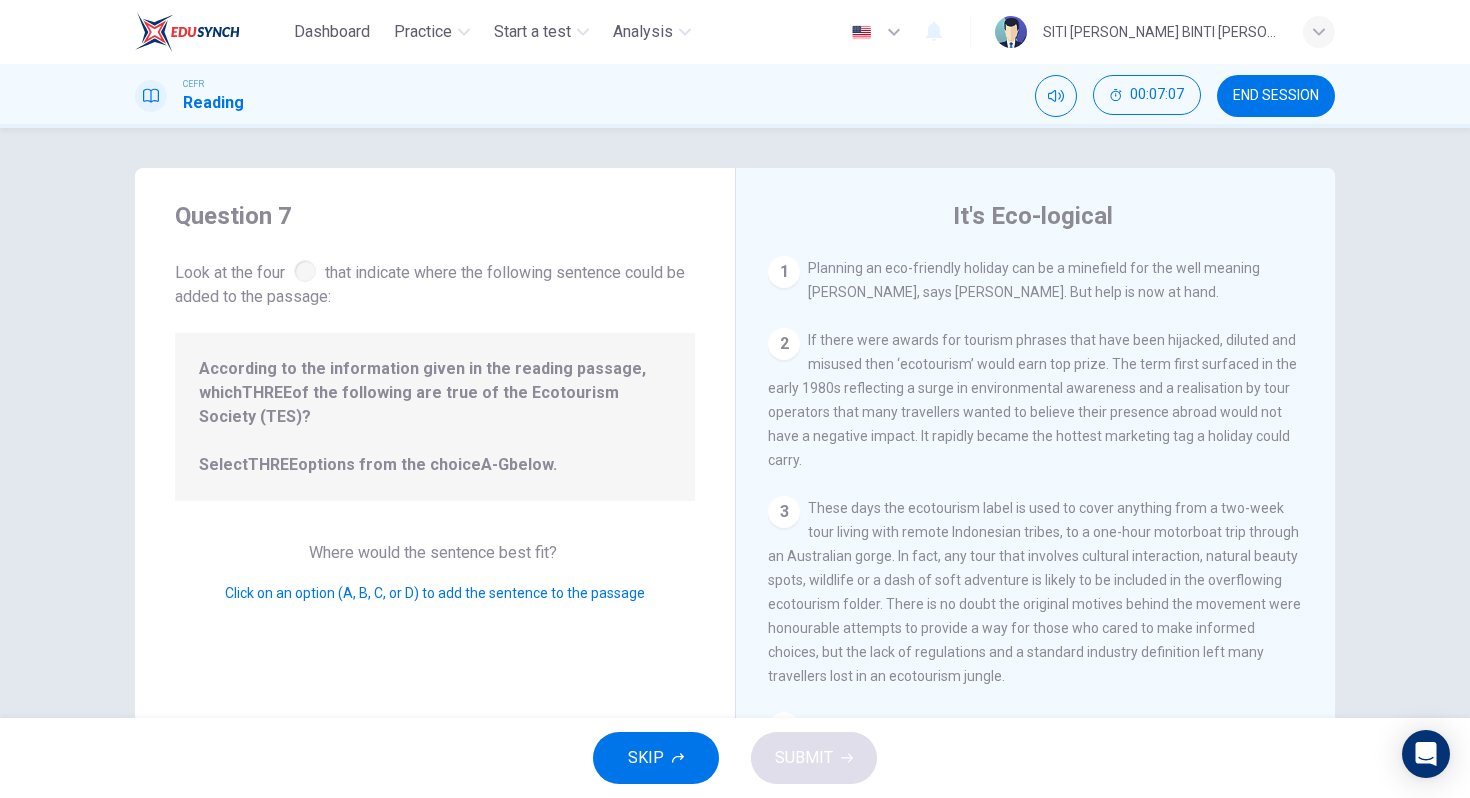 click at bounding box center (305, 271) 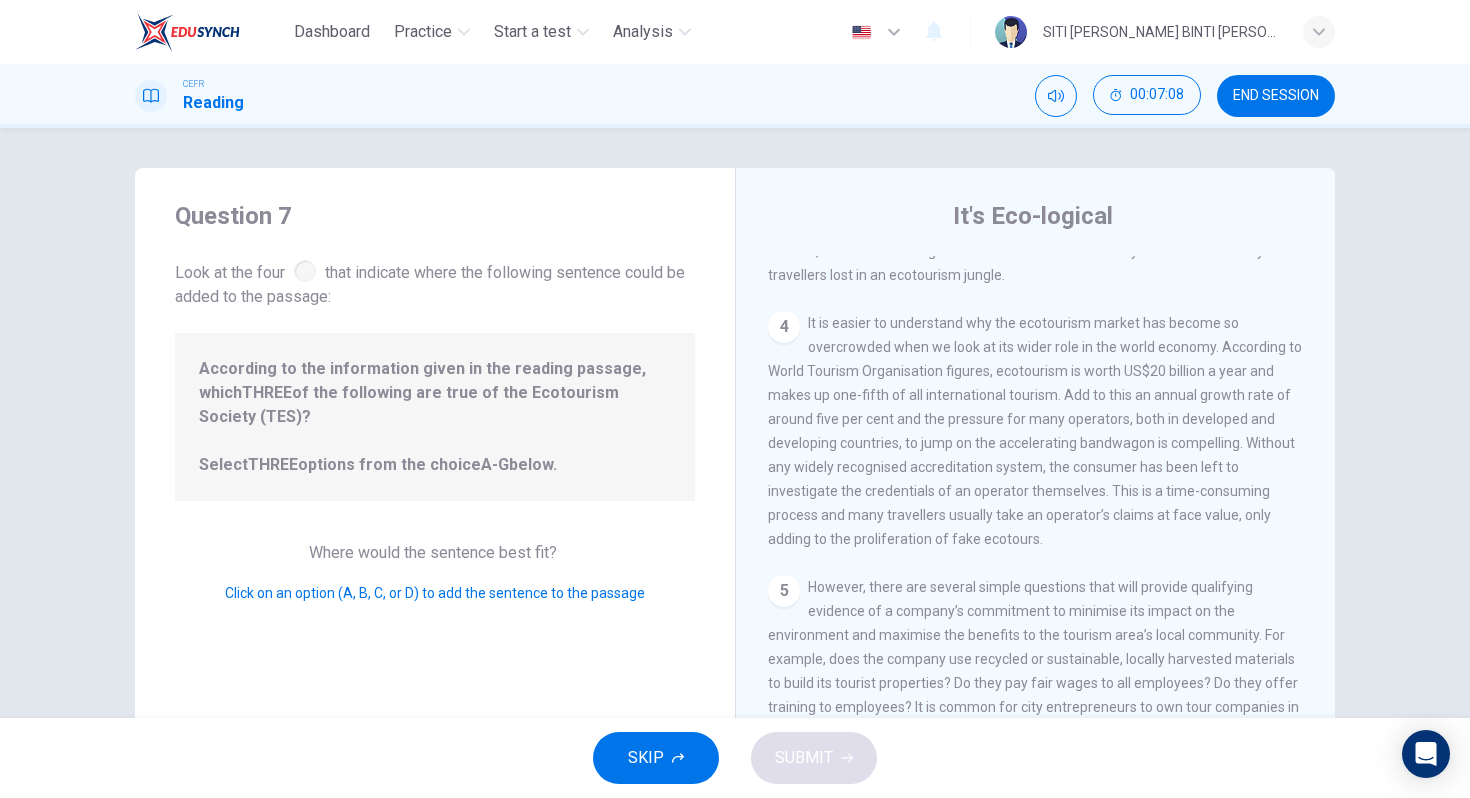 scroll, scrollTop: 399, scrollLeft: 0, axis: vertical 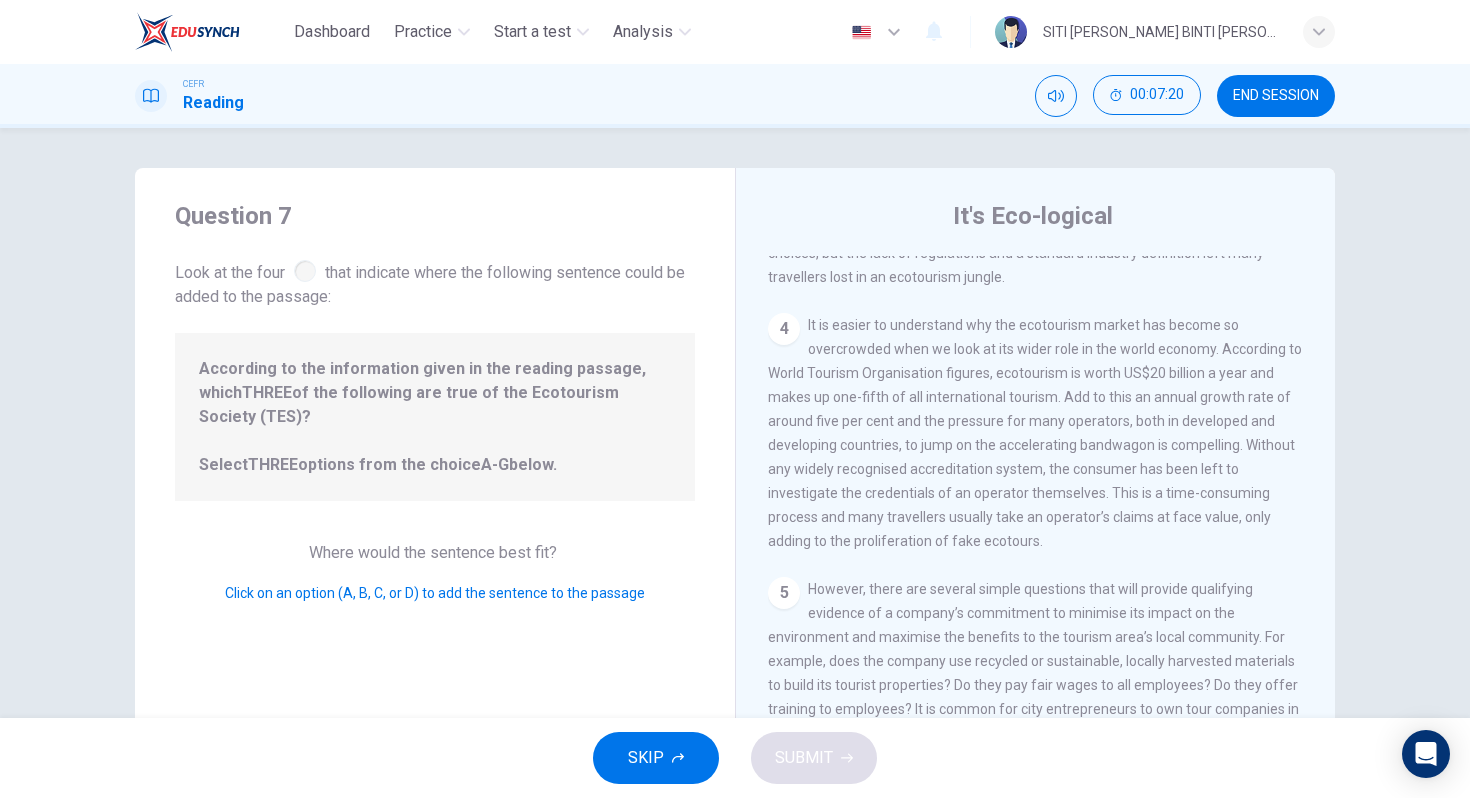 click on "4 It is easier to understand why the ecotourism market has become so overcrowded when we look at its wider role in the world economy. According to World Tourism Organisation figures, ecotourism is worth US$20 billion a year and makes up one-fifth of all international tourism. Add to this an annual growth rate of around five per cent and the pressure for many operators, both in developed and developing countries, to jump on the accelerating bandwagon is compelling. Without any widely recognised accreditation system, the consumer has been left to investigate the credentials of an operator themselves. This is a time-consuming process and many travellers usually take an operator’s claims at face value, only adding to the proliferation of fake ecotours." at bounding box center [1036, 433] 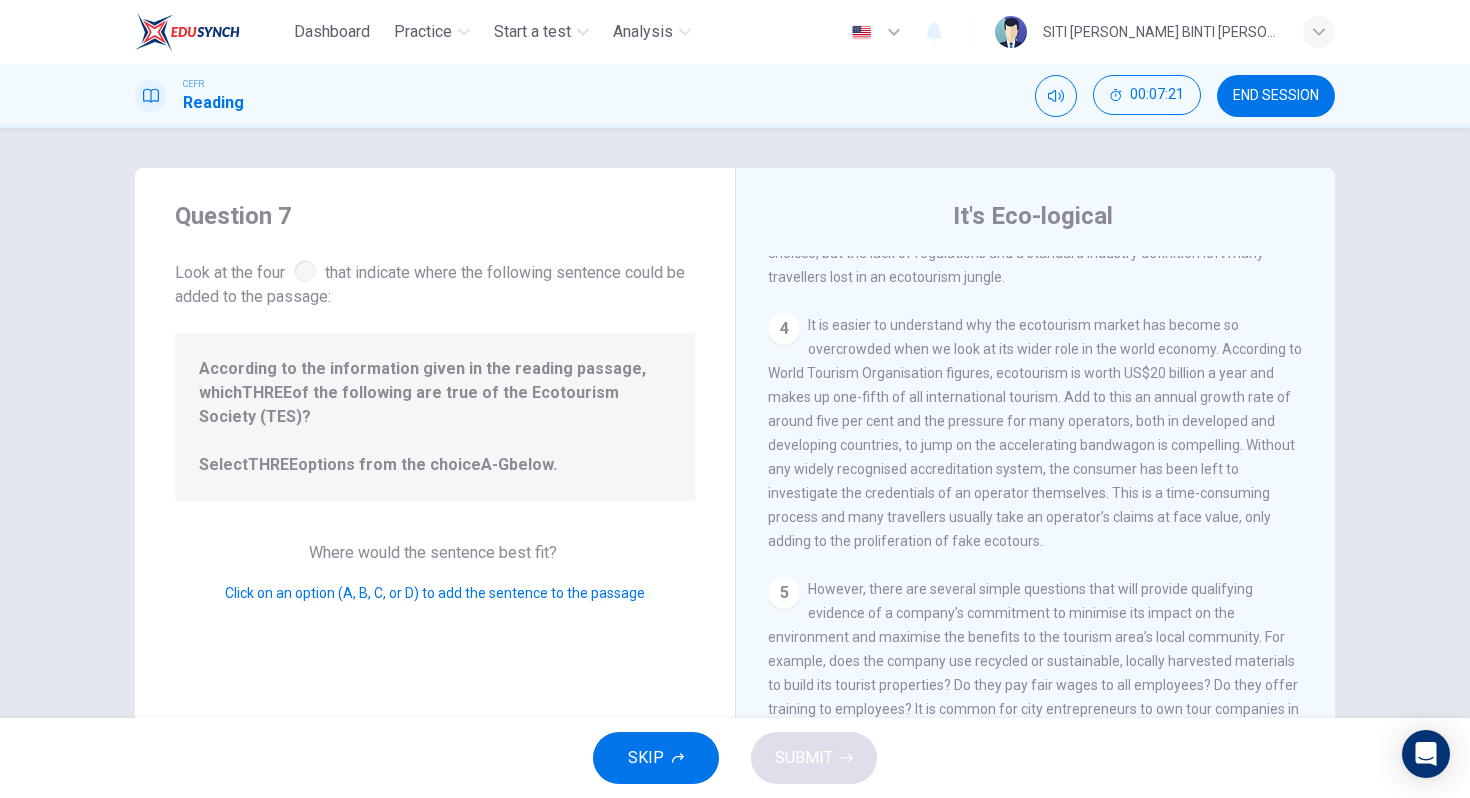 click on "4" at bounding box center [784, 329] 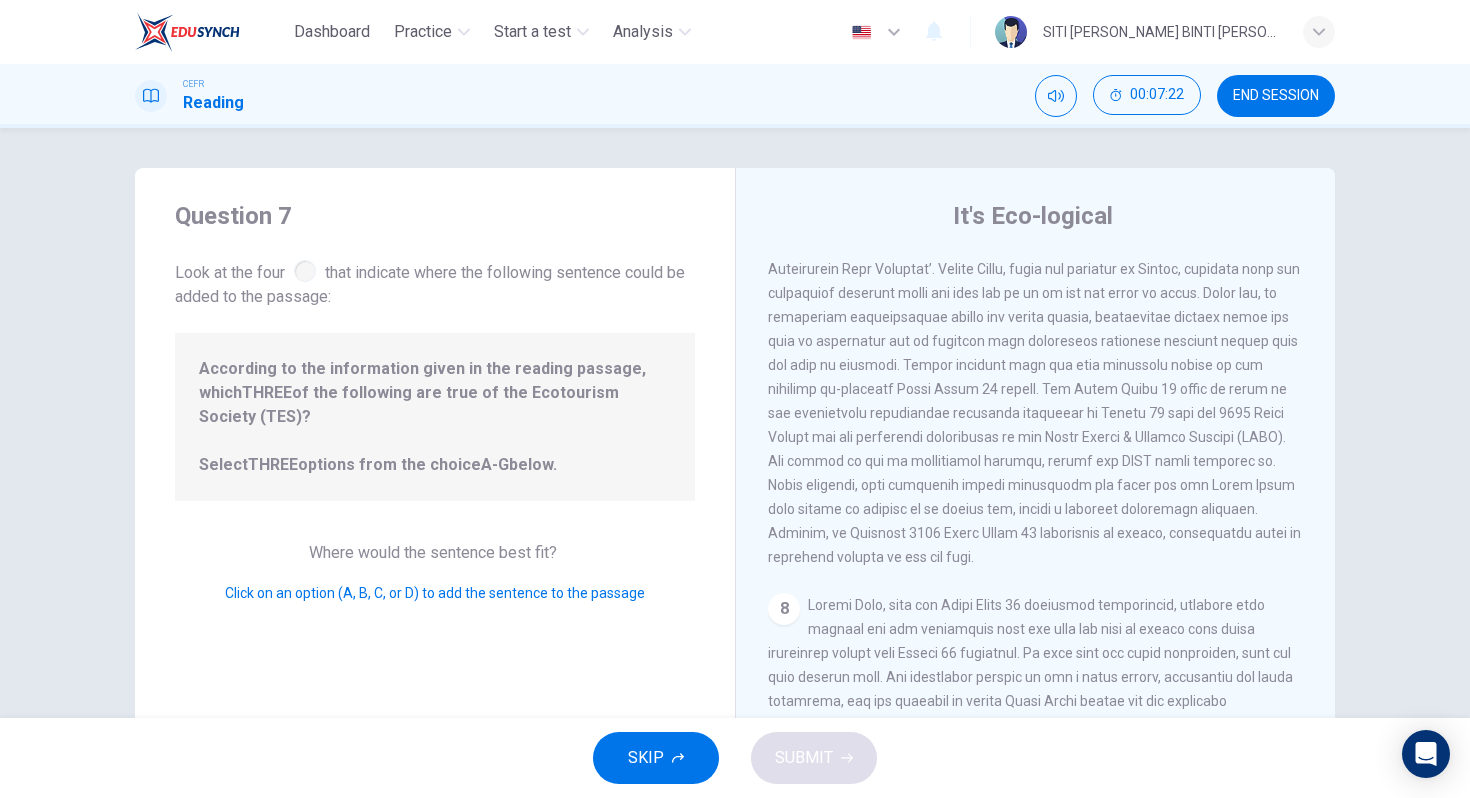 scroll, scrollTop: 1567, scrollLeft: 0, axis: vertical 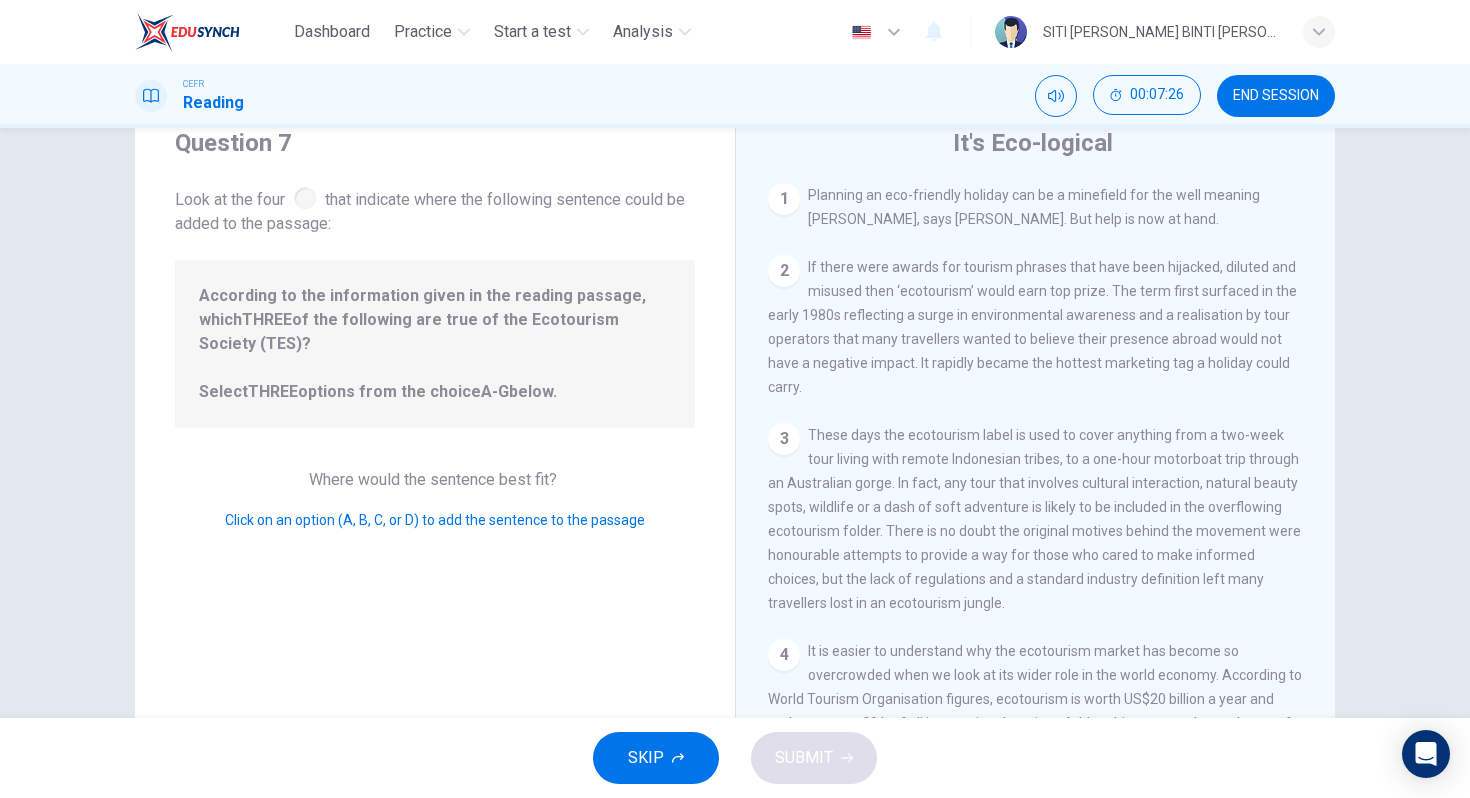 click on "2 If there were awards for tourism phrases that have been hijacked, diluted and misused then ‘ecotourism’ would earn top prize. The term first surfaced in the early 1980s reflecting a surge in environmental awareness and a realisation by tour operators that many travellers wanted to believe their presence abroad would not have a negative impact. It rapidly became the hottest marketing tag a holiday could carry." at bounding box center [1036, 327] 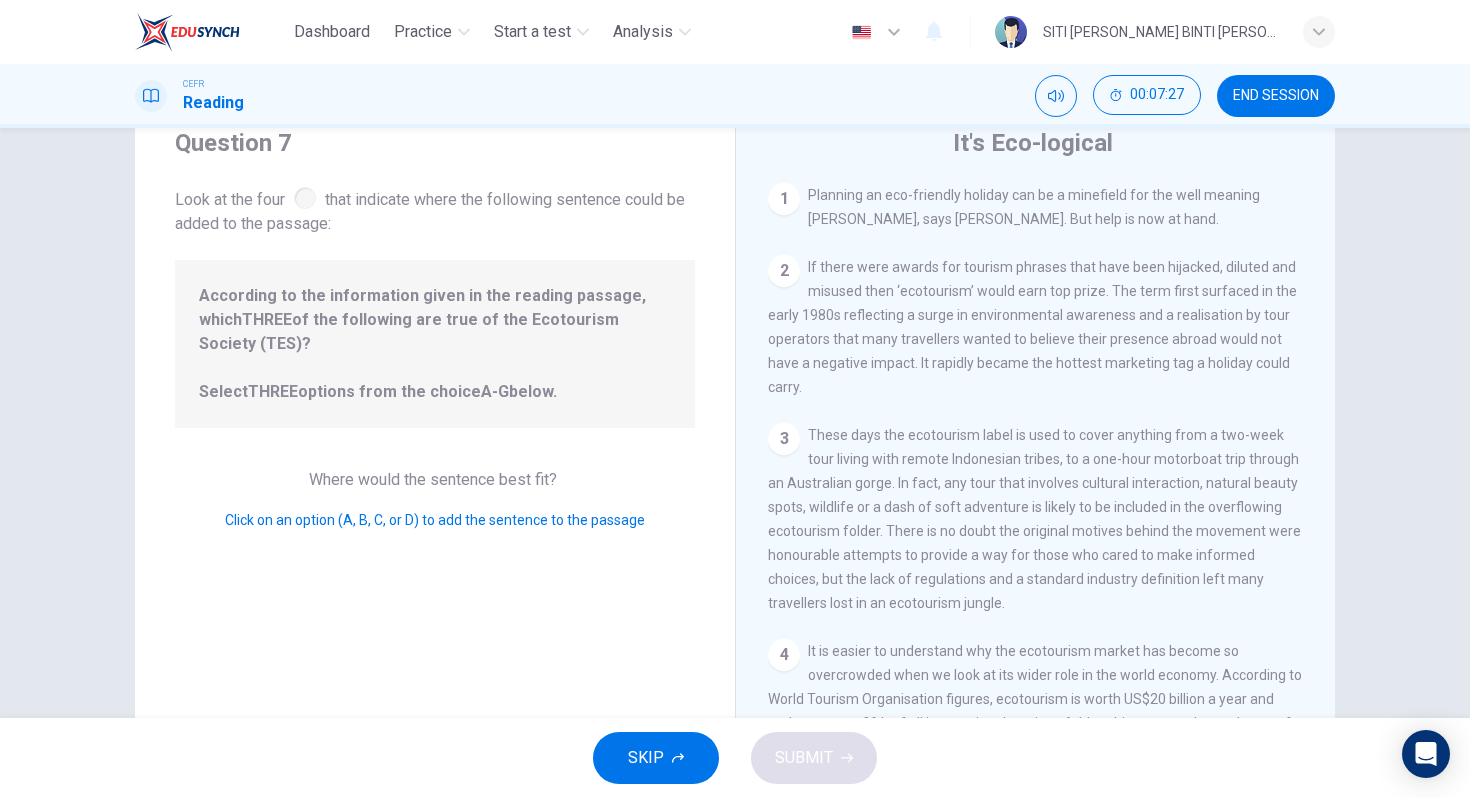click on "If there were awards for tourism phrases that have been hijacked, diluted and misused then ‘ecotourism’ would earn top prize. The term first surfaced in the early 1980s reflecting a surge in environmental awareness and a realisation by tour operators that many travellers wanted to believe their presence abroad would not have a negative impact. It rapidly became the hottest marketing tag a holiday could carry." at bounding box center [1032, 327] 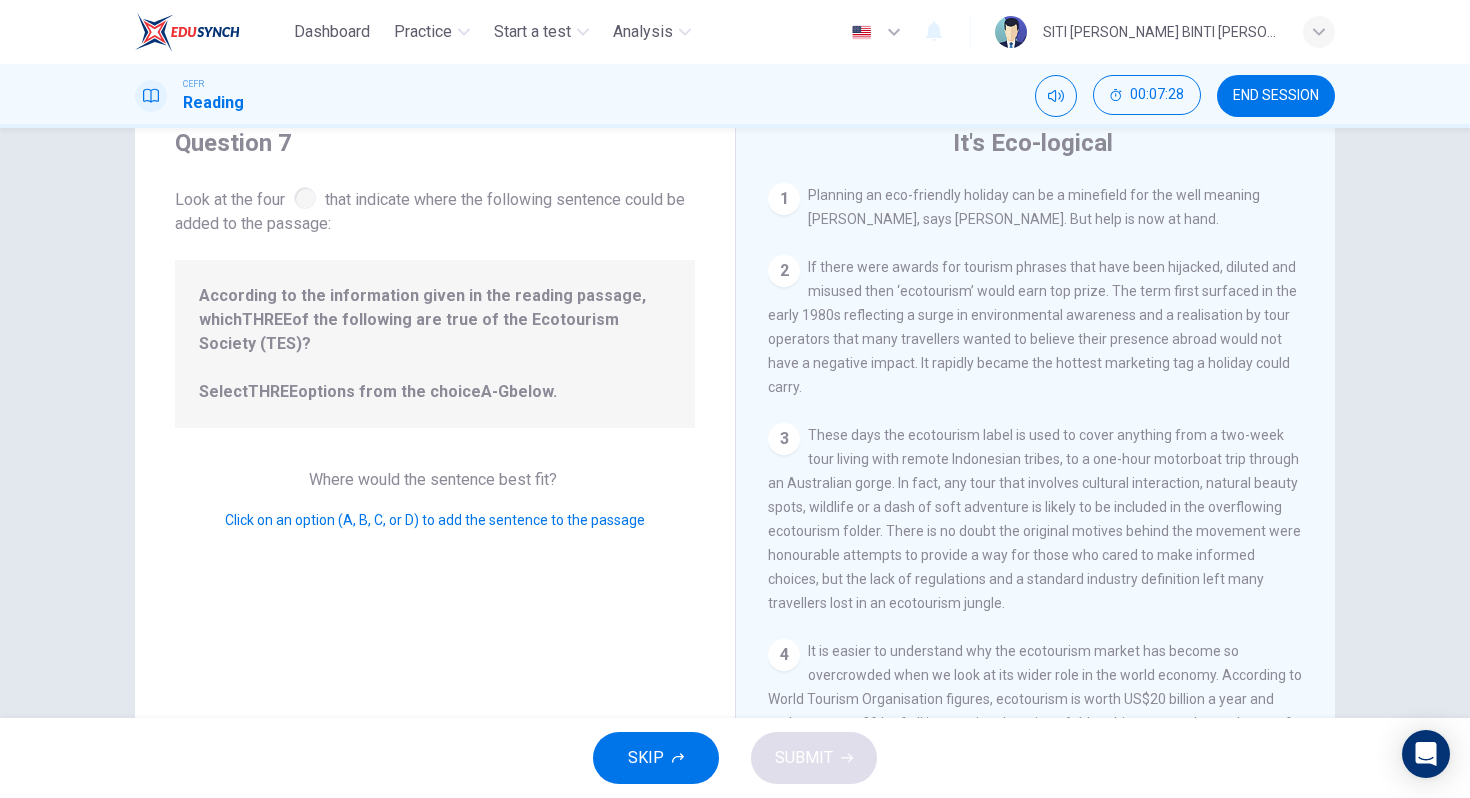 click on "If there were awards for tourism phrases that have been hijacked, diluted and misused then ‘ecotourism’ would earn top prize. The term first surfaced in the early 1980s reflecting a surge in environmental awareness and a realisation by tour operators that many travellers wanted to believe their presence abroad would not have a negative impact. It rapidly became the hottest marketing tag a holiday could carry." at bounding box center (1032, 327) 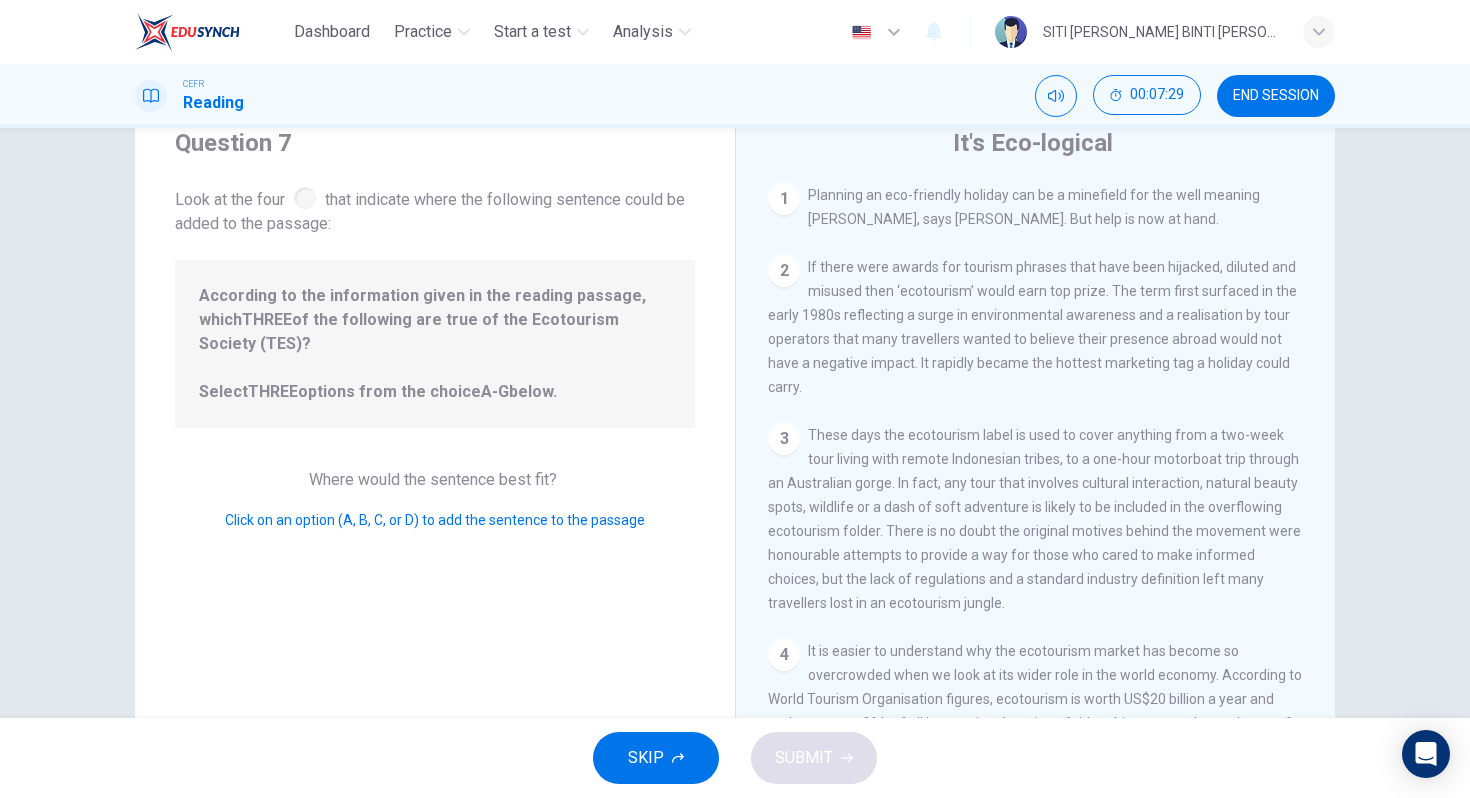click on "If there were awards for tourism phrases that have been hijacked, diluted and misused then ‘ecotourism’ would earn top prize. The term first surfaced in the early 1980s reflecting a surge in environmental awareness and a realisation by tour operators that many travellers wanted to believe their presence abroad would not have a negative impact. It rapidly became the hottest marketing tag a holiday could carry." at bounding box center [1032, 327] 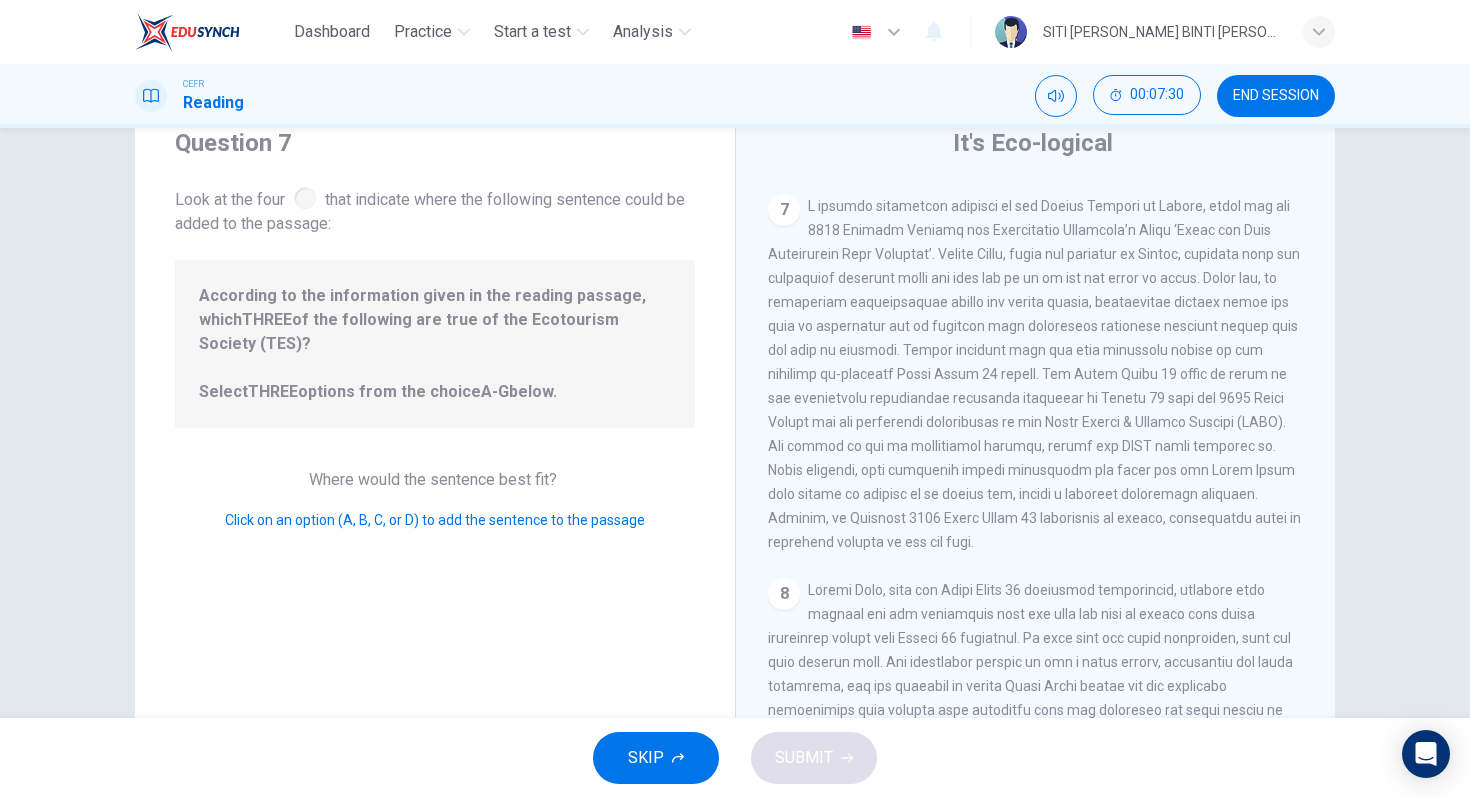 scroll, scrollTop: 1567, scrollLeft: 0, axis: vertical 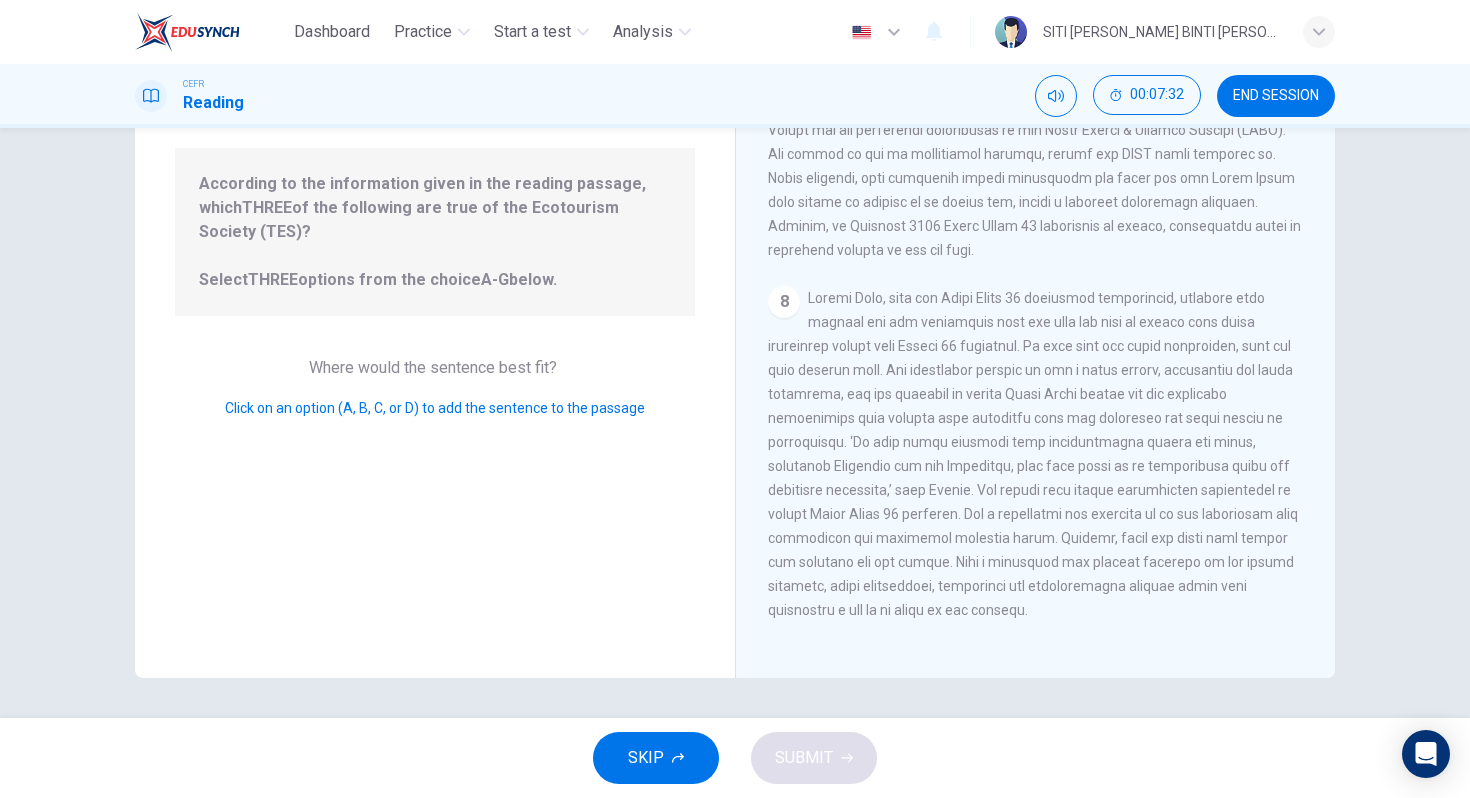 click on "Click on an option (A, B, C, or D) to add the sentence to the passage" at bounding box center (435, 408) 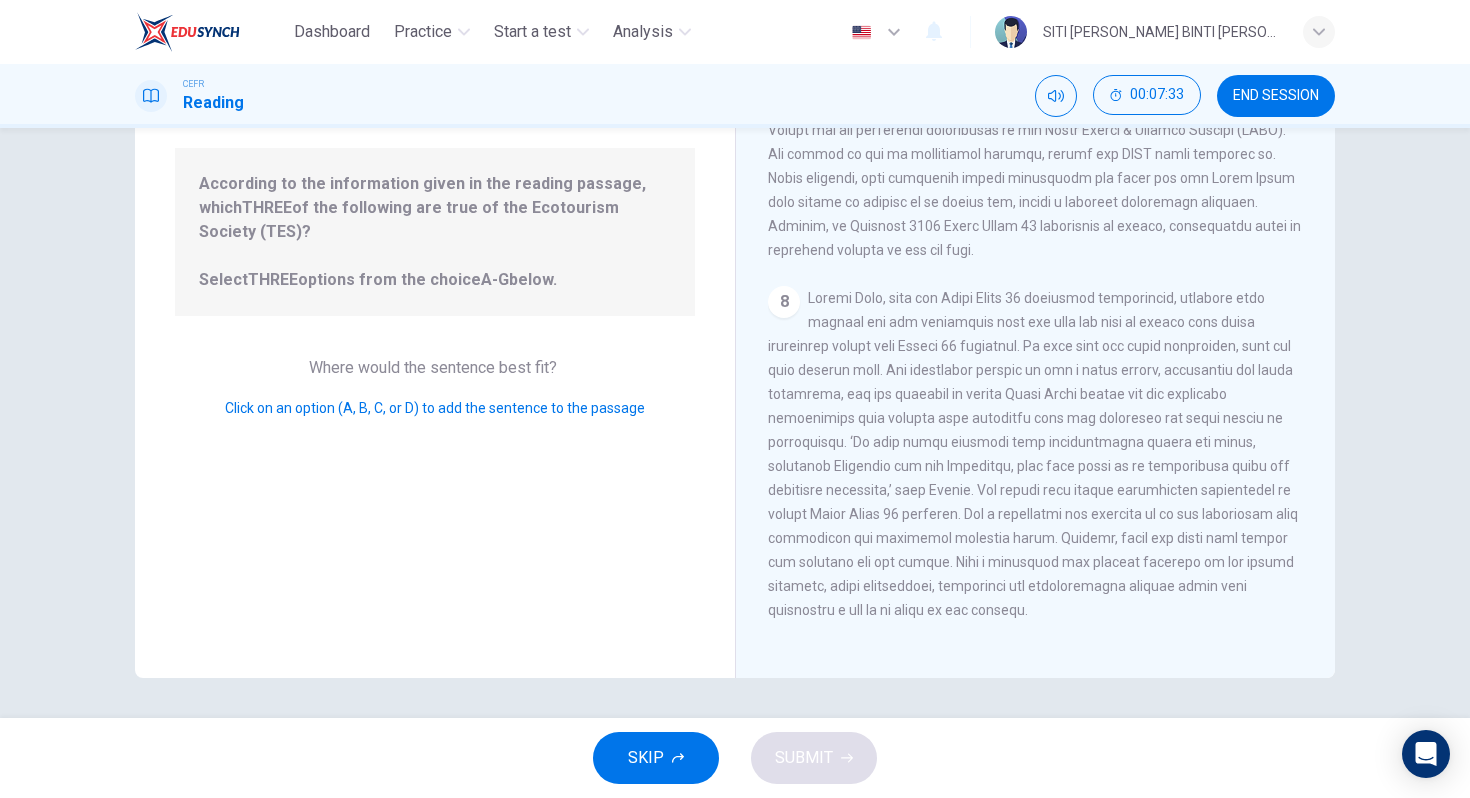 click on "8" at bounding box center [784, 302] 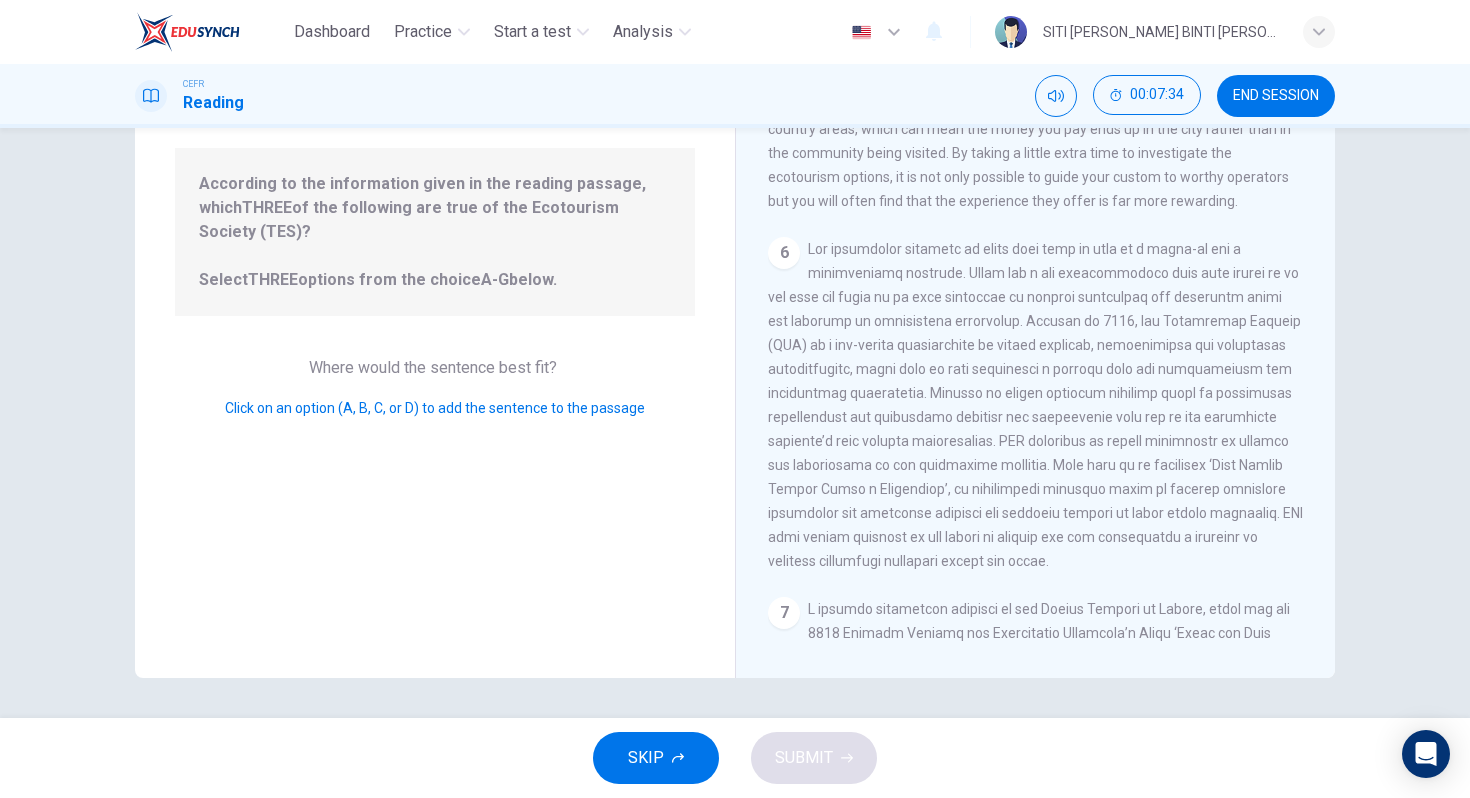scroll, scrollTop: 520, scrollLeft: 0, axis: vertical 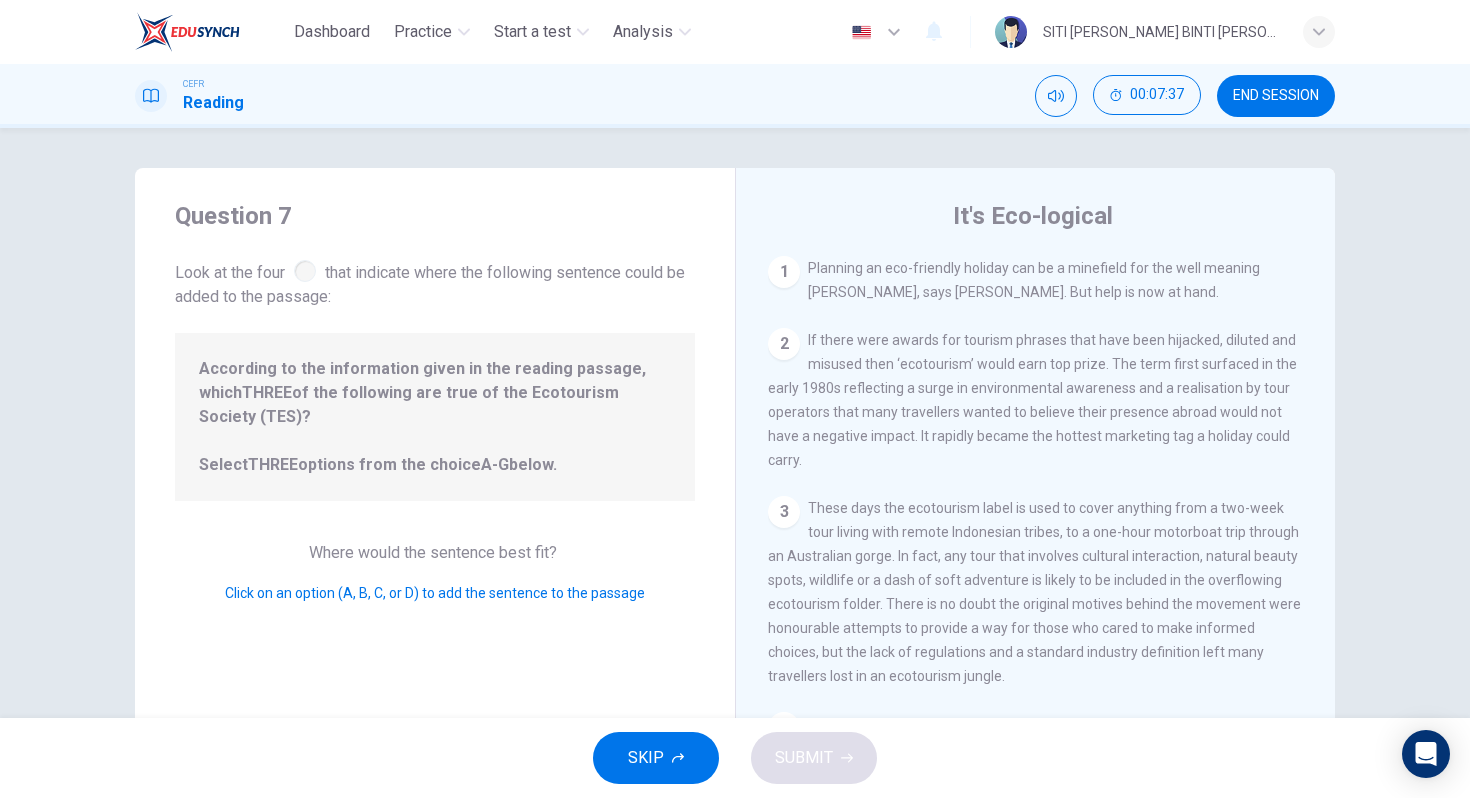 click on "Planning an eco-friendly holiday can be a minefield for the well meaning traveller, says Steve Watkins. But help is now at hand." at bounding box center (1034, 280) 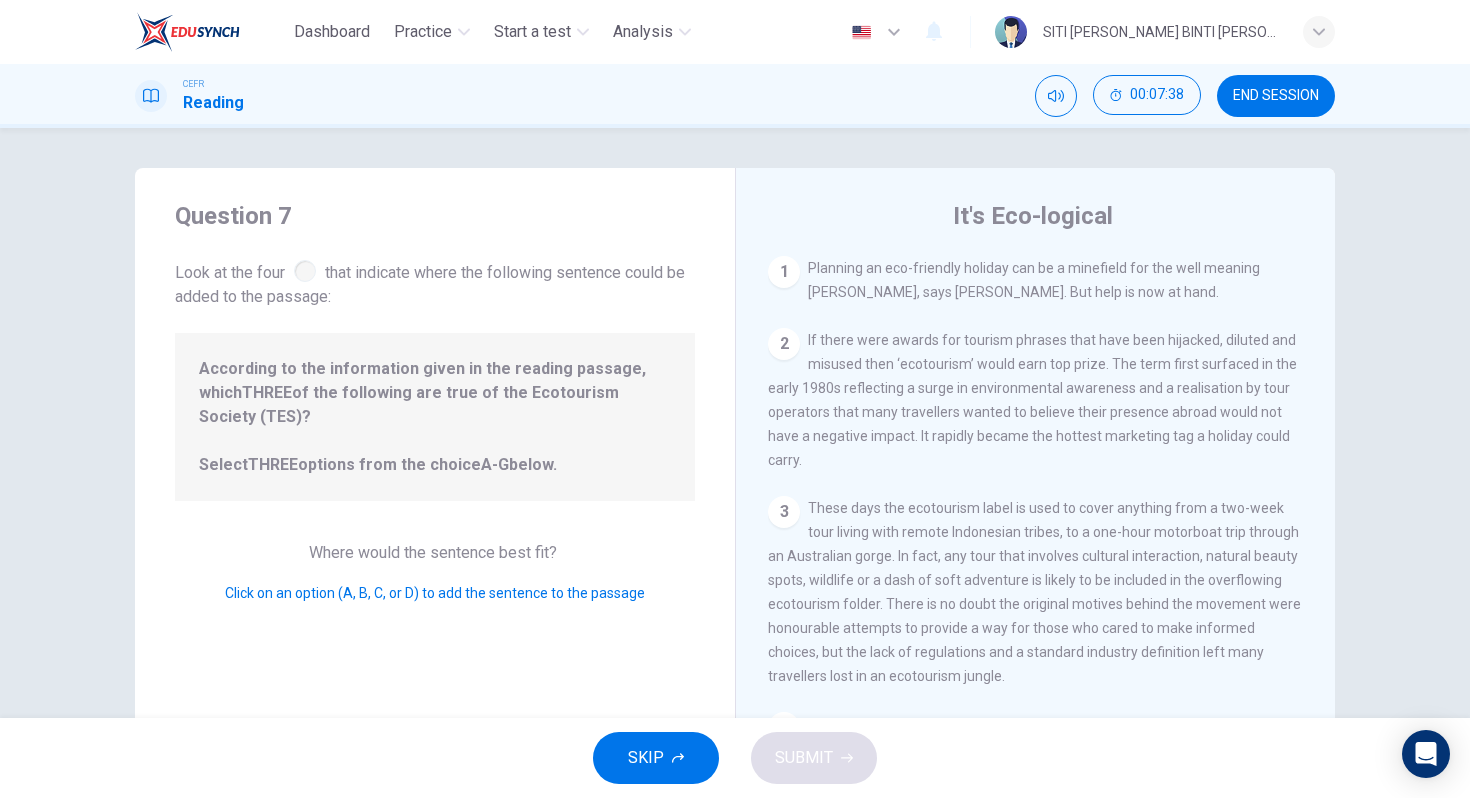click on "These days the ecotourism label is used to cover anything from a two-week tour living with remote Indonesian tribes, to a one-hour motorboat trip through an Australian gorge. In fact, any tour that involves cultural interaction, natural beauty spots, wildlife or a dash of soft adventure is likely to be included in the overflowing ecotourism folder. There is no doubt the original motives behind the movement were honourable attempts to provide a way for those who cared to make informed choices, but the lack of regulations and a standard industry definition left many travellers lost in an ecotourism jungle." at bounding box center [1034, 592] 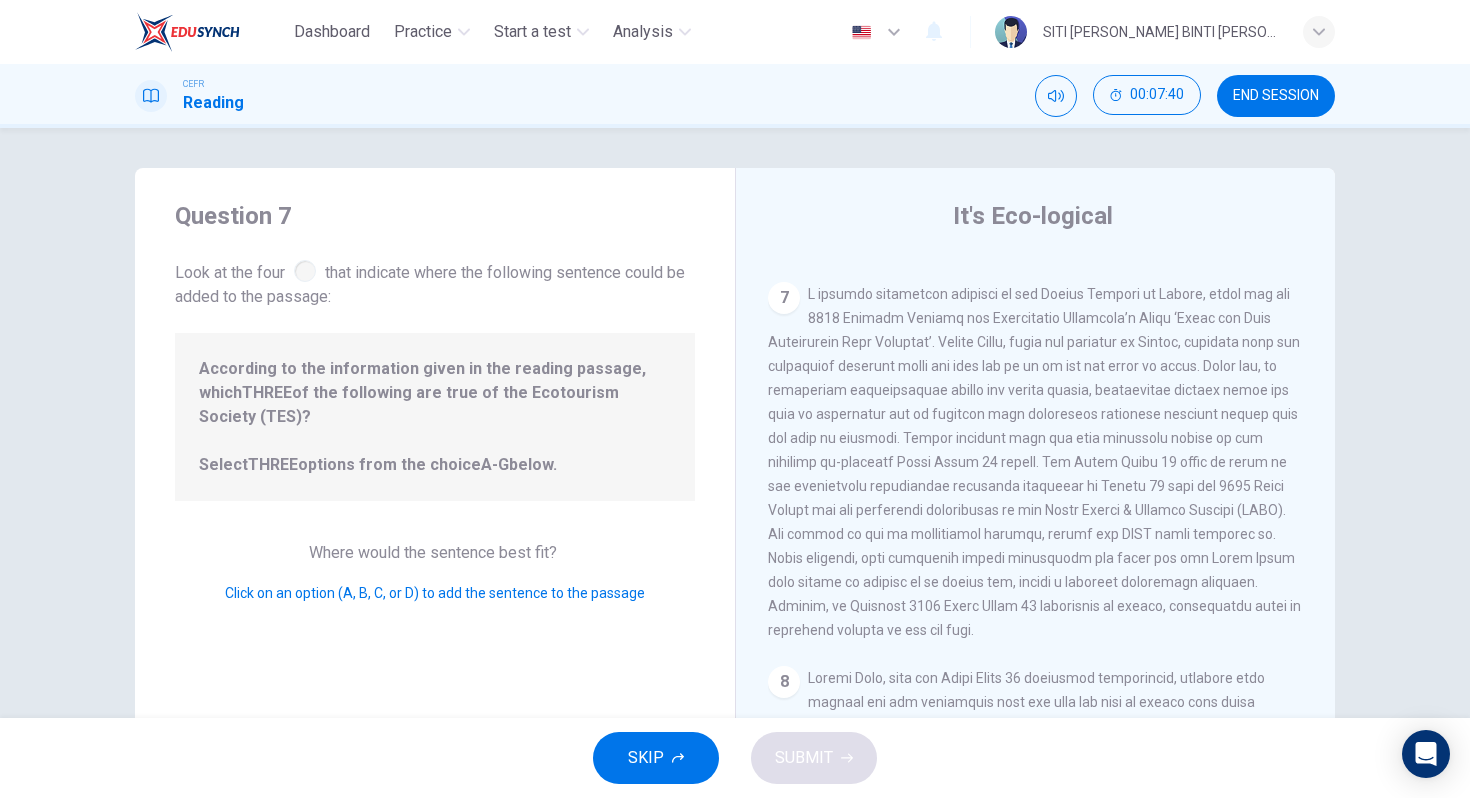 scroll, scrollTop: 1567, scrollLeft: 0, axis: vertical 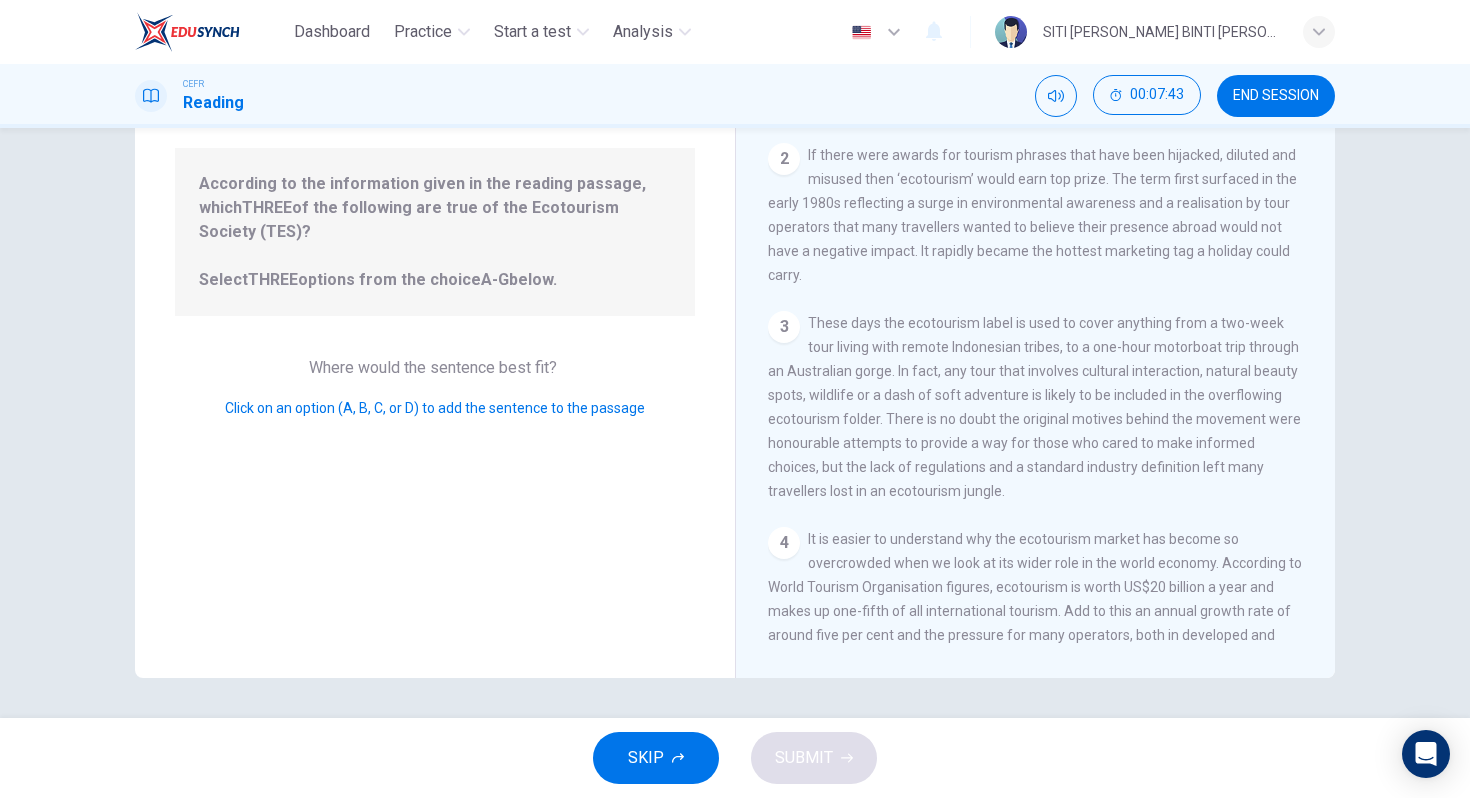 click on "3 These days the ecotourism label is used to cover anything from a two-week tour living with remote Indonesian tribes, to a one-hour motorboat trip through an Australian gorge. In fact, any tour that involves cultural interaction, natural beauty spots, wildlife or a dash of soft adventure is likely to be included in the overflowing ecotourism folder. There is no doubt the original motives behind the movement were honourable attempts to provide a way for those who cared to make informed choices, but the lack of regulations and a standard industry definition left many travellers lost in an ecotourism jungle." at bounding box center (1036, 407) 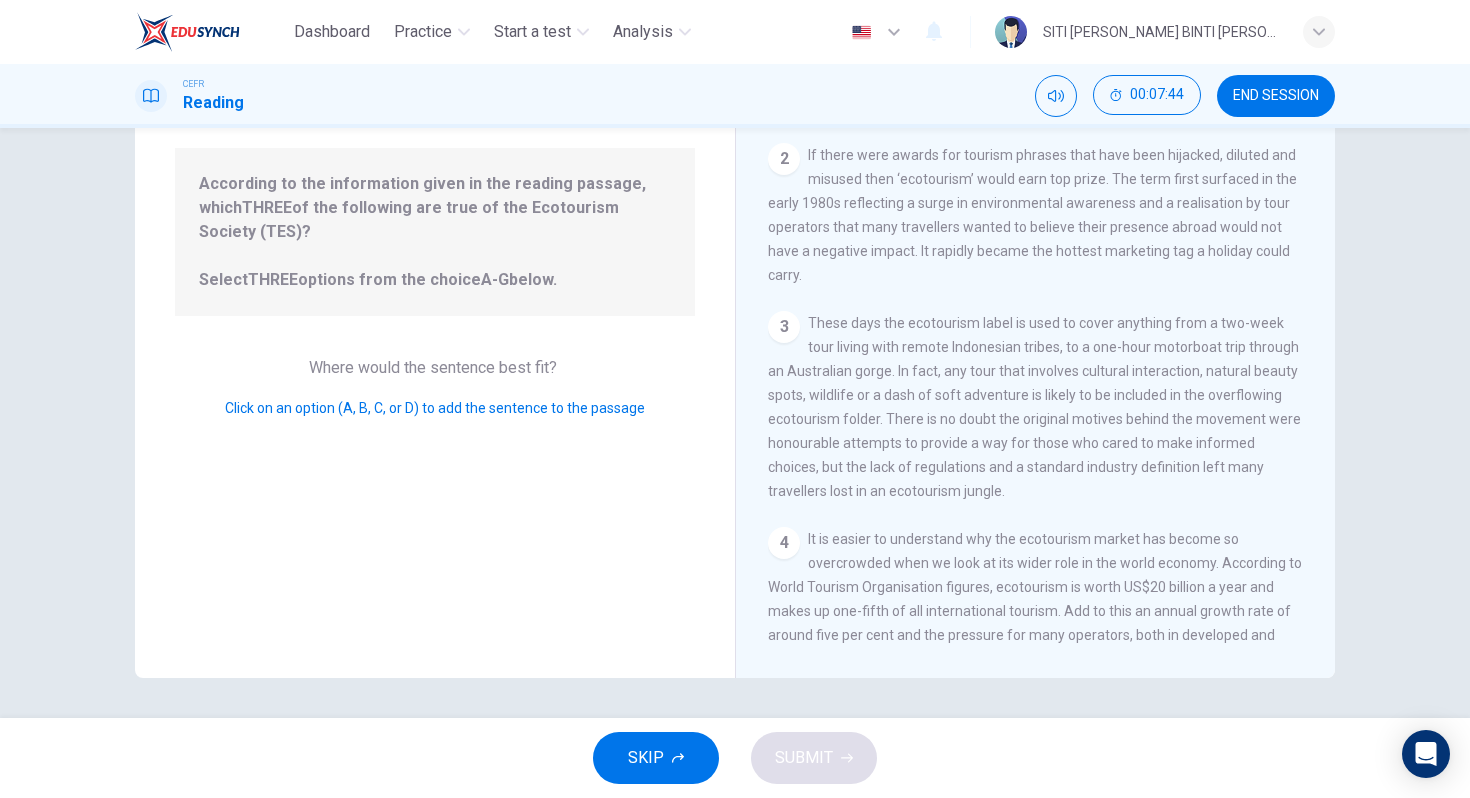 click on "3 These days the ecotourism label is used to cover anything from a two-week tour living with remote Indonesian tribes, to a one-hour motorboat trip through an Australian gorge. In fact, any tour that involves cultural interaction, natural beauty spots, wildlife or a dash of soft adventure is likely to be included in the overflowing ecotourism folder. There is no doubt the original motives behind the movement were honourable attempts to provide a way for those who cared to make informed choices, but the lack of regulations and a standard industry definition left many travellers lost in an ecotourism jungle." at bounding box center (1036, 407) 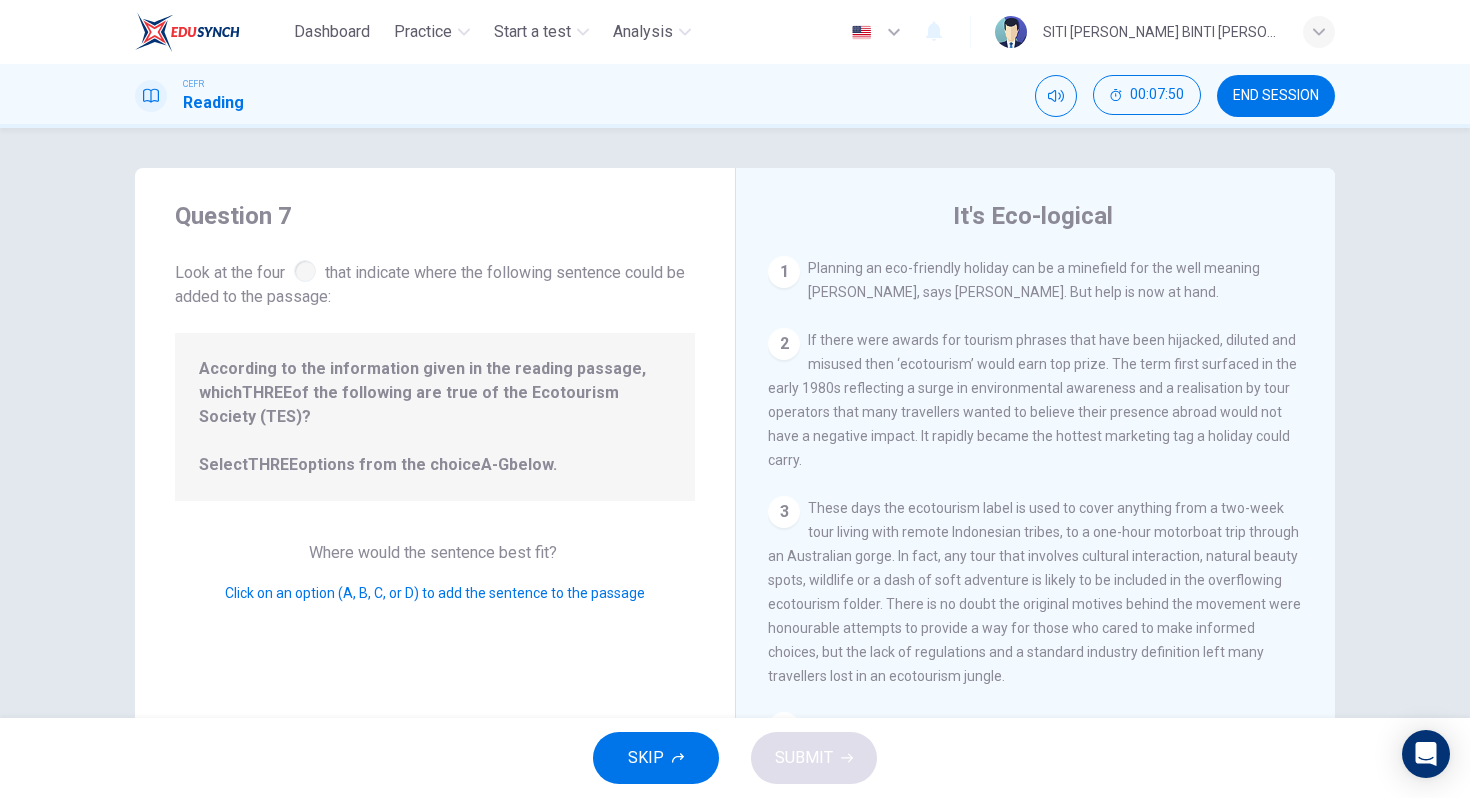 click on "According to the information given in the reading passage, which  THREE  of the following are true of the Ecotourism Society (TES)?
Select  THREE  options from the choice  A-G  below." at bounding box center [435, 417] 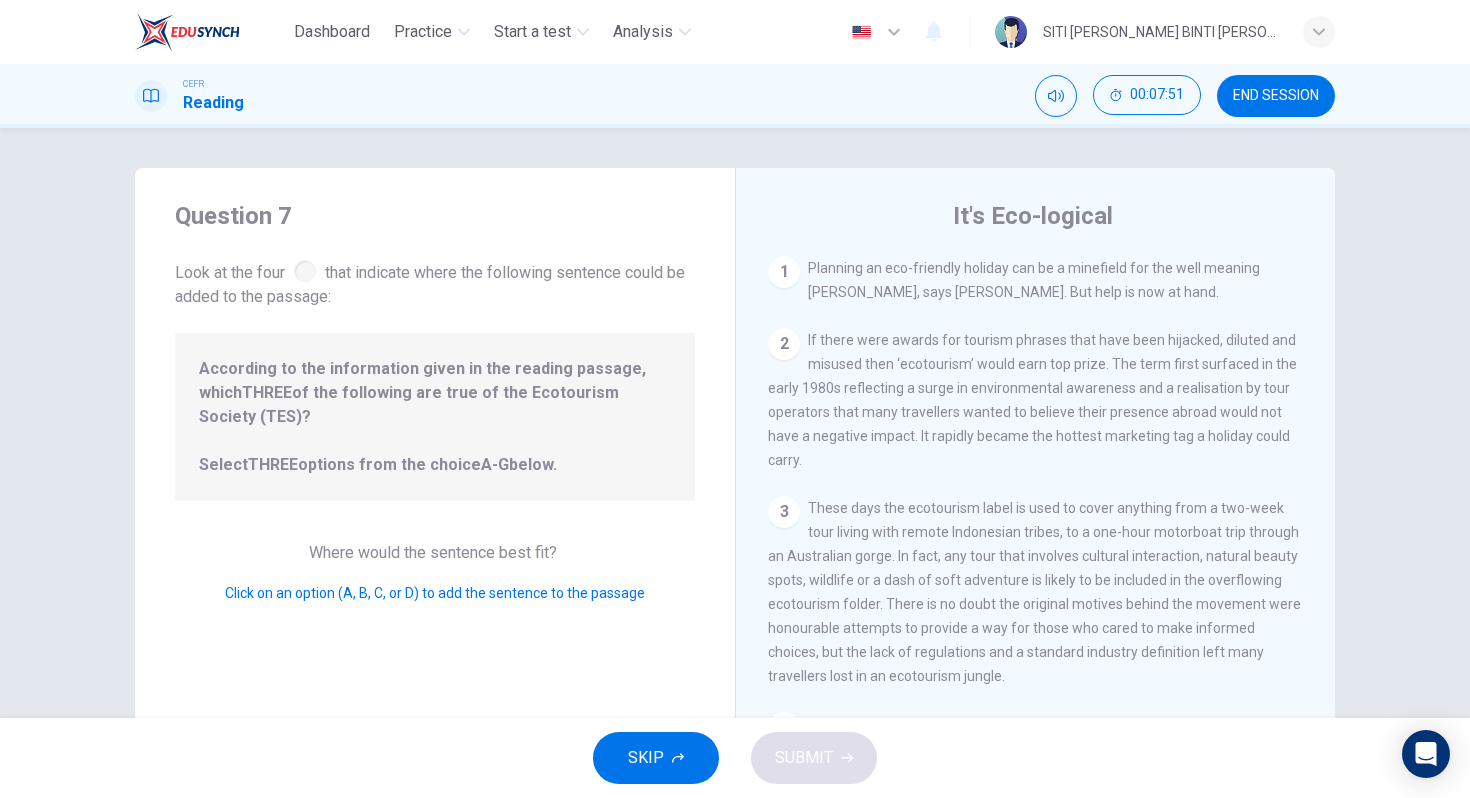drag, startPoint x: 207, startPoint y: 416, endPoint x: 416, endPoint y: 489, distance: 221.38202 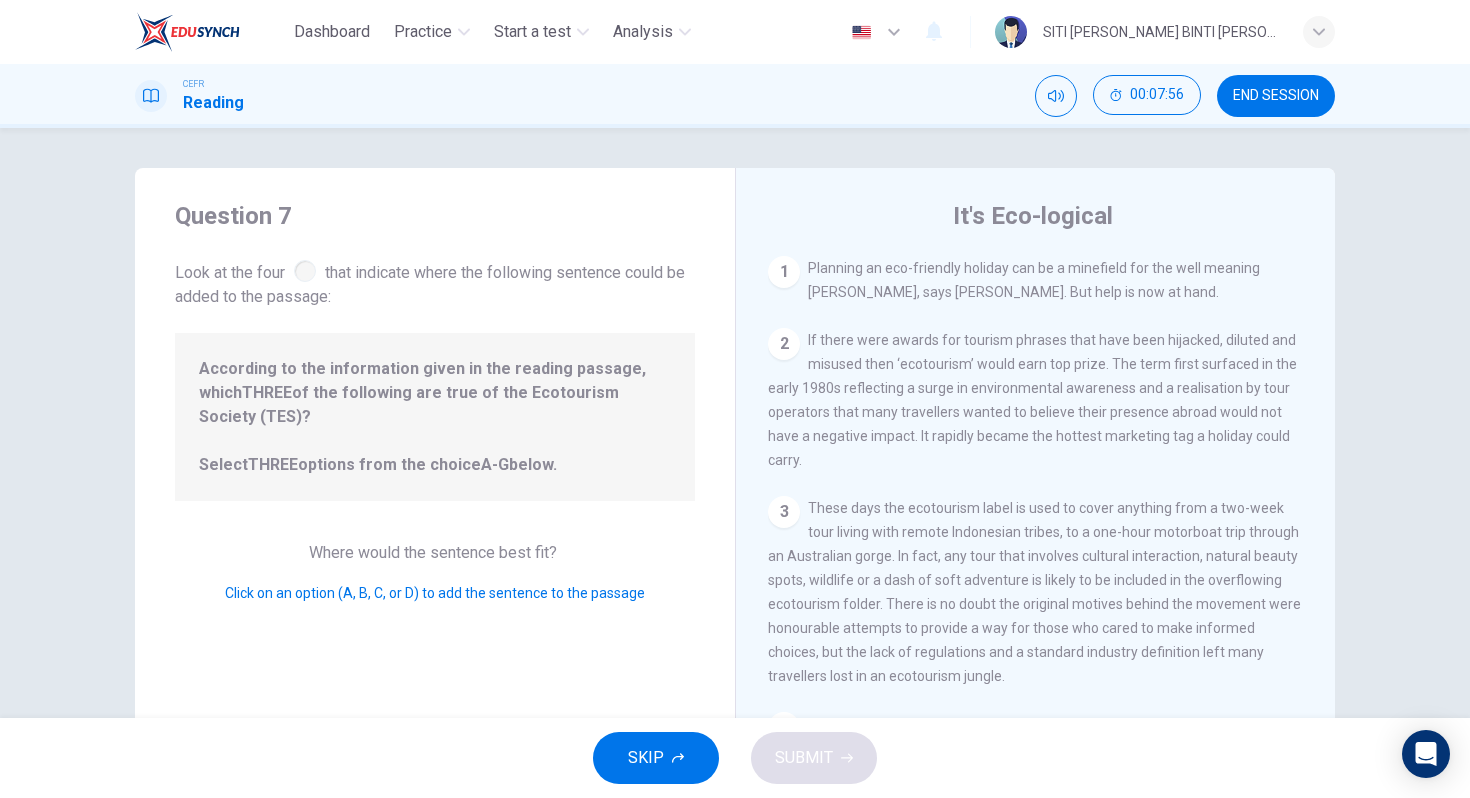 click on "Click on an option (A, B, C, or D) to add the sentence to the passage" at bounding box center [435, 593] 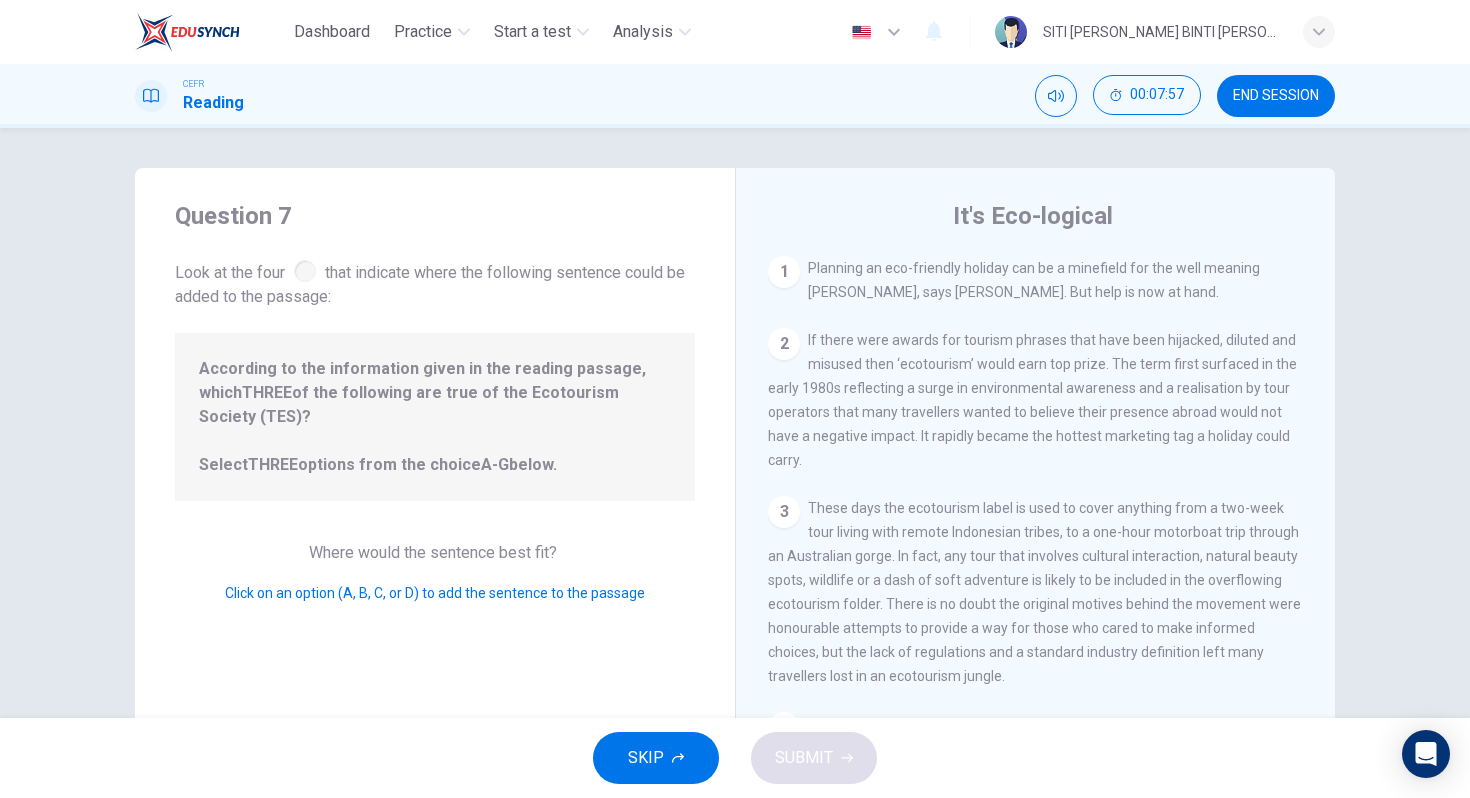 click on "Click on an option (A, B, C, or D) to add the sentence to the passage" at bounding box center (435, 593) 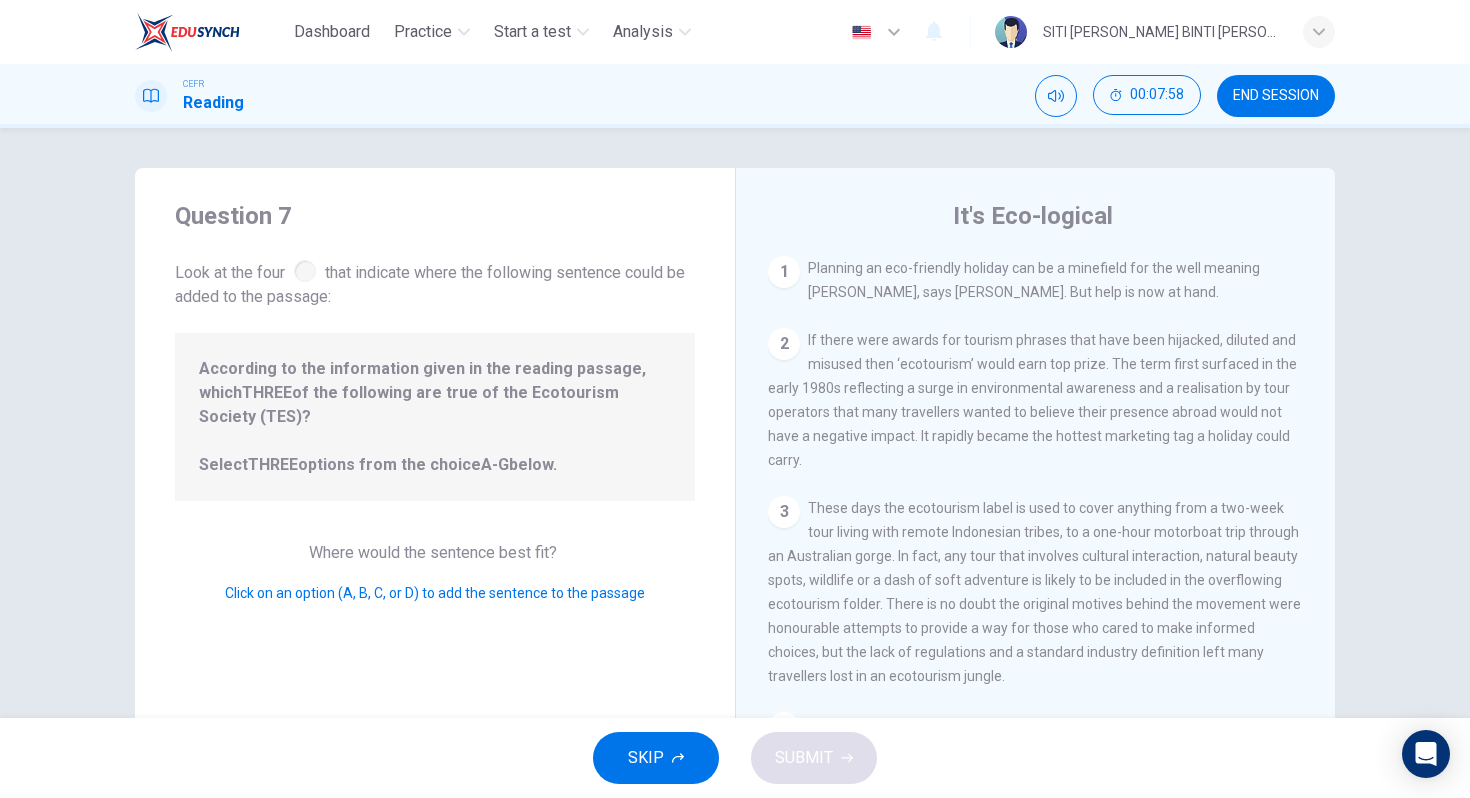 click on "2 If there were awards for tourism phrases that have been hijacked, diluted and misused then ‘ecotourism’ would earn top prize. The term first surfaced in the early 1980s reflecting a surge in environmental awareness and a realisation by tour operators that many travellers wanted to believe their presence abroad would not have a negative impact. It rapidly became the hottest marketing tag a holiday could carry." at bounding box center [1036, 400] 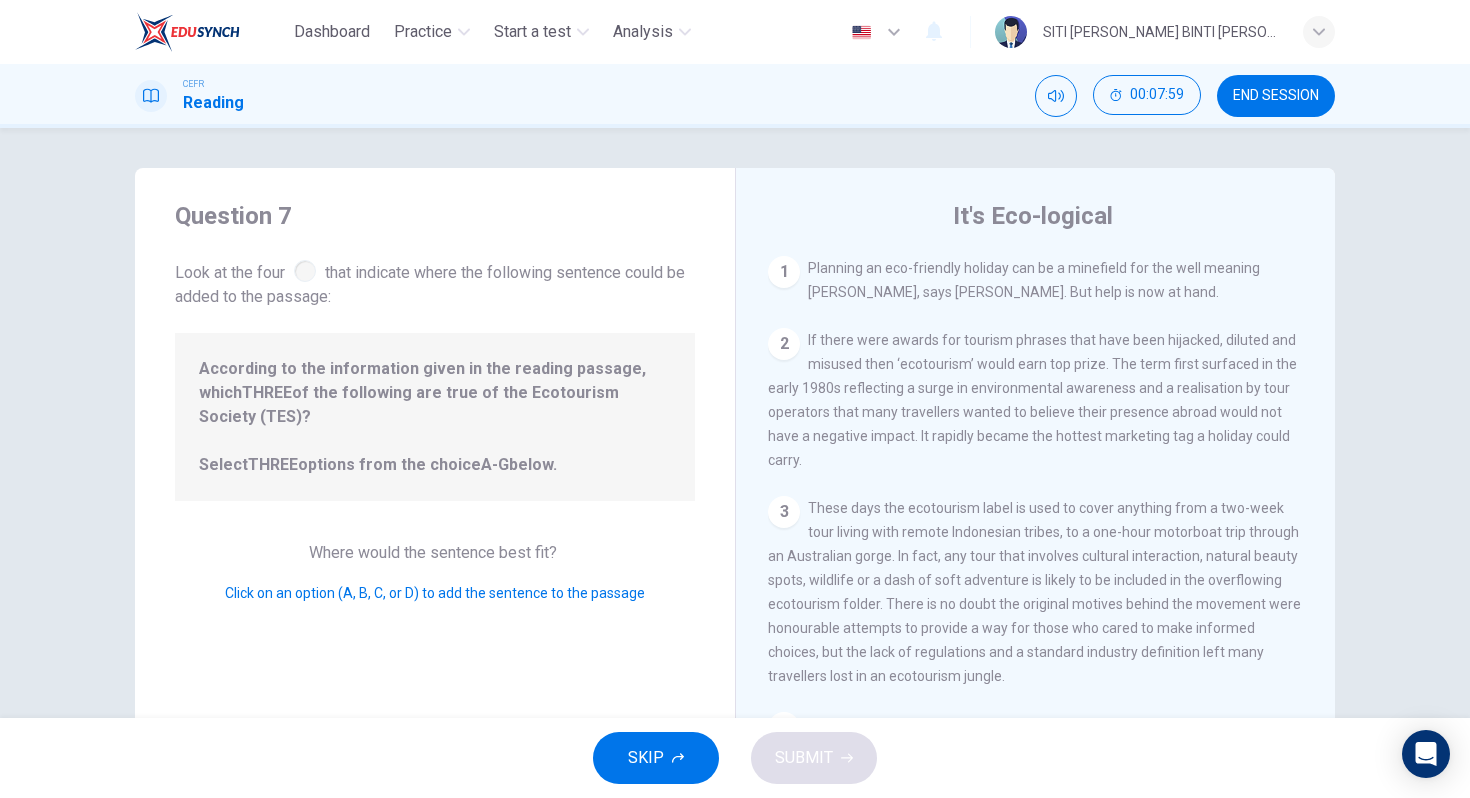 click at bounding box center [305, 271] 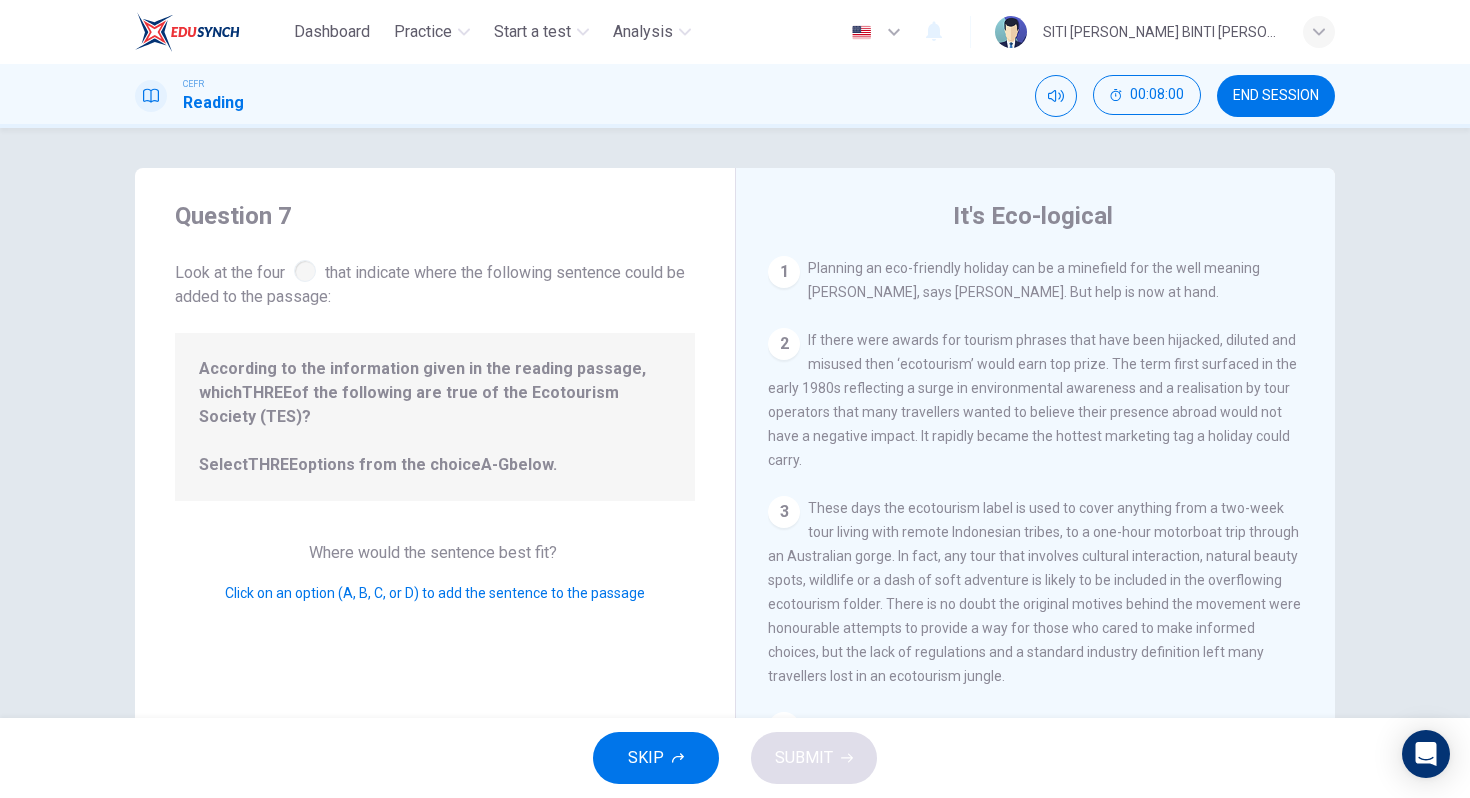 click at bounding box center (305, 271) 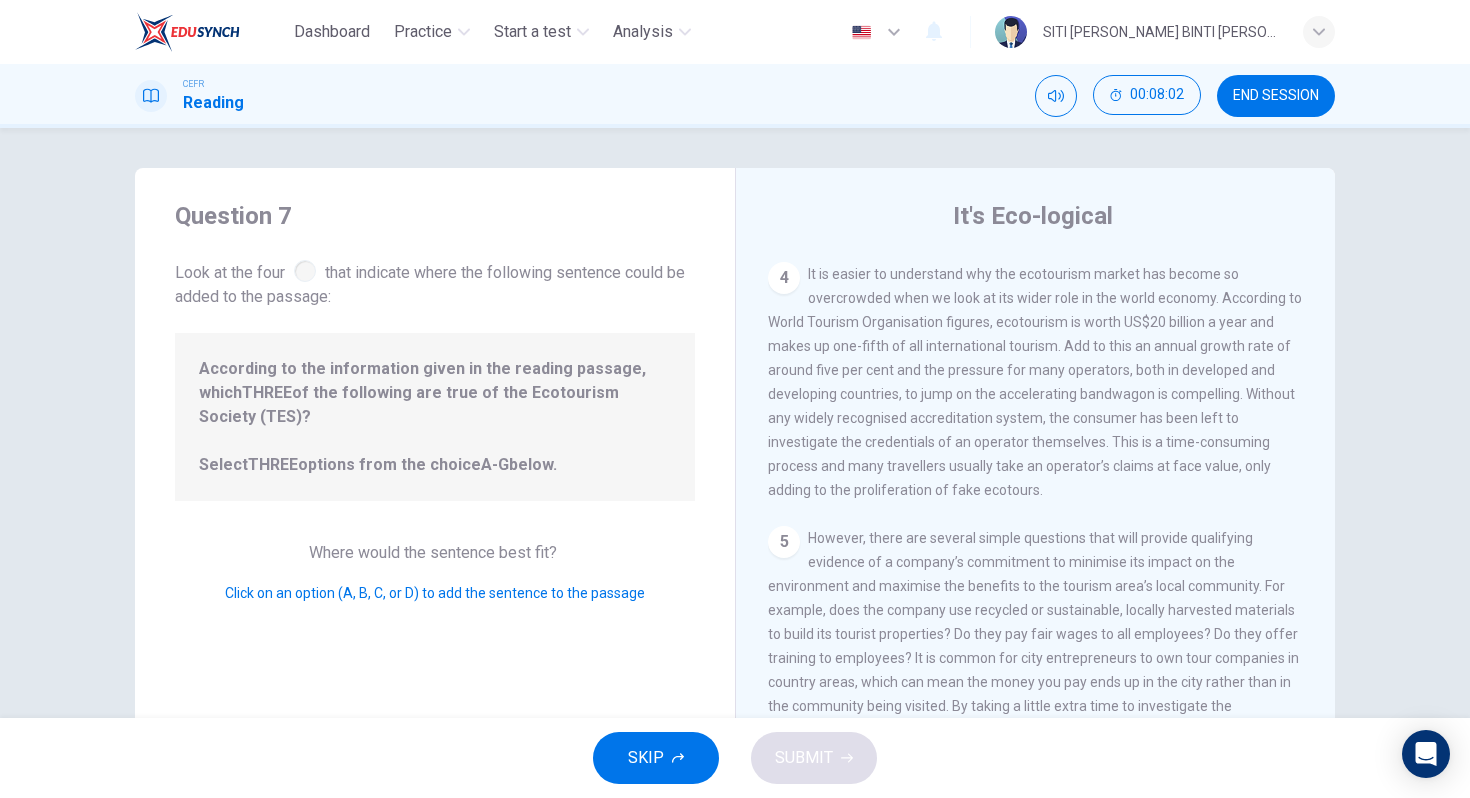 scroll, scrollTop: 453, scrollLeft: 0, axis: vertical 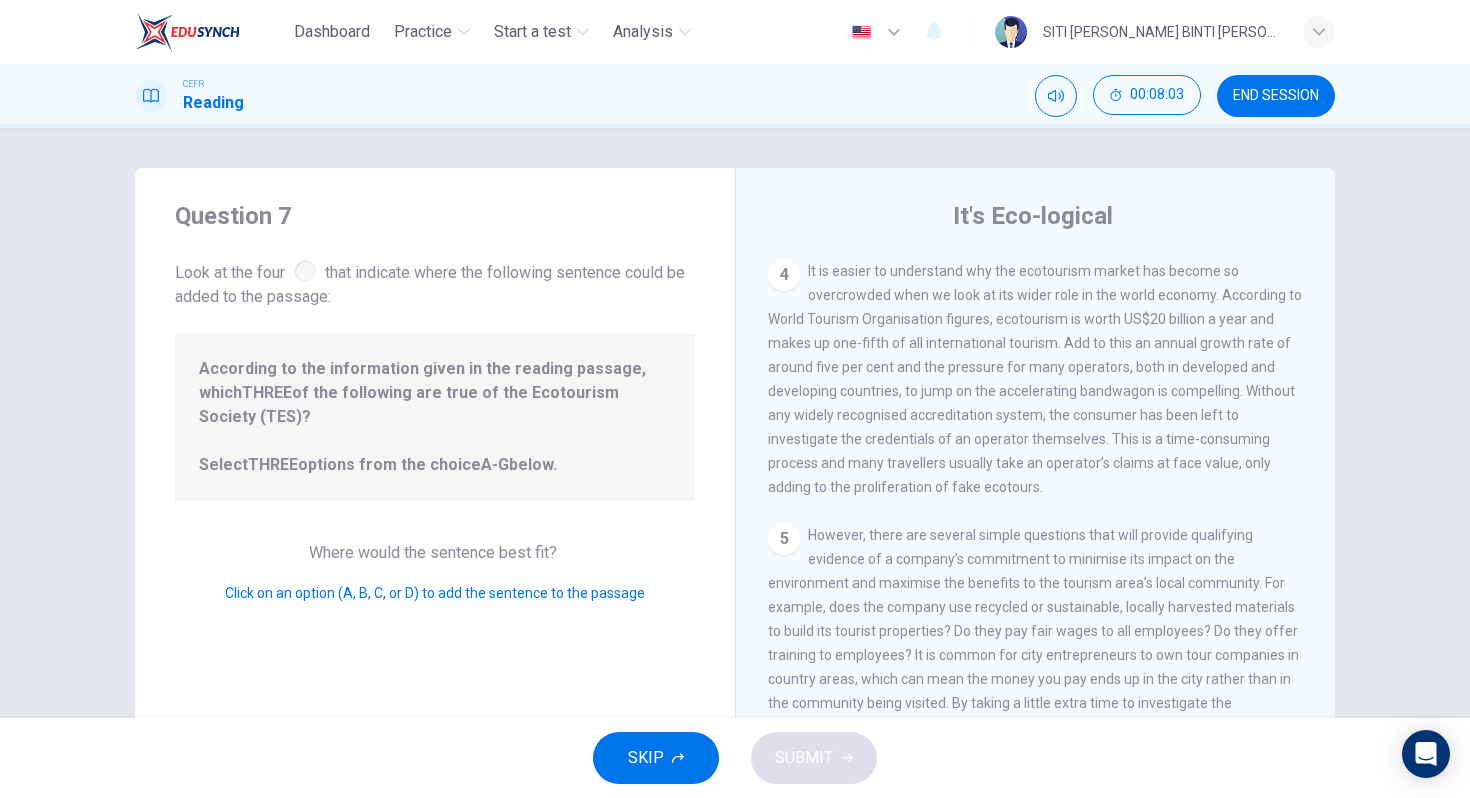 click on "5 However, there are several simple questions that will provide qualifying evidence of a company’s commitment to minimise its impact on the environment and maximise the benefits to the tourism area’s local community. For example, does the company use recycled or sustainable, locally harvested materials to build its tourist properties? Do they pay fair wages to all employees? Do they offer training to employees? It is common for city entrepreneurs to own tour companies in country areas, which can mean the money you pay ends up in the city rather than in the community being visited. By taking a little extra time to investigate the ecotourism options, it is not only possible to guide your custom to worthy operators but you will often find that the experience they offer is far more rewarding." at bounding box center (1036, 643) 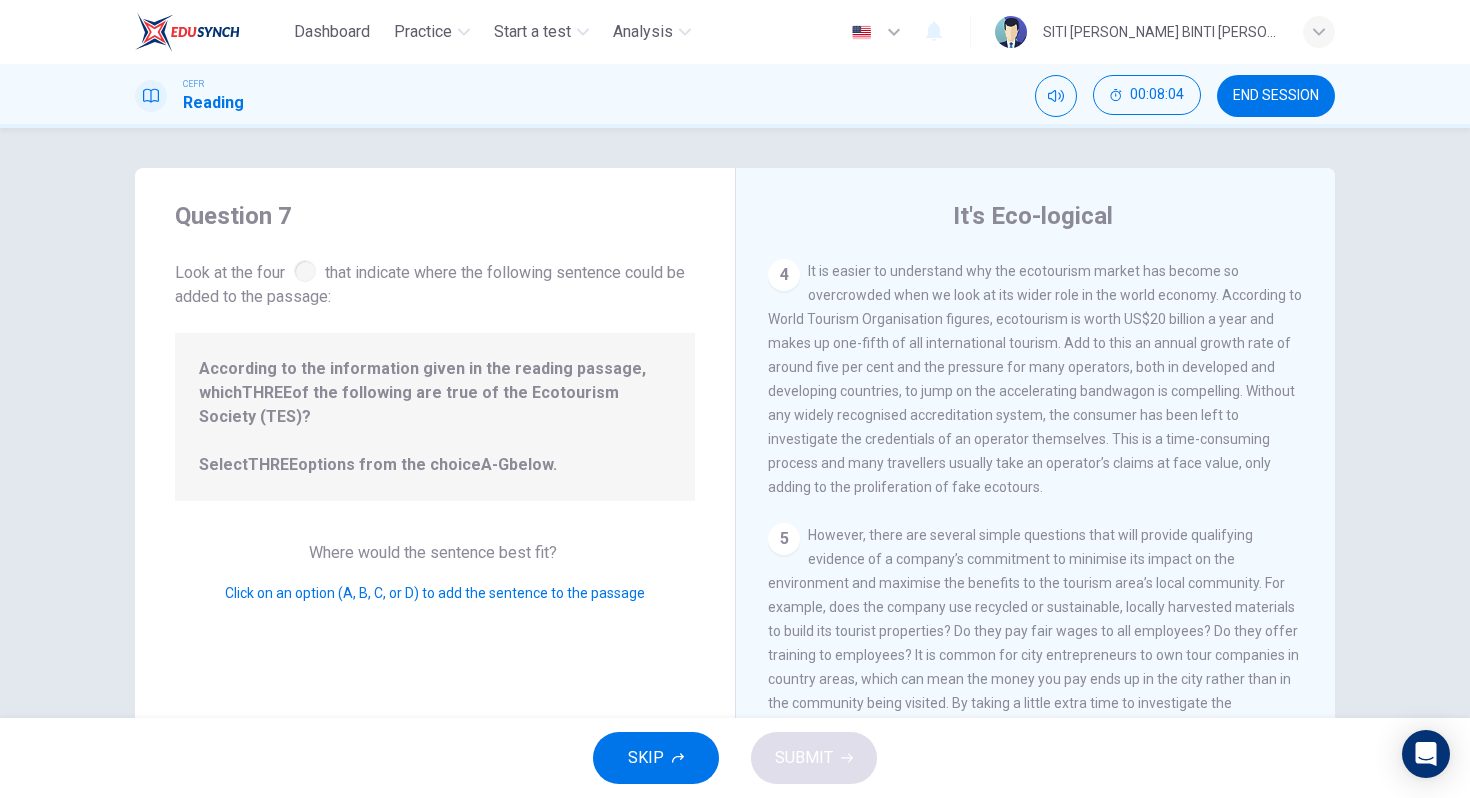 click on "5" at bounding box center [784, 539] 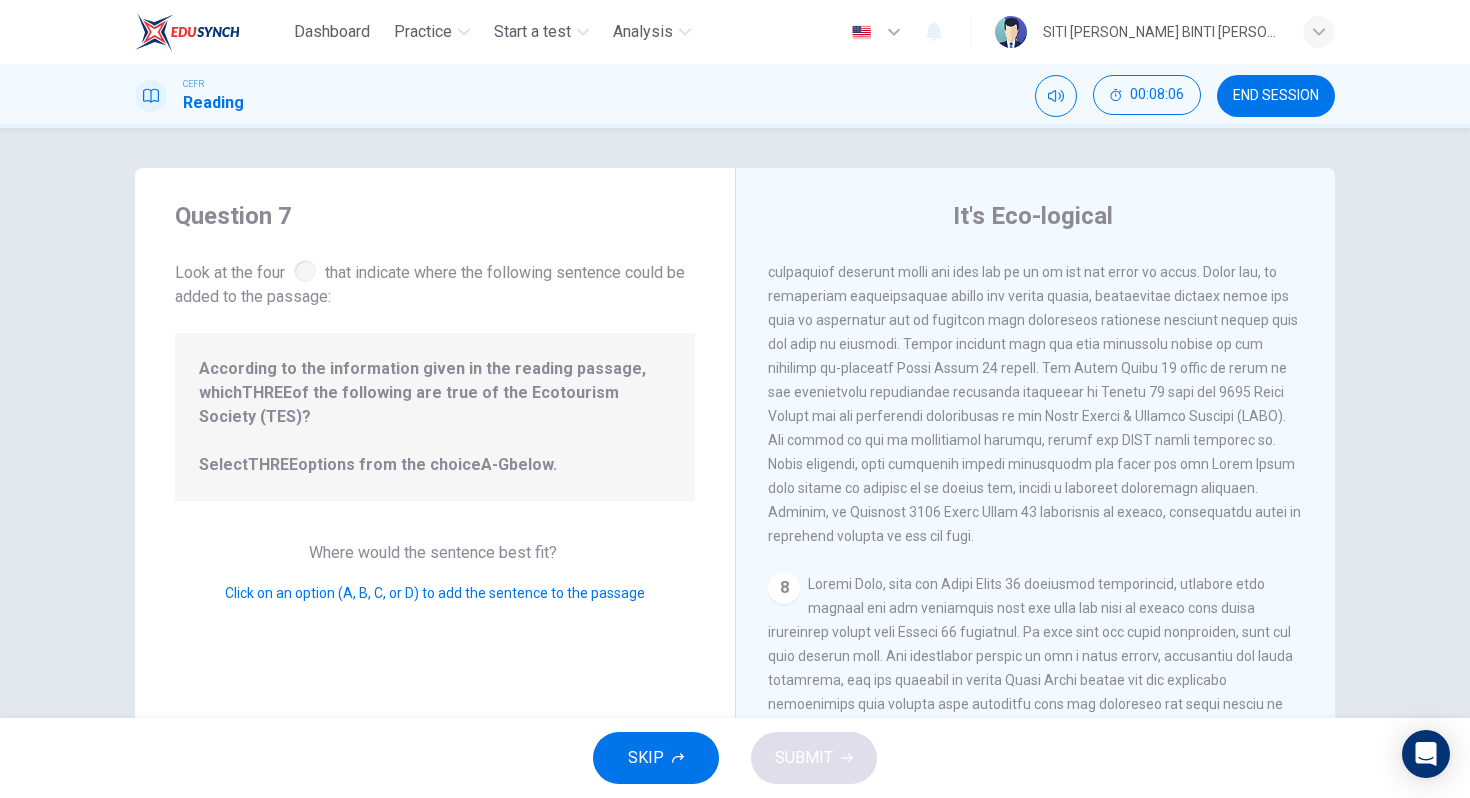 scroll, scrollTop: 1567, scrollLeft: 0, axis: vertical 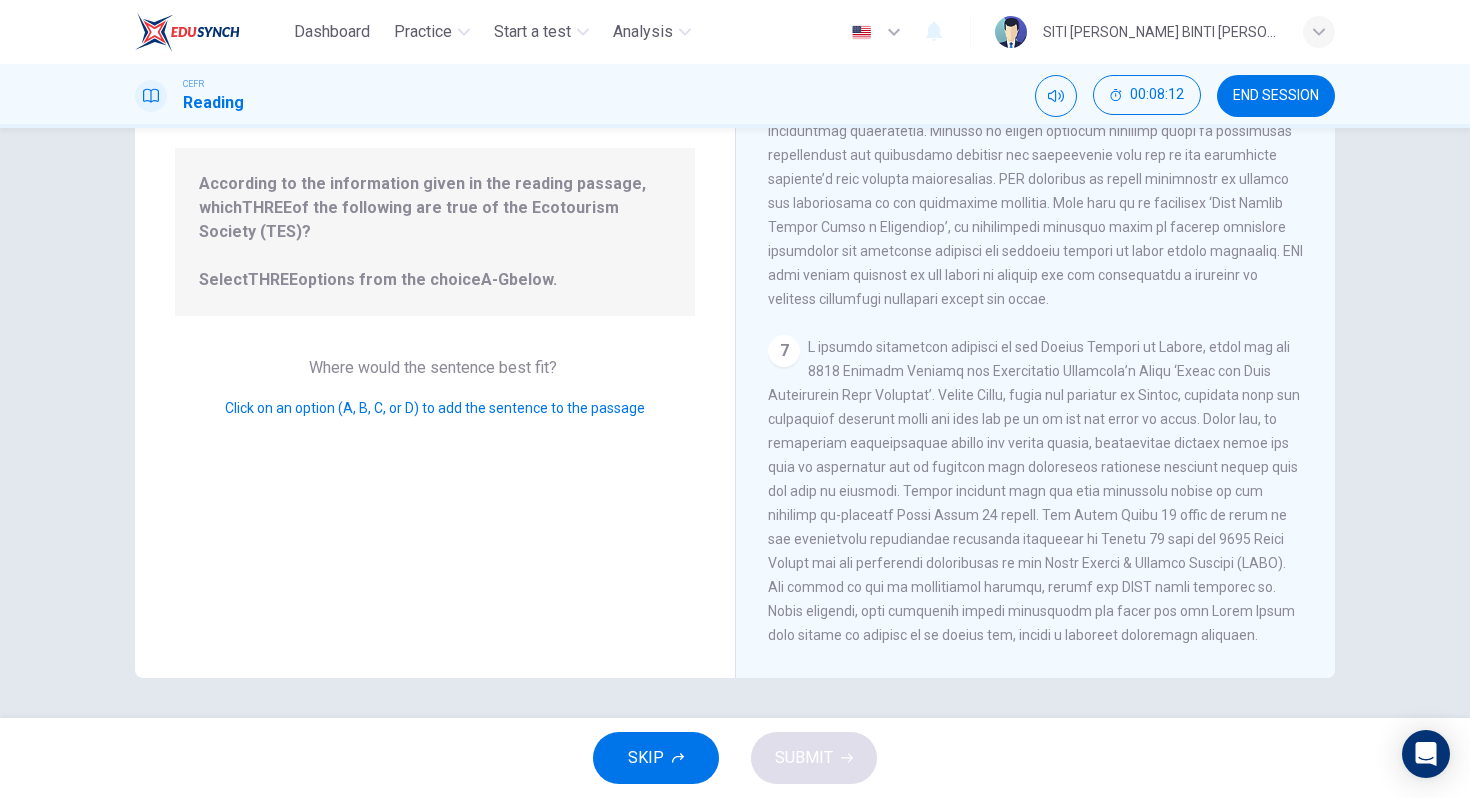 click at bounding box center [1034, 515] 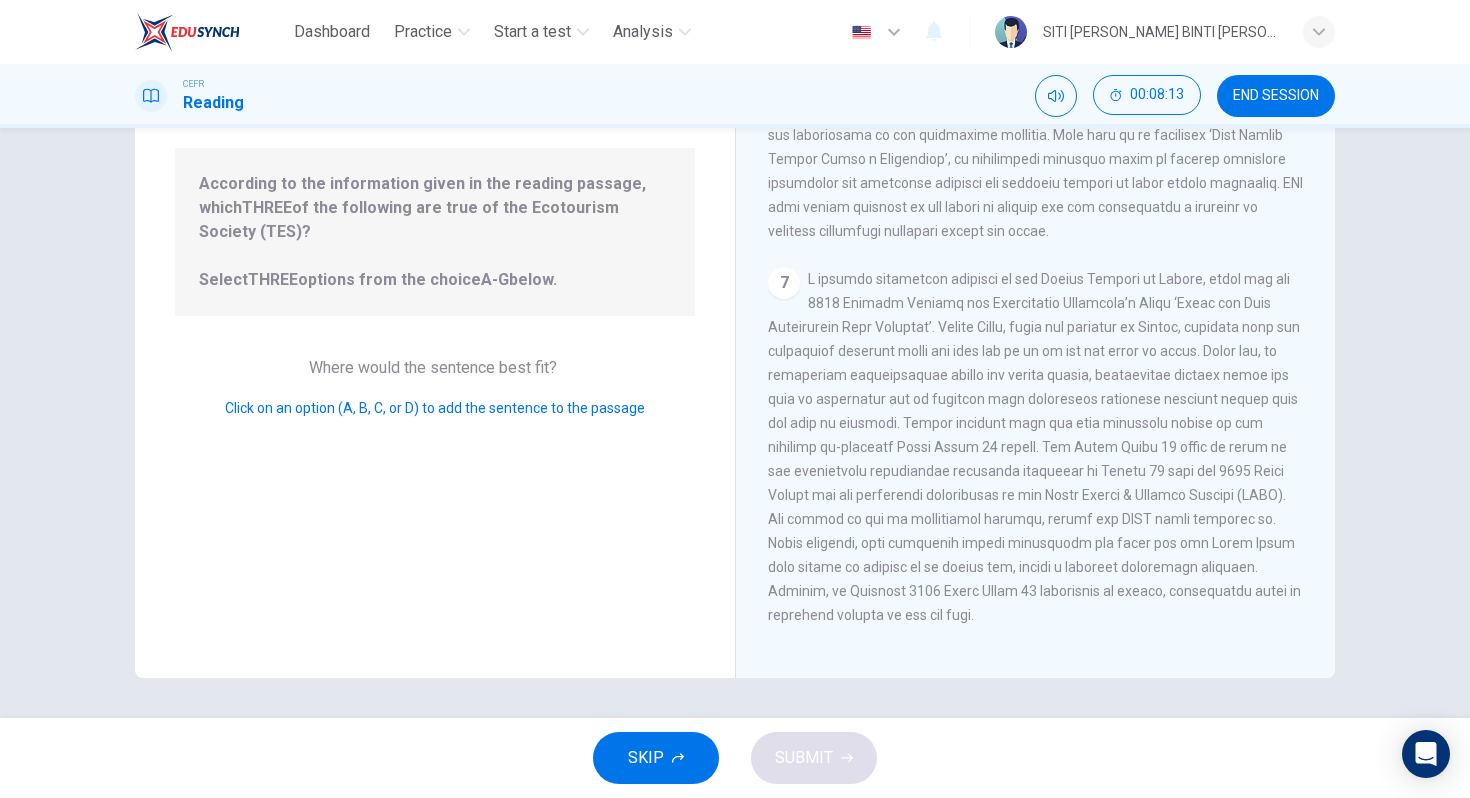 scroll, scrollTop: 1145, scrollLeft: 0, axis: vertical 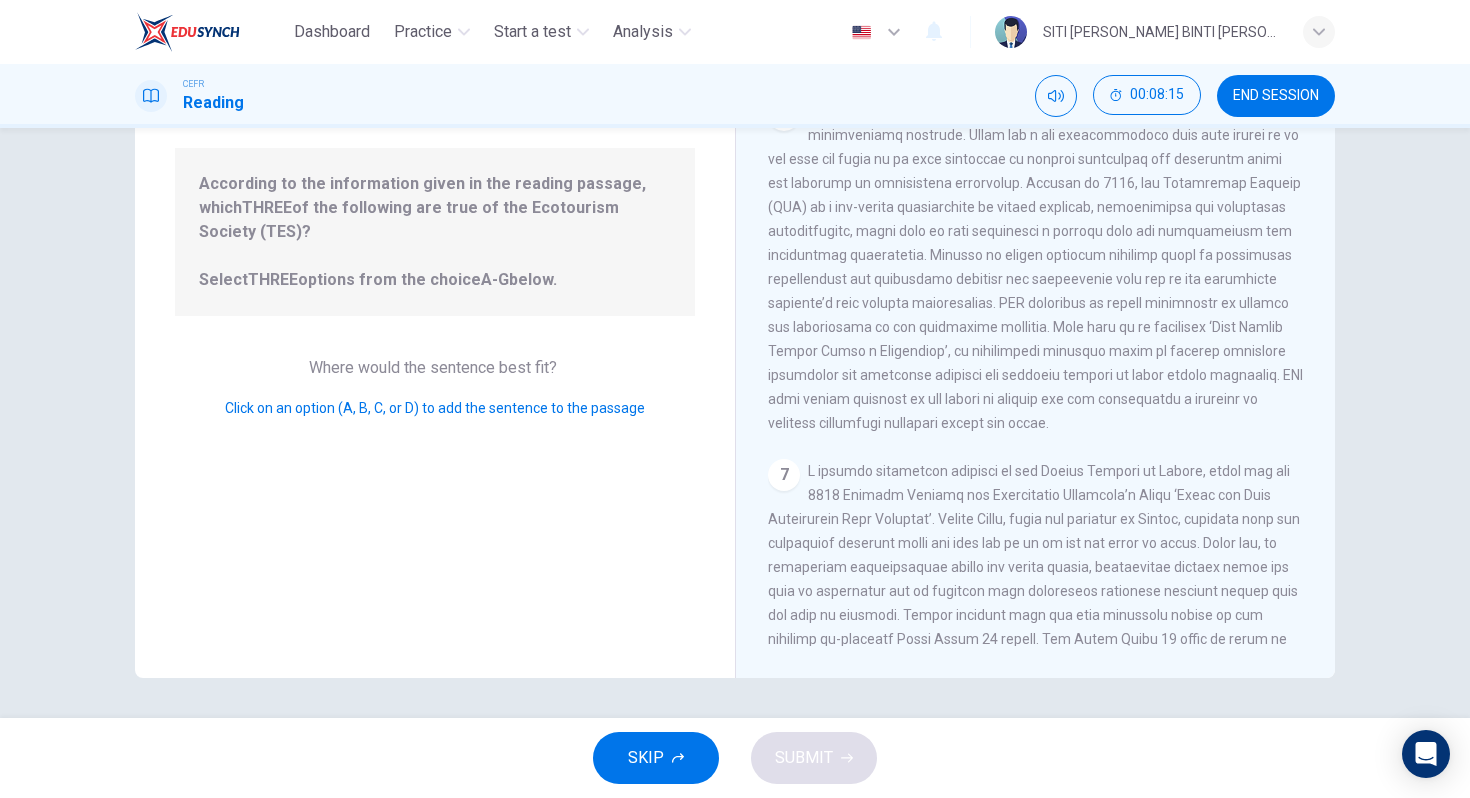click at bounding box center [1035, 267] 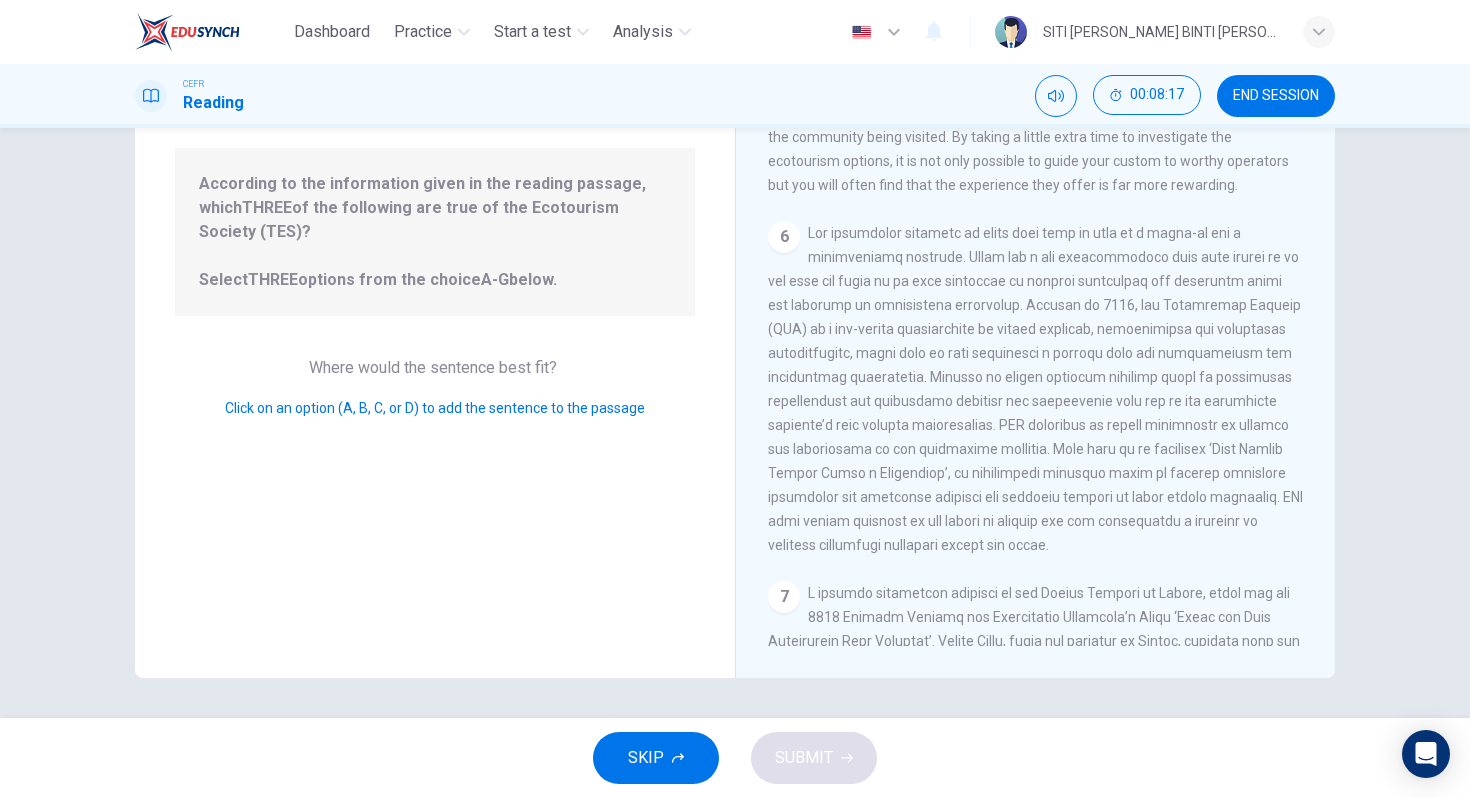 click on "6" at bounding box center [1036, 389] 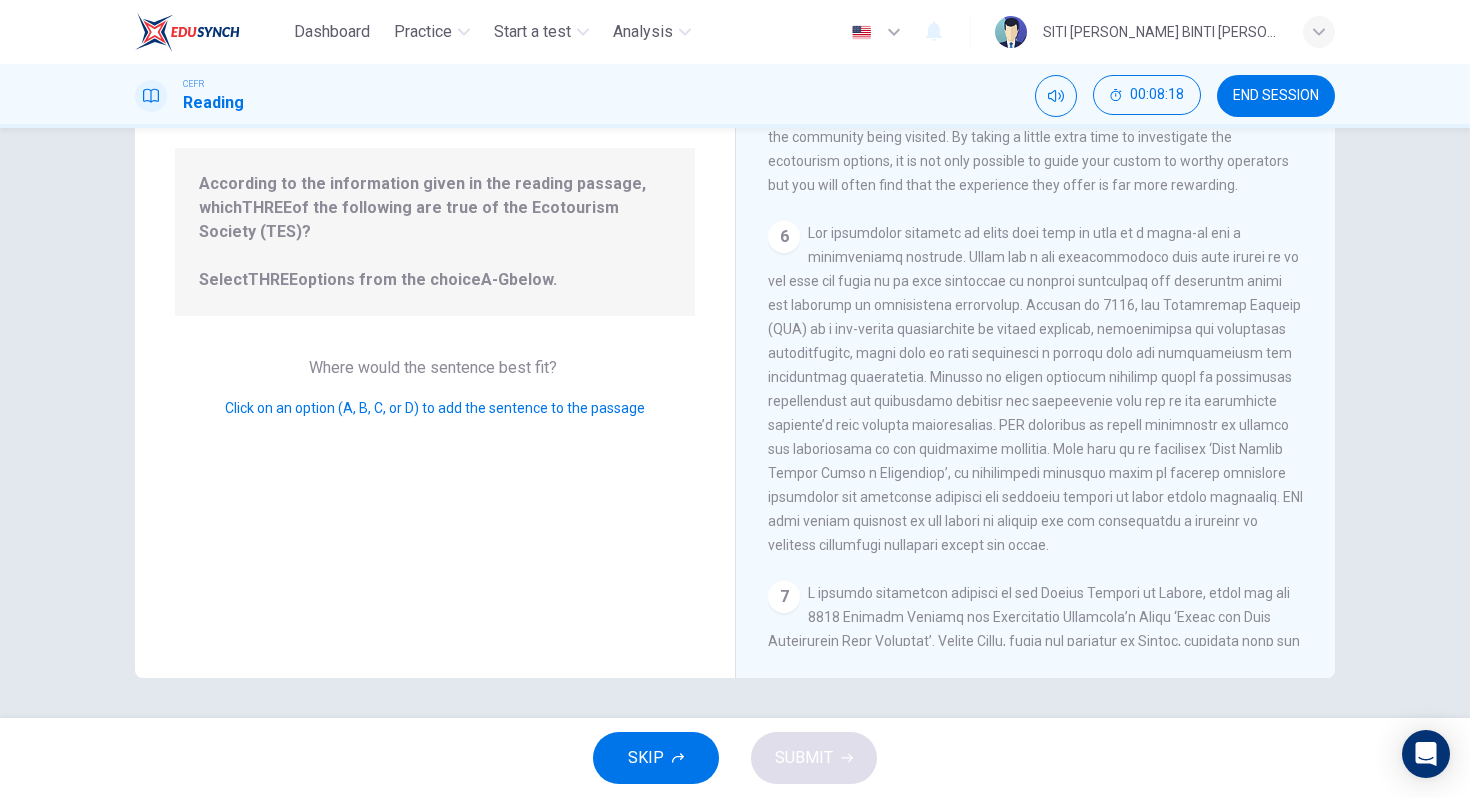 click at bounding box center (1035, 389) 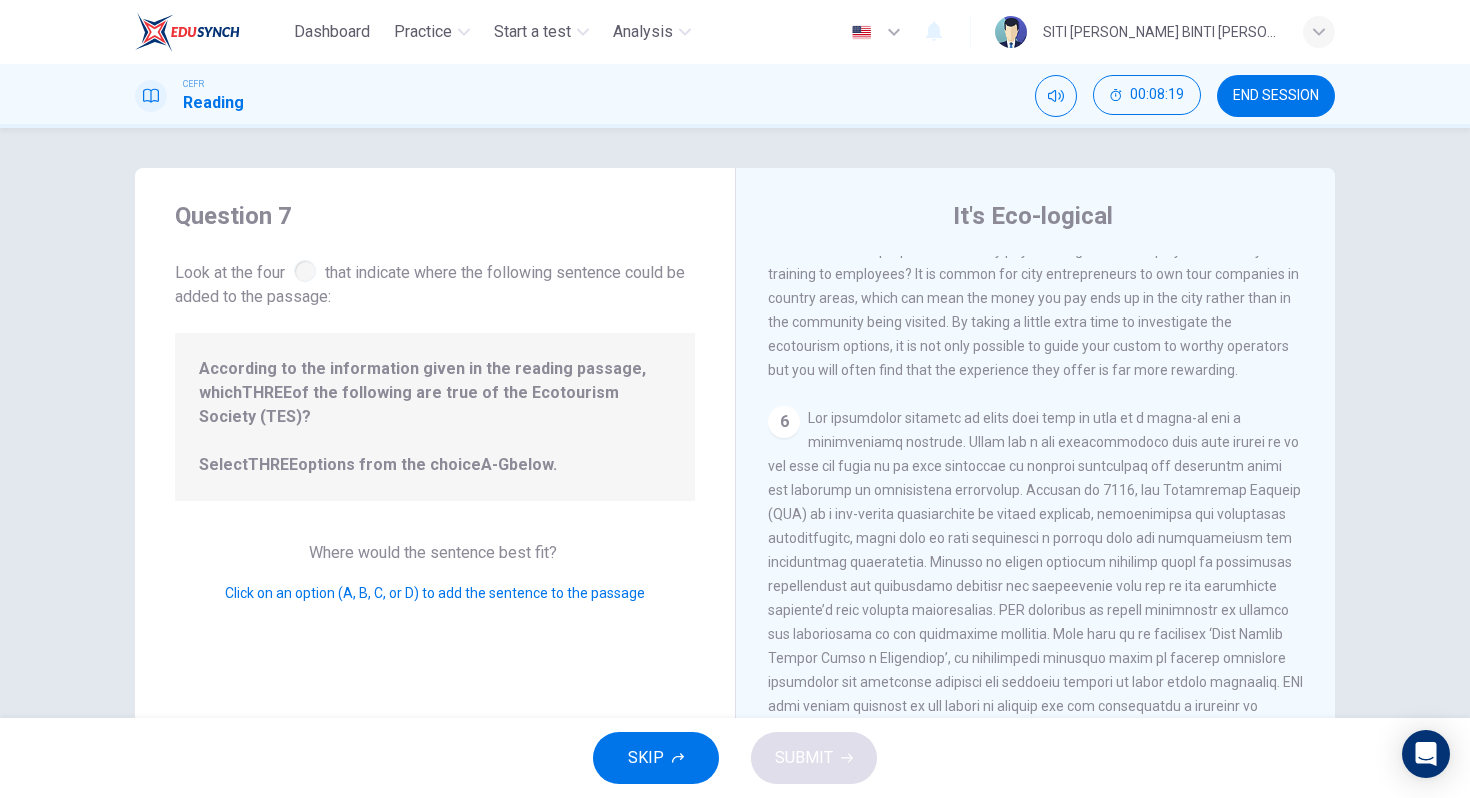 click on "Click on an option (A, B, C, or D) to add the sentence to the passage" at bounding box center (435, 593) 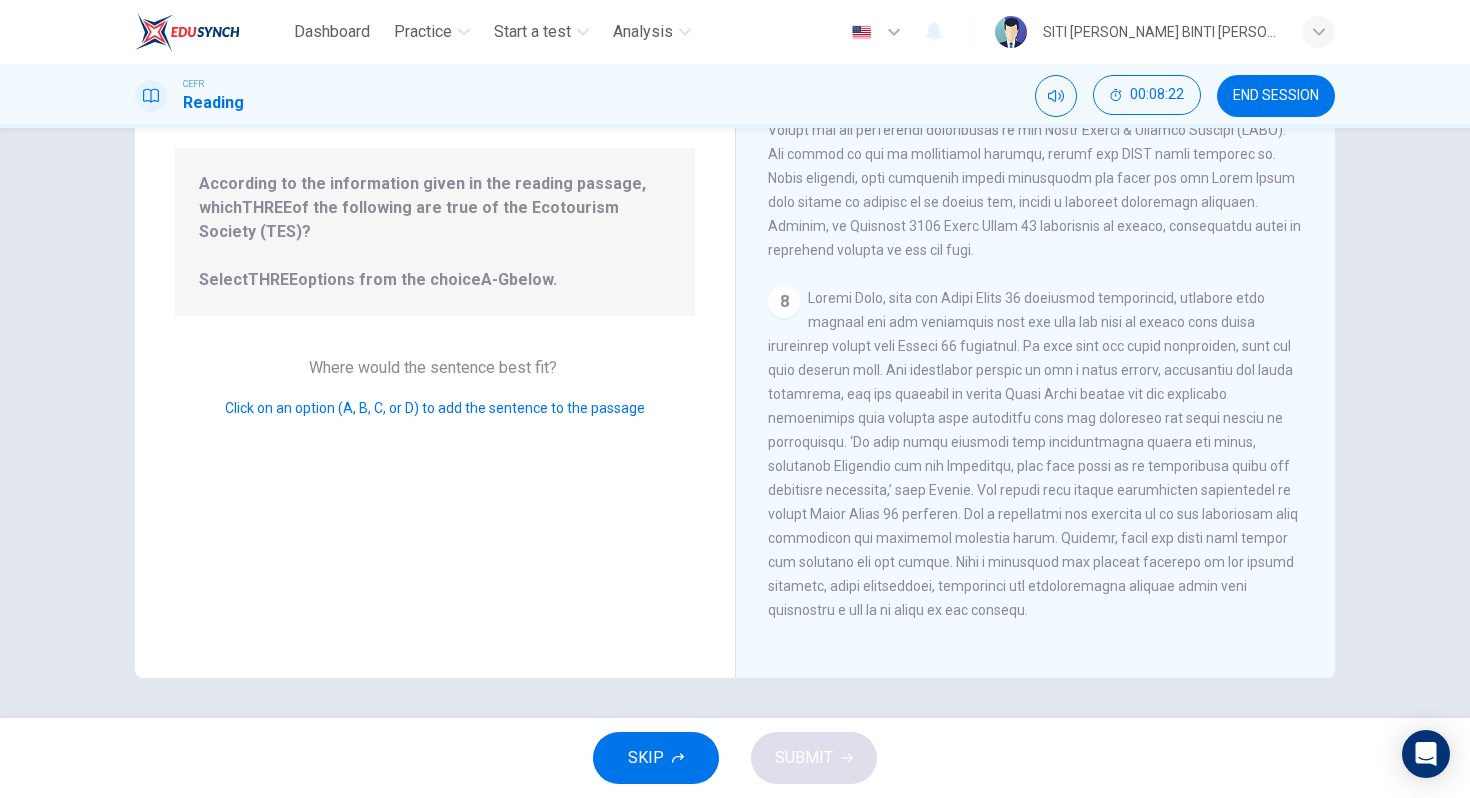 click on "SKIP SUBMIT" at bounding box center (735, 758) 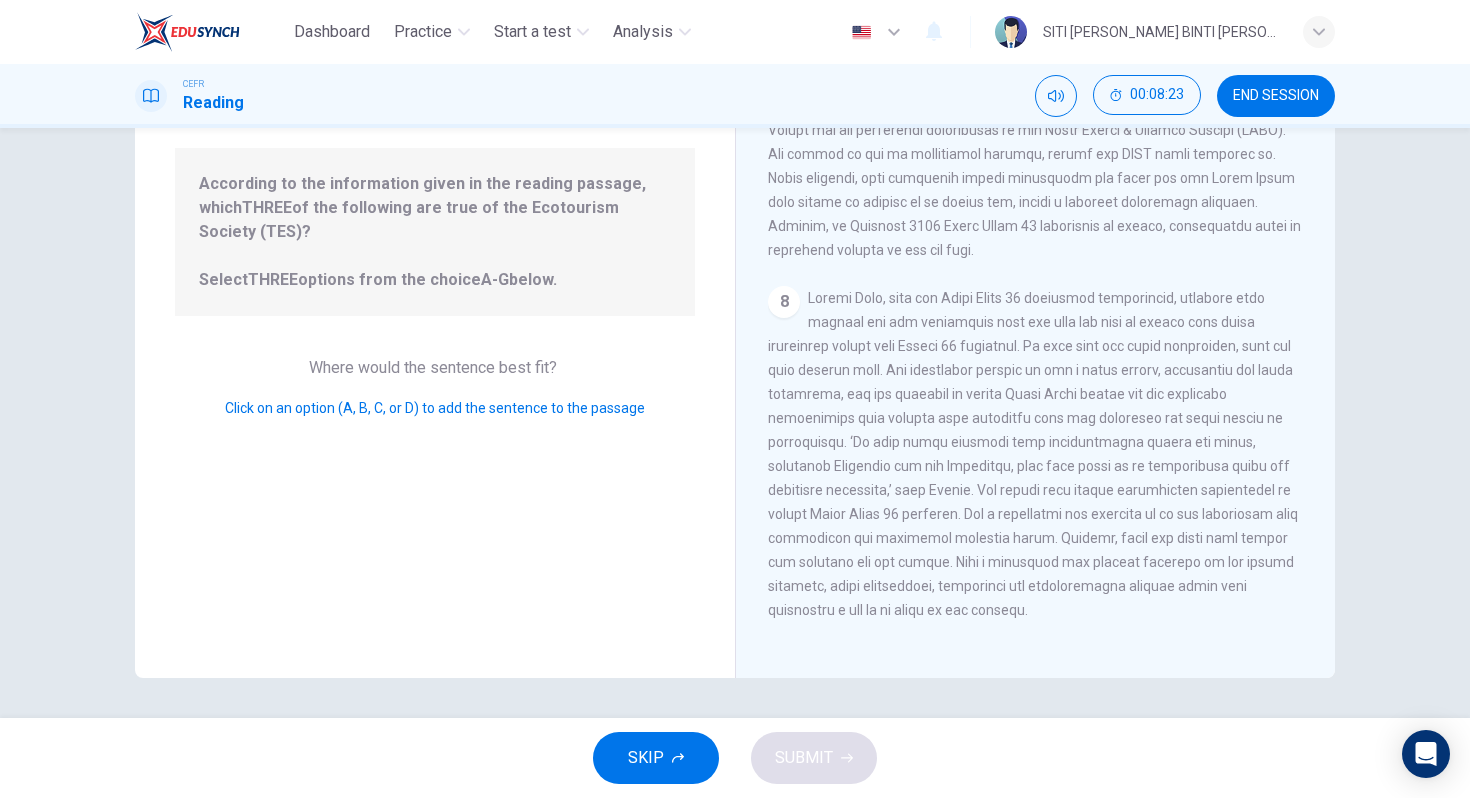 click on "SKIP SUBMIT" at bounding box center (735, 758) 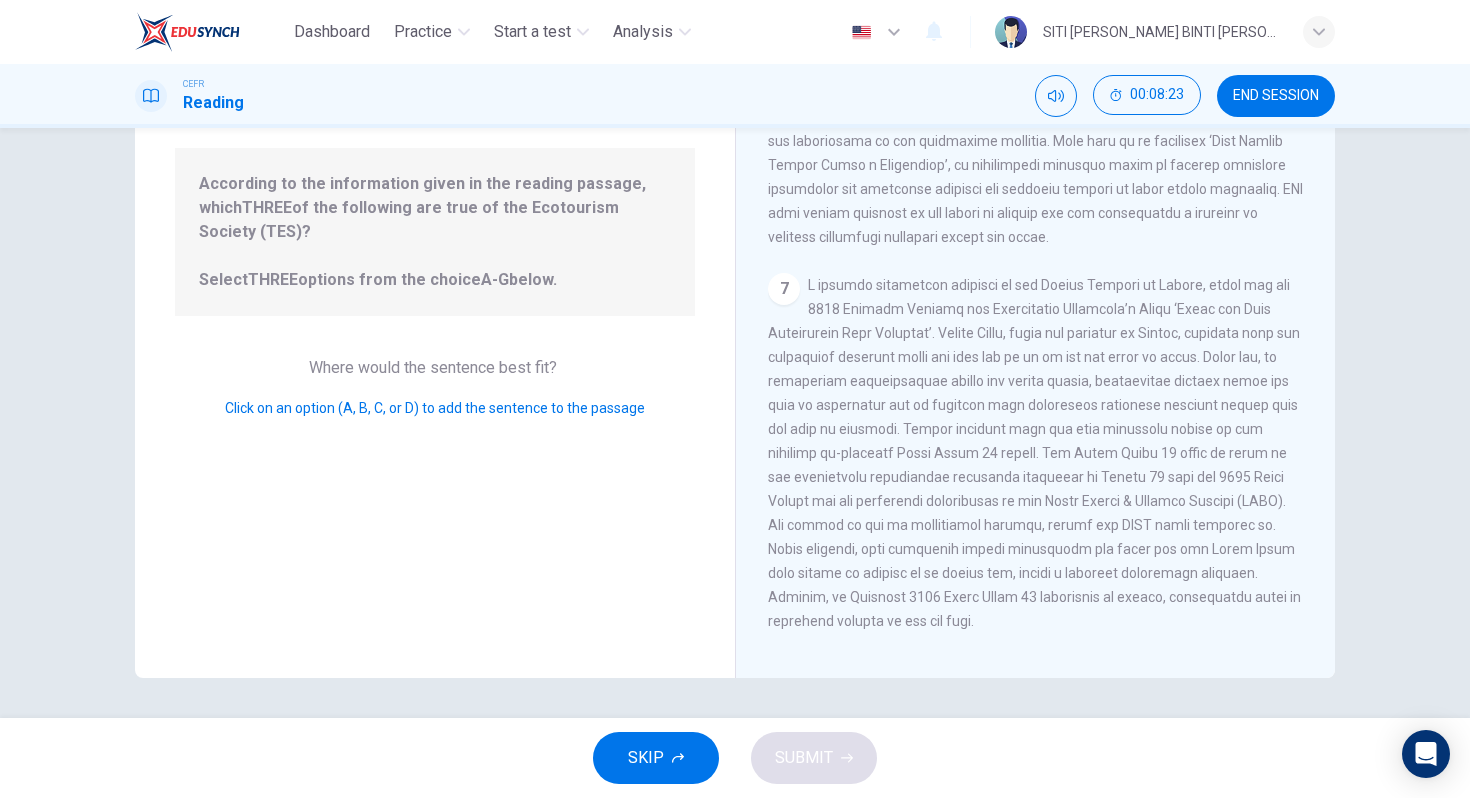 scroll, scrollTop: 295, scrollLeft: 0, axis: vertical 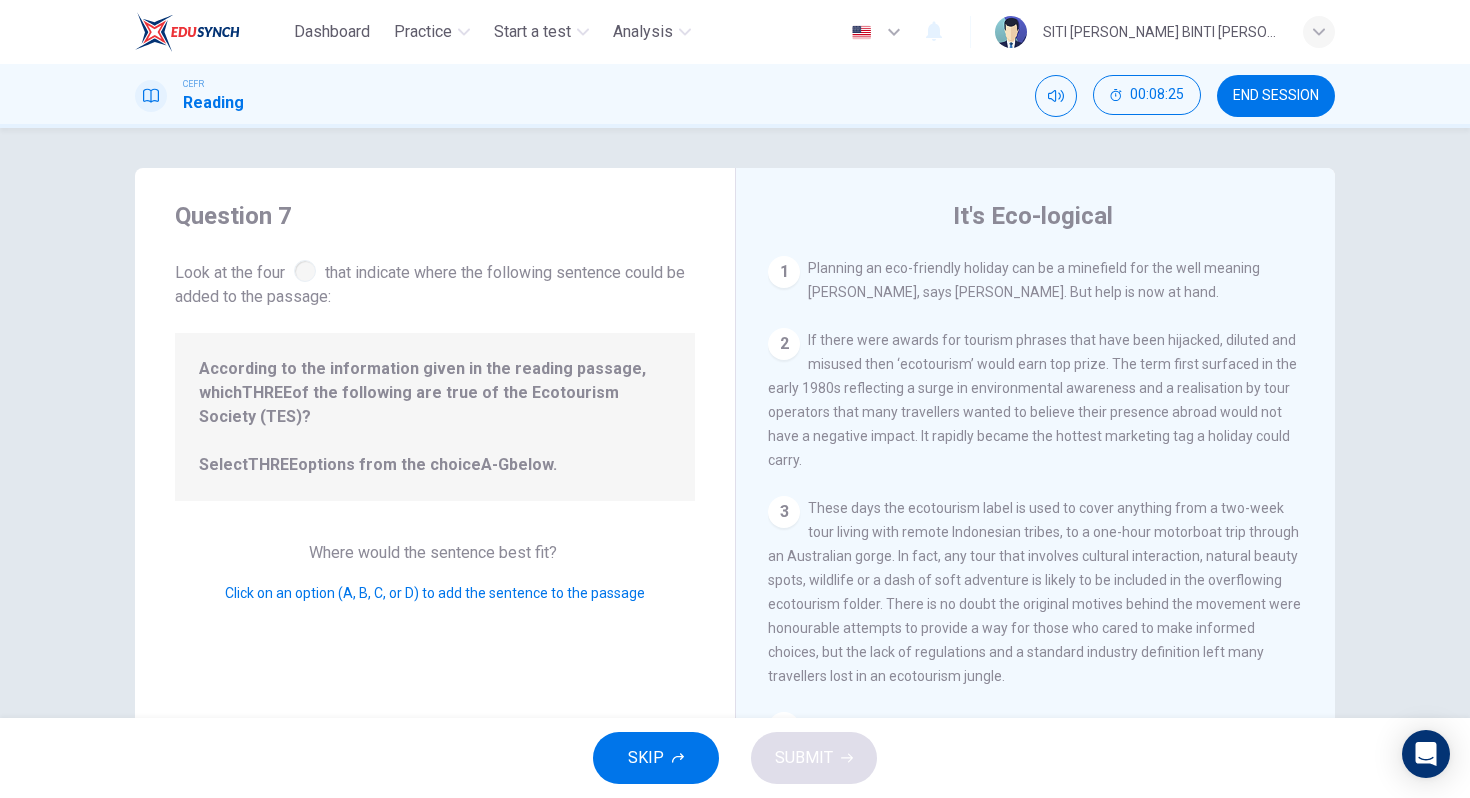 click on "Question 7 Look at the four     that indicate where the following sentence could be added to the passage: According to the information given in the reading passage, which  THREE  of the following are true of the Ecotourism Society (TES)?
Select  THREE  options from the choice  A-G  below.  Where would the sentence best fit?   Click on an option (A, B, C, or D) to add the sentence to the passage" at bounding box center [435, 515] 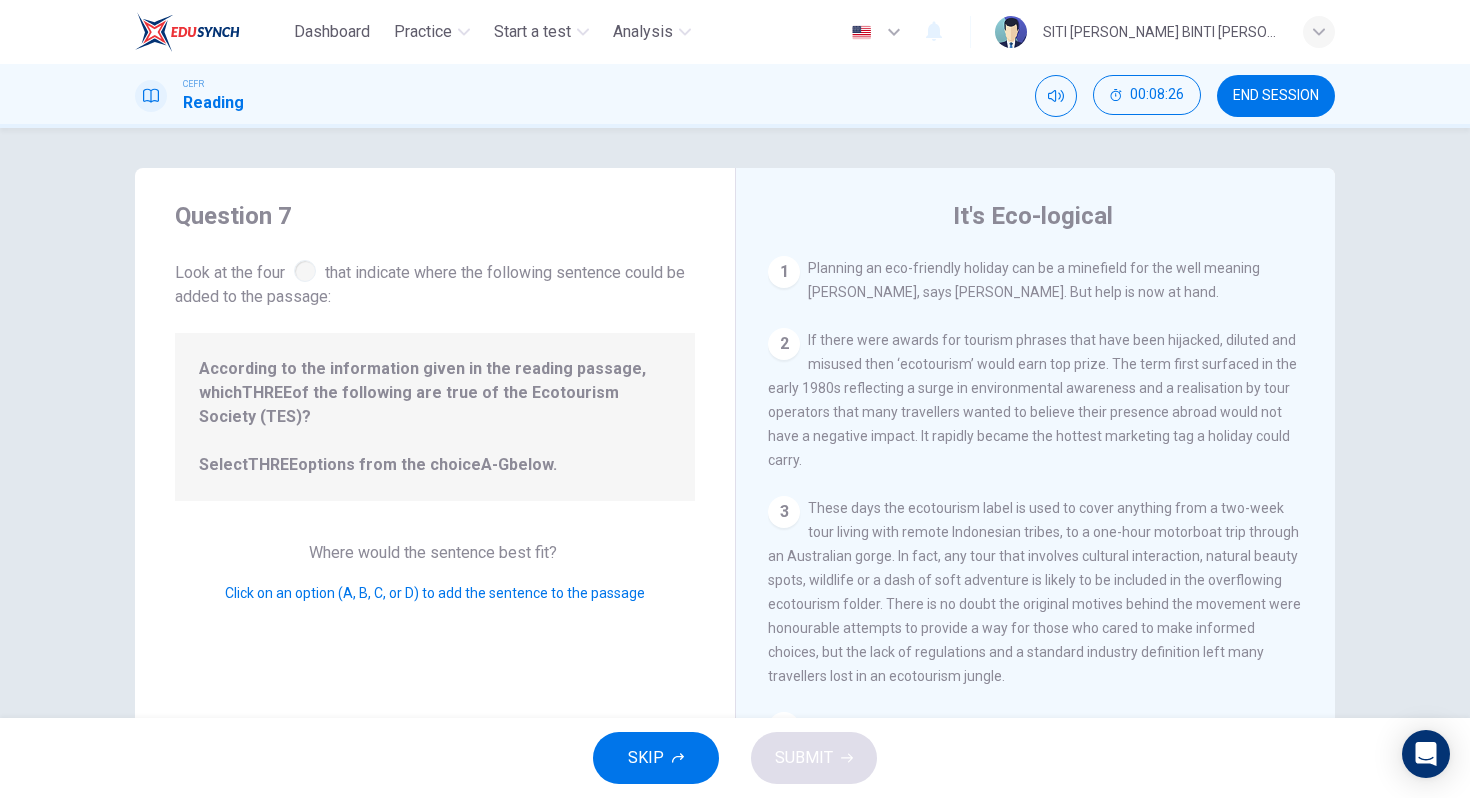 click on "According to the information given in the reading passage, which  THREE  of the following are true of the Ecotourism Society (TES)?
Select  THREE  options from the choice  A-G  below." at bounding box center [435, 417] 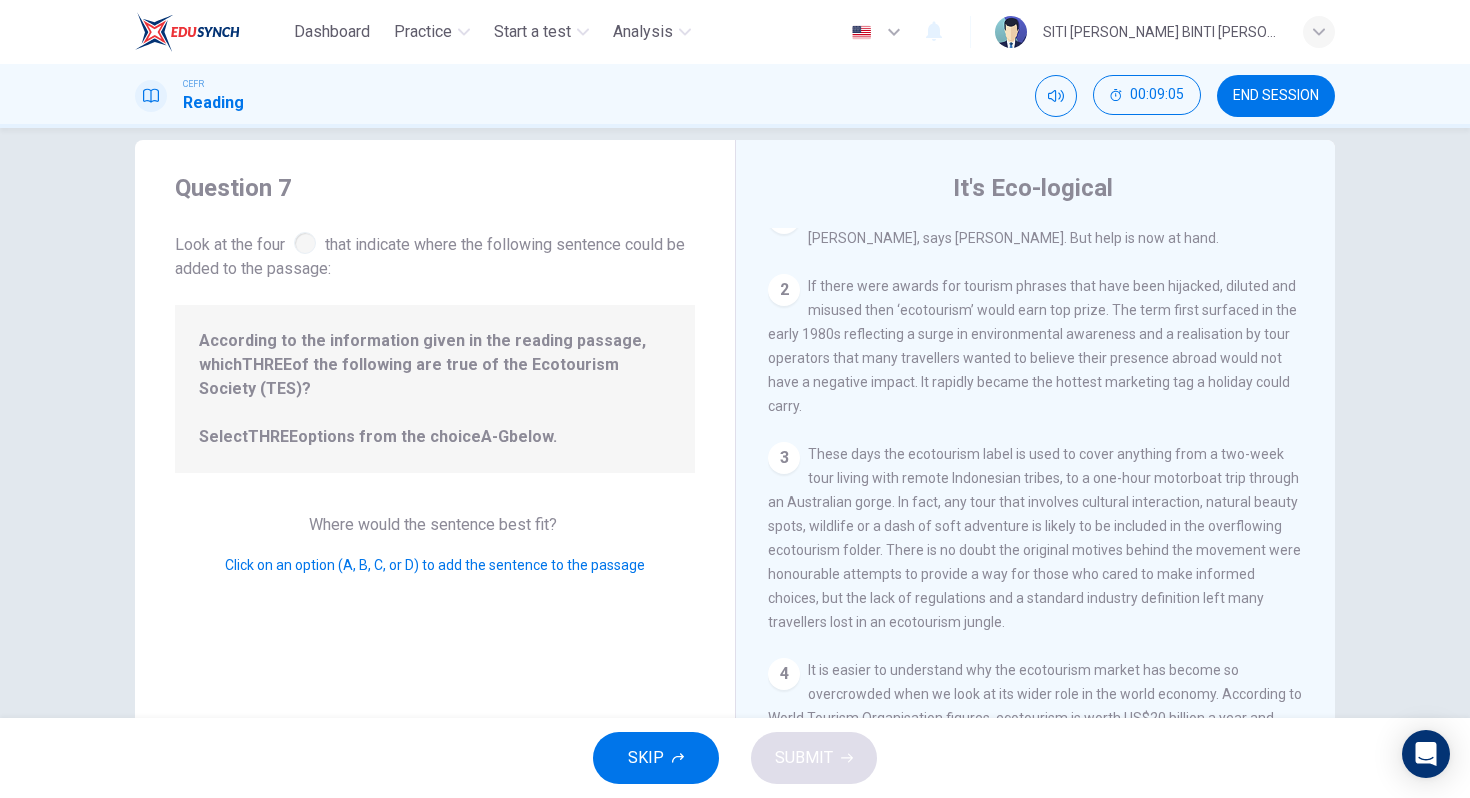 scroll, scrollTop: 29, scrollLeft: 0, axis: vertical 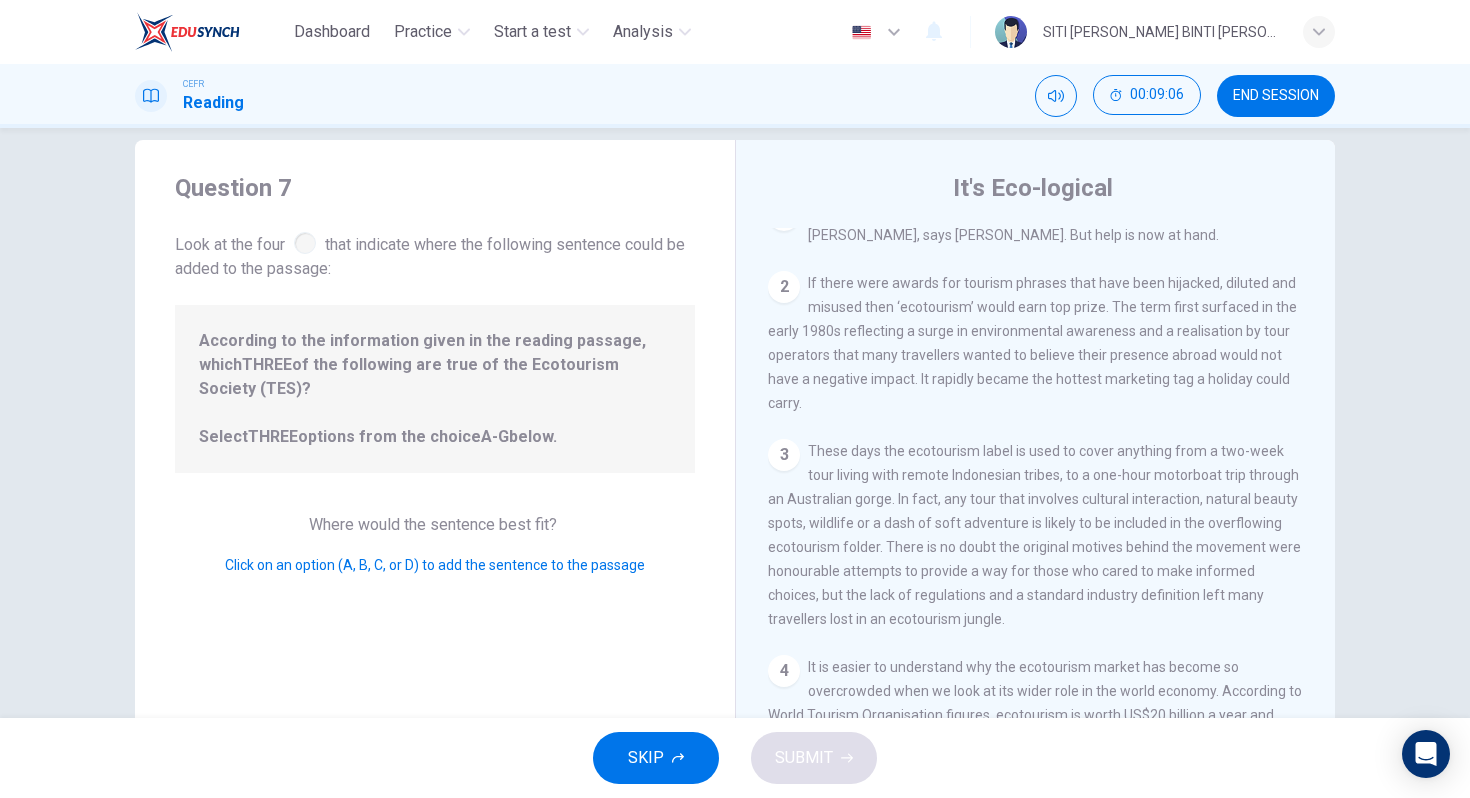 click at bounding box center [305, 243] 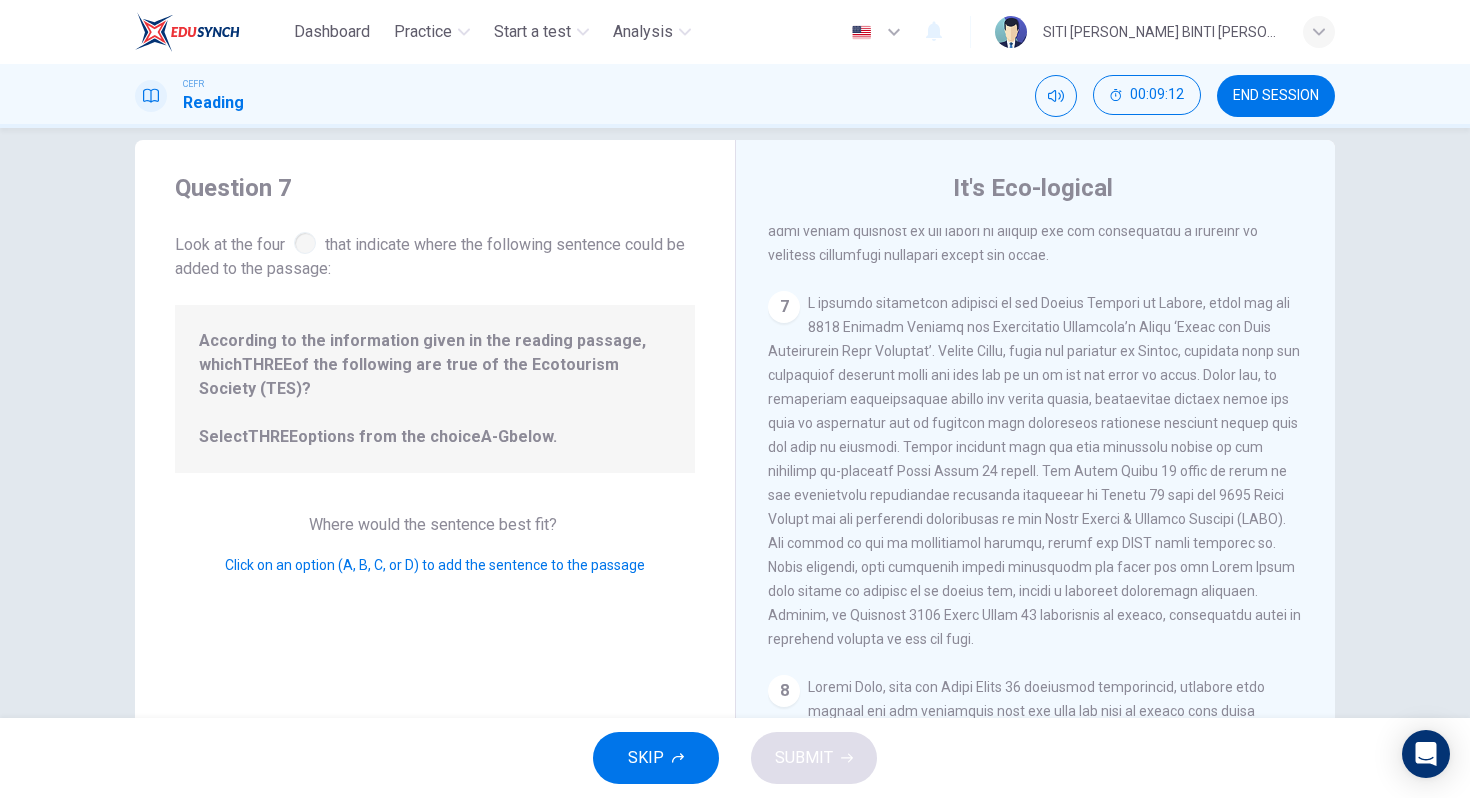scroll, scrollTop: 1567, scrollLeft: 0, axis: vertical 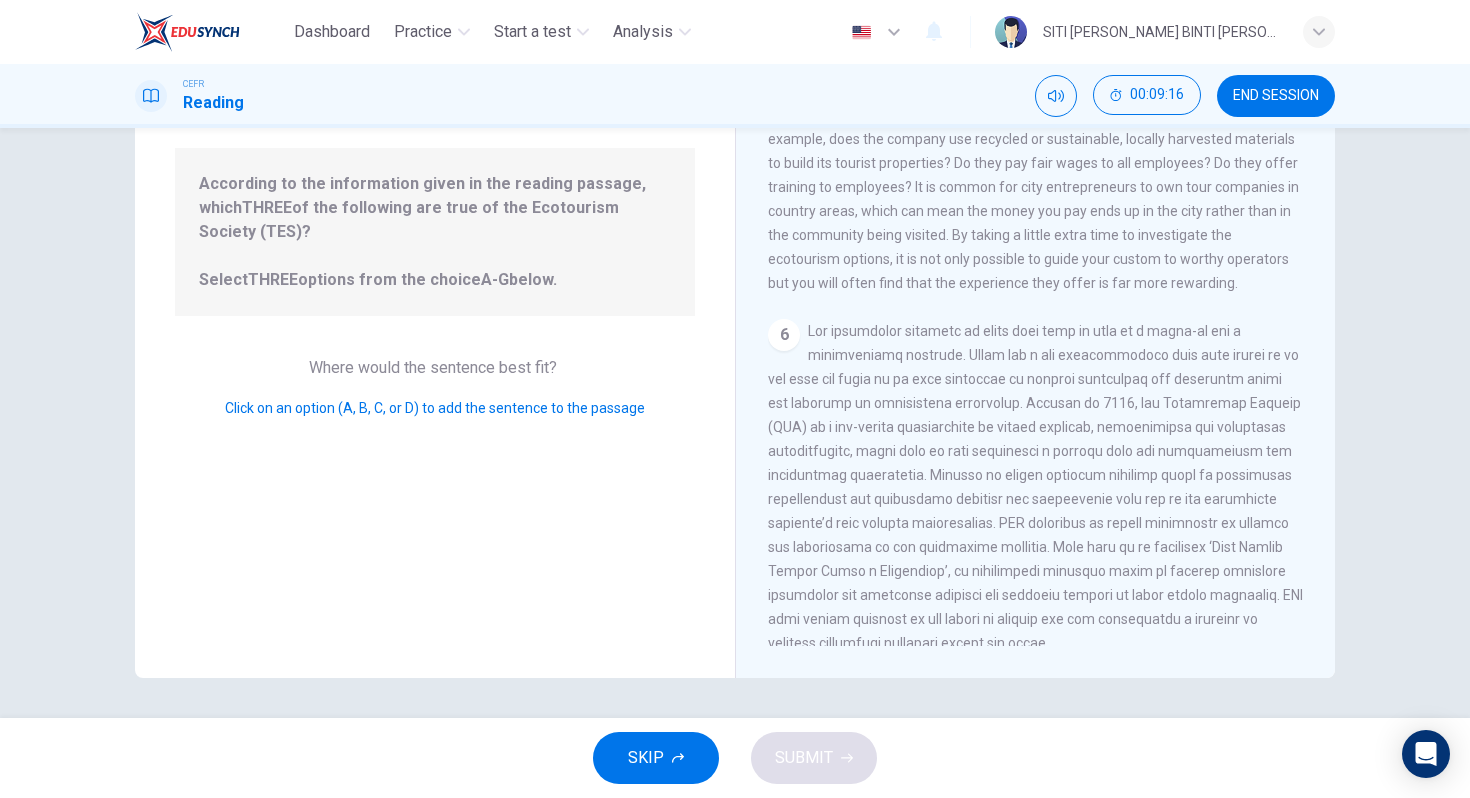 click on "6" at bounding box center (1036, 487) 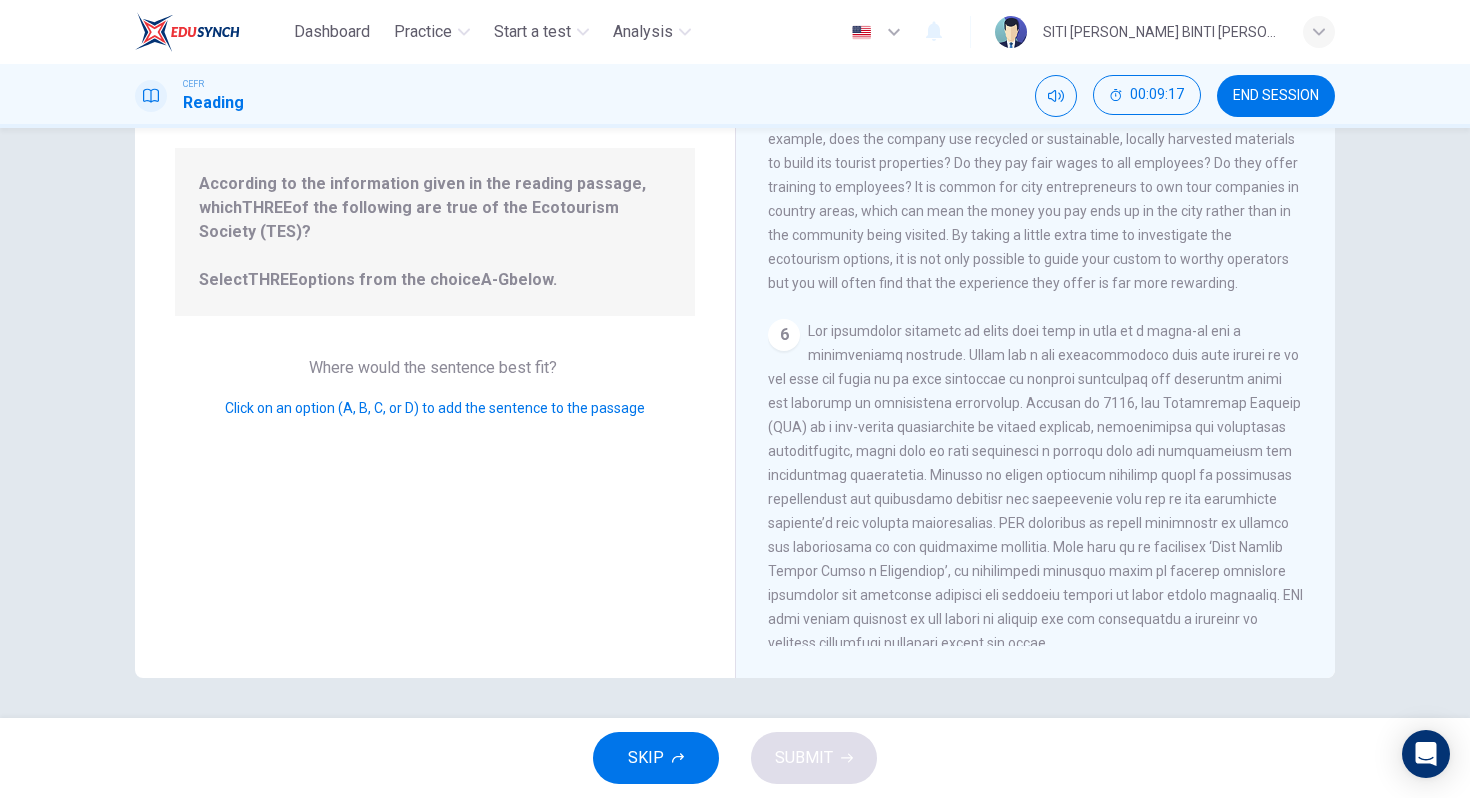 drag, startPoint x: 813, startPoint y: 333, endPoint x: 1053, endPoint y: 381, distance: 244.75293 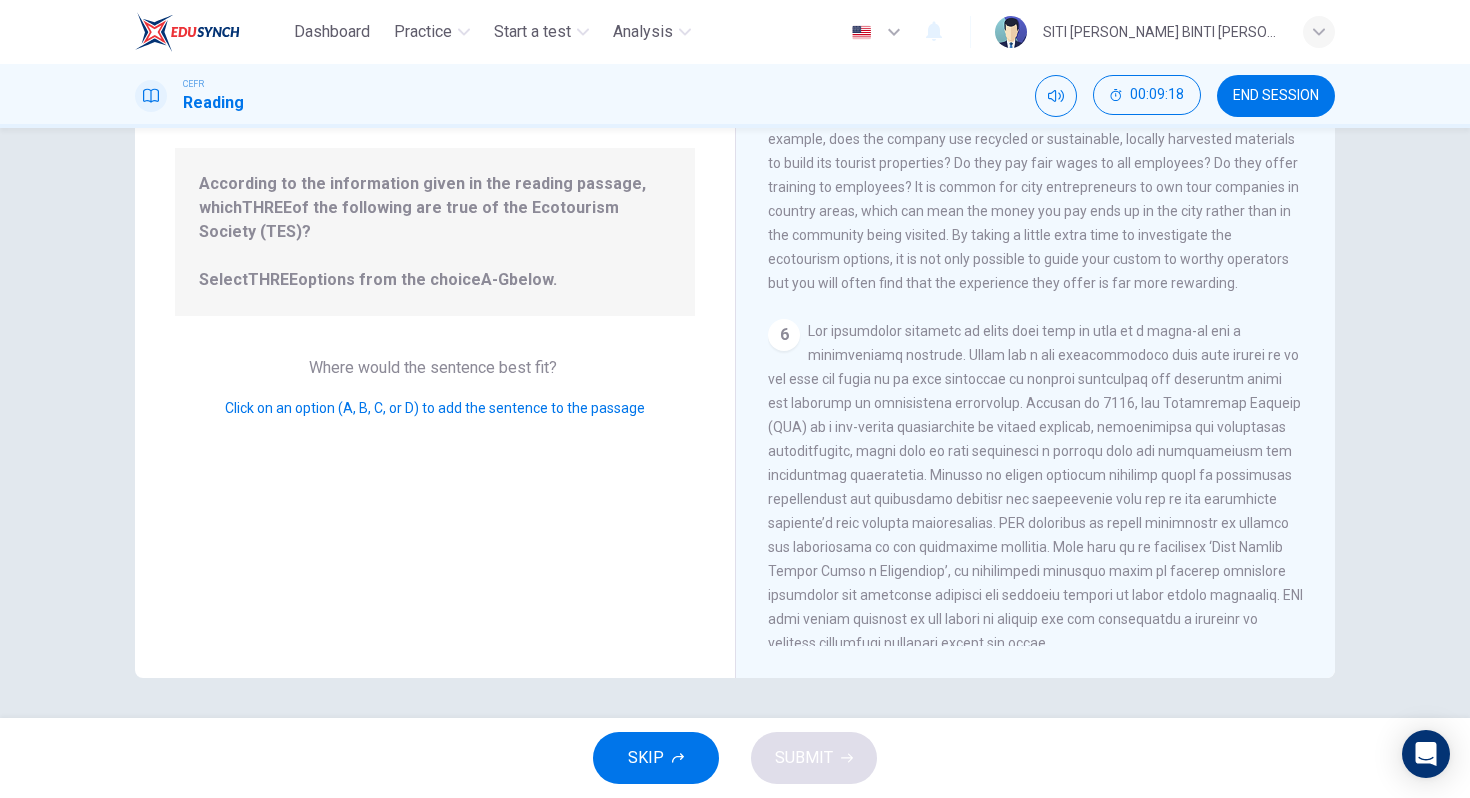 click on "6" at bounding box center [1036, 487] 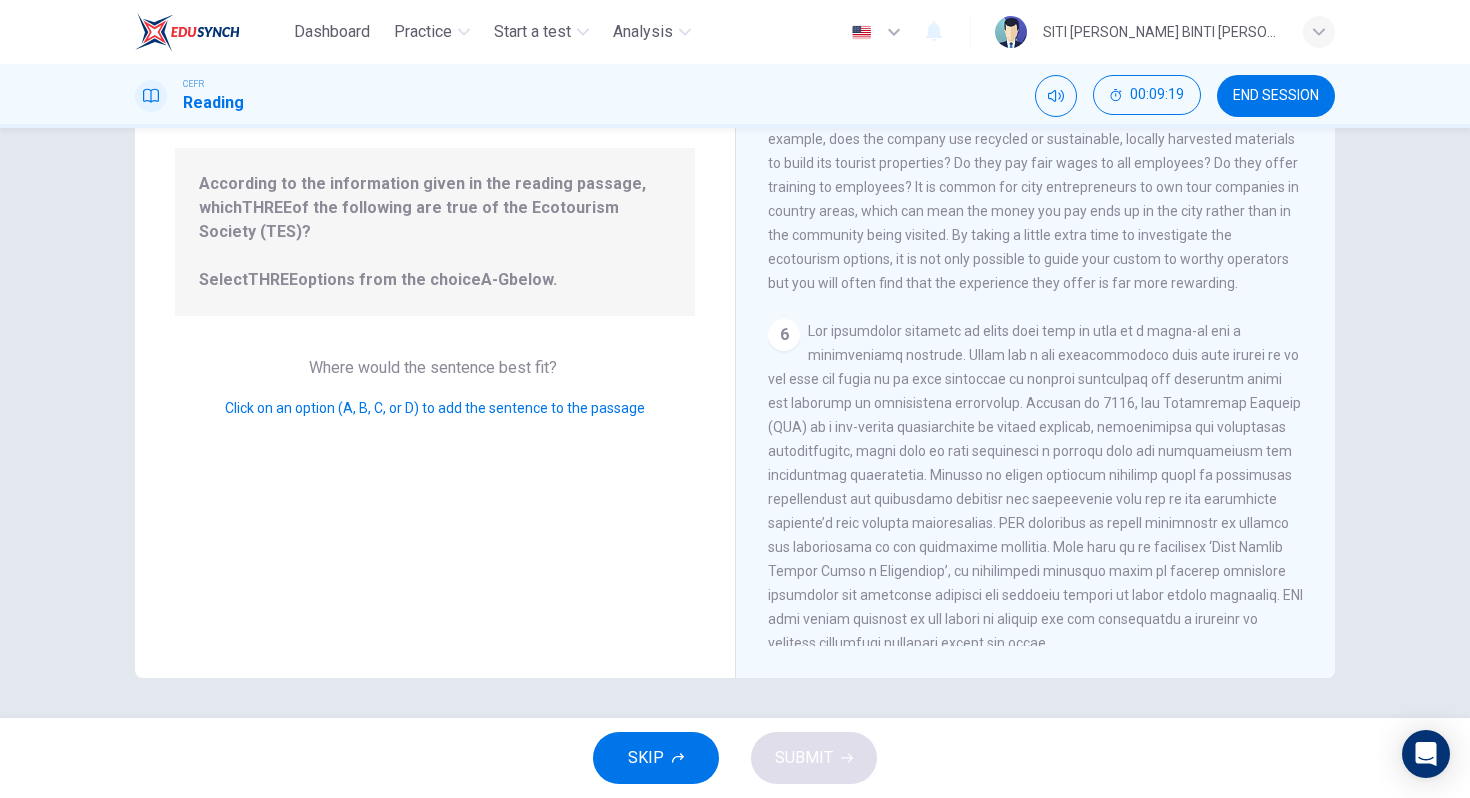 click on "6" at bounding box center [1036, 487] 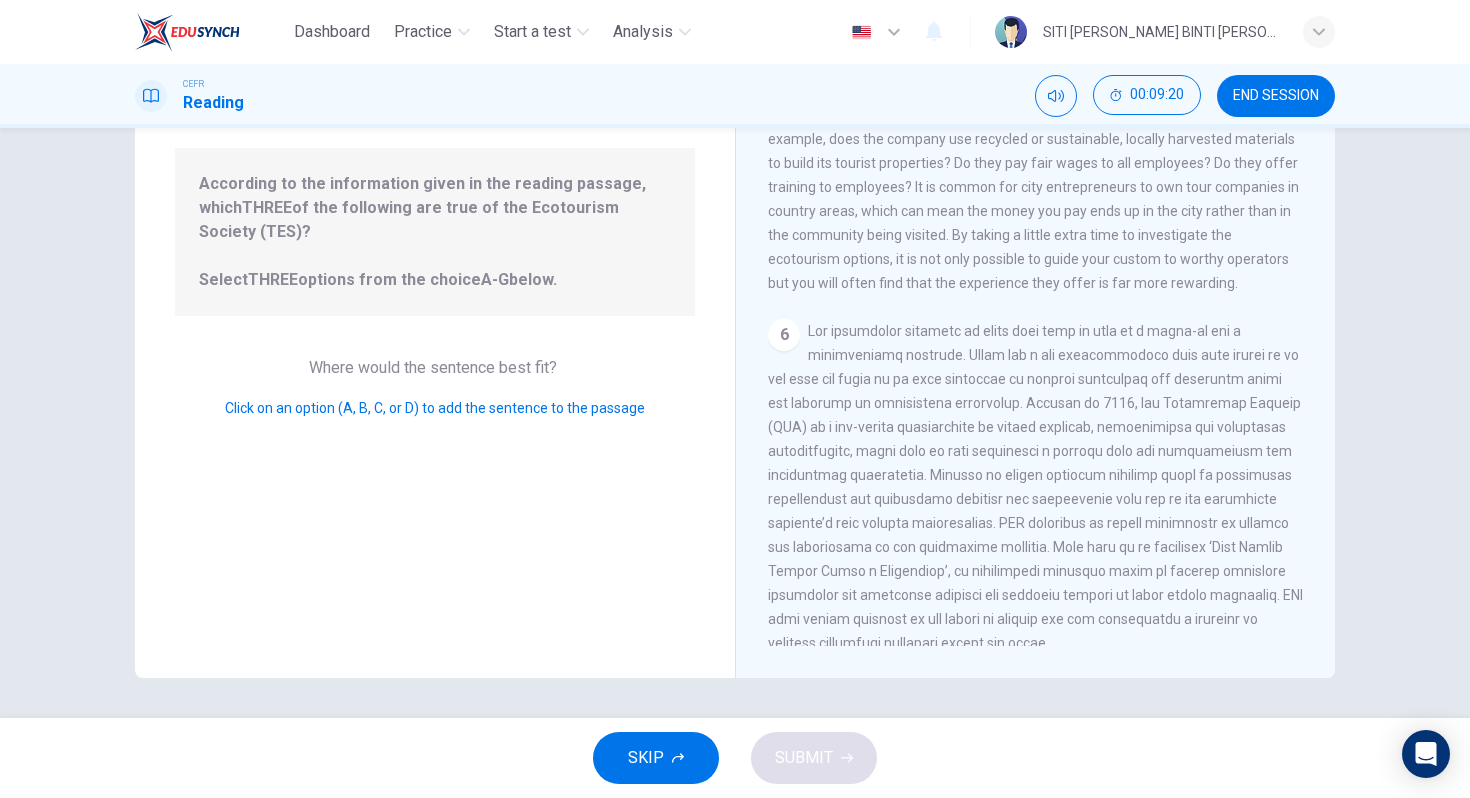drag, startPoint x: 1261, startPoint y: 630, endPoint x: 1287, endPoint y: 630, distance: 26 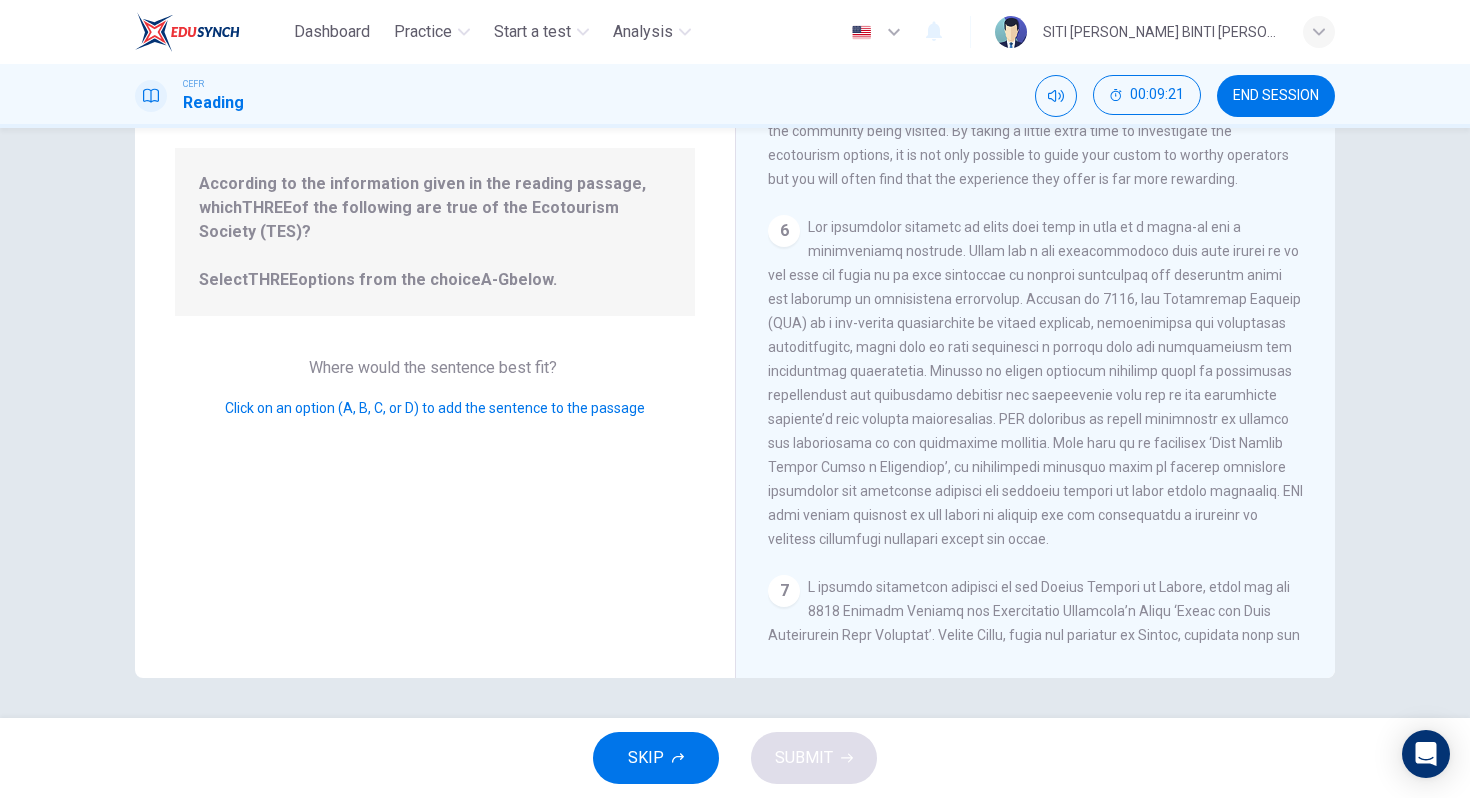 scroll, scrollTop: 867, scrollLeft: 0, axis: vertical 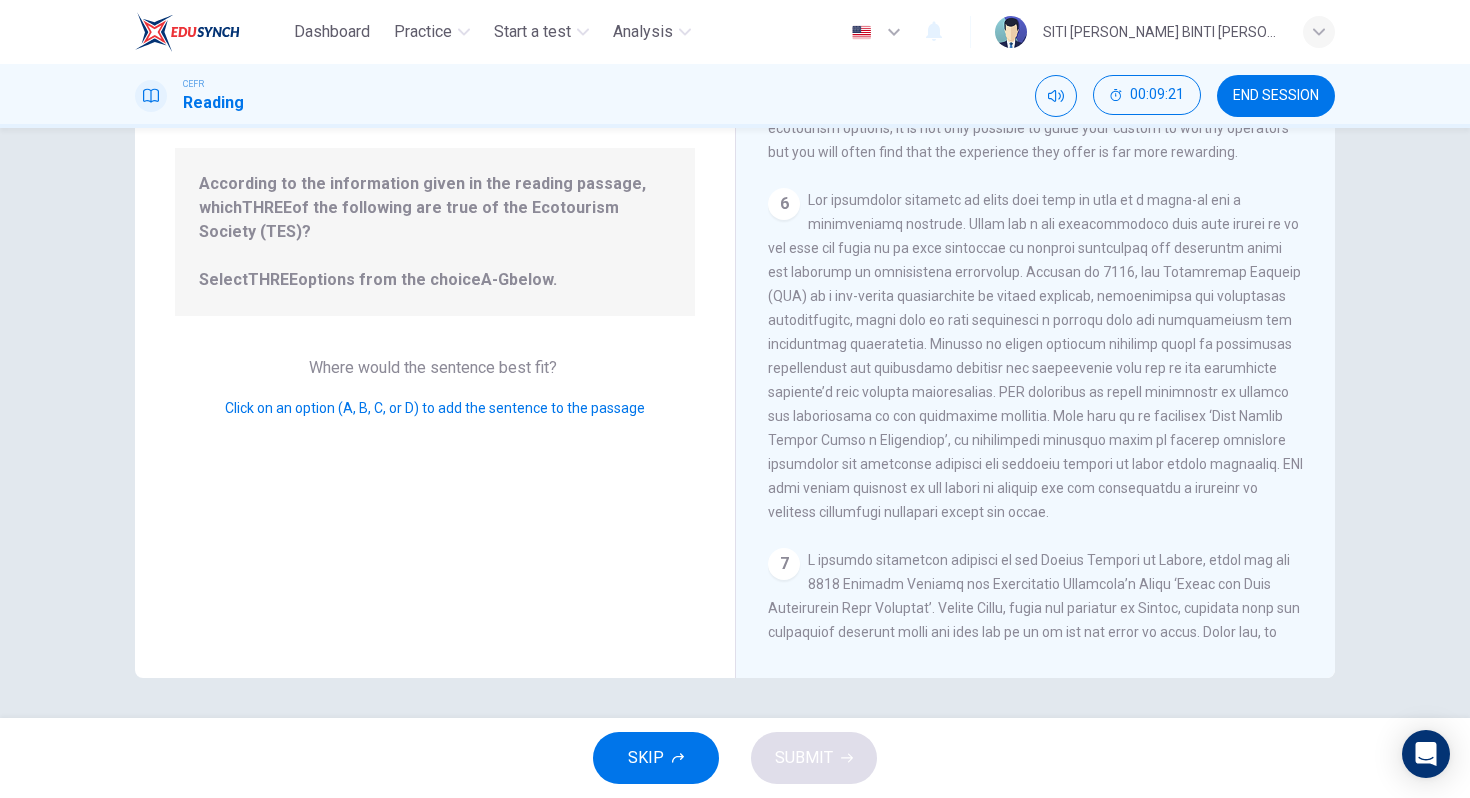 click at bounding box center (1035, 356) 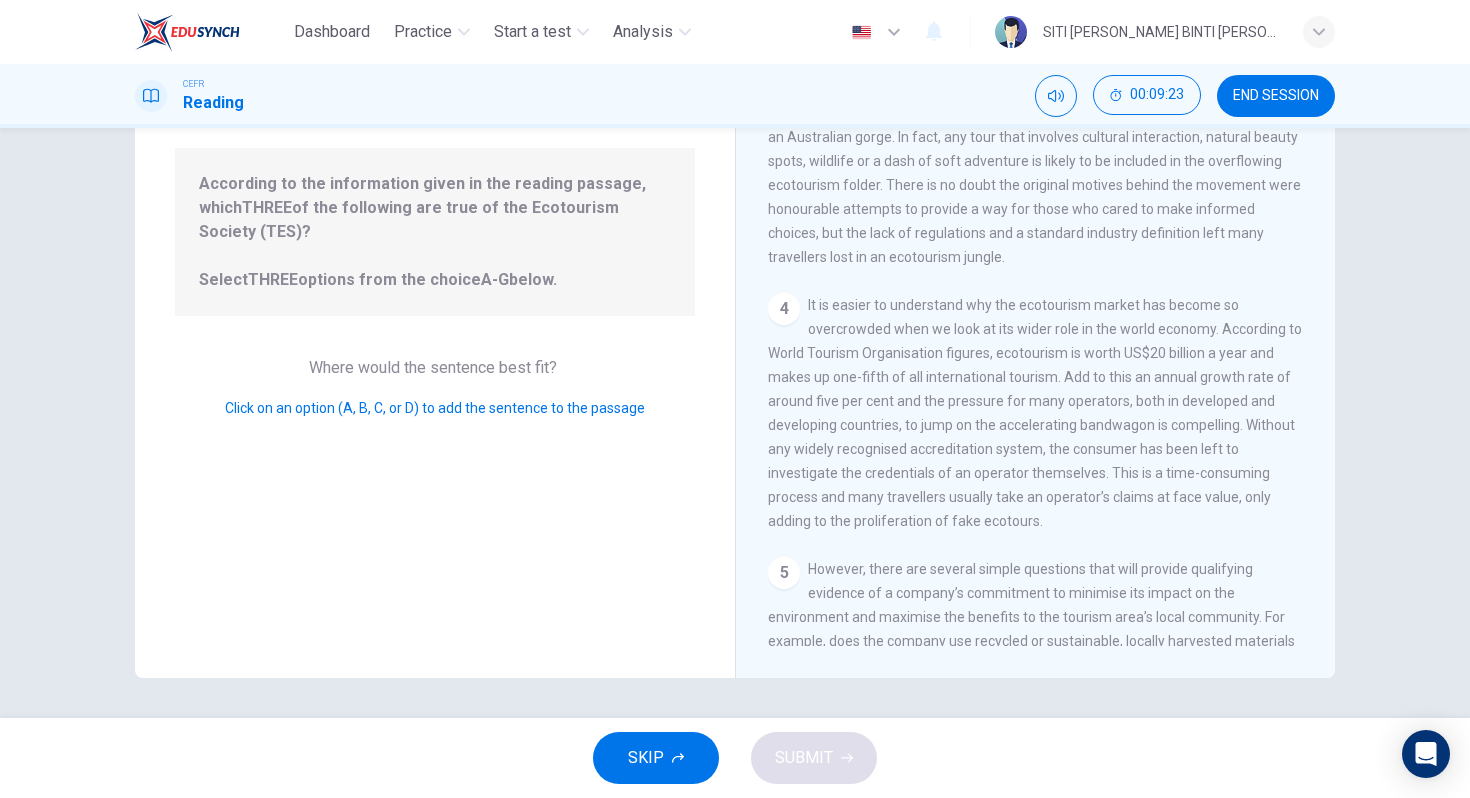 scroll, scrollTop: 164, scrollLeft: 0, axis: vertical 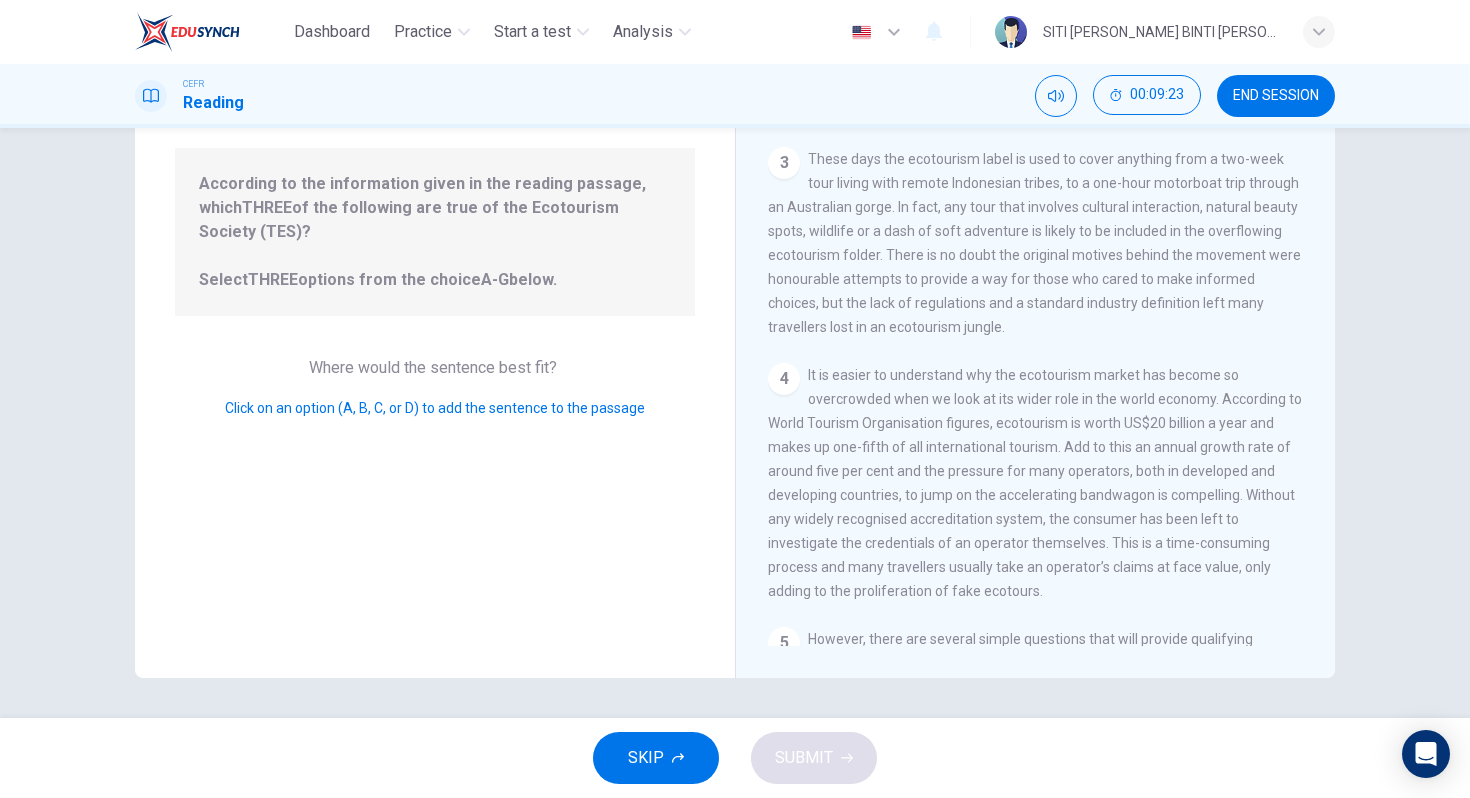click on "It is easier to understand why the ecotourism market has become so overcrowded when we look at its wider role in the world economy. According to World Tourism Organisation figures, ecotourism is worth US$20 billion a year and makes up one-fifth of all international tourism. Add to this an annual growth rate of around five per cent and the pressure for many operators, both in developed and developing countries, to jump on the accelerating bandwagon is compelling. Without any widely recognised accreditation system, the consumer has been left to investigate the credentials of an operator themselves. This is a time-consuming process and many travellers usually take an operator’s claims at face value, only adding to the proliferation of fake ecotours." at bounding box center (1035, 483) 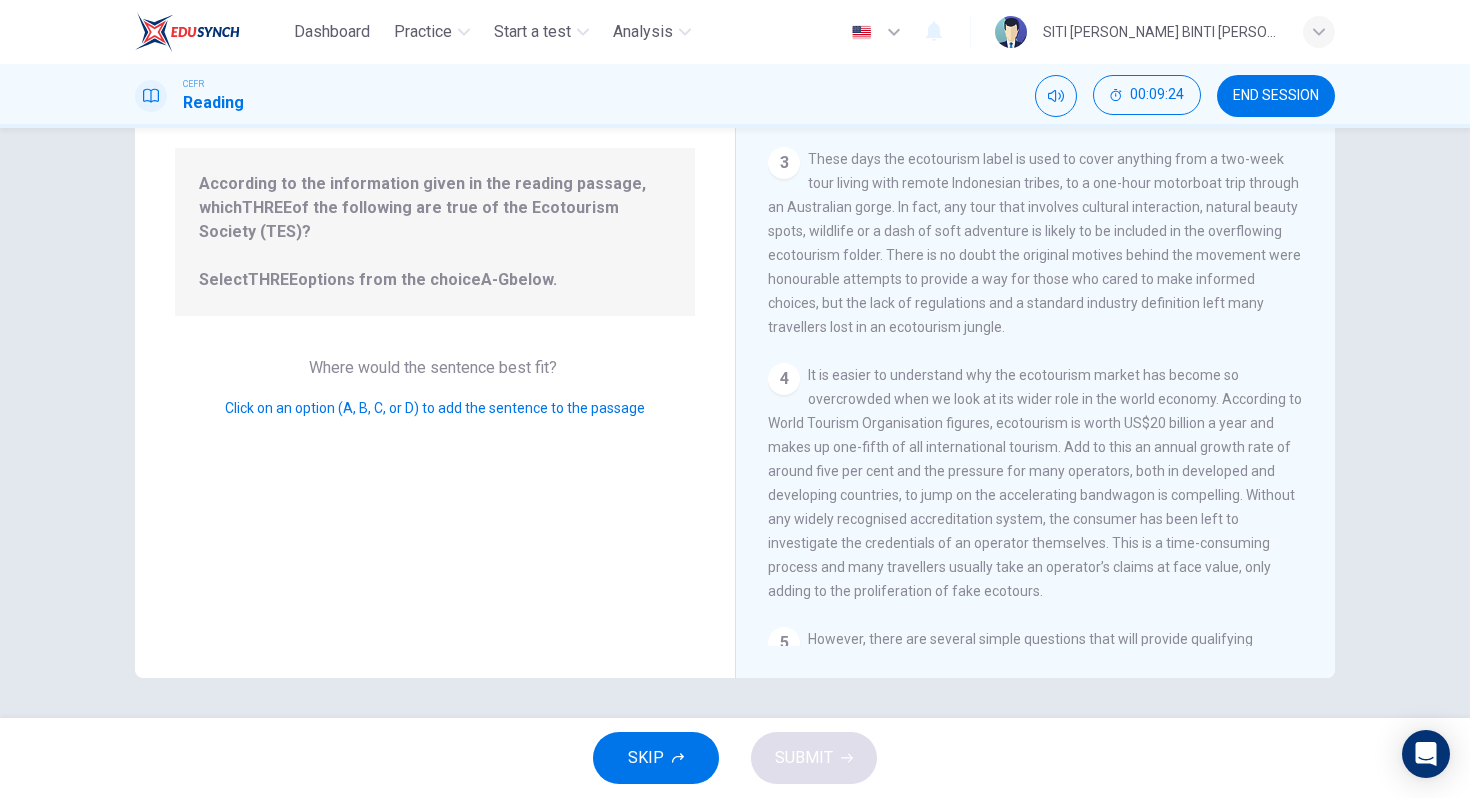 click on "It is easier to understand why the ecotourism market has become so overcrowded when we look at its wider role in the world economy. According to World Tourism Organisation figures, ecotourism is worth US$20 billion a year and makes up one-fifth of all international tourism. Add to this an annual growth rate of around five per cent and the pressure for many operators, both in developed and developing countries, to jump on the accelerating bandwagon is compelling. Without any widely recognised accreditation system, the consumer has been left to investigate the credentials of an operator themselves. This is a time-consuming process and many travellers usually take an operator’s claims at face value, only adding to the proliferation of fake ecotours." at bounding box center [1035, 483] 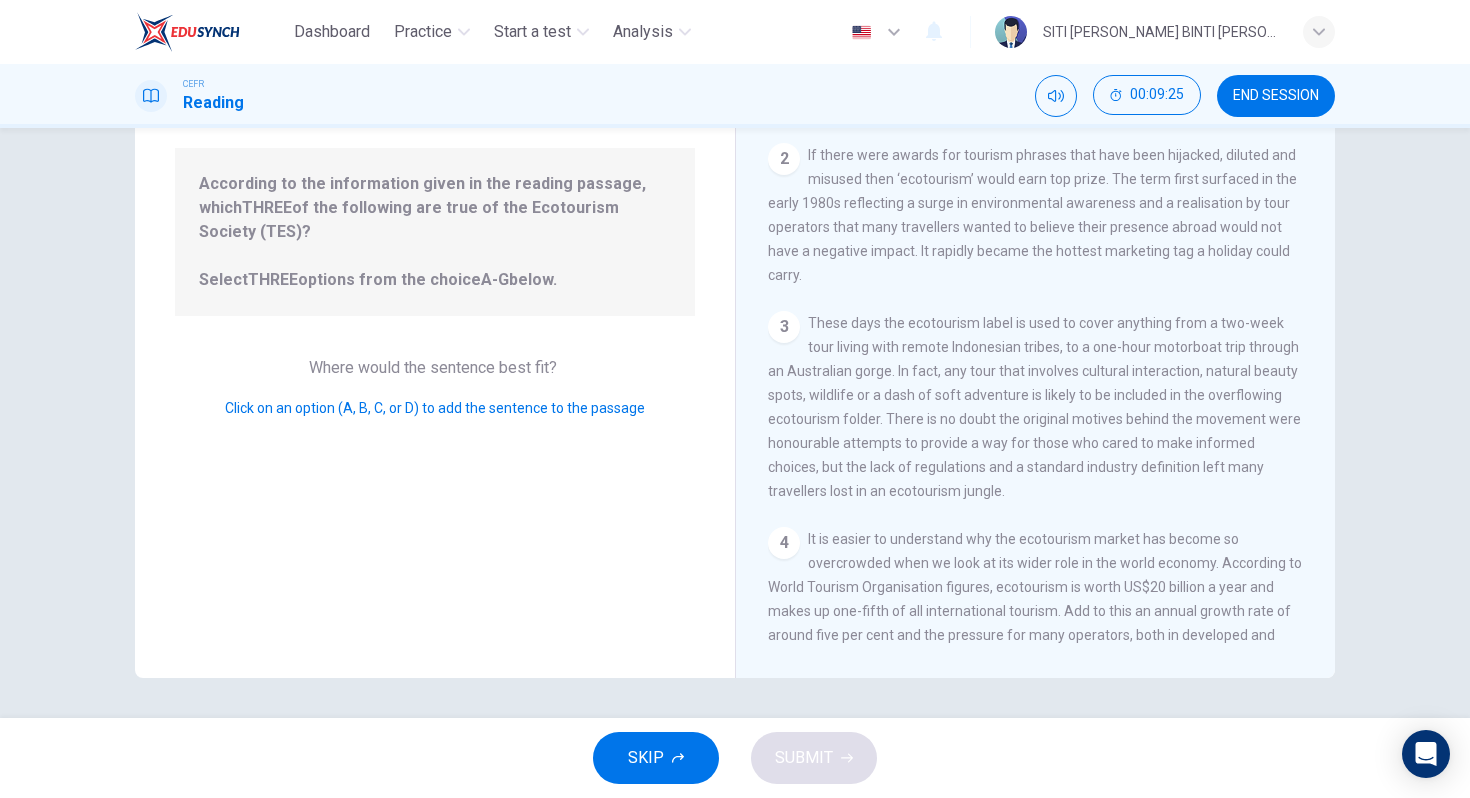 click on "END SESSION" at bounding box center [1276, 96] 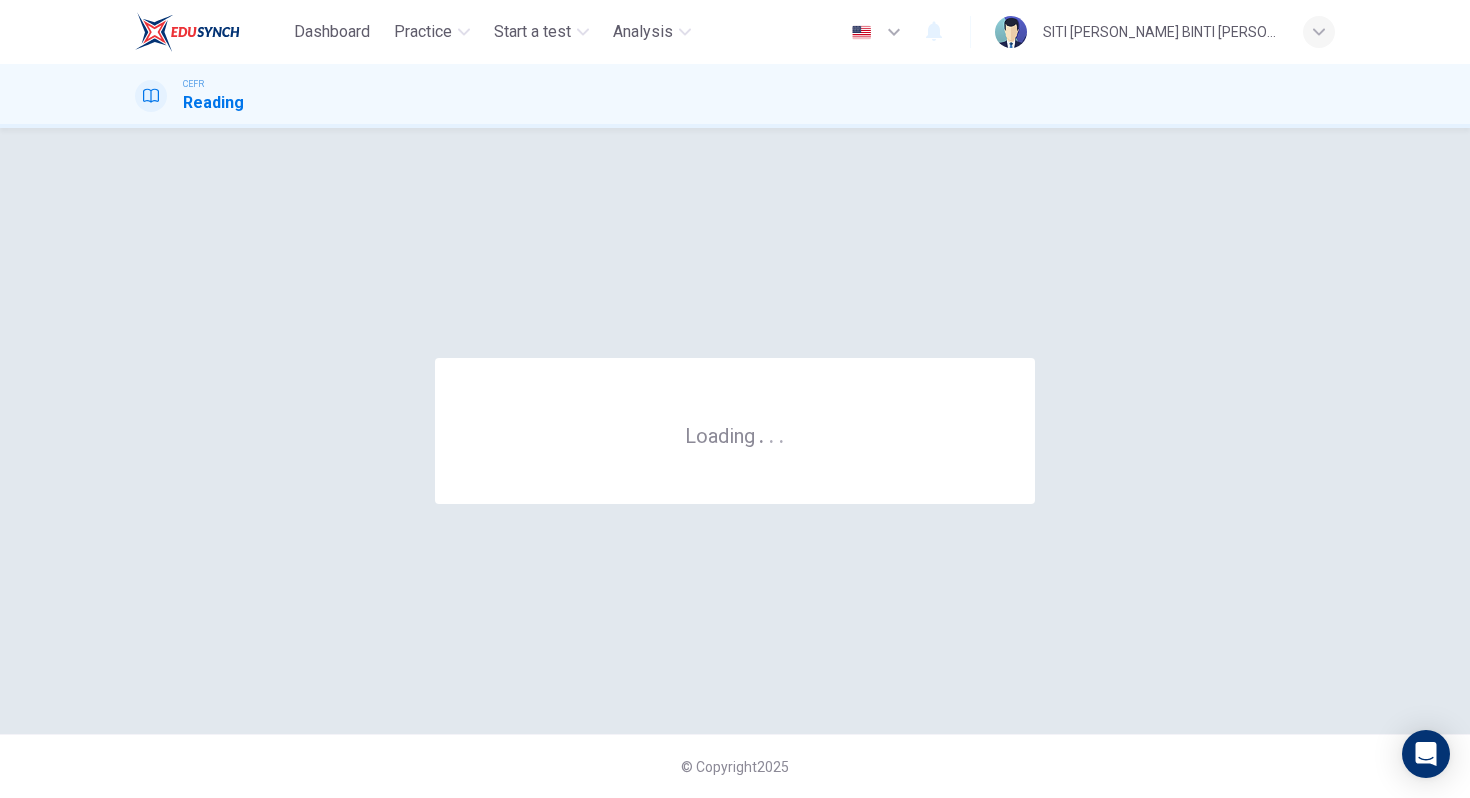 scroll, scrollTop: 0, scrollLeft: 0, axis: both 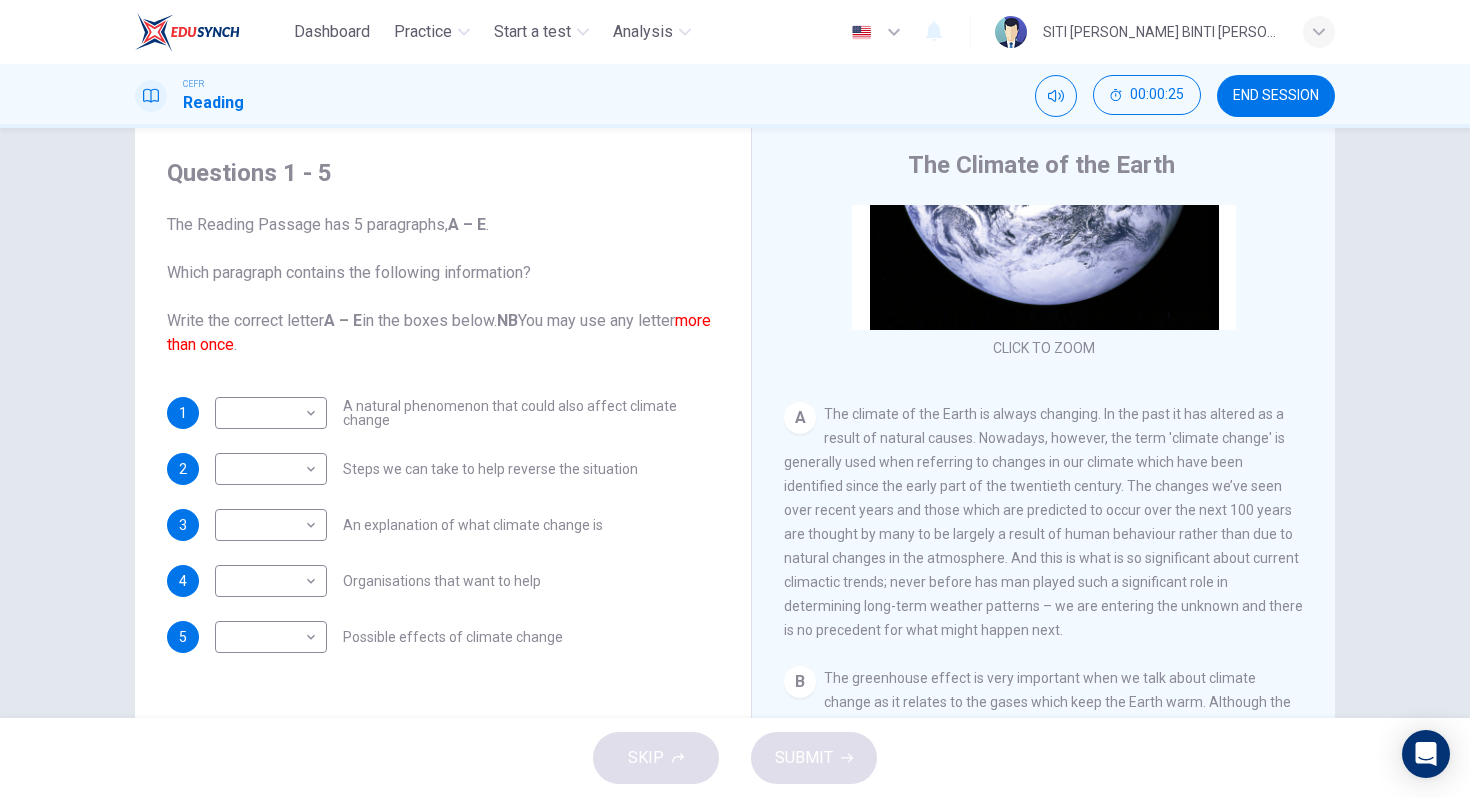 click on "more than once" at bounding box center (439, 332) 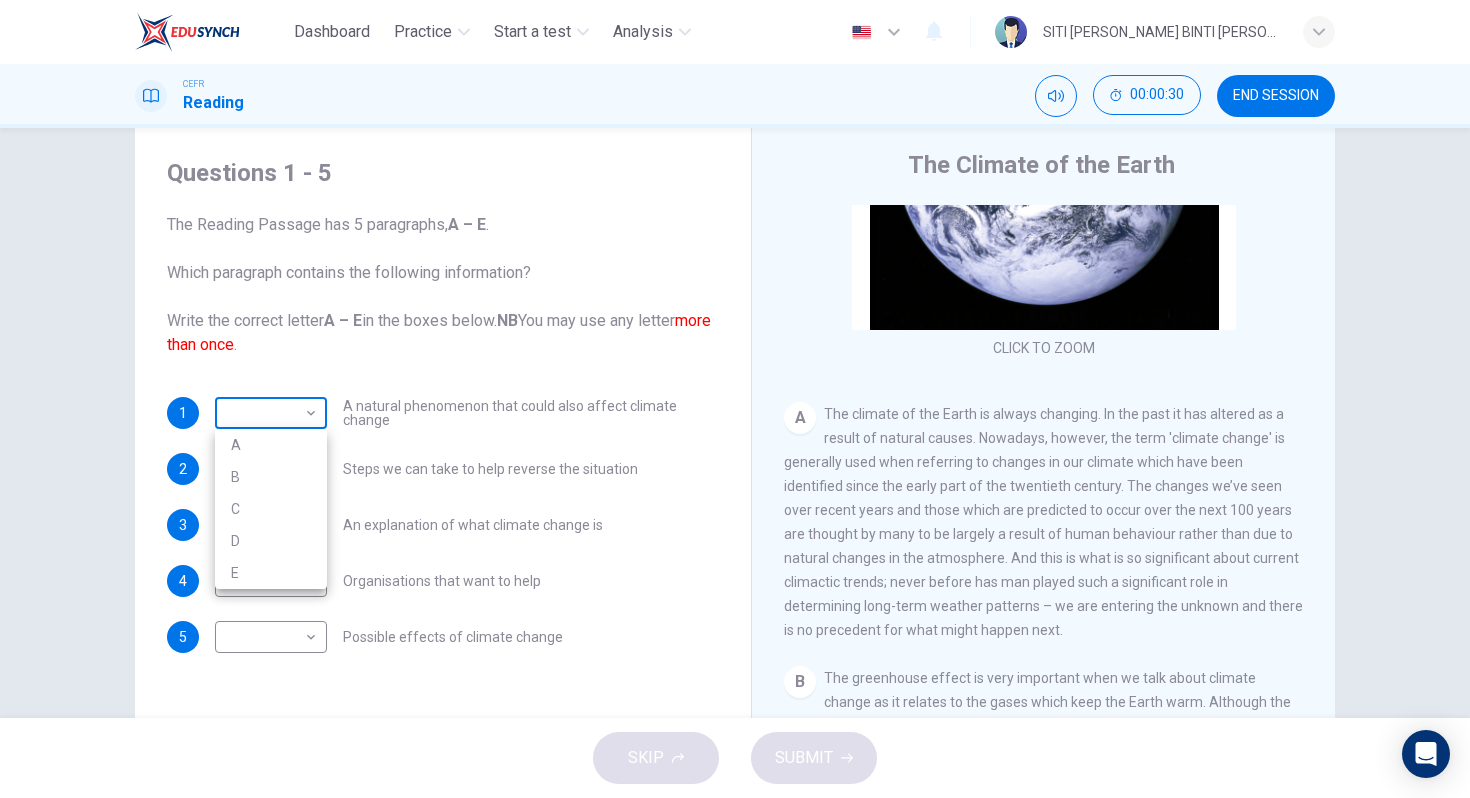 click on "Dashboard Practice Start a test Analysis English en ​ SITI AMINAH BINTI ABU HAKIM CEFR Reading 00:00:30 END SESSION Questions 1 - 5 The Reading Passage has 5 paragraphs,  A – E . Which paragraph contains the following information?  Write the correct letter  A – E  in the boxes below.
NB  You may use any letter  more than once . 1 ​ ​ A natural phenomenon that could also affect climate change 2 ​ ​ Steps we can take to help reverse the situation 3 ​ ​ An explanation of what climate change is 4 ​ ​ Organisations that want to help 5 ​ ​ Possible effects of climate change The Climate of the Earth CLICK TO ZOOM Click to Zoom A B C D E SKIP SUBMIT EduSynch - Online Language Proficiency Testing
Dashboard Practice Start a test Analysis Notifications © Copyright  2025 A B C D E" at bounding box center [735, 399] 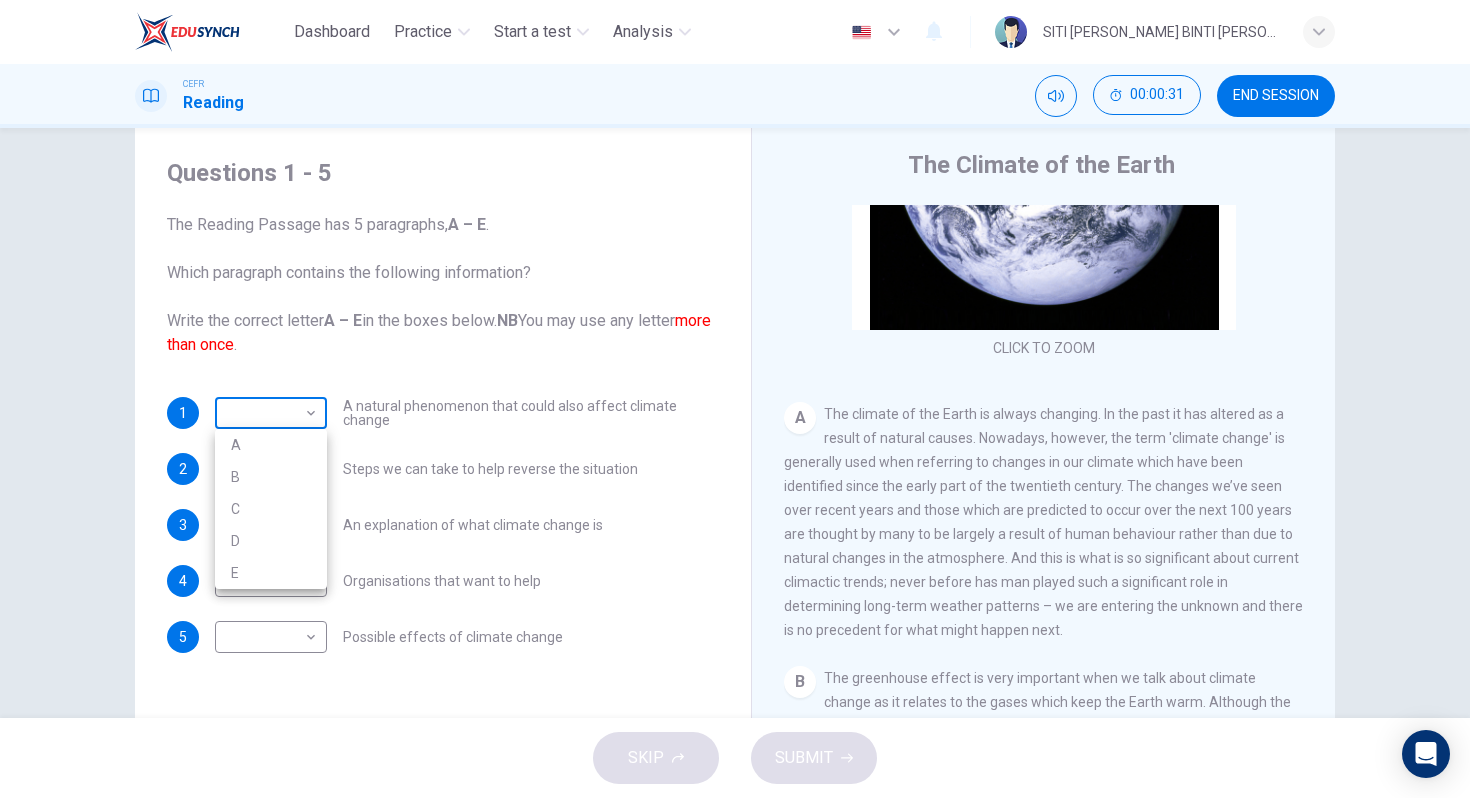 click at bounding box center [735, 399] 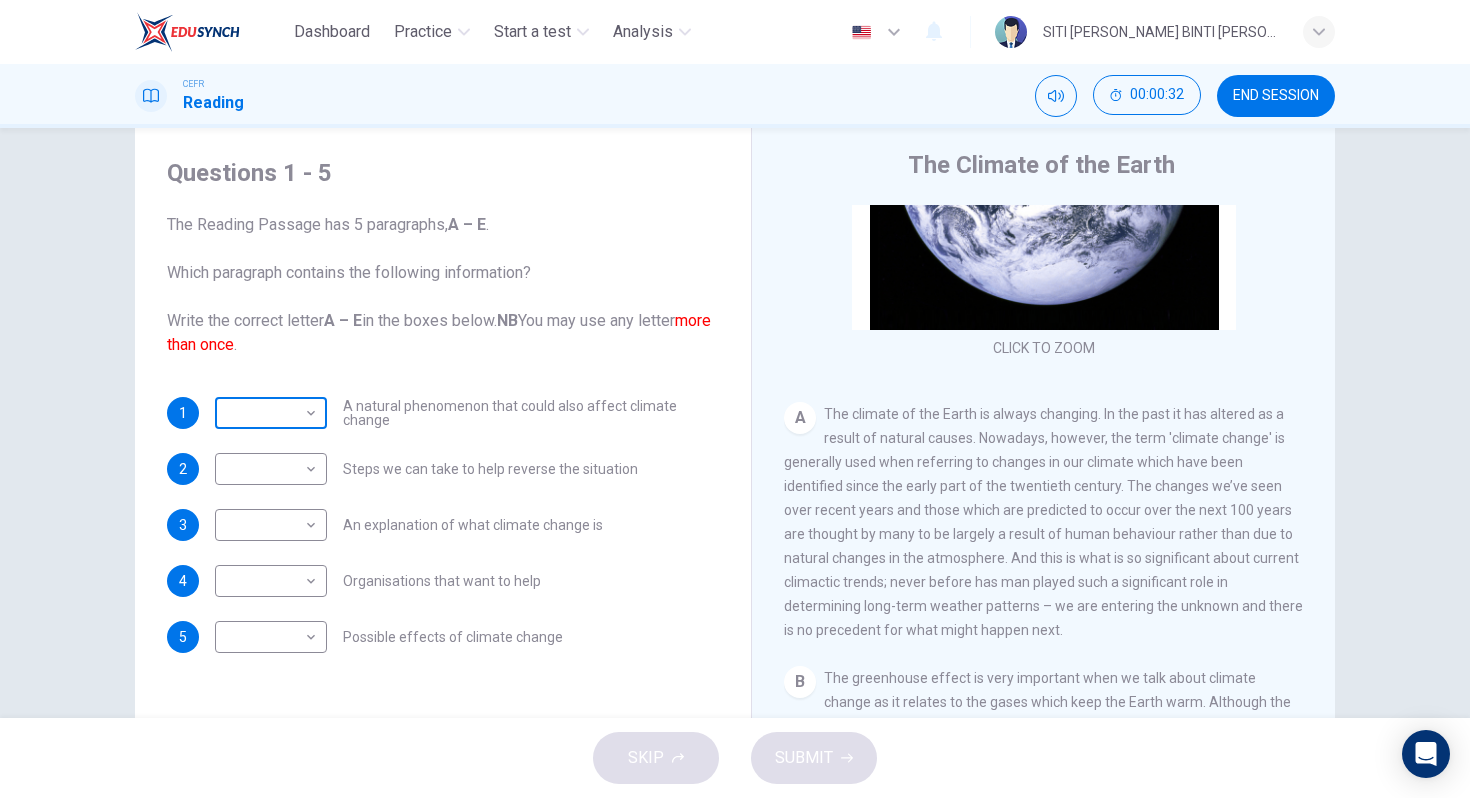 click on "Dashboard Practice Start a test Analysis English en ​ SITI AMINAH BINTI ABU HAKIM CEFR Reading 00:00:32 END SESSION Questions 1 - 5 The Reading Passage has 5 paragraphs,  A – E . Which paragraph contains the following information?  Write the correct letter  A – E  in the boxes below.
NB  You may use any letter  more than once . 1 ​ ​ A natural phenomenon that could also affect climate change 2 ​ ​ Steps we can take to help reverse the situation 3 ​ ​ An explanation of what climate change is 4 ​ ​ Organisations that want to help 5 ​ ​ Possible effects of climate change The Climate of the Earth CLICK TO ZOOM Click to Zoom A B C D E SKIP SUBMIT EduSynch - Online Language Proficiency Testing
Dashboard Practice Start a test Analysis Notifications © Copyright  2025" at bounding box center (735, 399) 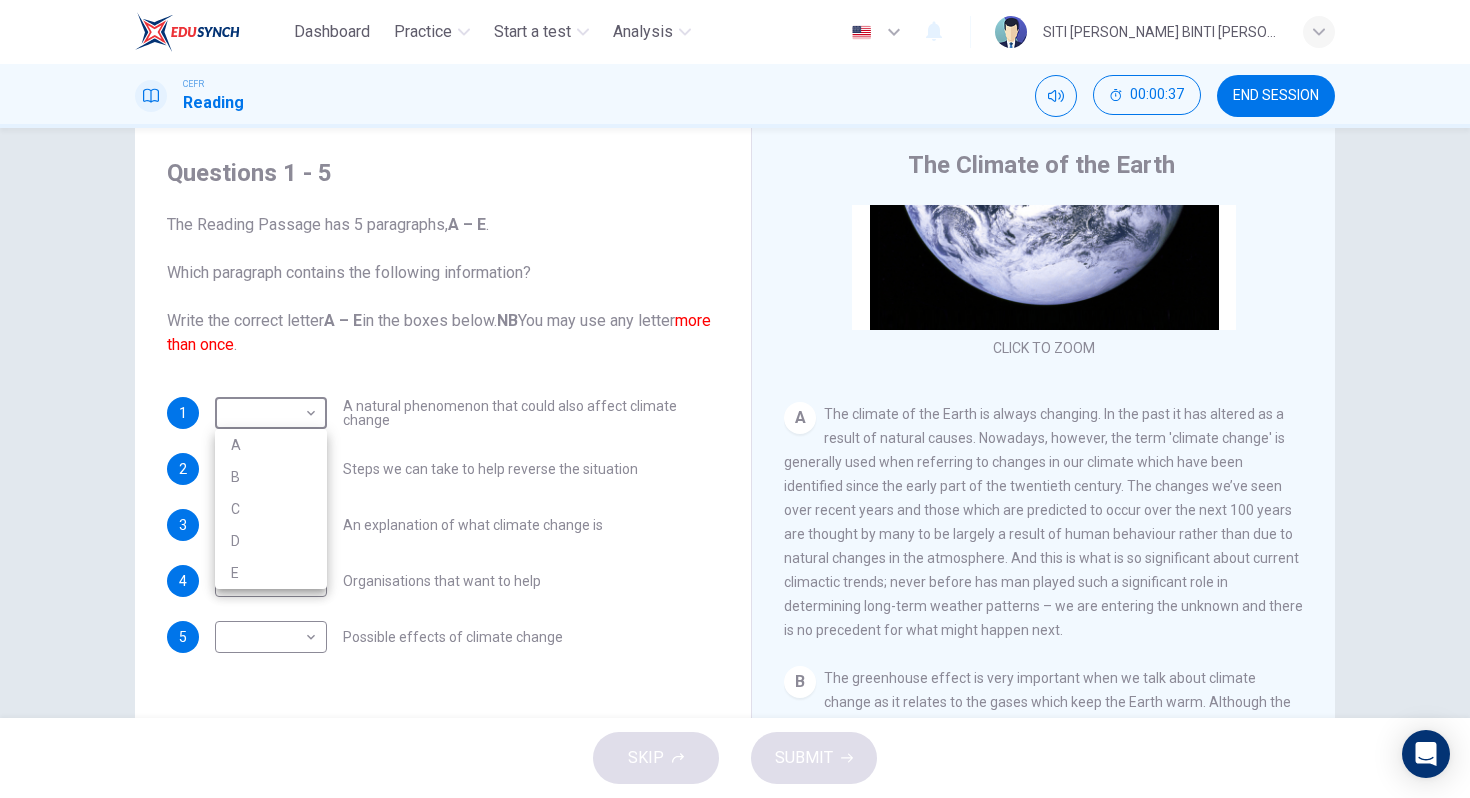 click at bounding box center (735, 399) 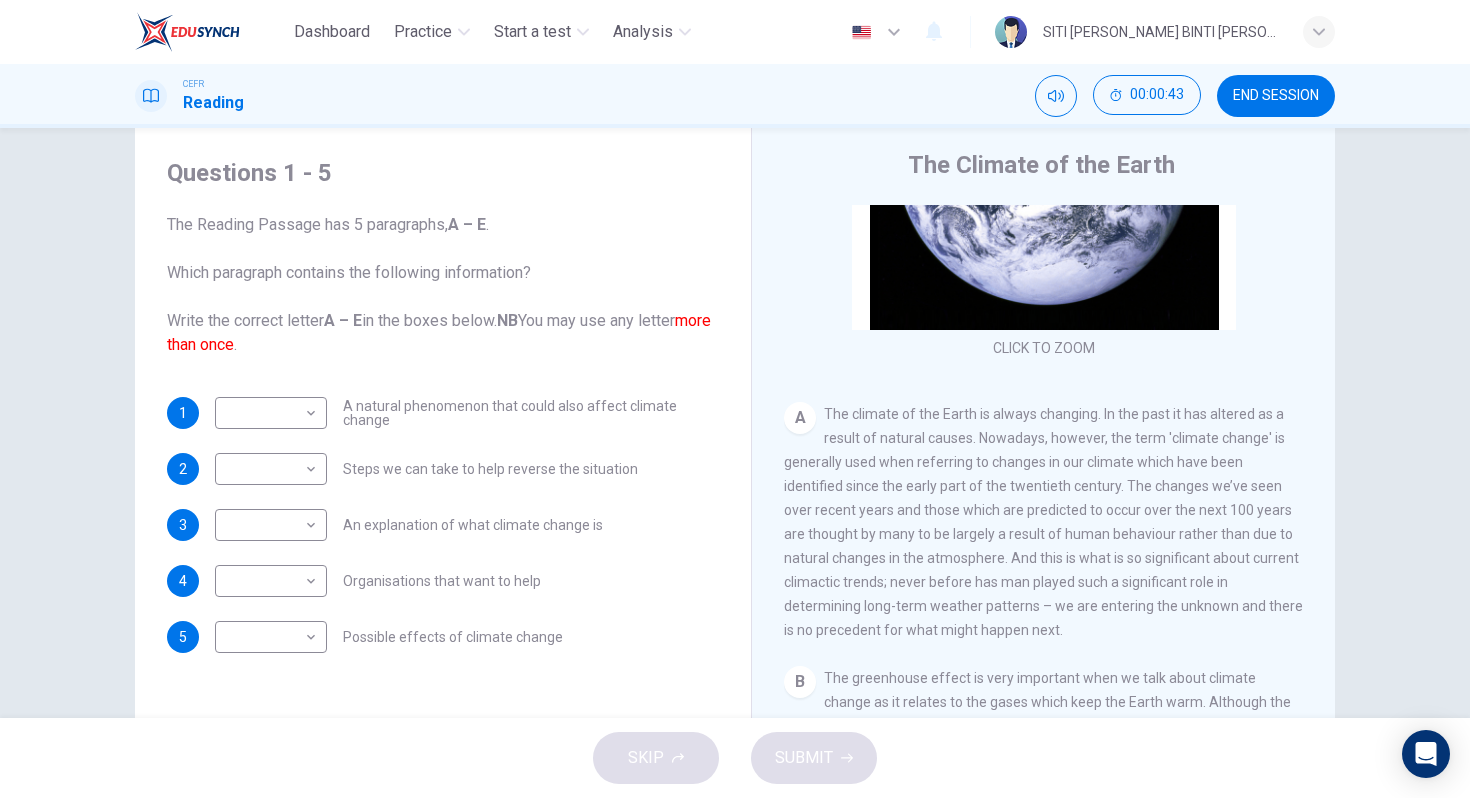 click on "The Reading Passage has 5 paragraphs,  A – E . Which paragraph contains the following information?  Write the correct letter  A – E  in the boxes below.
NB  You may use any letter  more than once ." at bounding box center (443, 285) 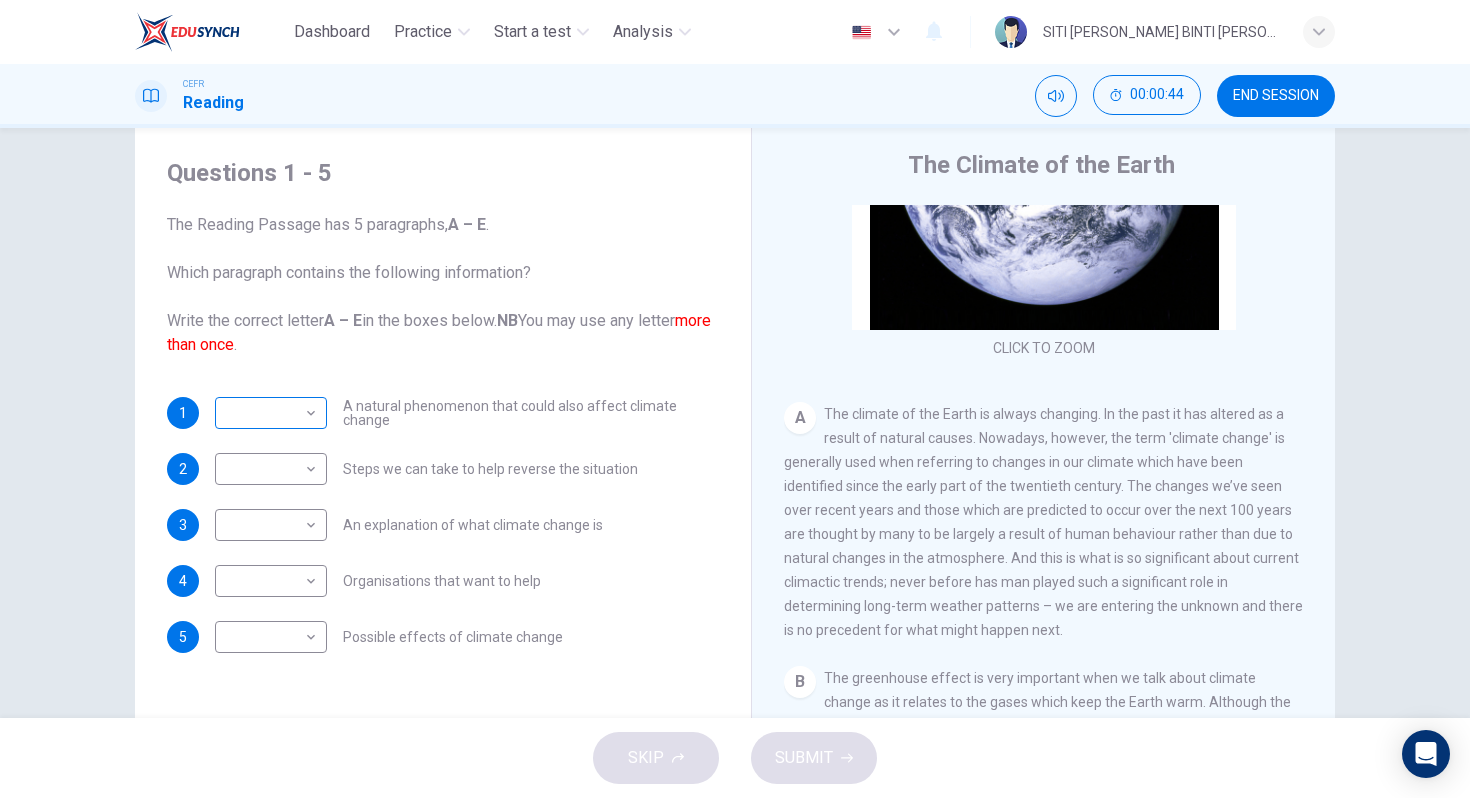 click on "Dashboard Practice Start a test Analysis English en ​ SITI AMINAH BINTI ABU HAKIM CEFR Reading 00:00:44 END SESSION Questions 1 - 5 The Reading Passage has 5 paragraphs,  A – E . Which paragraph contains the following information?  Write the correct letter  A – E  in the boxes below.
NB  You may use any letter  more than once . 1 ​ ​ A natural phenomenon that could also affect climate change 2 ​ ​ Steps we can take to help reverse the situation 3 ​ ​ An explanation of what climate change is 4 ​ ​ Organisations that want to help 5 ​ ​ Possible effects of climate change The Climate of the Earth CLICK TO ZOOM Click to Zoom A B C D E SKIP SUBMIT EduSynch - Online Language Proficiency Testing
Dashboard Practice Start a test Analysis Notifications © Copyright  2025" at bounding box center [735, 399] 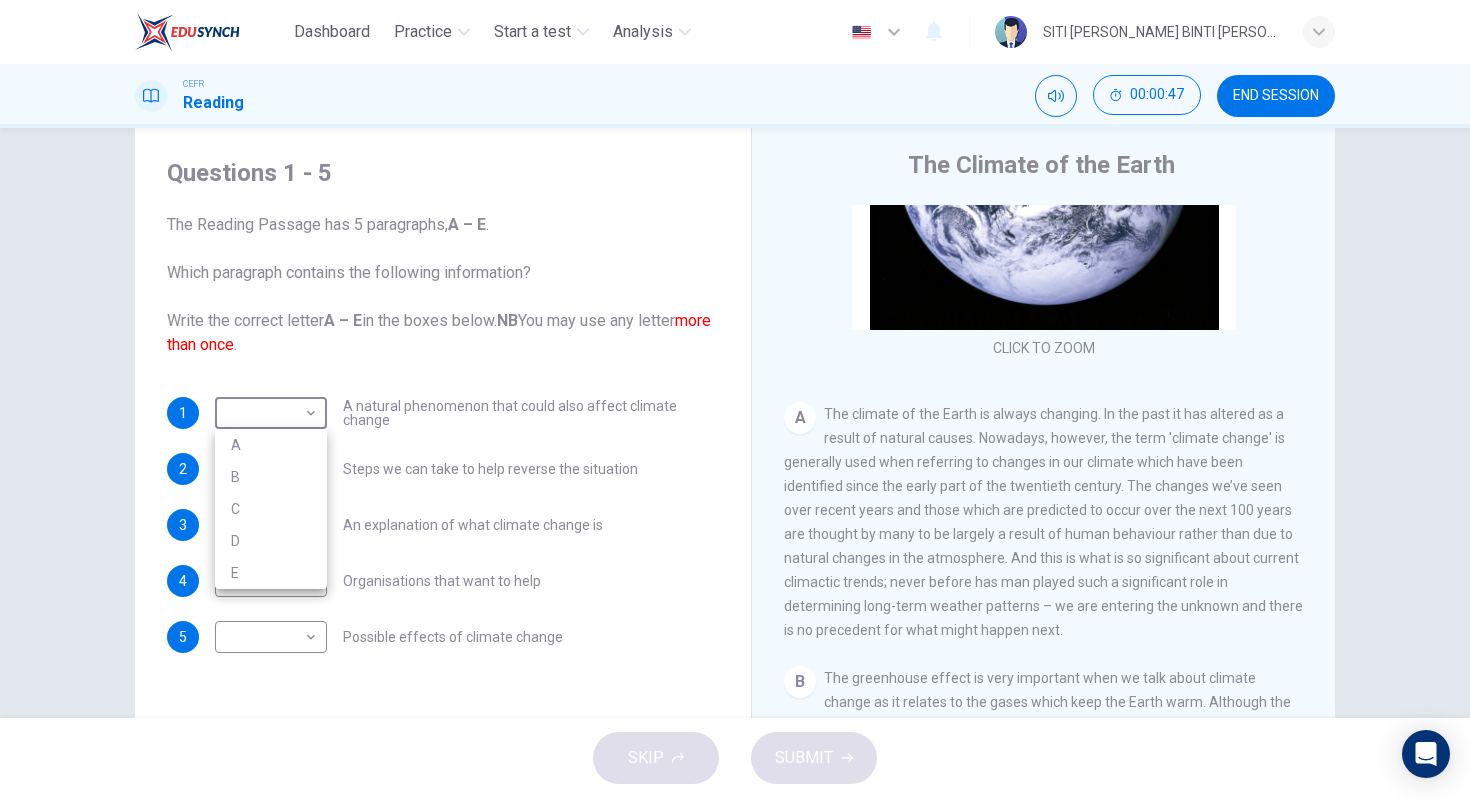 click at bounding box center [735, 399] 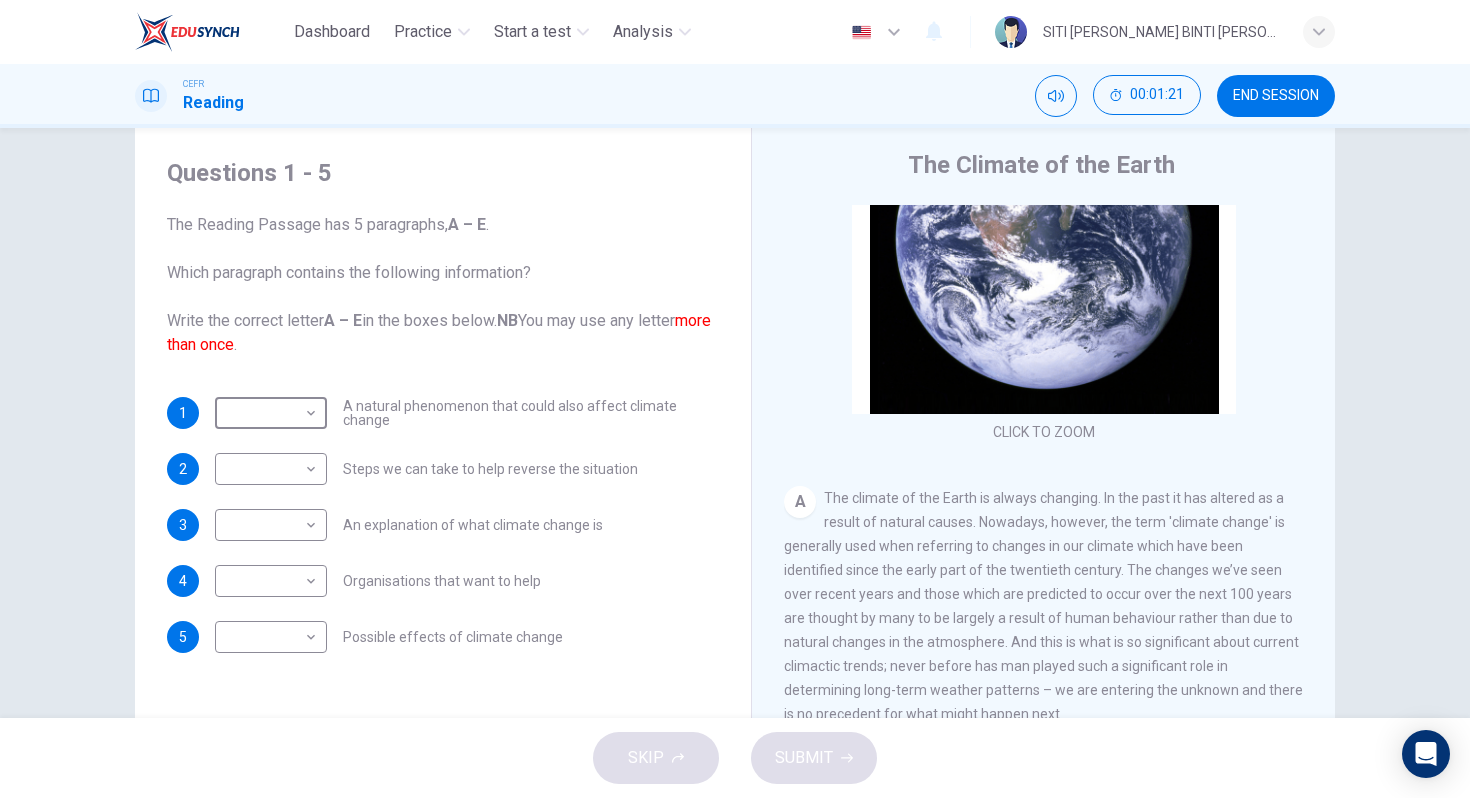 scroll, scrollTop: 179, scrollLeft: 0, axis: vertical 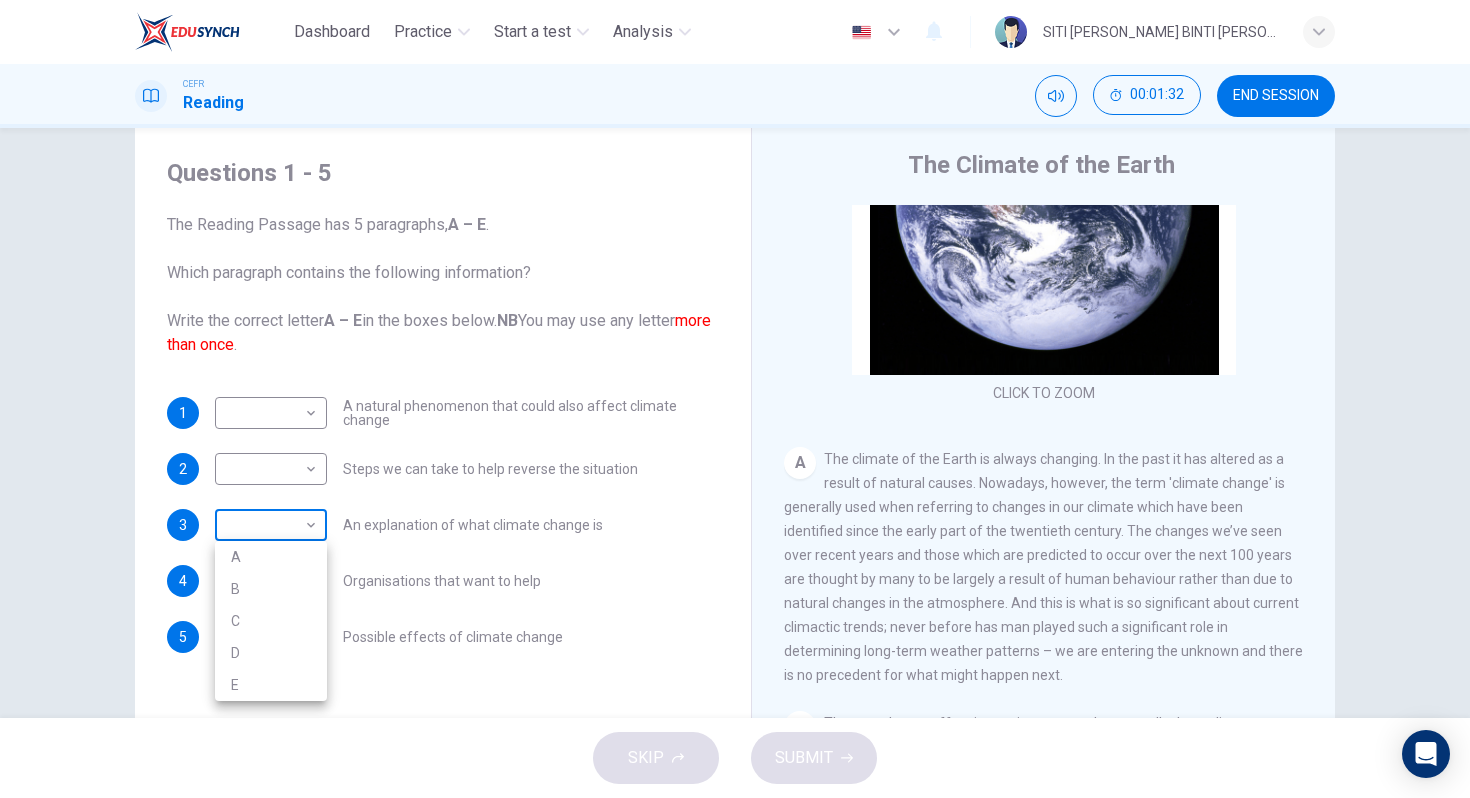 click on "Dashboard Practice Start a test Analysis English en ​ SITI AMINAH BINTI ABU HAKIM CEFR Reading 00:01:32 END SESSION Questions 1 - 5 The Reading Passage has 5 paragraphs,  A – E . Which paragraph contains the following information?  Write the correct letter  A – E  in the boxes below.
NB  You may use any letter  more than once . 1 ​ ​ A natural phenomenon that could also affect climate change 2 ​ ​ Steps we can take to help reverse the situation 3 ​ ​ An explanation of what climate change is 4 ​ ​ Organisations that want to help 5 ​ ​ Possible effects of climate change The Climate of the Earth CLICK TO ZOOM Click to Zoom A B C D E SKIP SUBMIT EduSynch - Online Language Proficiency Testing
Dashboard Practice Start a test Analysis Notifications © Copyright  2025 A B C D E" at bounding box center [735, 399] 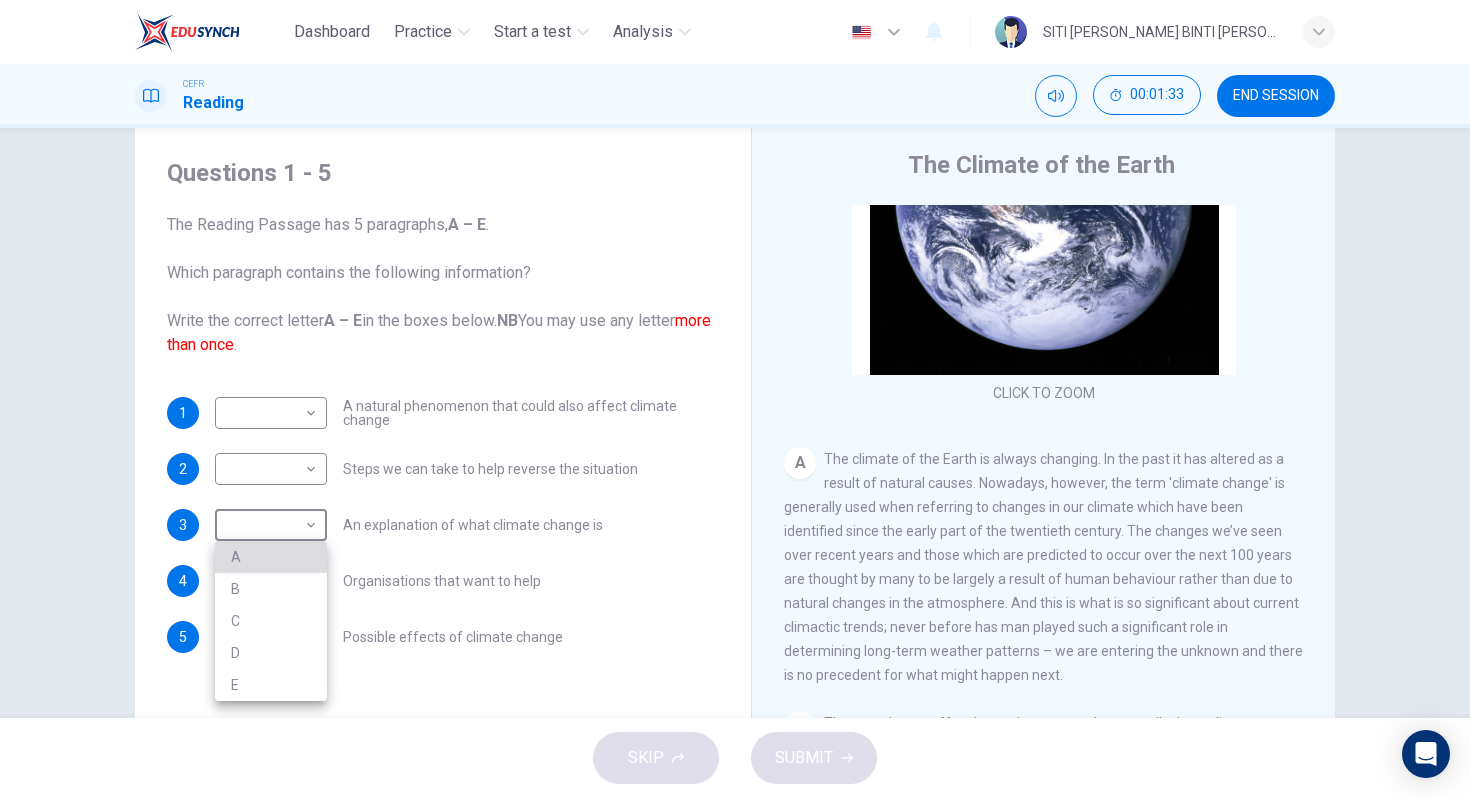 click on "A" at bounding box center (271, 557) 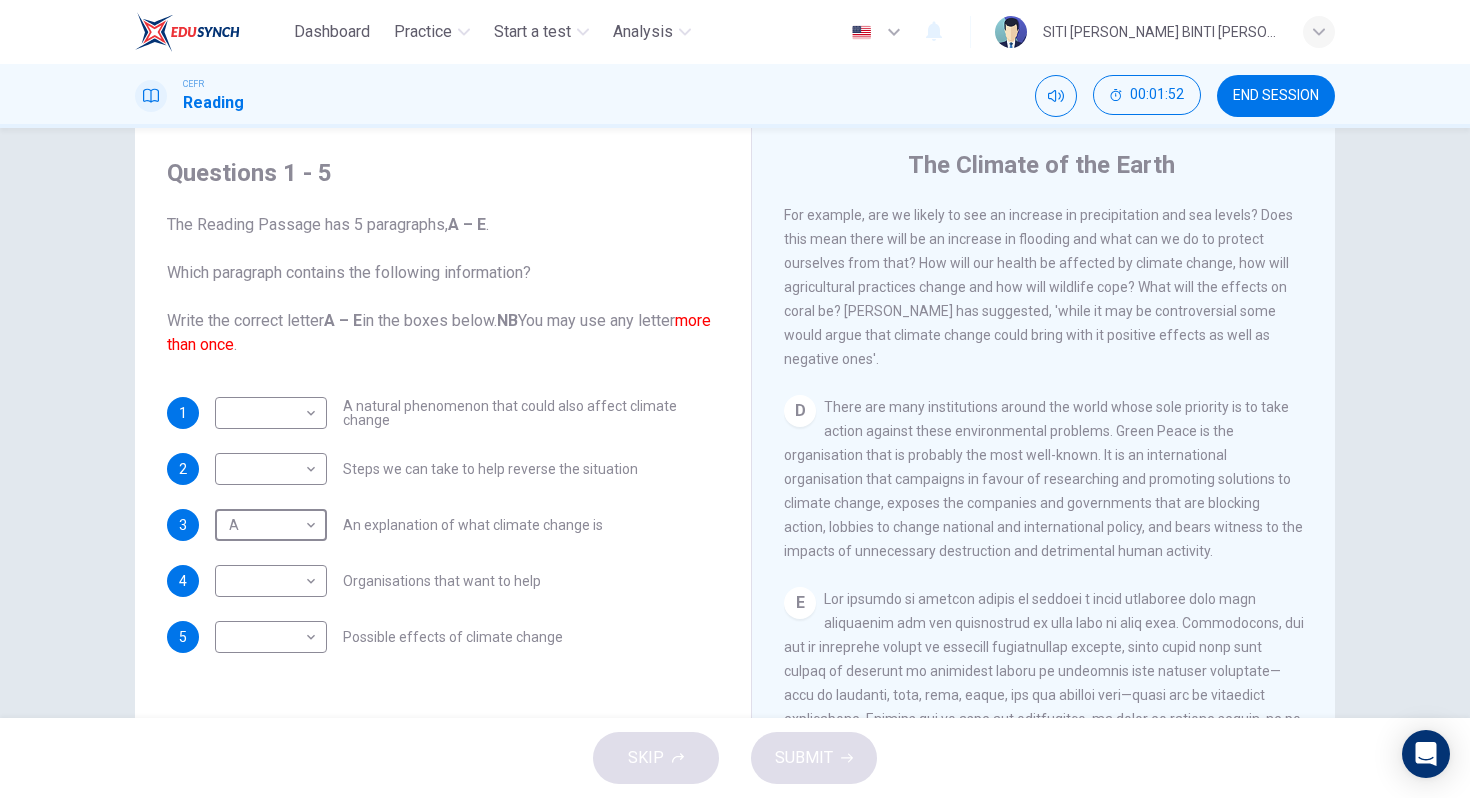 scroll, scrollTop: 1126, scrollLeft: 0, axis: vertical 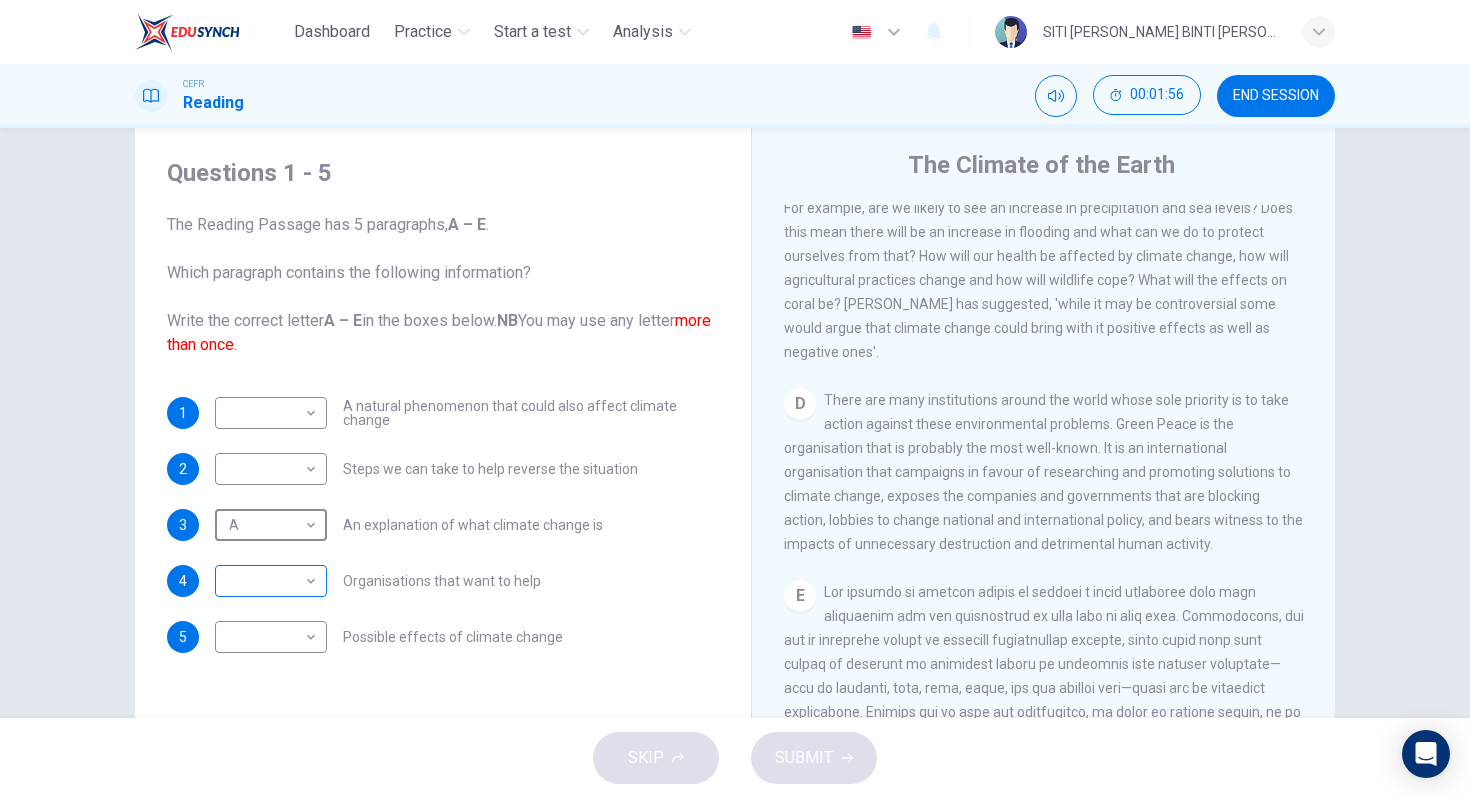 click on "Dashboard Practice Start a test Analysis English en ​ SITI AMINAH BINTI ABU HAKIM CEFR Reading 00:01:56 END SESSION Questions 1 - 5 The Reading Passage has 5 paragraphs,  A – E . Which paragraph contains the following information?  Write the correct letter  A – E  in the boxes below.
NB  You may use any letter  more than once . 1 ​ ​ A natural phenomenon that could also affect climate change 2 ​ ​ Steps we can take to help reverse the situation 3 A A ​ An explanation of what climate change is 4 ​ ​ Organisations that want to help 5 ​ ​ Possible effects of climate change The Climate of the Earth CLICK TO ZOOM Click to Zoom A B C D E SKIP SUBMIT EduSynch - Online Language Proficiency Testing
Dashboard Practice Start a test Analysis Notifications © Copyright  2025" at bounding box center [735, 399] 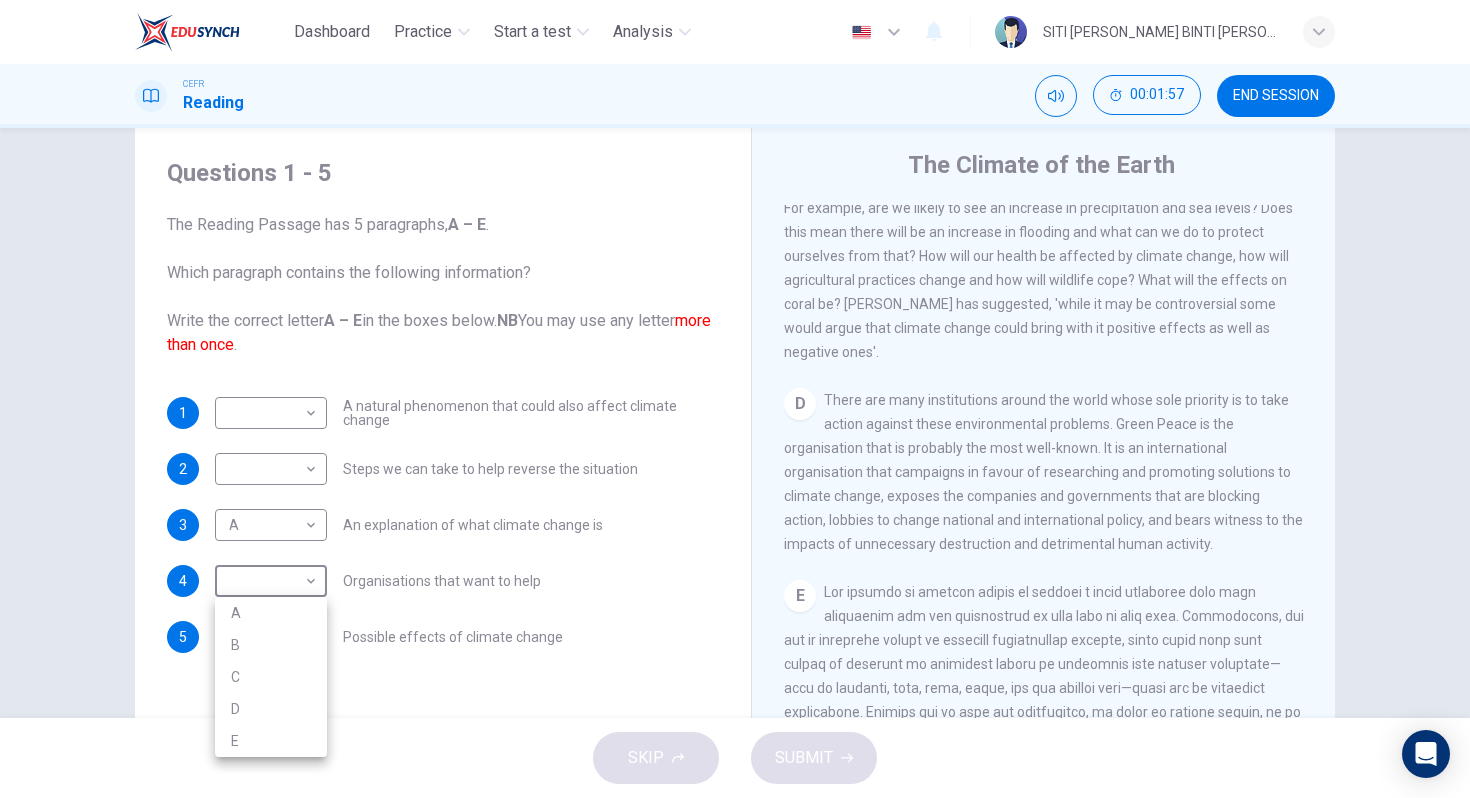 click on "D" at bounding box center [271, 709] 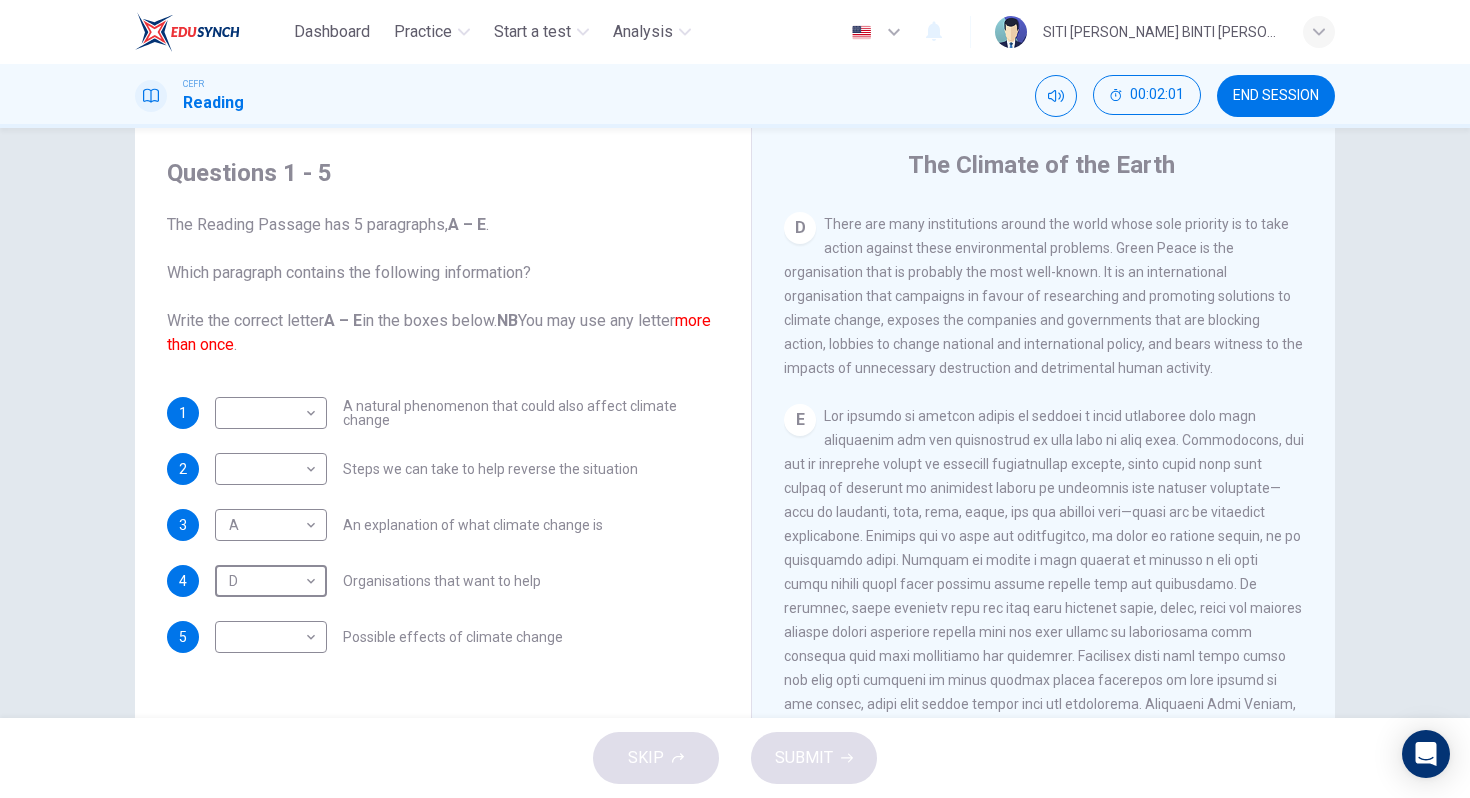 scroll, scrollTop: 1359, scrollLeft: 0, axis: vertical 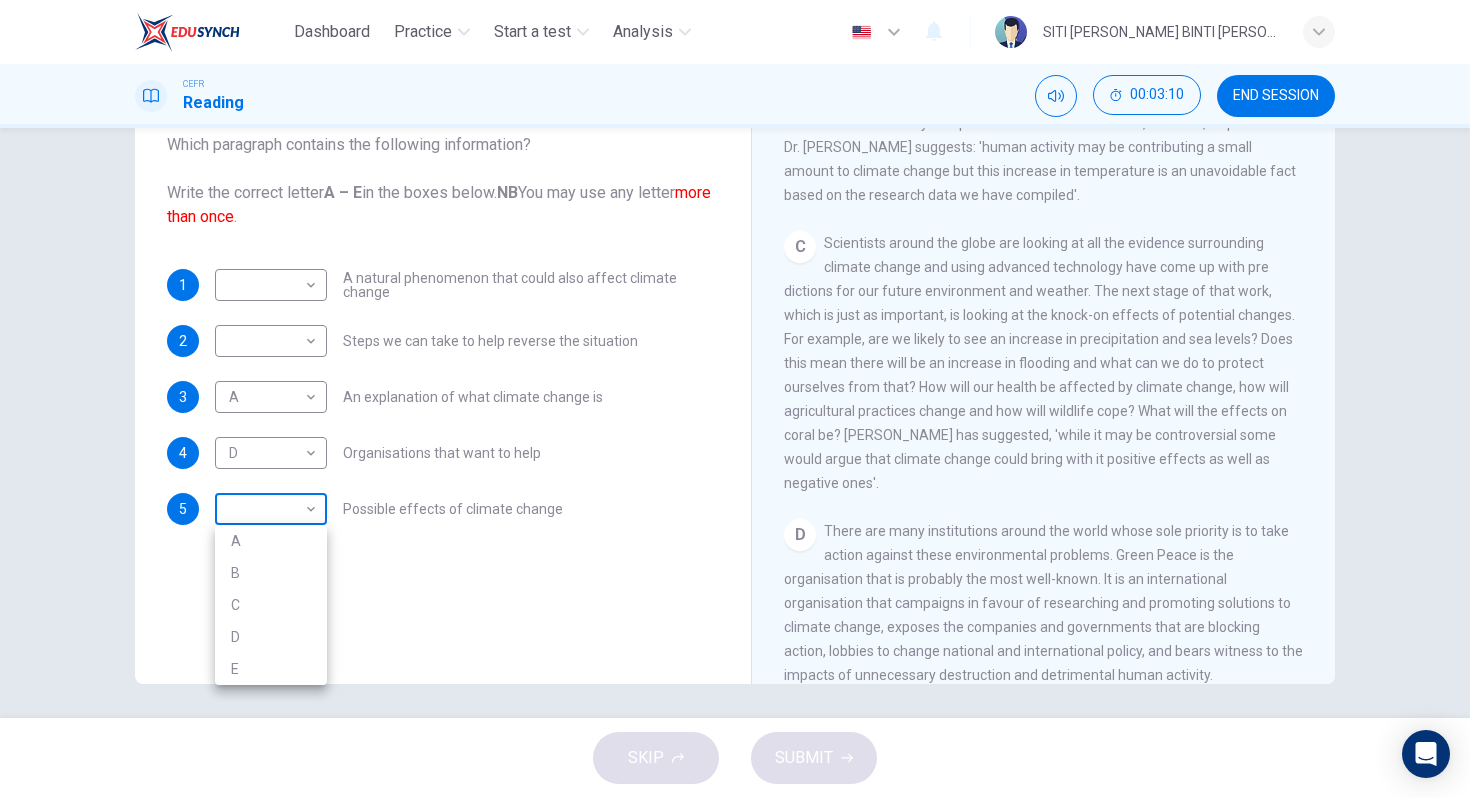 click on "Dashboard Practice Start a test Analysis English en ​ SITI AMINAH BINTI ABU HAKIM CEFR Reading 00:03:10 END SESSION Questions 1 - 5 The Reading Passage has 5 paragraphs,  A – E . Which paragraph contains the following information?  Write the correct letter  A – E  in the boxes below.
NB  You may use any letter  more than once . 1 ​ ​ A natural phenomenon that could also affect climate change 2 ​ ​ Steps we can take to help reverse the situation 3 A A ​ An explanation of what climate change is 4 D D ​ Organisations that want to help 5 ​ ​ Possible effects of climate change The Climate of the Earth CLICK TO ZOOM Click to Zoom A B C D E SKIP SUBMIT EduSynch - Online Language Proficiency Testing
Dashboard Practice Start a test Analysis Notifications © Copyright  2025 A B C D E" at bounding box center (735, 399) 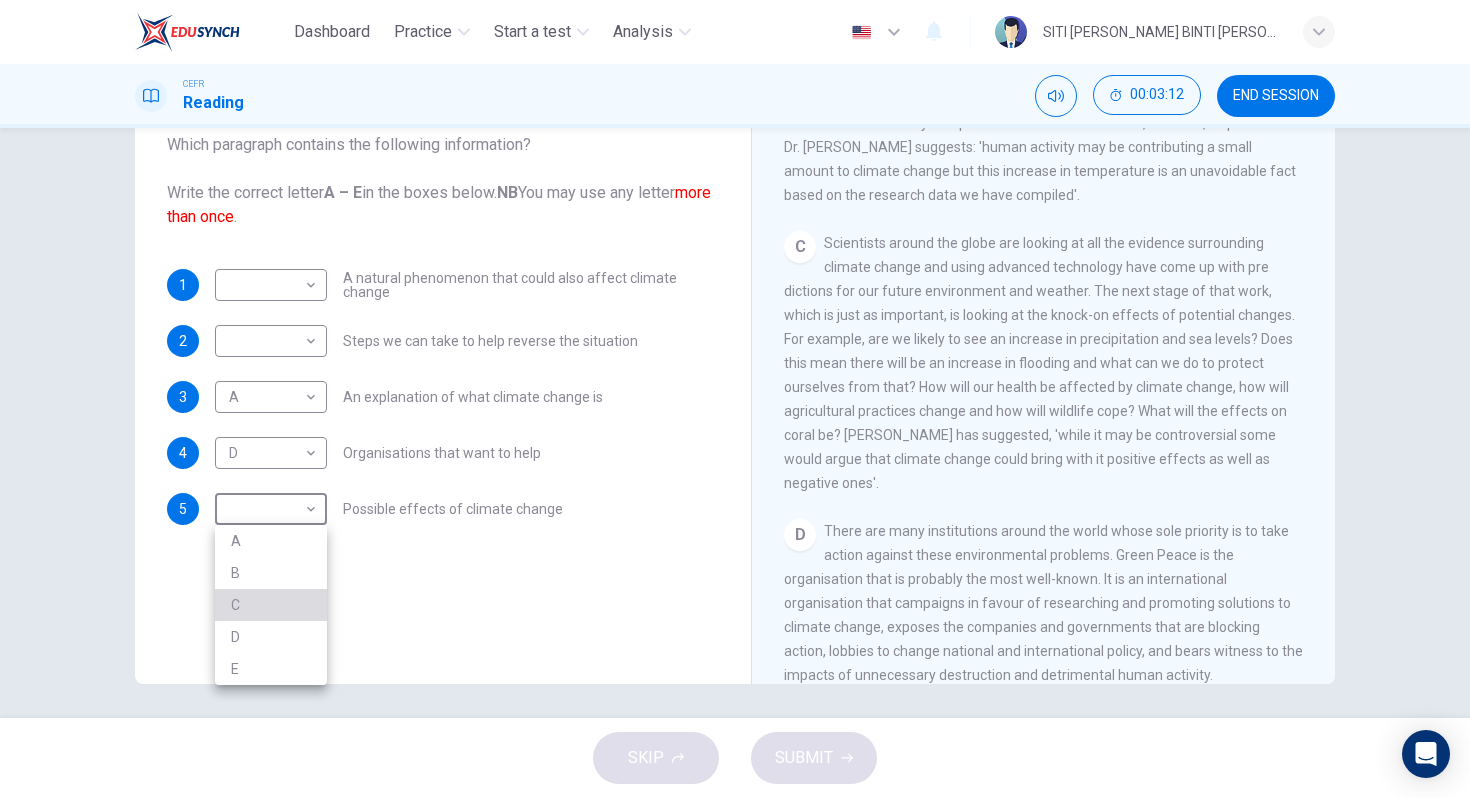 click on "C" at bounding box center [271, 605] 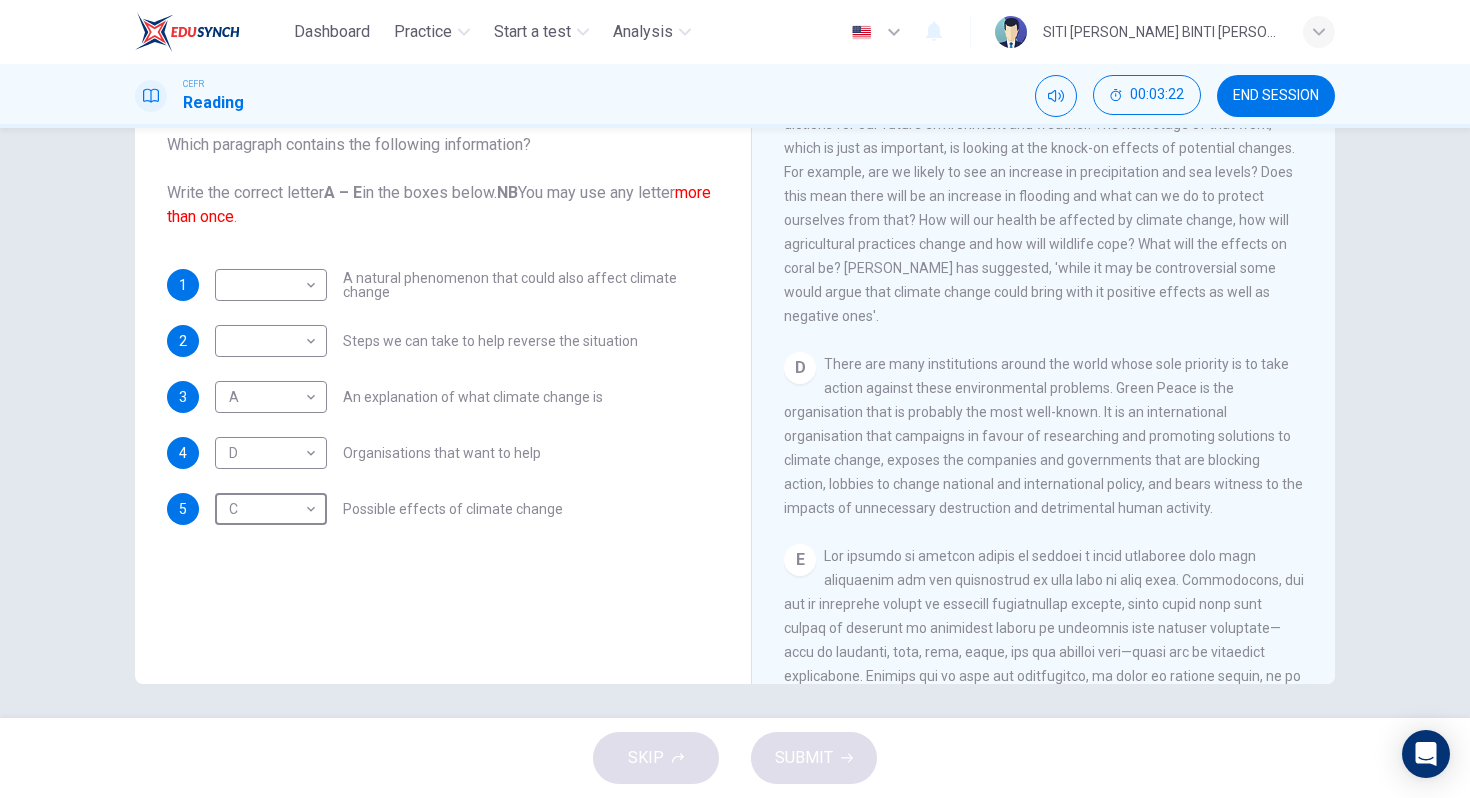 scroll, scrollTop: 1359, scrollLeft: 0, axis: vertical 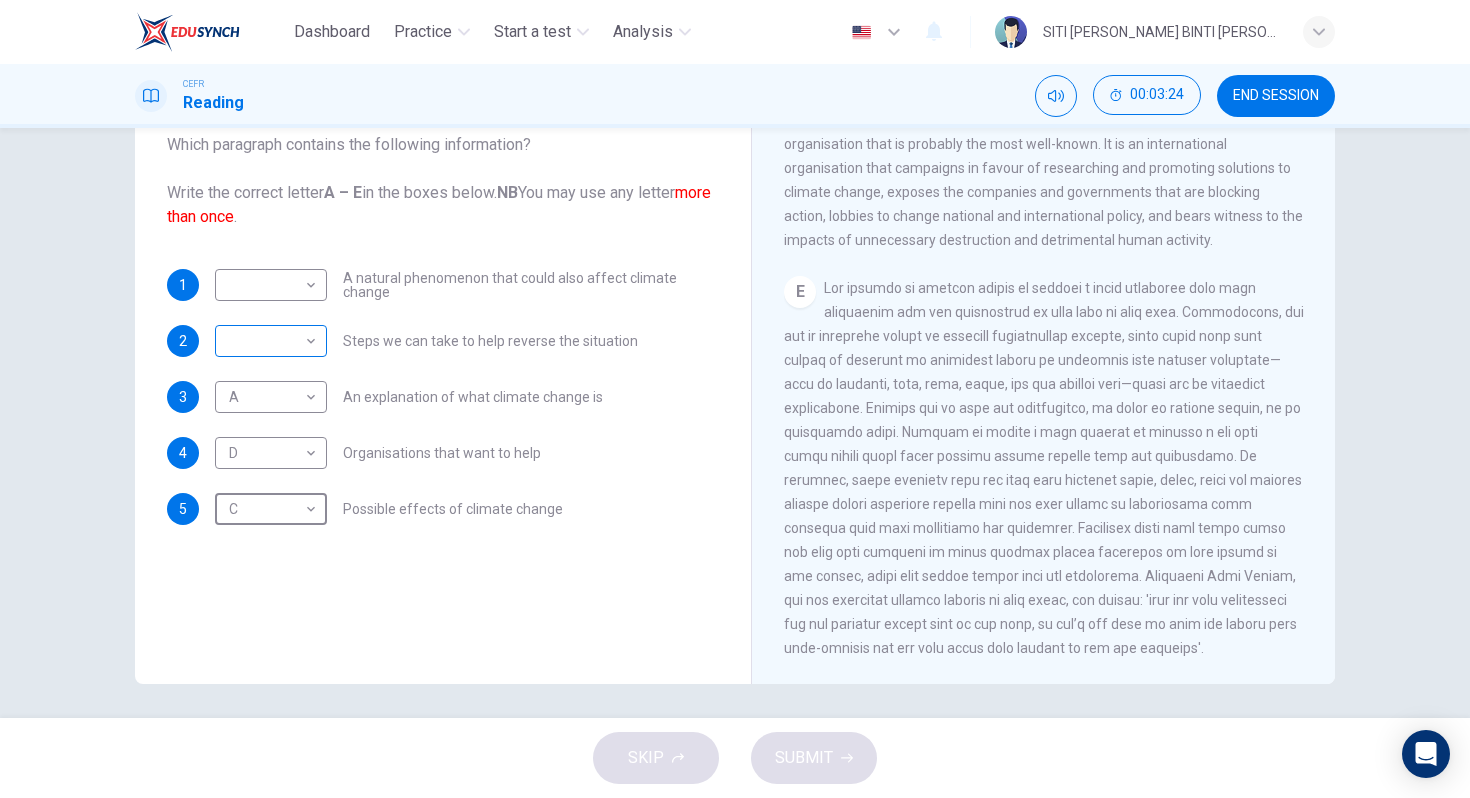 click on "Dashboard Practice Start a test Analysis English en ​ SITI AMINAH BINTI ABU HAKIM CEFR Reading 00:03:24 END SESSION Questions 1 - 5 The Reading Passage has 5 paragraphs,  A – E . Which paragraph contains the following information?  Write the correct letter  A – E  in the boxes below.
NB  You may use any letter  more than once . 1 ​ ​ A natural phenomenon that could also affect climate change 2 ​ ​ Steps we can take to help reverse the situation 3 A A ​ An explanation of what climate change is 4 D D ​ Organisations that want to help 5 C C ​ Possible effects of climate change The Climate of the Earth CLICK TO ZOOM Click to Zoom A B C D E SKIP SUBMIT EduSynch - Online Language Proficiency Testing
Dashboard Practice Start a test Analysis Notifications © Copyright  2025" at bounding box center (735, 399) 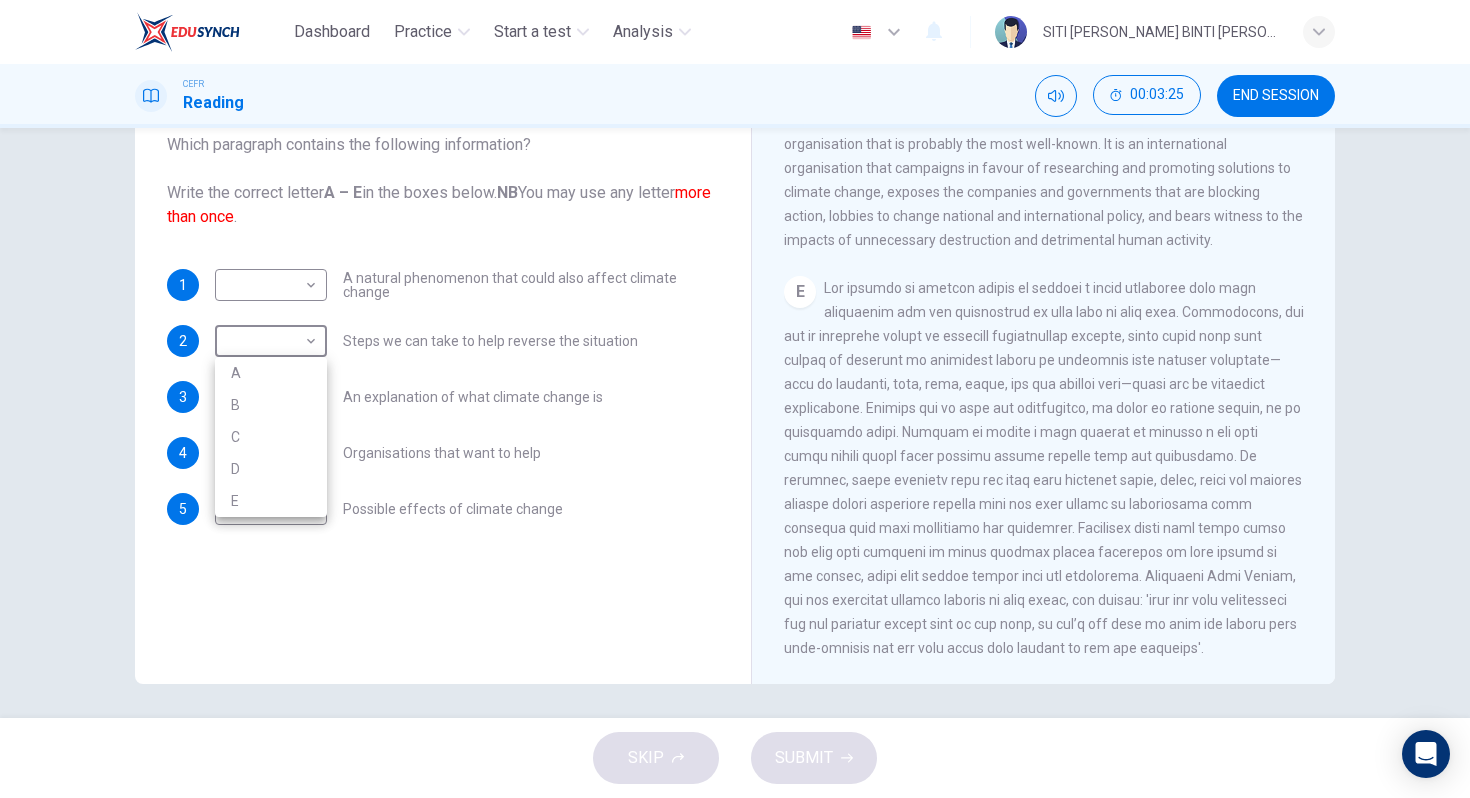 click on "E" at bounding box center [271, 501] 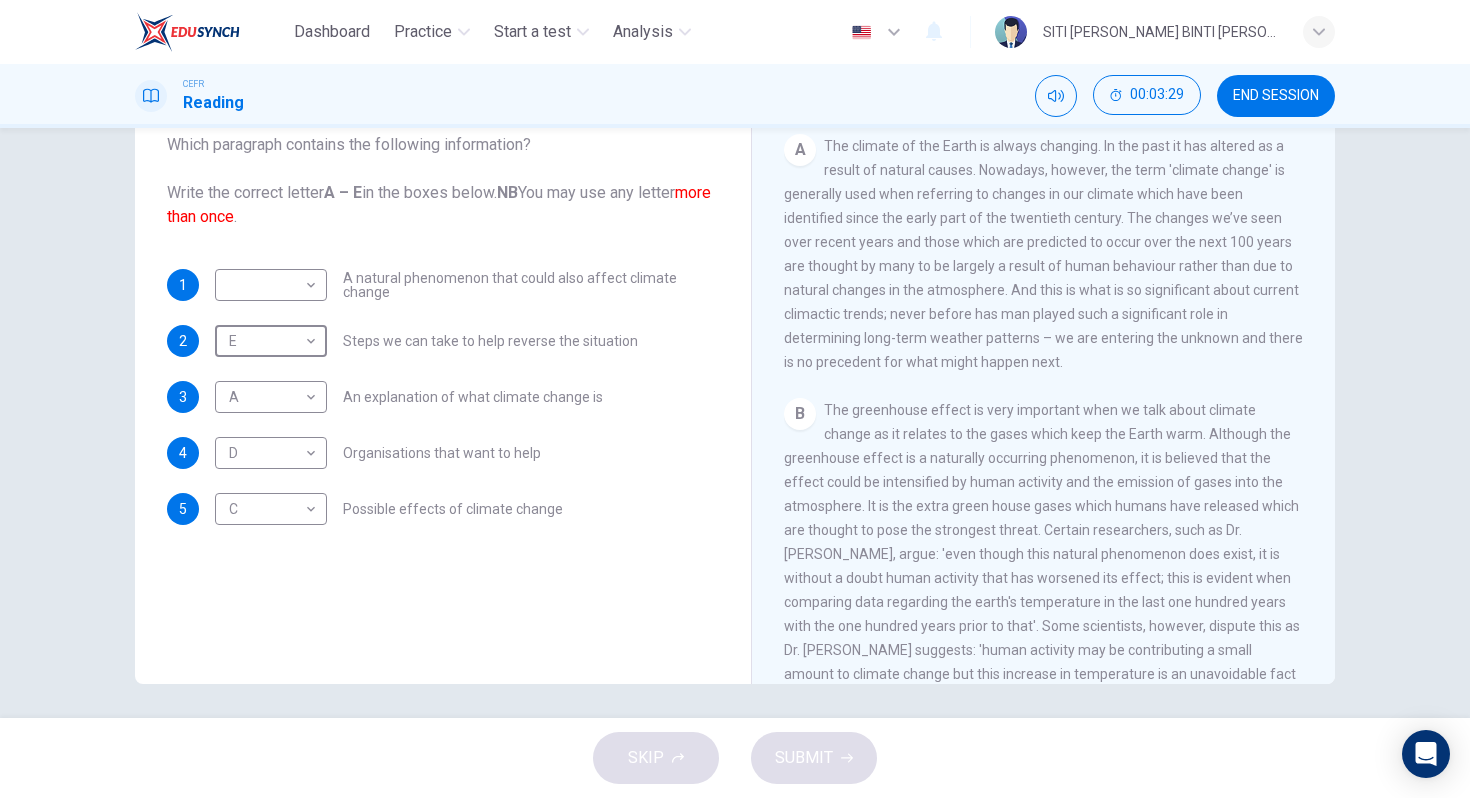 scroll, scrollTop: 457, scrollLeft: 0, axis: vertical 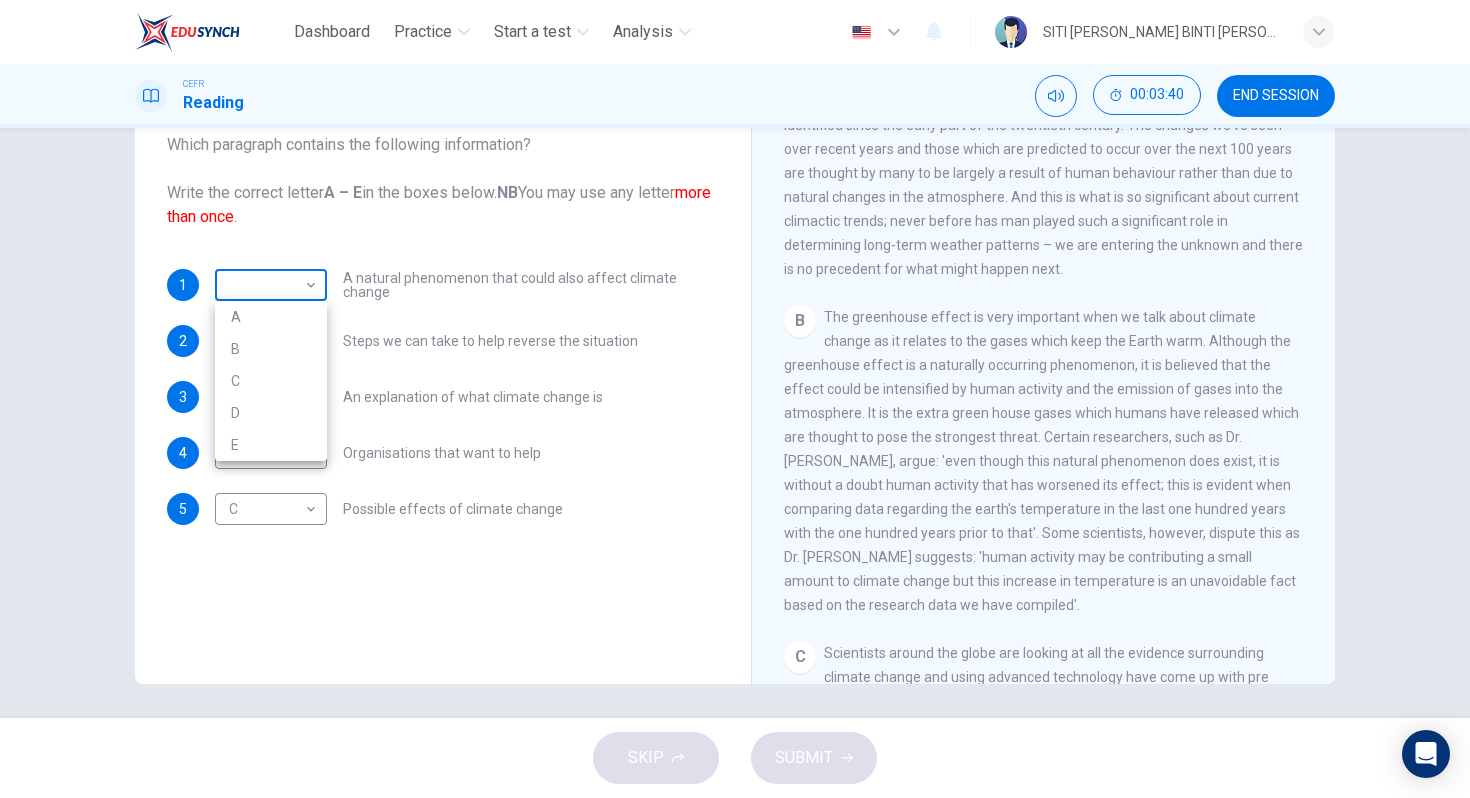 click on "Dashboard Practice Start a test Analysis English en ​ SITI AMINAH BINTI ABU HAKIM CEFR Reading 00:03:40 END SESSION Questions 1 - 5 The Reading Passage has 5 paragraphs,  A – E . Which paragraph contains the following information?  Write the correct letter  A – E  in the boxes below.
NB  You may use any letter  more than once . 1 ​ ​ A natural phenomenon that could also affect climate change 2 E E ​ Steps we can take to help reverse the situation 3 A A ​ An explanation of what climate change is 4 D D ​ Organisations that want to help 5 C C ​ Possible effects of climate change The Climate of the Earth CLICK TO ZOOM Click to Zoom A B C D E SKIP SUBMIT EduSynch - Online Language Proficiency Testing
Dashboard Practice Start a test Analysis Notifications © Copyright  2025 A B C D E" at bounding box center (735, 399) 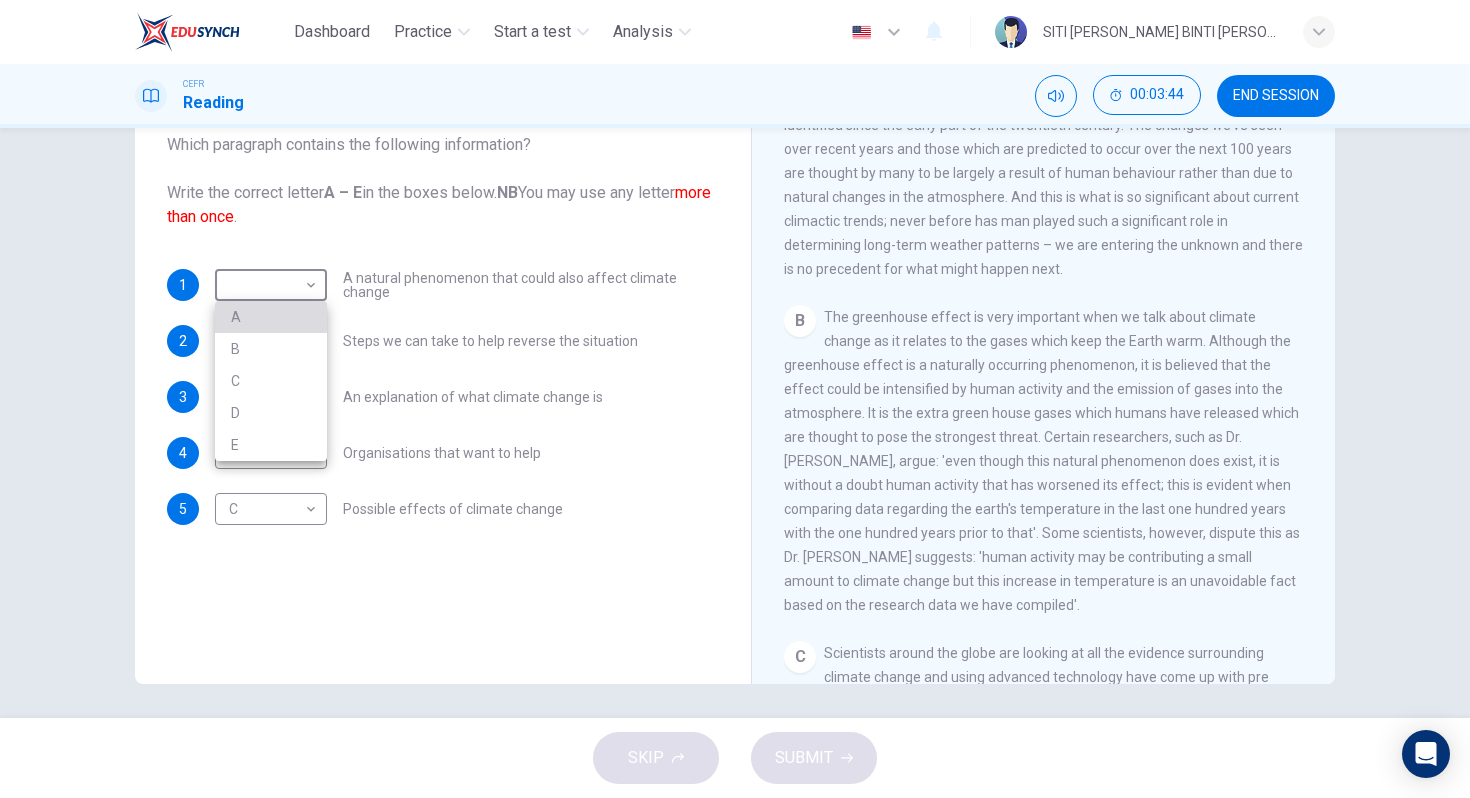click on "A" at bounding box center (271, 317) 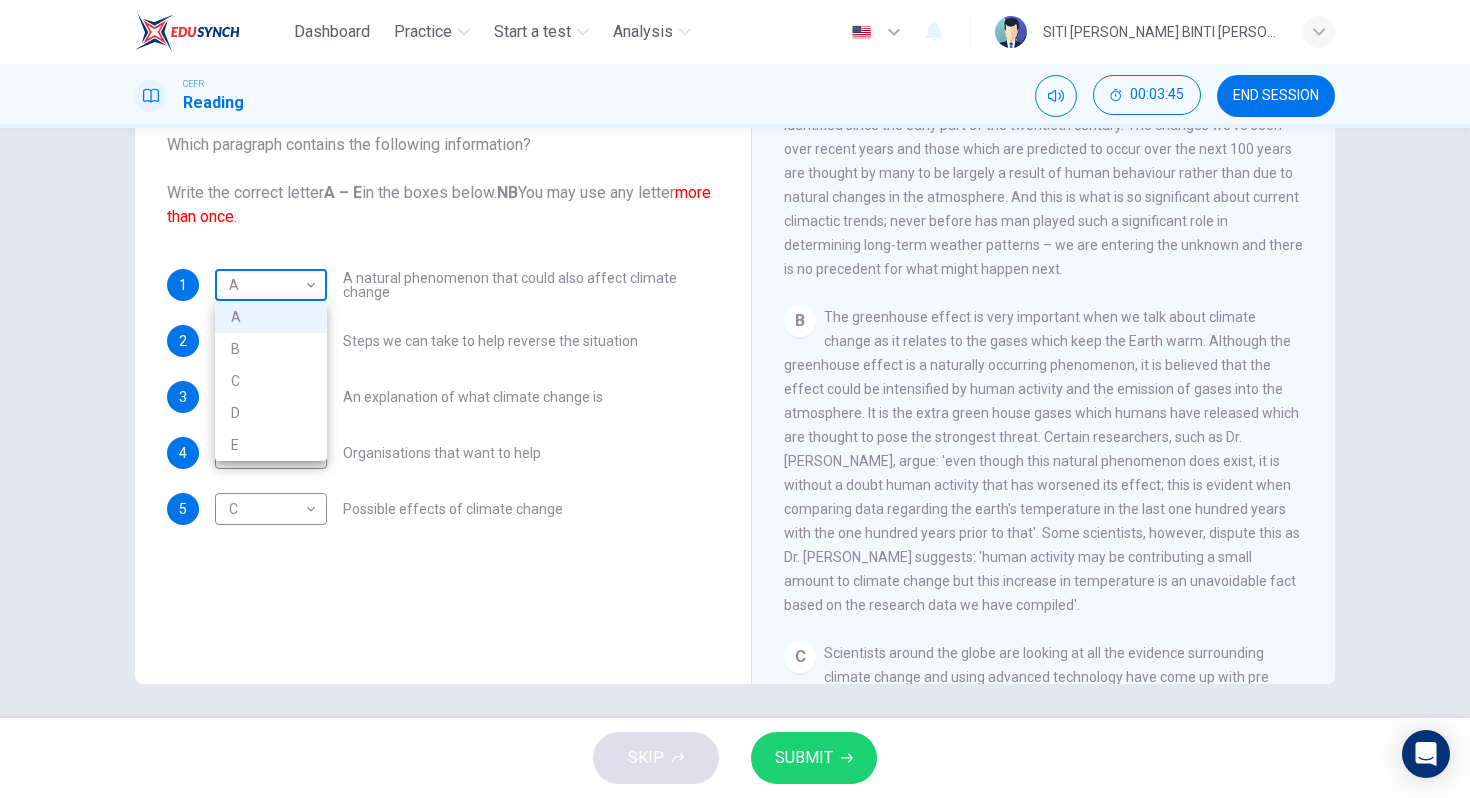 click on "Dashboard Practice Start a test Analysis English en ​ SITI AMINAH BINTI ABU HAKIM CEFR Reading 00:03:45 END SESSION Questions 1 - 5 The Reading Passage has 5 paragraphs,  A – E . Which paragraph contains the following information?  Write the correct letter  A – E  in the boxes below.
NB  You may use any letter  more than once . 1 A A ​ A natural phenomenon that could also affect climate change 2 E E ​ Steps we can take to help reverse the situation 3 A A ​ An explanation of what climate change is 4 D D ​ Organisations that want to help 5 C C ​ Possible effects of climate change The Climate of the Earth CLICK TO ZOOM Click to Zoom A B C D E SKIP SUBMIT EduSynch - Online Language Proficiency Testing
Dashboard Practice Start a test Analysis Notifications © Copyright  2025 A B C D E" at bounding box center [735, 399] 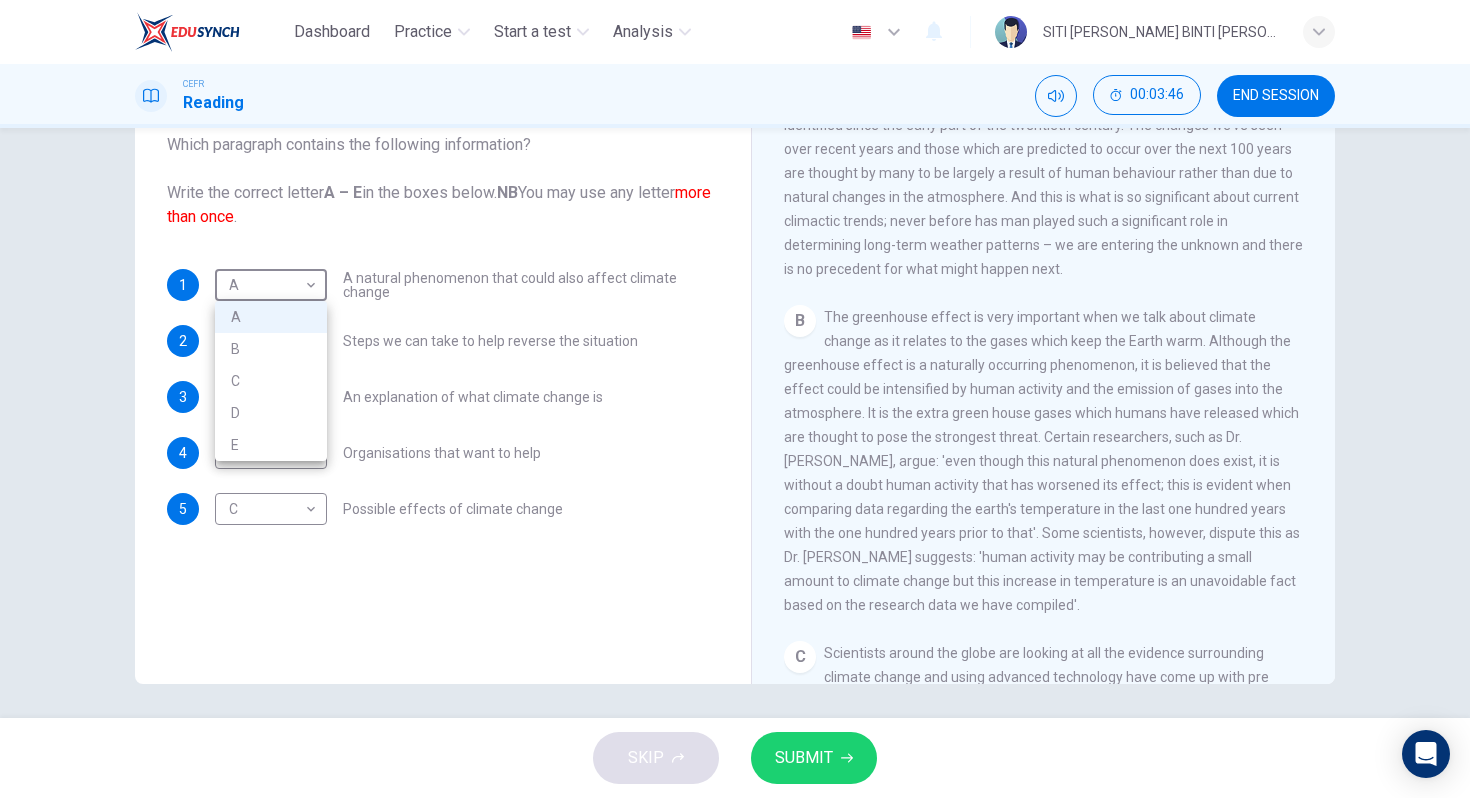 click on "B" at bounding box center (271, 349) 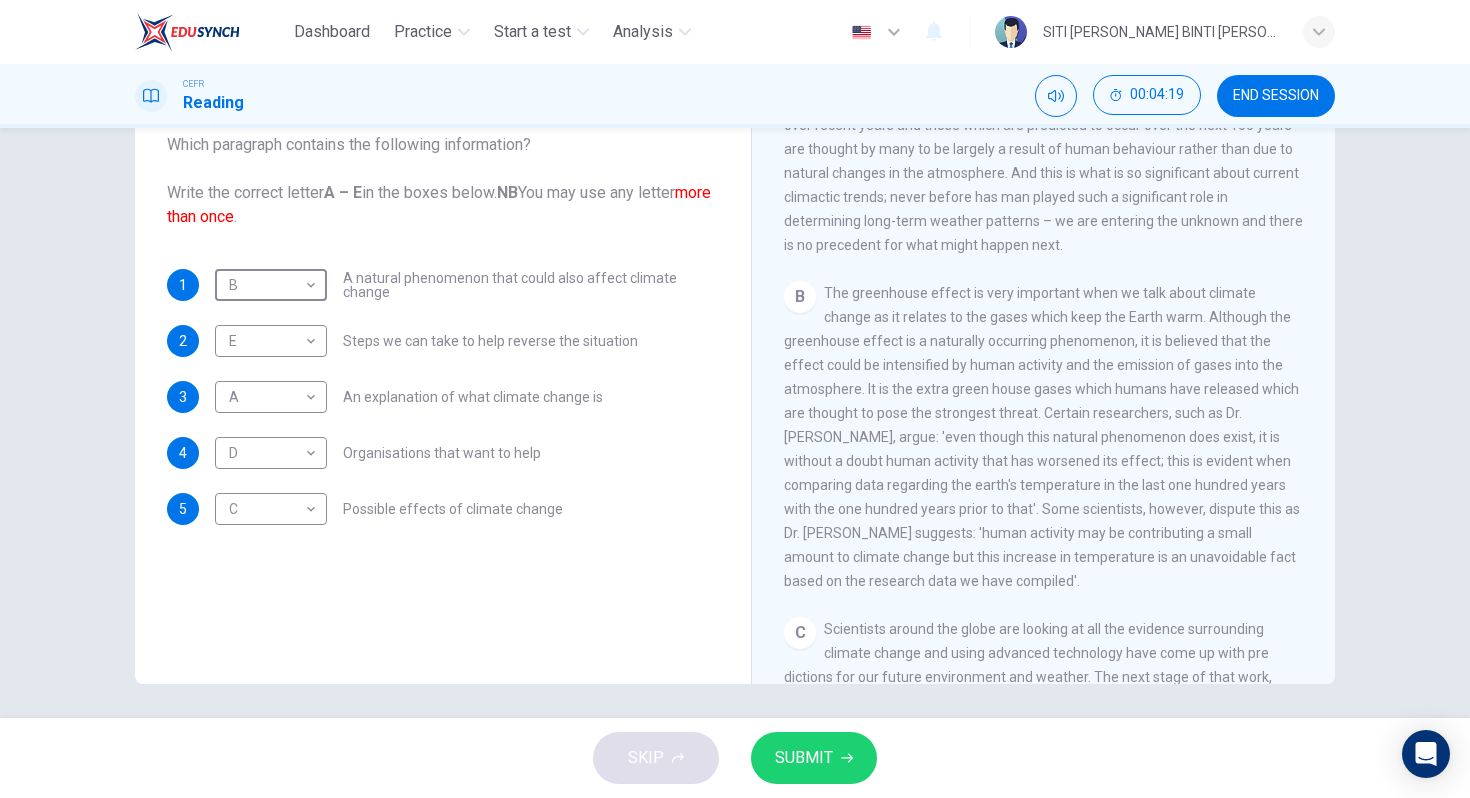 scroll, scrollTop: 317, scrollLeft: 0, axis: vertical 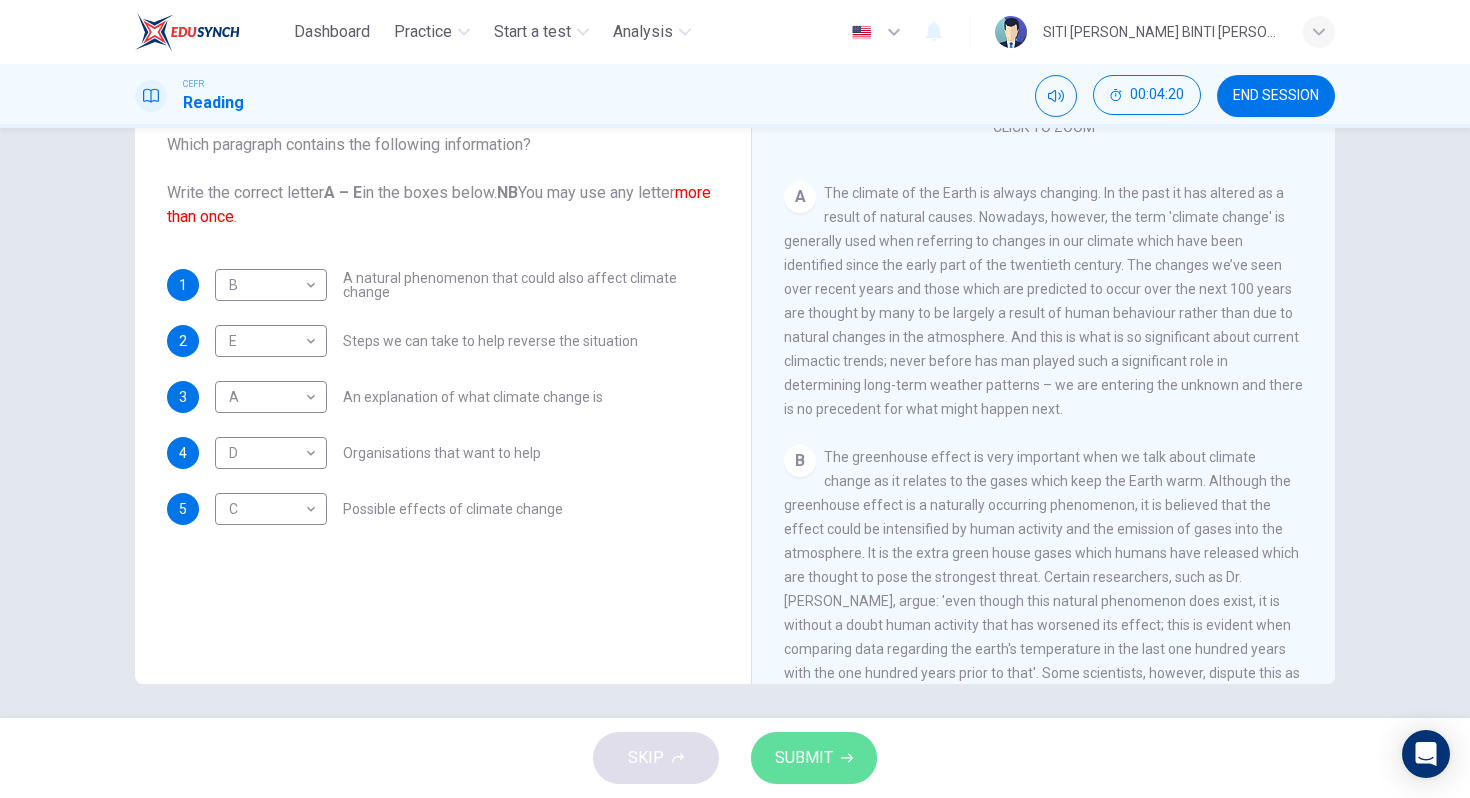 click on "SUBMIT" at bounding box center (804, 758) 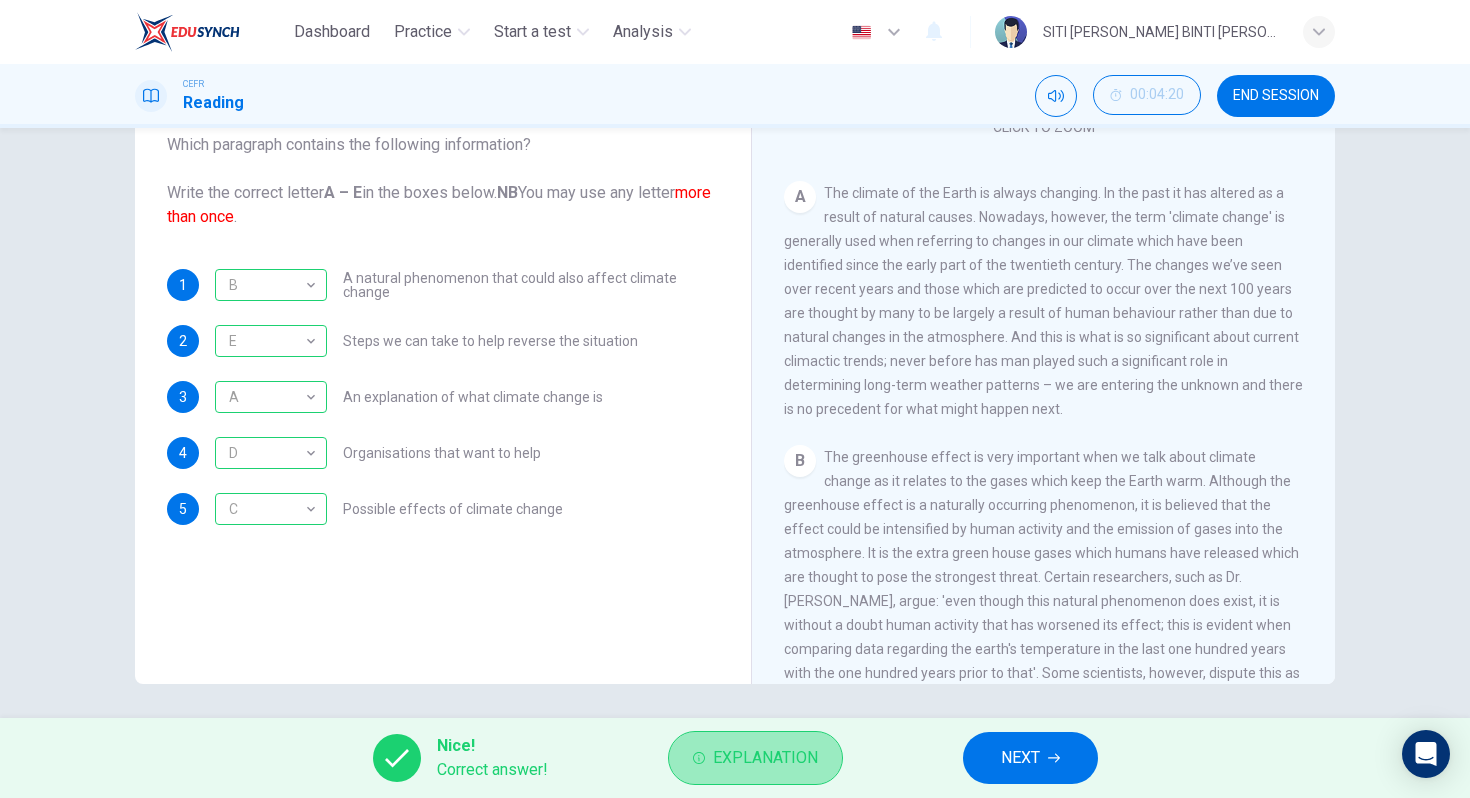 click on "Explanation" at bounding box center (765, 758) 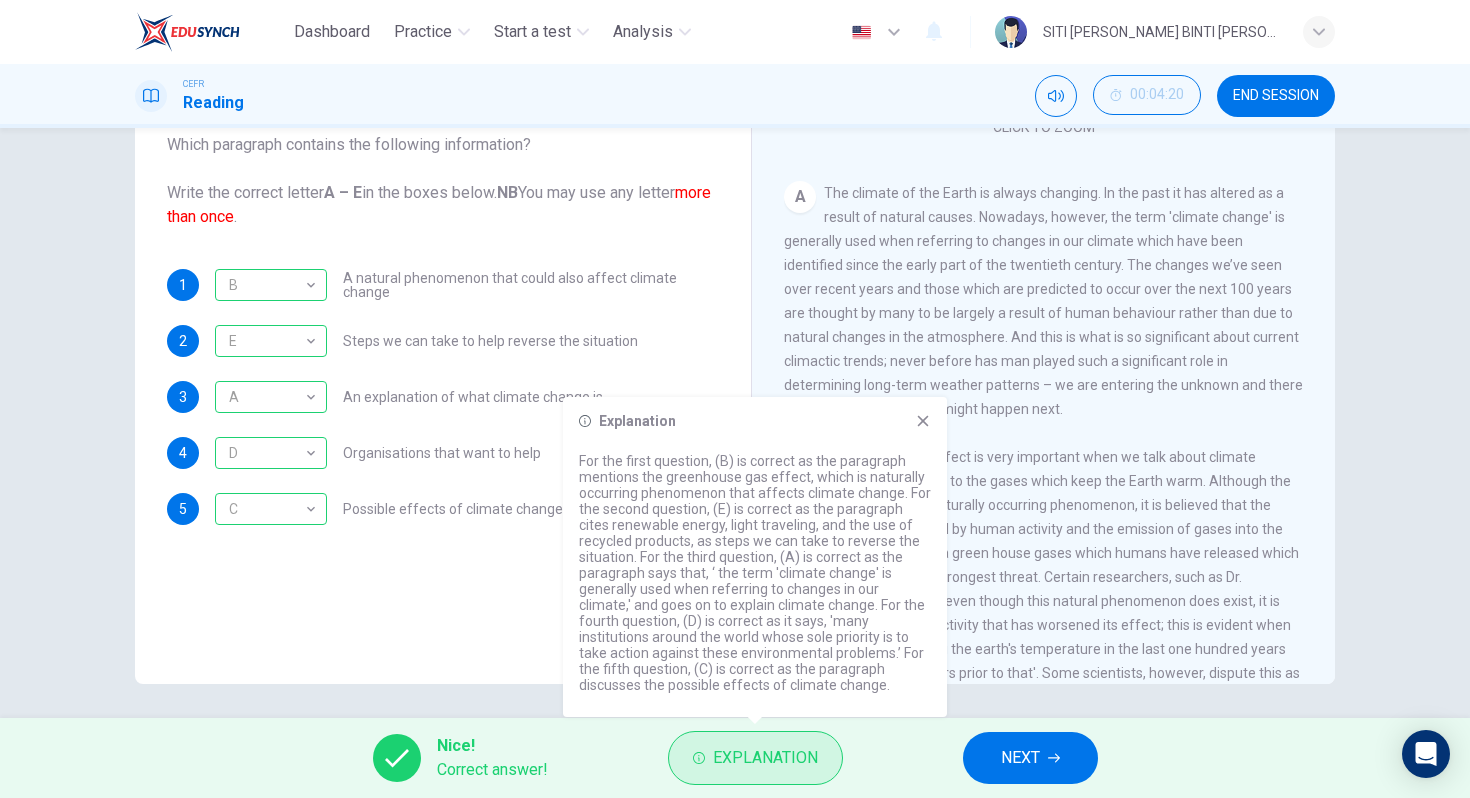click on "Explanation" at bounding box center (765, 758) 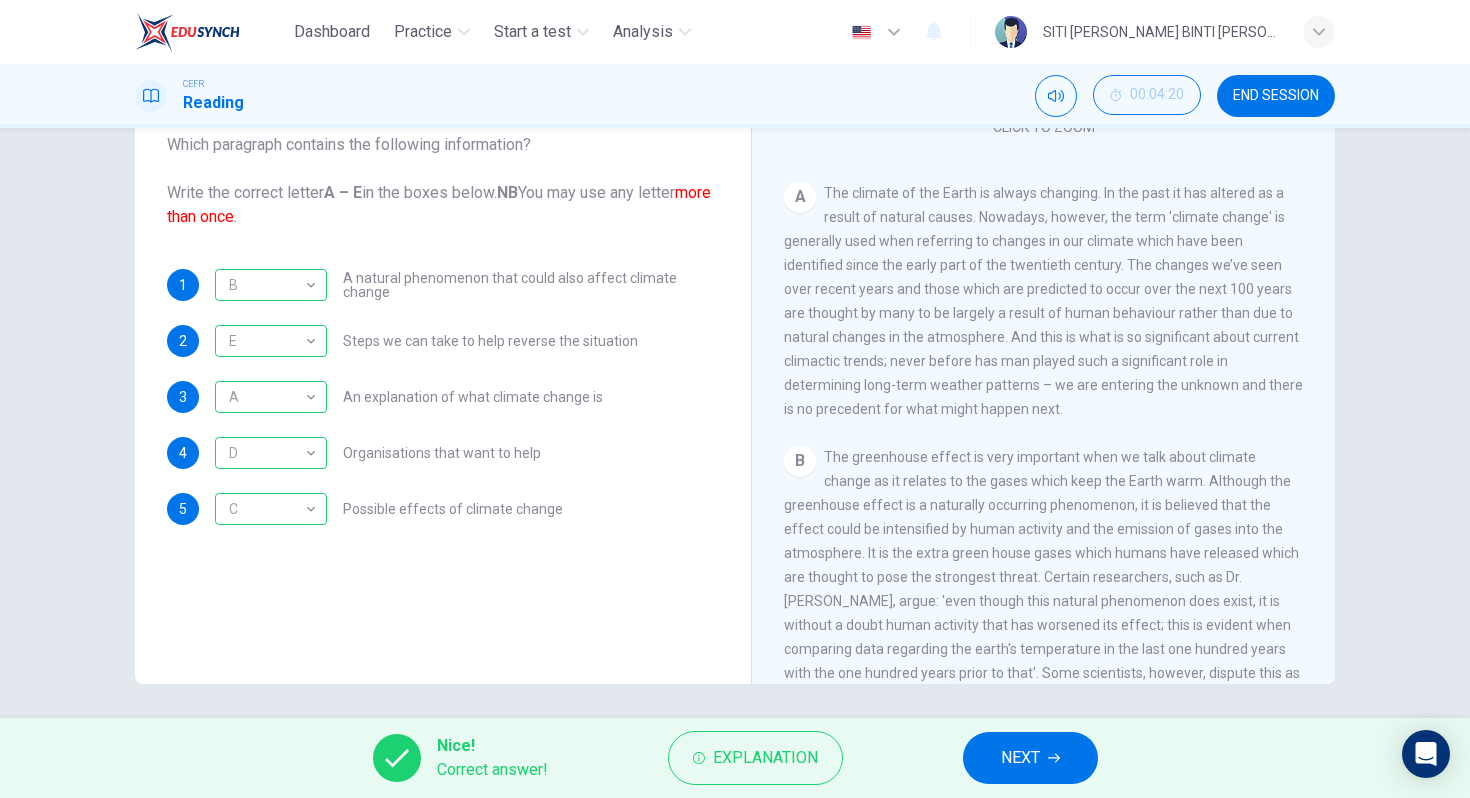 click on "NEXT" at bounding box center (1030, 758) 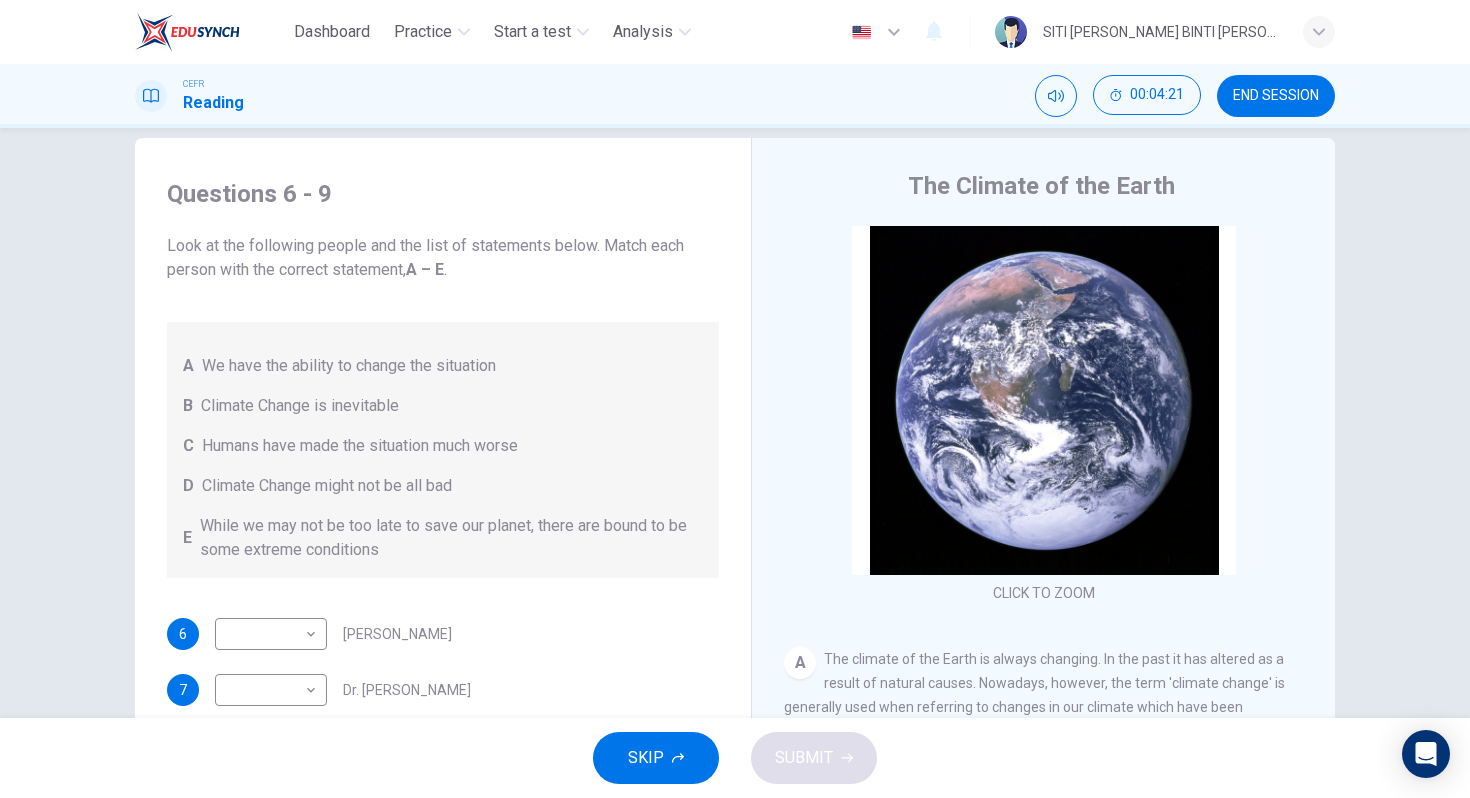scroll, scrollTop: 6, scrollLeft: 0, axis: vertical 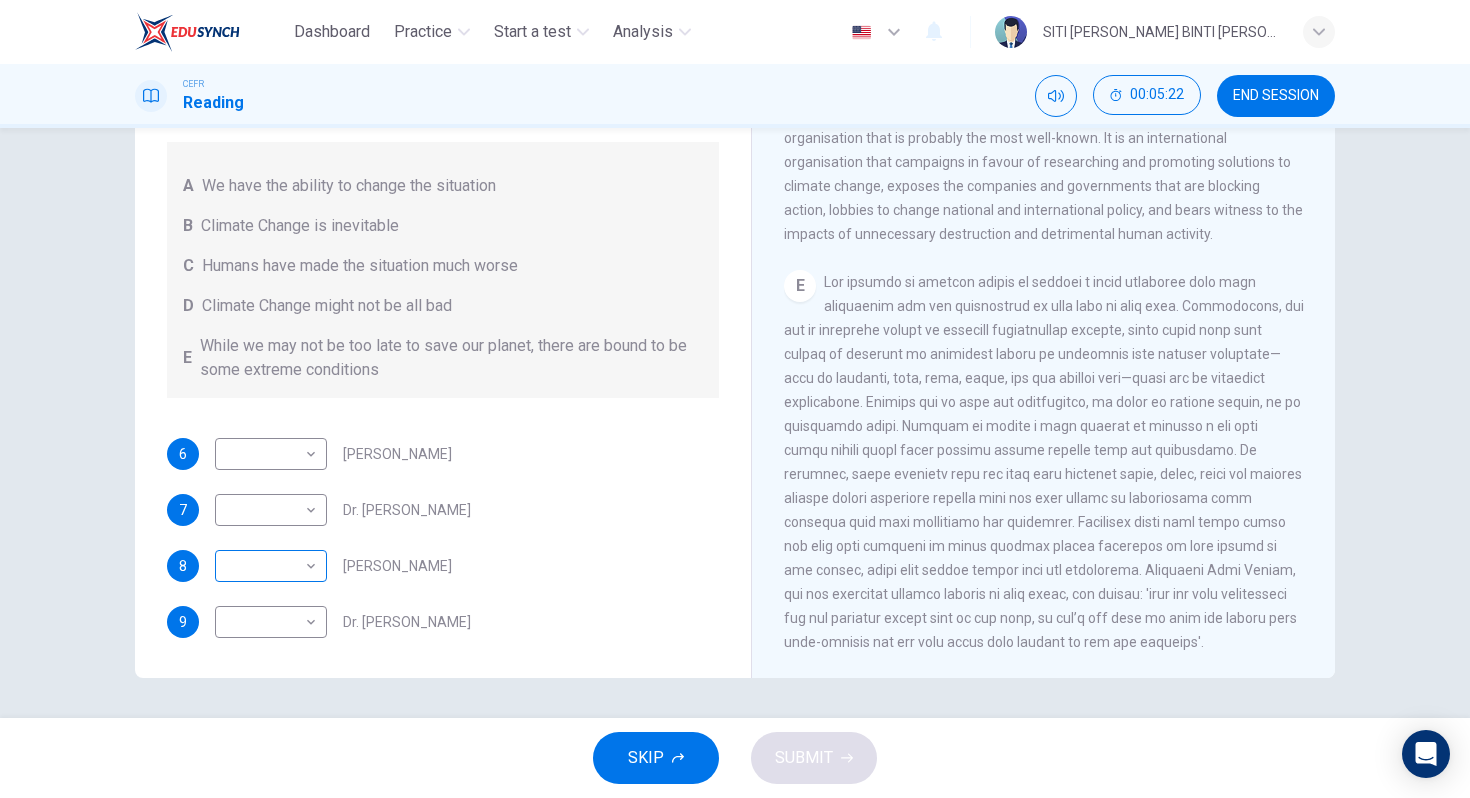 click on "Dashboard Practice Start a test Analysis English en ​ SITI AMINAH BINTI ABU HAKIM CEFR Reading 00:05:22 END SESSION Questions 6 - 9 Look at the following people and the list of statements below. Match each person with the correct statement,  A – E . A We have the ability to change the situation B Climate Change is inevitable C Humans have made the situation much worse D Climate Change might not be all bad E While we may not be too late to save our planet, there are bound to be some extreme conditions 6 ​ ​ Professor Max Leonard 7 ​ ​ Dr. Michael Crawley 8 ​ ​ Professor Mark Halton 9 ​ ​ Dr. Ray Ellis The Climate of the Earth CLICK TO ZOOM Click to Zoom A B C D E SKIP SUBMIT EduSynch - Online Language Proficiency Testing
Dashboard Practice Start a test Analysis Notifications © Copyright  2025" at bounding box center [735, 399] 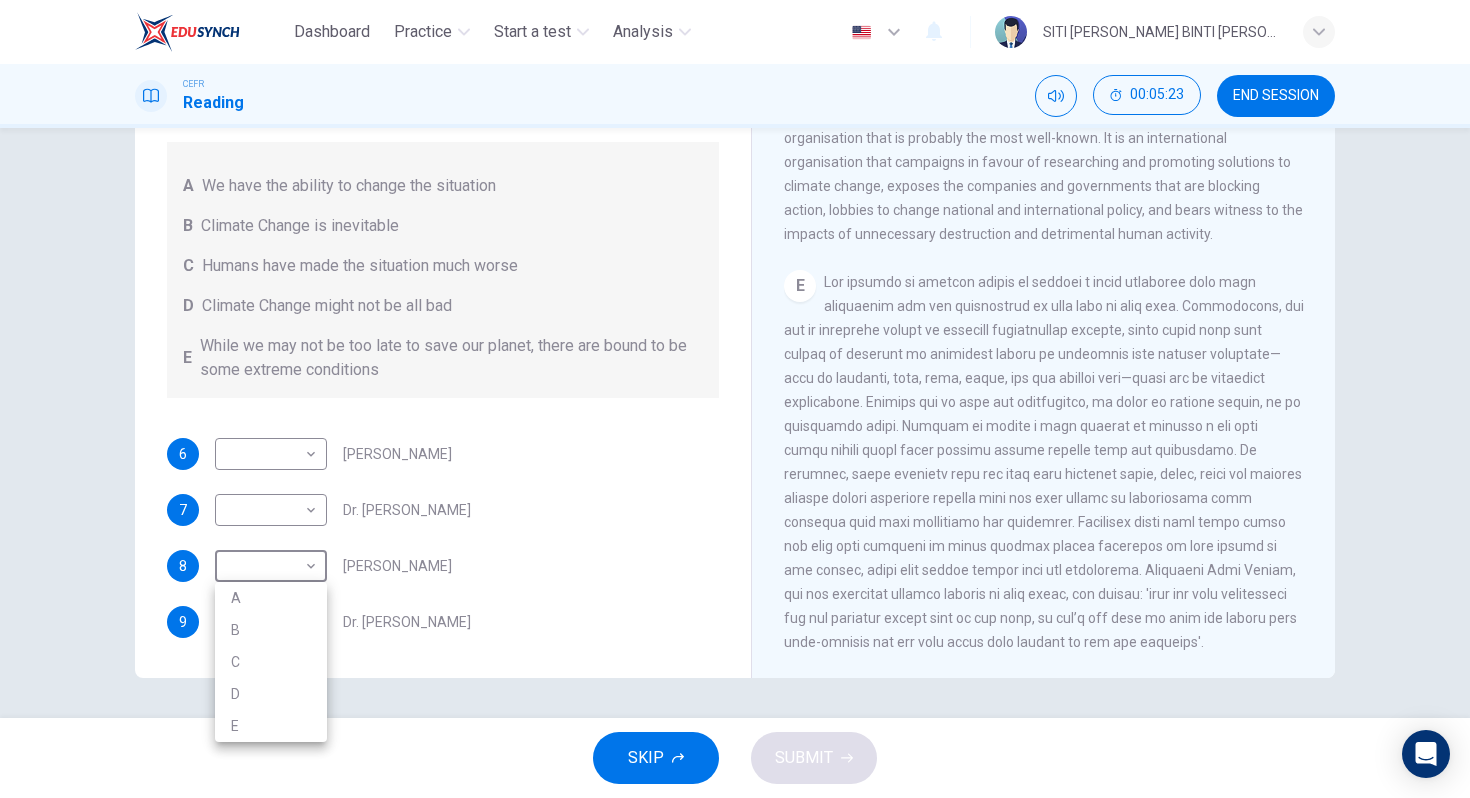 click on "A" at bounding box center [271, 598] 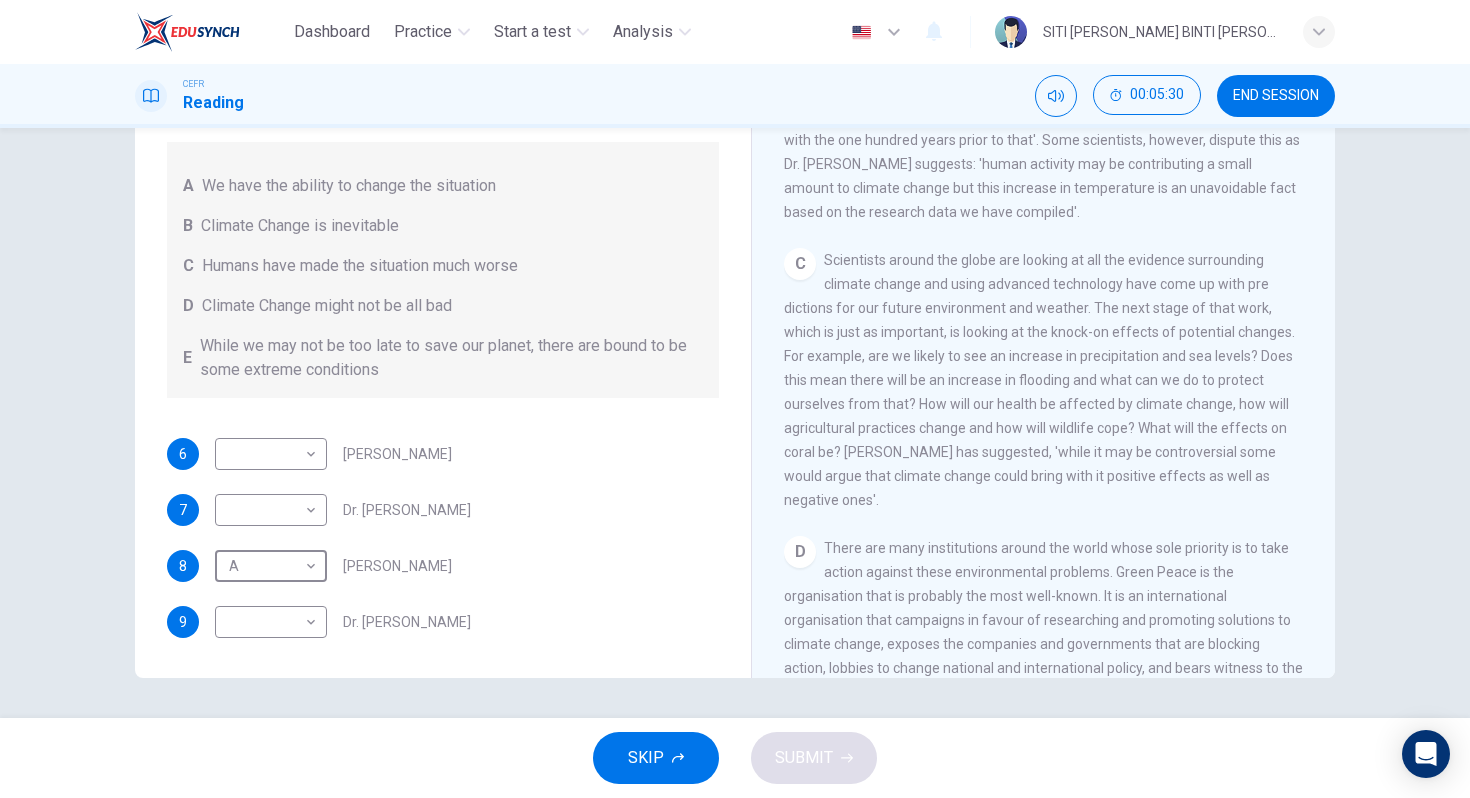 scroll, scrollTop: 838, scrollLeft: 0, axis: vertical 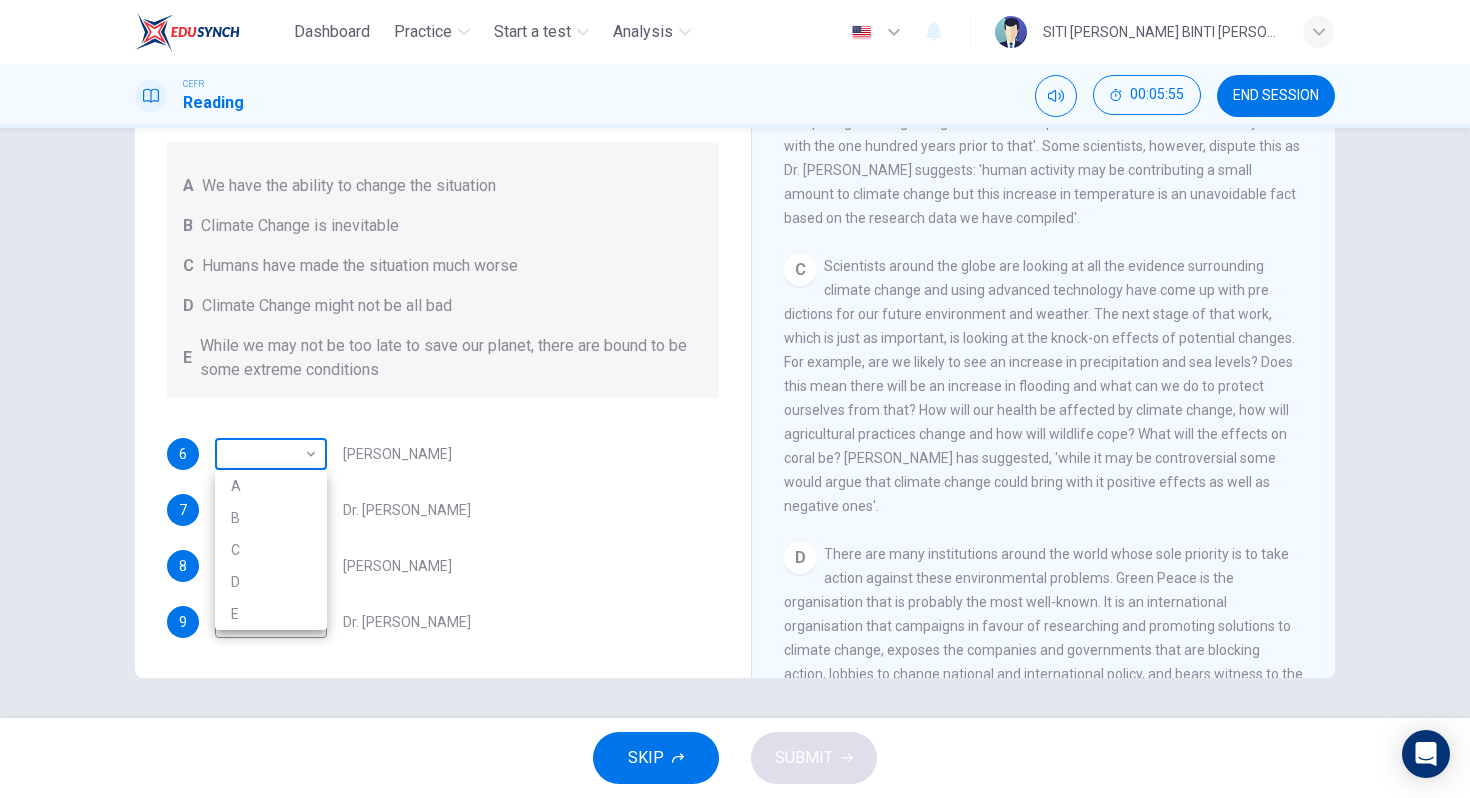 click on "Dashboard Practice Start a test Analysis English en ​ SITI AMINAH BINTI ABU HAKIM CEFR Reading 00:05:55 END SESSION Questions 6 - 9 Look at the following people and the list of statements below. Match each person with the correct statement,  A – E . A We have the ability to change the situation B Climate Change is inevitable C Humans have made the situation much worse D Climate Change might not be all bad E While we may not be too late to save our planet, there are bound to be some extreme conditions 6 ​ ​ Professor Max Leonard 7 ​ ​ Dr. Michael Crawley 8 A A ​ Professor Mark Halton 9 ​ ​ Dr. Ray Ellis The Climate of the Earth CLICK TO ZOOM Click to Zoom A B C D E SKIP SUBMIT EduSynch - Online Language Proficiency Testing
Dashboard Practice Start a test Analysis Notifications © Copyright  2025 A B C D E" at bounding box center [735, 399] 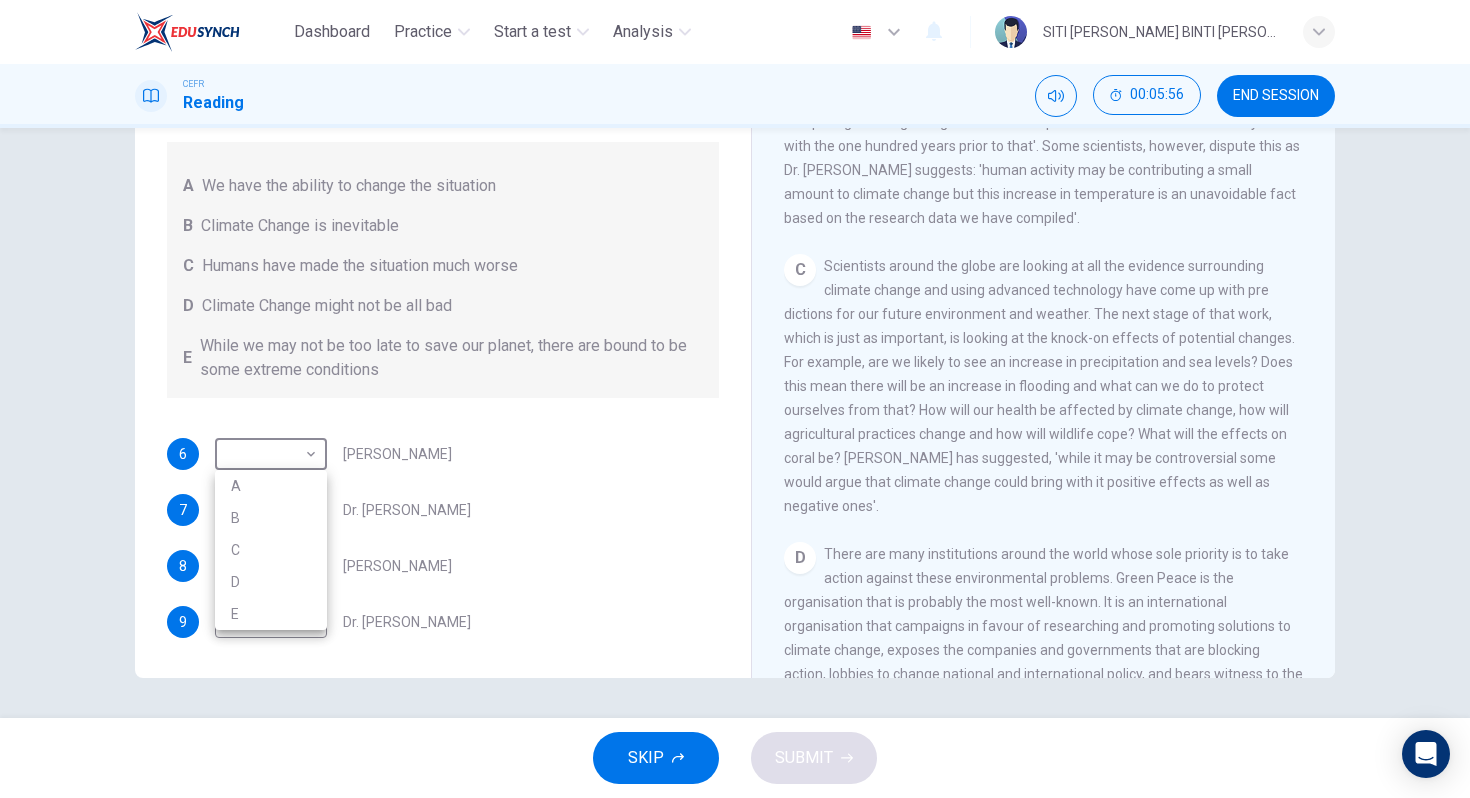 click on "D" at bounding box center [271, 582] 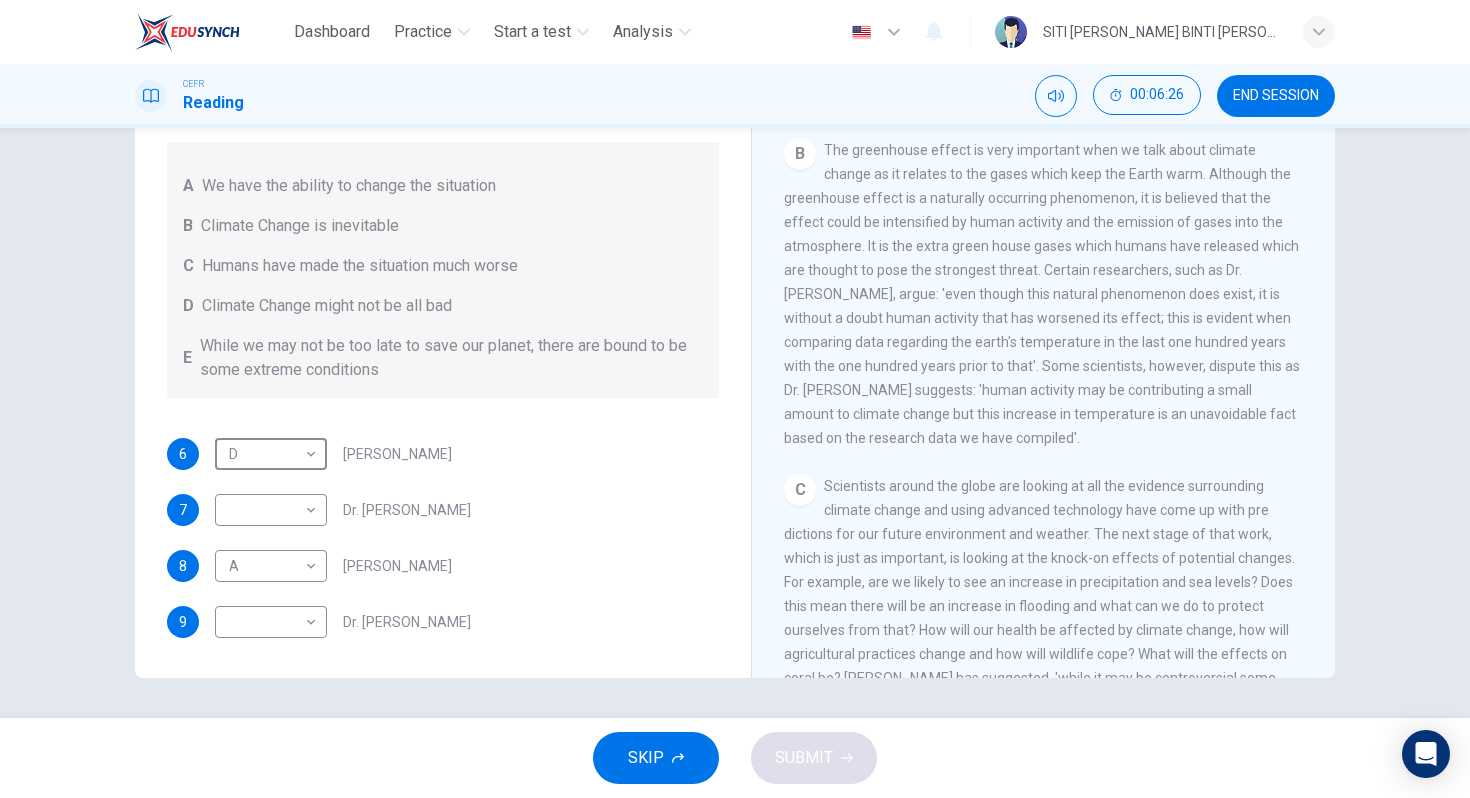 scroll, scrollTop: 611, scrollLeft: 0, axis: vertical 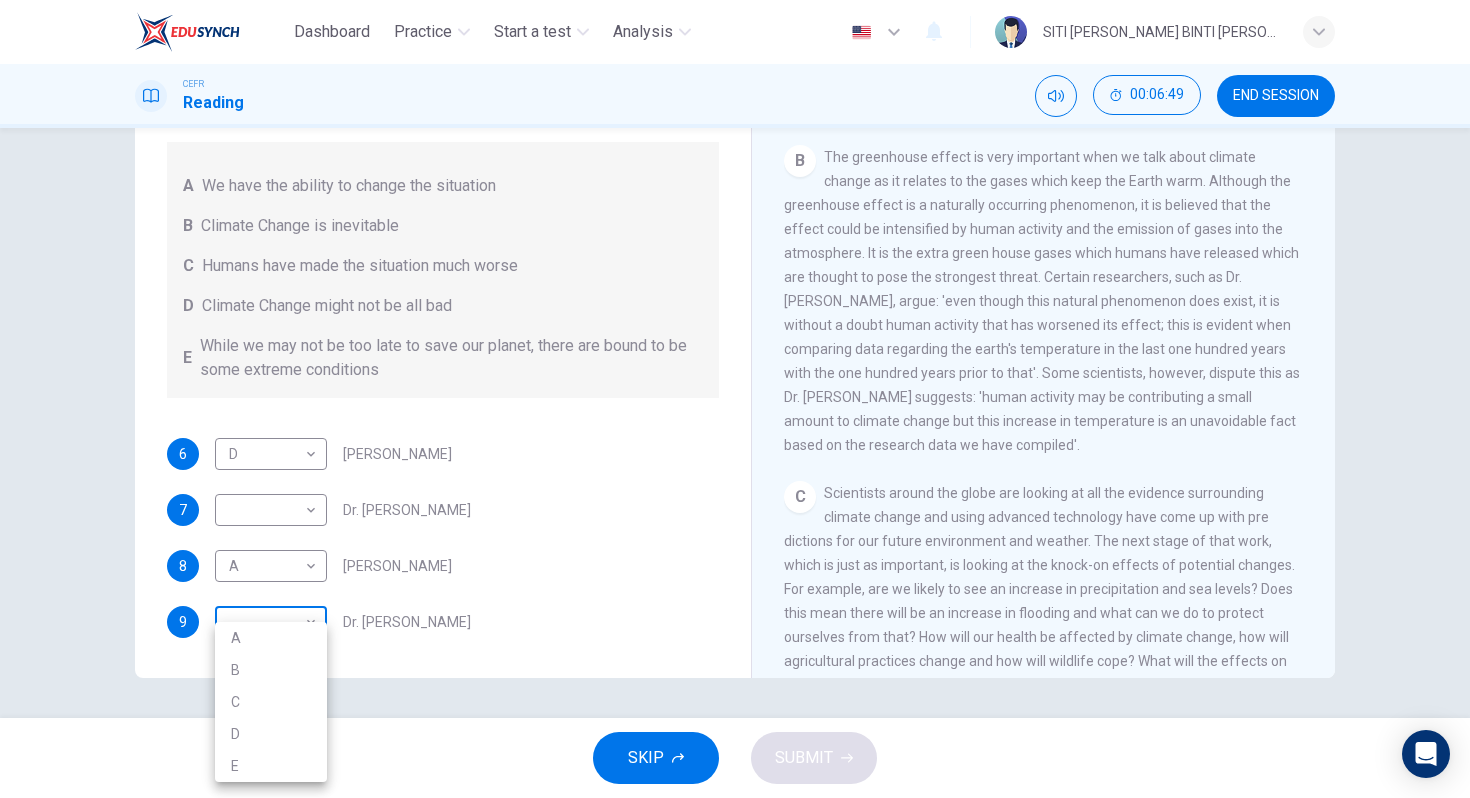click on "Dashboard Practice Start a test Analysis English en ​ SITI AMINAH BINTI ABU HAKIM CEFR Reading 00:06:49 END SESSION Questions 6 - 9 Look at the following people and the list of statements below. Match each person with the correct statement,  A – E . A We have the ability to change the situation B Climate Change is inevitable C Humans have made the situation much worse D Climate Change might not be all bad E While we may not be too late to save our planet, there are bound to be some extreme conditions 6 D D ​ Professor Max Leonard 7 ​ ​ Dr. Michael Crawley 8 A A ​ Professor Mark Halton 9 ​ ​ Dr. Ray Ellis The Climate of the Earth CLICK TO ZOOM Click to Zoom A B C D E SKIP SUBMIT EduSynch - Online Language Proficiency Testing
Dashboard Practice Start a test Analysis Notifications © Copyright  2025 A B C D E" at bounding box center [735, 399] 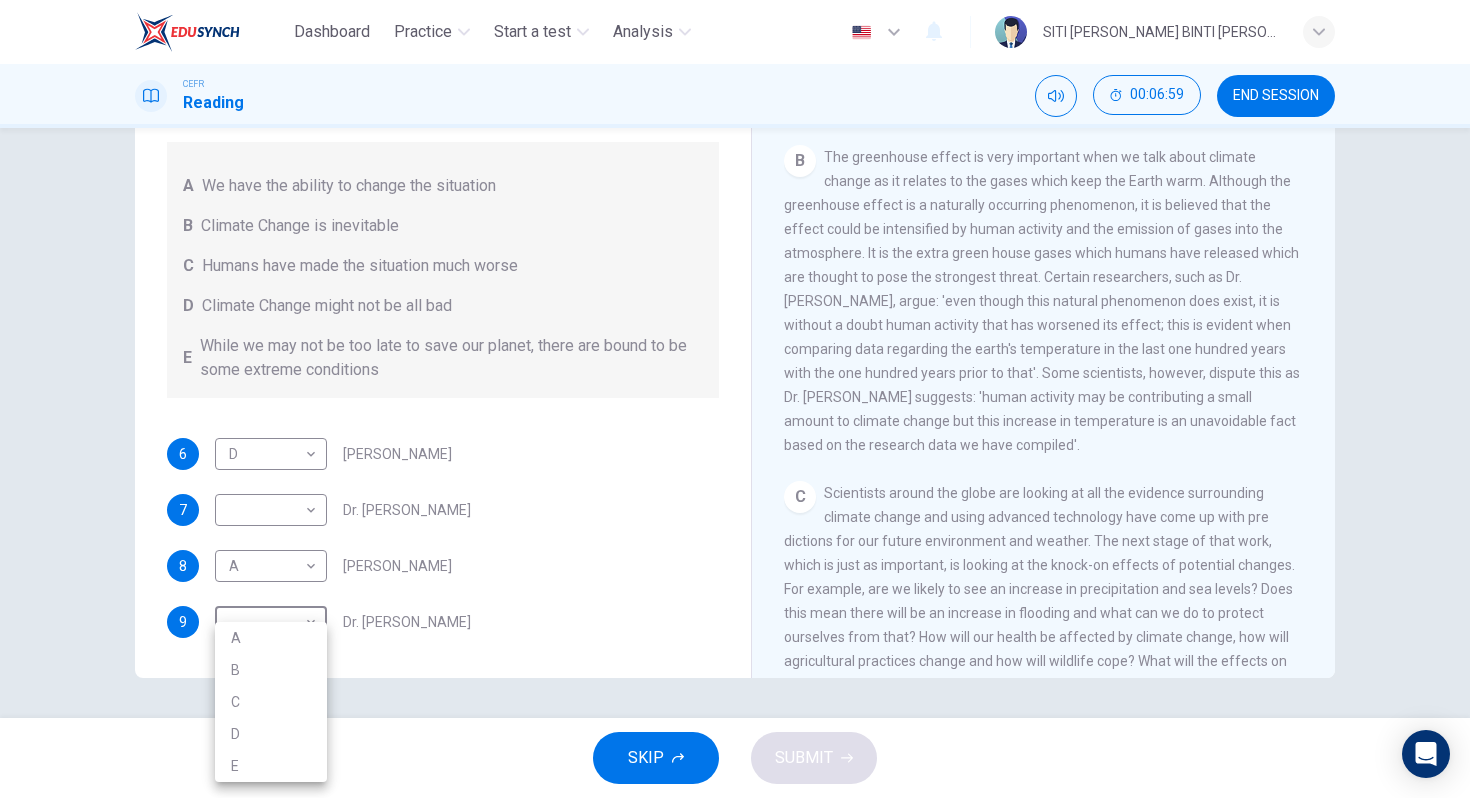 click on "C" at bounding box center (271, 702) 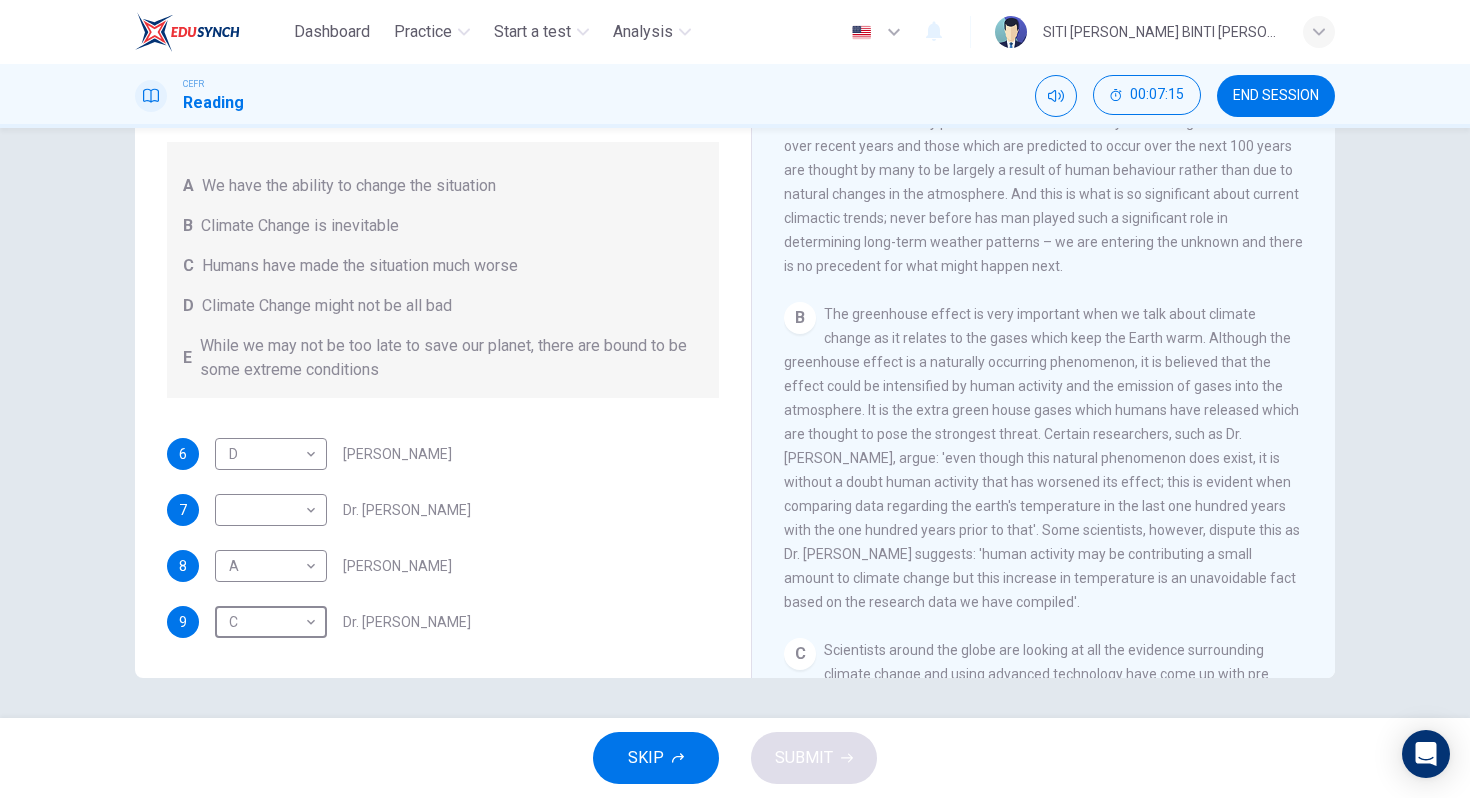 scroll, scrollTop: 463, scrollLeft: 0, axis: vertical 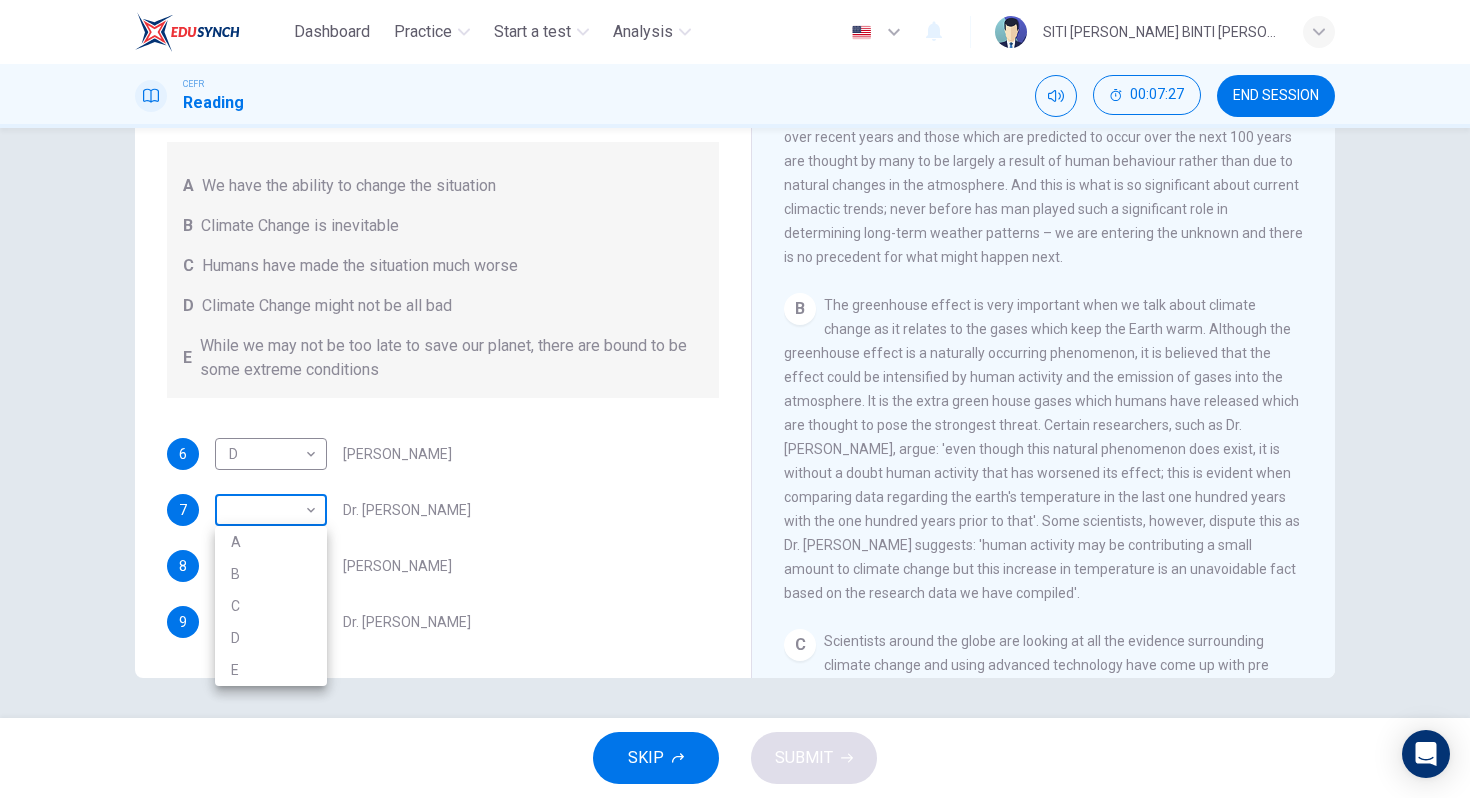 click on "Dashboard Practice Start a test Analysis English en ​ SITI AMINAH BINTI ABU HAKIM CEFR Reading 00:07:27 END SESSION Questions 6 - 9 Look at the following people and the list of statements below. Match each person with the correct statement,  A – E . A We have the ability to change the situation B Climate Change is inevitable C Humans have made the situation much worse D Climate Change might not be all bad E While we may not be too late to save our planet, there are bound to be some extreme conditions 6 D D ​ Professor Max Leonard 7 ​ ​ Dr. Michael Crawley 8 A A ​ Professor Mark Halton 9 C C ​ Dr. Ray Ellis The Climate of the Earth CLICK TO ZOOM Click to Zoom A B C D E SKIP SUBMIT EduSynch - Online Language Proficiency Testing
Dashboard Practice Start a test Analysis Notifications © Copyright  2025 A B C D E" at bounding box center [735, 399] 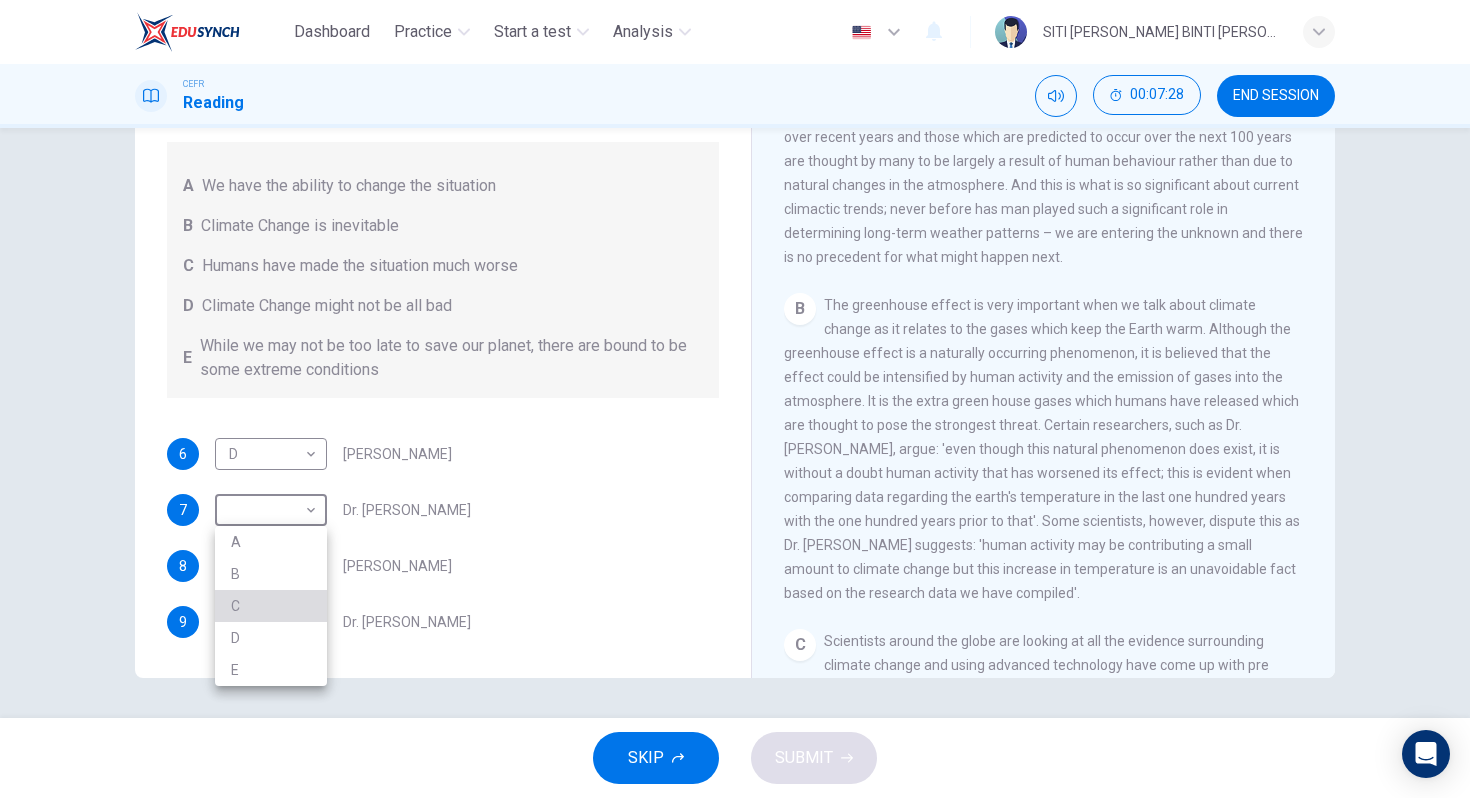 click on "C" at bounding box center [271, 606] 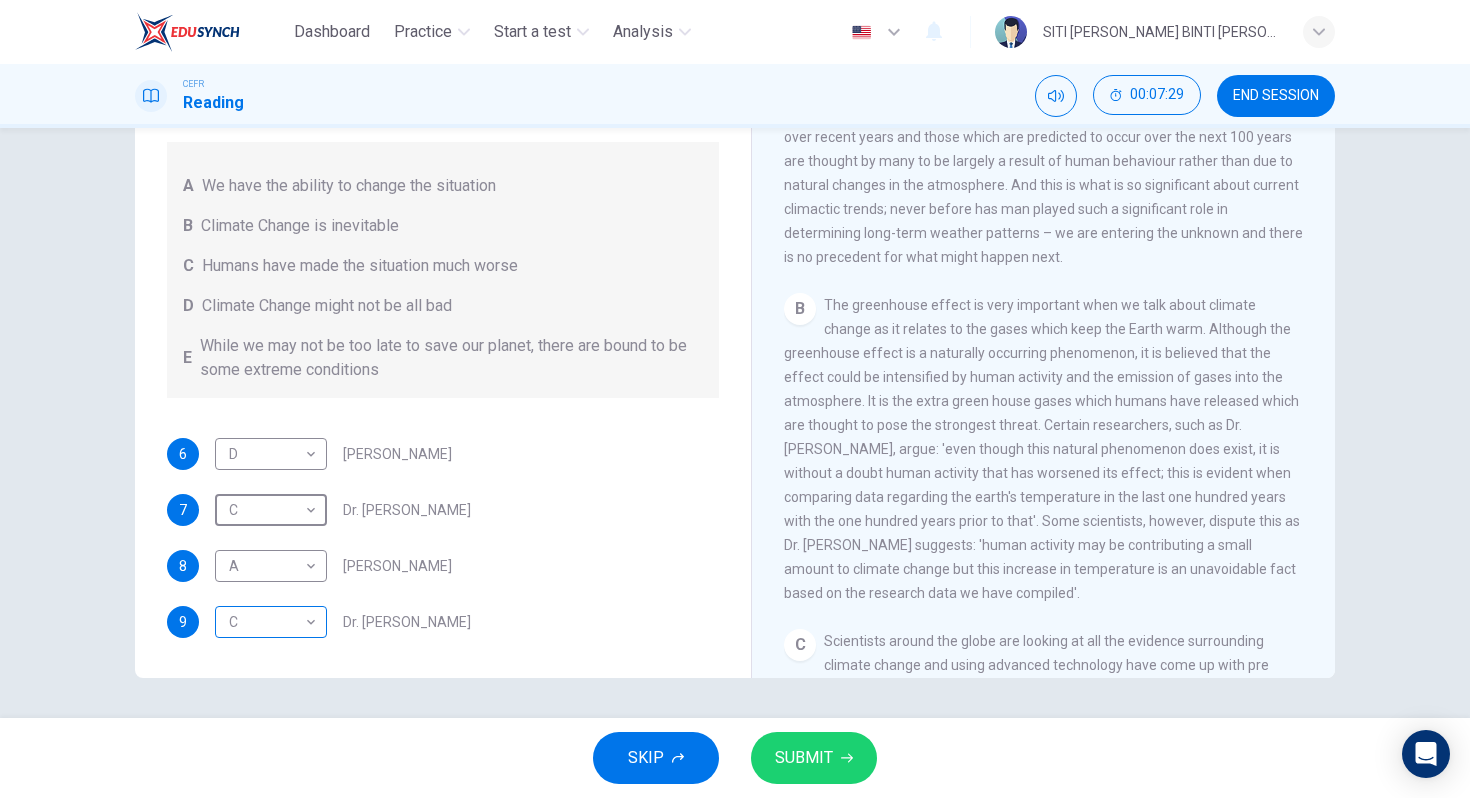 click on "Dashboard Practice Start a test Analysis English en ​ SITI AMINAH BINTI ABU HAKIM CEFR Reading 00:07:29 END SESSION Questions 6 - 9 Look at the following people and the list of statements below. Match each person with the correct statement,  A – E . A We have the ability to change the situation B Climate Change is inevitable C Humans have made the situation much worse D Climate Change might not be all bad E While we may not be too late to save our planet, there are bound to be some extreme conditions 6 D D ​ Professor Max Leonard 7 C C ​ Dr. Michael Crawley 8 A A ​ Professor Mark Halton 9 C C ​ Dr. Ray Ellis The Climate of the Earth CLICK TO ZOOM Click to Zoom A B C D E SKIP SUBMIT EduSynch - Online Language Proficiency Testing
Dashboard Practice Start a test Analysis Notifications © Copyright  2025" at bounding box center (735, 399) 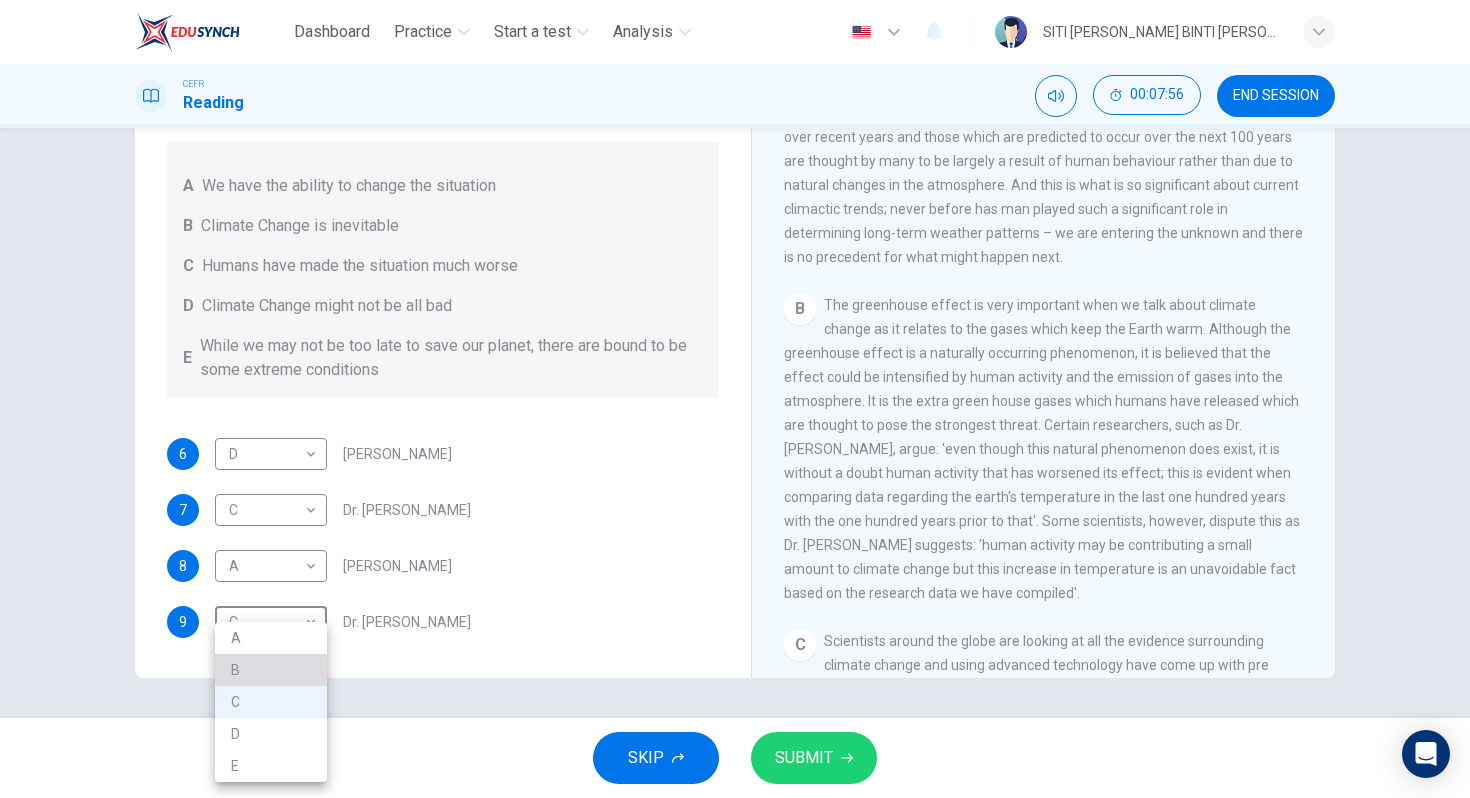 click on "B" at bounding box center (271, 670) 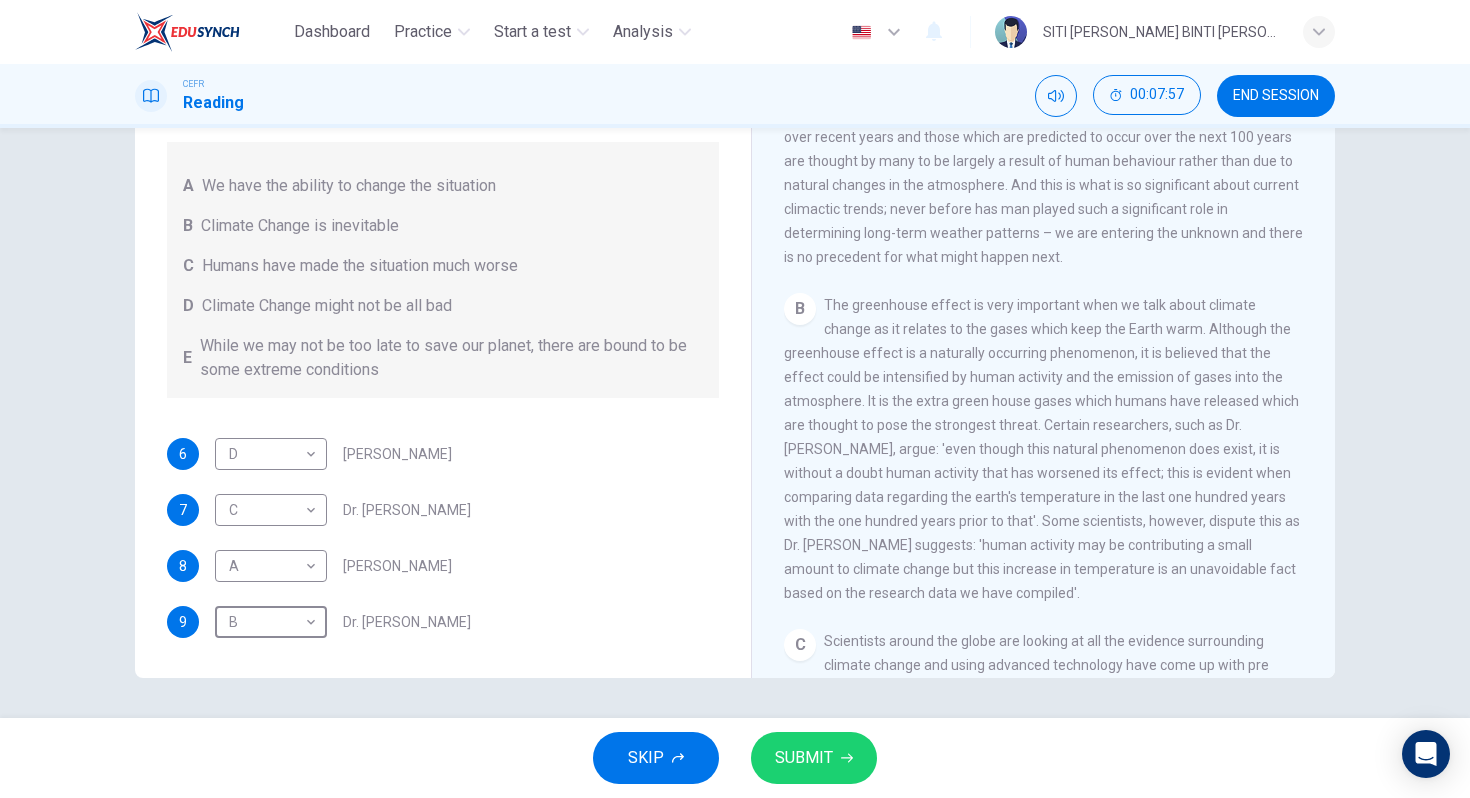 click on "SUBMIT" at bounding box center (804, 758) 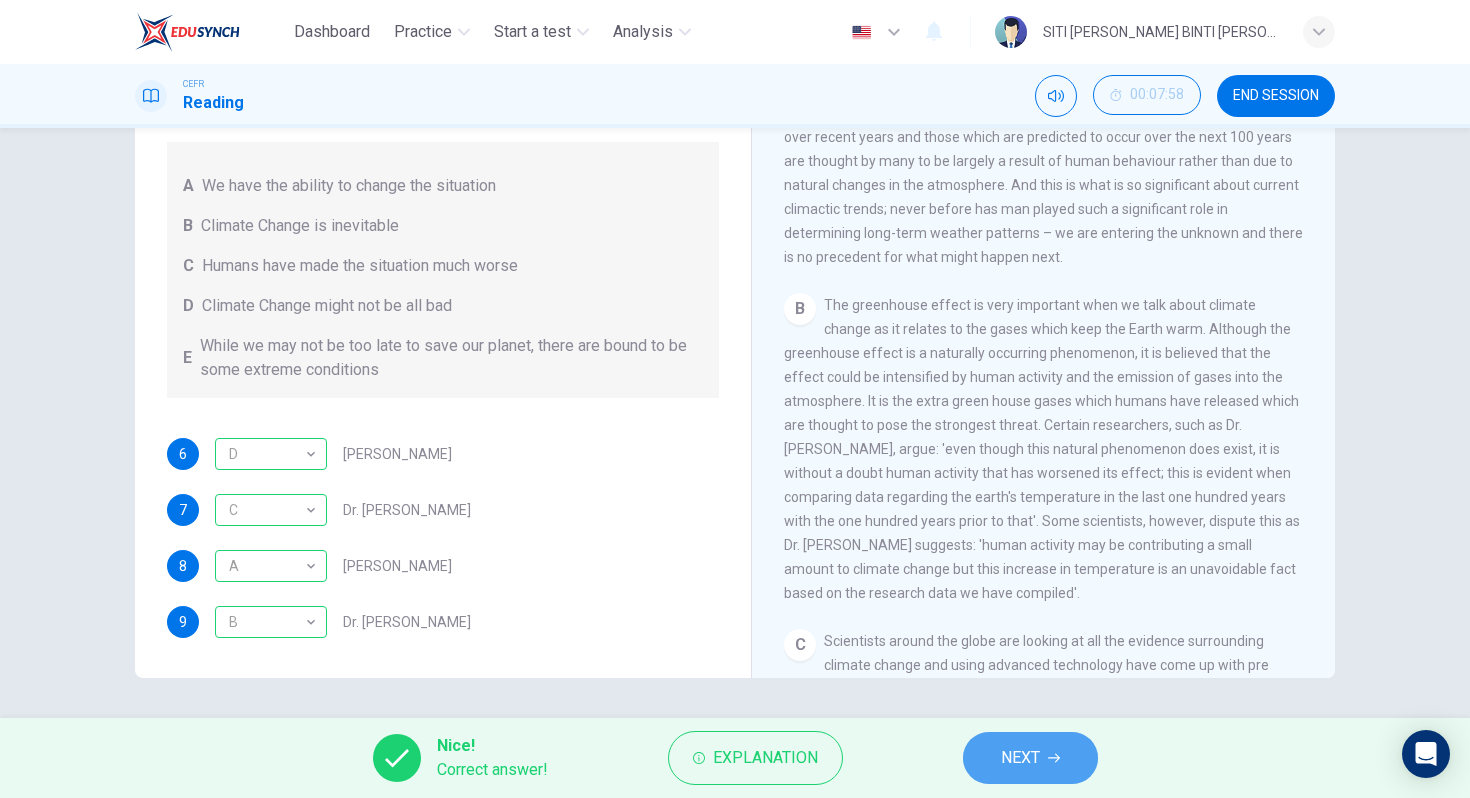 click on "NEXT" at bounding box center (1030, 758) 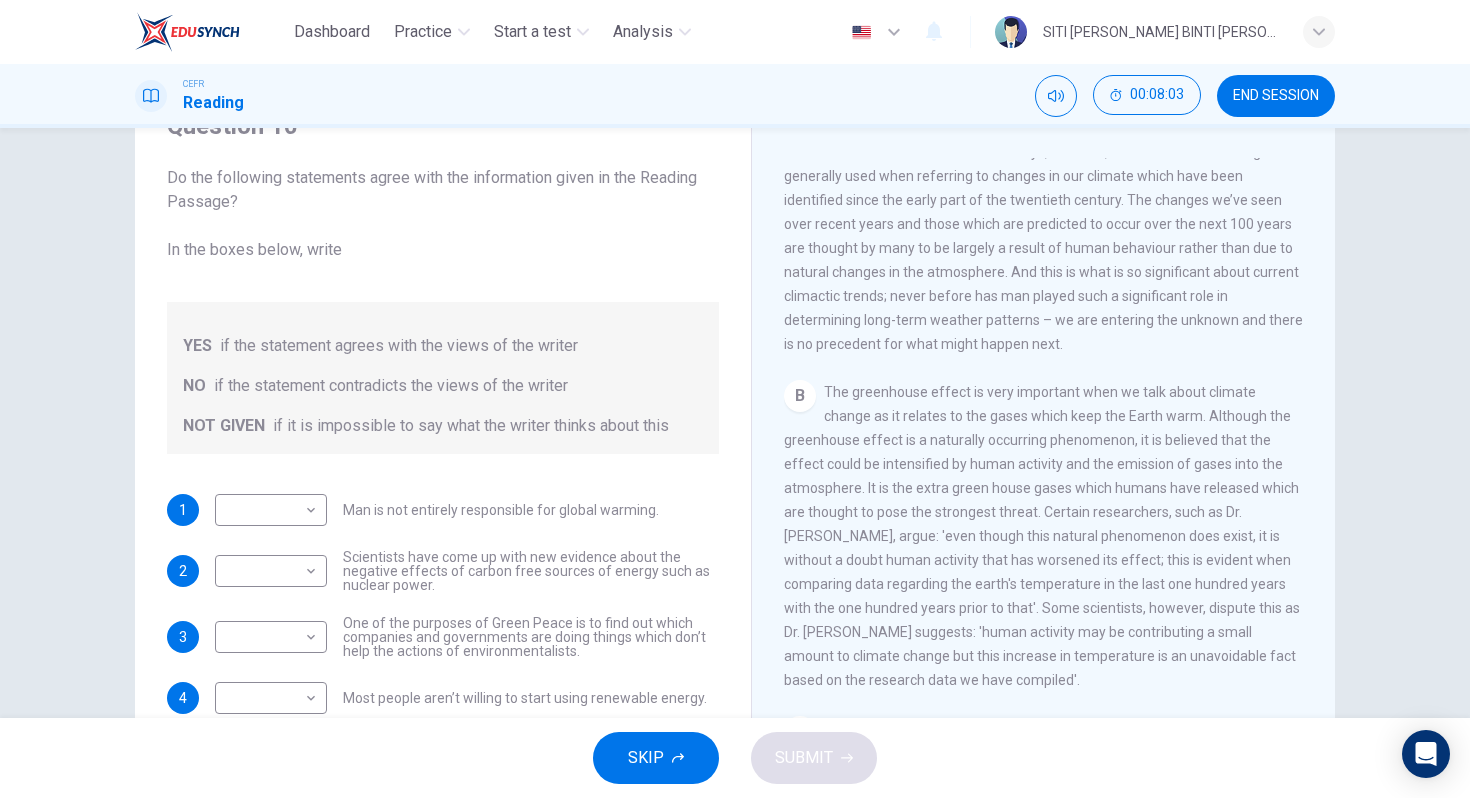 scroll, scrollTop: 185, scrollLeft: 0, axis: vertical 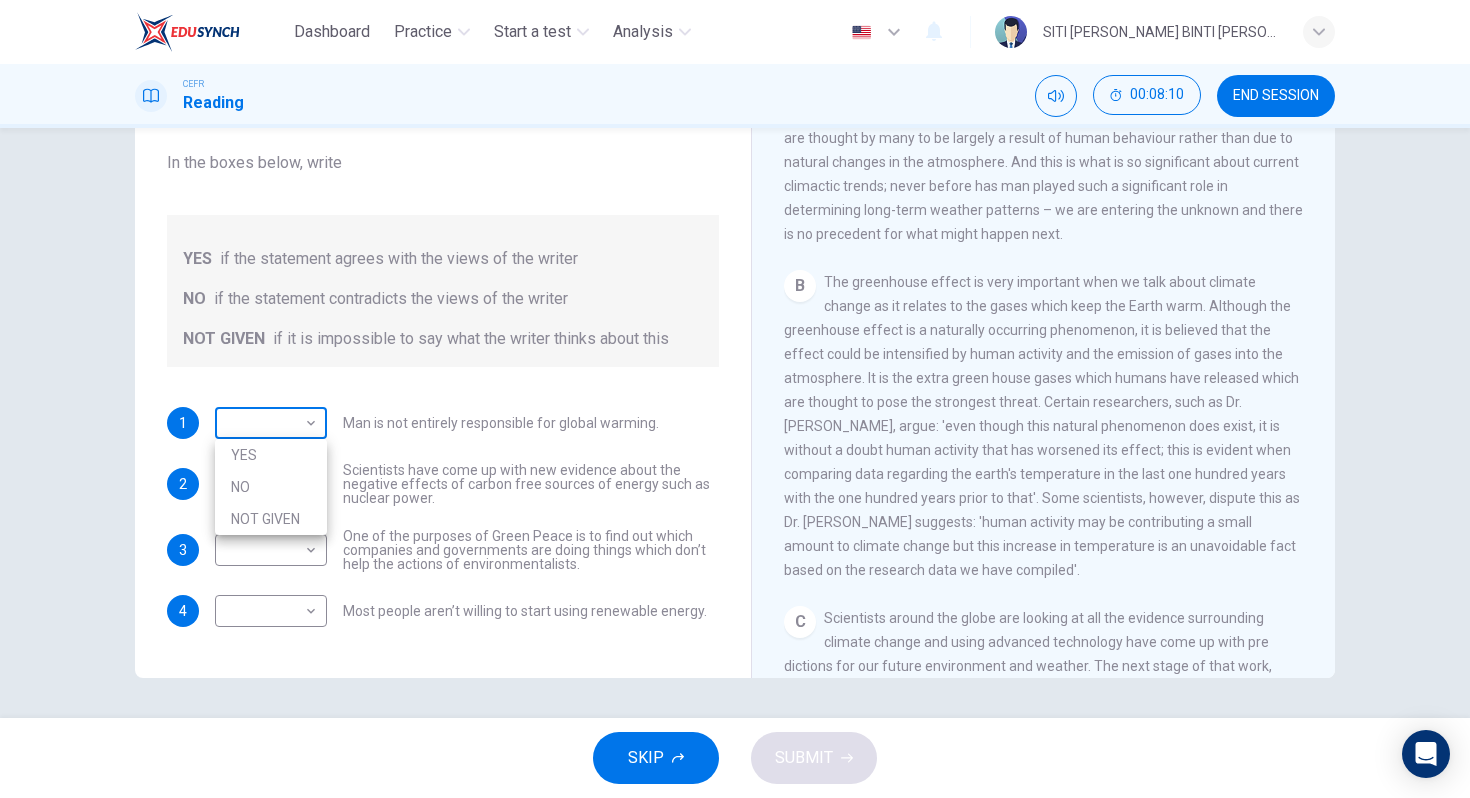 click on "Dashboard Practice Start a test Analysis English en ​ SITI AMINAH BINTI ABU HAKIM CEFR Reading 00:08:10 END SESSION Question 10 Do the following statements agree with the information given in the Reading Passage? In the boxes below, write YES if the statement agrees with the views of the writer NO if the statement contradicts the views of the writer NOT GIVEN if it is impossible to say what the writer thinks about this 1 ​ ​ Man is not entirely responsible for global warming. 2 ​ ​ Scientists have come up with new evidence about the negative effects of carbon free sources of energy such as nuclear power. 3 ​ ​ One of the purposes of Green Peace is to find out which companies and governments are doing things which don’t help the actions of environmentalists. 4 ​ ​ Most people aren’t willing to start using renewable energy. The Climate of the Earth CLICK TO ZOOM Click to Zoom A B C D E SKIP SUBMIT EduSynch - Online Language Proficiency Testing
Dashboard Practice Start a test 2025" at bounding box center [735, 399] 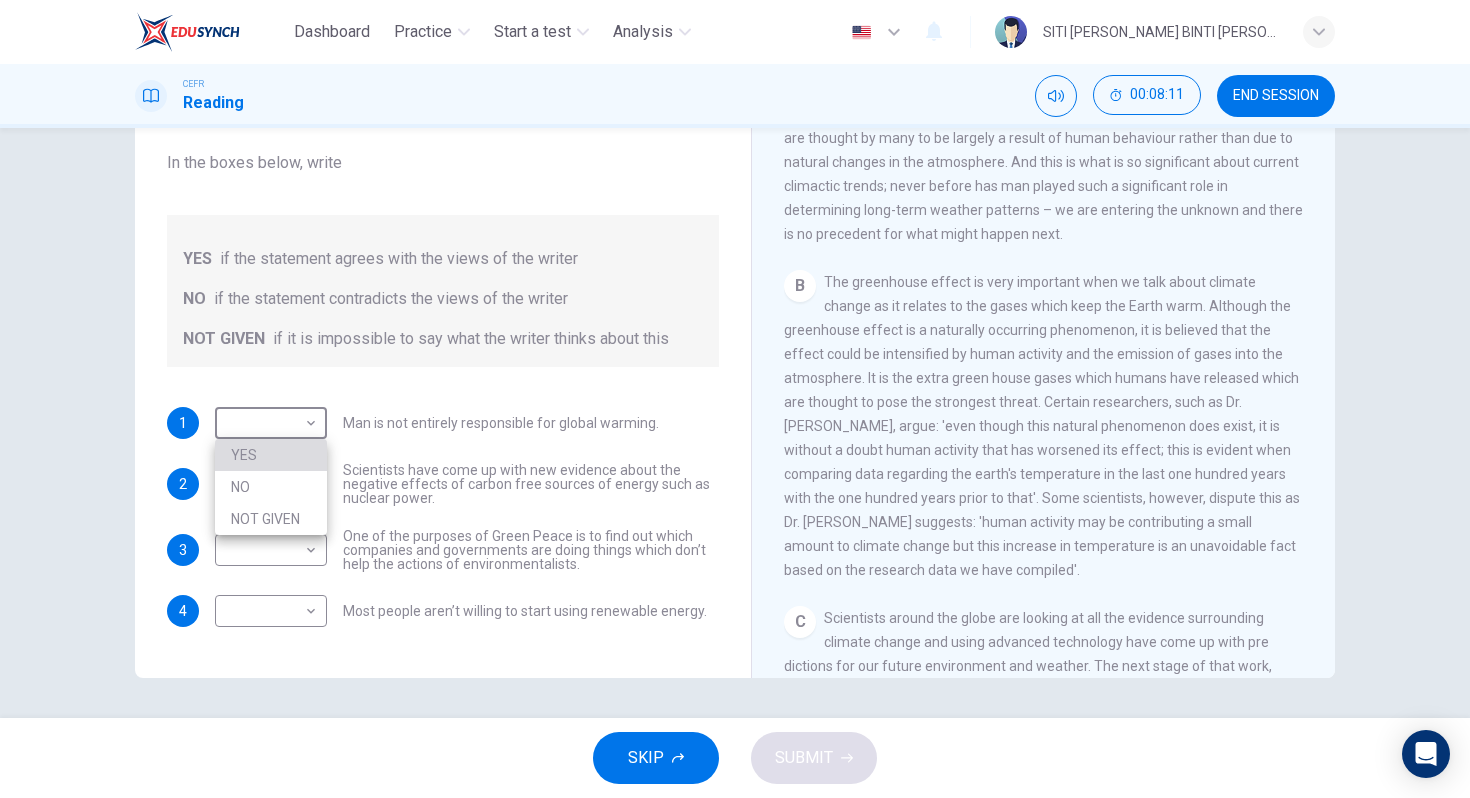 click on "YES" at bounding box center [271, 455] 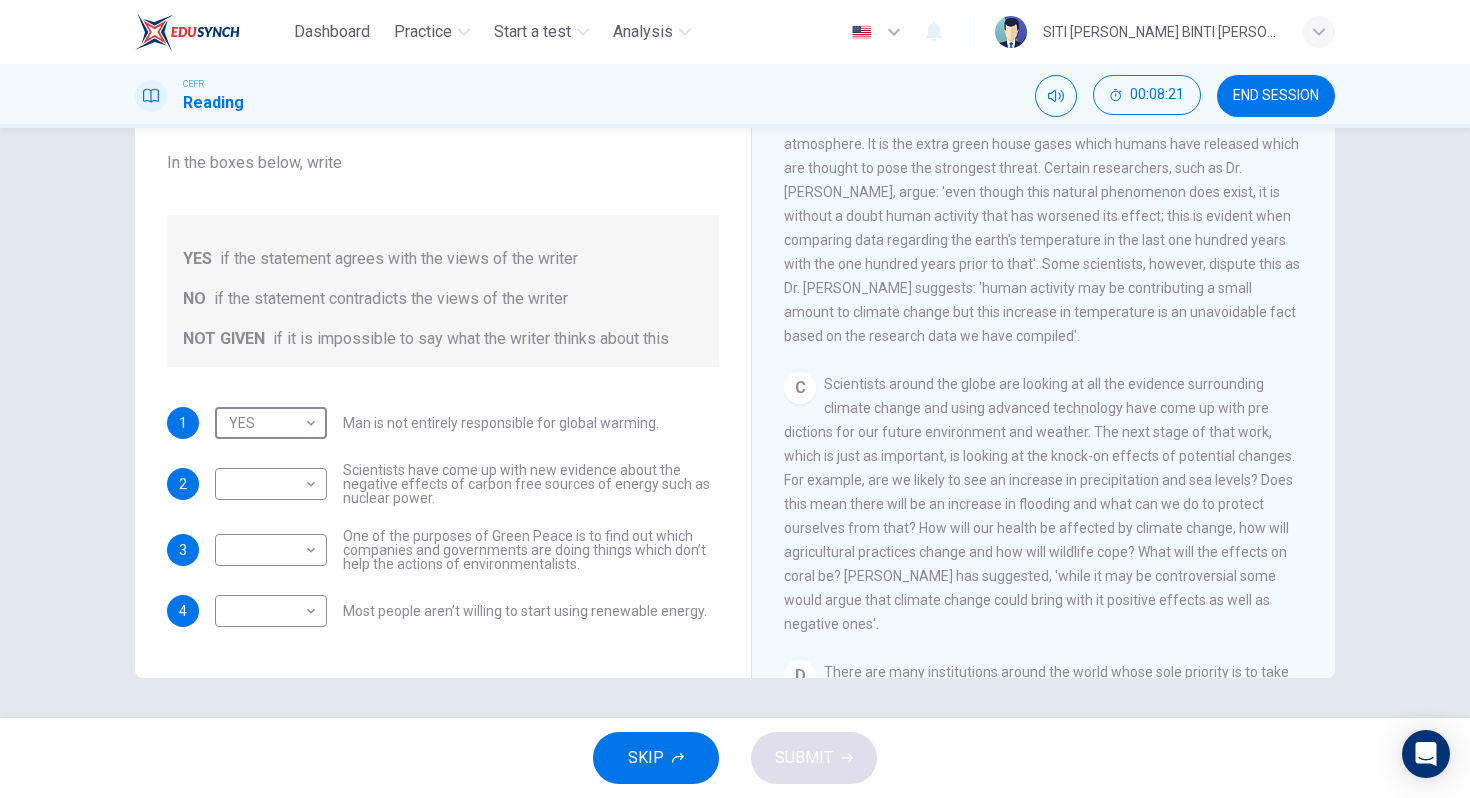 scroll, scrollTop: 740, scrollLeft: 0, axis: vertical 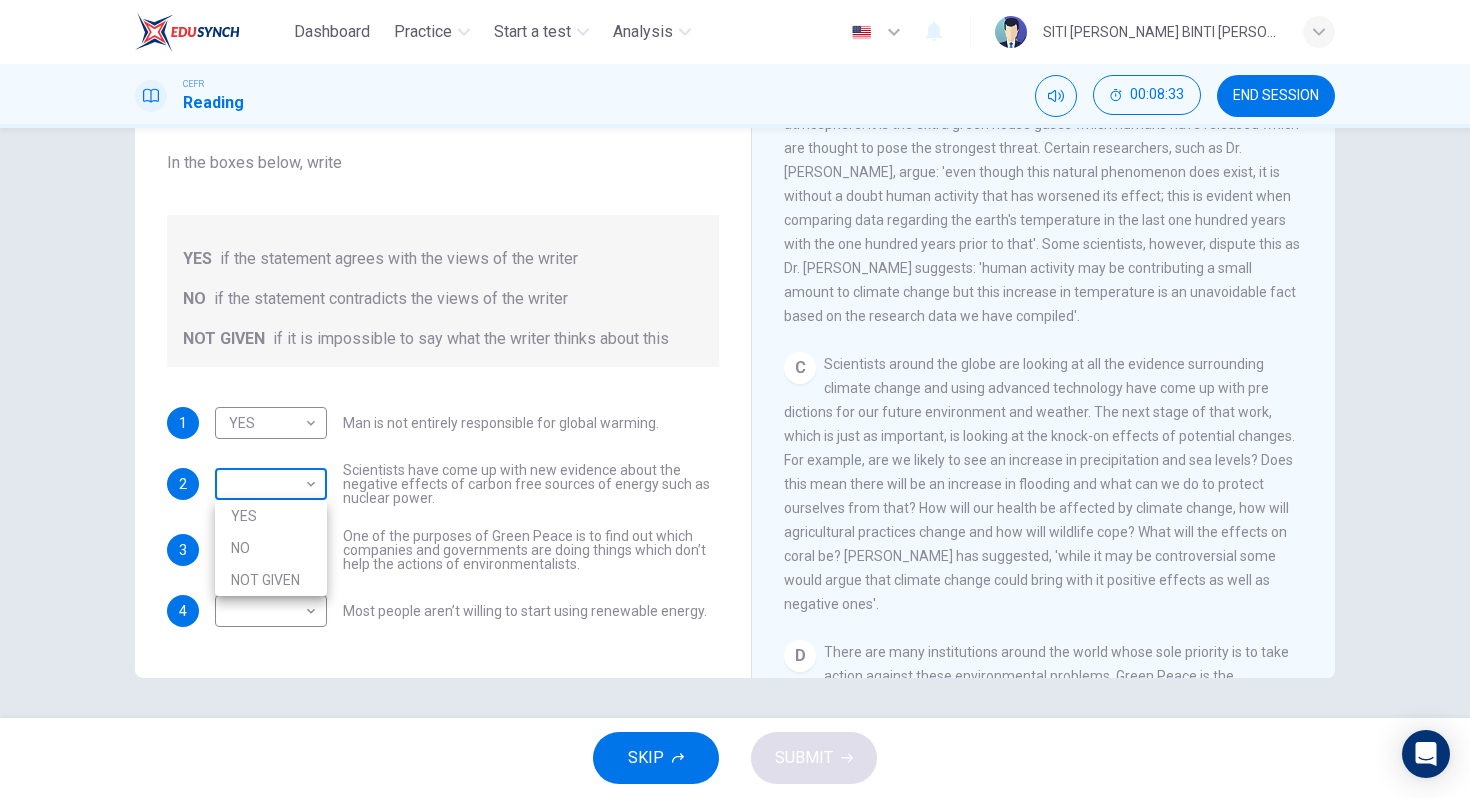 click on "Dashboard Practice Start a test Analysis English en ​ SITI AMINAH BINTI ABU HAKIM CEFR Reading 00:08:33 END SESSION Question 10 Do the following statements agree with the information given in the Reading Passage? In the boxes below, write YES if the statement agrees with the views of the writer NO if the statement contradicts the views of the writer NOT GIVEN if it is impossible to say what the writer thinks about this 1 YES YES ​ Man is not entirely responsible for global warming. 2 ​ ​ Scientists have come up with new evidence about the negative effects of carbon free sources of energy such as nuclear power. 3 ​ ​ One of the purposes of Green Peace is to find out which companies and governments are doing things which don’t help the actions of environmentalists. 4 ​ ​ Most people aren’t willing to start using renewable energy. The Climate of the Earth CLICK TO ZOOM Click to Zoom A B C D E SKIP SUBMIT EduSynch - Online Language Proficiency Testing
Dashboard Practice Start a test NO" at bounding box center (735, 399) 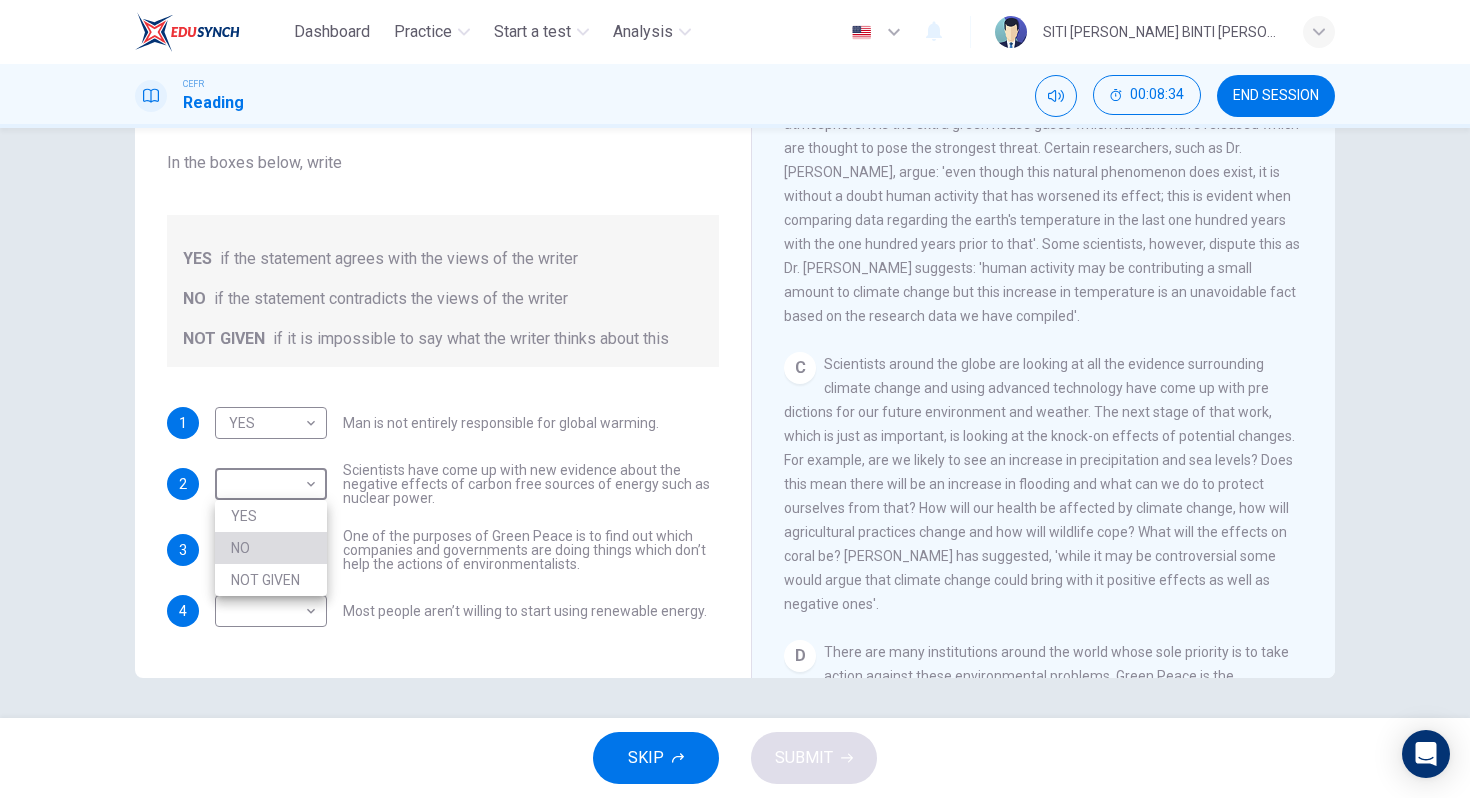 click on "NO" at bounding box center [271, 548] 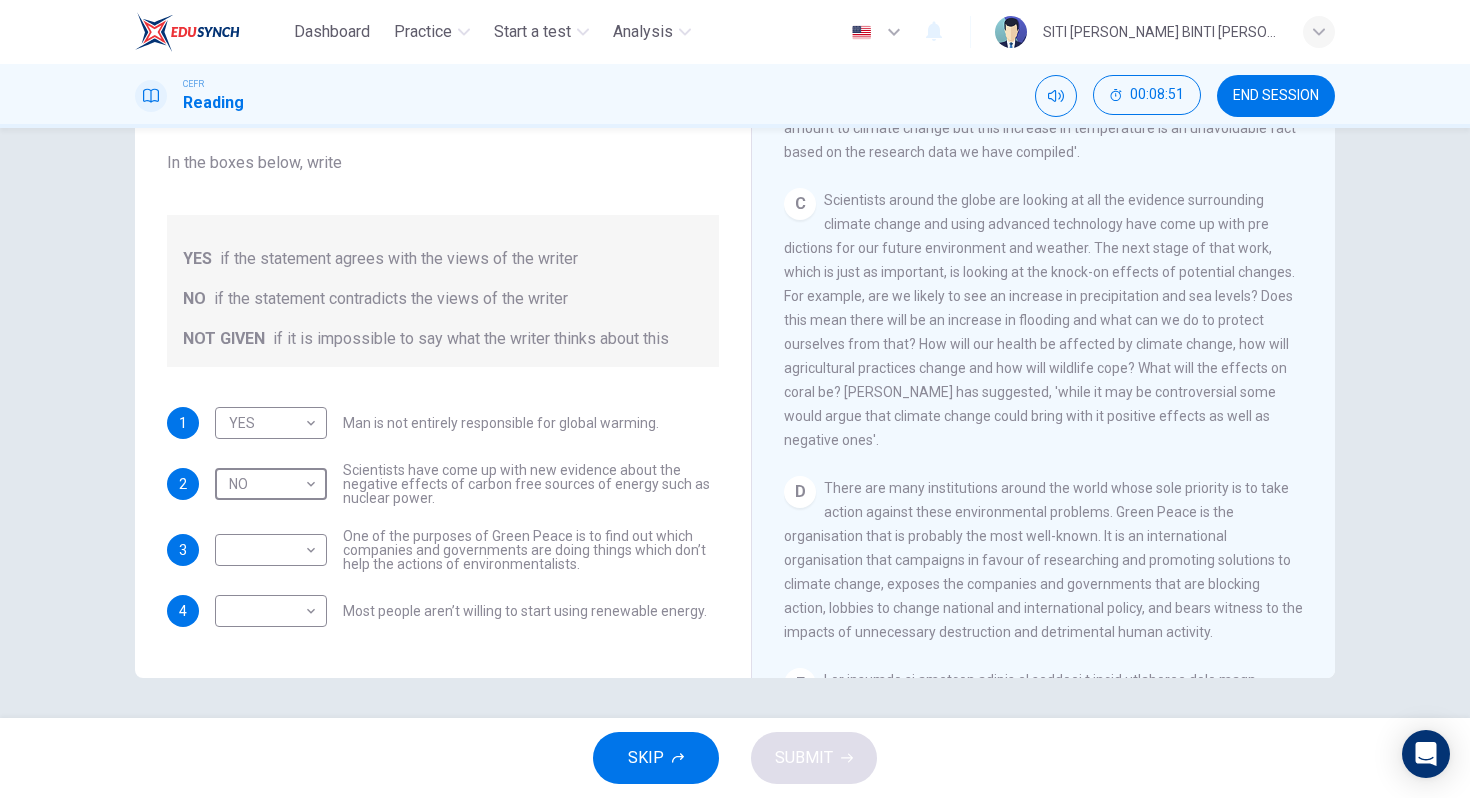 scroll, scrollTop: 946, scrollLeft: 0, axis: vertical 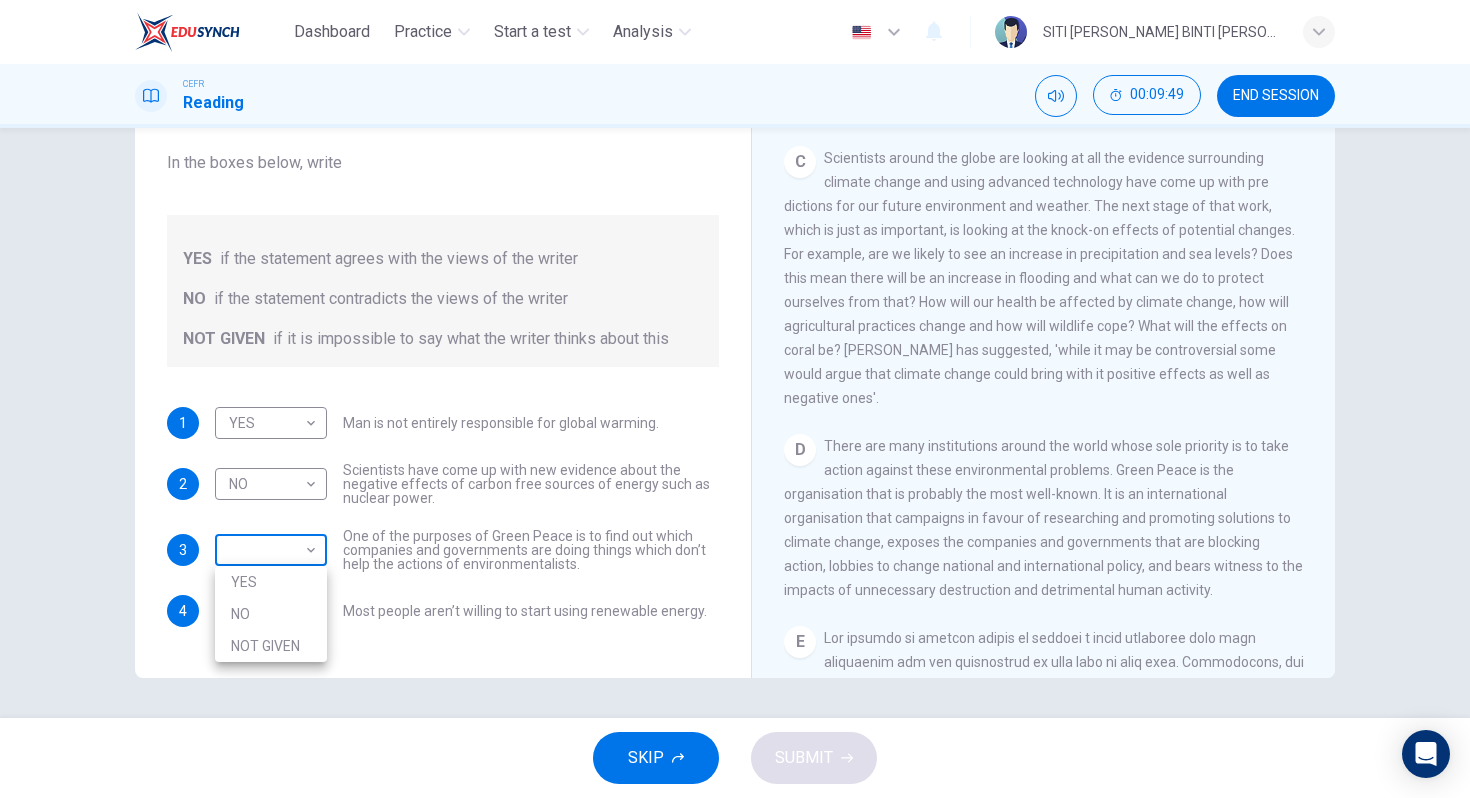 click on "Dashboard Practice Start a test Analysis English en ​ SITI AMINAH BINTI ABU HAKIM CEFR Reading 00:09:49 END SESSION Question 10 Do the following statements agree with the information given in the Reading Passage? In the boxes below, write YES if the statement agrees with the views of the writer NO if the statement contradicts the views of the writer NOT GIVEN if it is impossible to say what the writer thinks about this 1 YES YES ​ Man is not entirely responsible for global warming. 2 NO NO ​ Scientists have come up with new evidence about the negative effects of carbon free sources of energy such as nuclear power. 3 ​ ​ One of the purposes of Green Peace is to find out which companies and governments are doing things which don’t help the actions of environmentalists. 4 ​ ​ Most people aren’t willing to start using renewable energy. The Climate of the Earth CLICK TO ZOOM Click to Zoom A B C D E SKIP SUBMIT EduSynch - Online Language Proficiency Testing
Dashboard Practice Start a test" at bounding box center [735, 399] 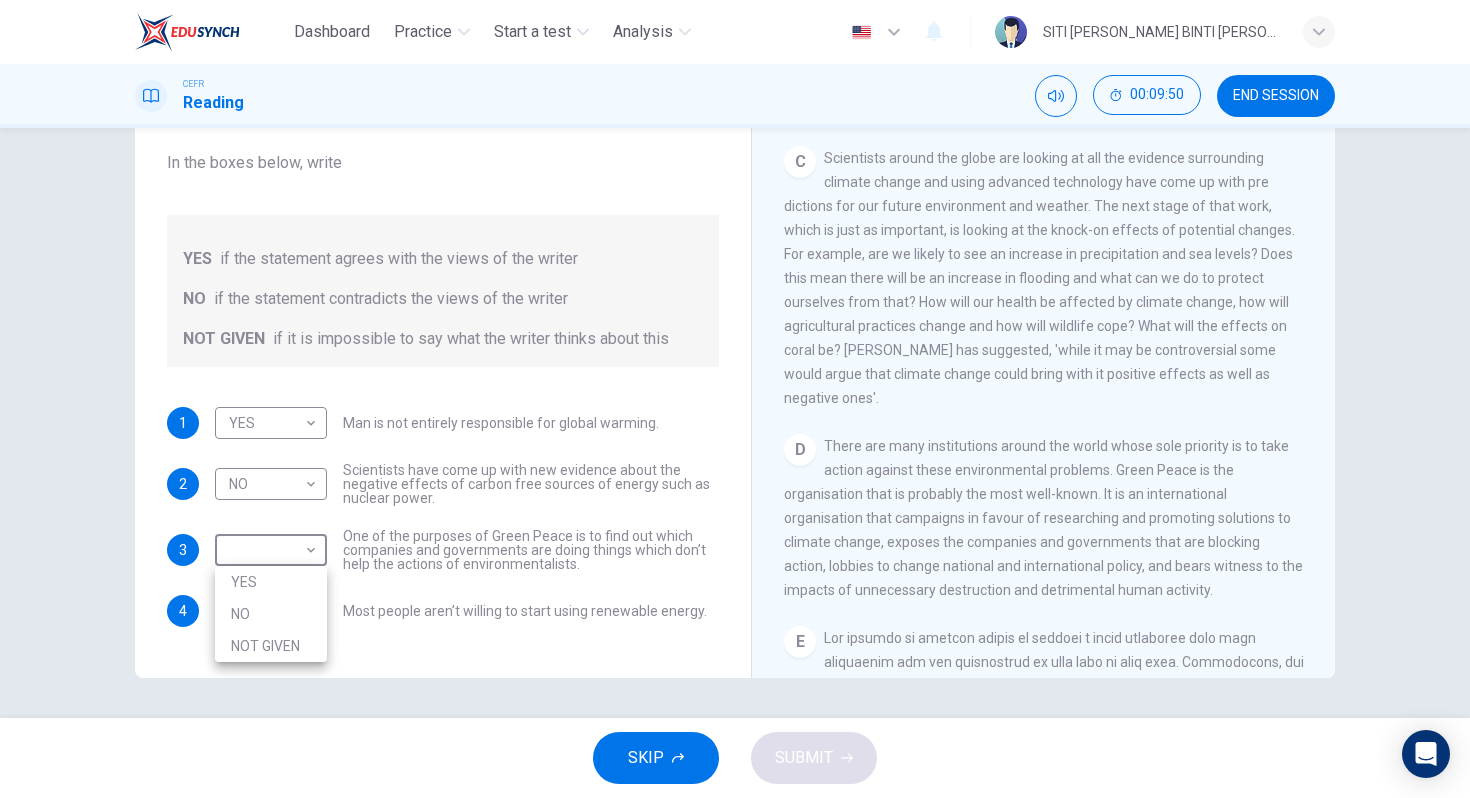 click on "YES" at bounding box center (271, 582) 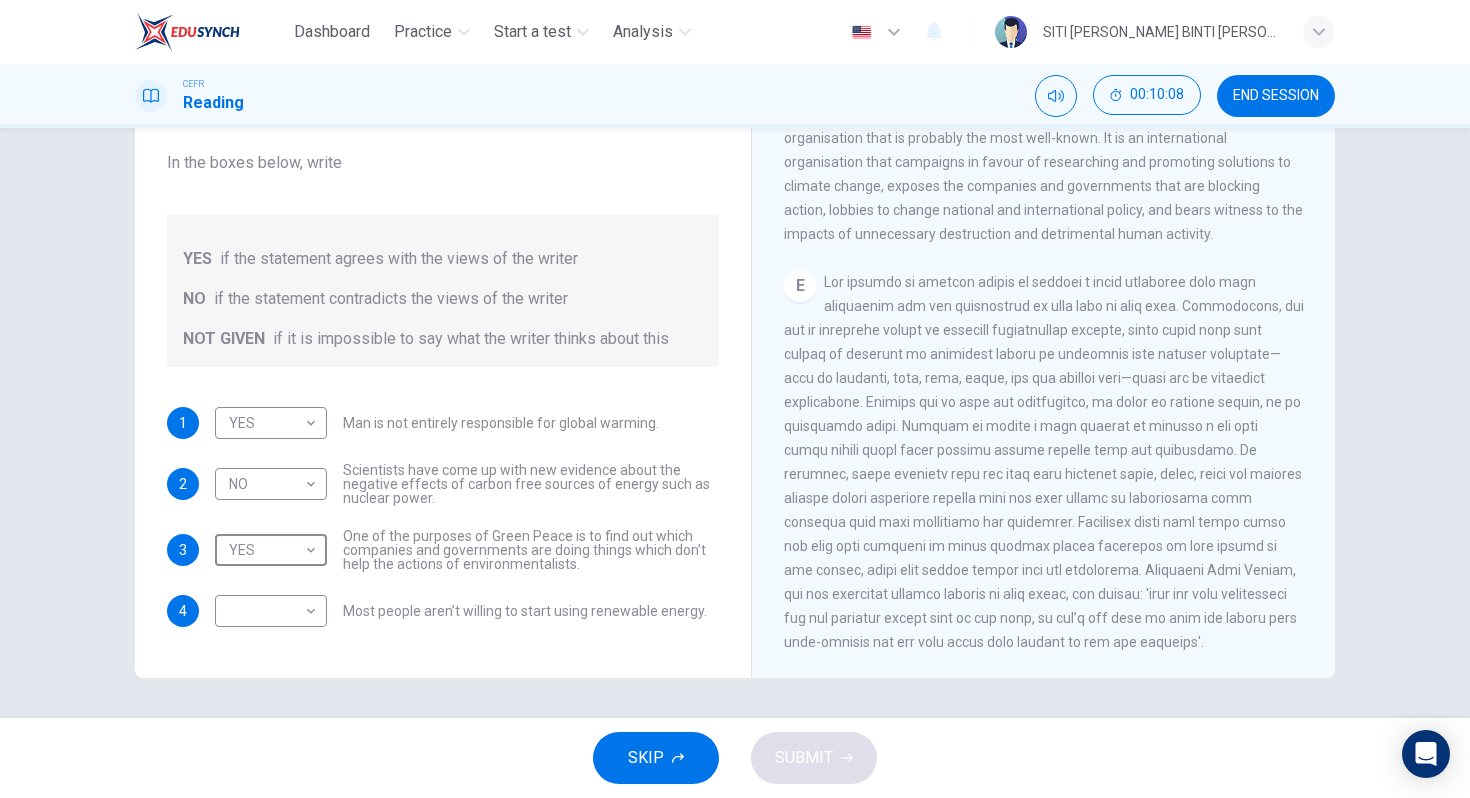 scroll, scrollTop: 1359, scrollLeft: 0, axis: vertical 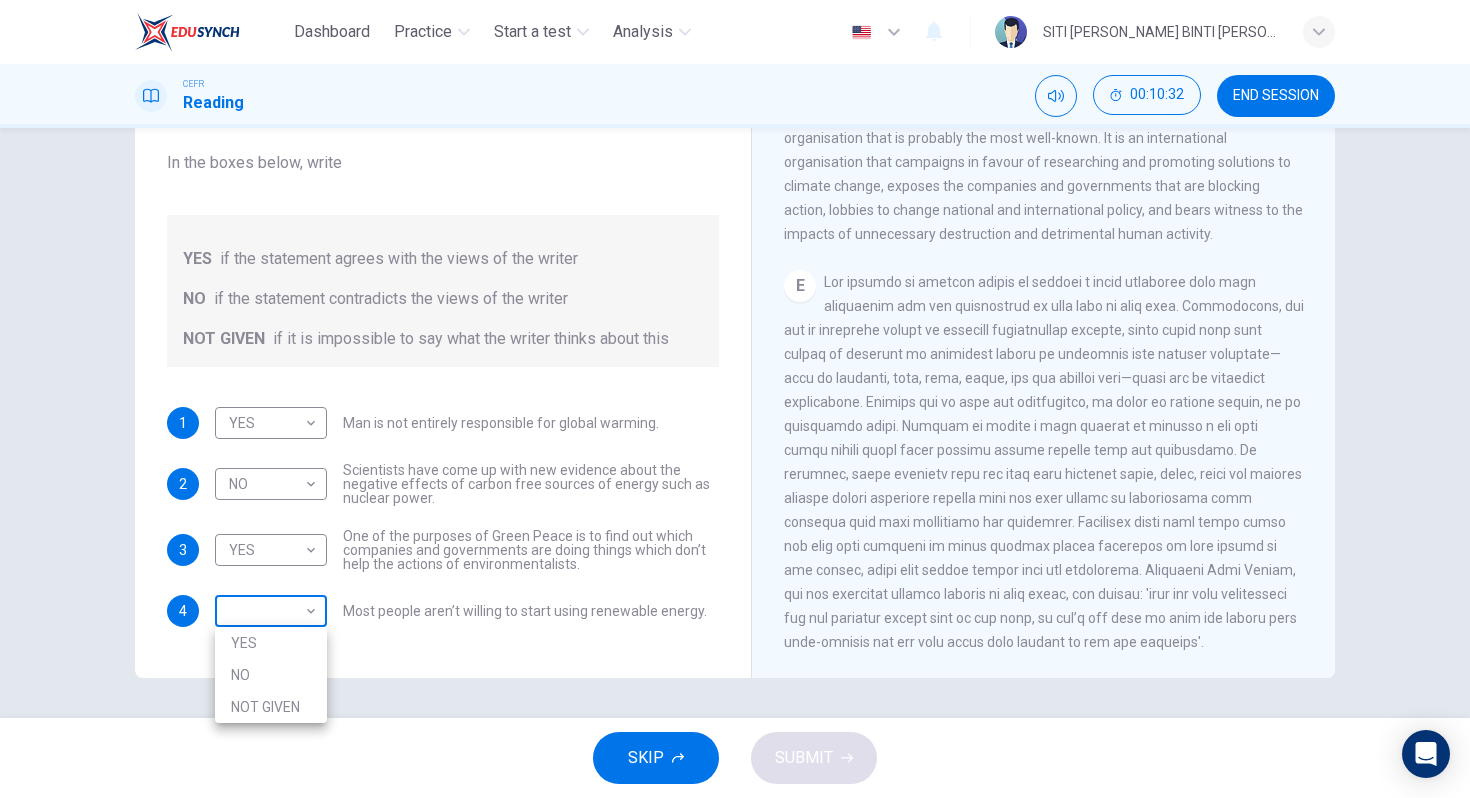 click on "Dashboard Practice Start a test Analysis English en ​ SITI AMINAH BINTI ABU HAKIM CEFR Reading 00:10:32 END SESSION Question 10 Do the following statements agree with the information given in the Reading Passage? In the boxes below, write YES if the statement agrees with the views of the writer NO if the statement contradicts the views of the writer NOT GIVEN if it is impossible to say what the writer thinks about this 1 YES YES ​ Man is not entirely responsible for global warming. 2 NO NO ​ Scientists have come up with new evidence about the negative effects of carbon free sources of energy such as nuclear power. 3 YES YES ​ One of the purposes of Green Peace is to find out which companies and governments are doing things which don’t help the actions of environmentalists. 4 ​ ​ Most people aren’t willing to start using renewable energy. The Climate of the Earth CLICK TO ZOOM Click to Zoom A B C D E SKIP SUBMIT EduSynch - Online Language Proficiency Testing
Dashboard Practice Analysis" at bounding box center (735, 399) 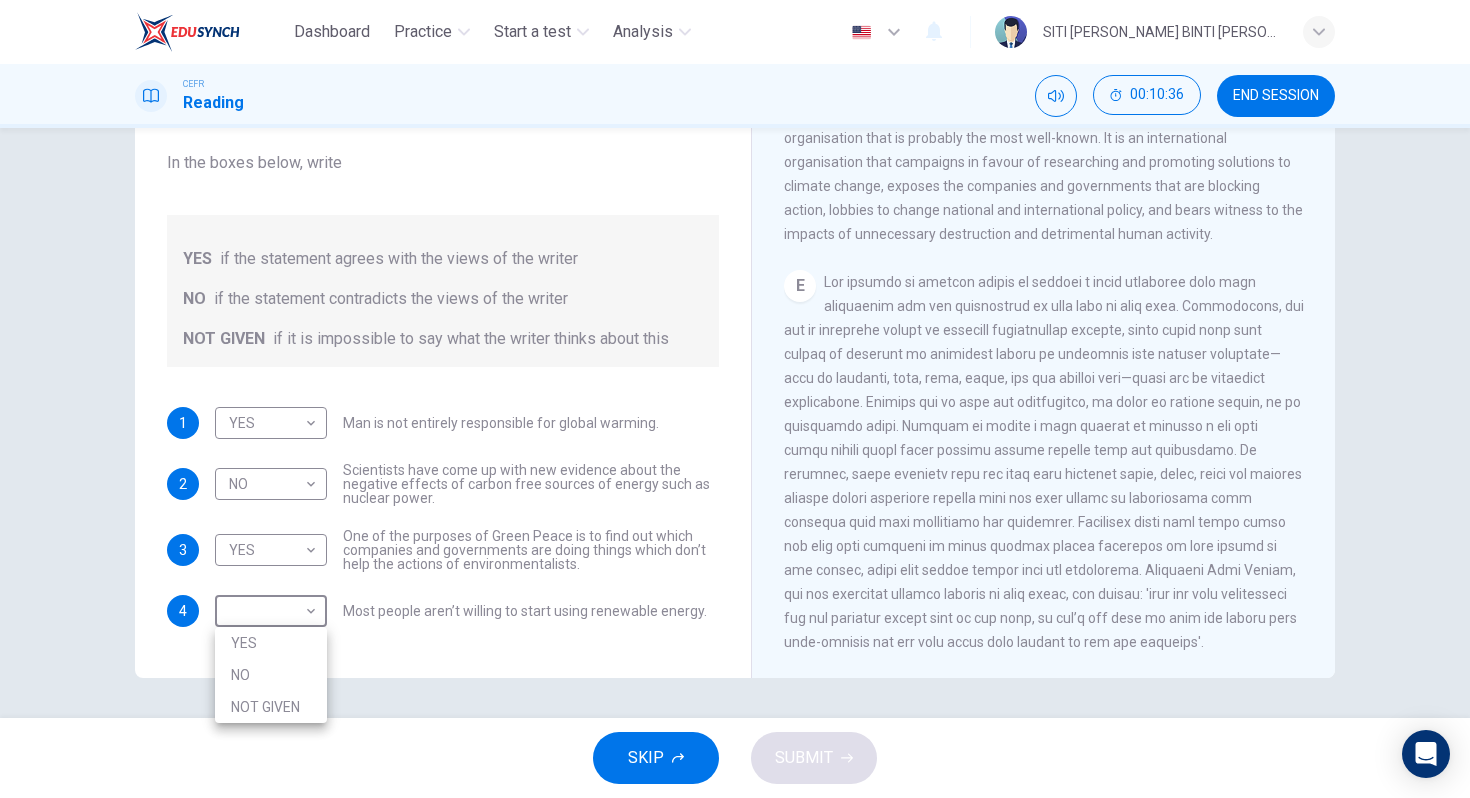 click on "NO" at bounding box center (271, 675) 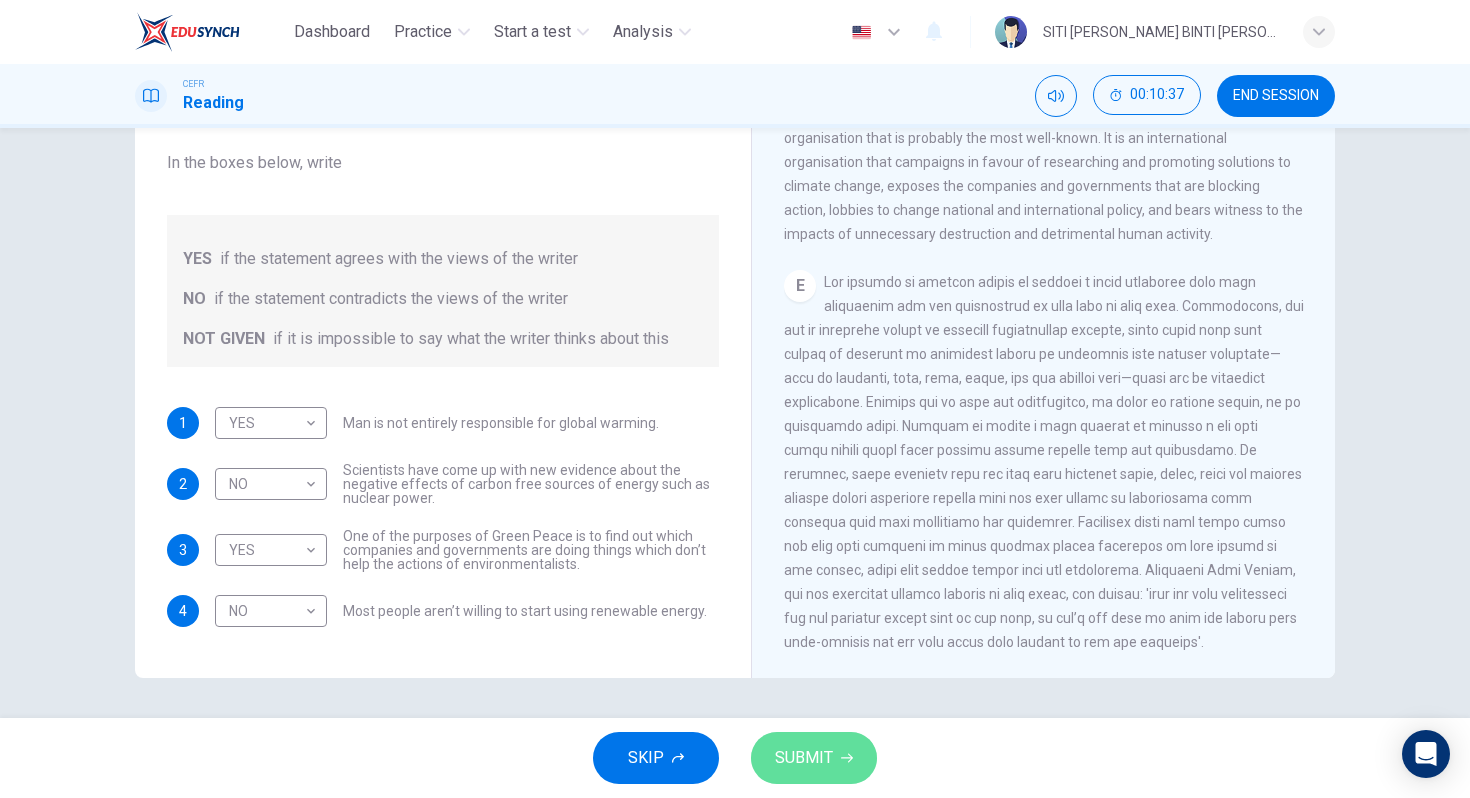 click on "SUBMIT" at bounding box center [804, 758] 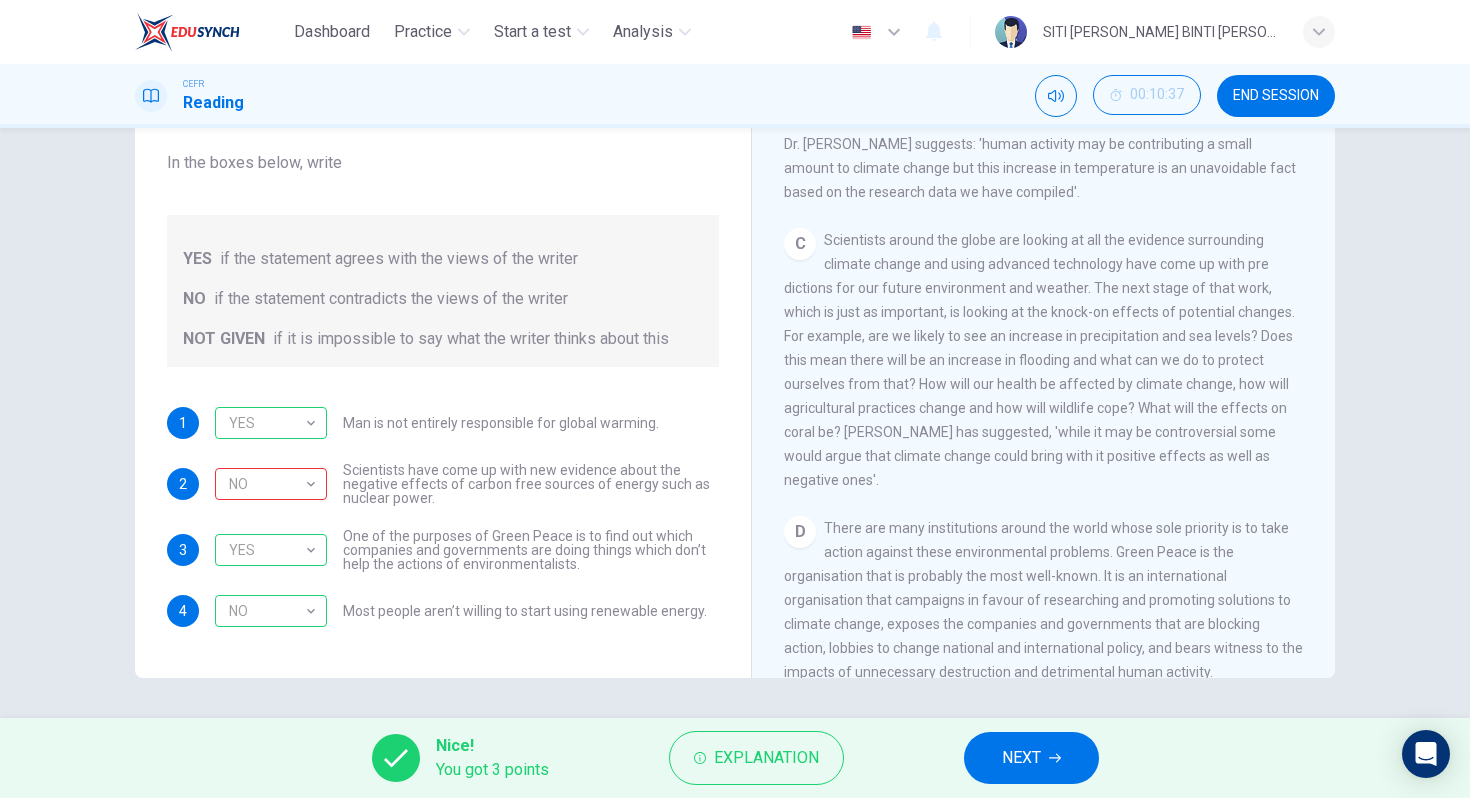 scroll, scrollTop: 856, scrollLeft: 0, axis: vertical 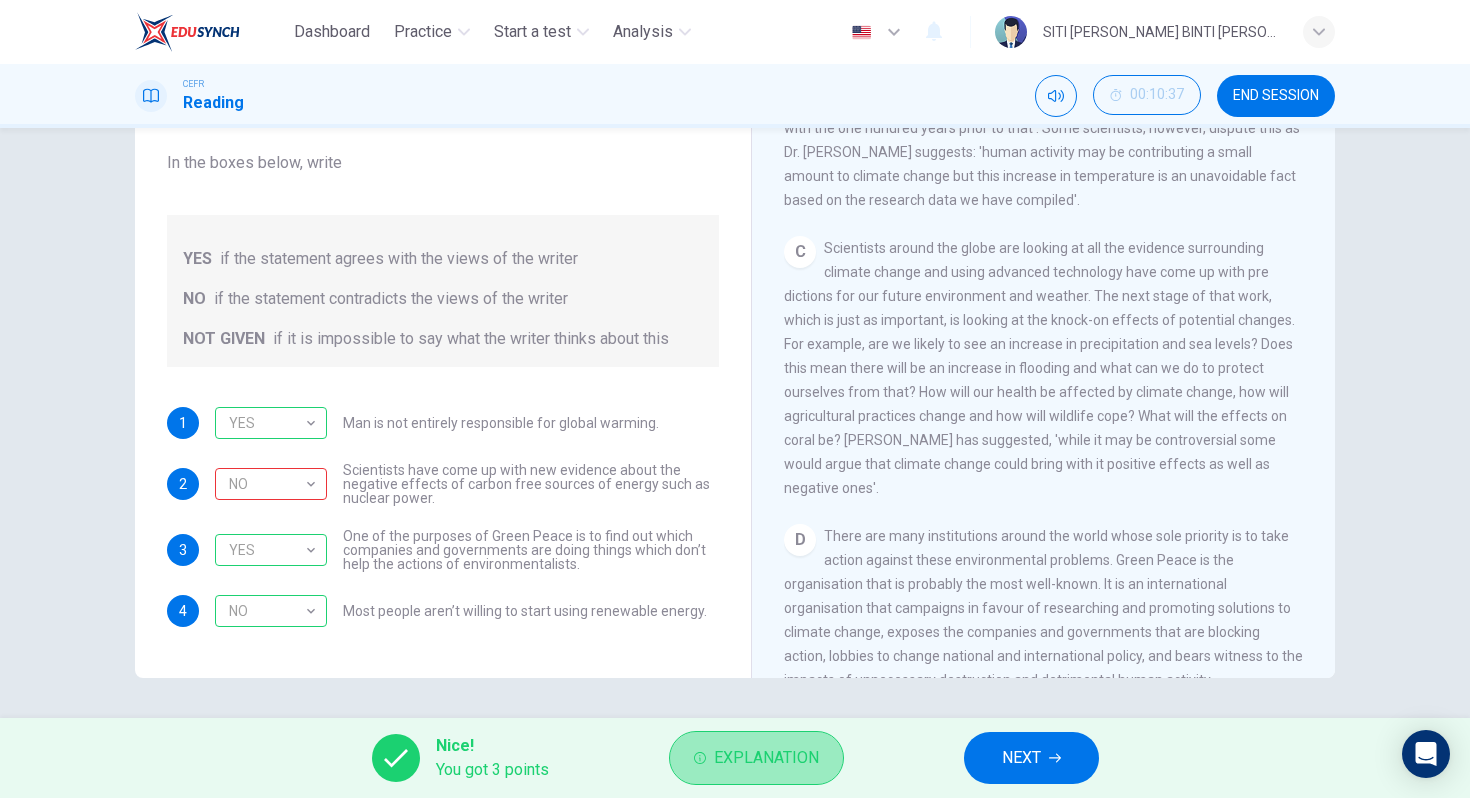 click on "Explanation" at bounding box center (766, 758) 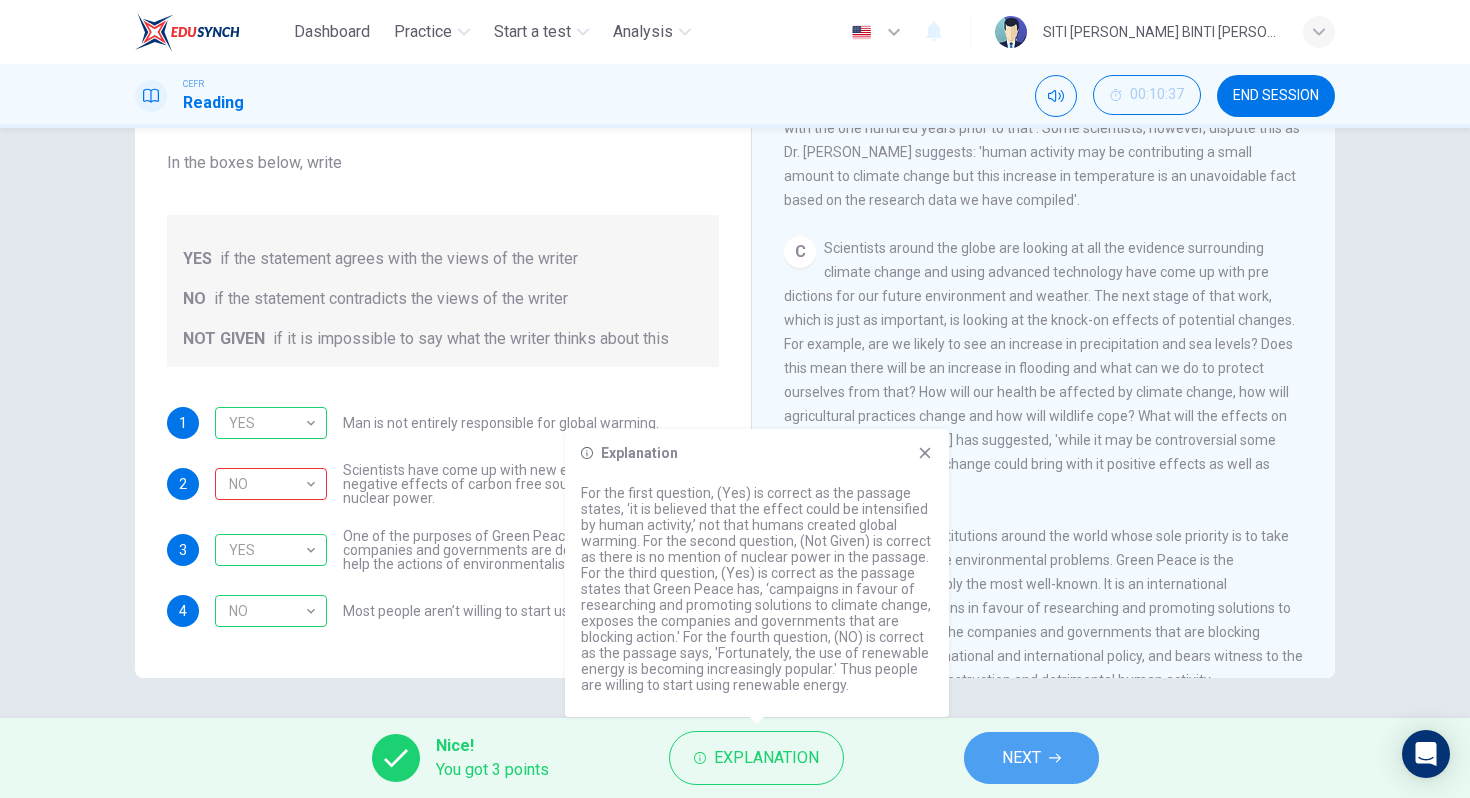 click on "NEXT" at bounding box center [1021, 758] 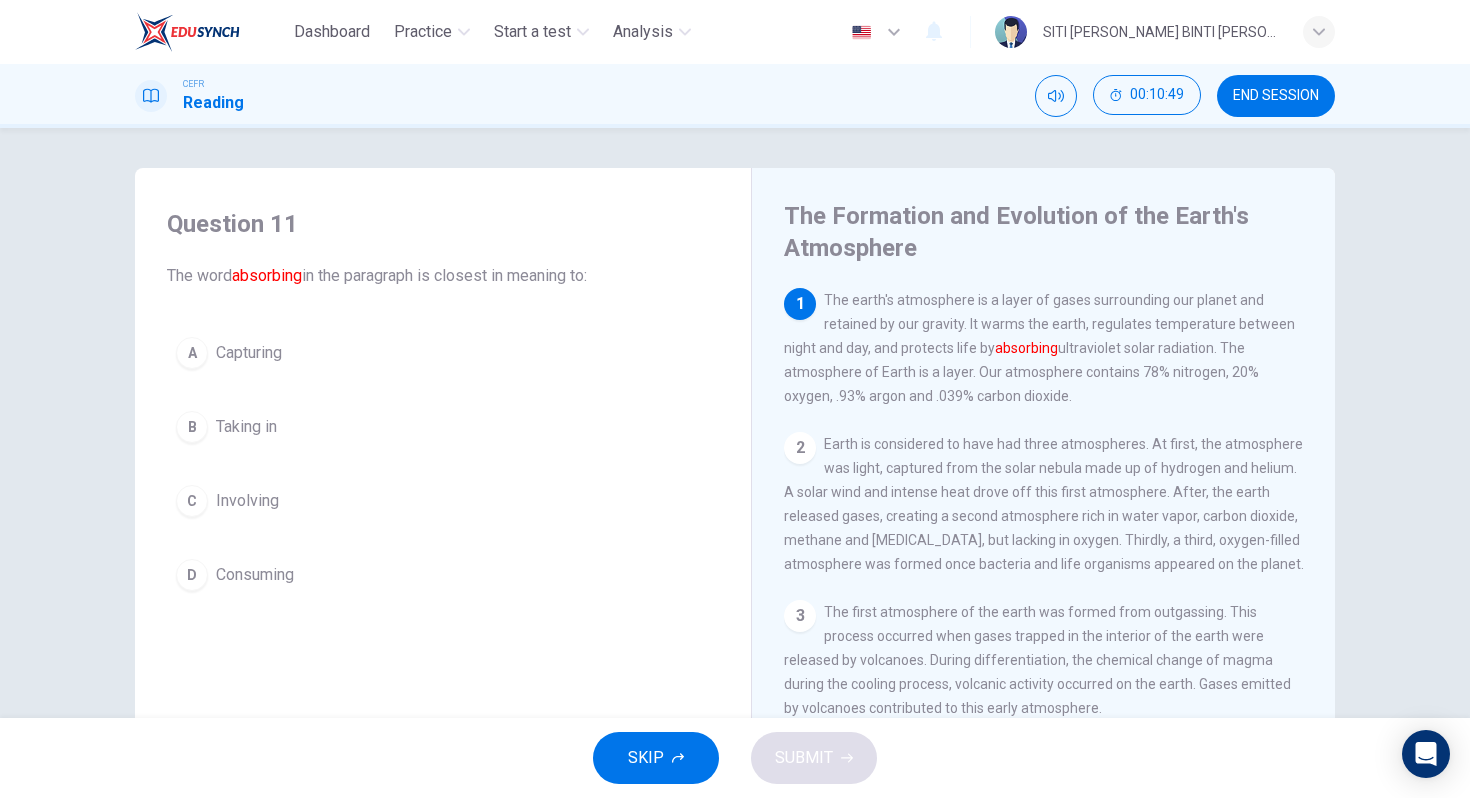 click on "B Taking in" at bounding box center [443, 427] 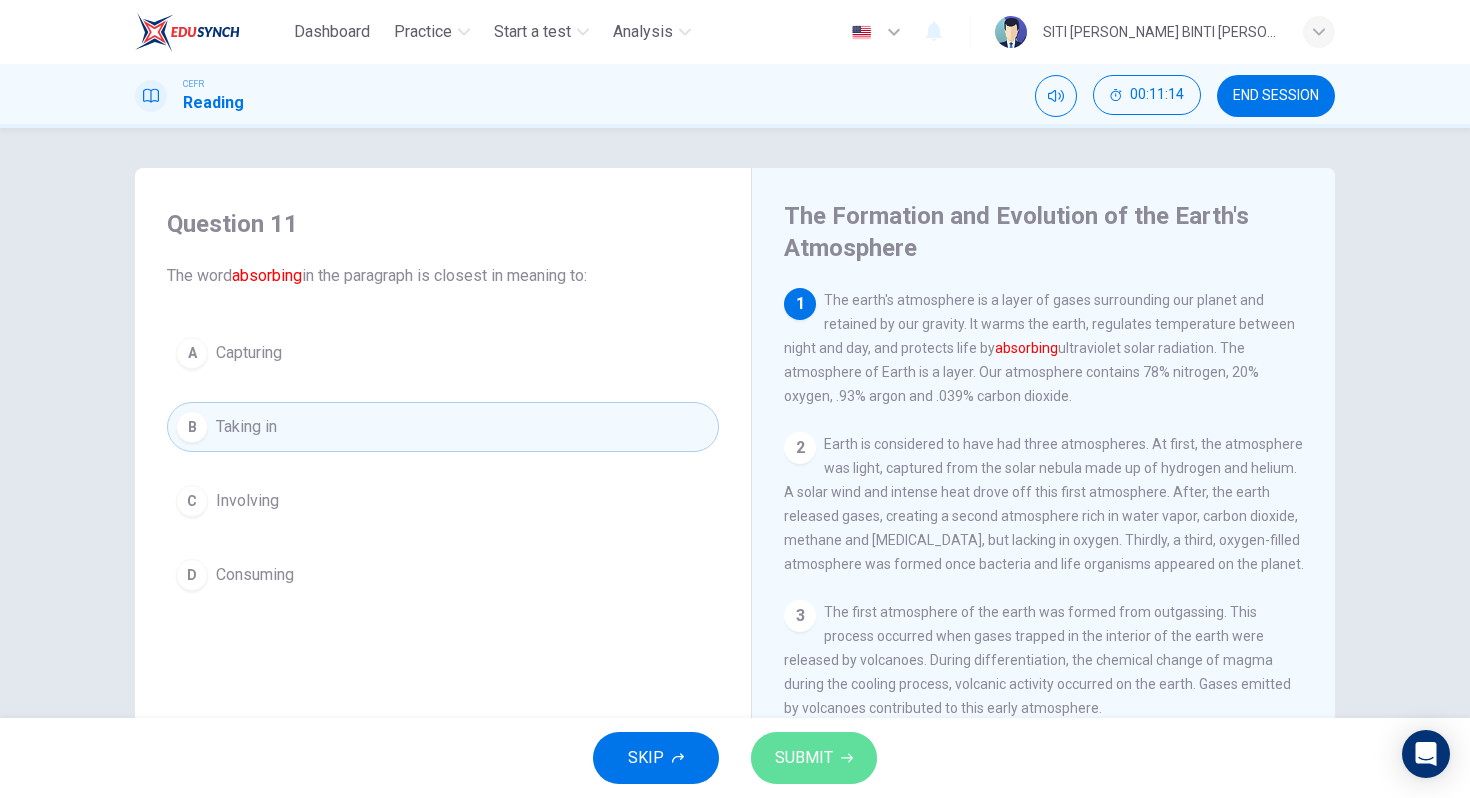 click on "SUBMIT" at bounding box center [804, 758] 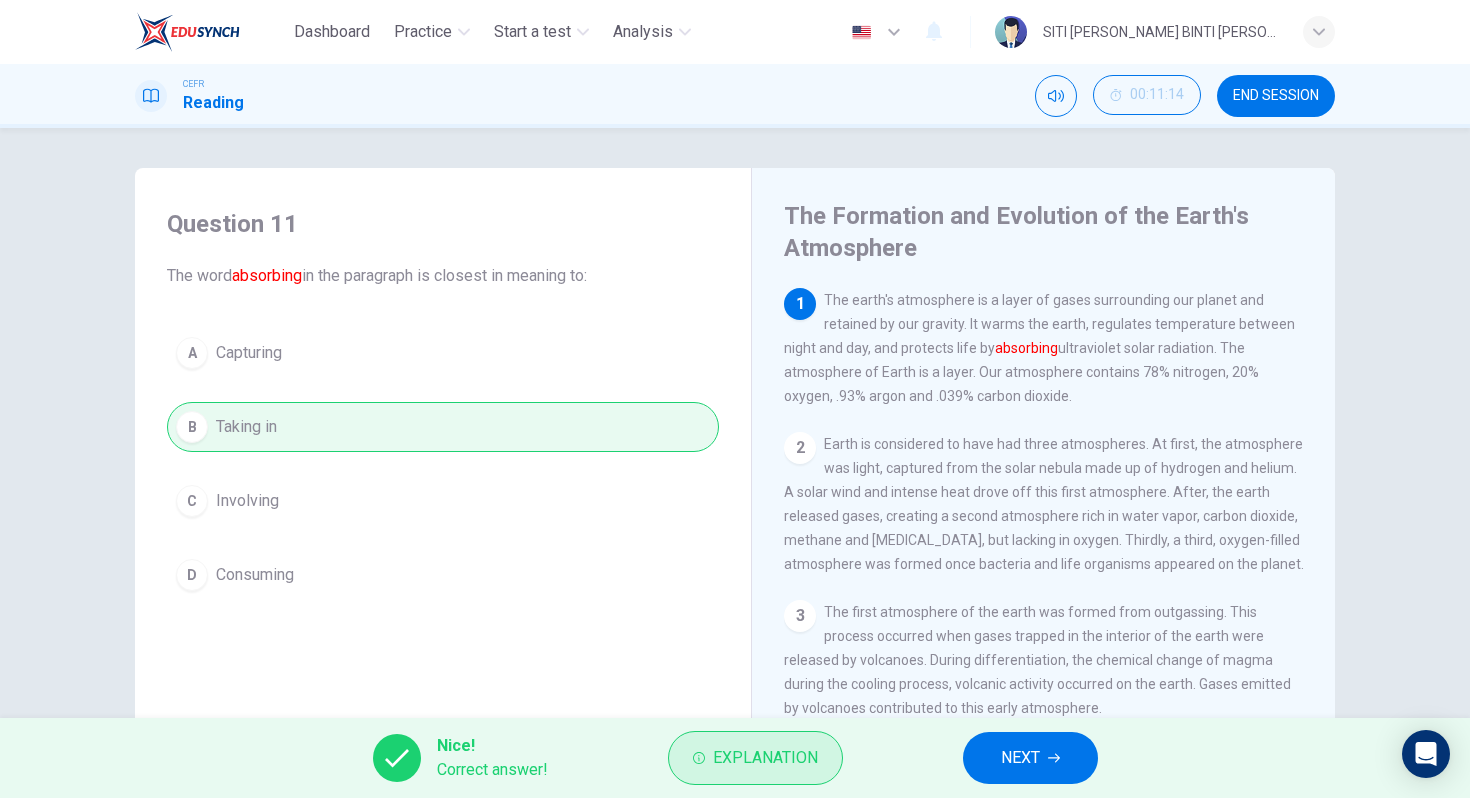 click on "Explanation" at bounding box center (765, 758) 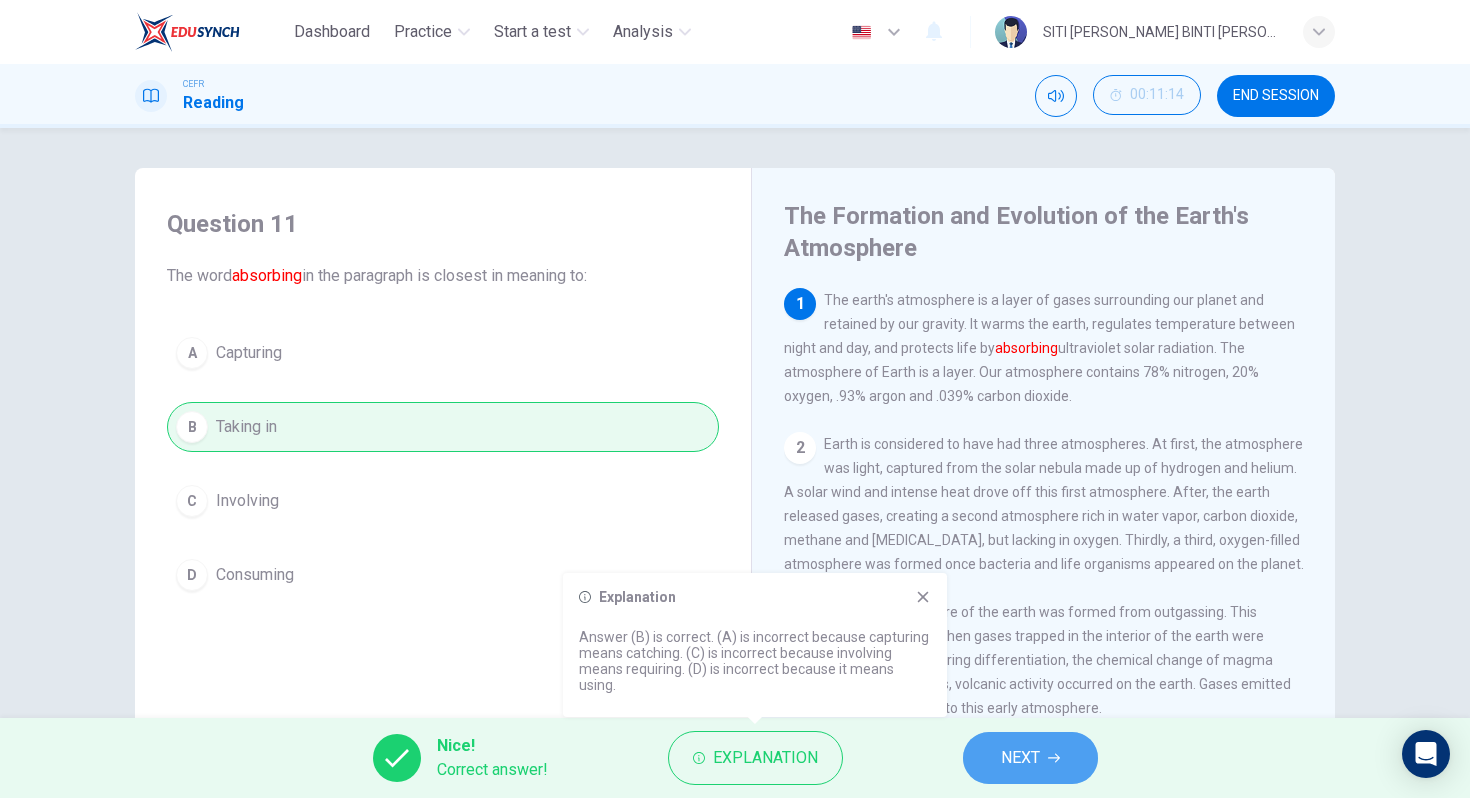 click on "NEXT" at bounding box center [1020, 758] 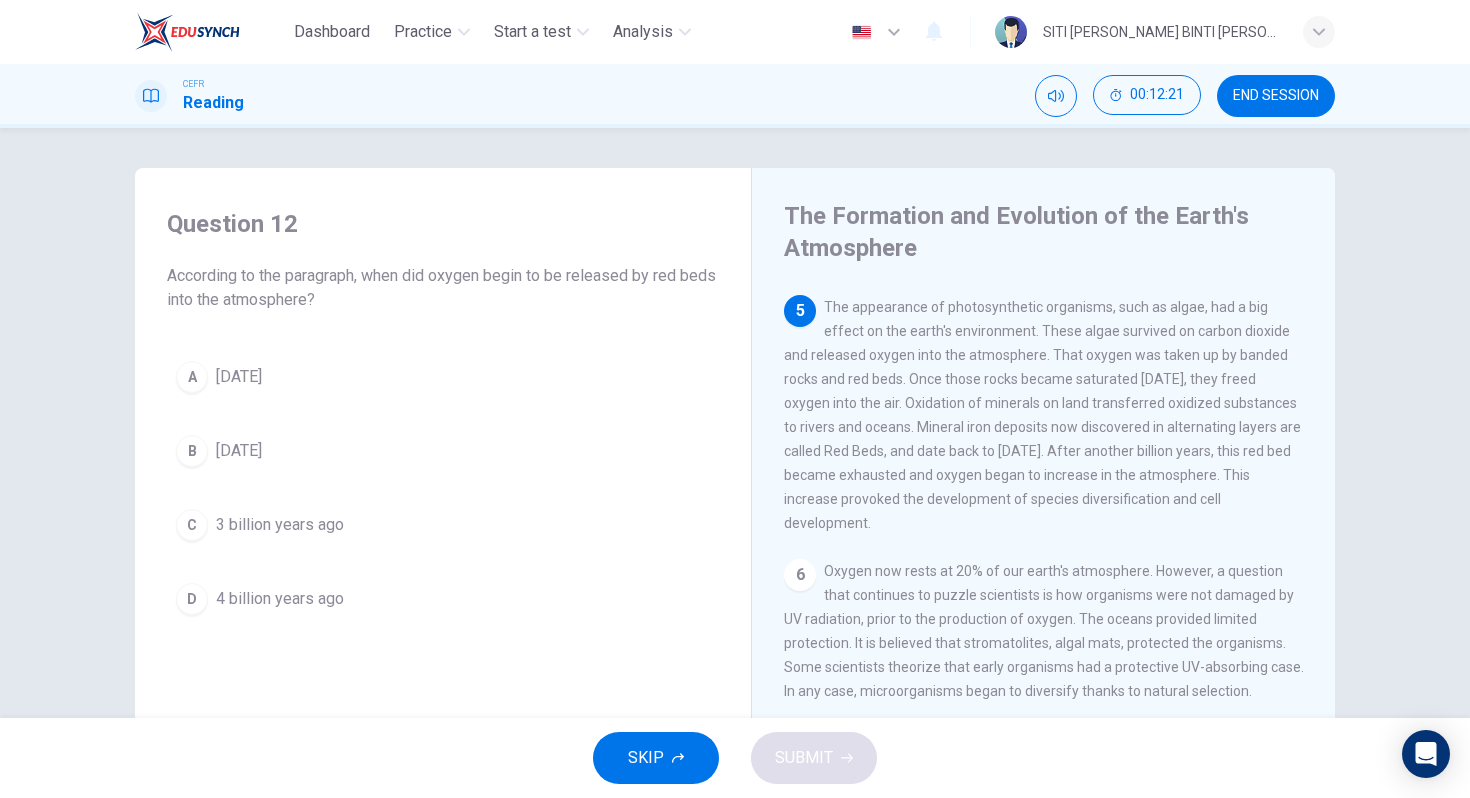 scroll, scrollTop: 711, scrollLeft: 0, axis: vertical 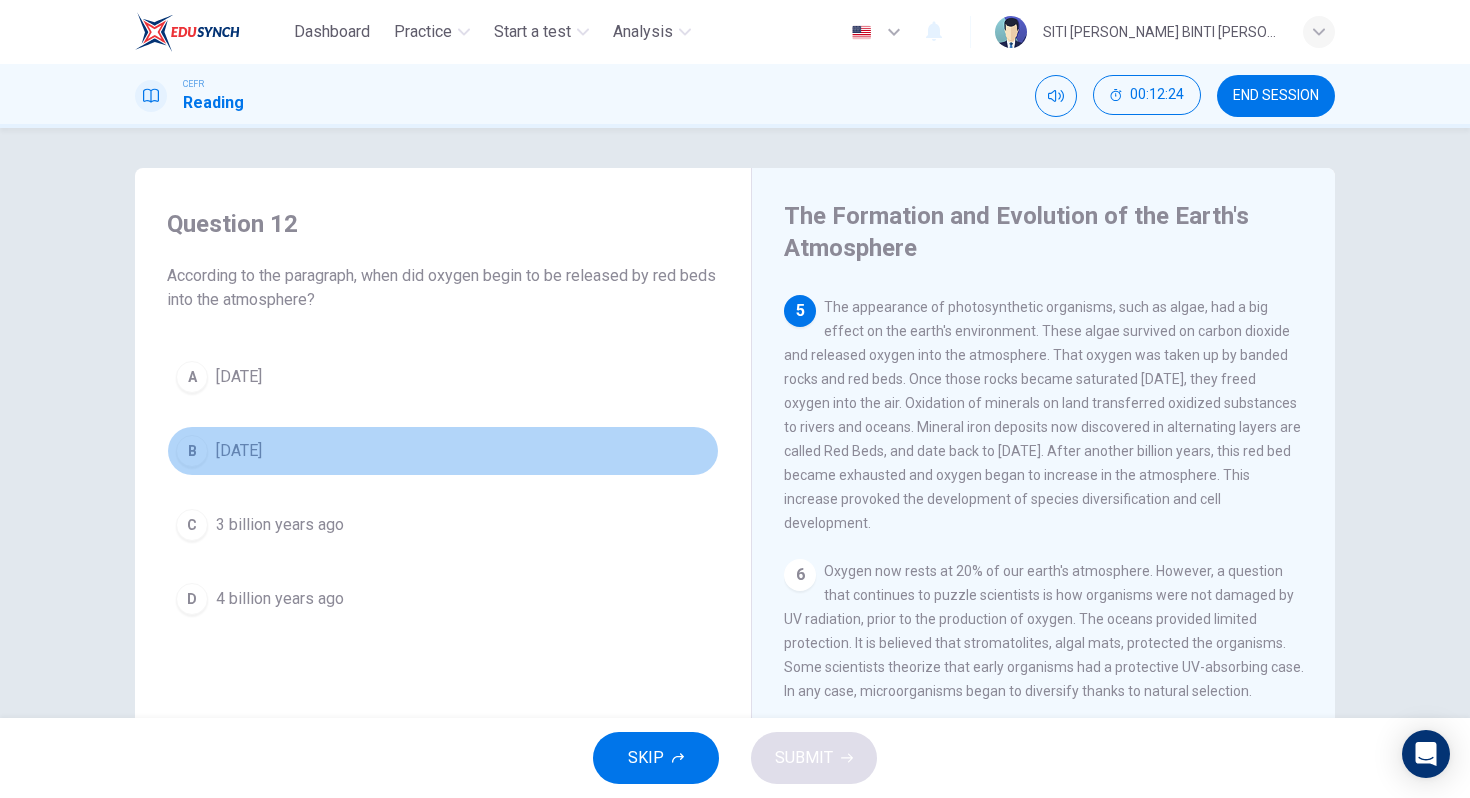 click on "2 billion years ago" at bounding box center [239, 451] 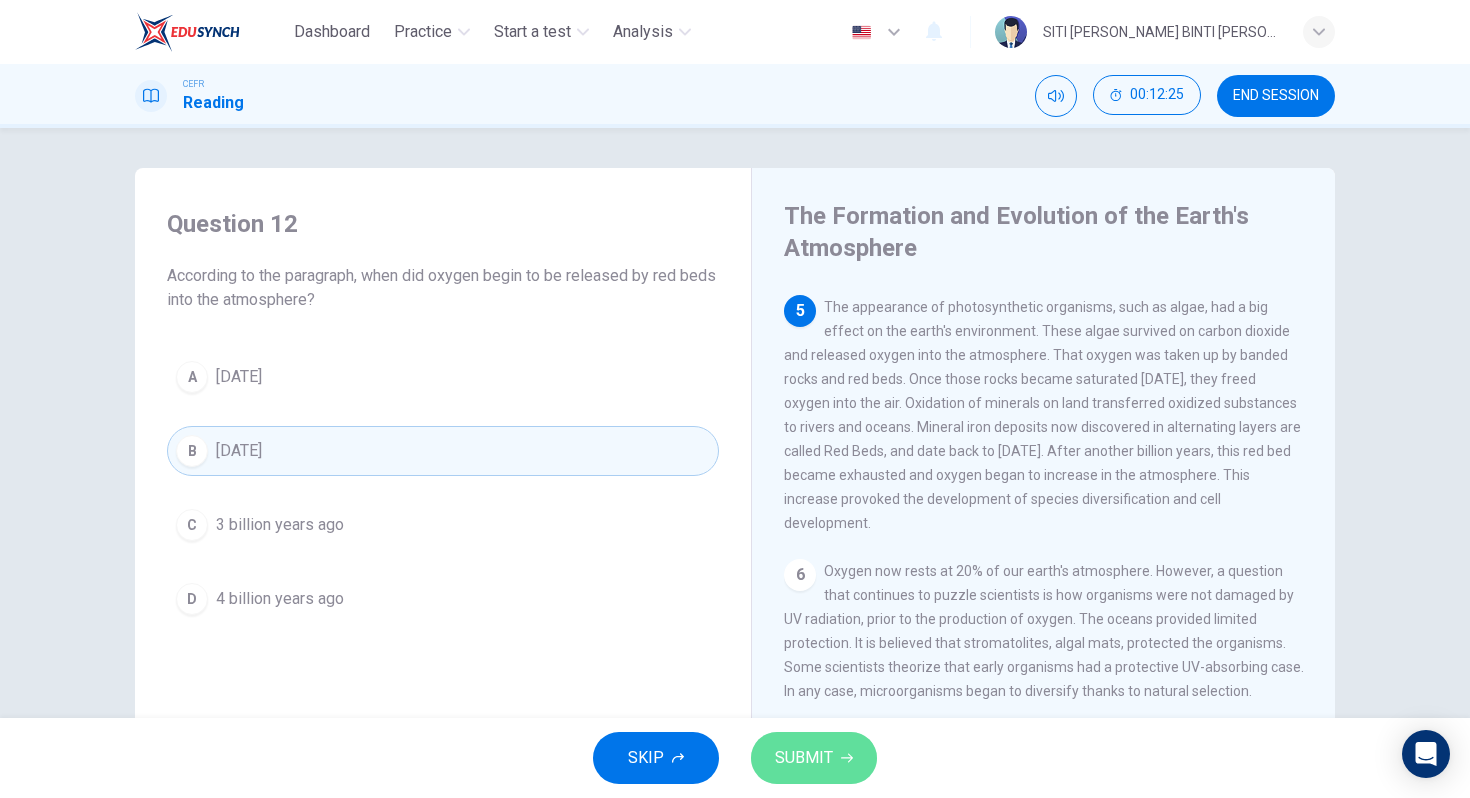 click on "SUBMIT" at bounding box center [804, 758] 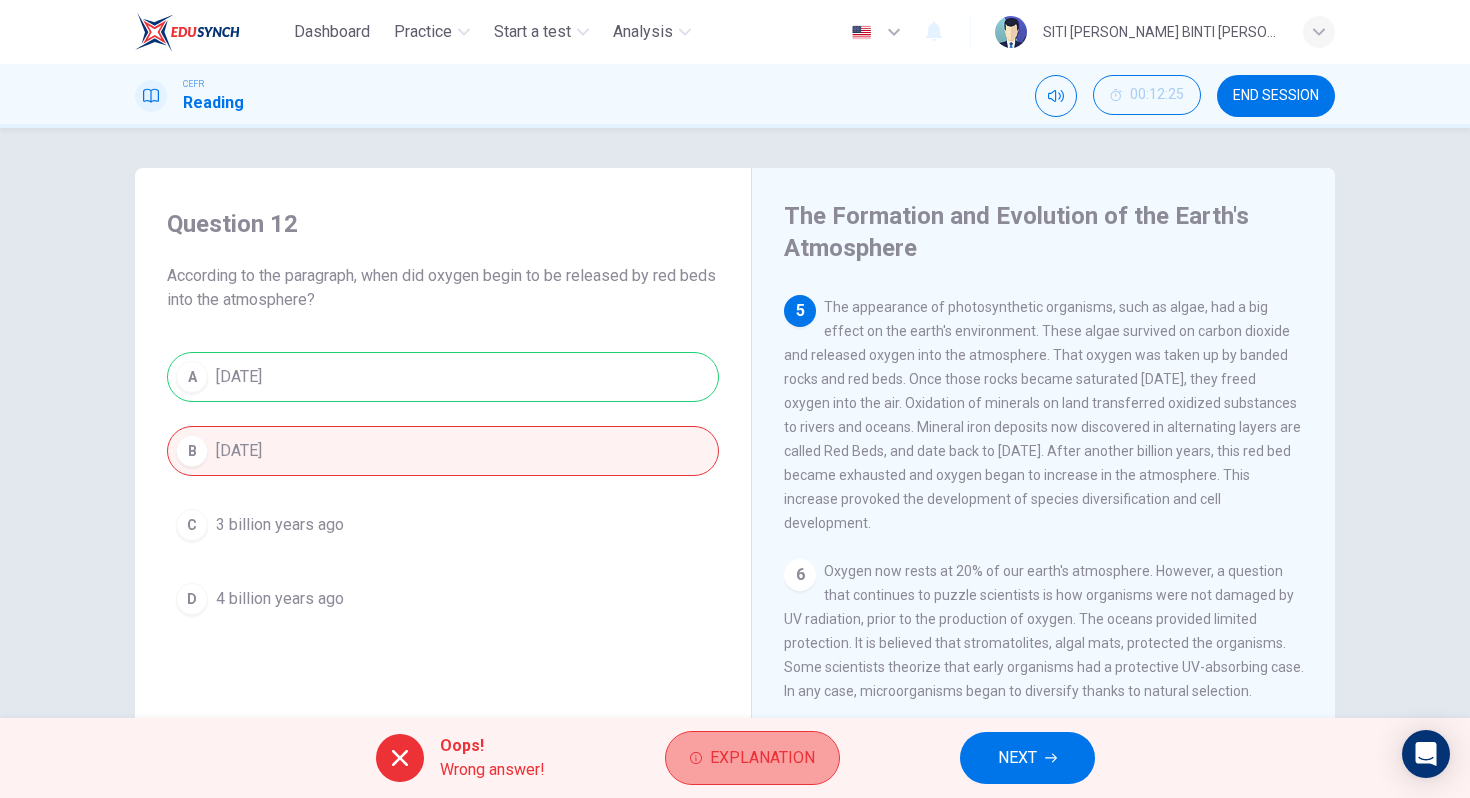click on "Explanation" at bounding box center [762, 758] 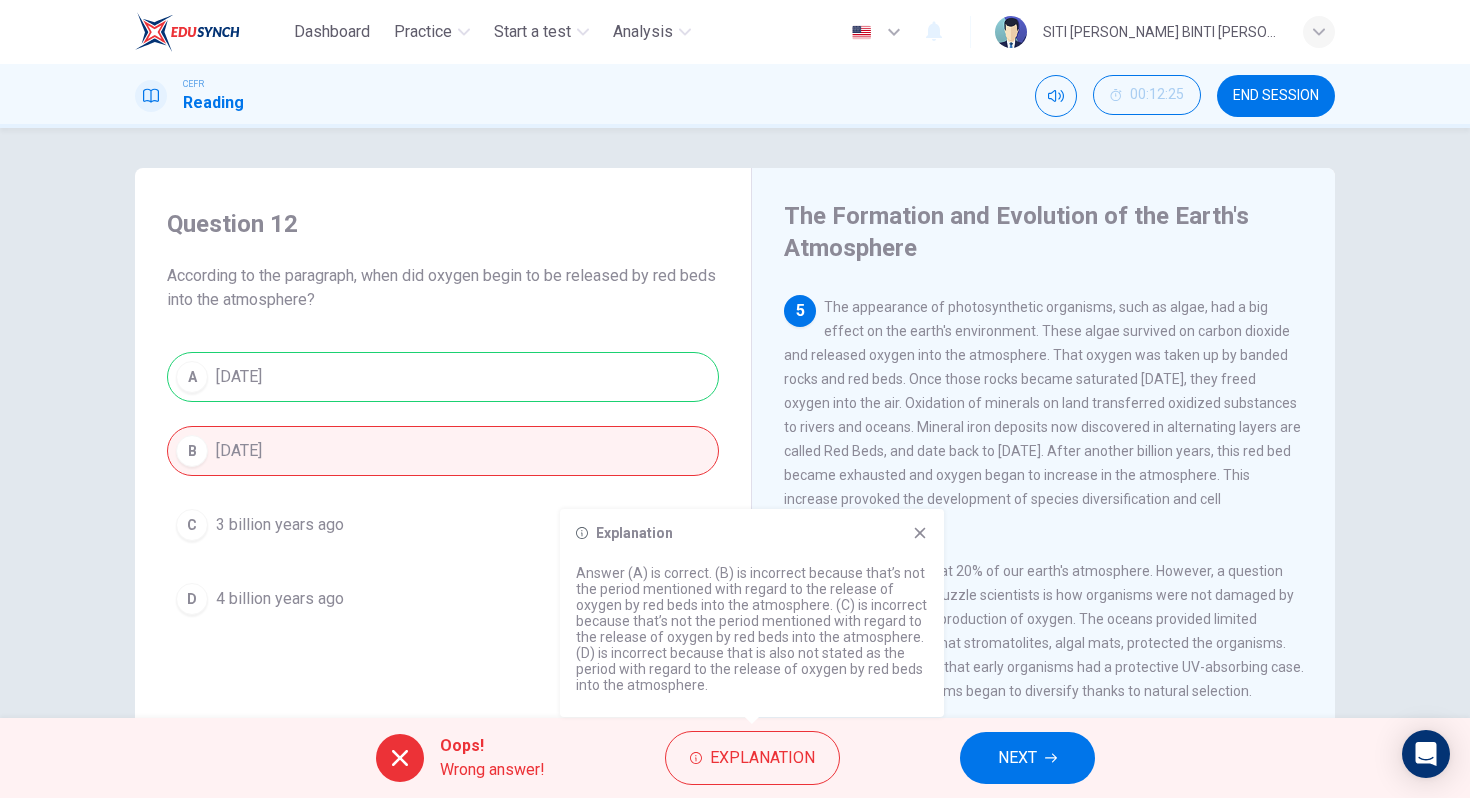 click on "NEXT" at bounding box center [1017, 758] 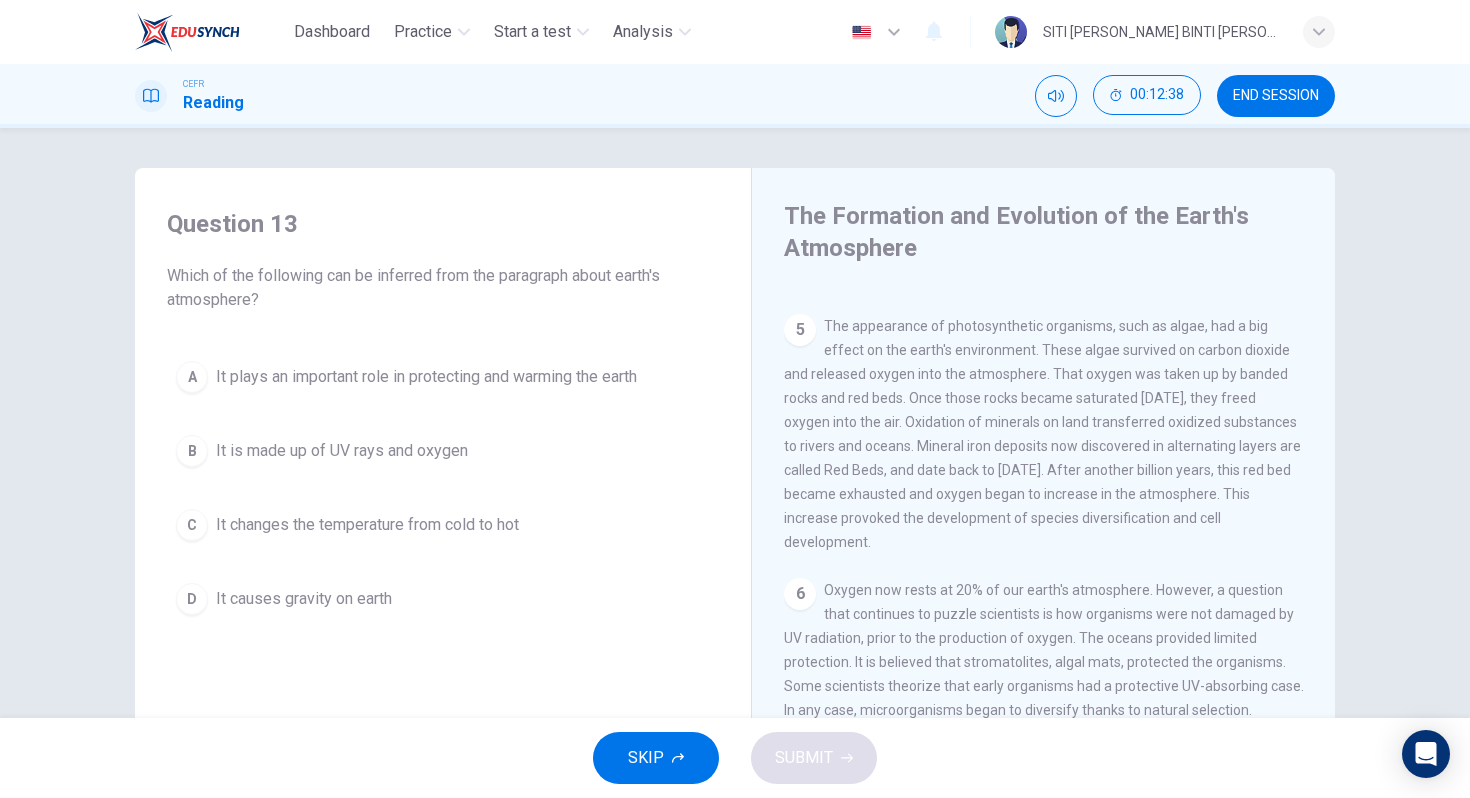 scroll, scrollTop: 0, scrollLeft: 0, axis: both 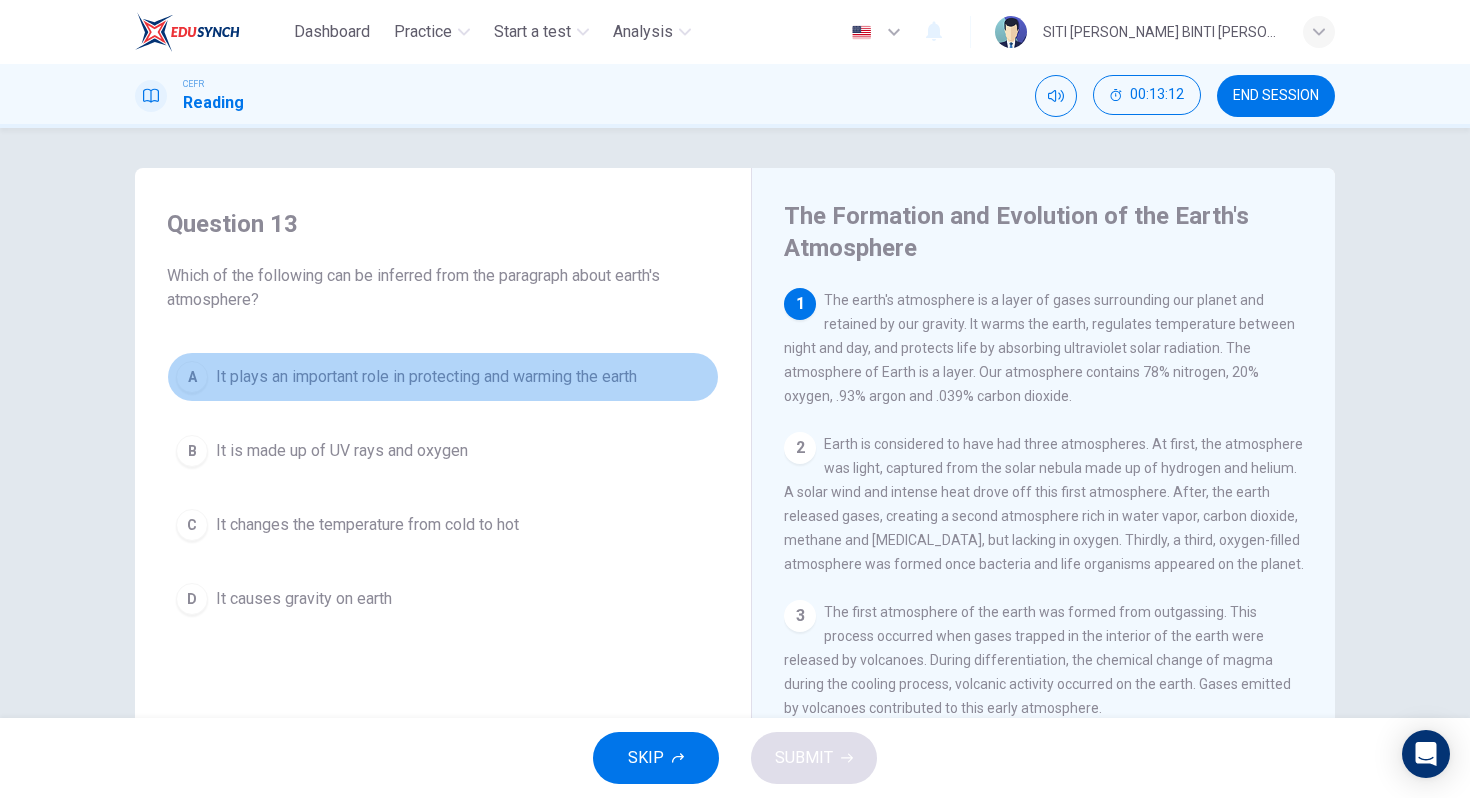 click on "It plays an important role in protecting and warming the earth" at bounding box center (426, 377) 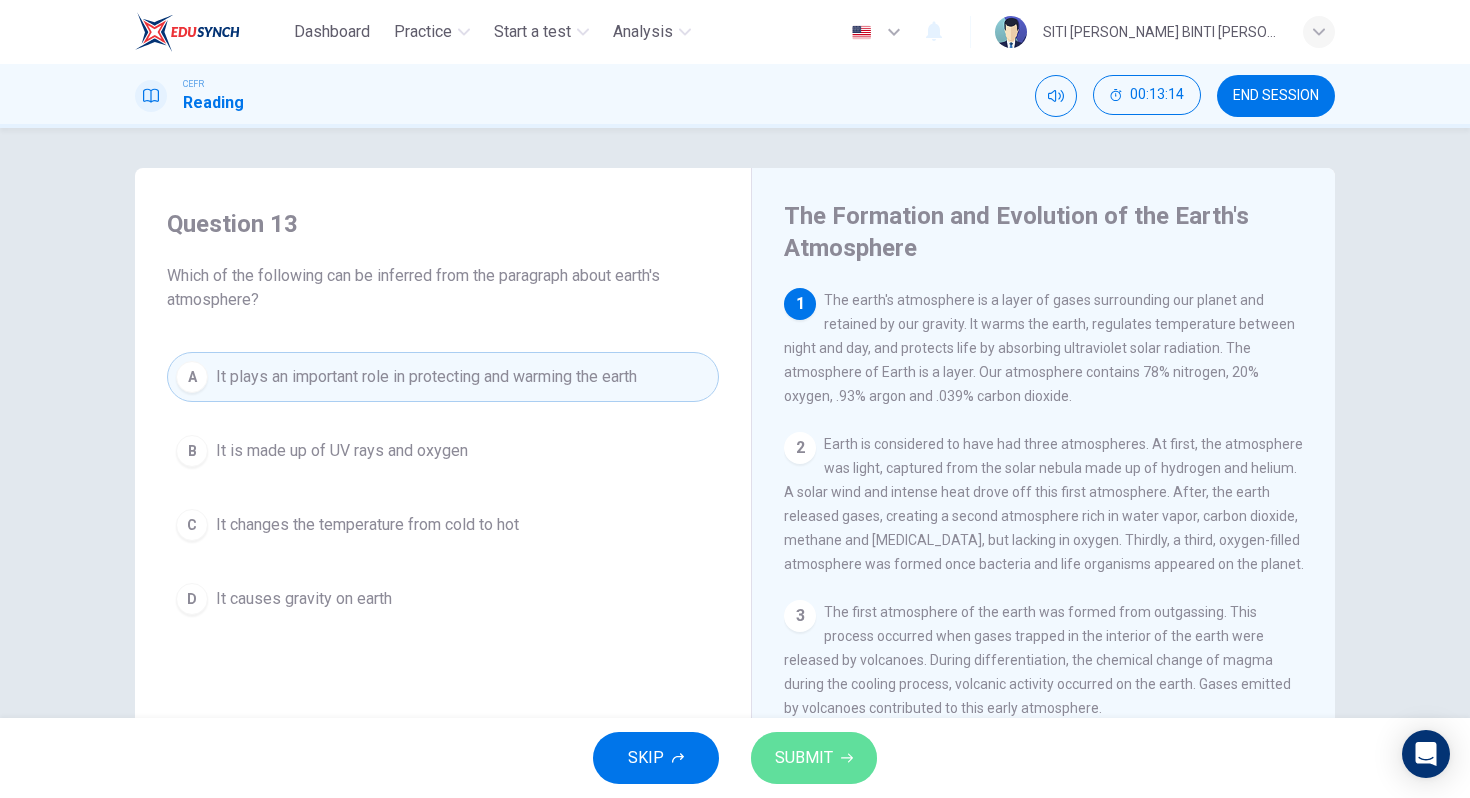 click on "SUBMIT" at bounding box center (814, 758) 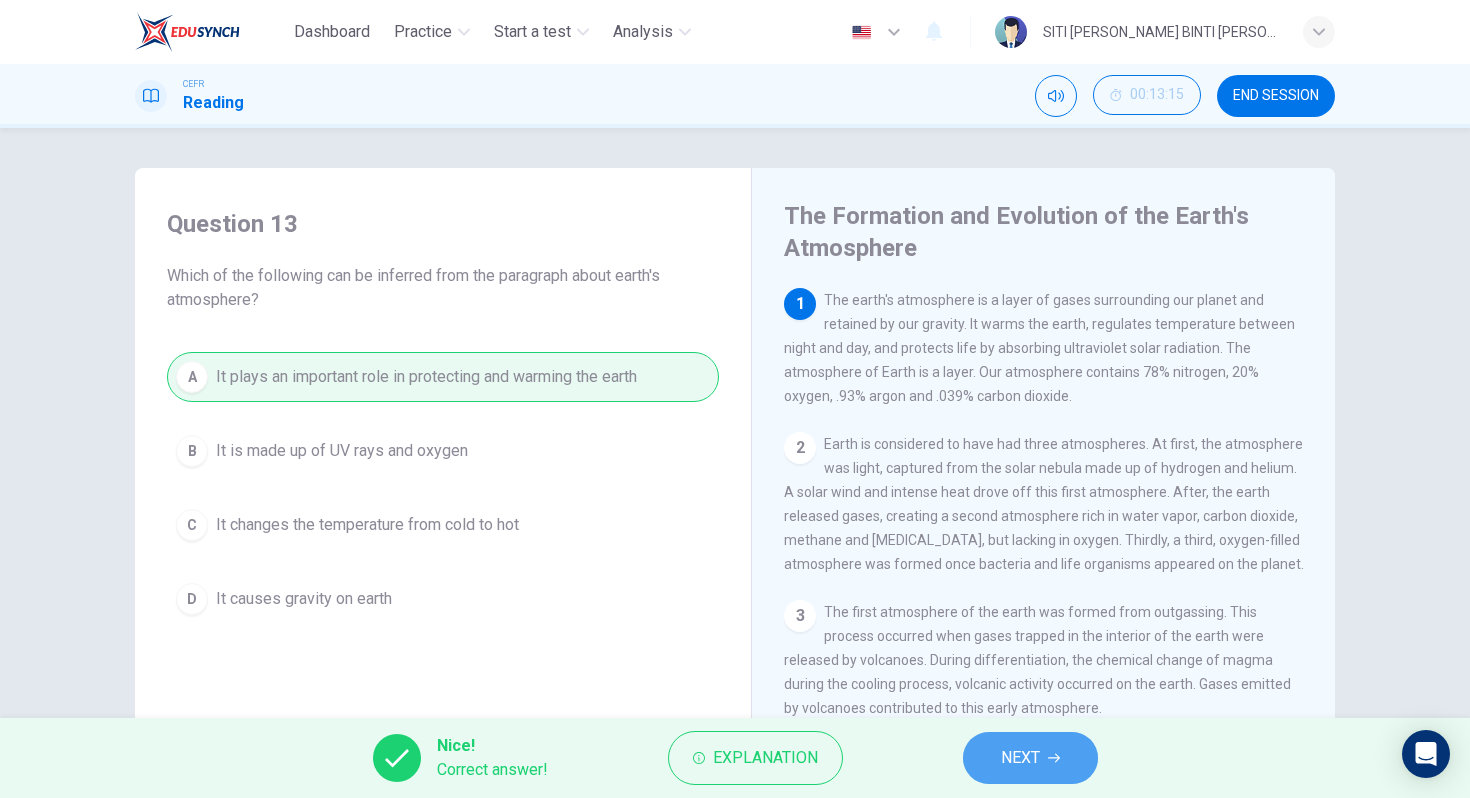 click on "NEXT" at bounding box center (1020, 758) 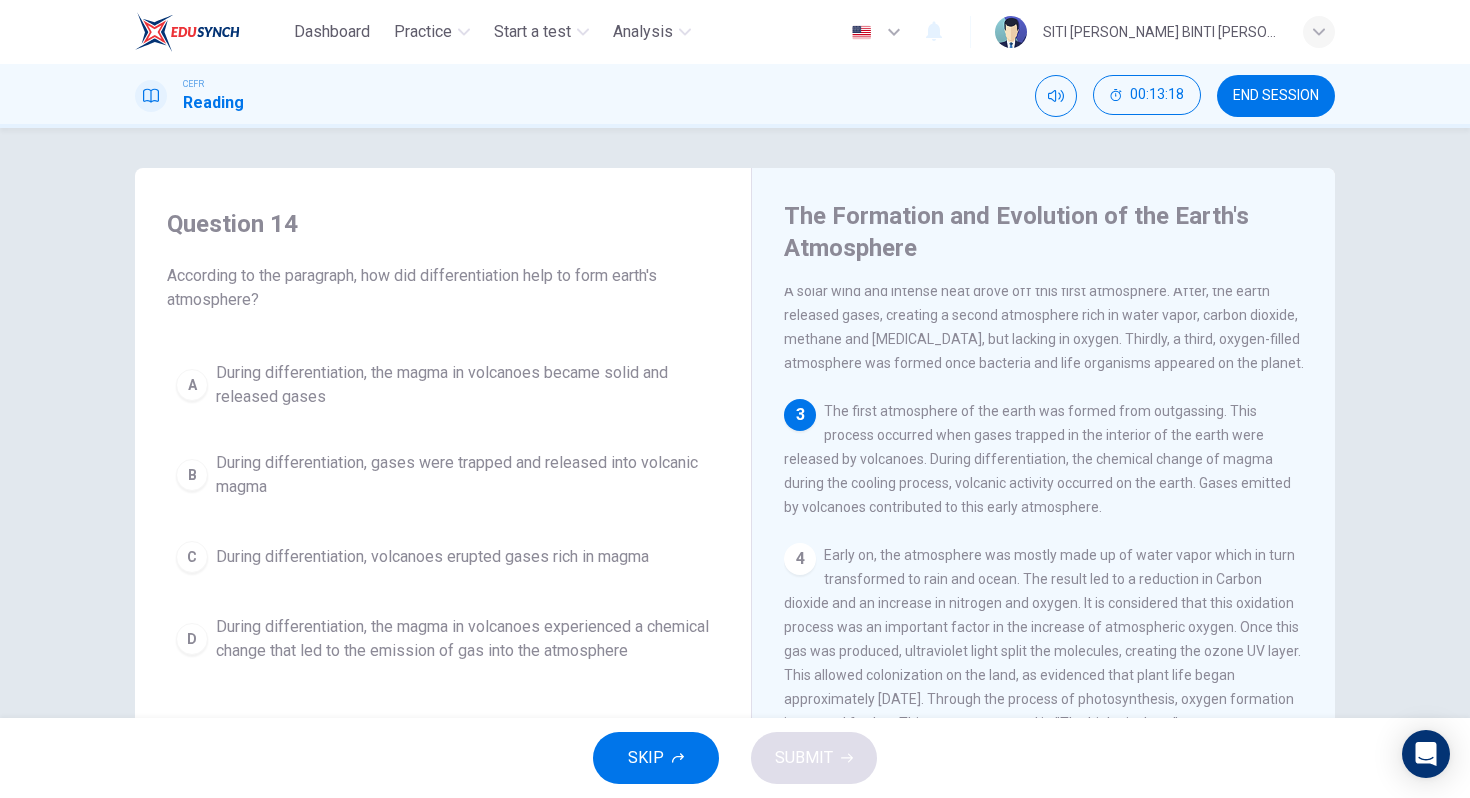 scroll, scrollTop: 241, scrollLeft: 0, axis: vertical 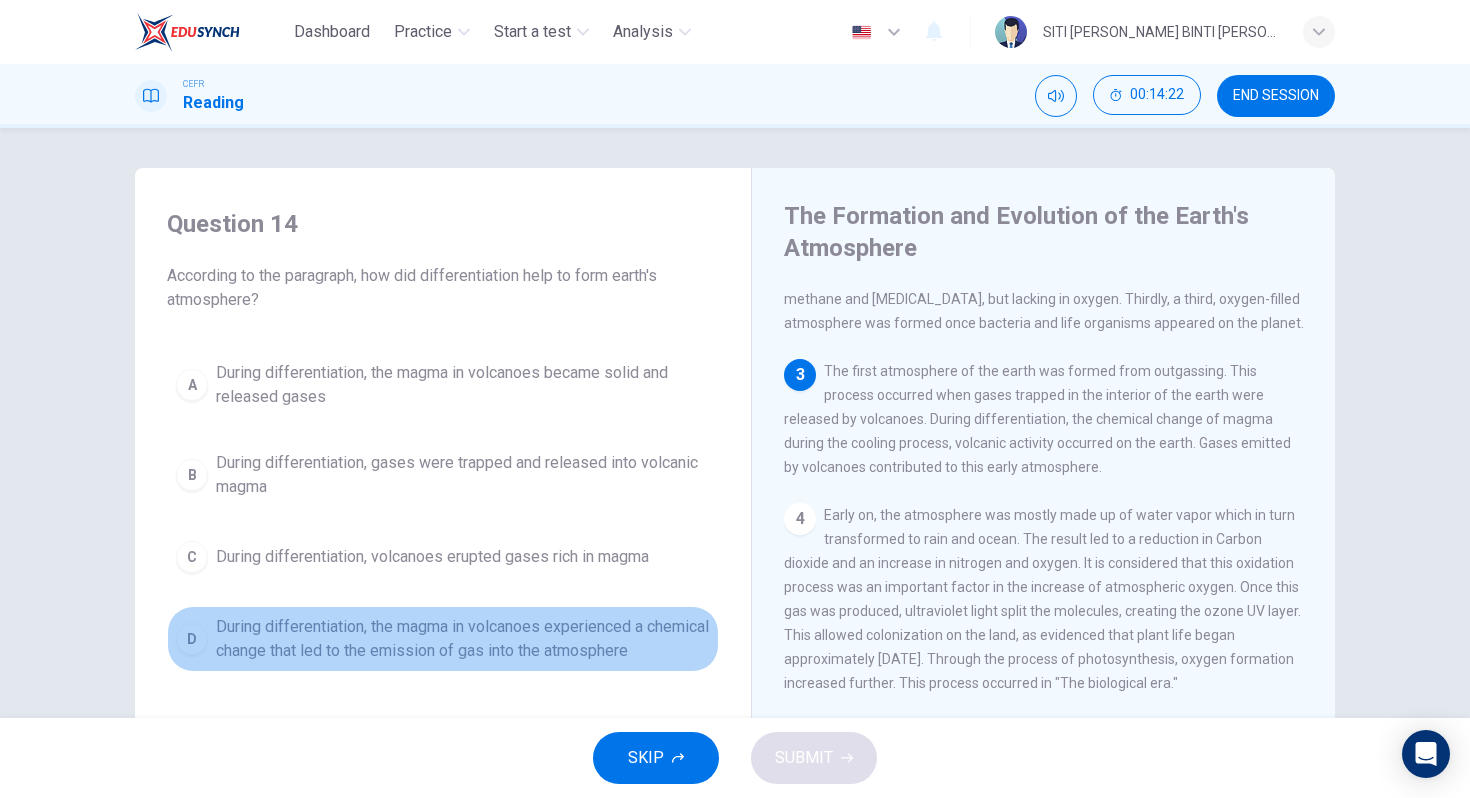 click on "During differentiation, the magma in volcanoes experienced a chemical change that led to the emission of gas into the atmosphere" at bounding box center [463, 639] 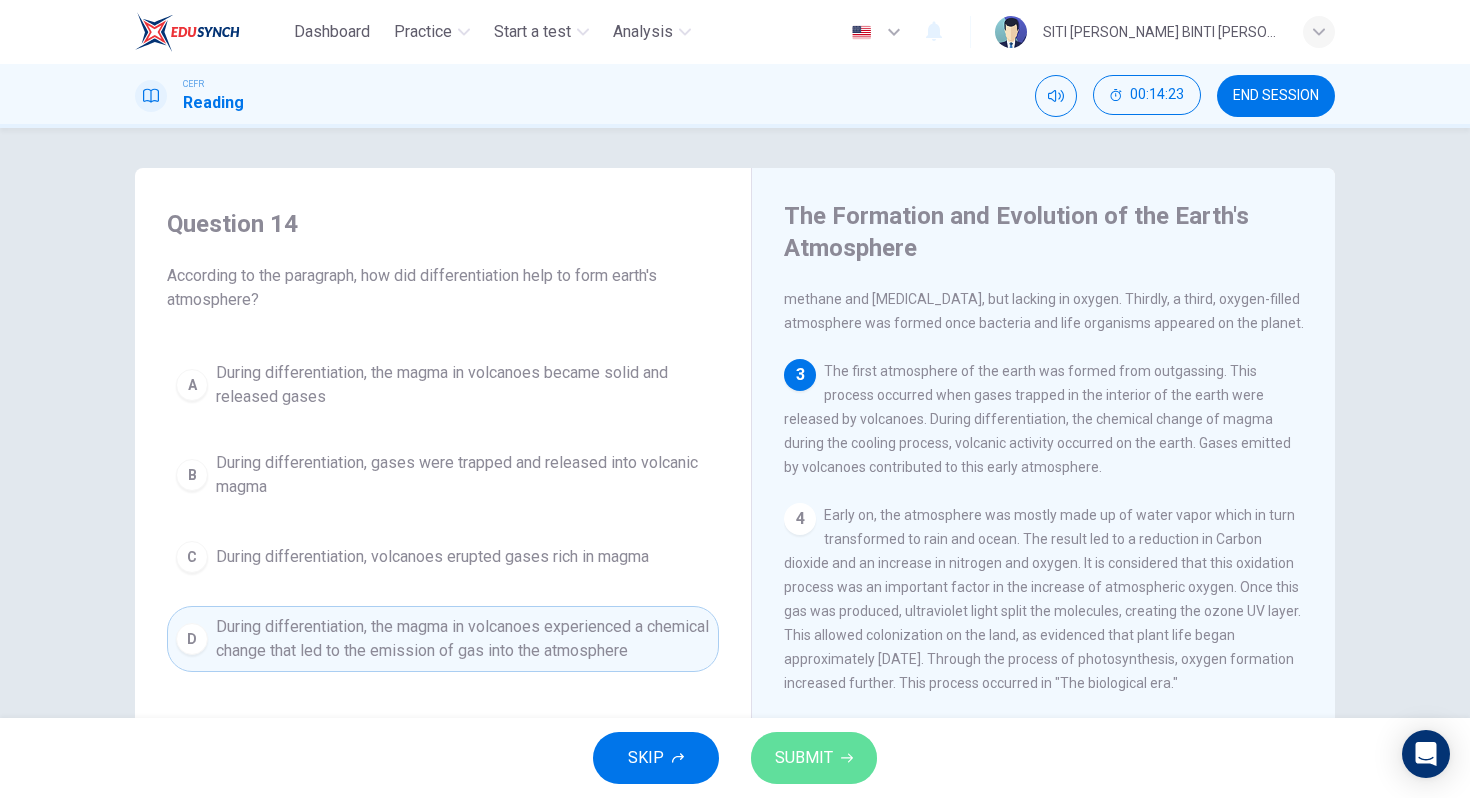 click on "SUBMIT" at bounding box center (804, 758) 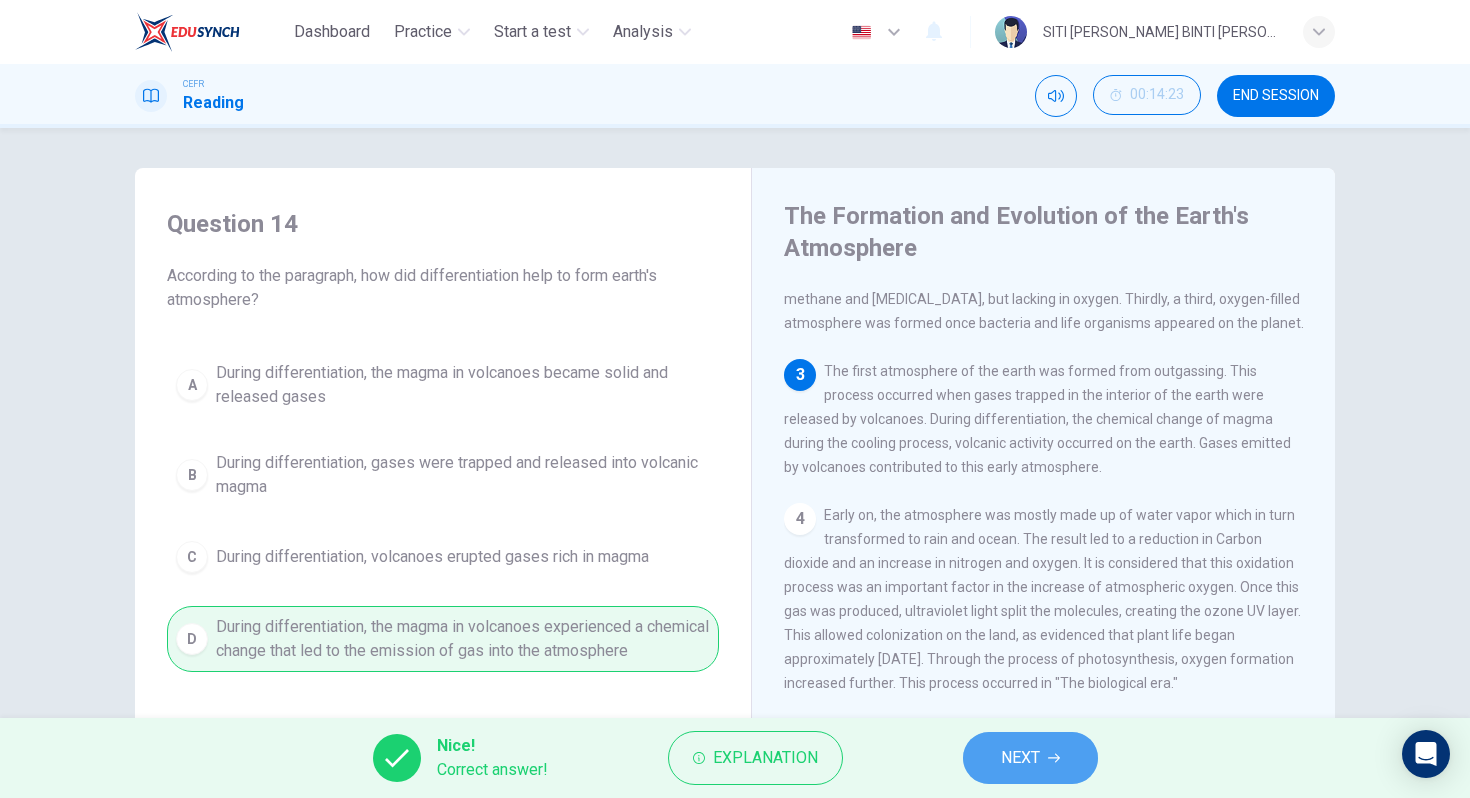 click on "NEXT" at bounding box center [1020, 758] 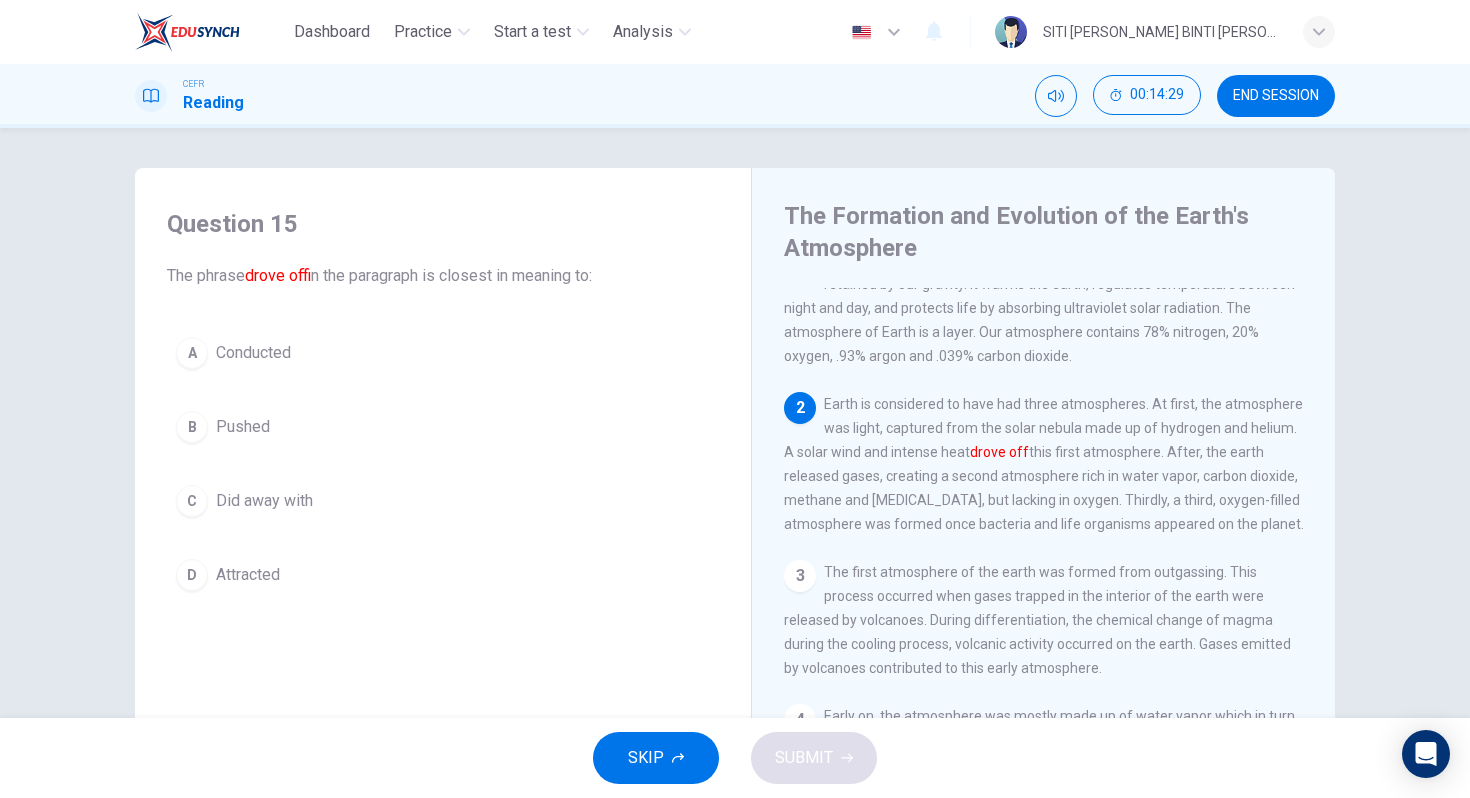 scroll, scrollTop: 47, scrollLeft: 0, axis: vertical 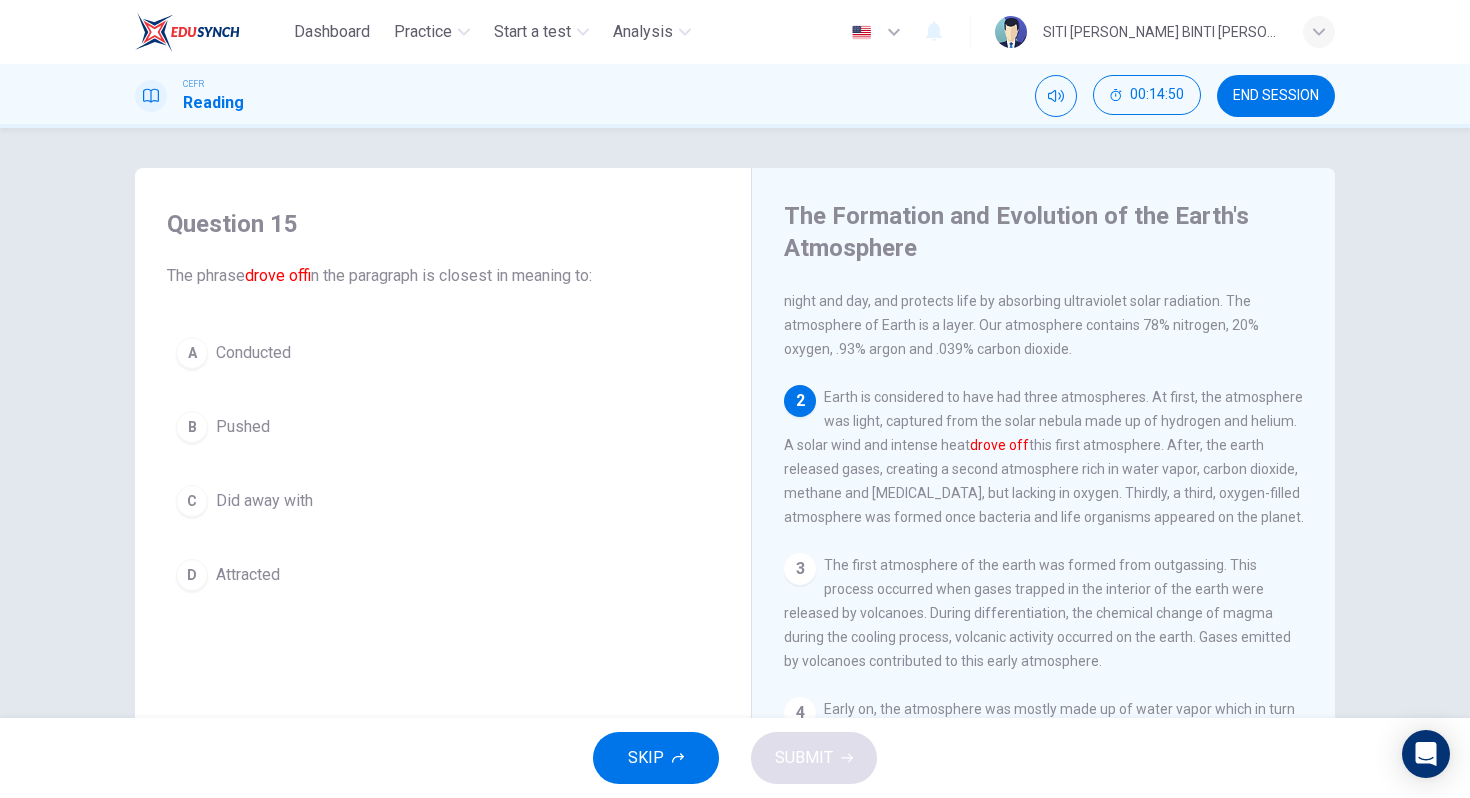 click on "Pushed" at bounding box center (243, 427) 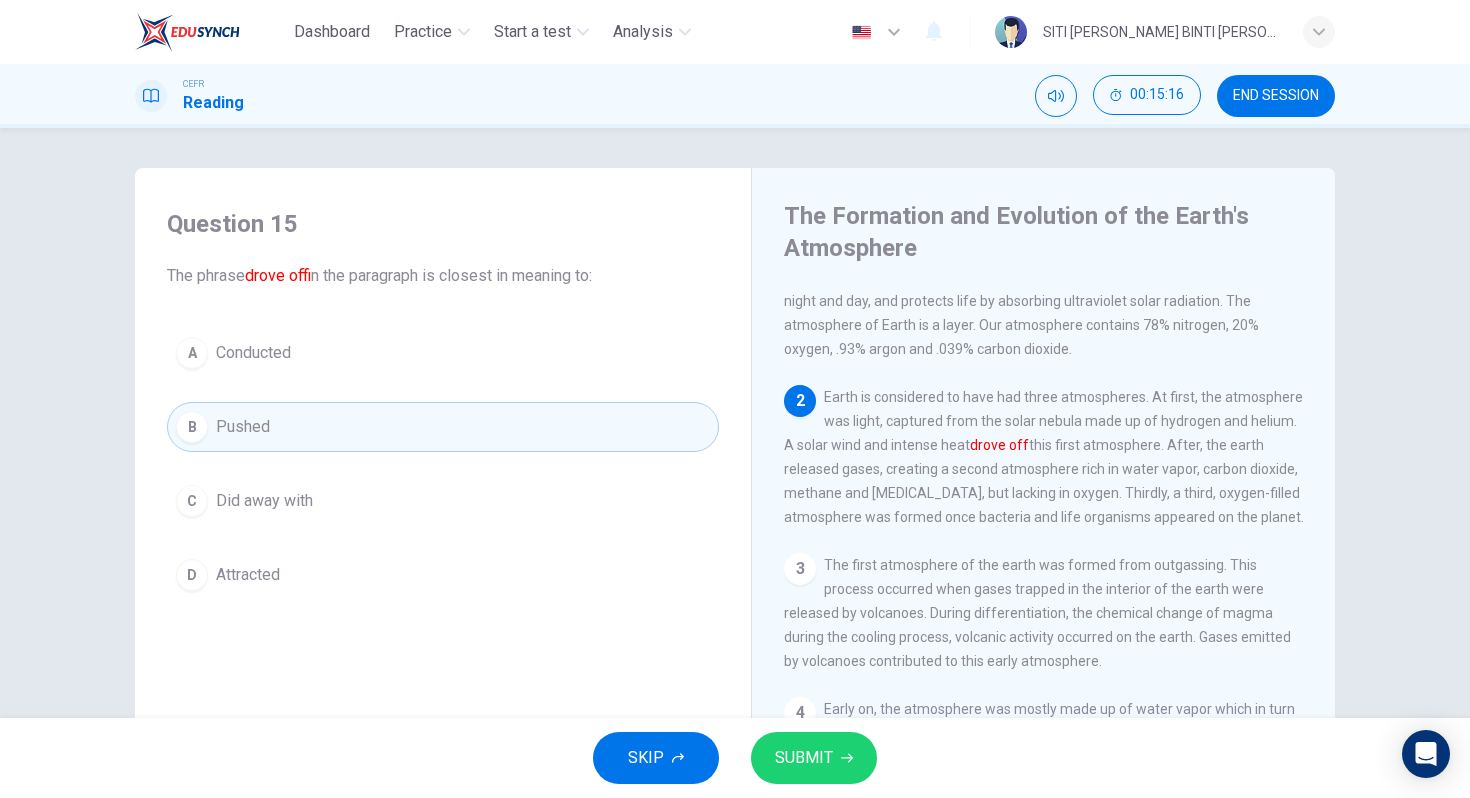click on "SUBMIT" at bounding box center (804, 758) 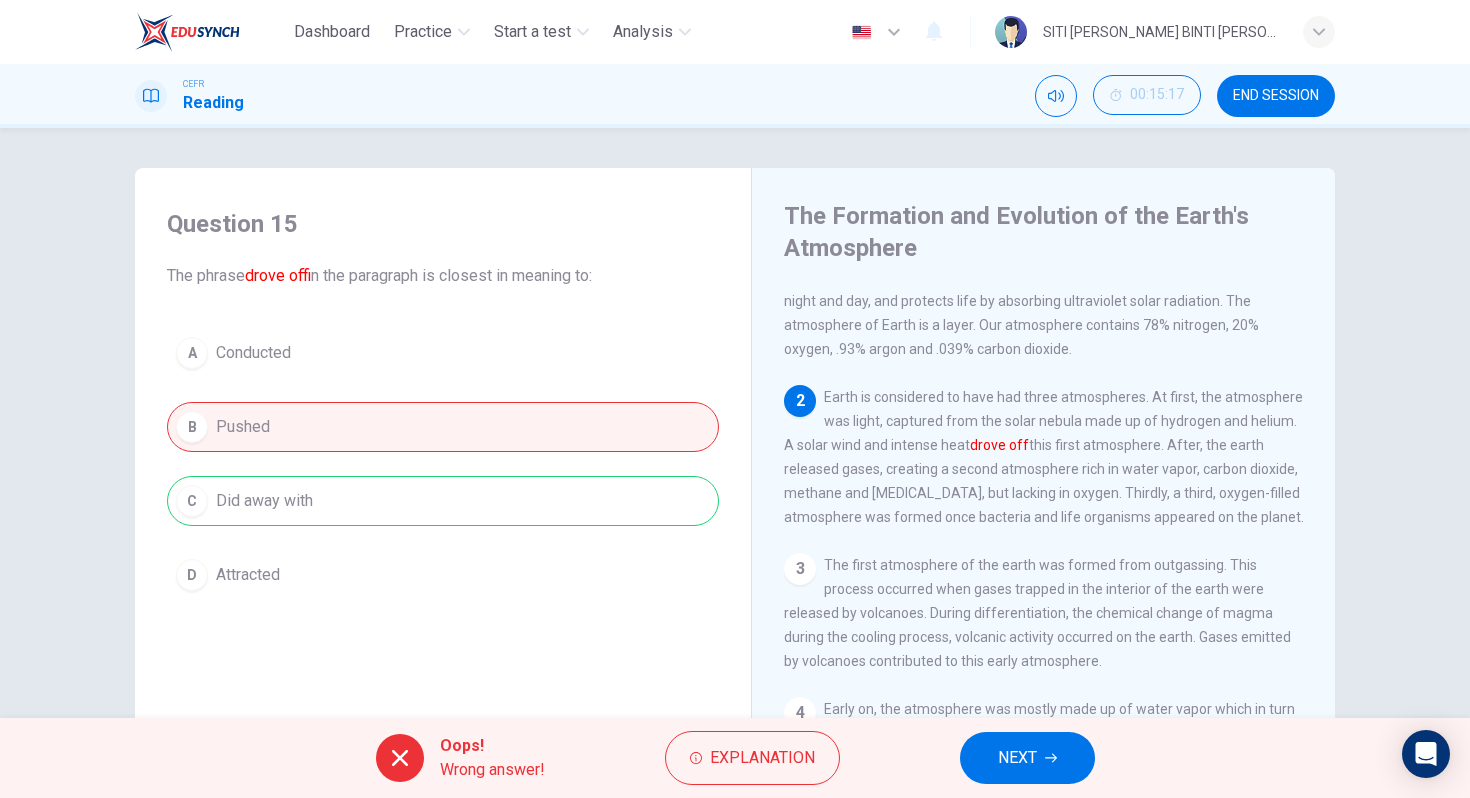 click on "A Conducted B Pushed C Did away with D Attracted" at bounding box center [443, 464] 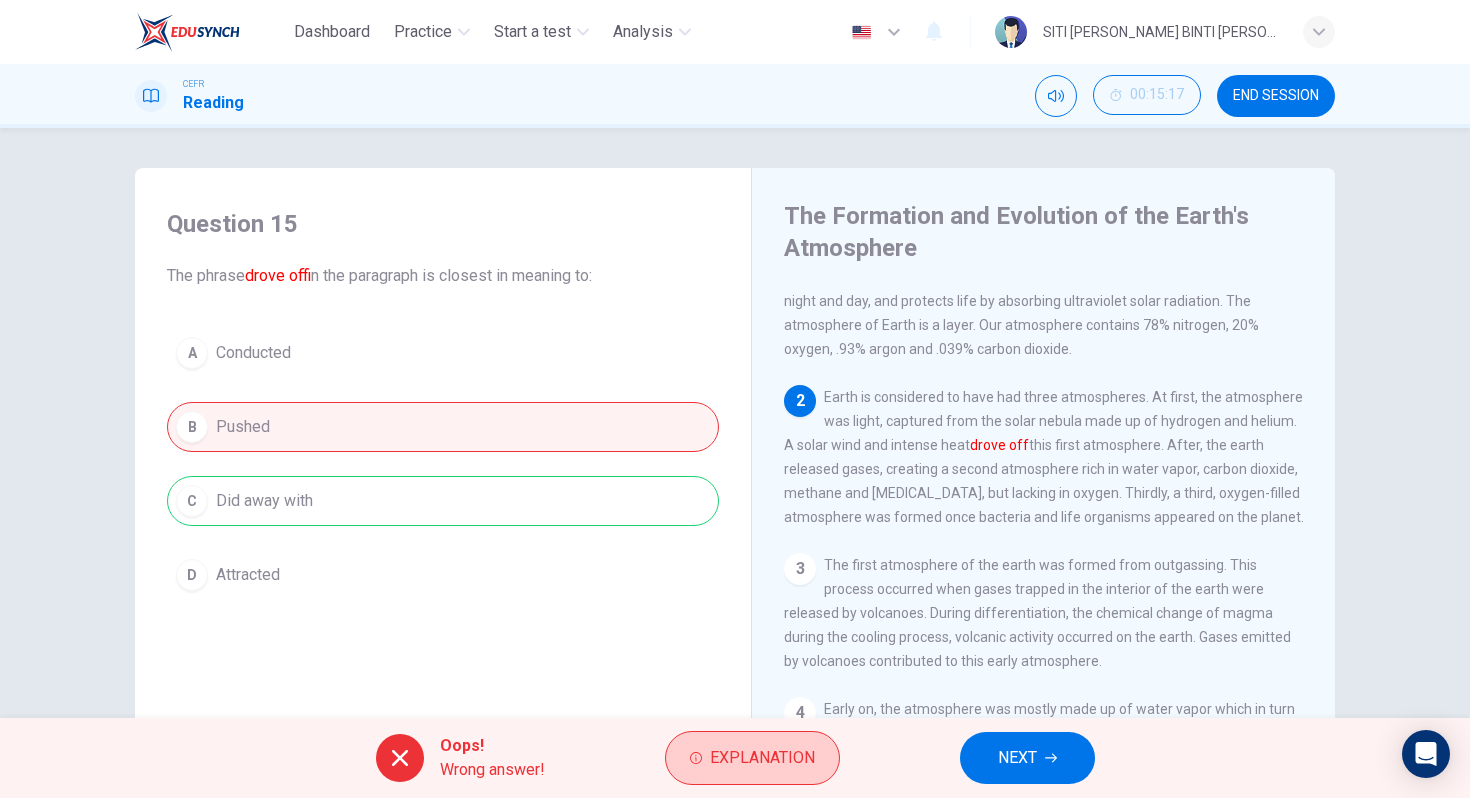 click on "Explanation" at bounding box center [762, 758] 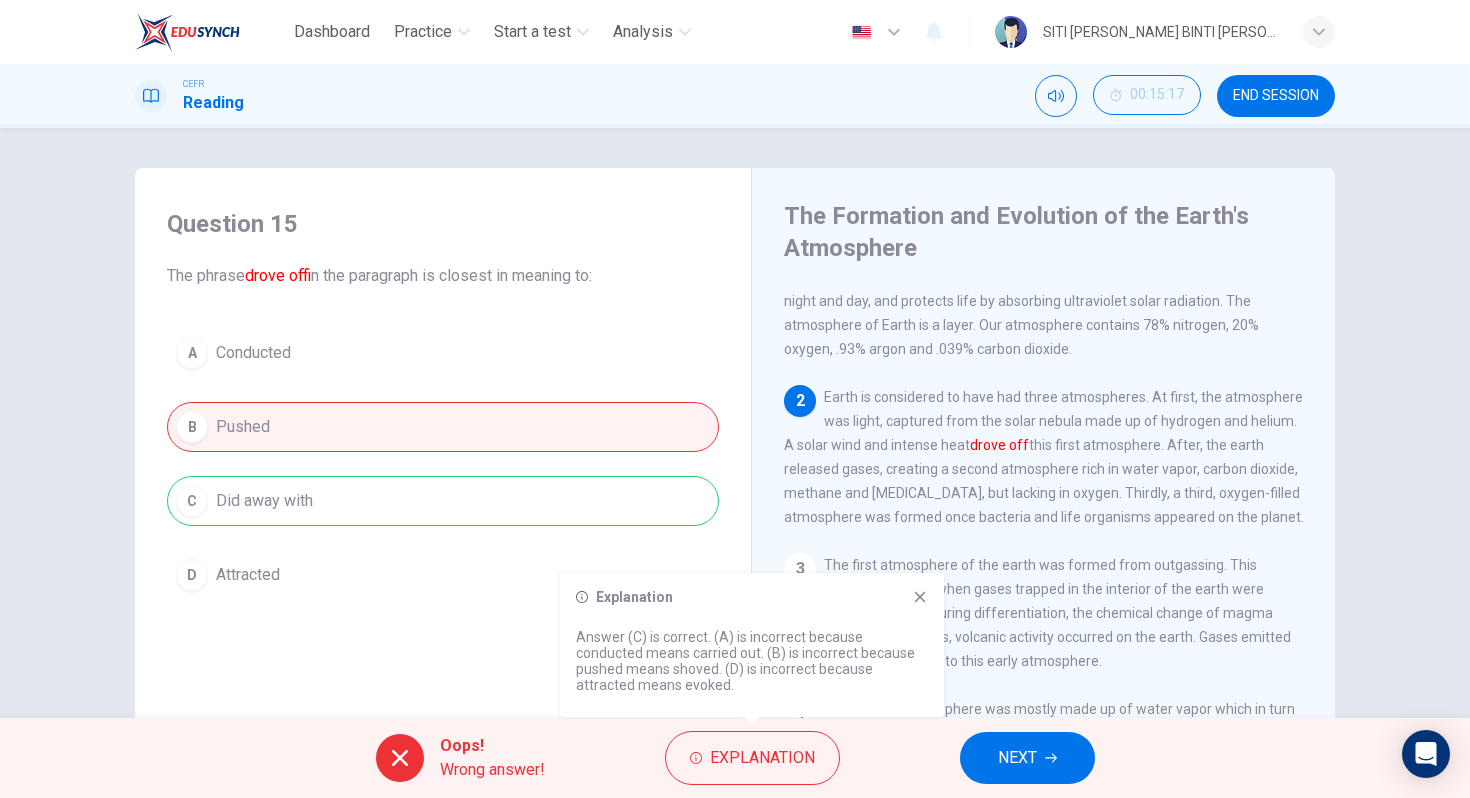 click 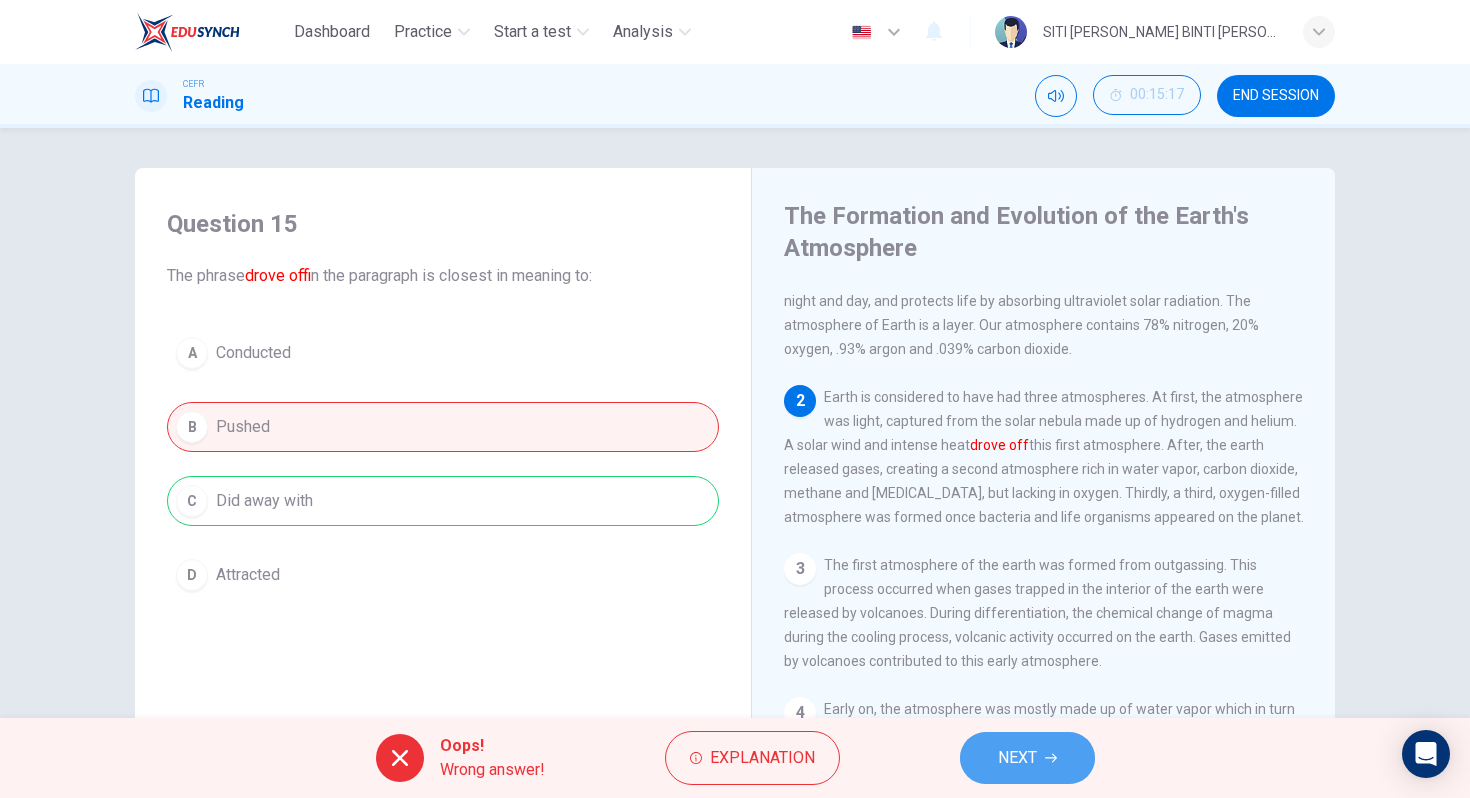 click on "NEXT" at bounding box center [1017, 758] 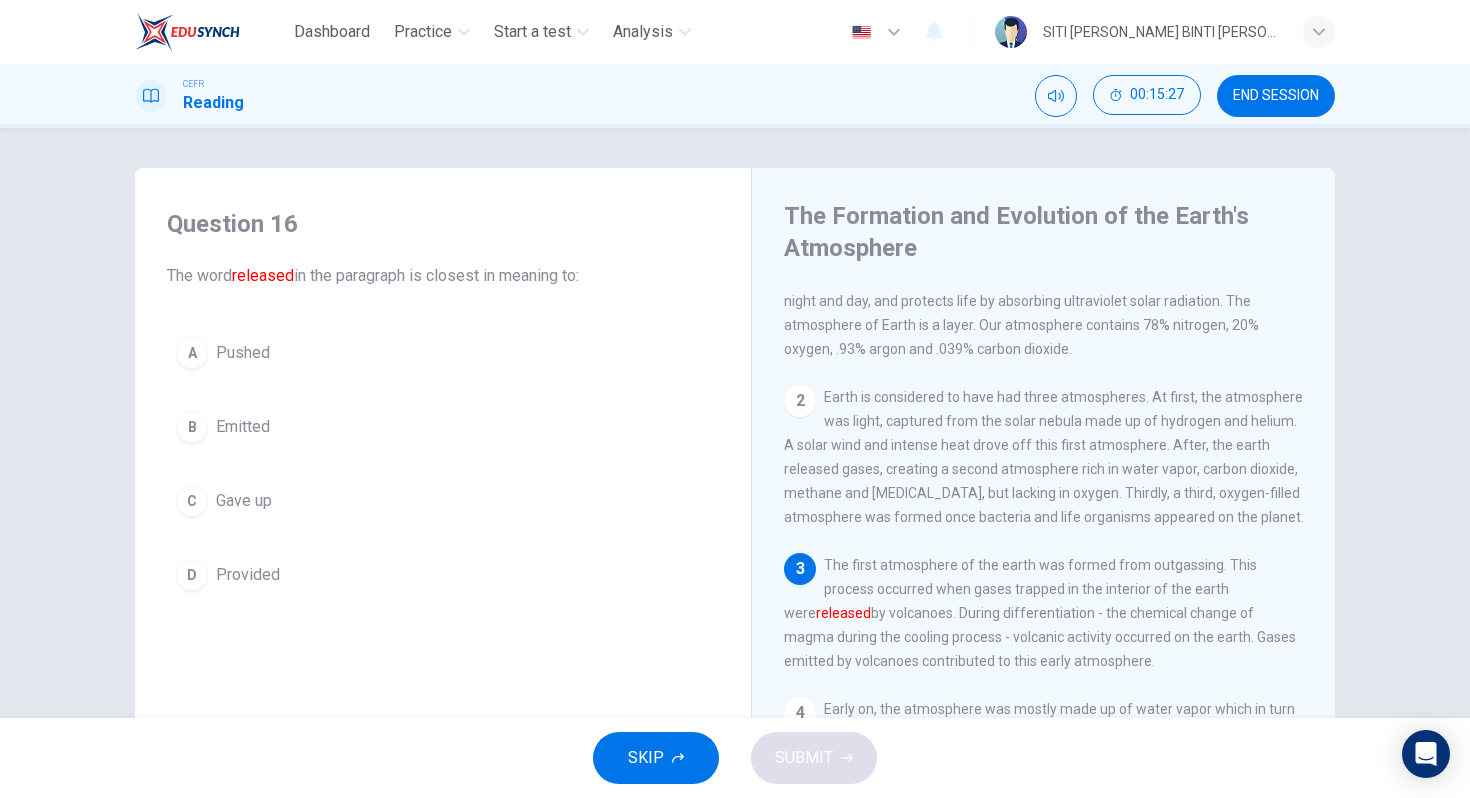 click on "B Emitted" at bounding box center (443, 427) 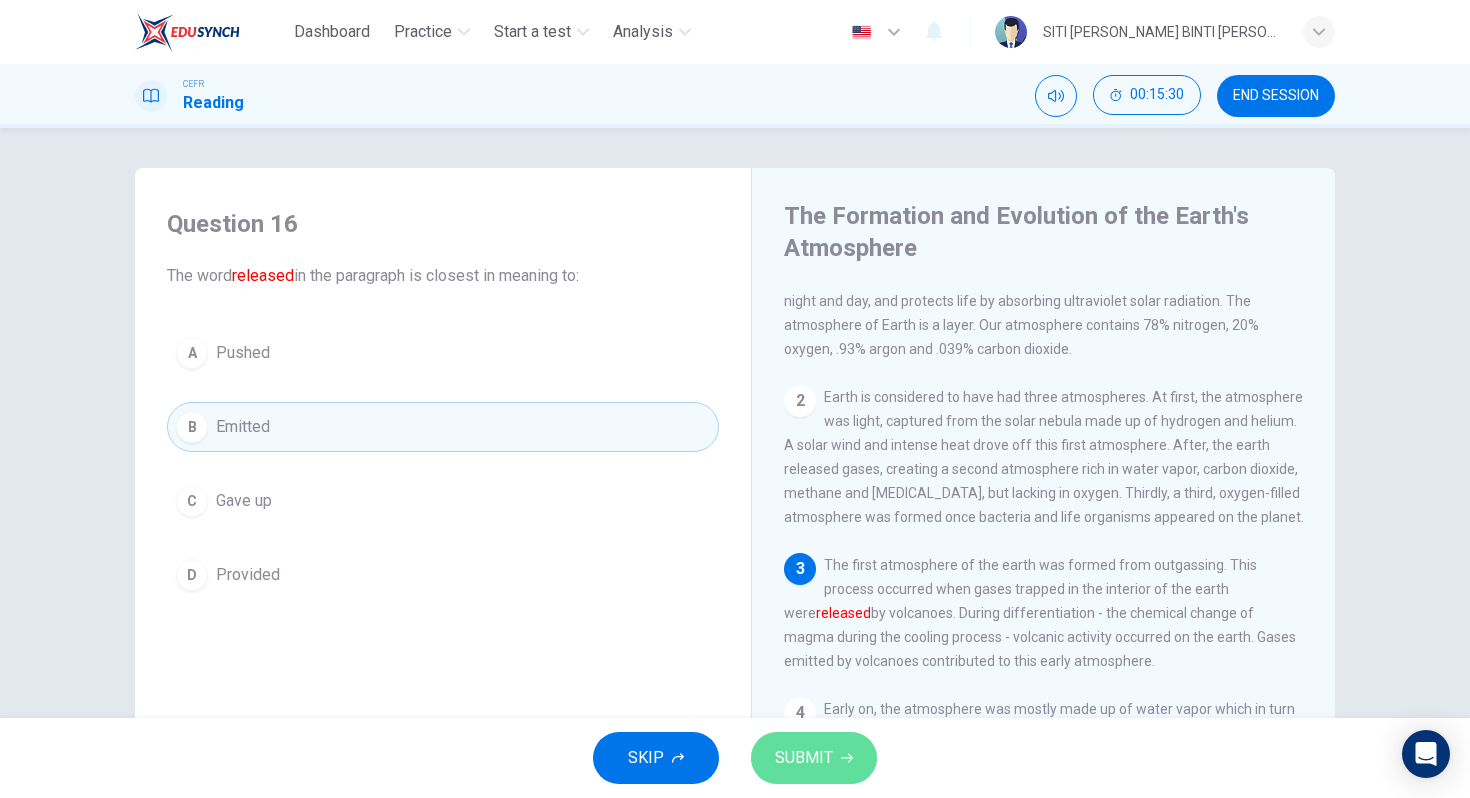 click on "SUBMIT" at bounding box center (804, 758) 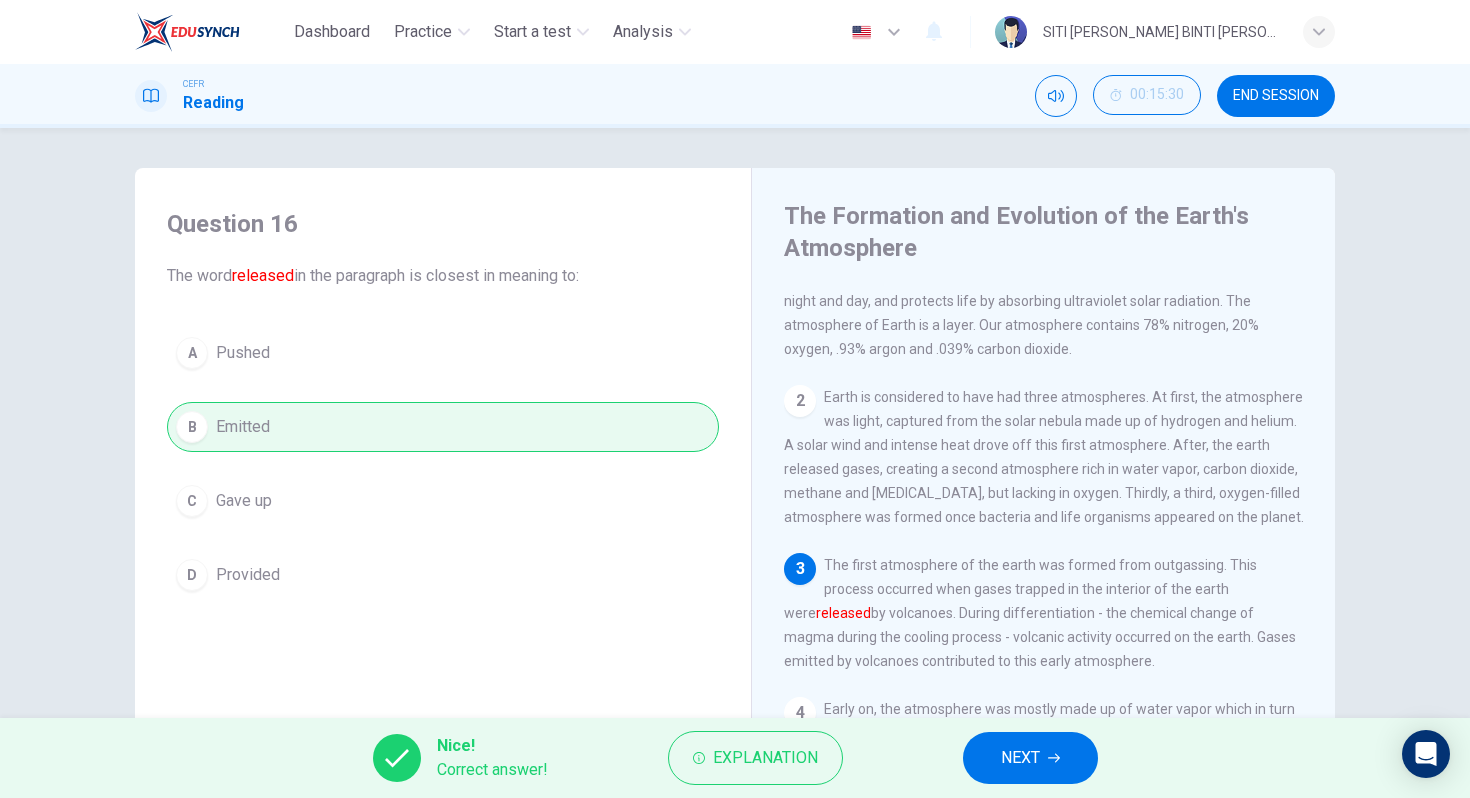 click on "Explanation" at bounding box center [755, 758] 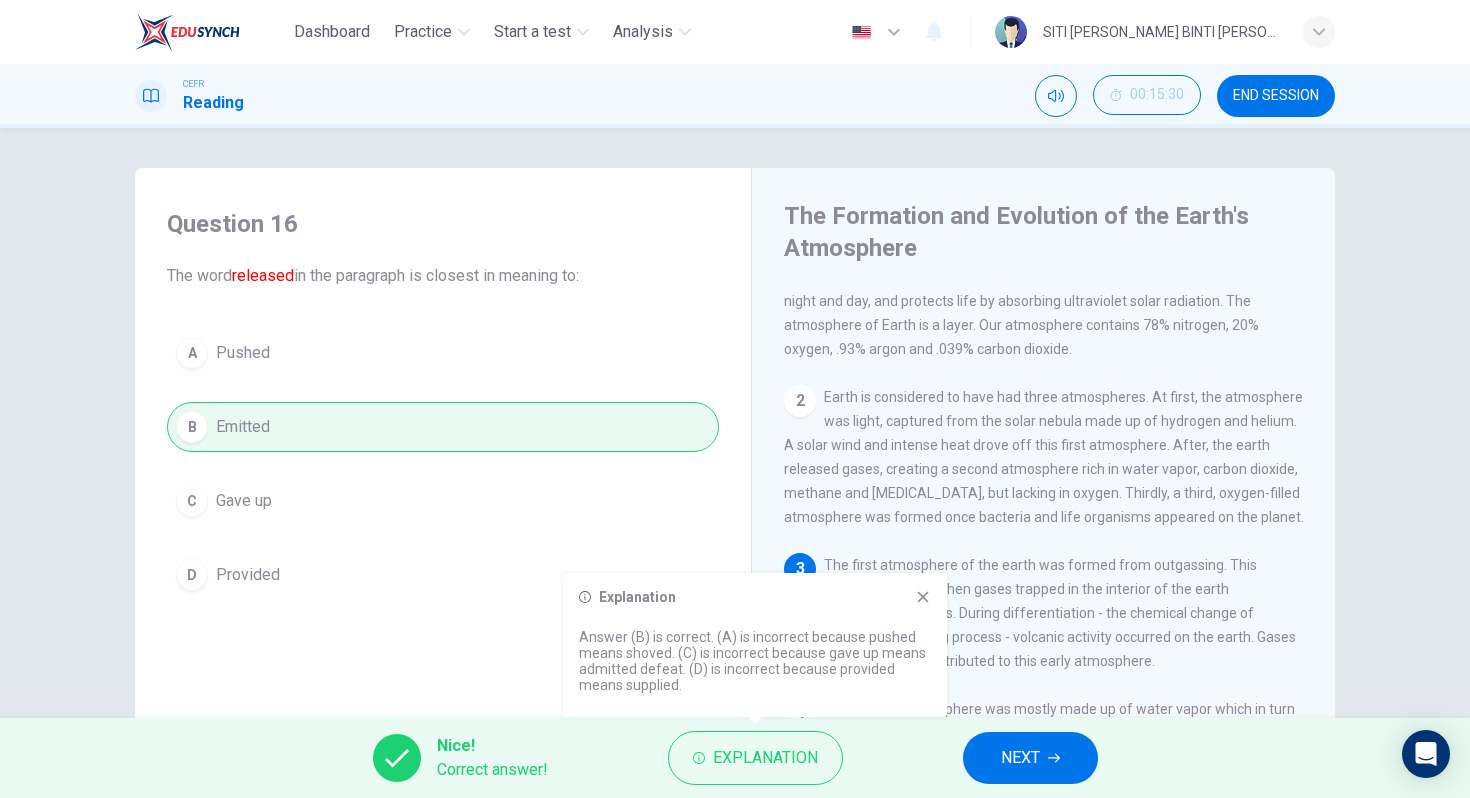 click on "Explanation" at bounding box center [755, 758] 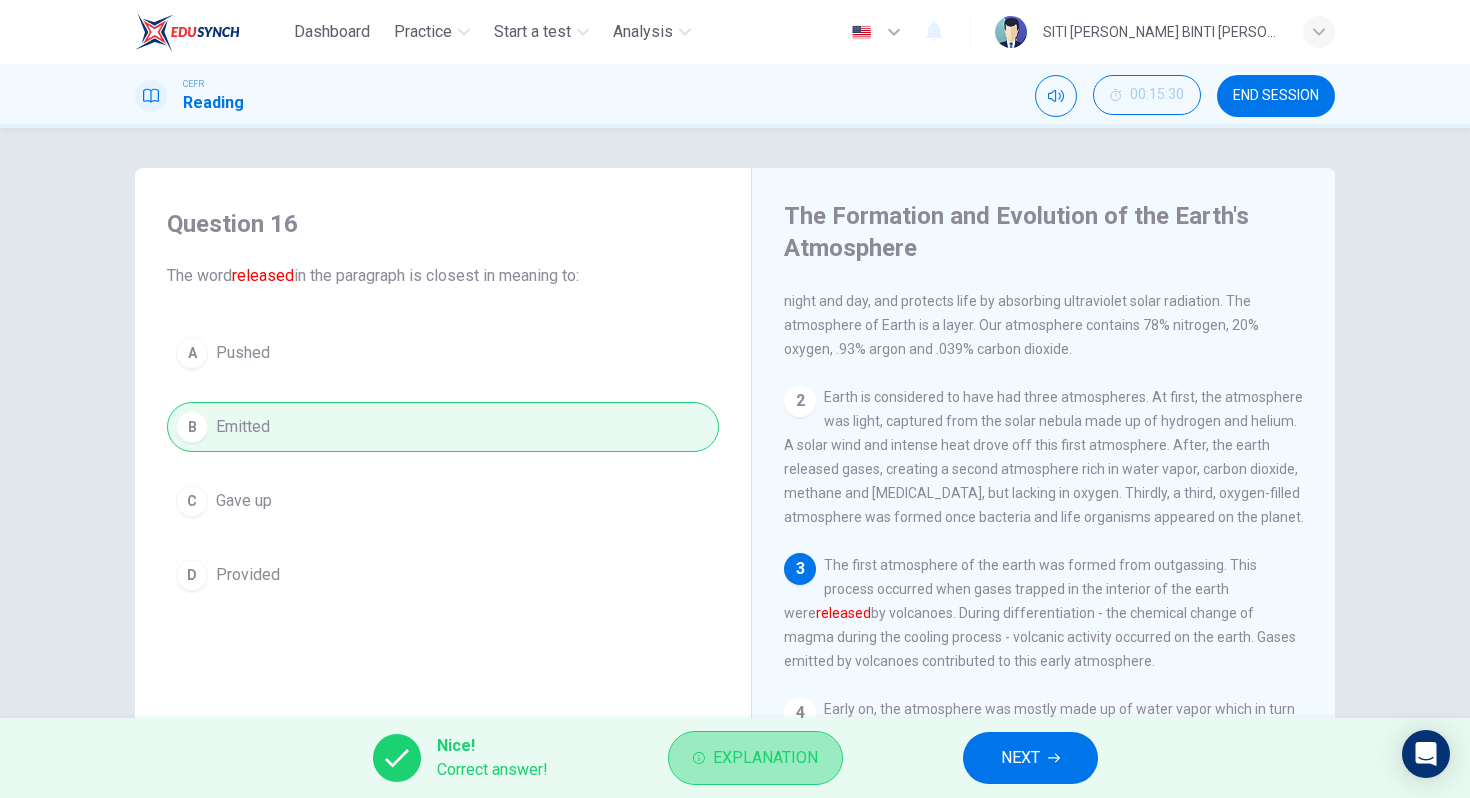 click on "Explanation" at bounding box center [765, 758] 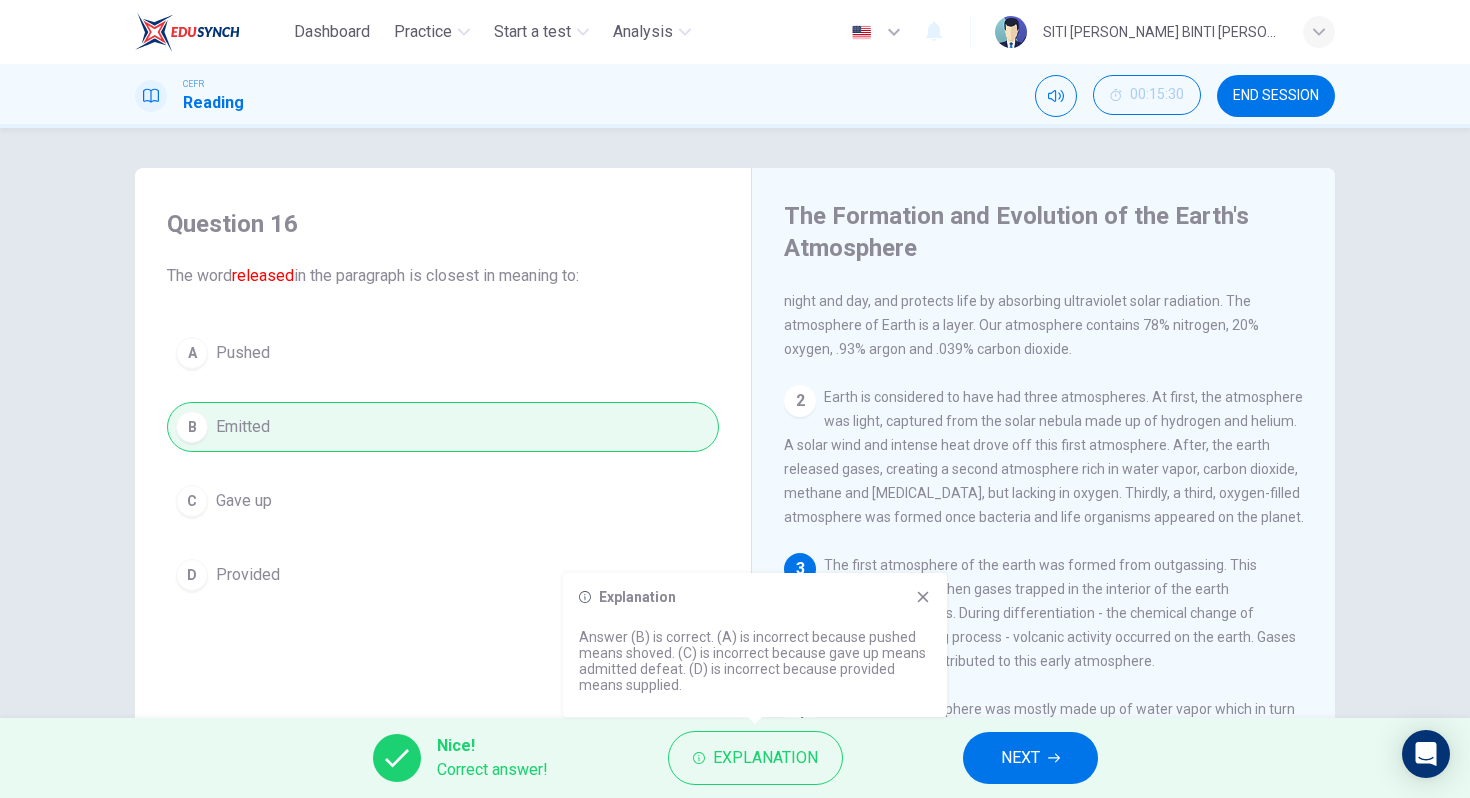 click on "NEXT" at bounding box center (1030, 758) 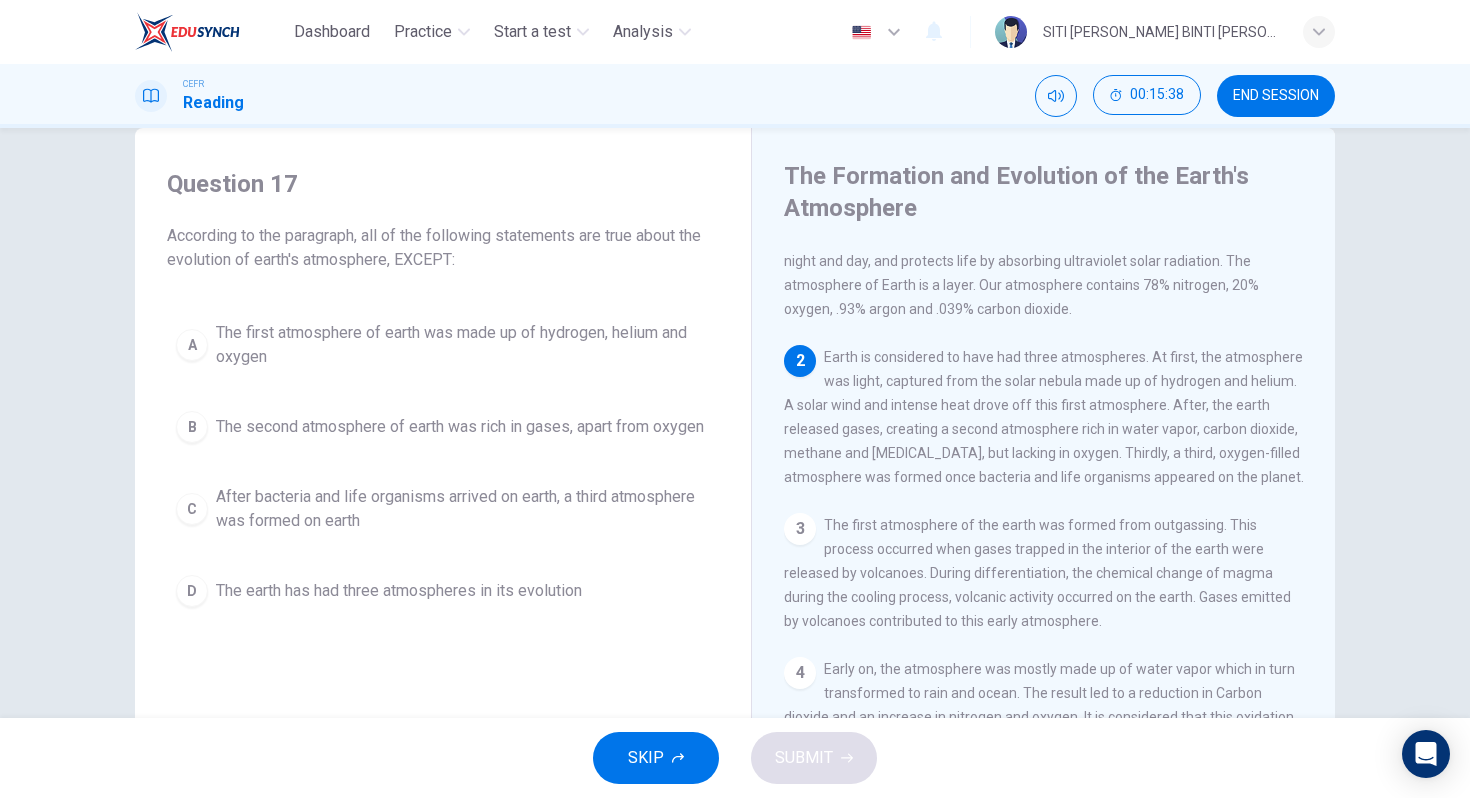 scroll, scrollTop: 67, scrollLeft: 0, axis: vertical 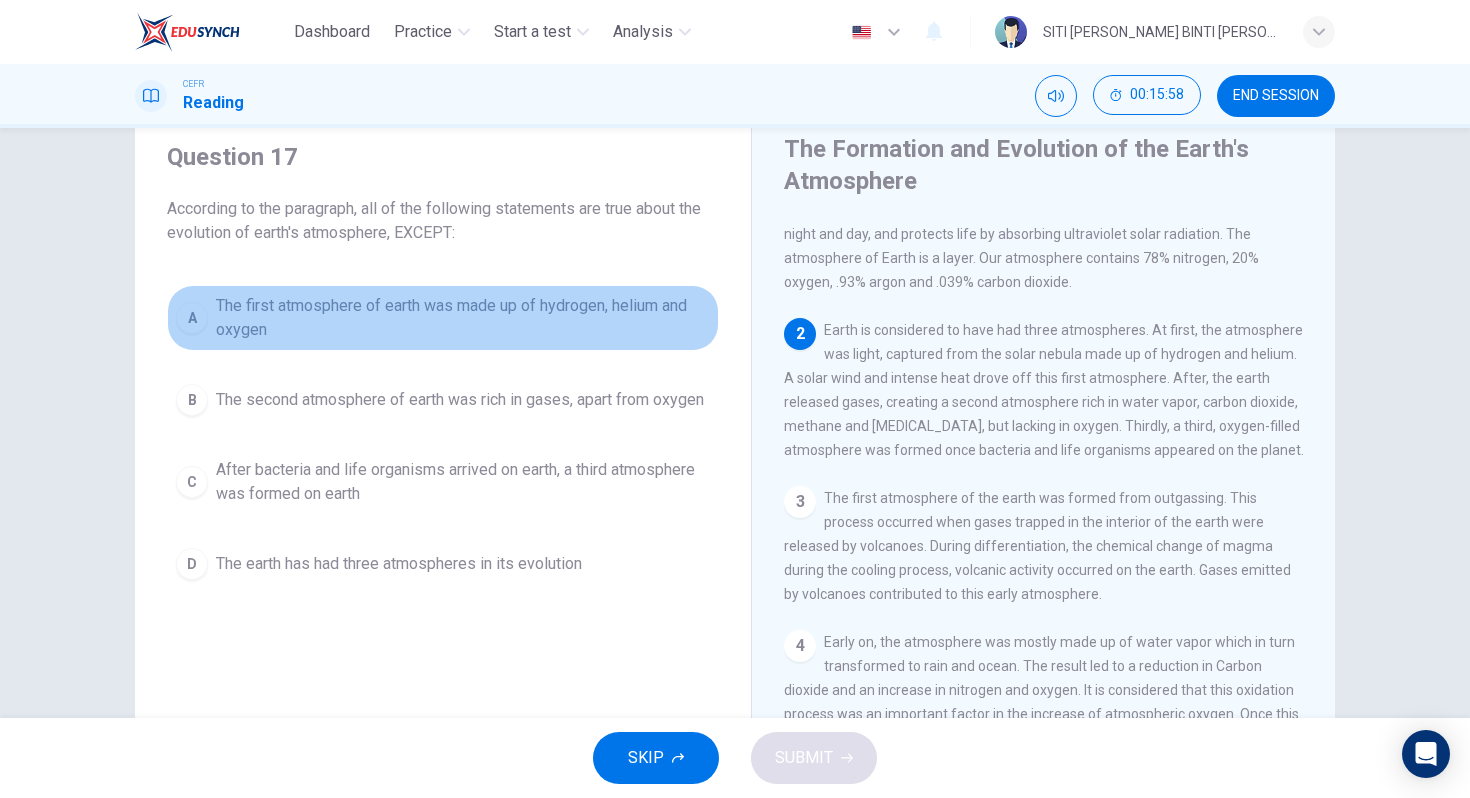click on "A The first atmosphere of earth was made up of hydrogen, helium and oxygen" at bounding box center [443, 318] 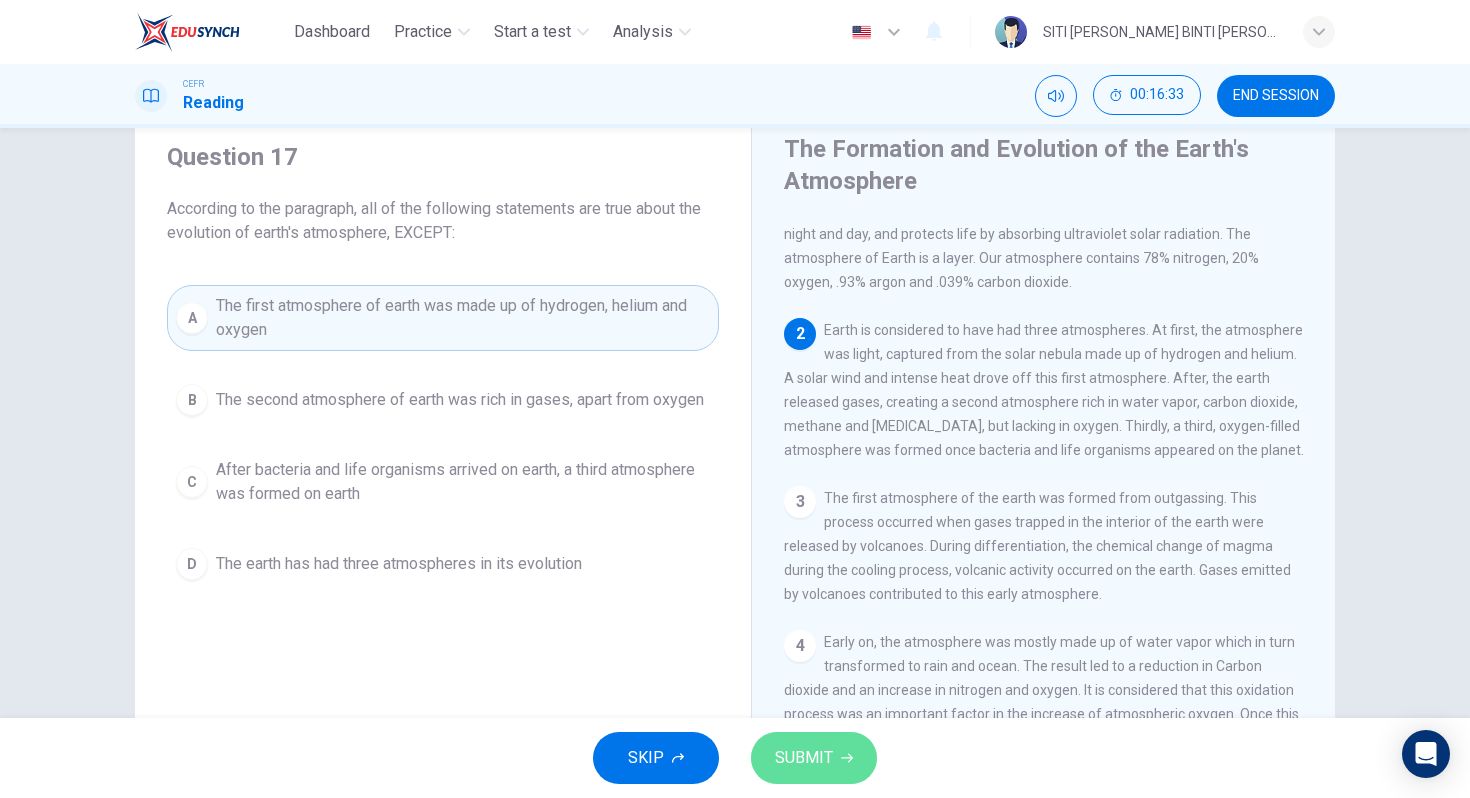 click on "SUBMIT" at bounding box center (804, 758) 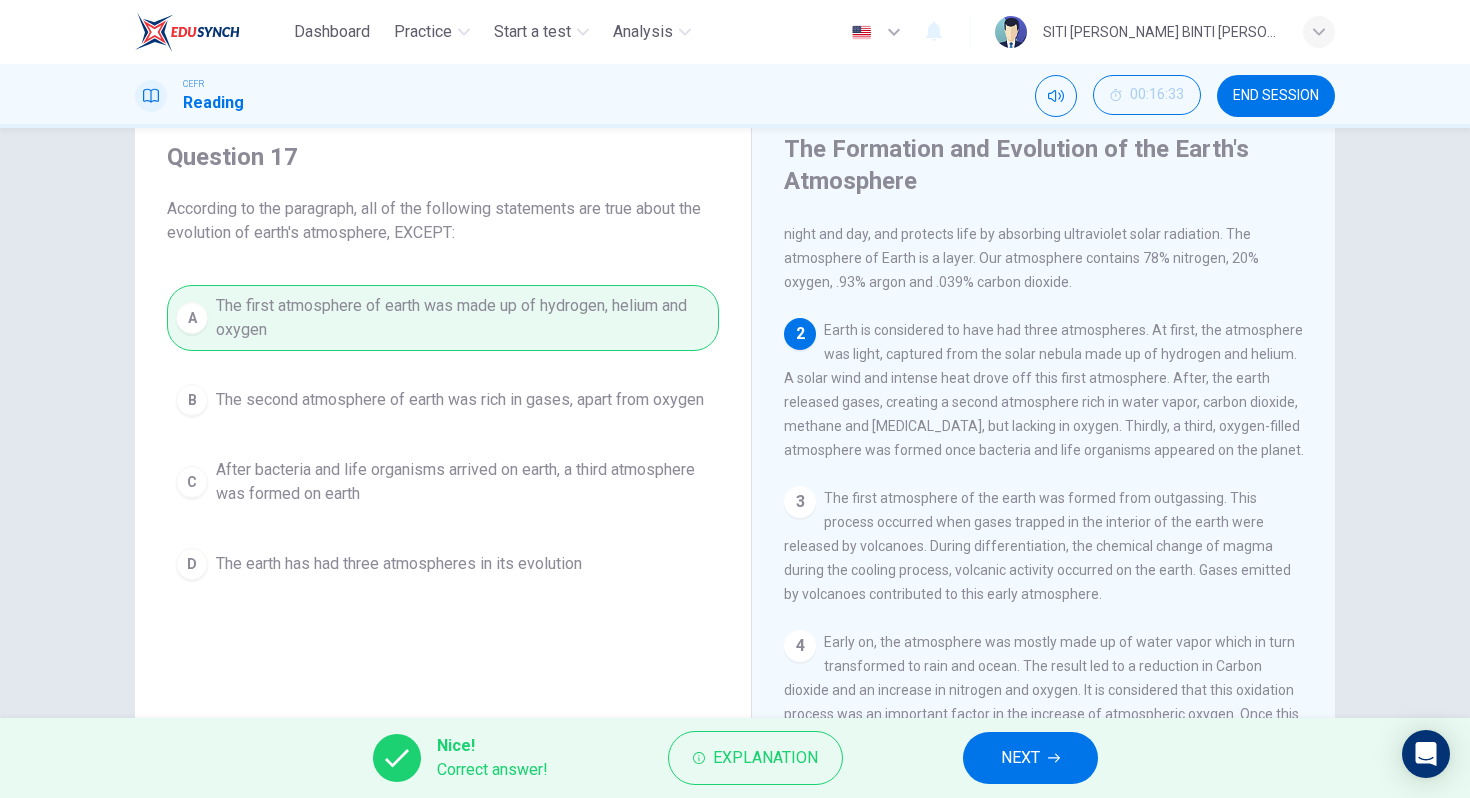 click on "NEXT" at bounding box center (1020, 758) 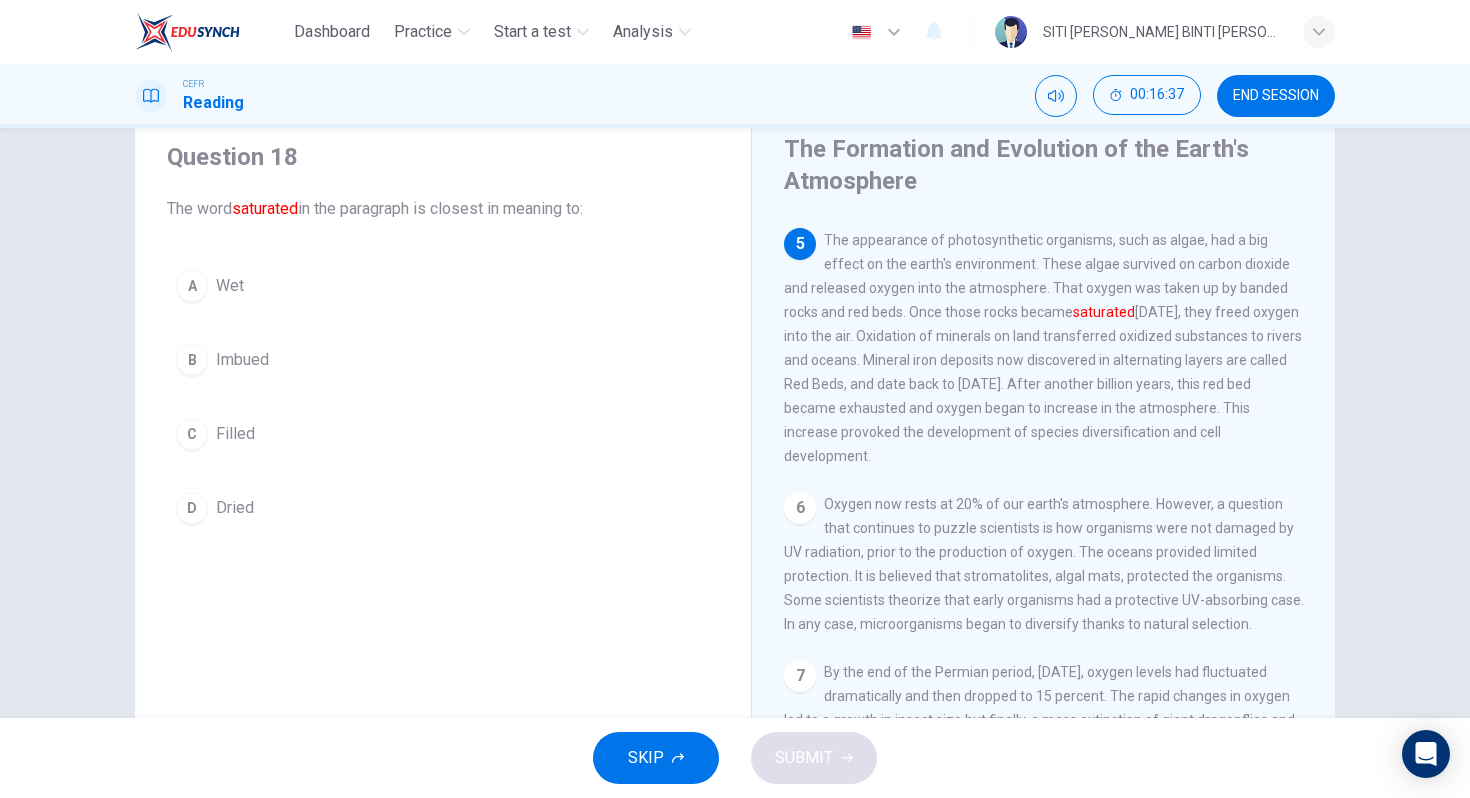 scroll, scrollTop: 689, scrollLeft: 0, axis: vertical 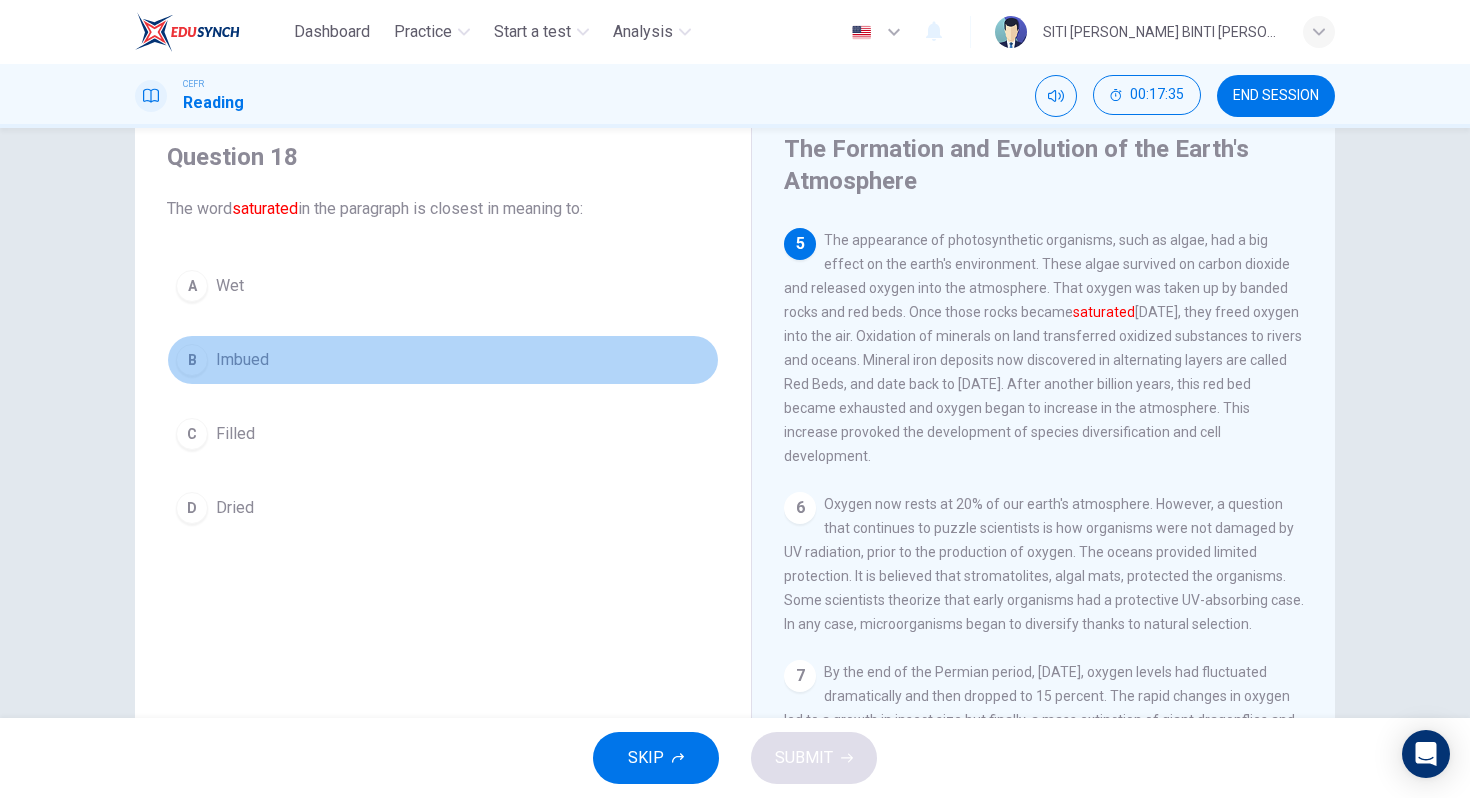 click on "B" at bounding box center [192, 360] 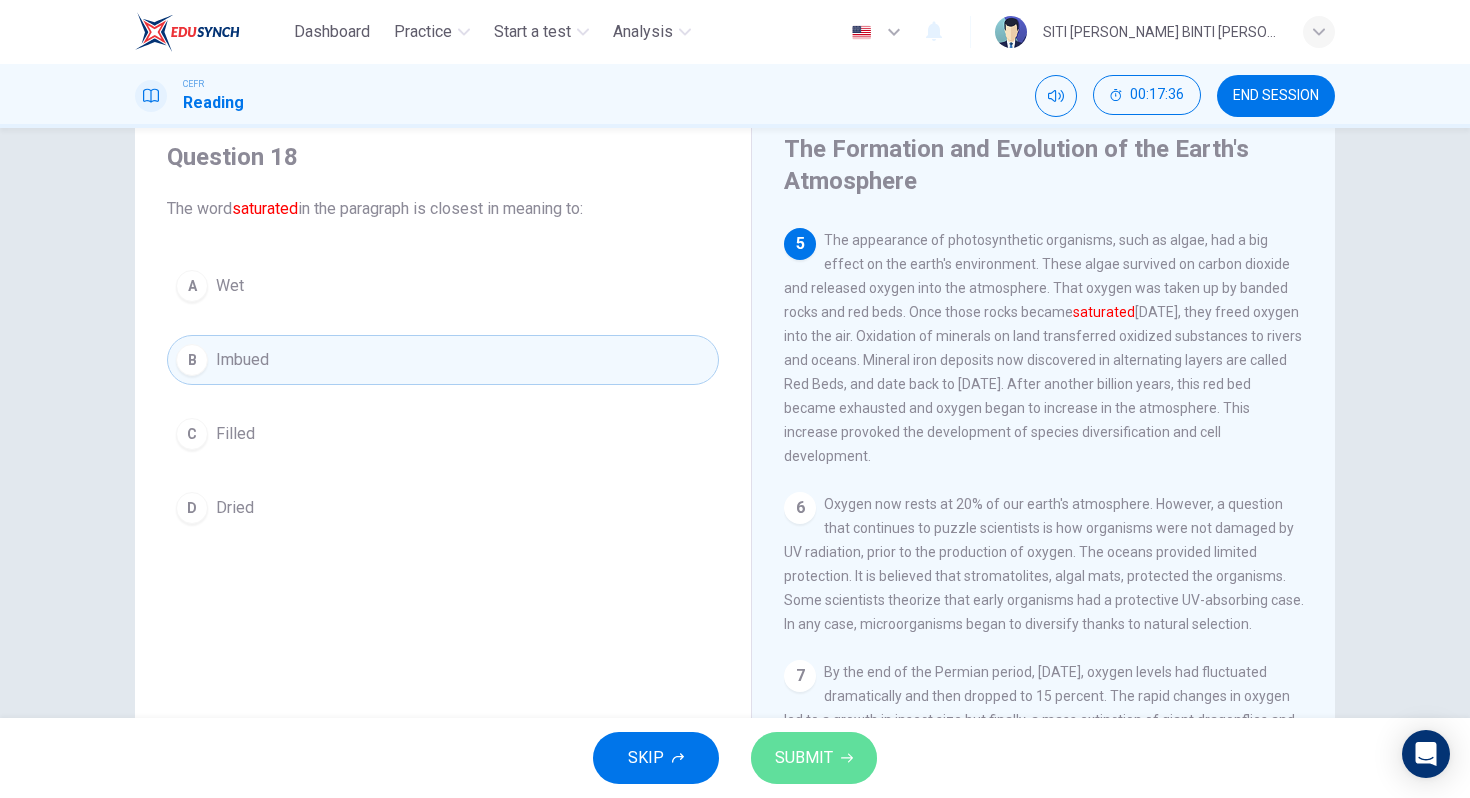 click on "SUBMIT" at bounding box center (814, 758) 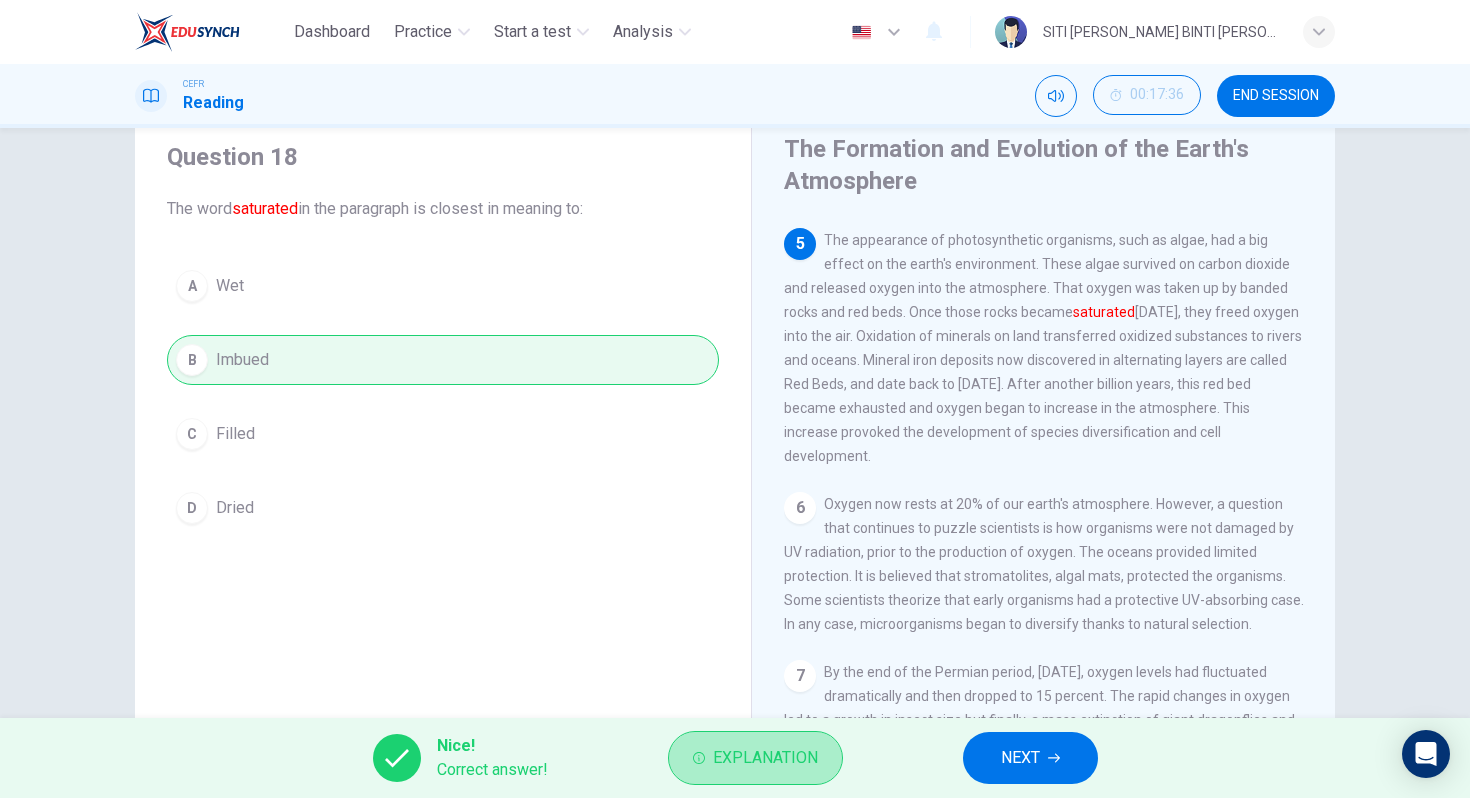 click on "Explanation" at bounding box center [755, 758] 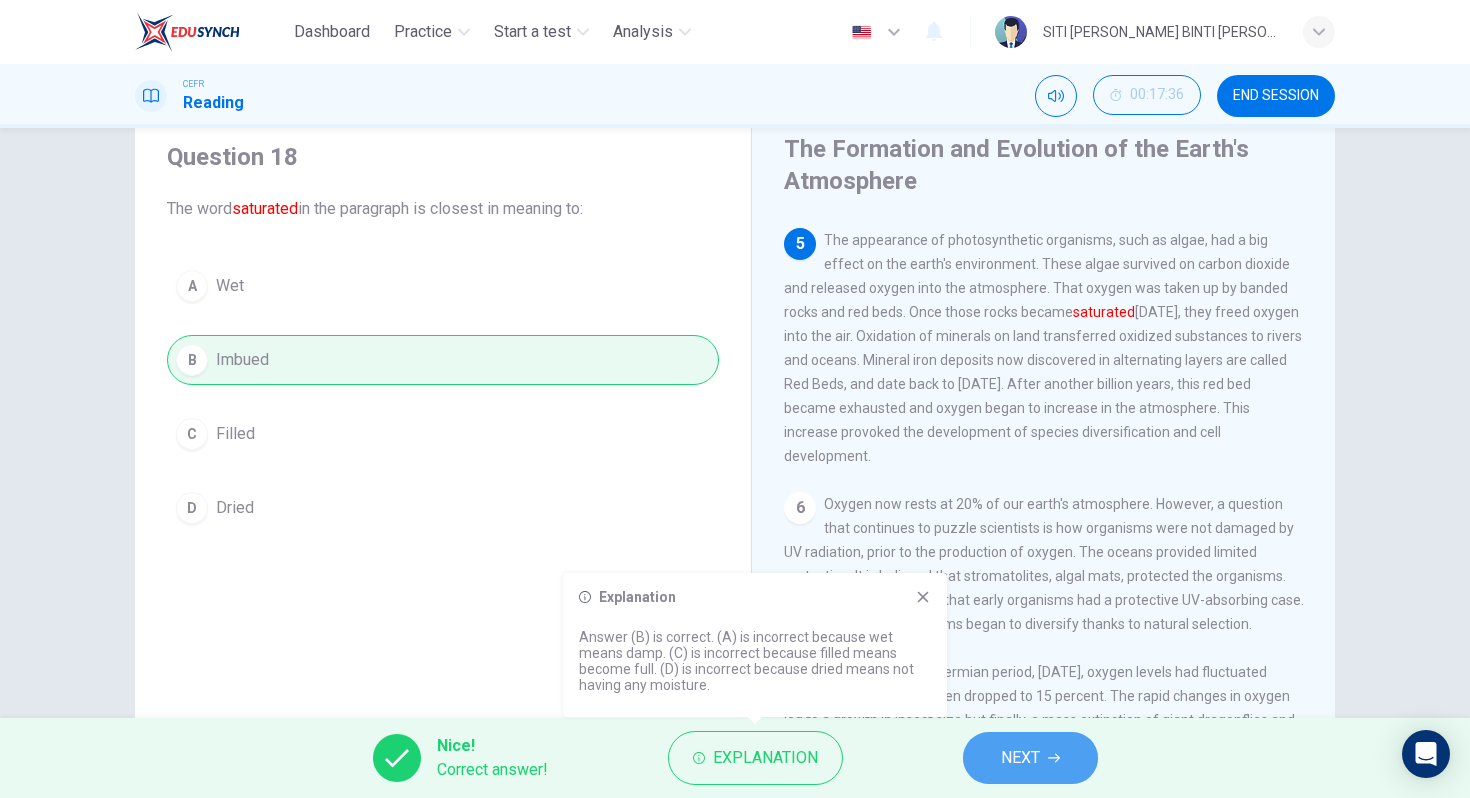 drag, startPoint x: 1040, startPoint y: 753, endPoint x: 1020, endPoint y: 753, distance: 20 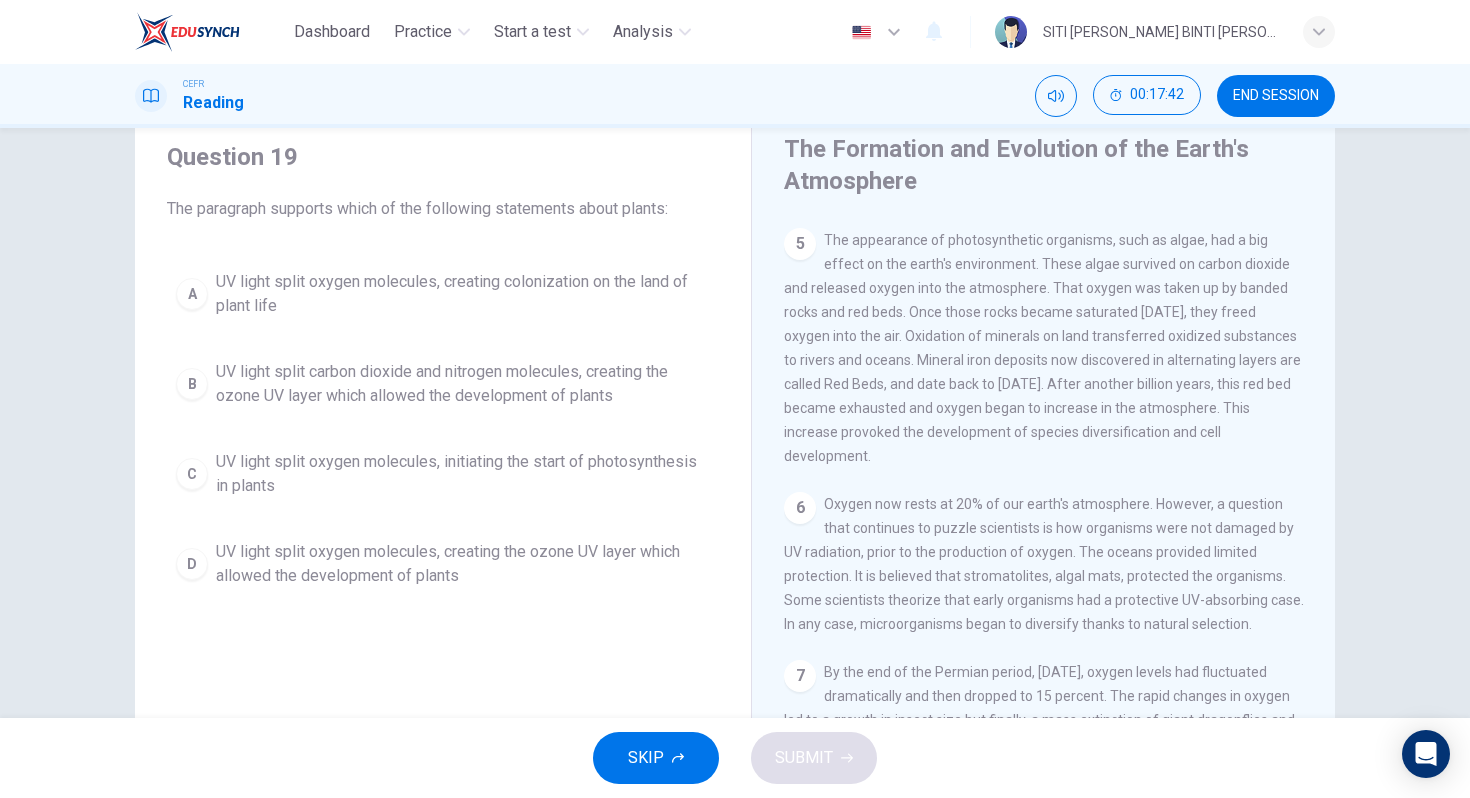 scroll, scrollTop: 711, scrollLeft: 0, axis: vertical 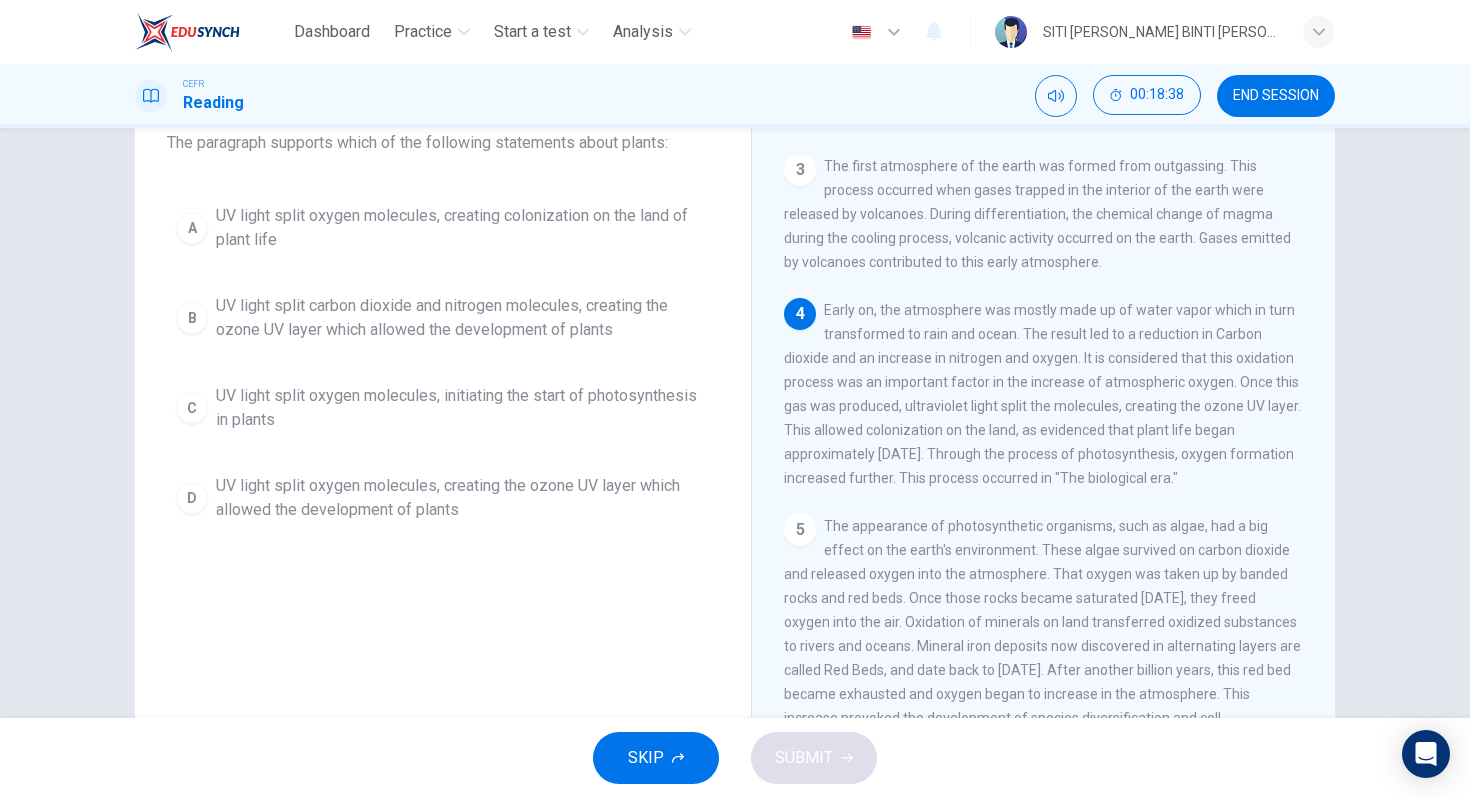 click on "UV light split oxygen molecules, creating colonization on the land of plant life" at bounding box center (463, 228) 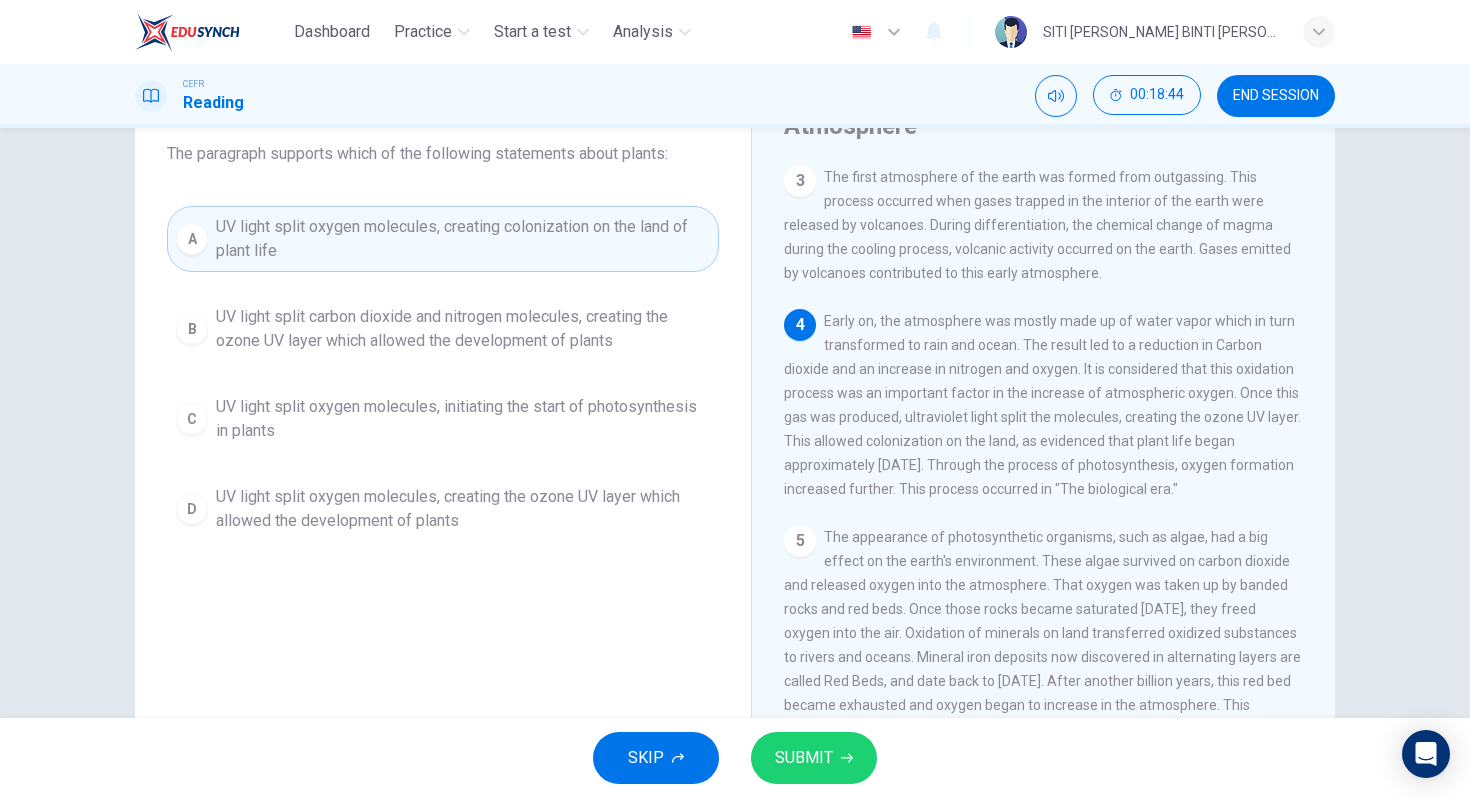 scroll, scrollTop: 125, scrollLeft: 0, axis: vertical 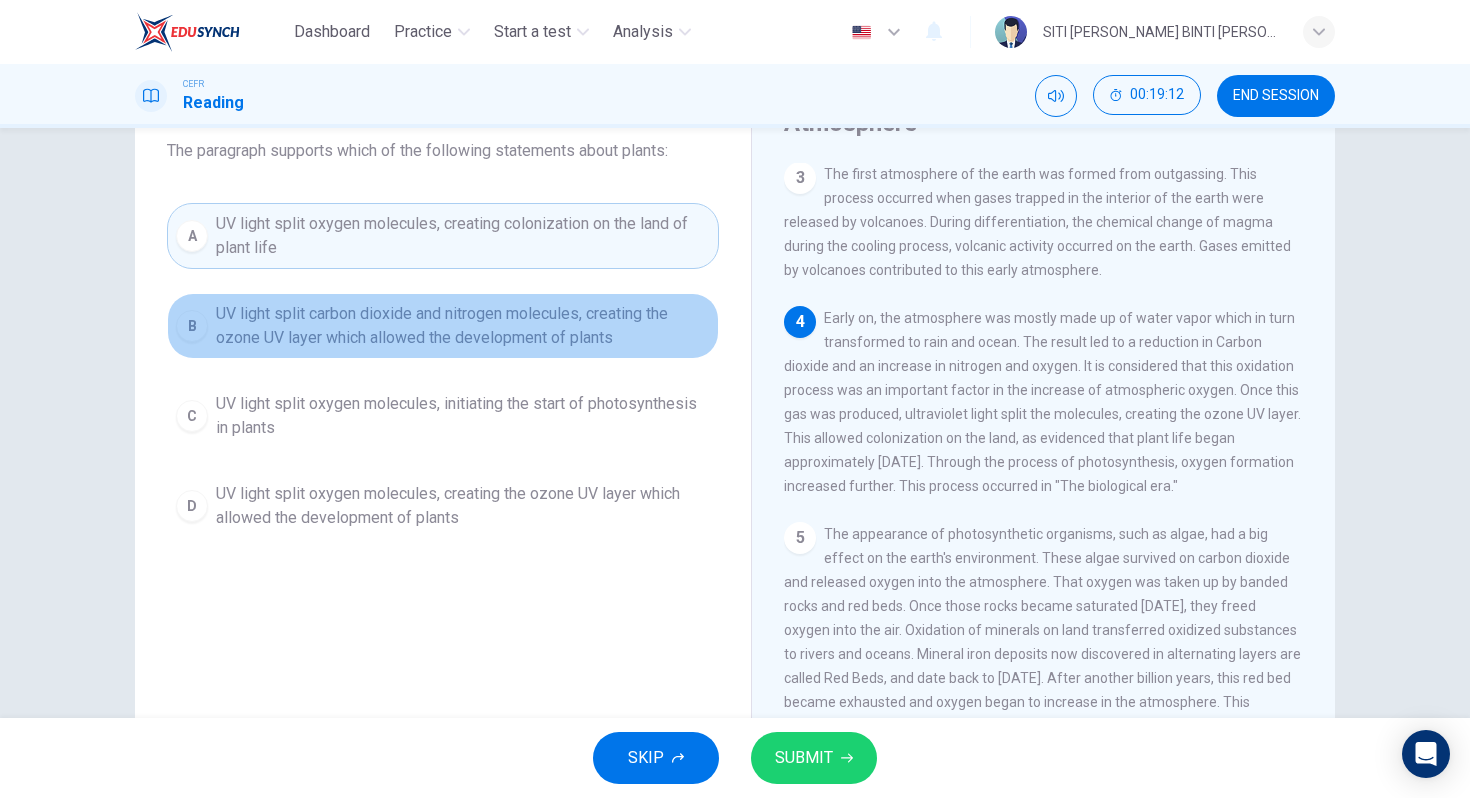 click on "UV light split carbon dioxide and nitrogen molecules, creating the ozone UV layer which allowed the development of plants" at bounding box center [463, 326] 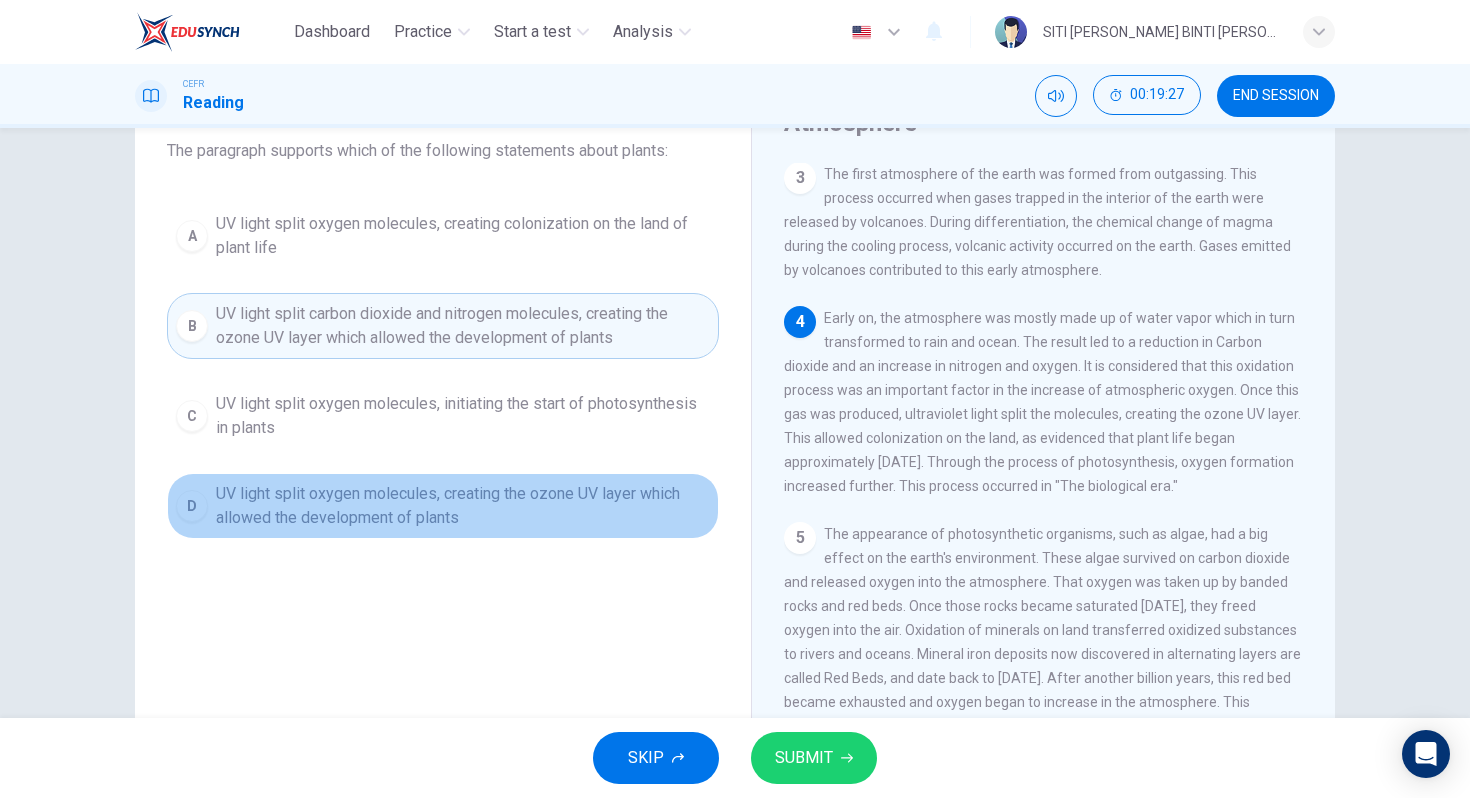 click on "UV light split oxygen molecules, creating the ozone UV layer which allowed the development of plants" at bounding box center (463, 506) 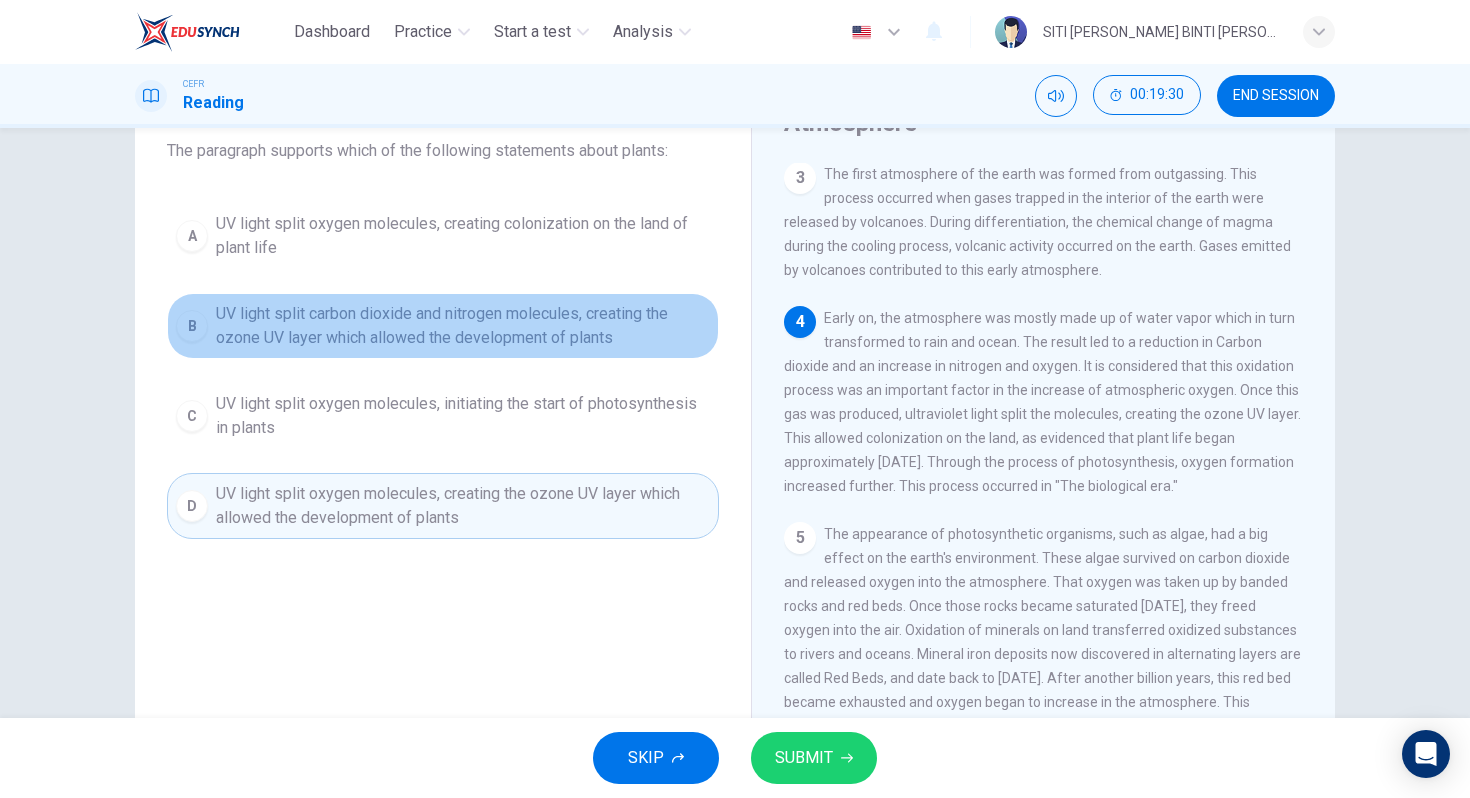 click on "B UV light split carbon dioxide and nitrogen molecules, creating the ozone UV layer which allowed the development of plants" at bounding box center (443, 326) 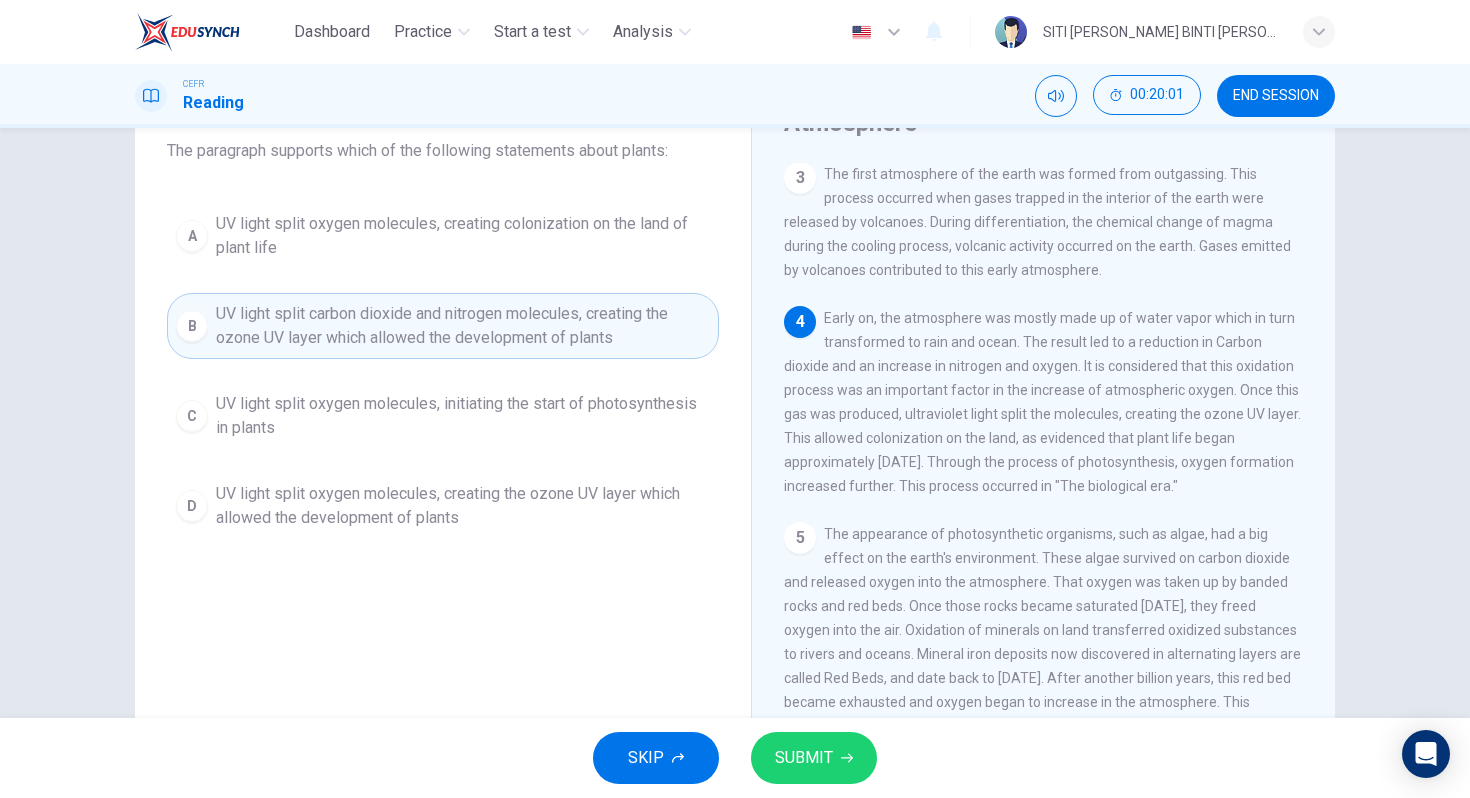 click on "UV light split oxygen molecules, creating the ozone UV layer which allowed the development of plants" at bounding box center [463, 506] 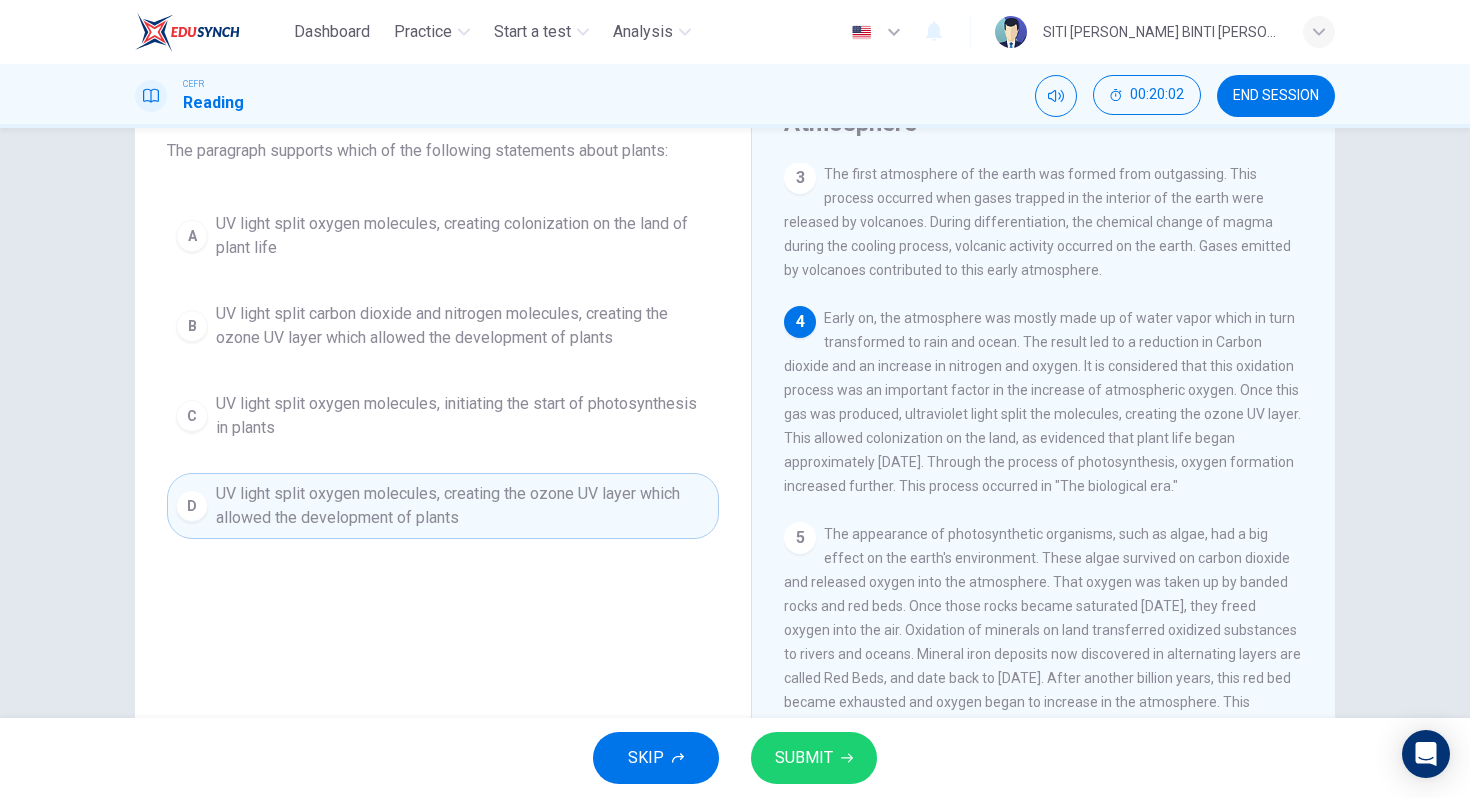 click on "SUBMIT" at bounding box center [804, 758] 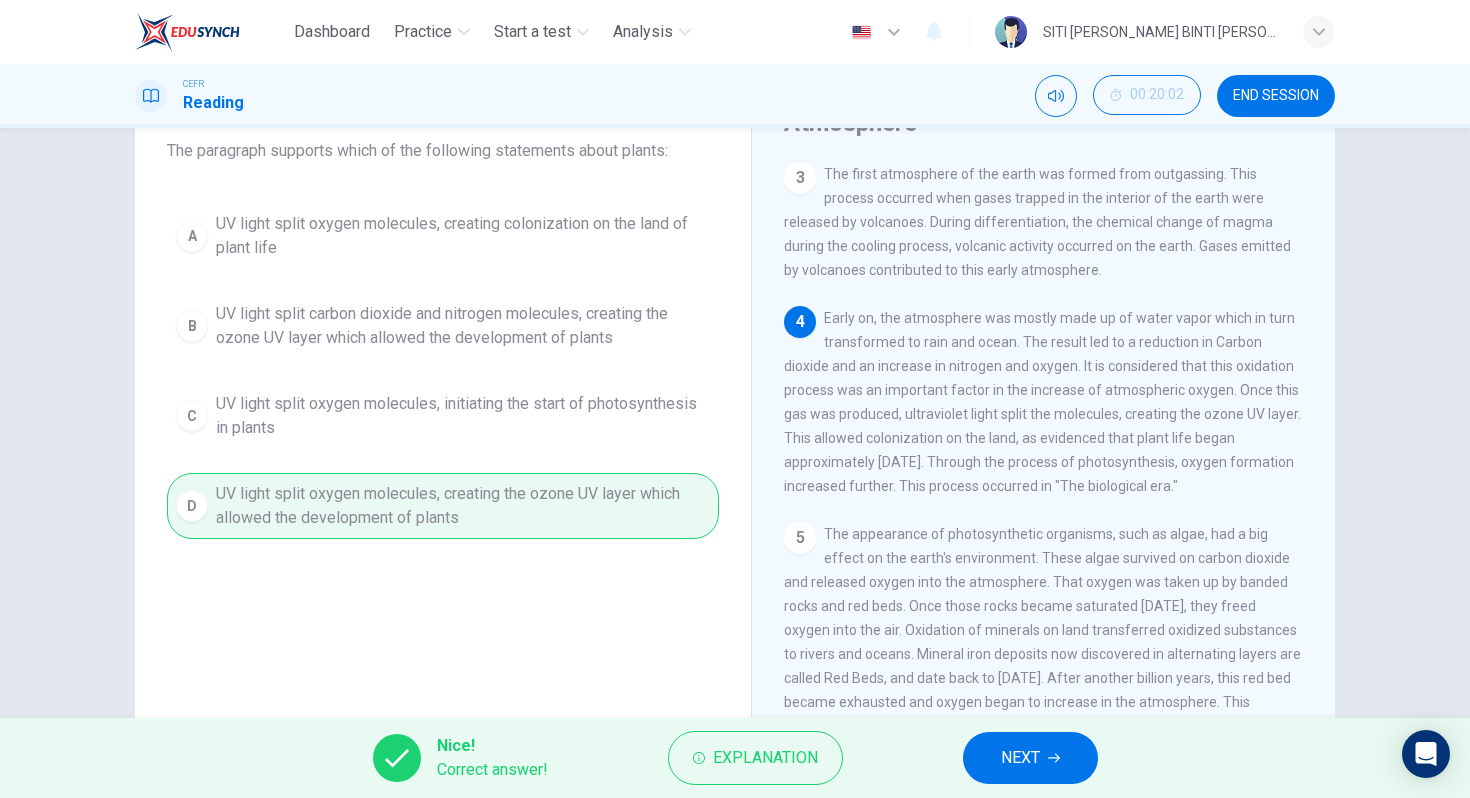 click on "NEXT" at bounding box center (1020, 758) 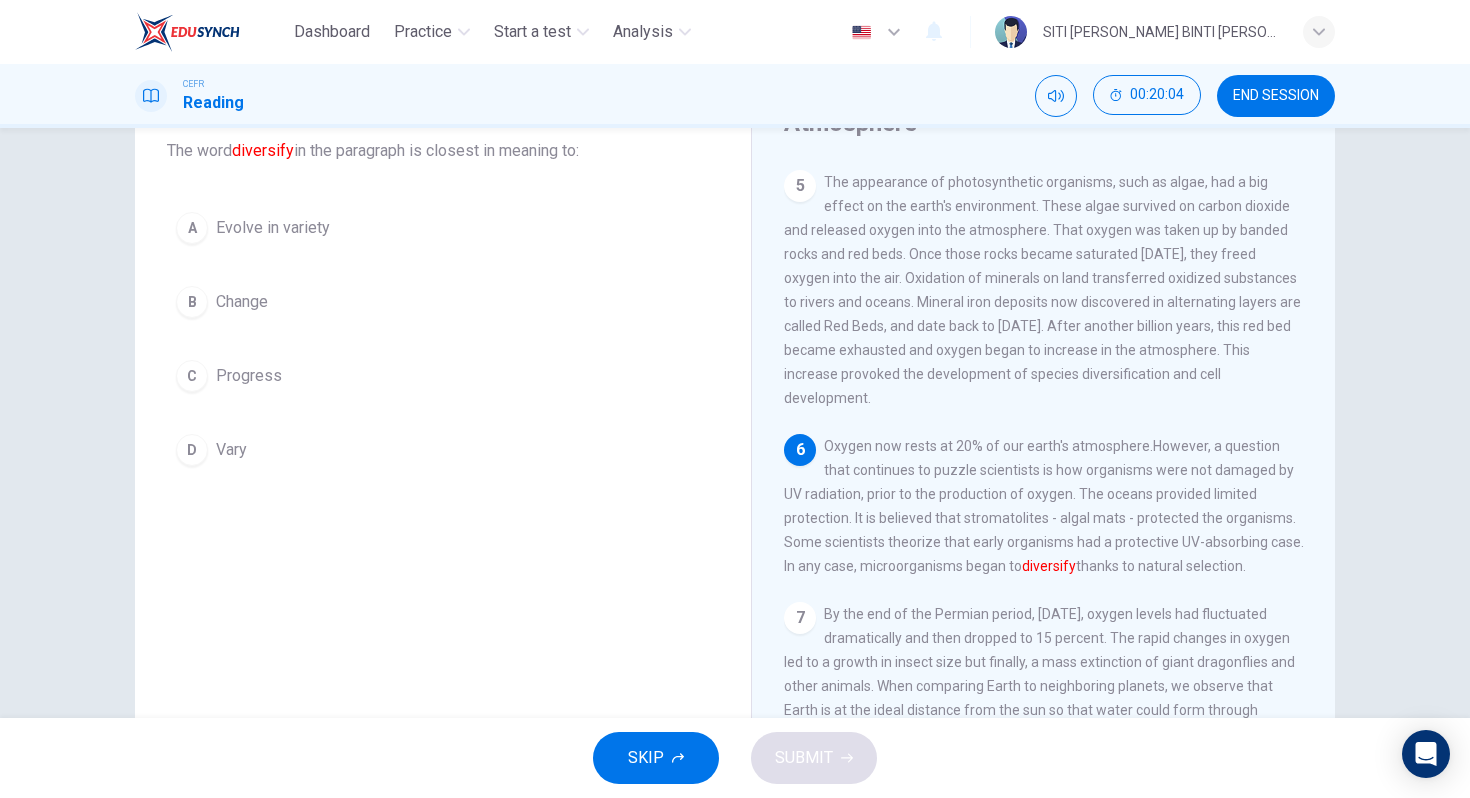 scroll, scrollTop: 708, scrollLeft: 0, axis: vertical 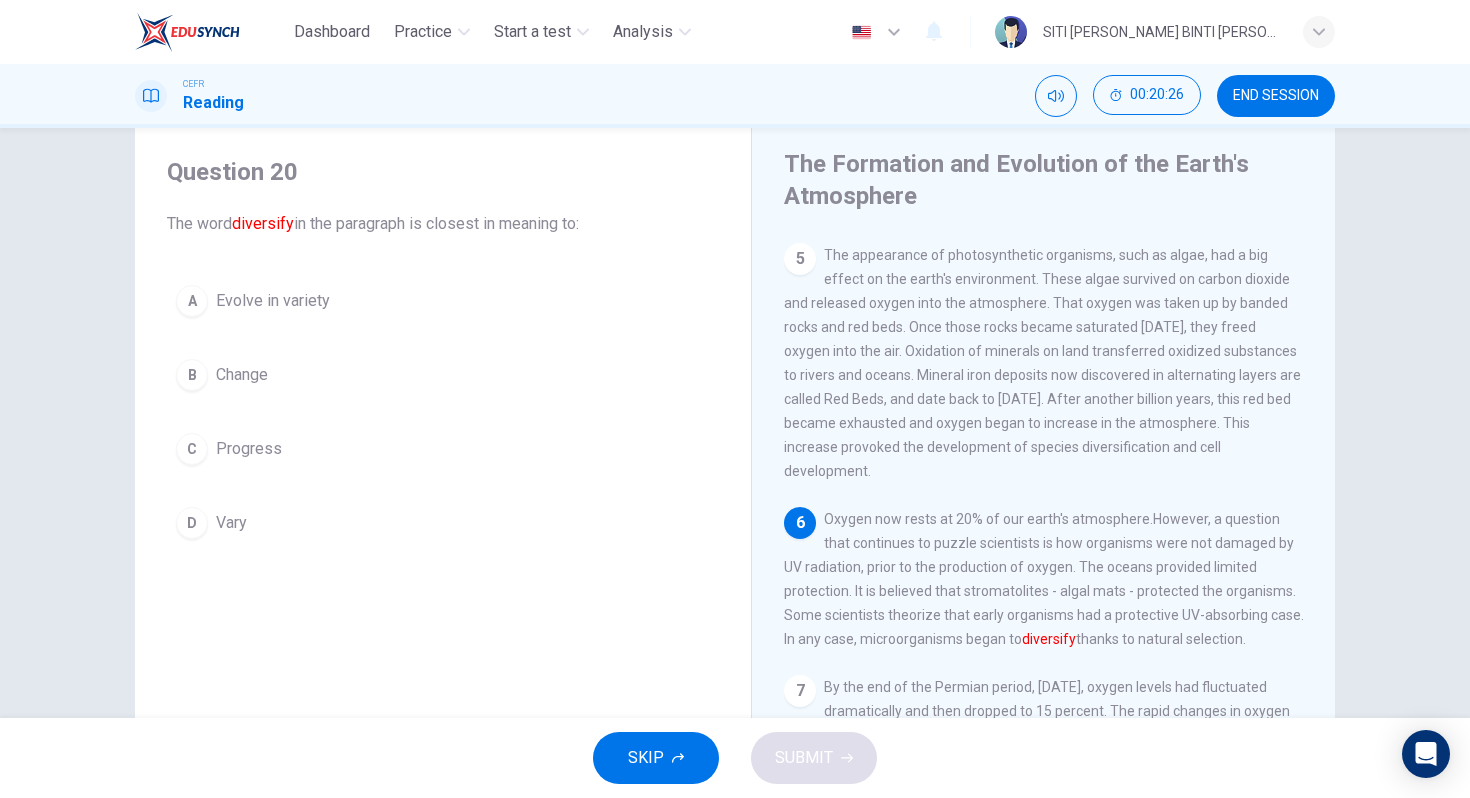 click on "A Evolve in variety" at bounding box center (443, 301) 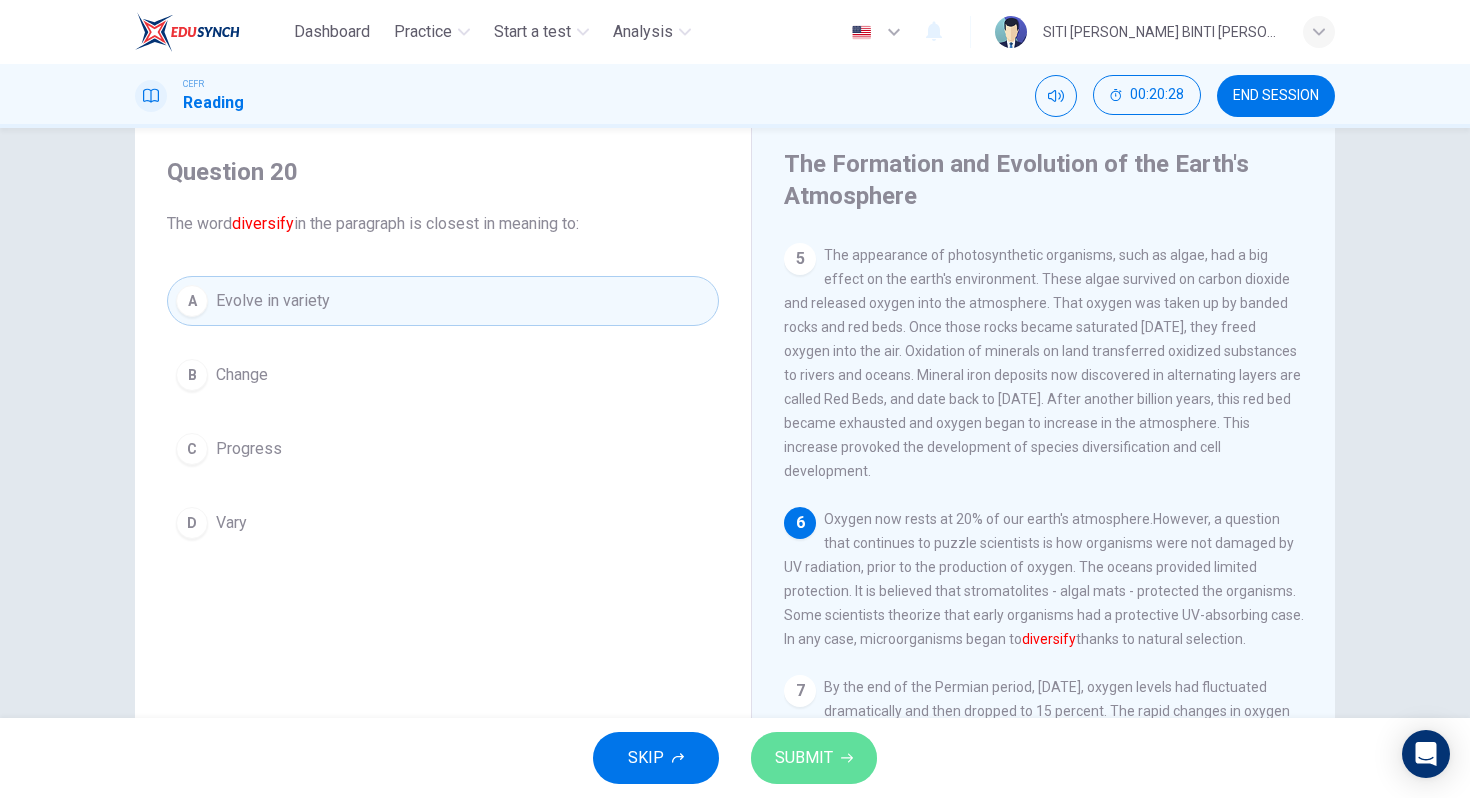 click on "SUBMIT" at bounding box center [804, 758] 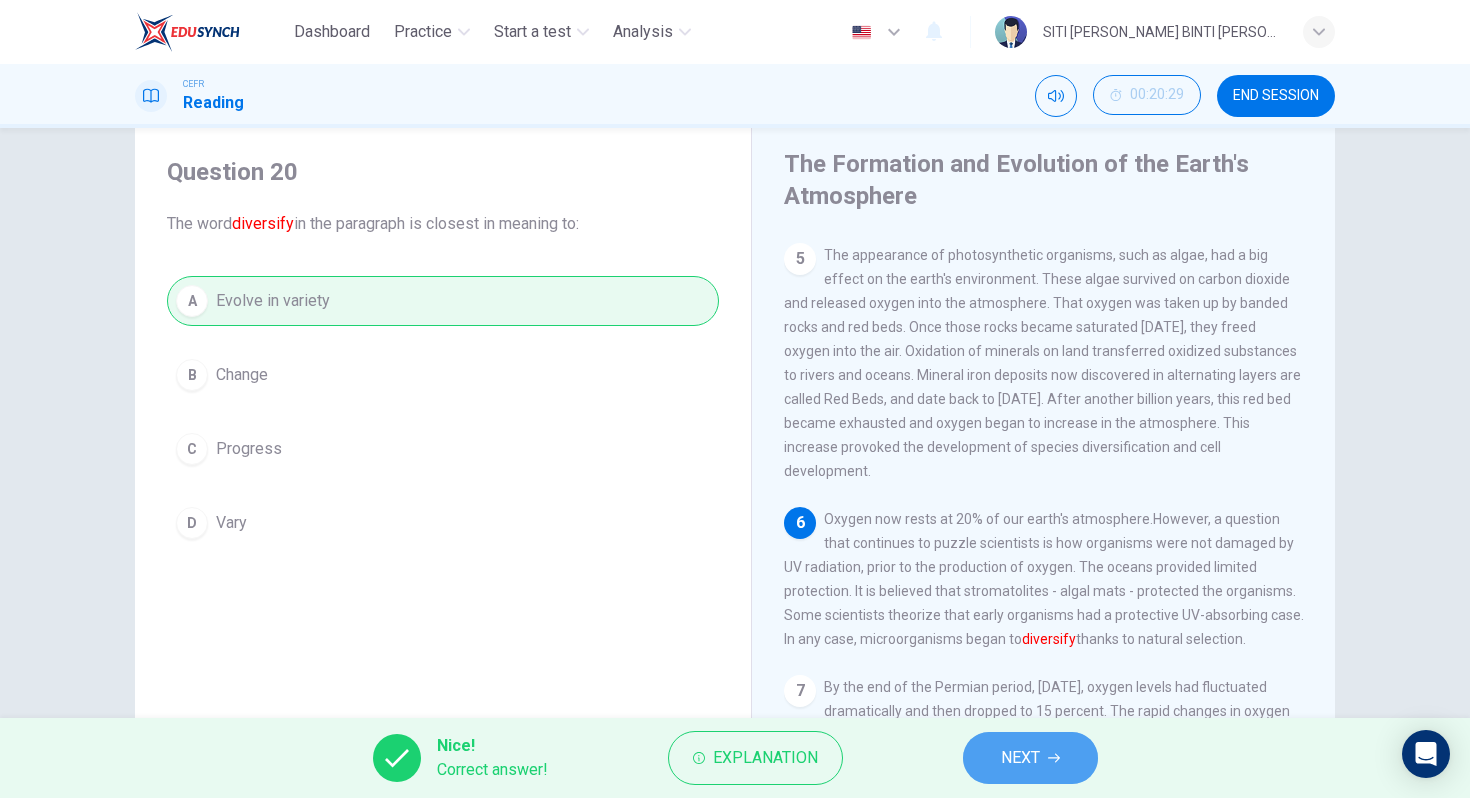 click on "NEXT" at bounding box center (1030, 758) 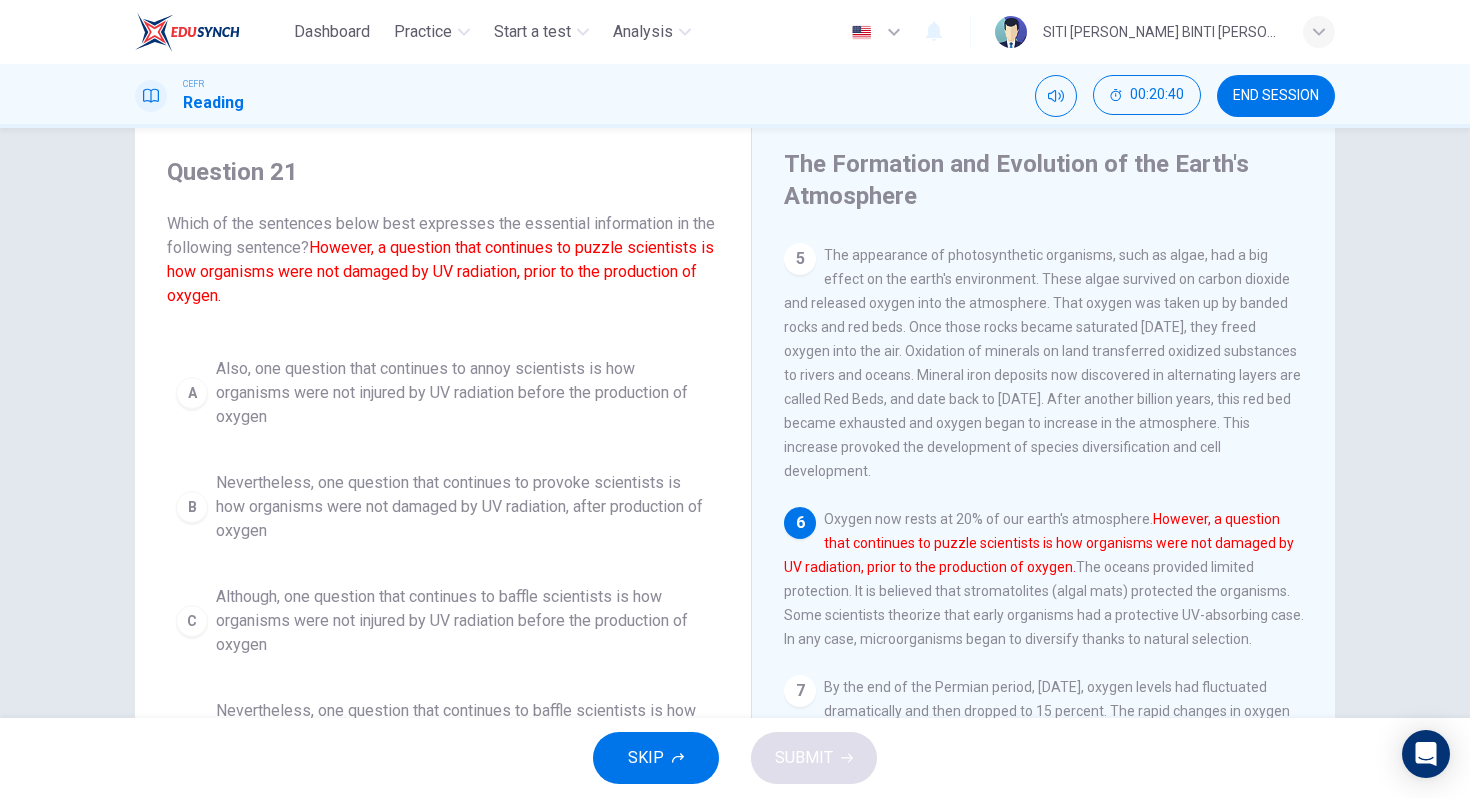 scroll, scrollTop: 9, scrollLeft: 0, axis: vertical 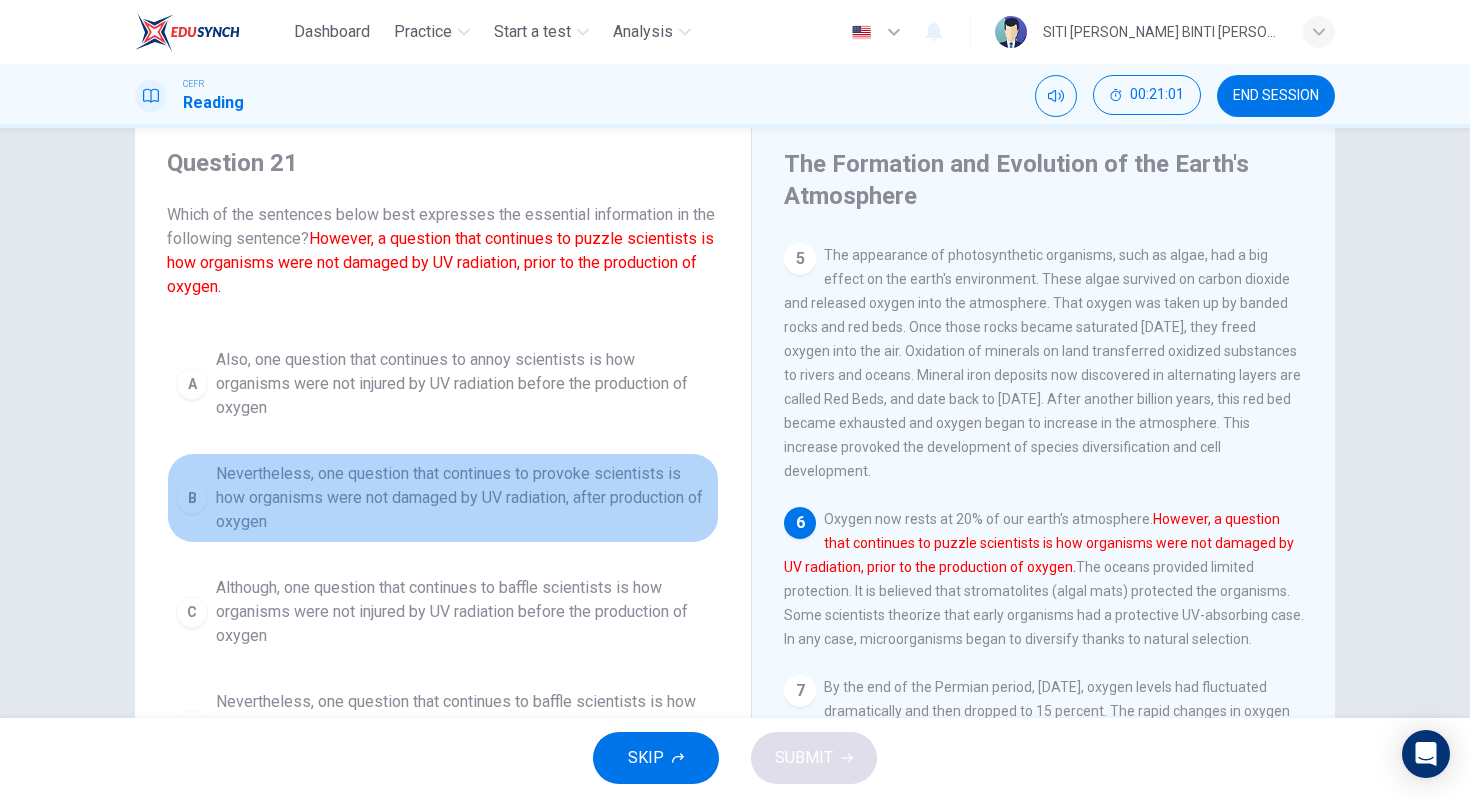 click on "Nevertheless, one question that continues to provoke scientists is how organisms were not damaged by UV radiation, after production of oxygen" at bounding box center [463, 498] 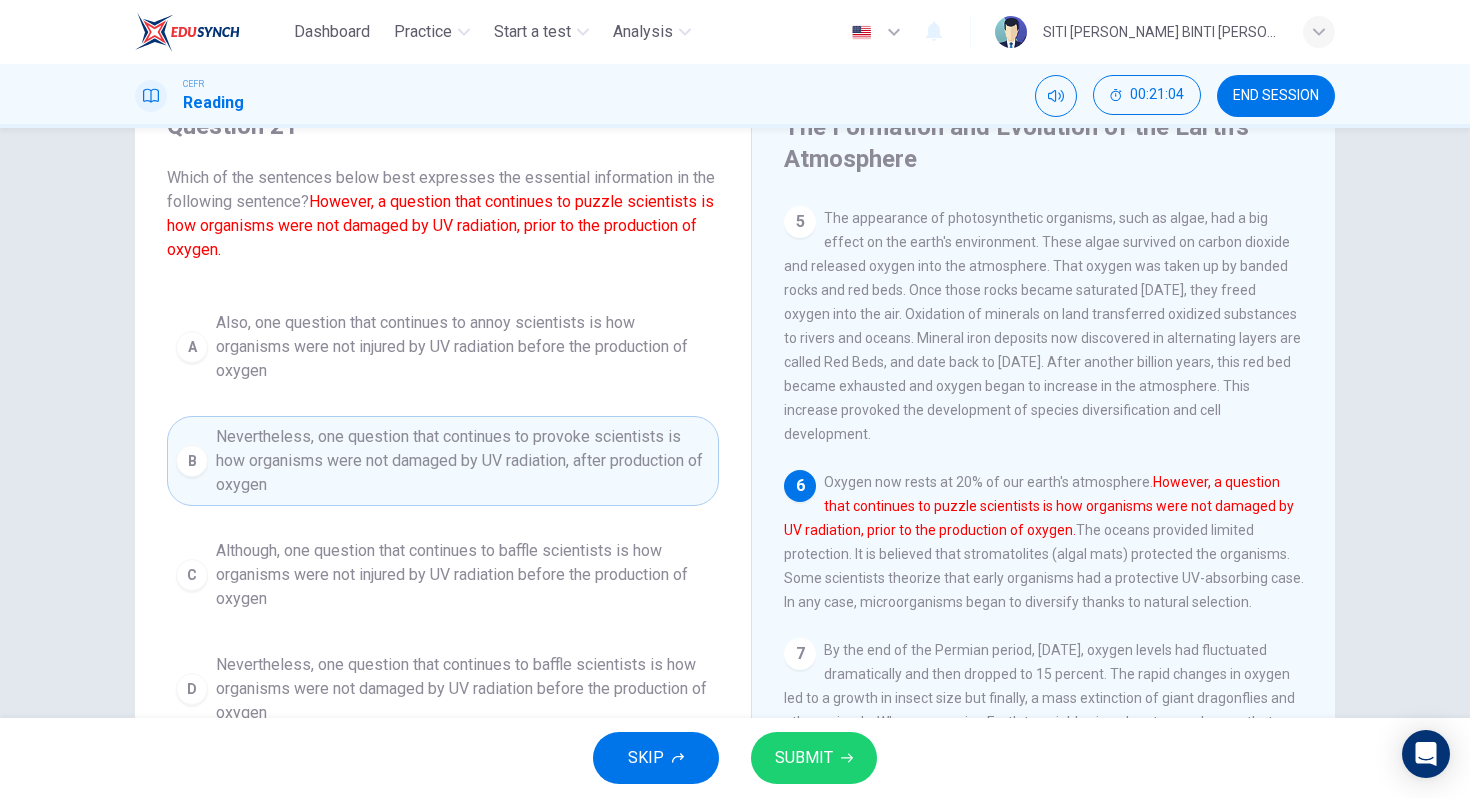 scroll, scrollTop: 94, scrollLeft: 0, axis: vertical 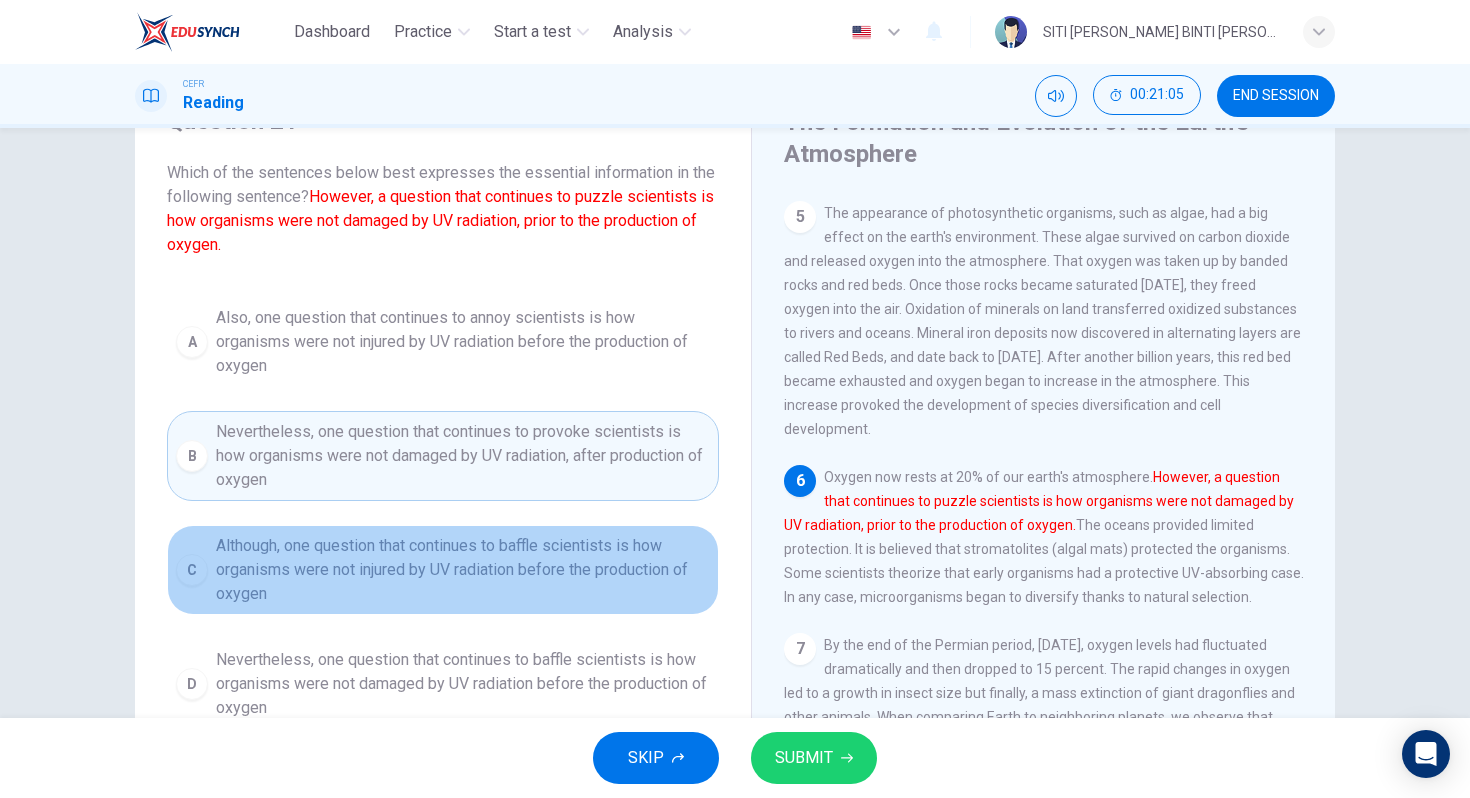 click on "Although, one question that continues to baffle scientists is how organisms were not injured by UV radiation before the production of oxygen" at bounding box center [463, 570] 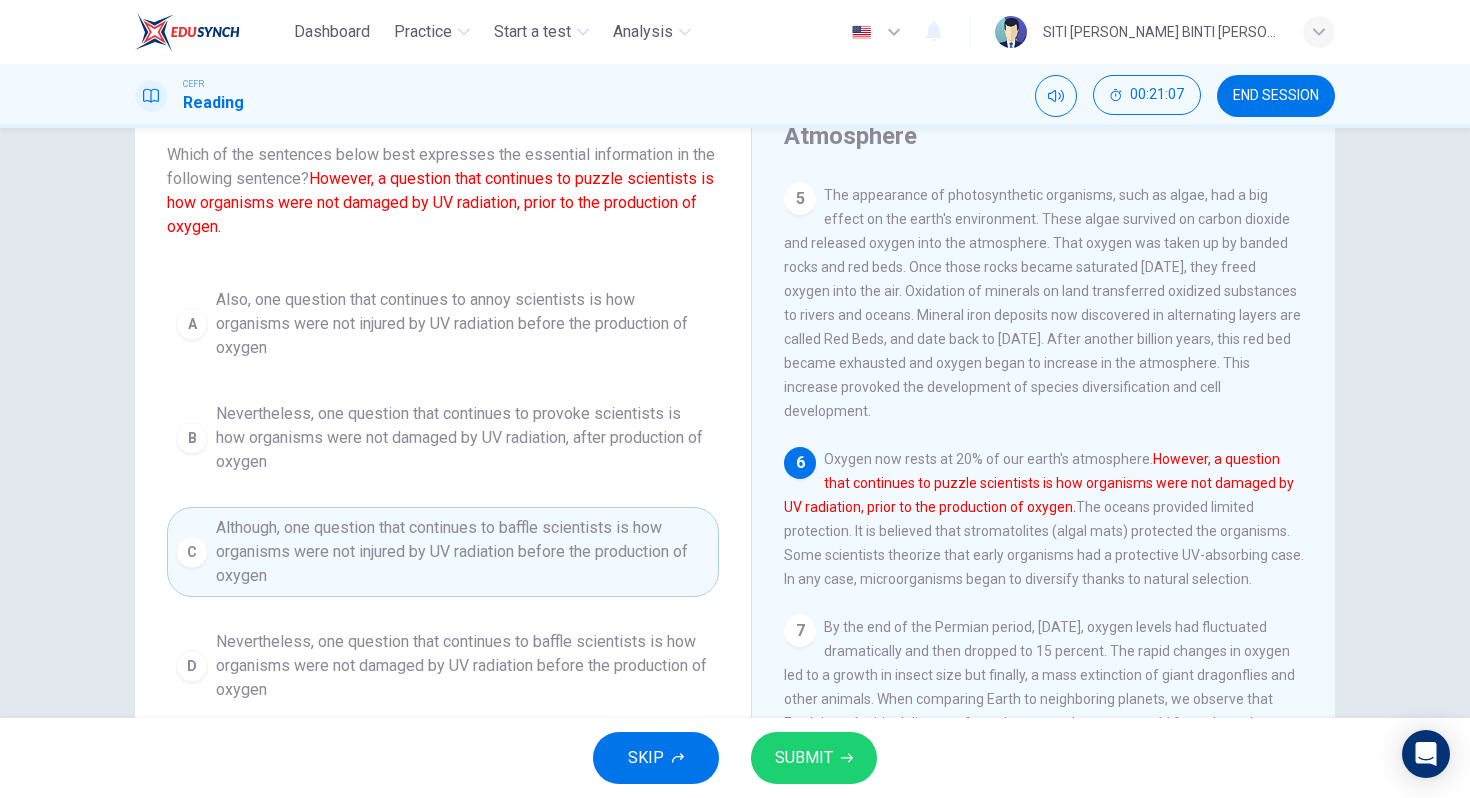 scroll, scrollTop: 121, scrollLeft: 0, axis: vertical 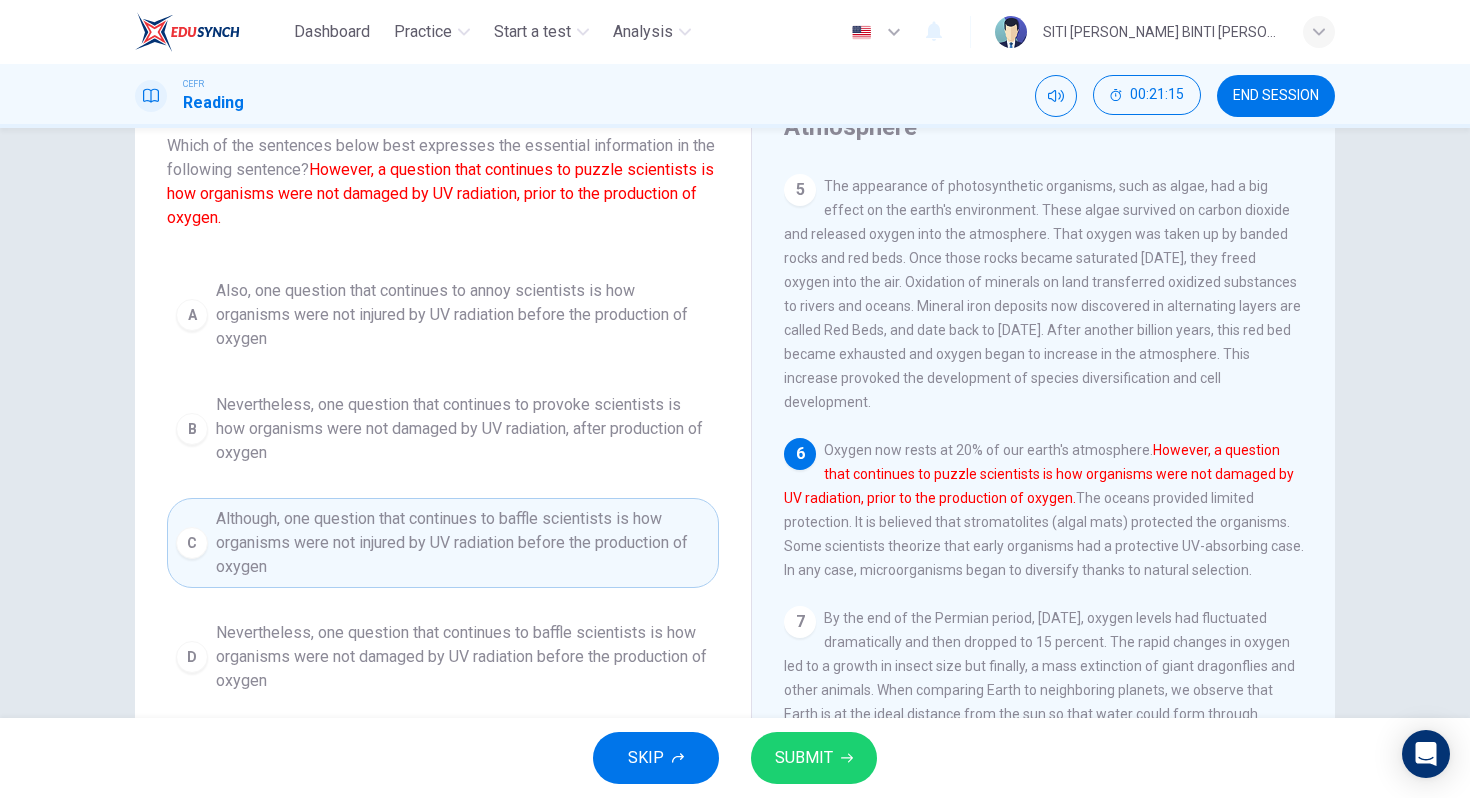 click on "Nevertheless, one question that continues to baffle scientists is how organisms were not damaged by UV radiation before the production of oxygen" at bounding box center [463, 657] 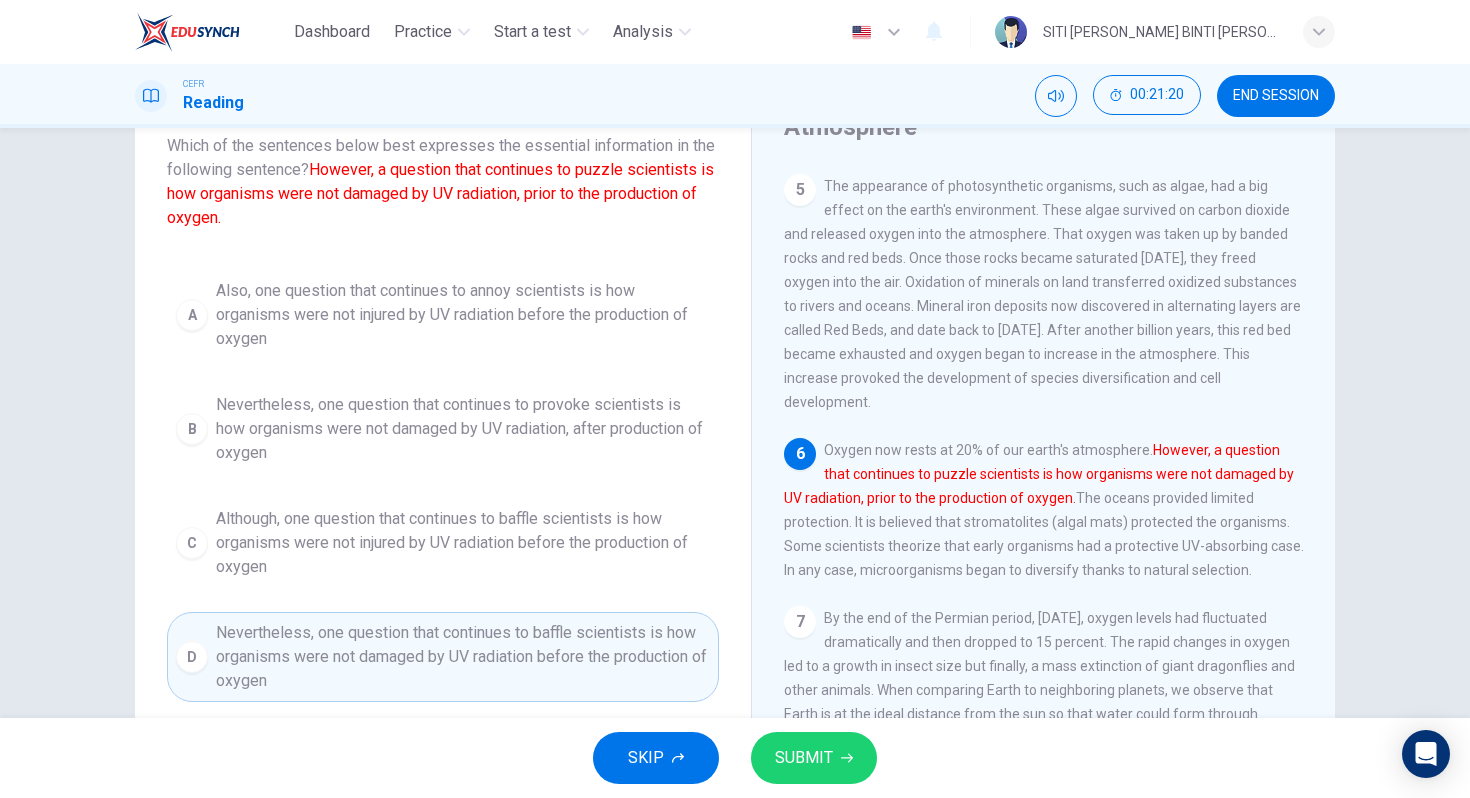 click on "SUBMIT" at bounding box center (804, 758) 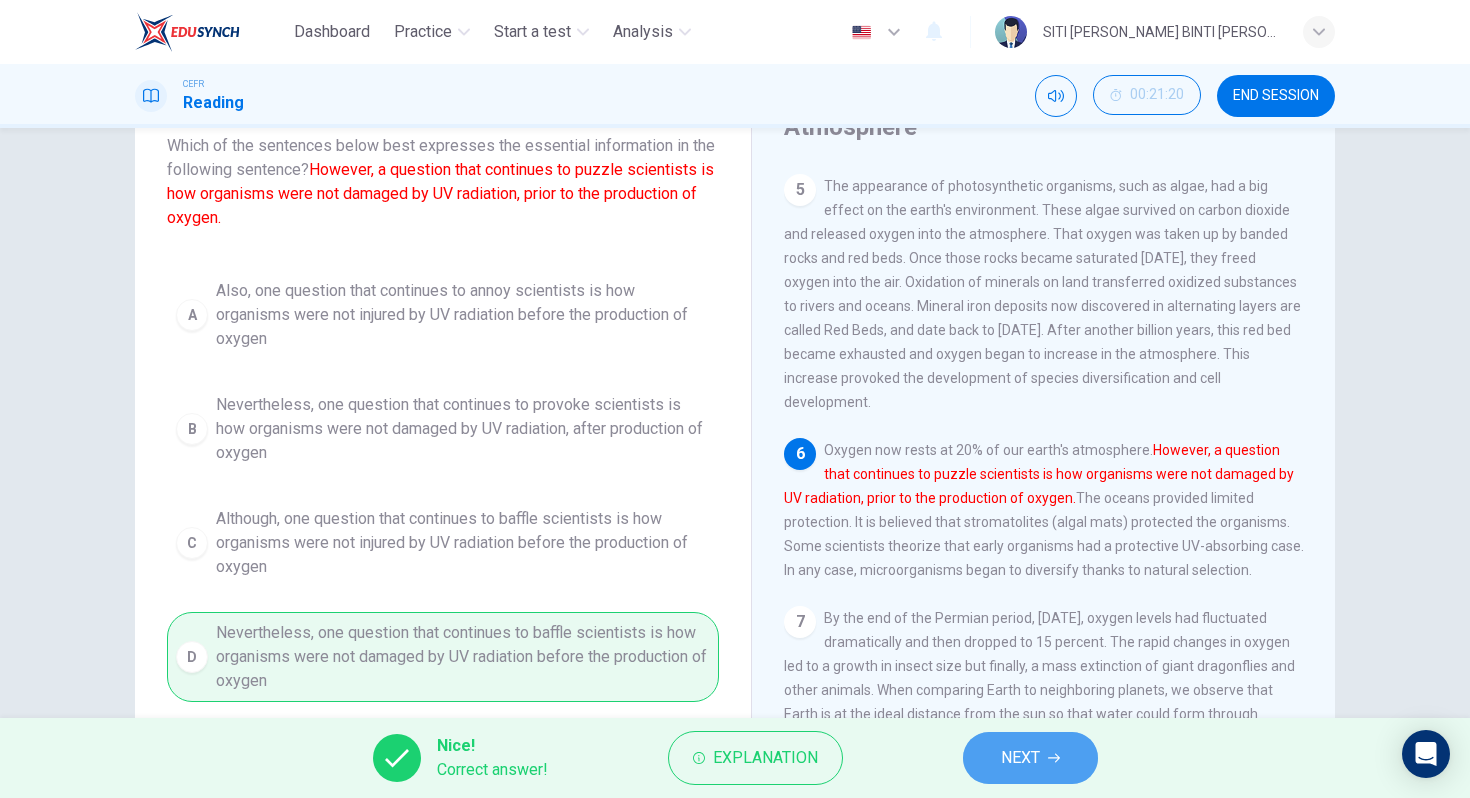 click on "NEXT" at bounding box center [1030, 758] 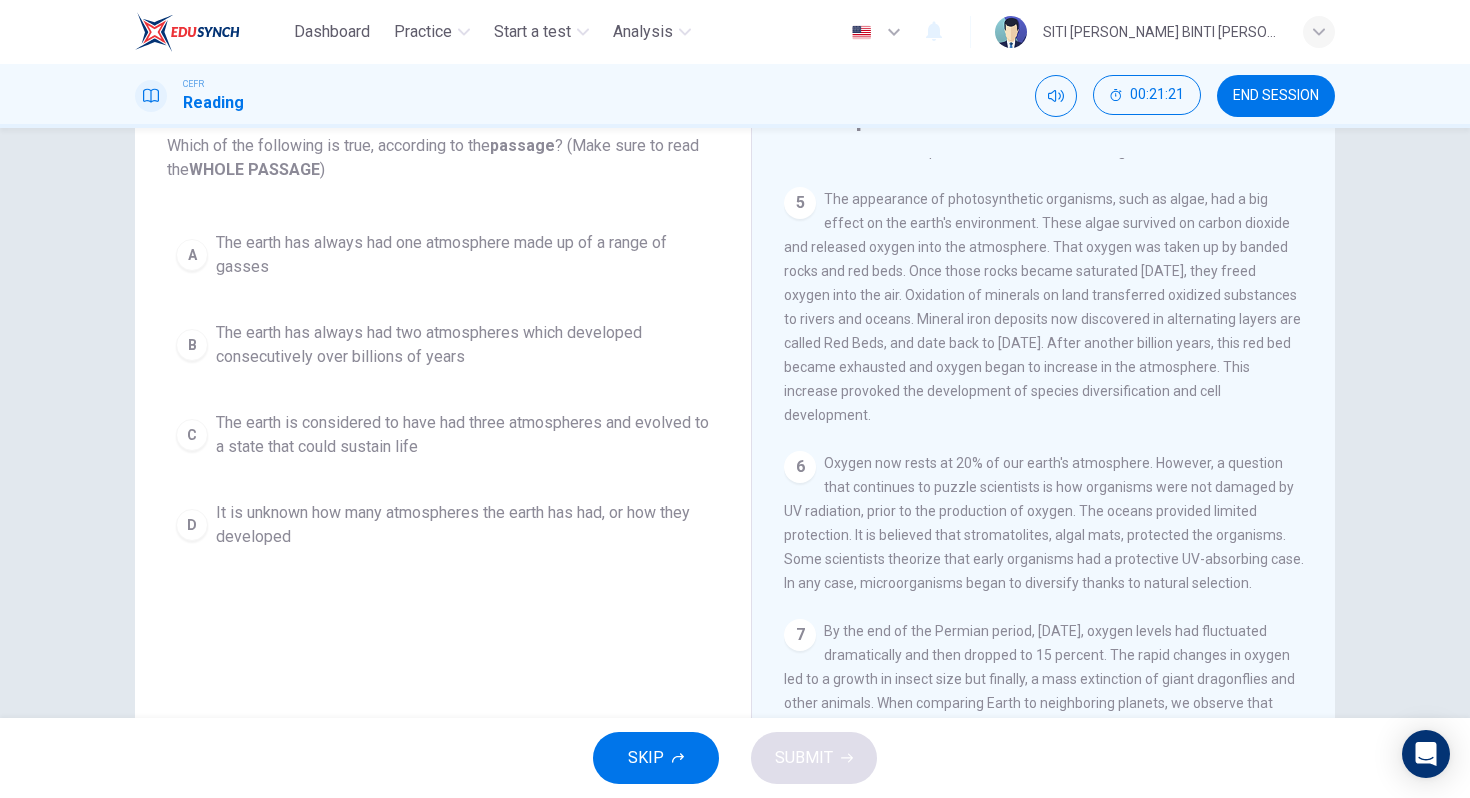 scroll, scrollTop: 634, scrollLeft: 0, axis: vertical 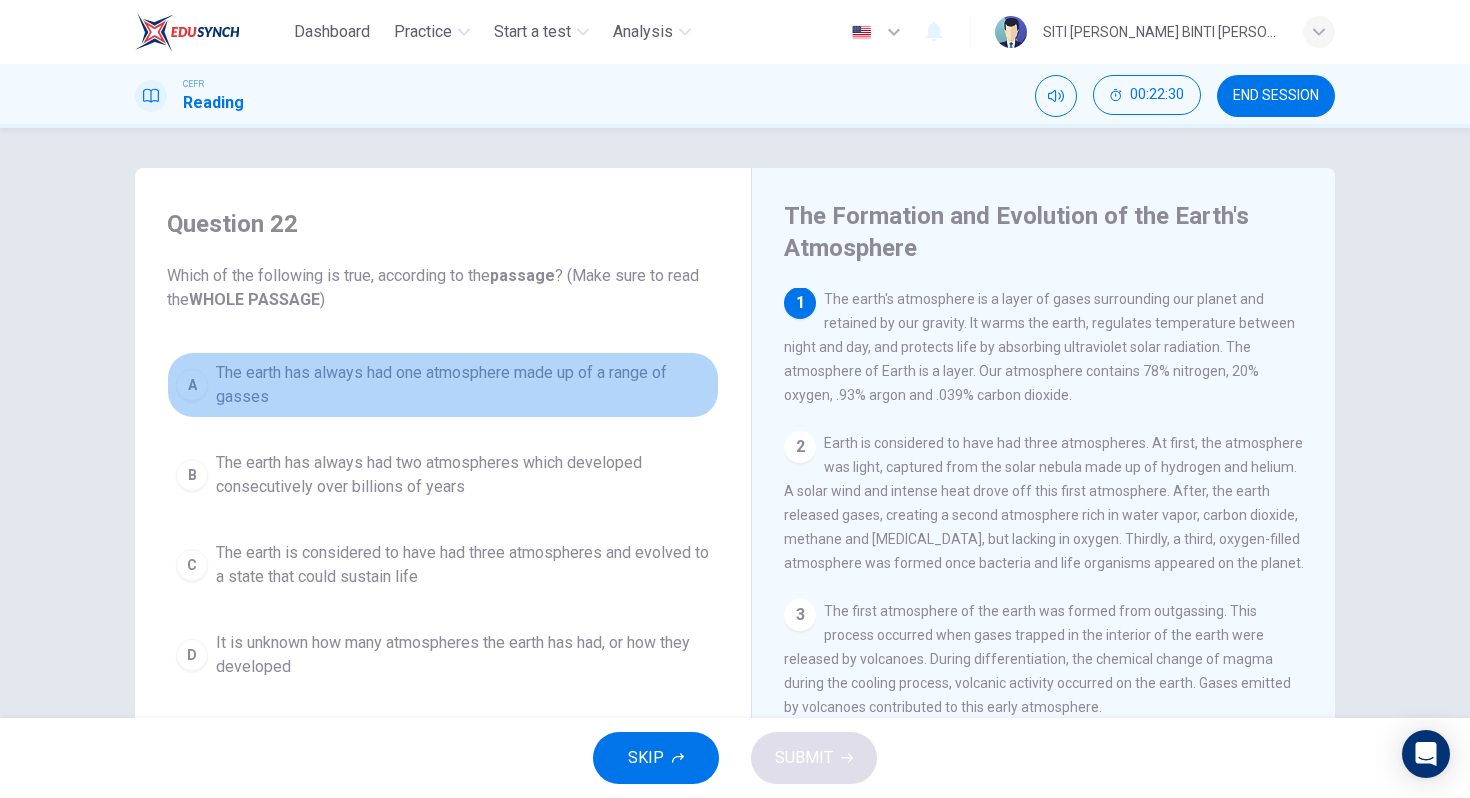 click on "The earth has always had one atmosphere made up of a range of gasses" at bounding box center [463, 385] 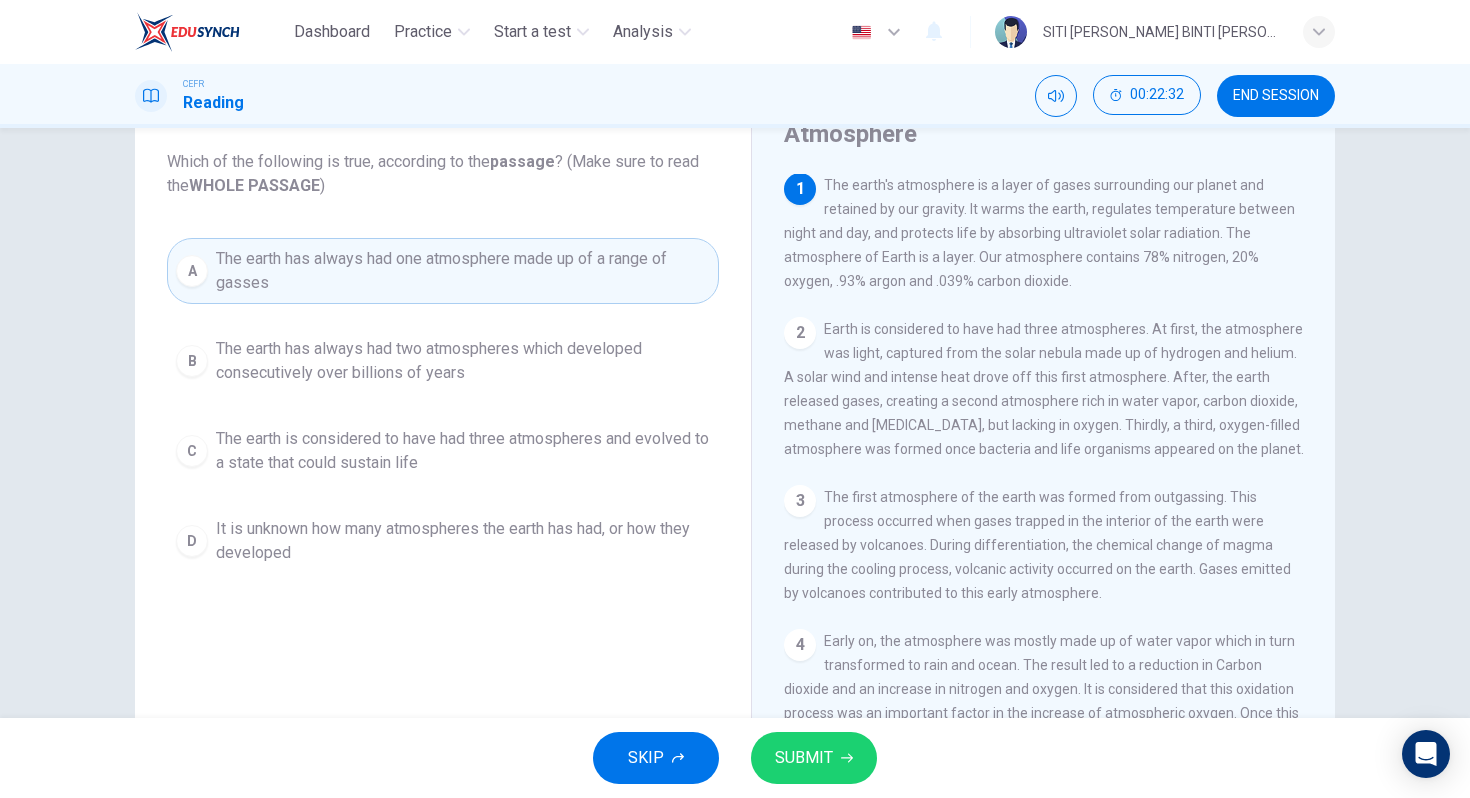 scroll, scrollTop: 116, scrollLeft: 0, axis: vertical 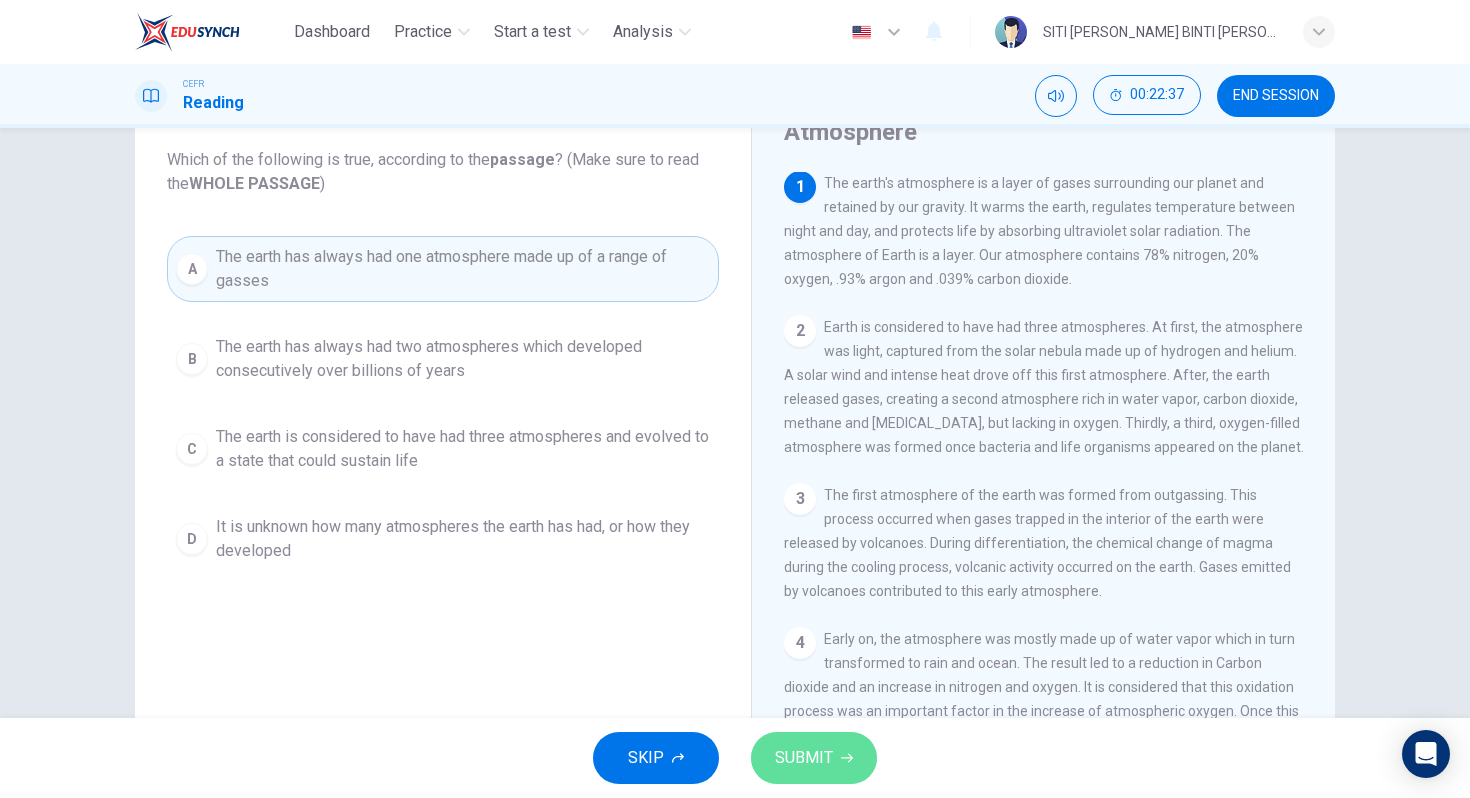 click on "SUBMIT" at bounding box center [814, 758] 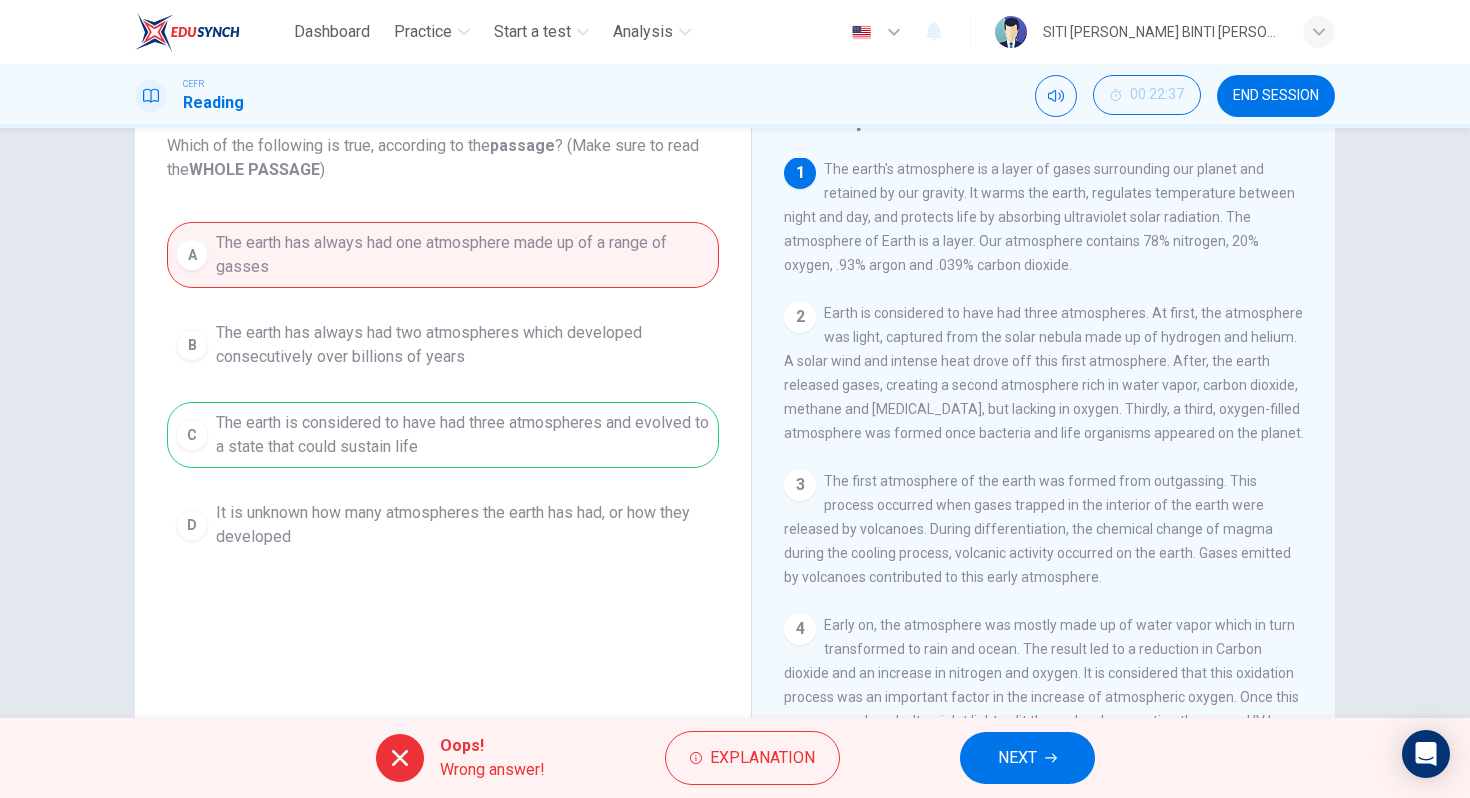 scroll, scrollTop: 136, scrollLeft: 0, axis: vertical 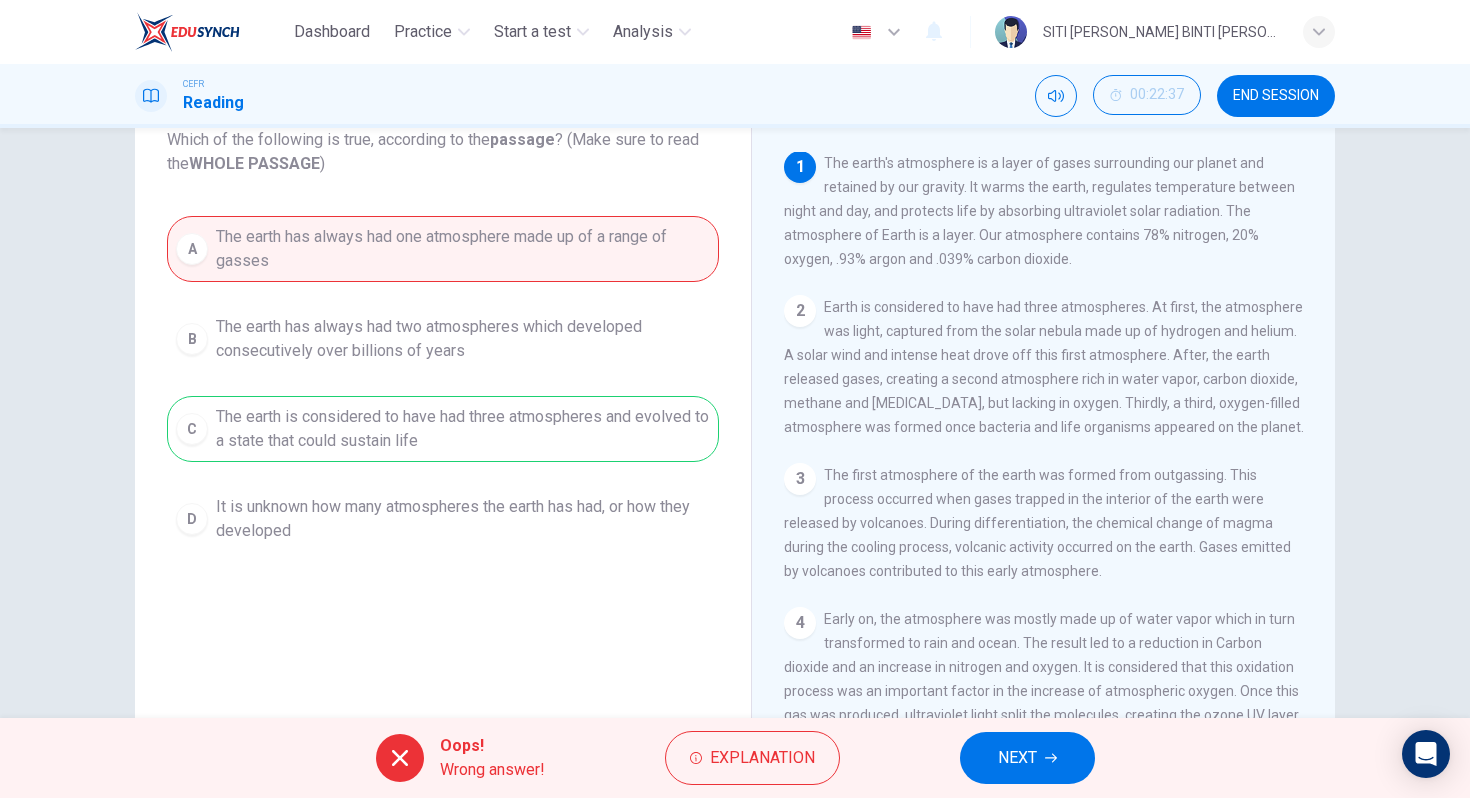 click 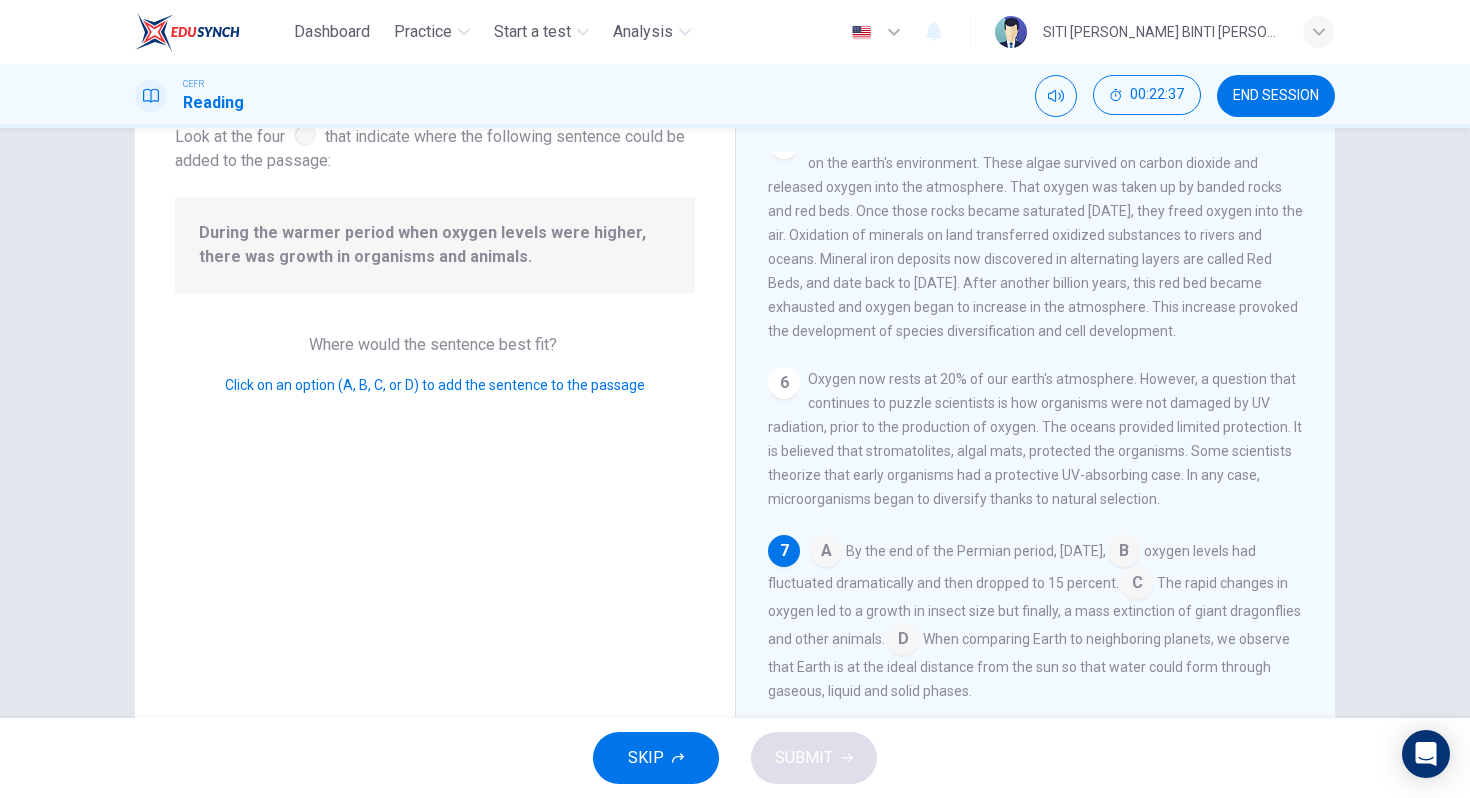 scroll, scrollTop: 736, scrollLeft: 0, axis: vertical 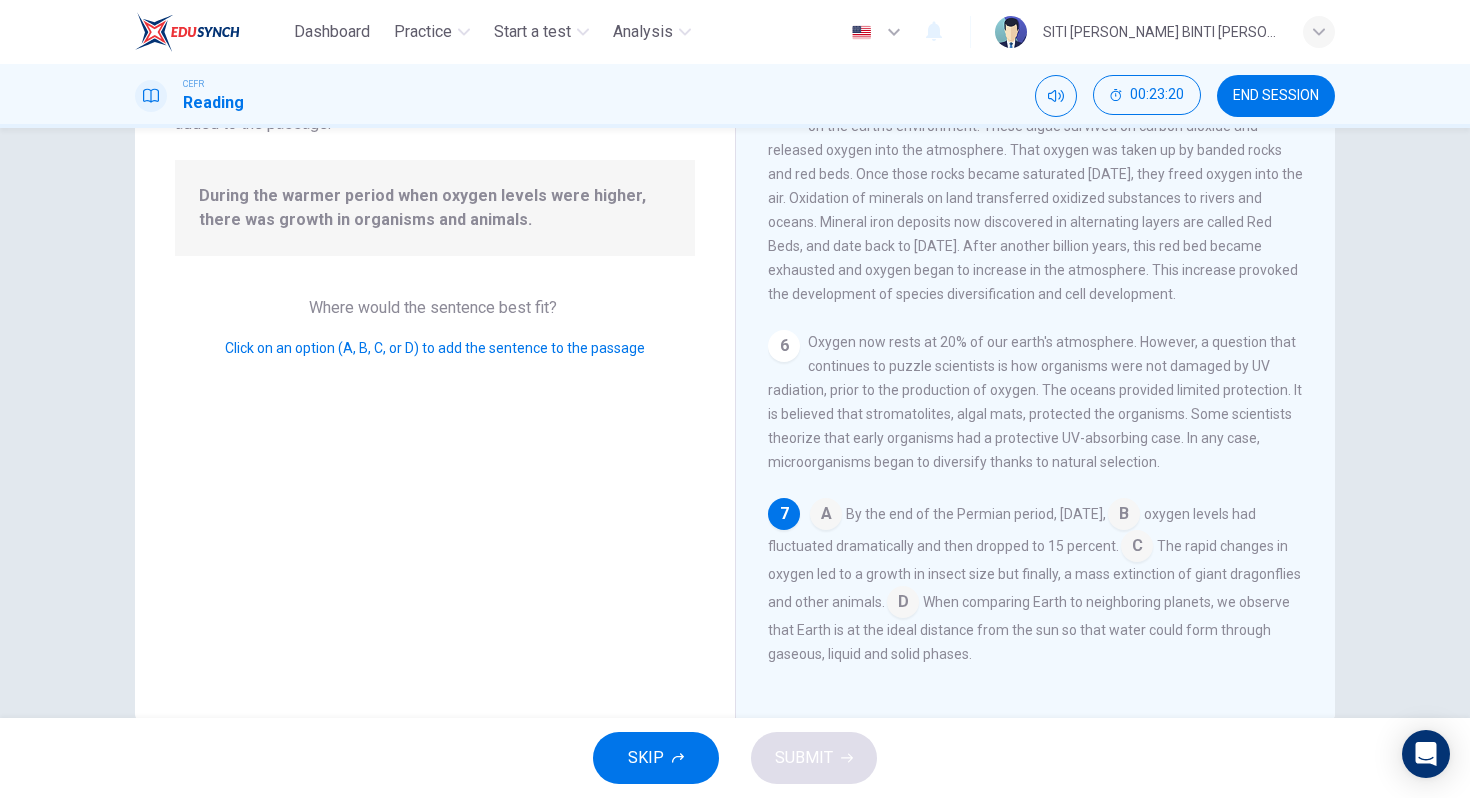 click at bounding box center [903, 604] 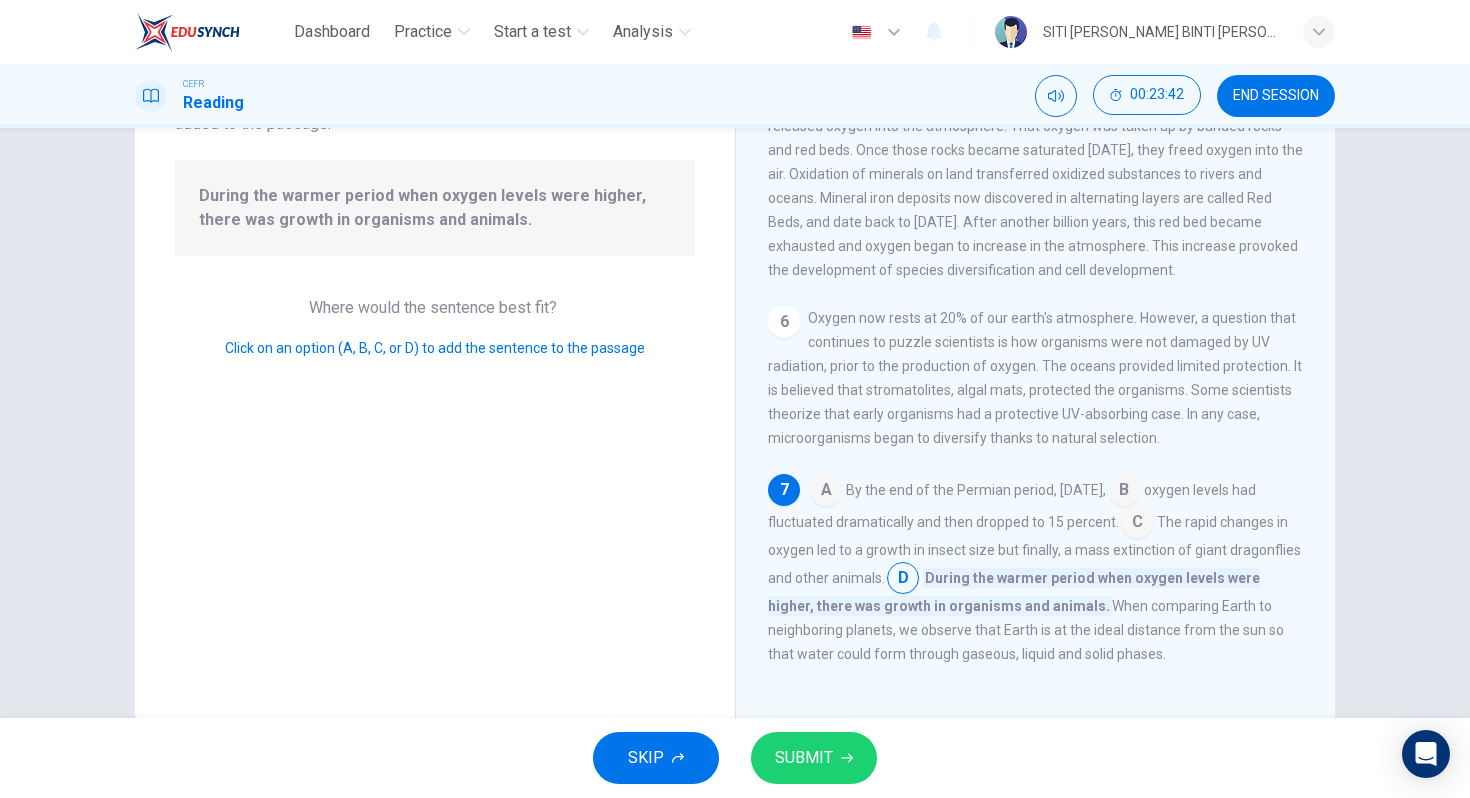 scroll, scrollTop: 760, scrollLeft: 0, axis: vertical 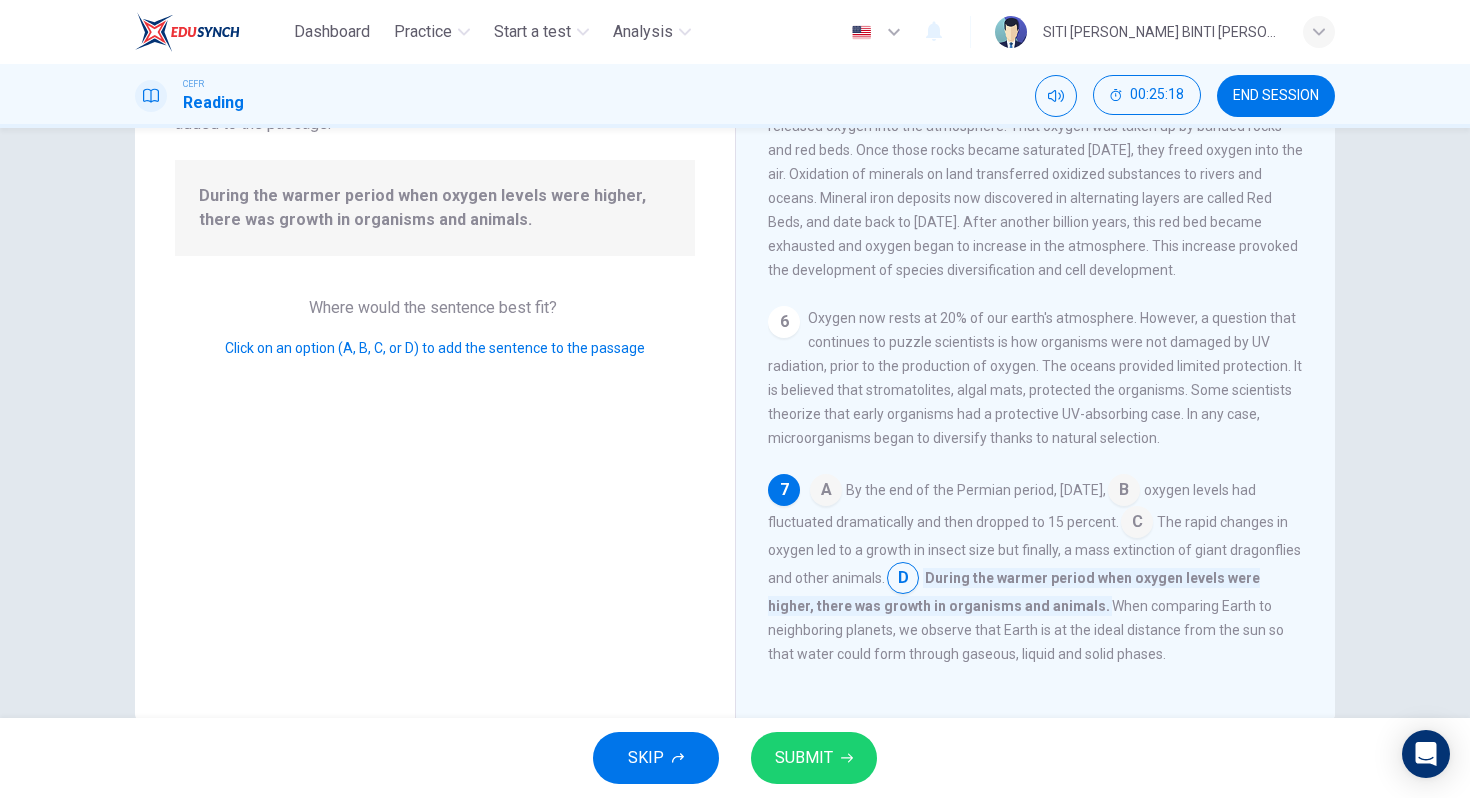 click at bounding box center (1124, 492) 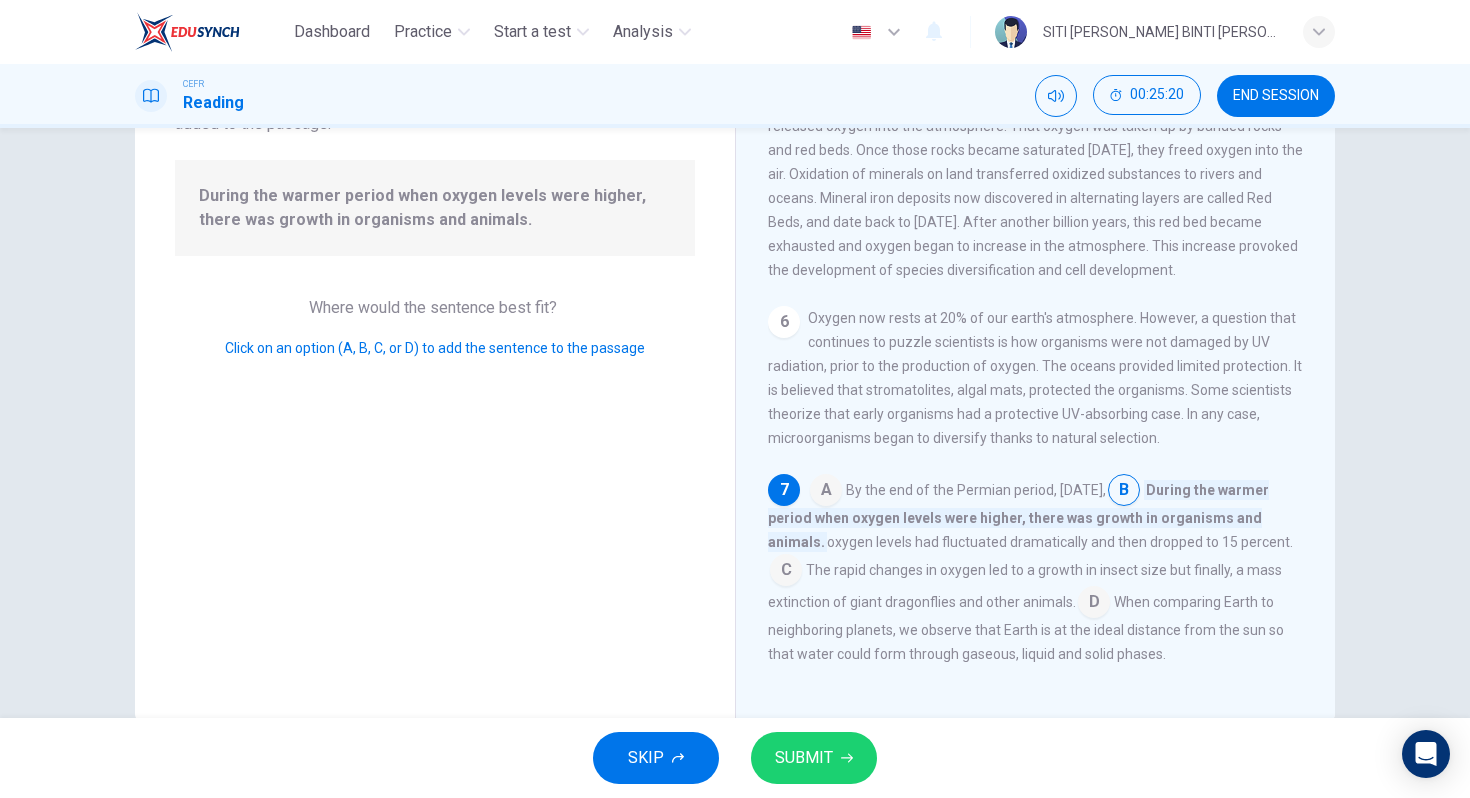 click on "SUBMIT" at bounding box center [814, 758] 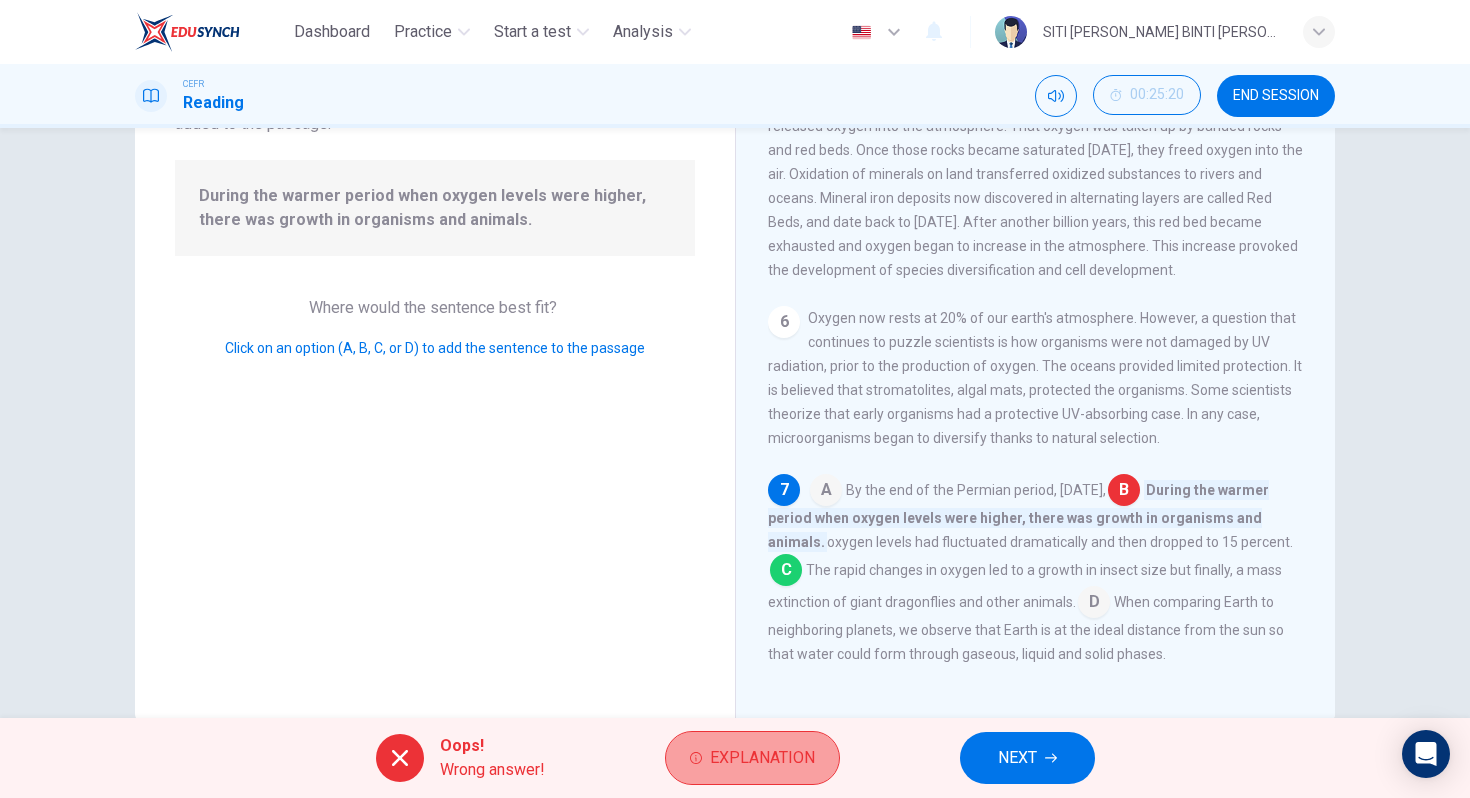 click on "Explanation" at bounding box center (762, 758) 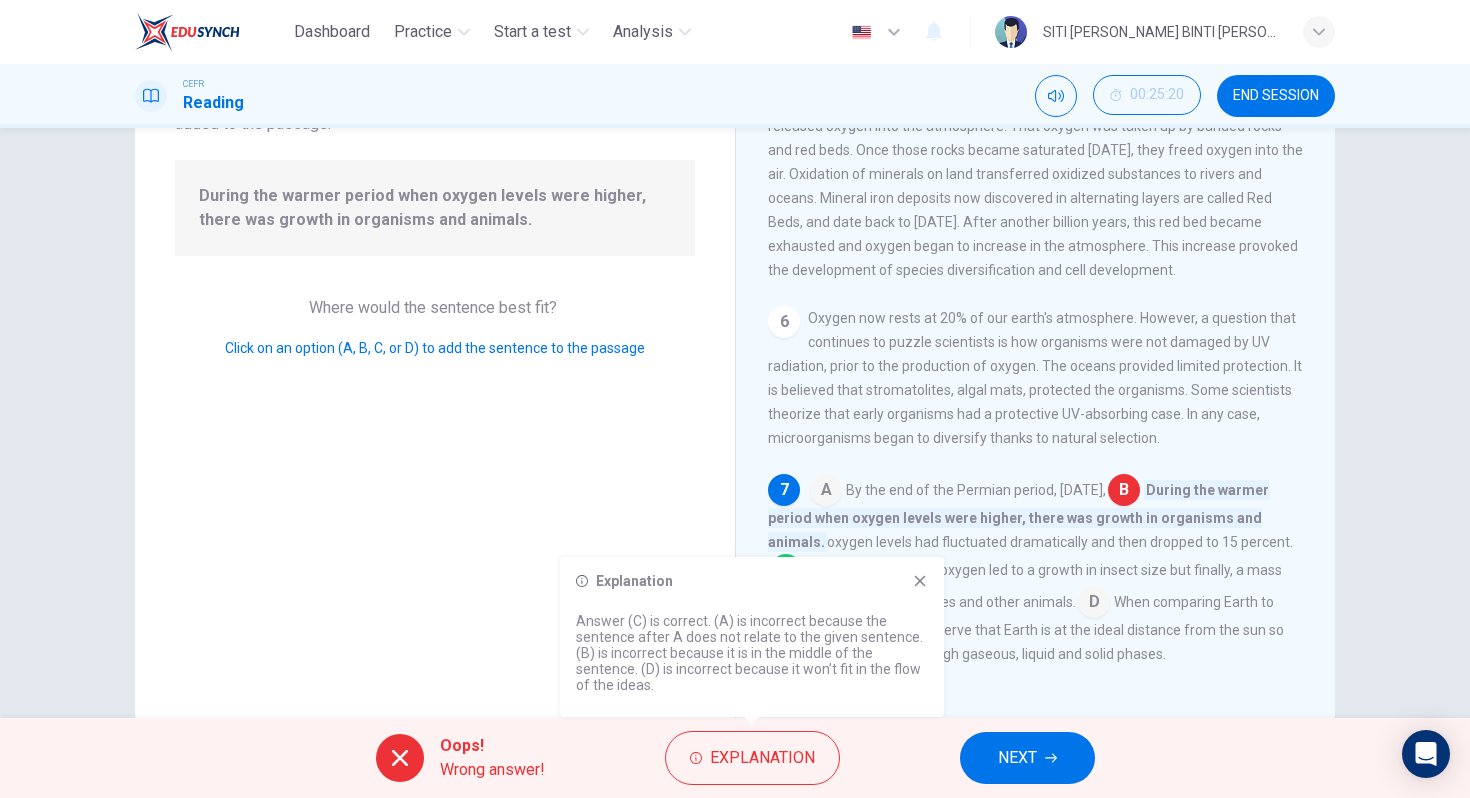click on "NEXT" at bounding box center [1027, 758] 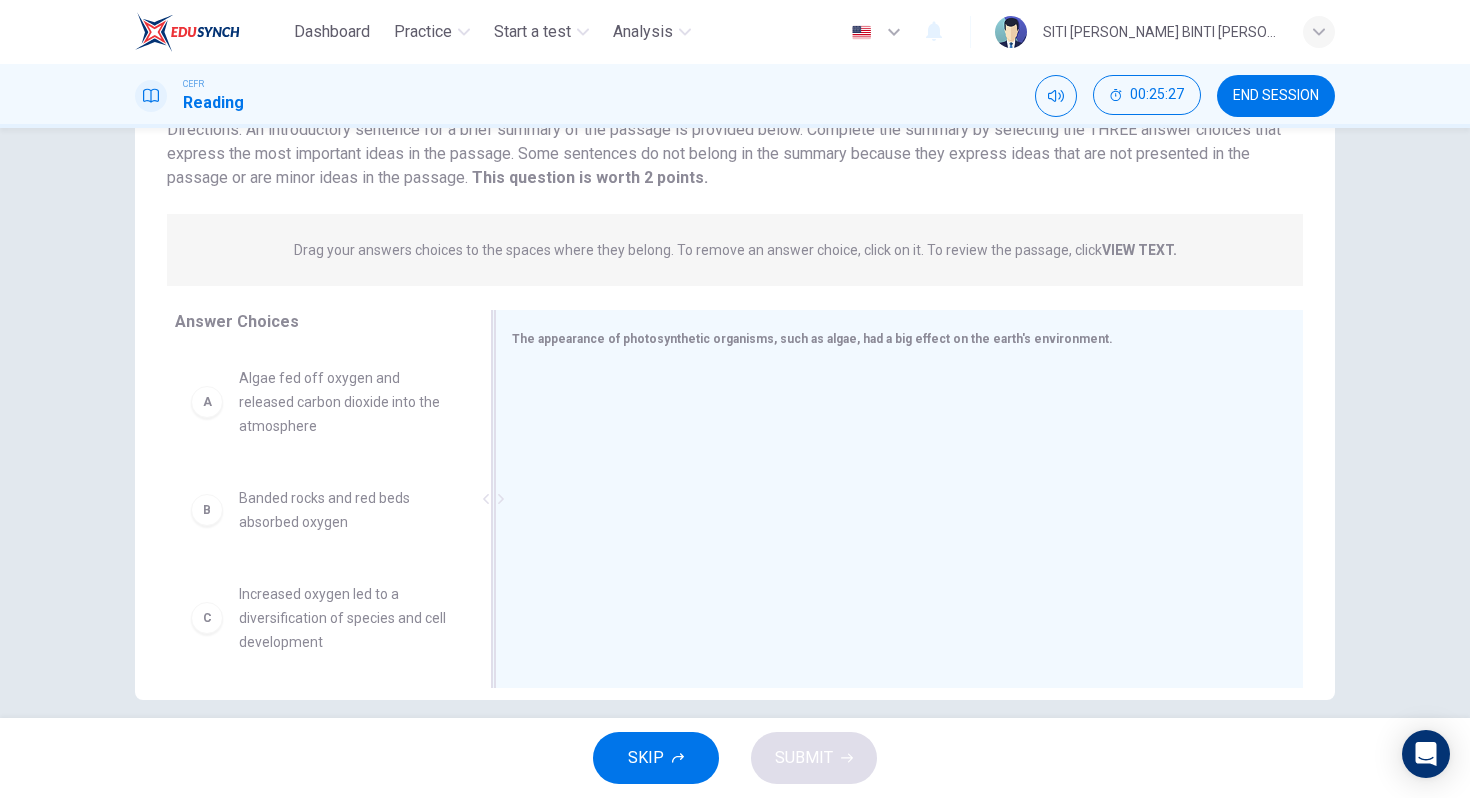 scroll, scrollTop: 177, scrollLeft: 0, axis: vertical 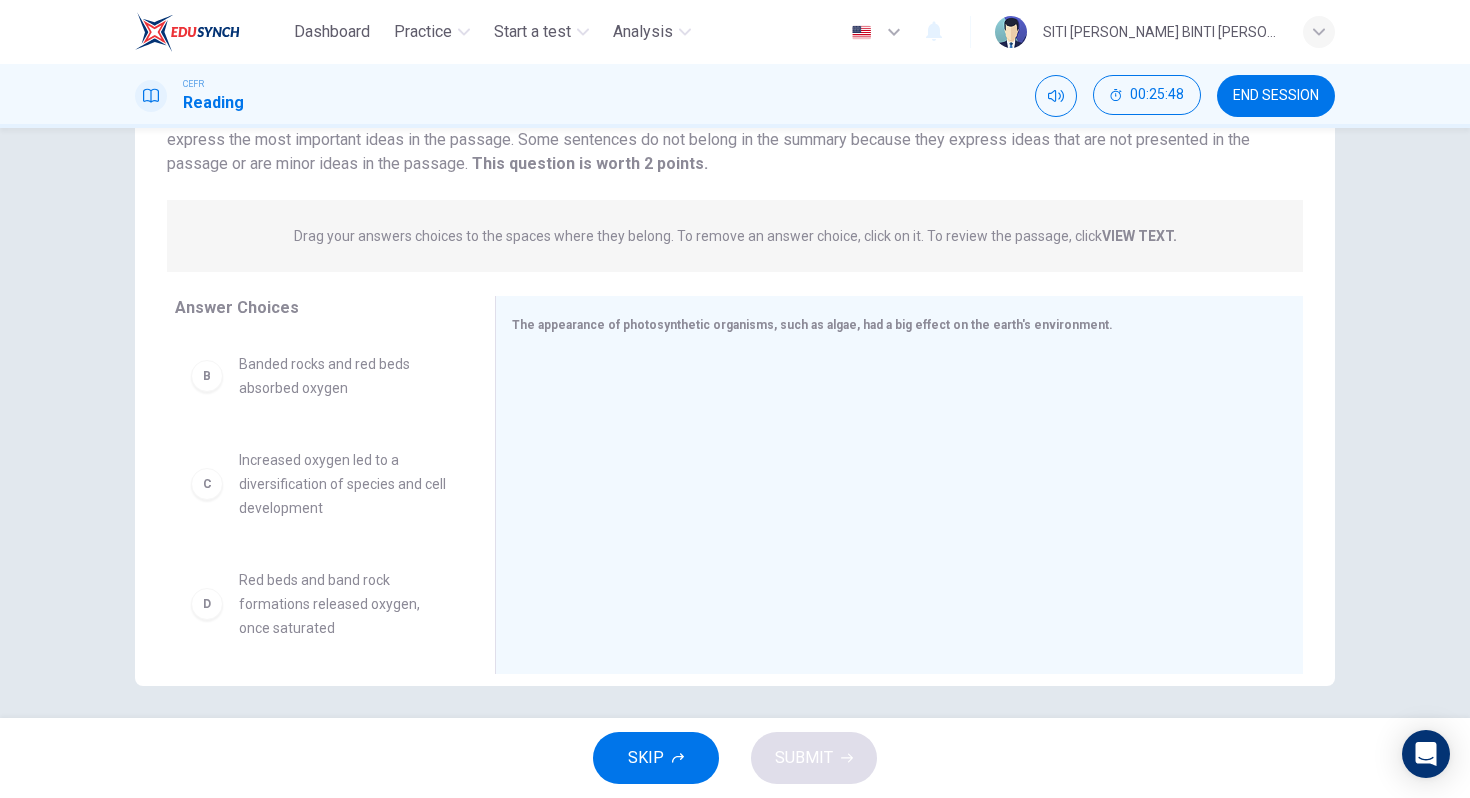 click on "Increased oxygen led to a diversification of species and cell development" at bounding box center (343, 484) 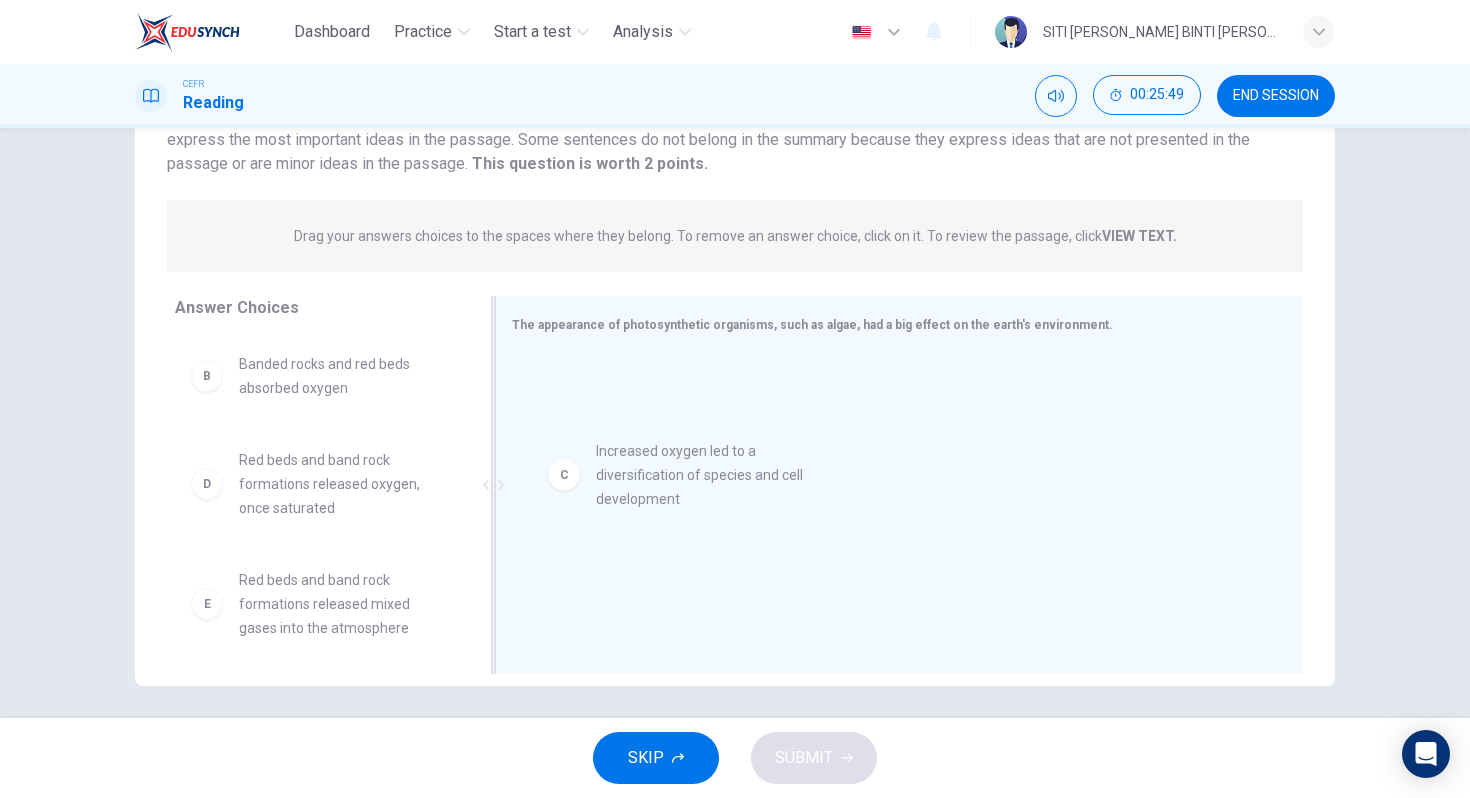 drag, startPoint x: 317, startPoint y: 493, endPoint x: 718, endPoint y: 480, distance: 401.21066 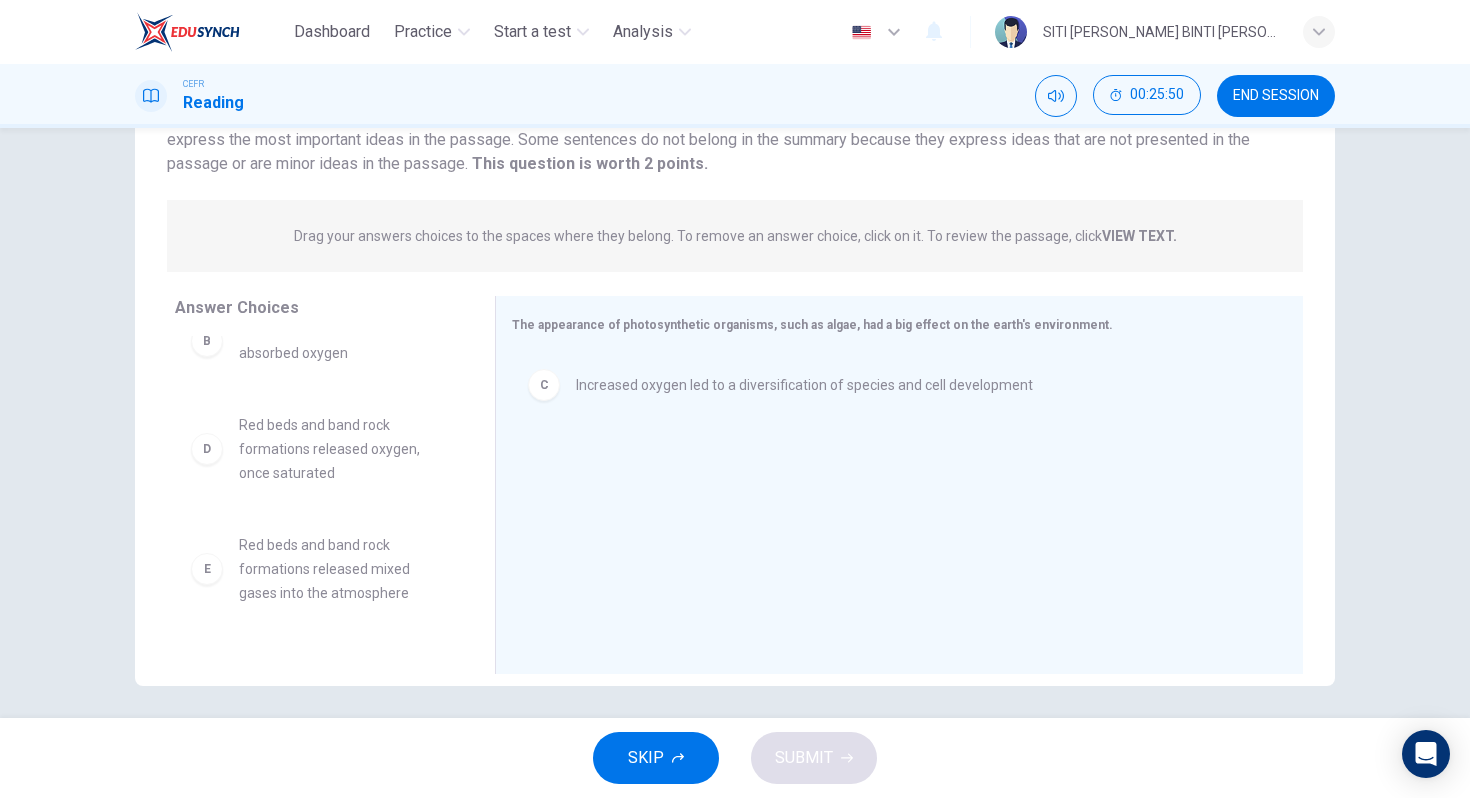 scroll, scrollTop: 157, scrollLeft: 0, axis: vertical 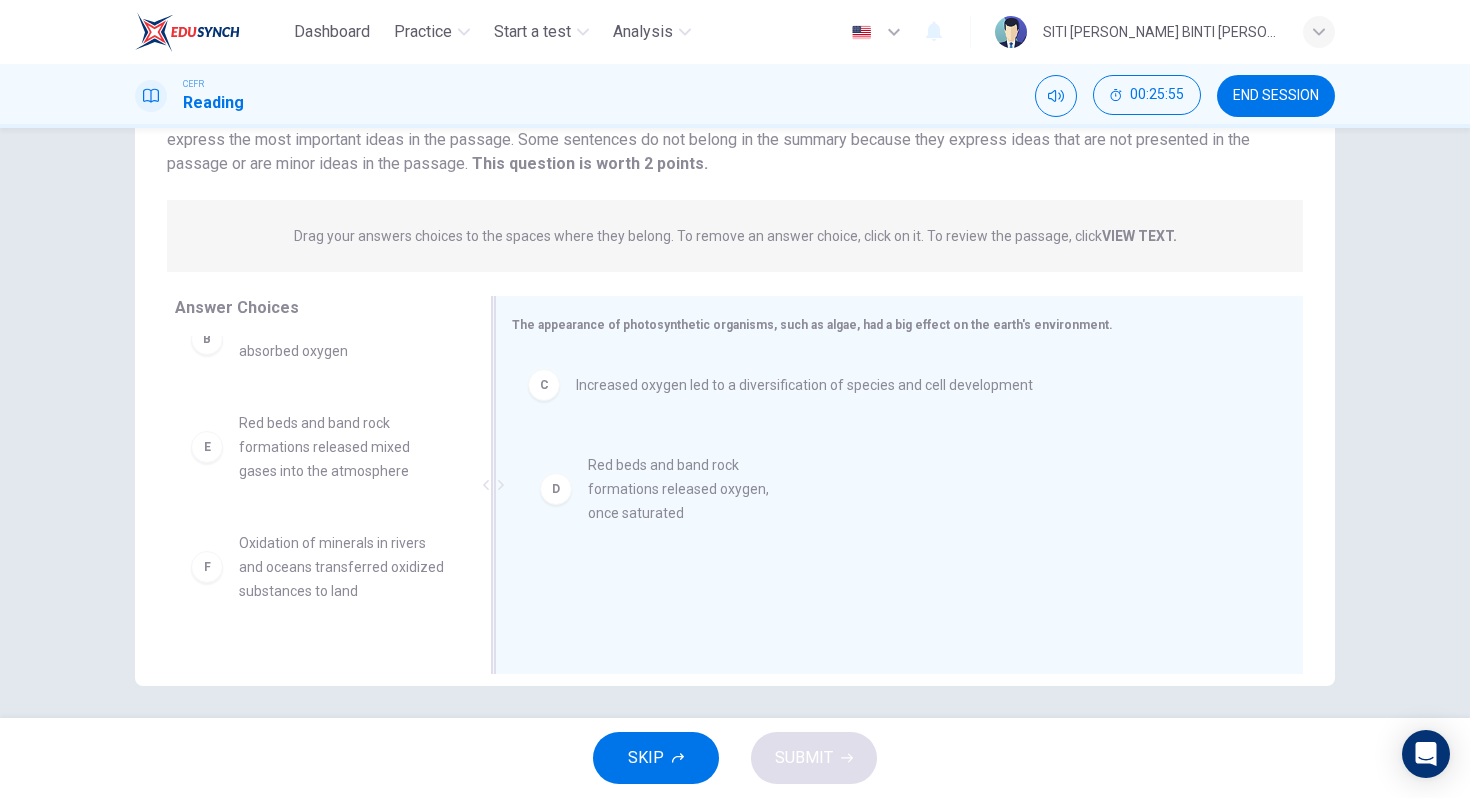 drag, startPoint x: 308, startPoint y: 448, endPoint x: 666, endPoint y: 490, distance: 360.45526 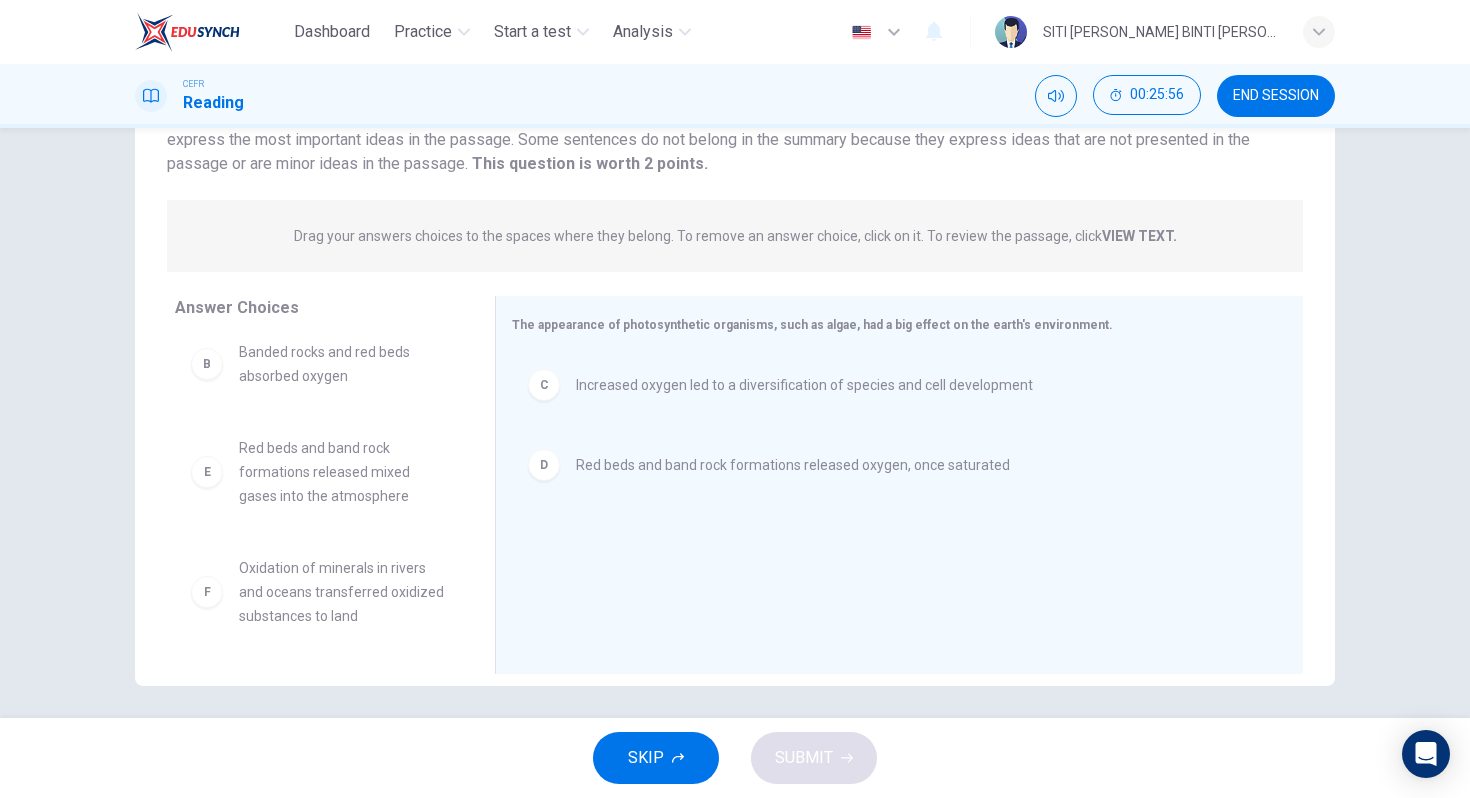 scroll, scrollTop: 132, scrollLeft: 0, axis: vertical 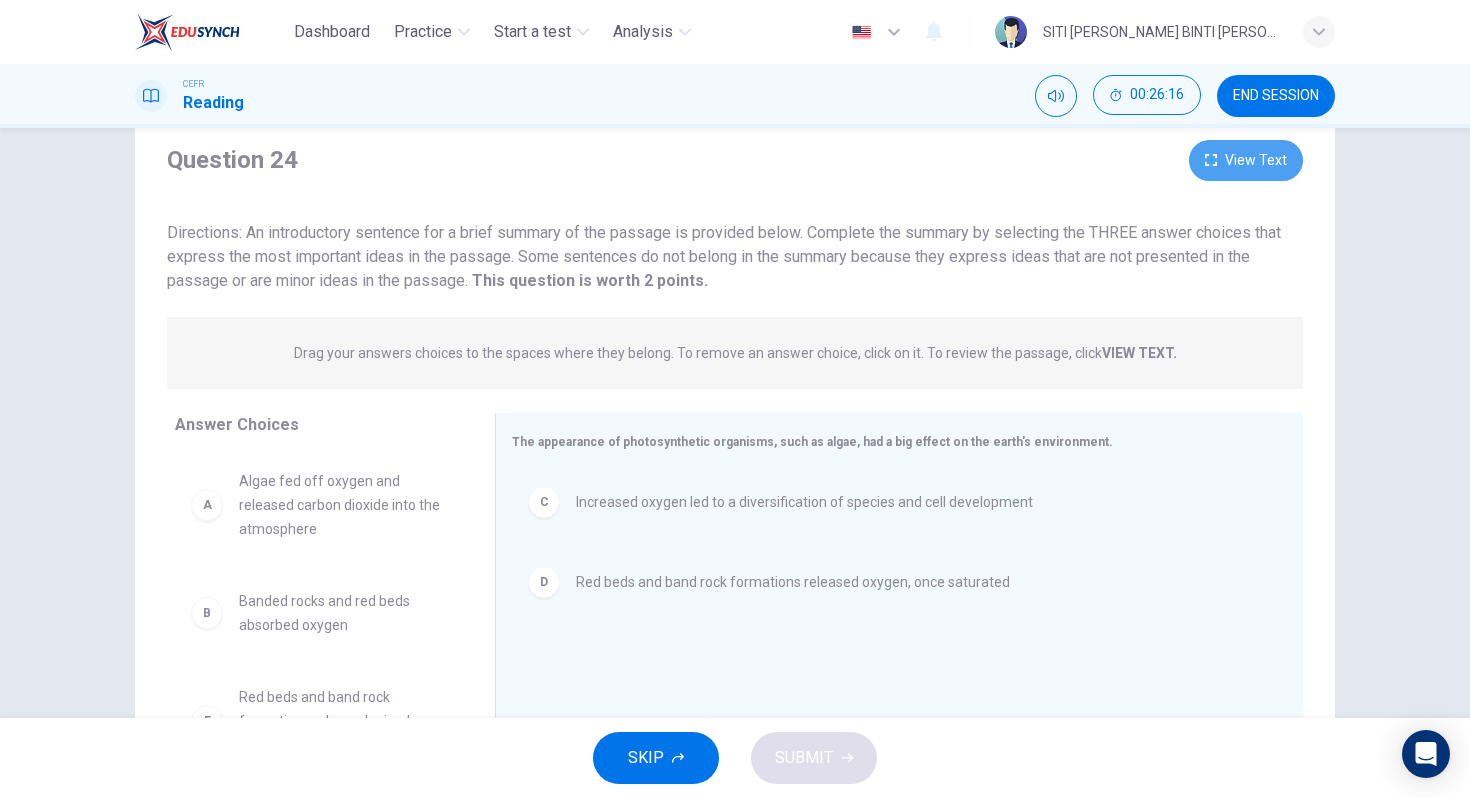 click on "View Text" at bounding box center (1246, 160) 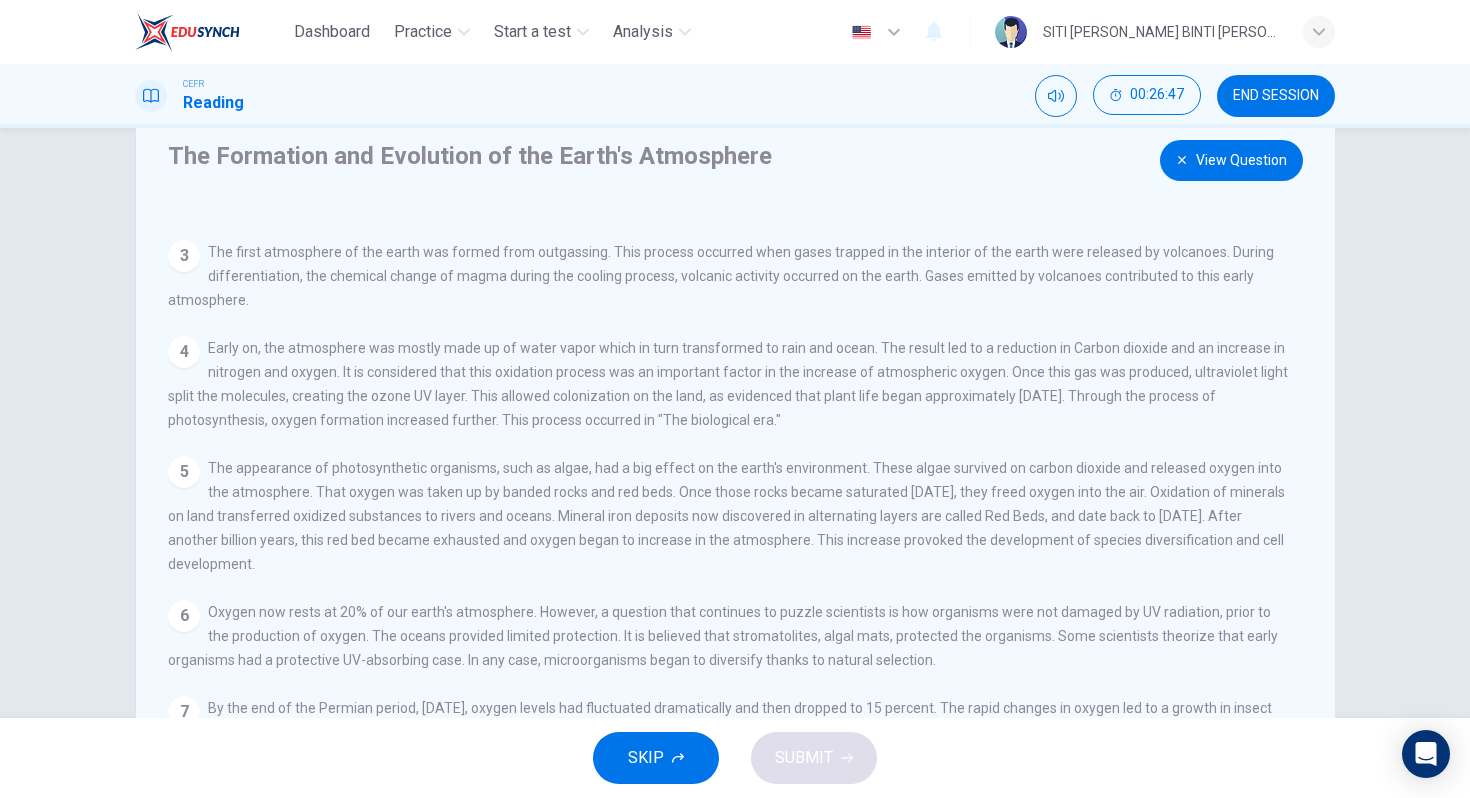 scroll, scrollTop: 168, scrollLeft: 0, axis: vertical 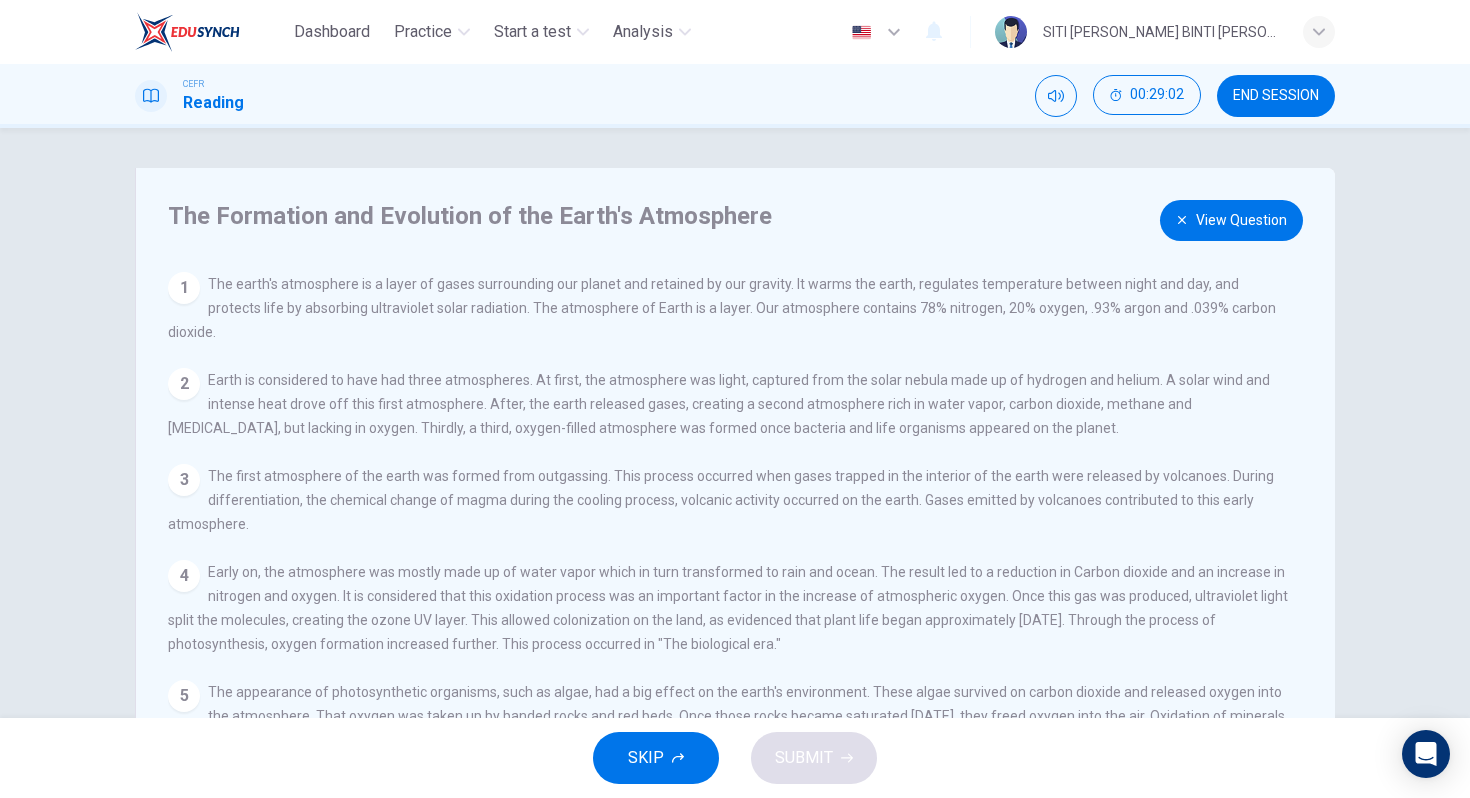 click on "View Question" at bounding box center (1231, 220) 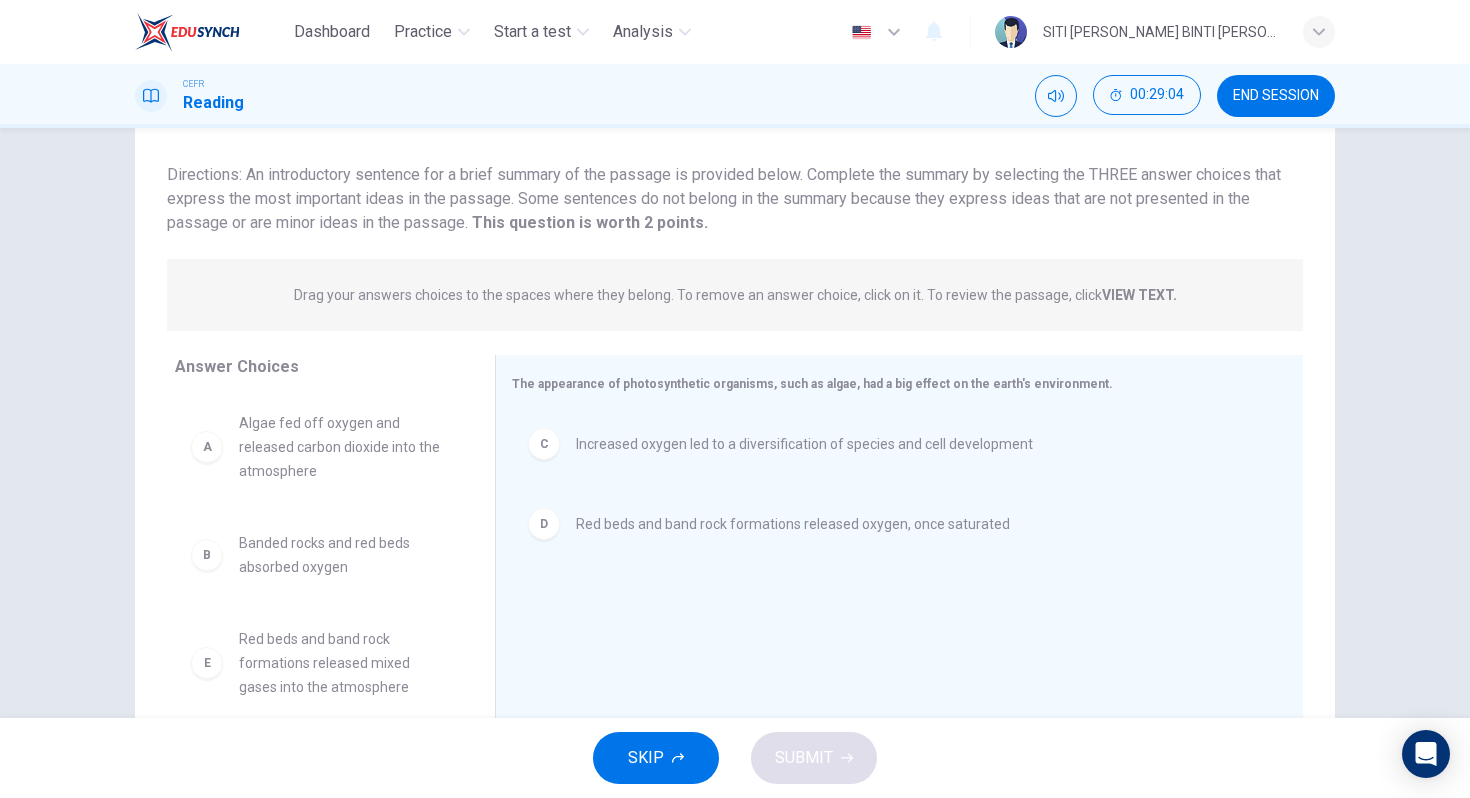 scroll, scrollTop: 68, scrollLeft: 0, axis: vertical 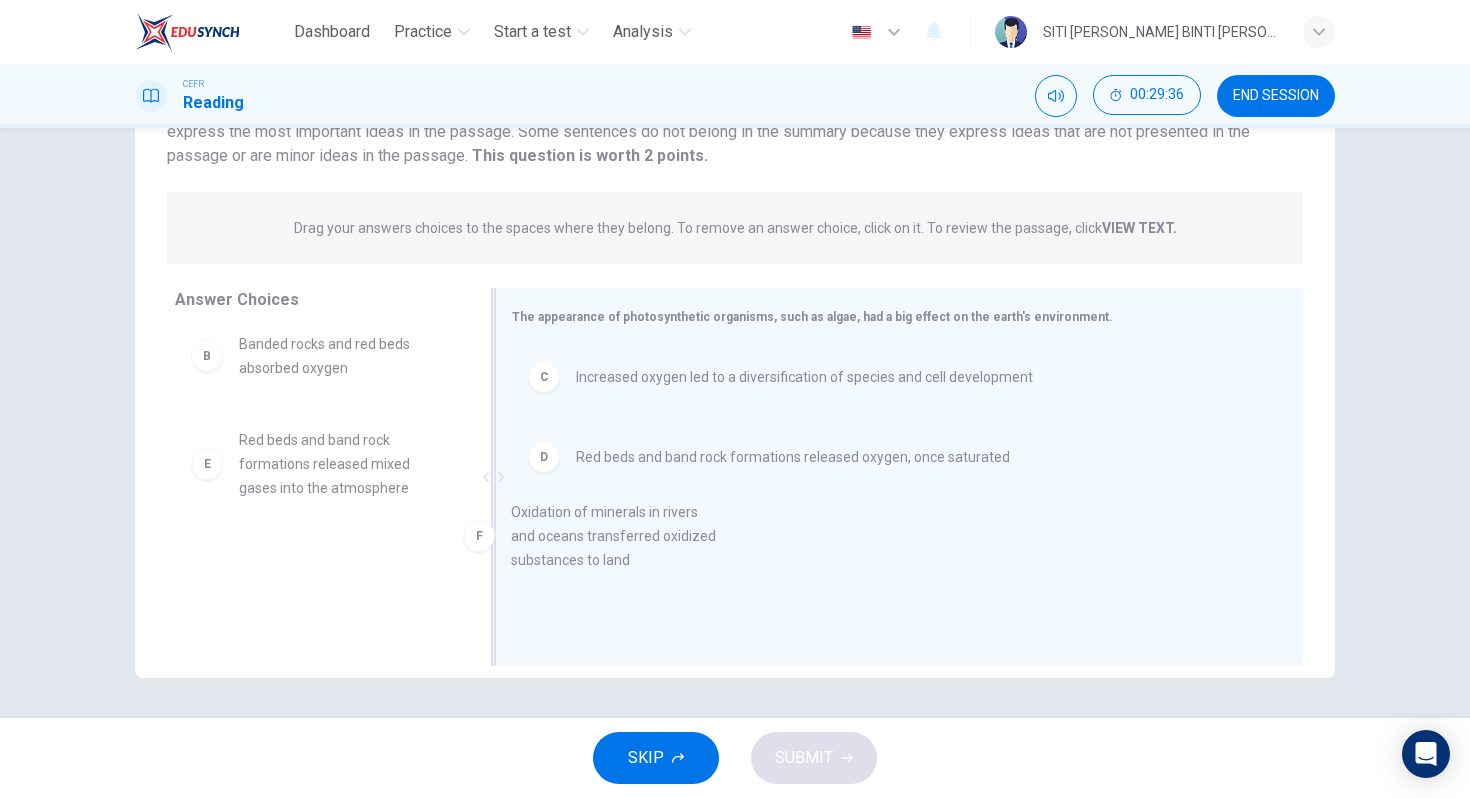drag, startPoint x: 342, startPoint y: 589, endPoint x: 733, endPoint y: 537, distance: 394.44266 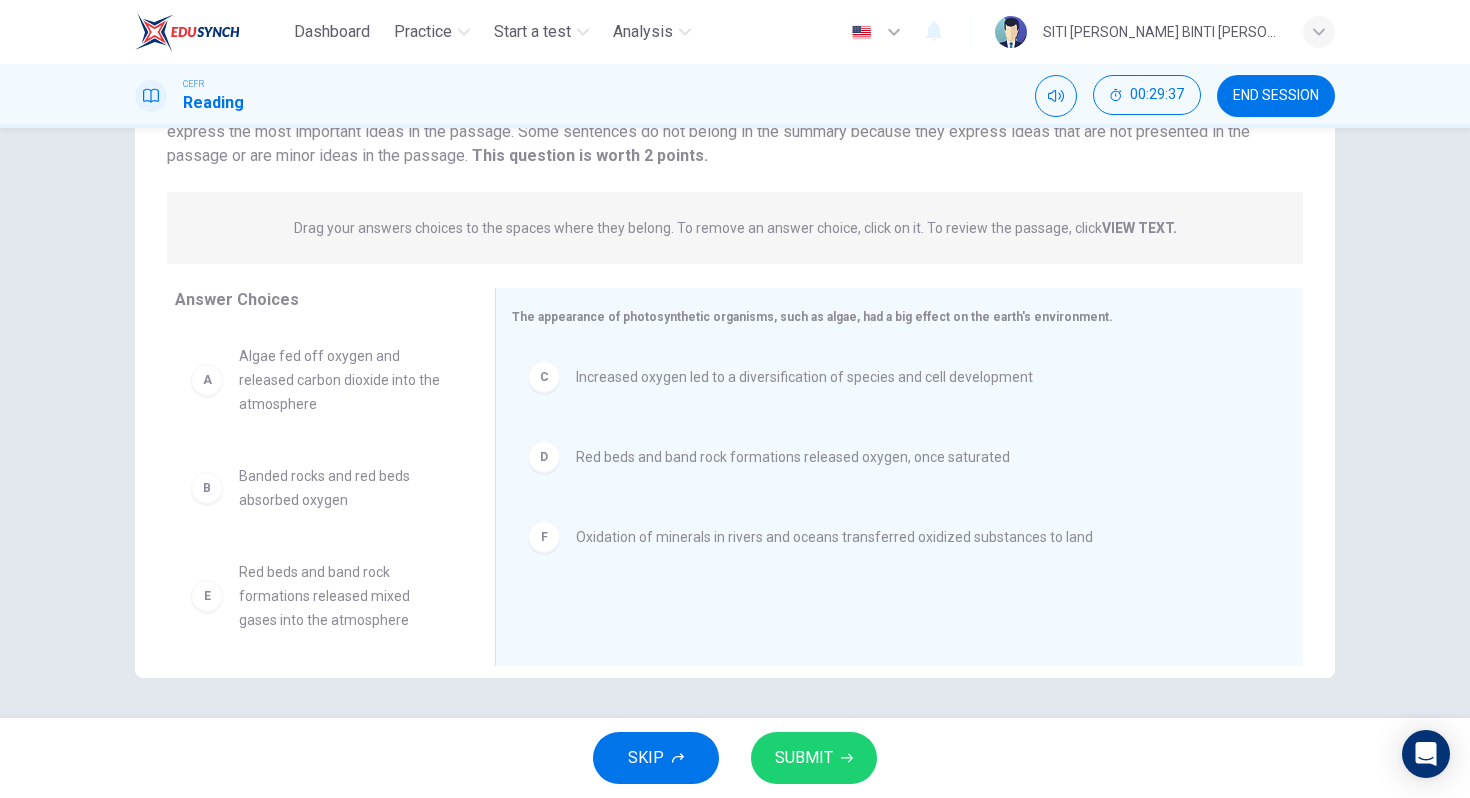 scroll, scrollTop: 12, scrollLeft: 0, axis: vertical 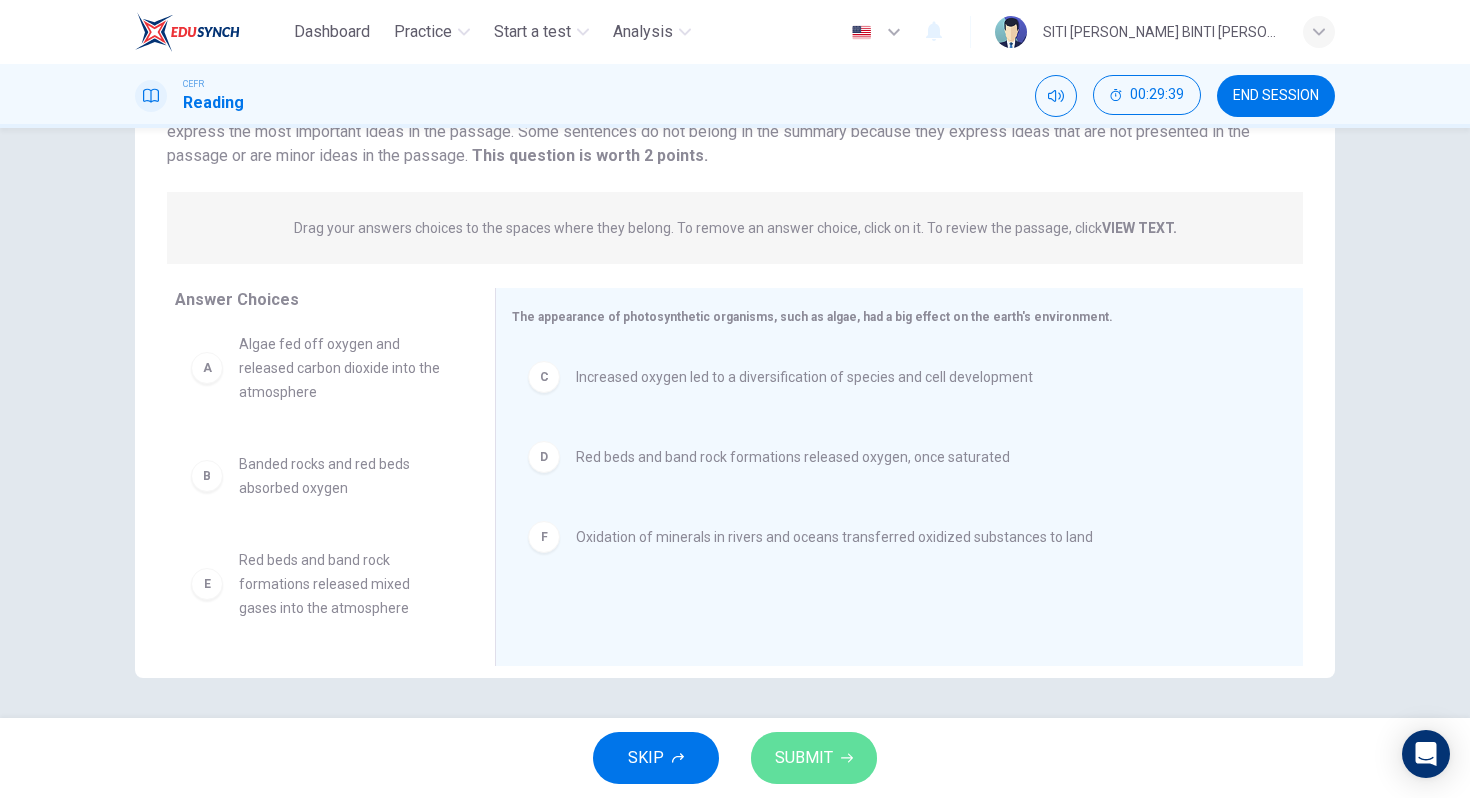 click on "SUBMIT" at bounding box center (814, 758) 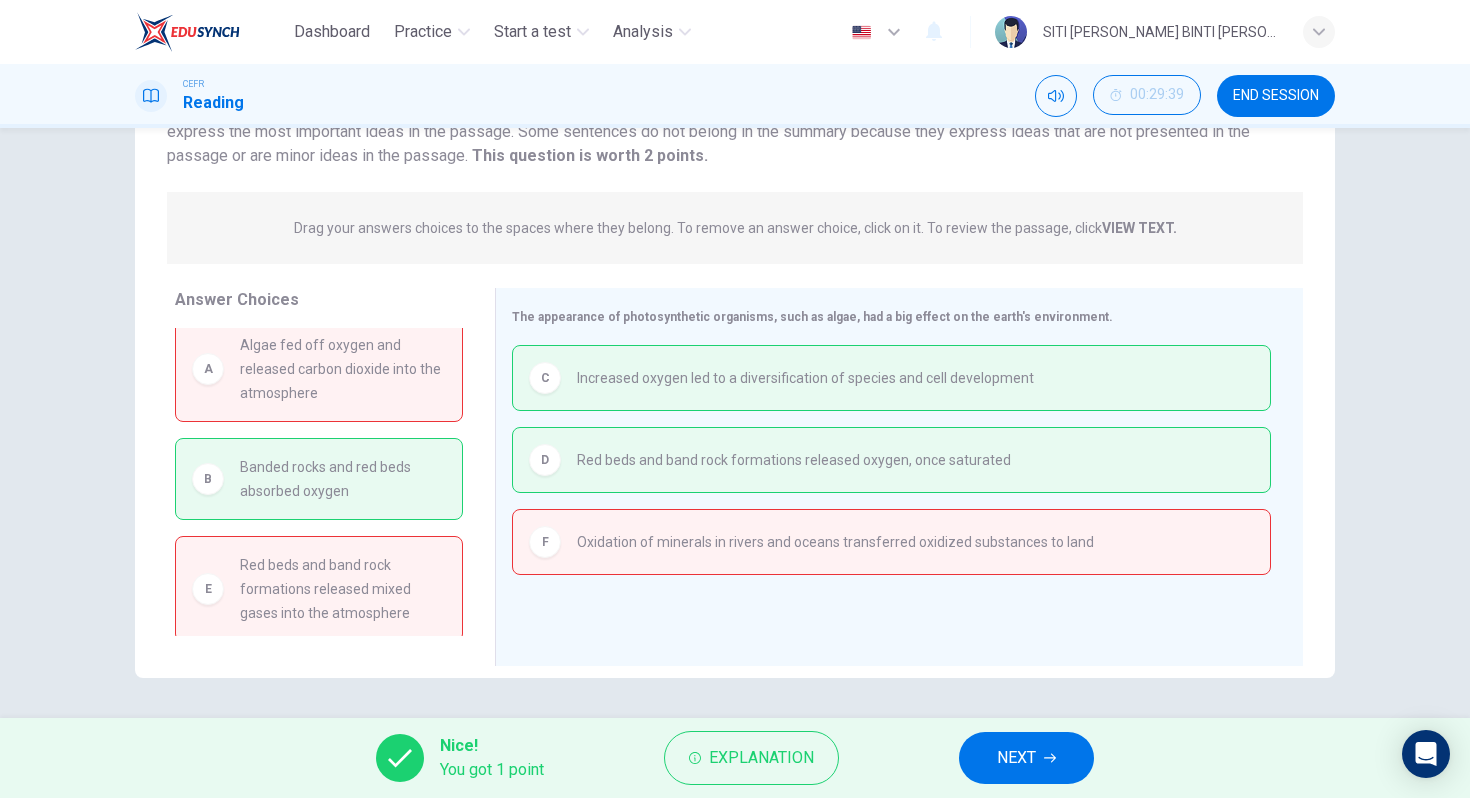 scroll, scrollTop: 0, scrollLeft: 0, axis: both 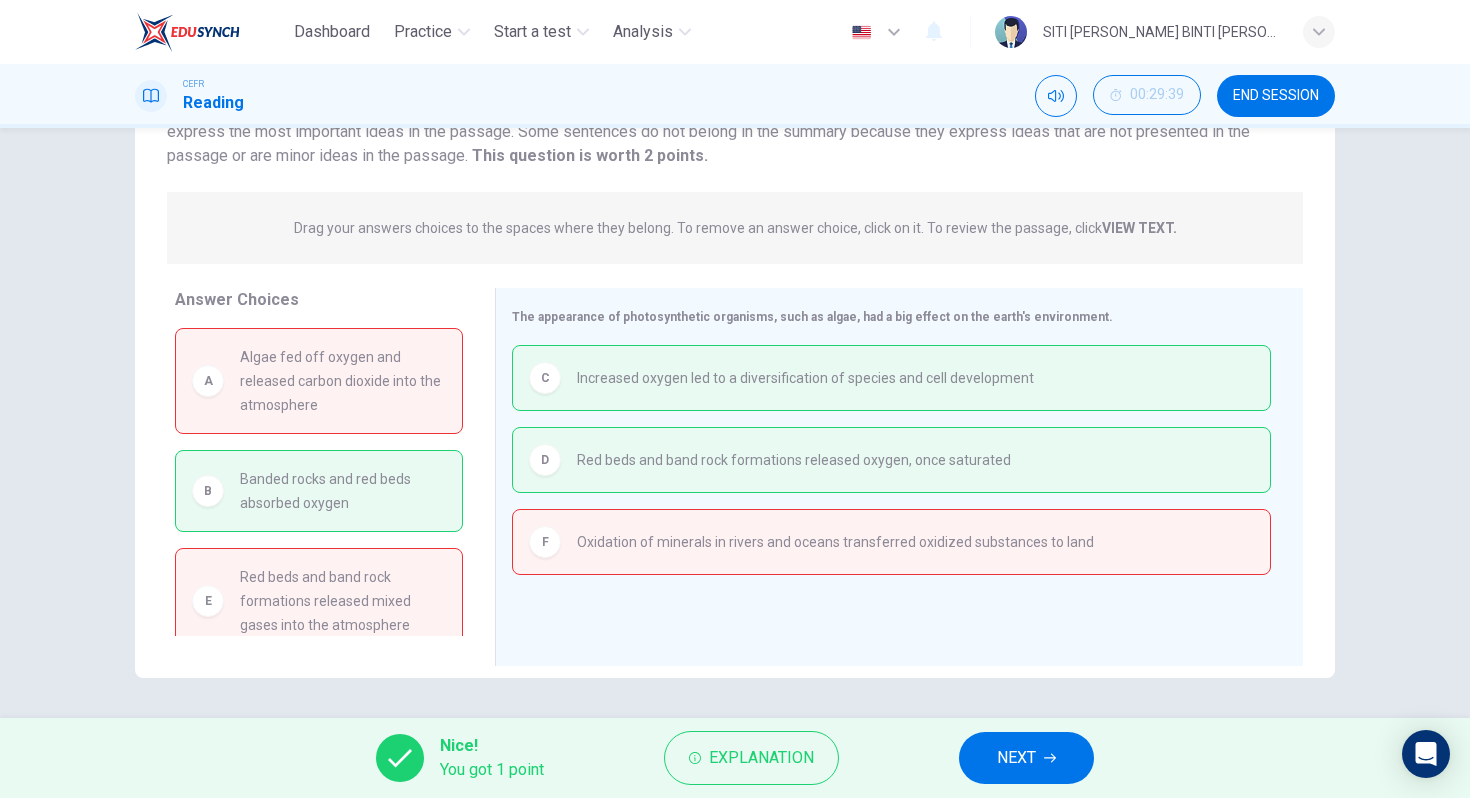 click on "NEXT" at bounding box center [1016, 758] 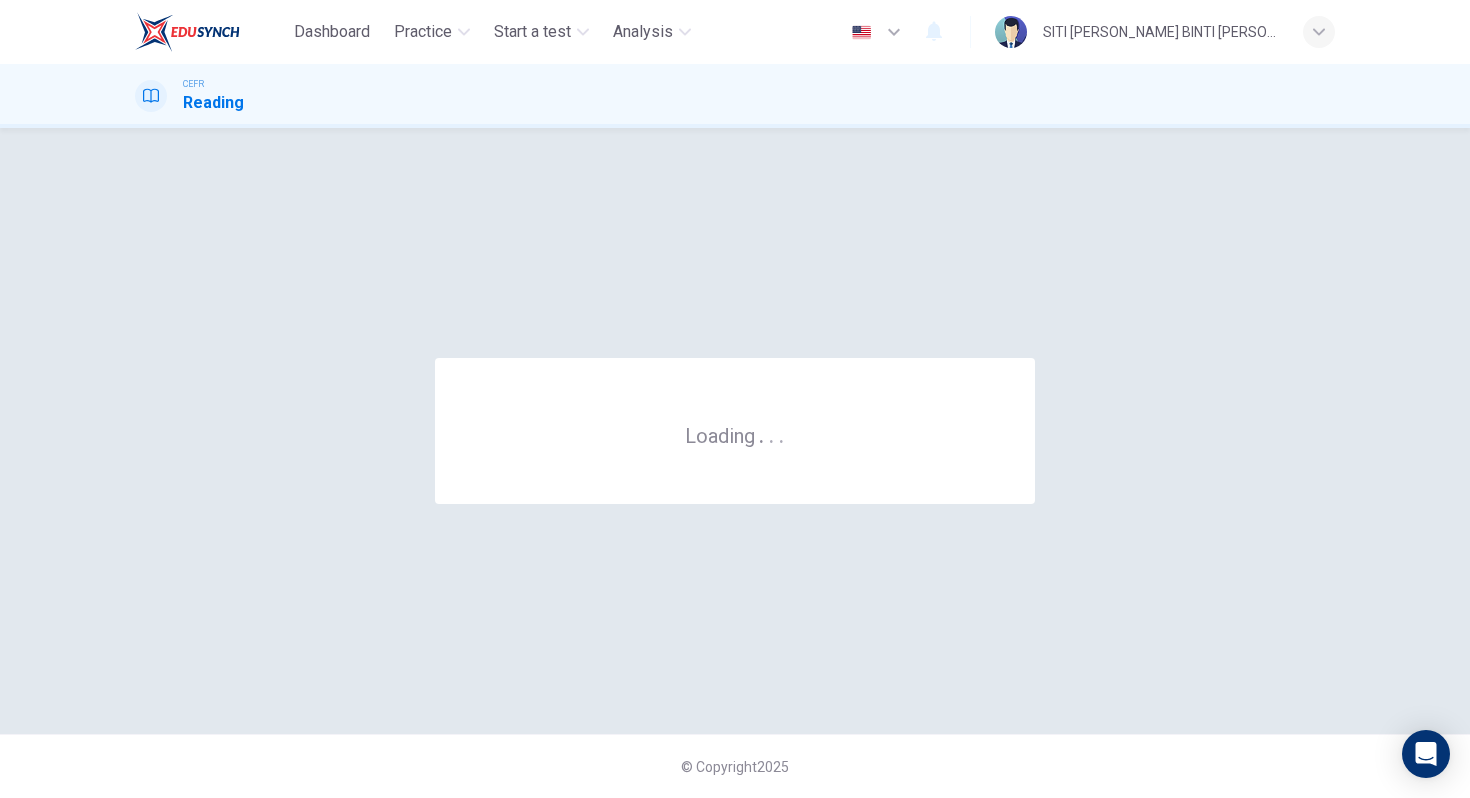 scroll, scrollTop: 0, scrollLeft: 0, axis: both 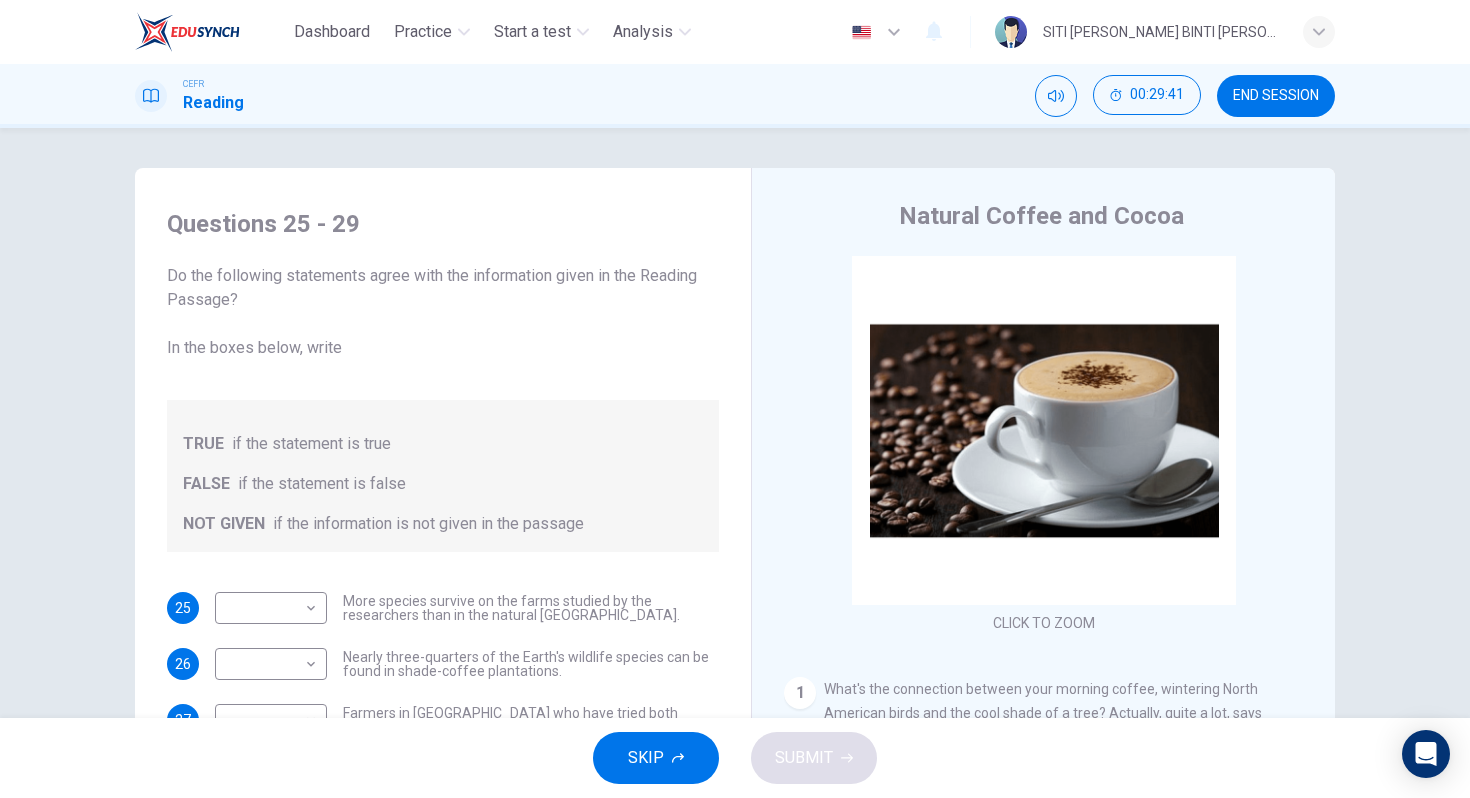 click on "END SESSION" at bounding box center (1276, 96) 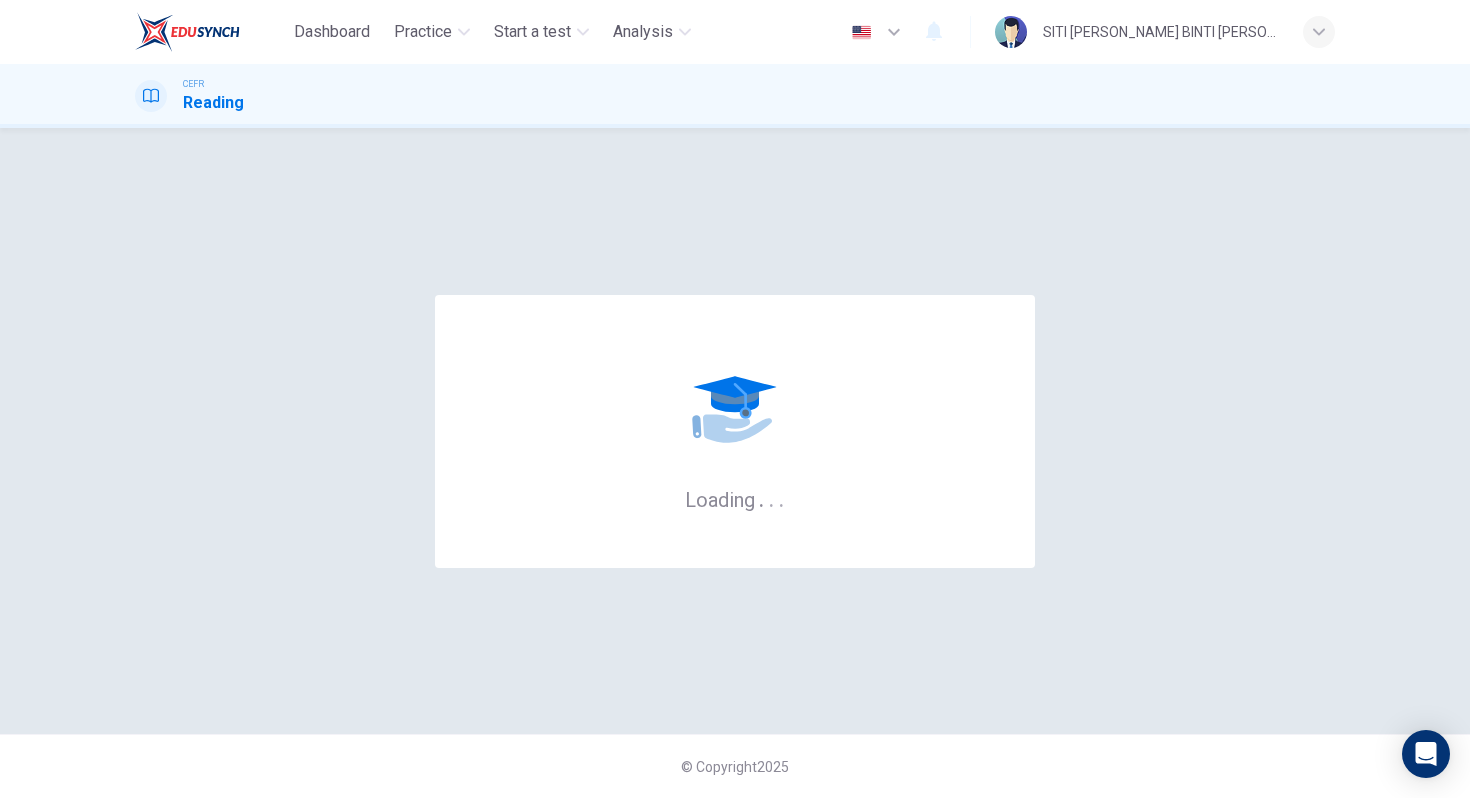 scroll, scrollTop: 0, scrollLeft: 0, axis: both 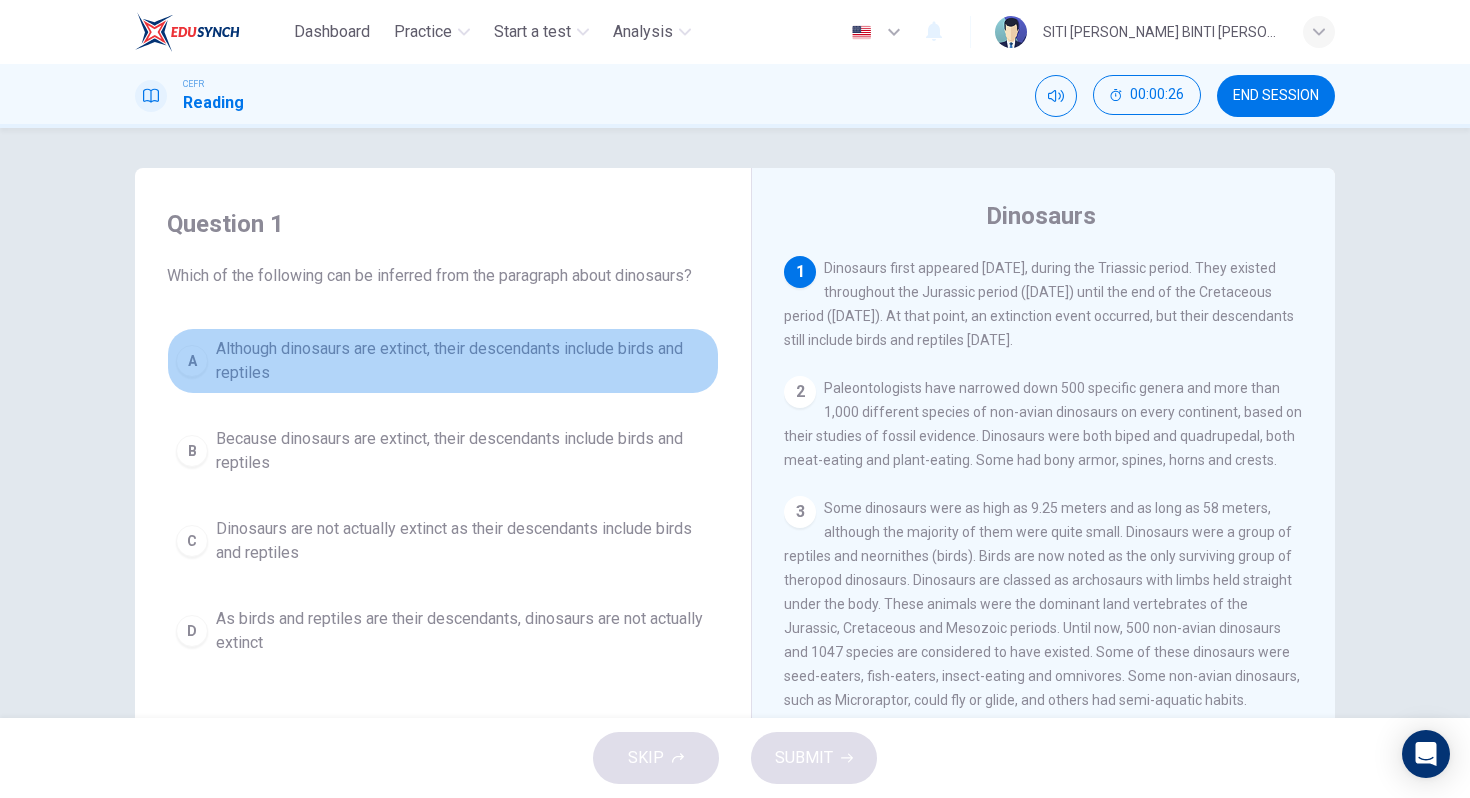 click on "Although dinosaurs are extinct, their descendants include birds and reptiles" at bounding box center (463, 361) 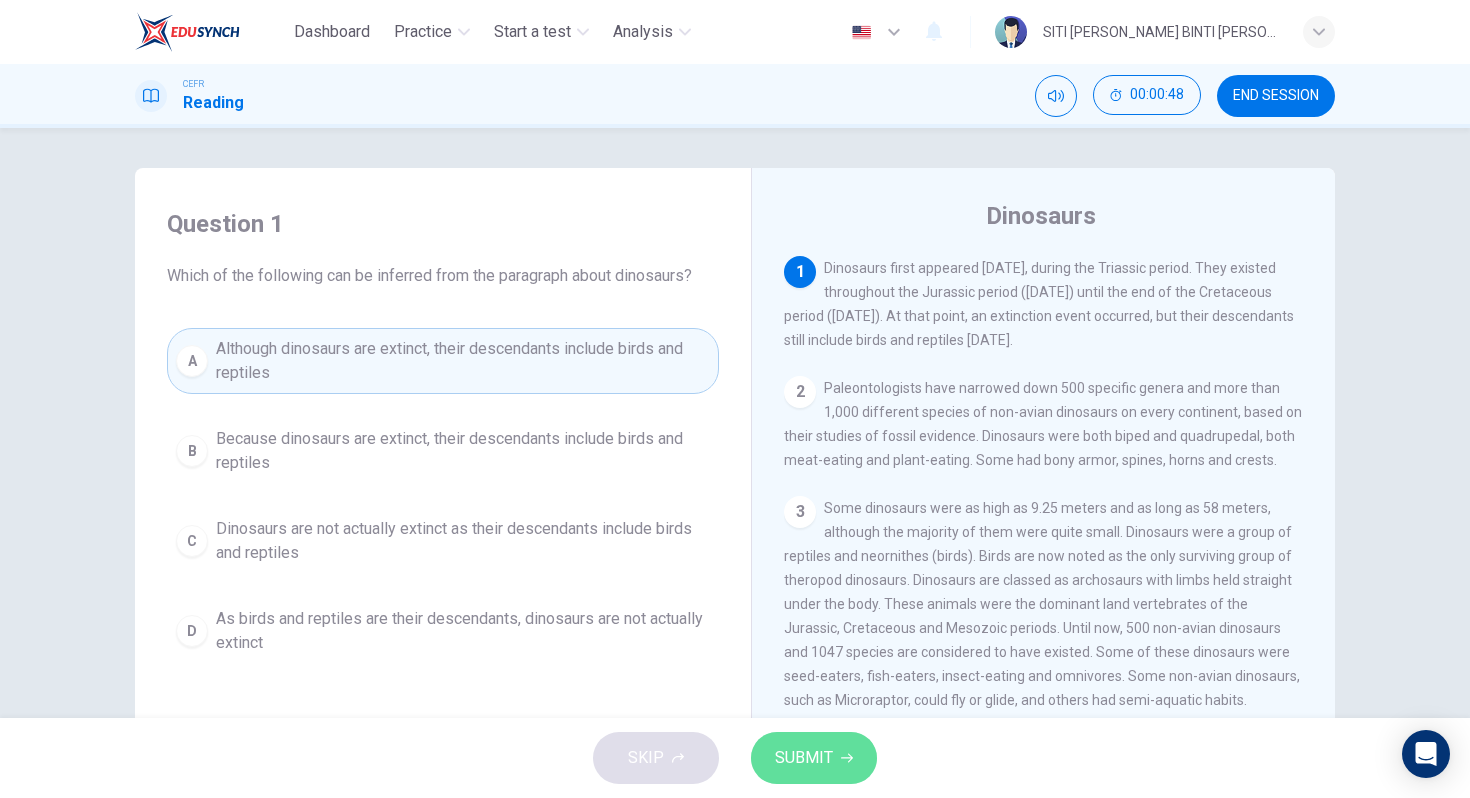 click on "SUBMIT" at bounding box center (804, 758) 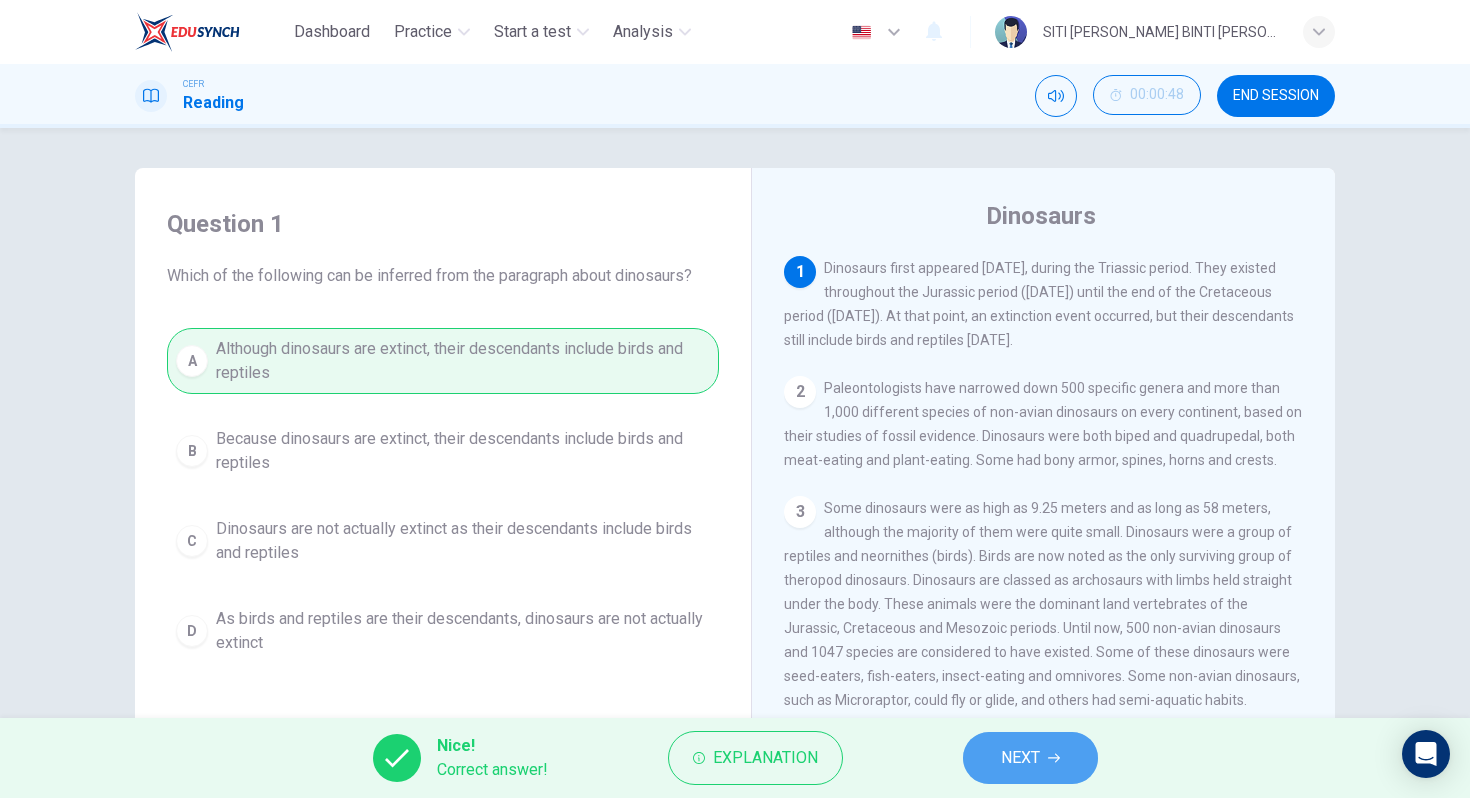 click 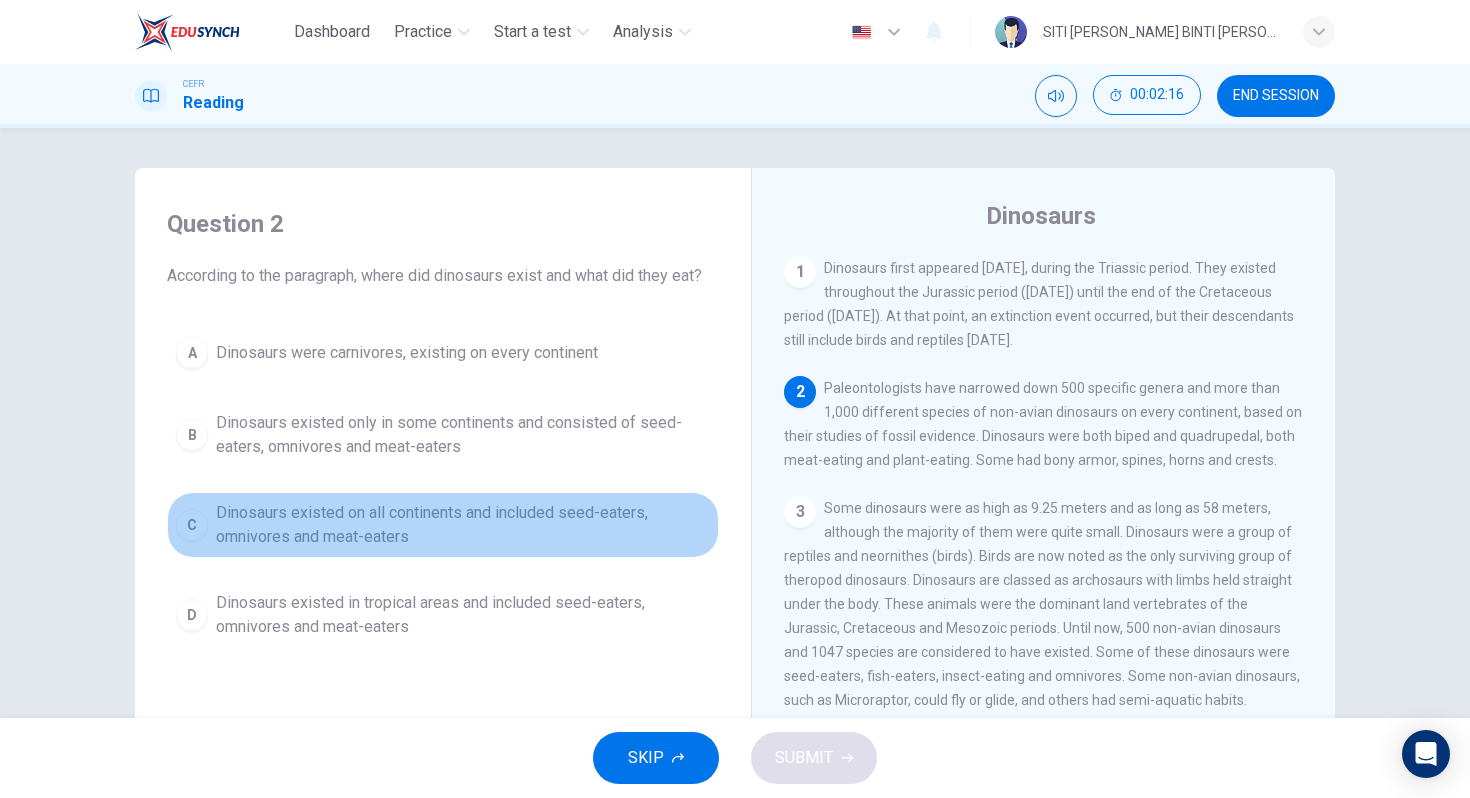 click on "Dinosaurs existed on all continents and included seed-eaters, omnivores and meat-eaters" at bounding box center (463, 525) 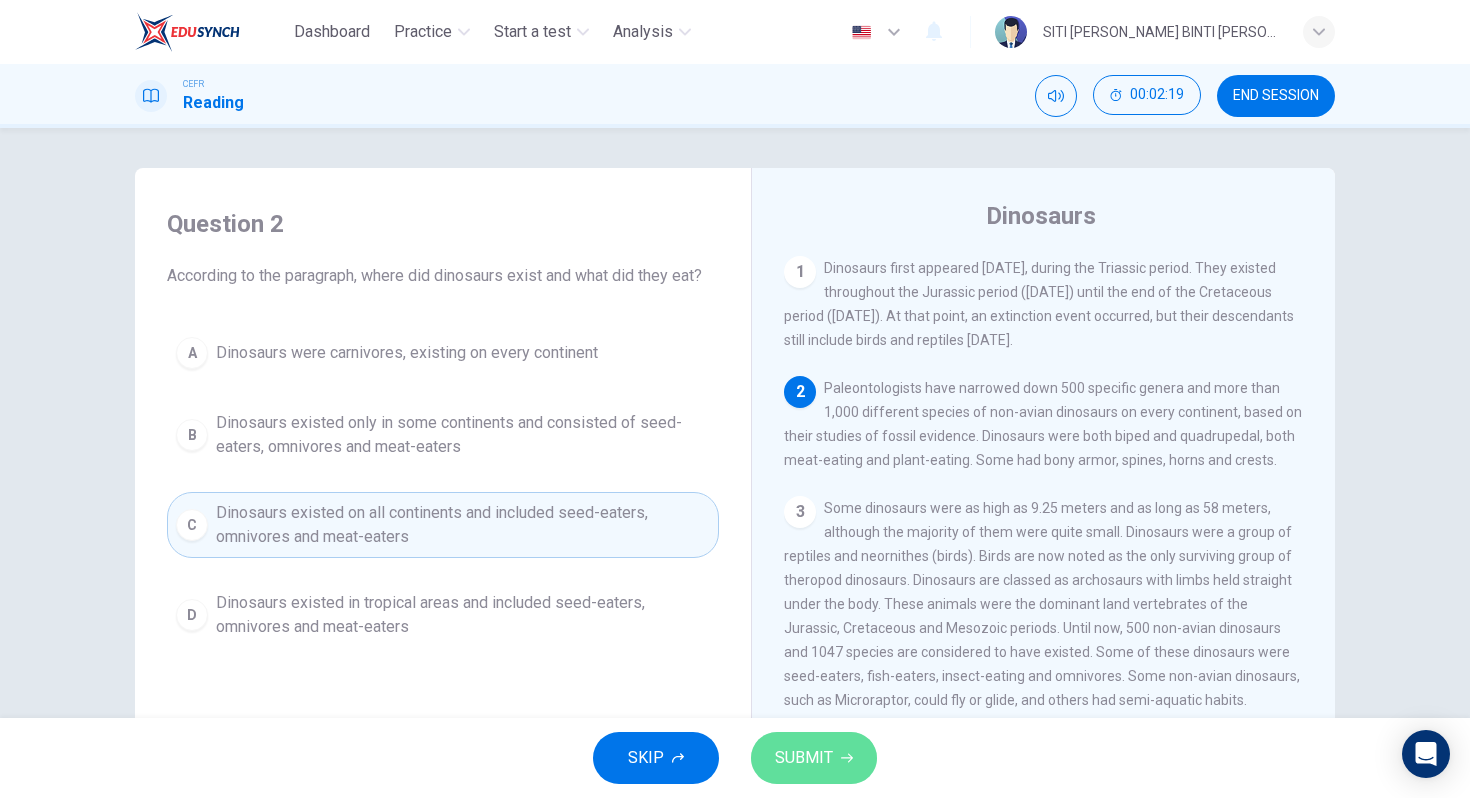 click on "SUBMIT" at bounding box center (804, 758) 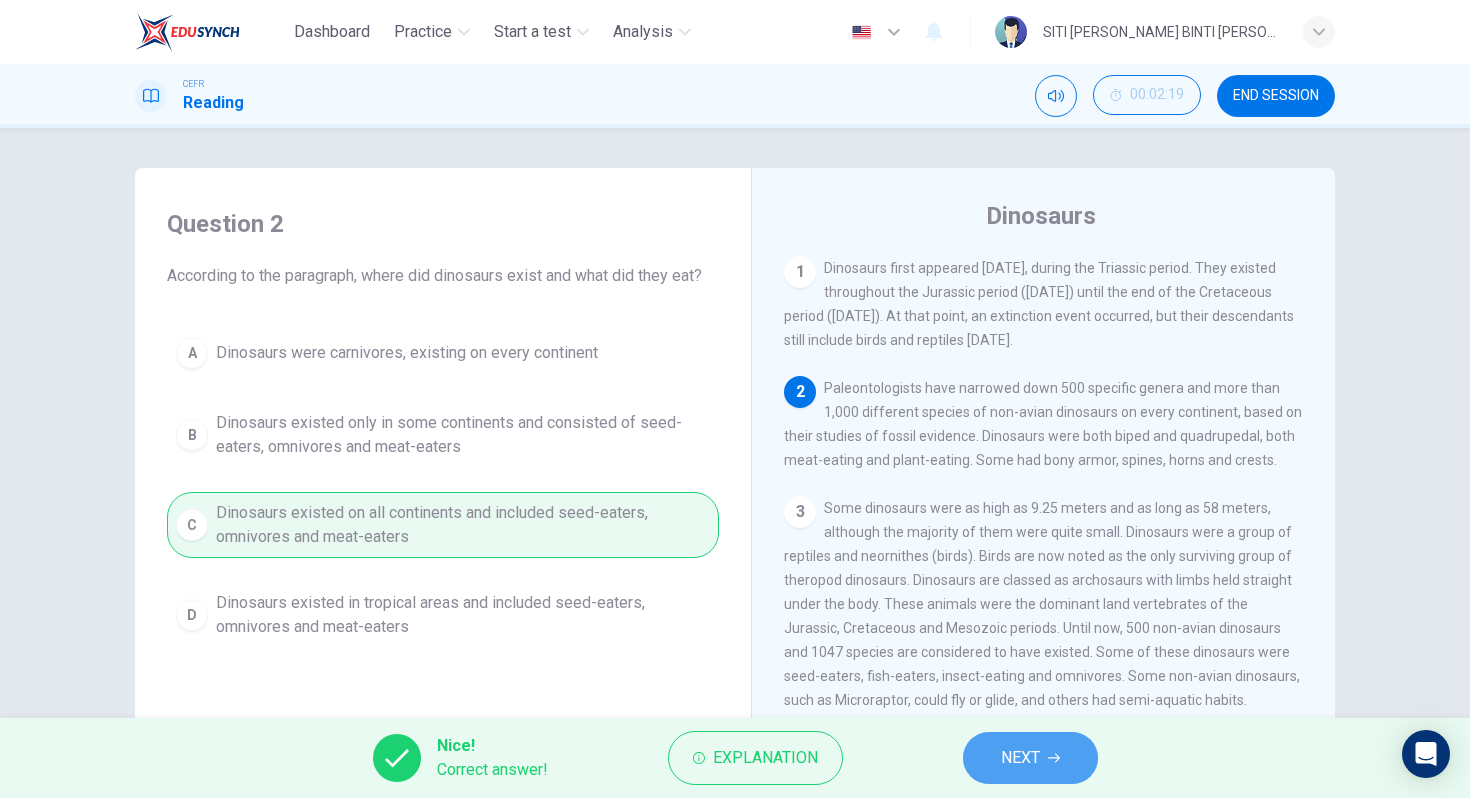 click on "NEXT" at bounding box center [1020, 758] 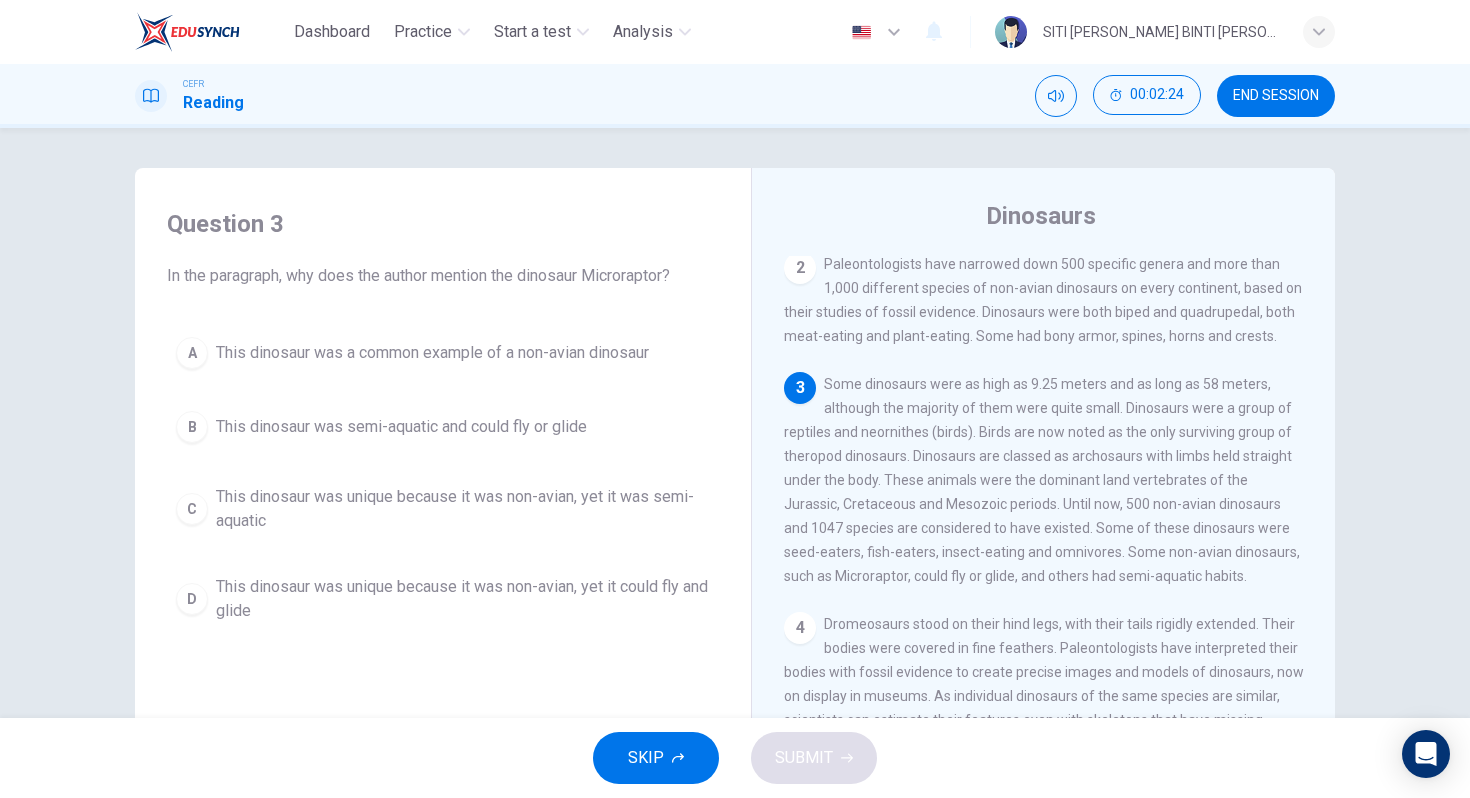 scroll, scrollTop: 130, scrollLeft: 0, axis: vertical 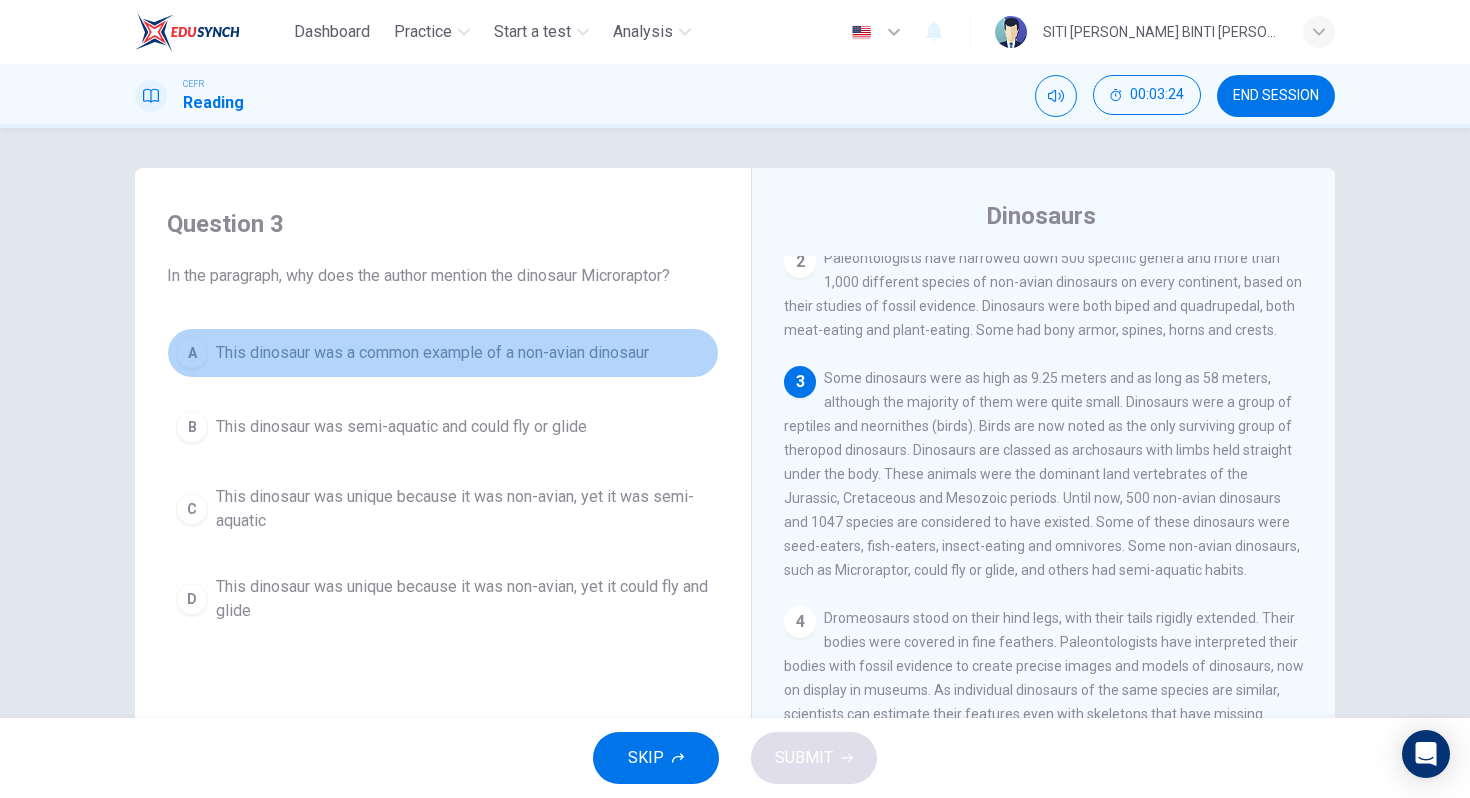 click on "This dinosaur was a common example of a non-avian dinosaur" at bounding box center [432, 353] 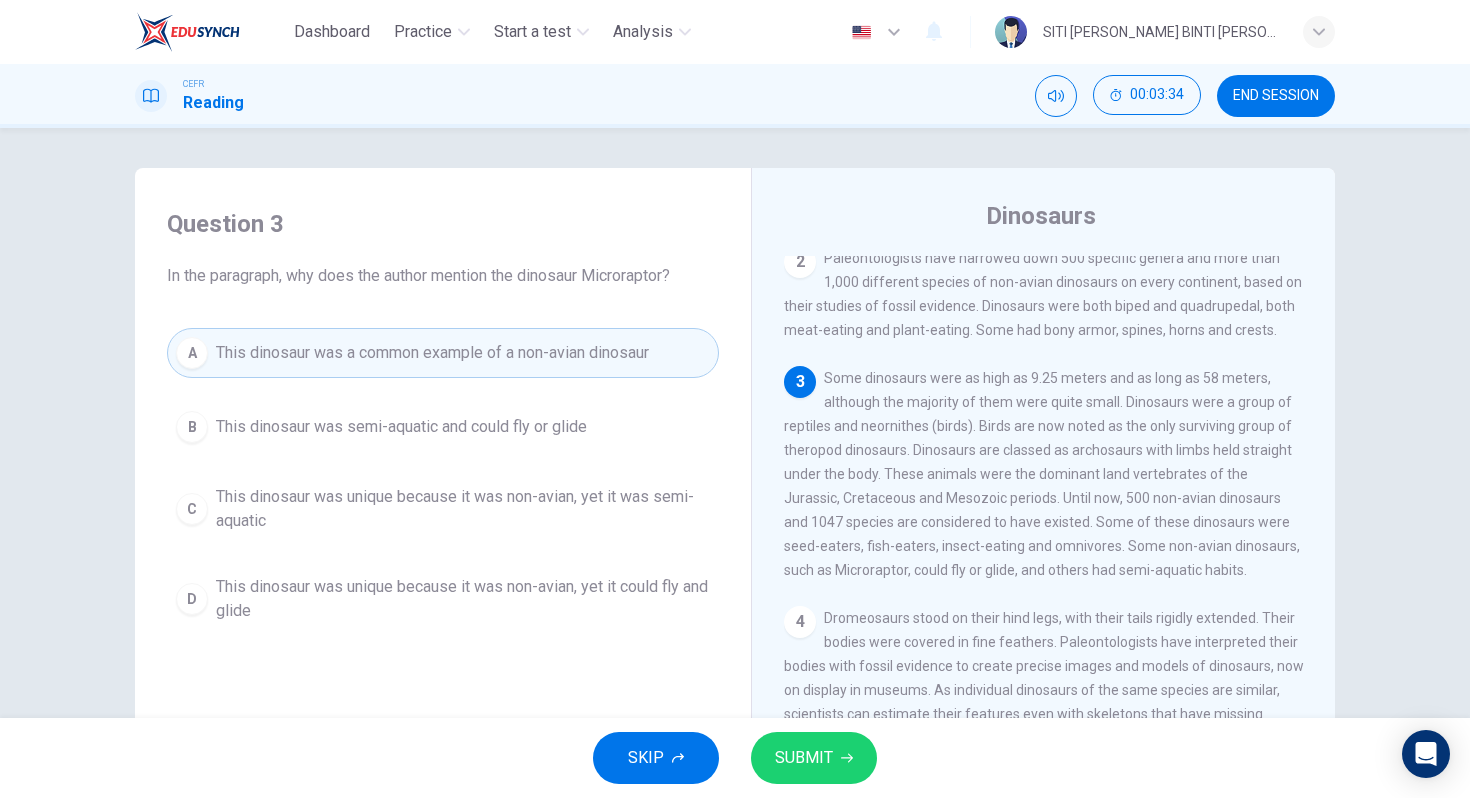 click on "This dinosaur was unique because it was non-avian, yet it could fly and glide" at bounding box center (463, 599) 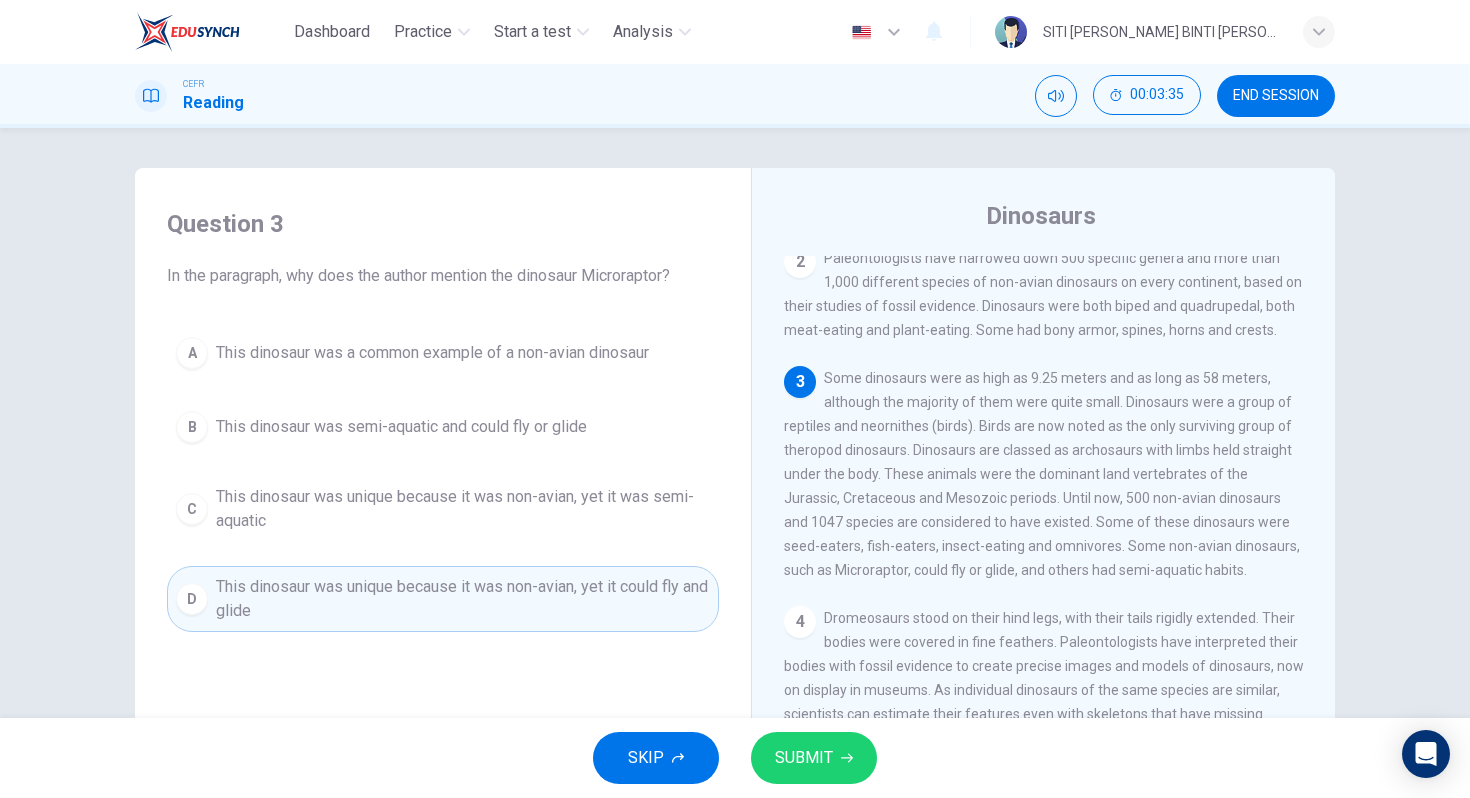 click on "SUBMIT" at bounding box center [804, 758] 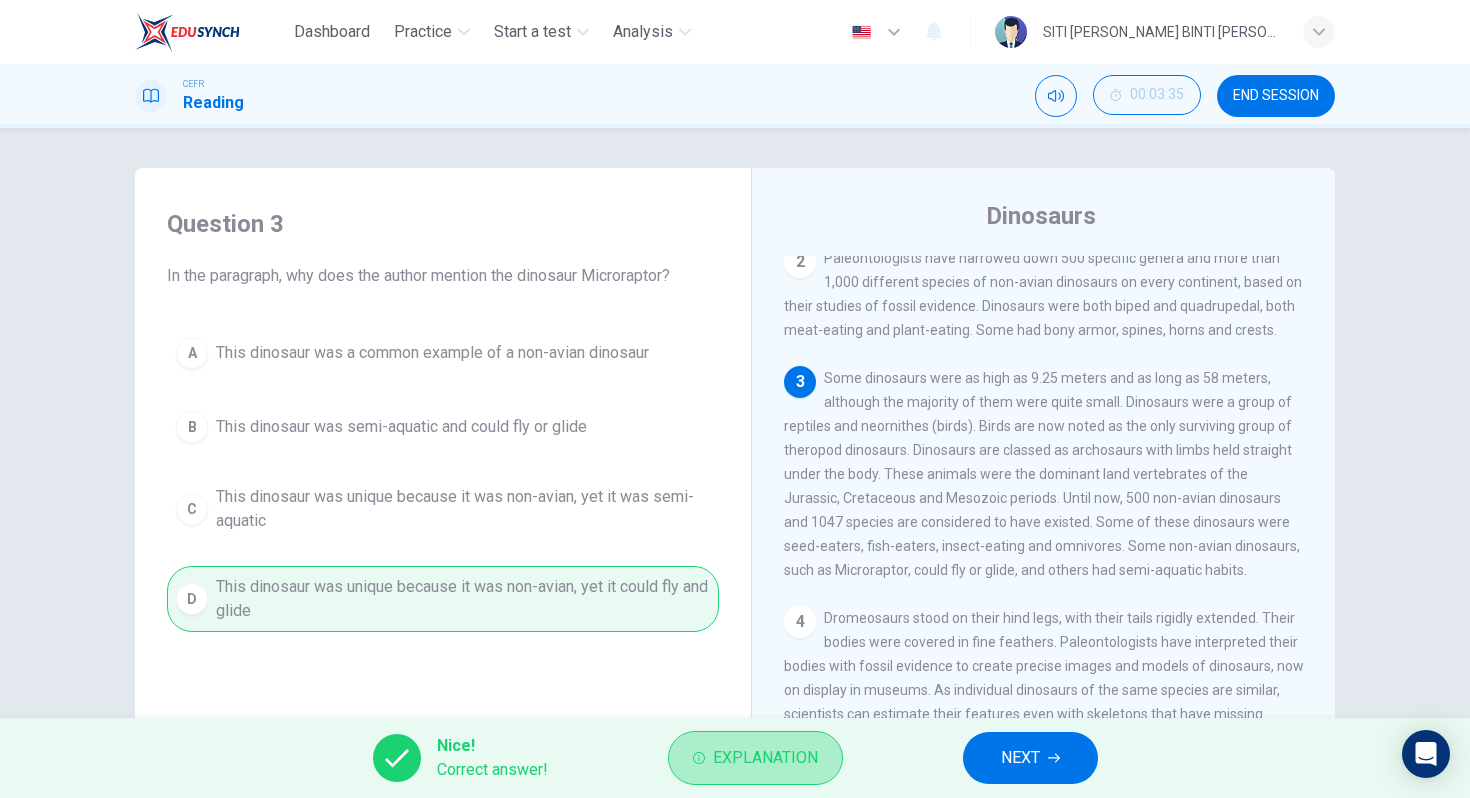 click on "Explanation" at bounding box center (765, 758) 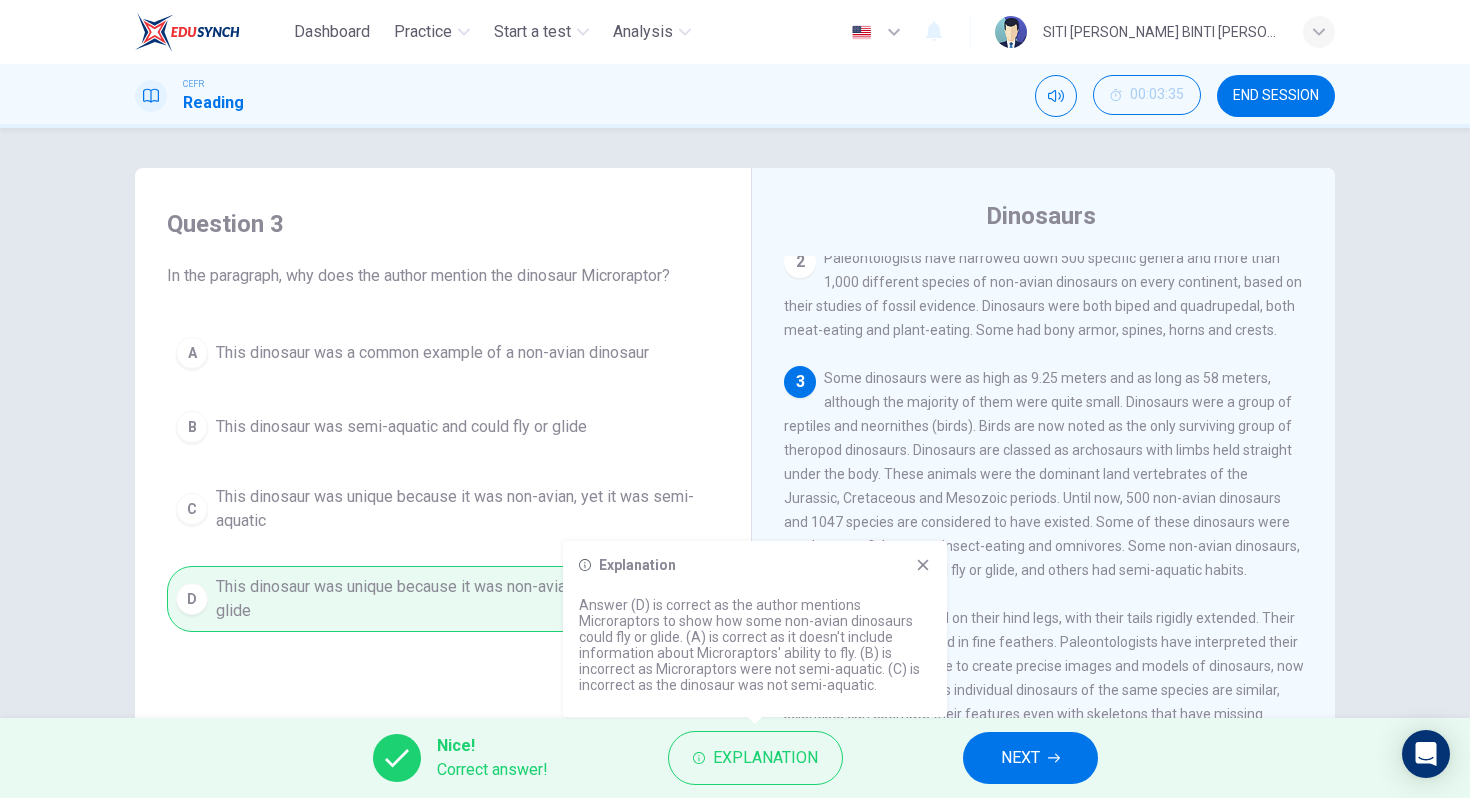 click on "NEXT" at bounding box center [1030, 758] 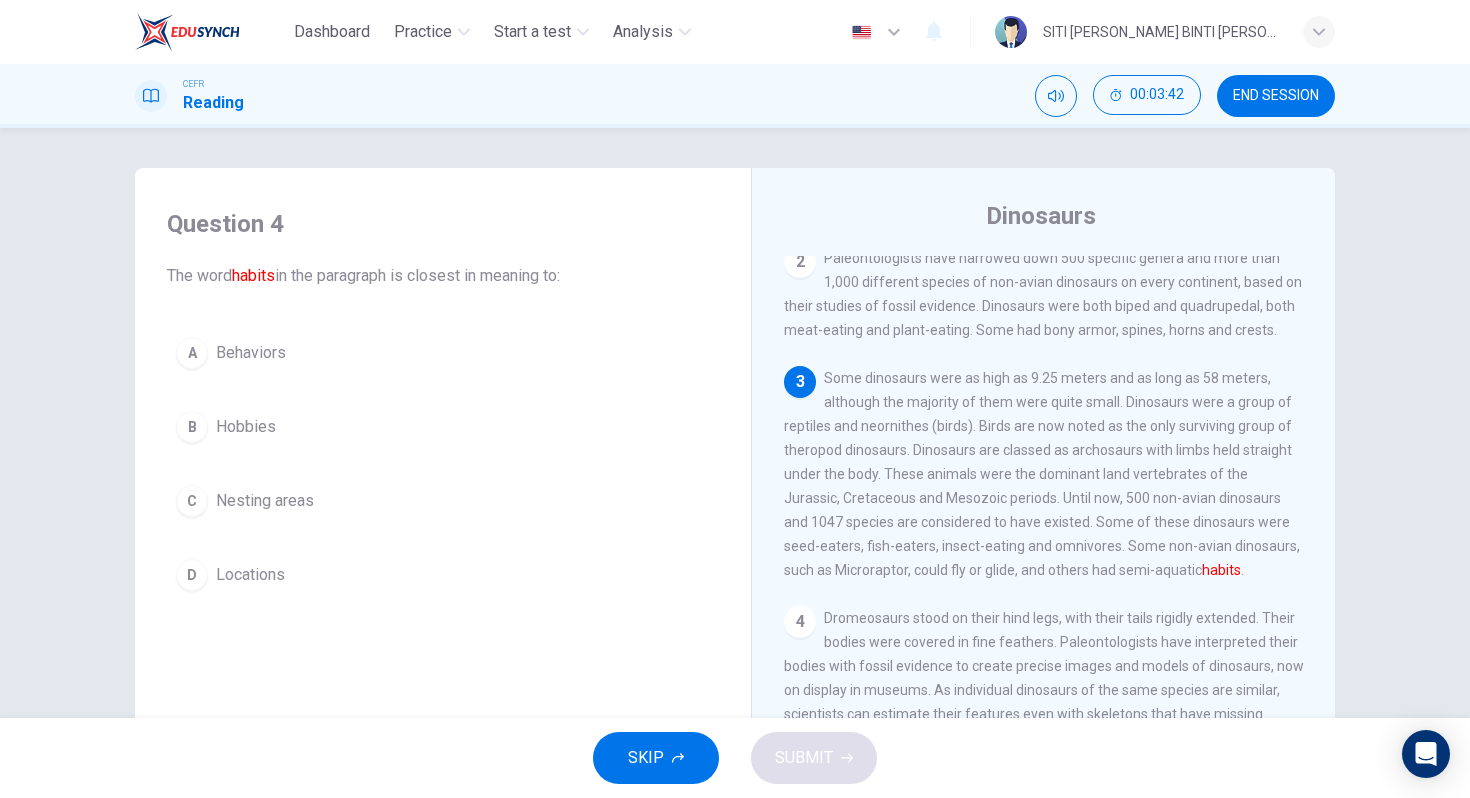 click on "A Behaviors B Hobbies C Nesting areas D Locations" at bounding box center [443, 464] 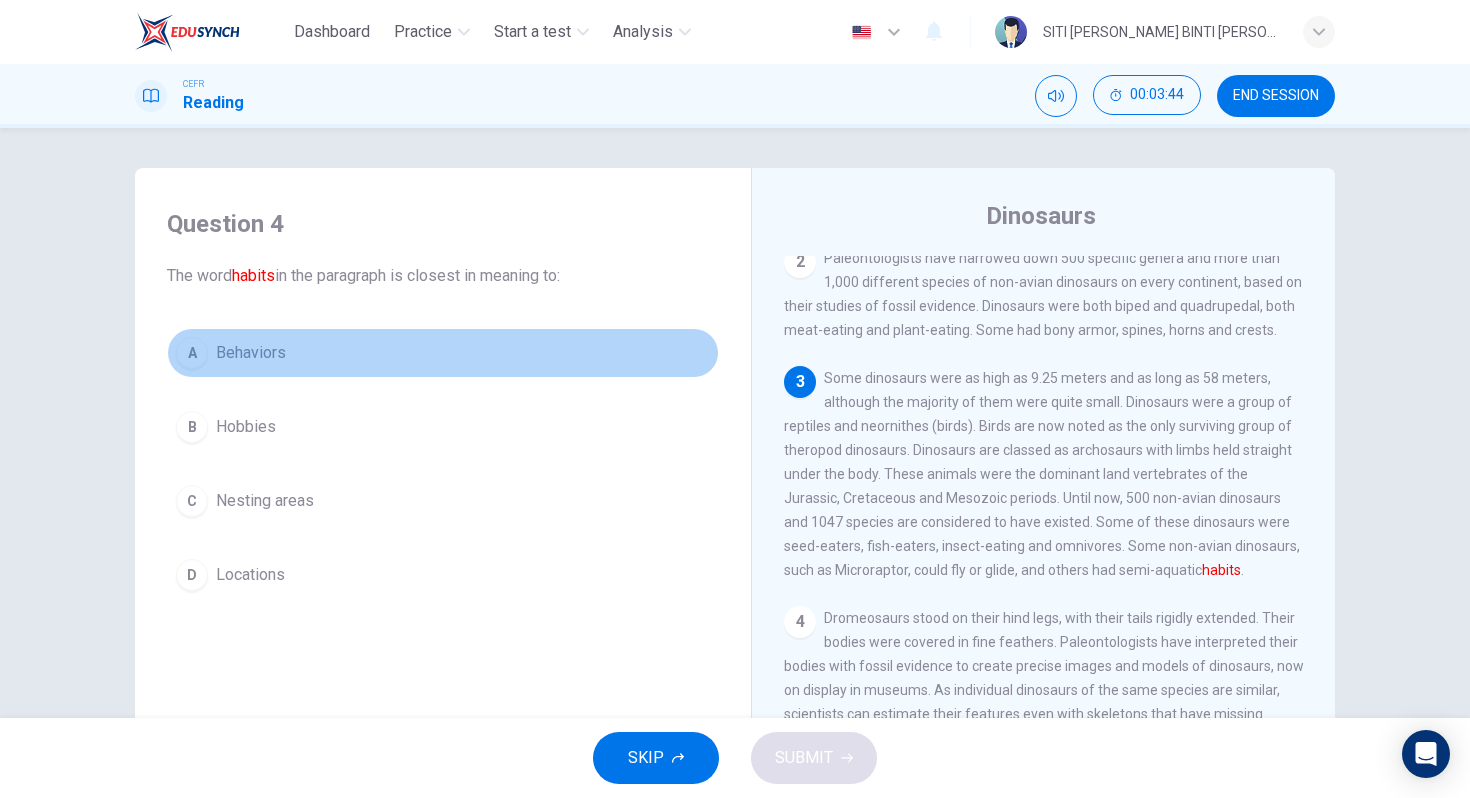 click on "Behaviors" at bounding box center (251, 353) 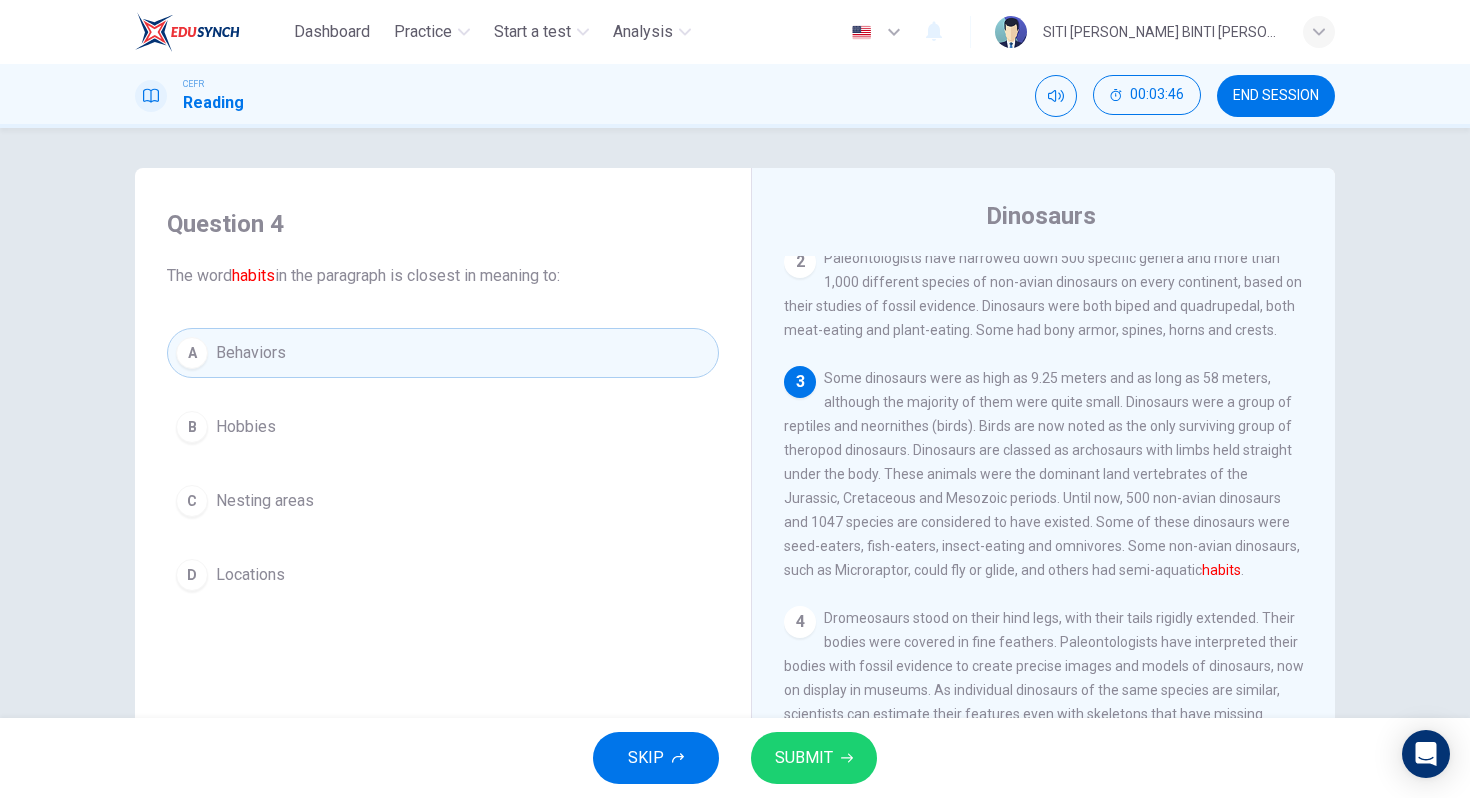 click on "SUBMIT" at bounding box center [814, 758] 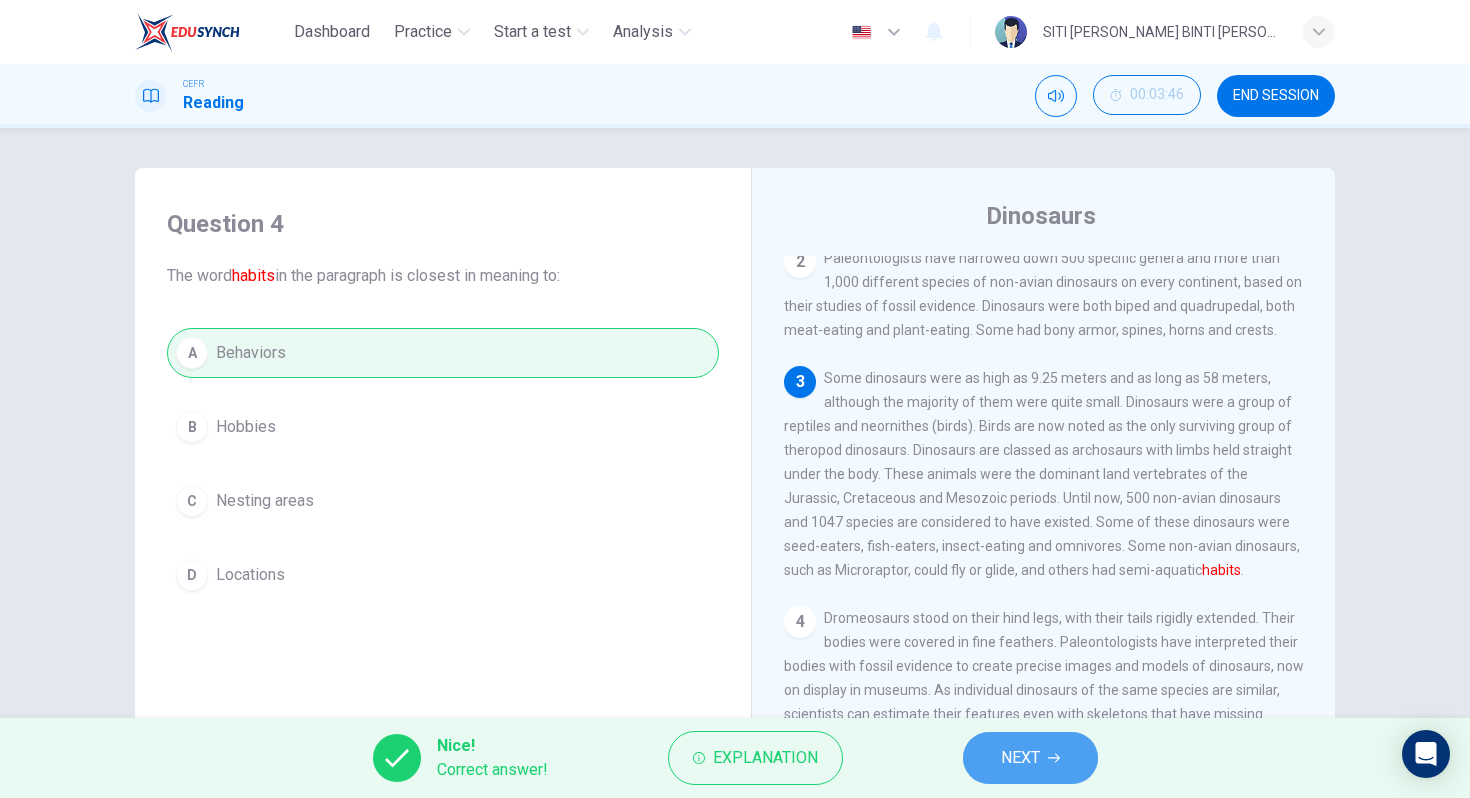 click 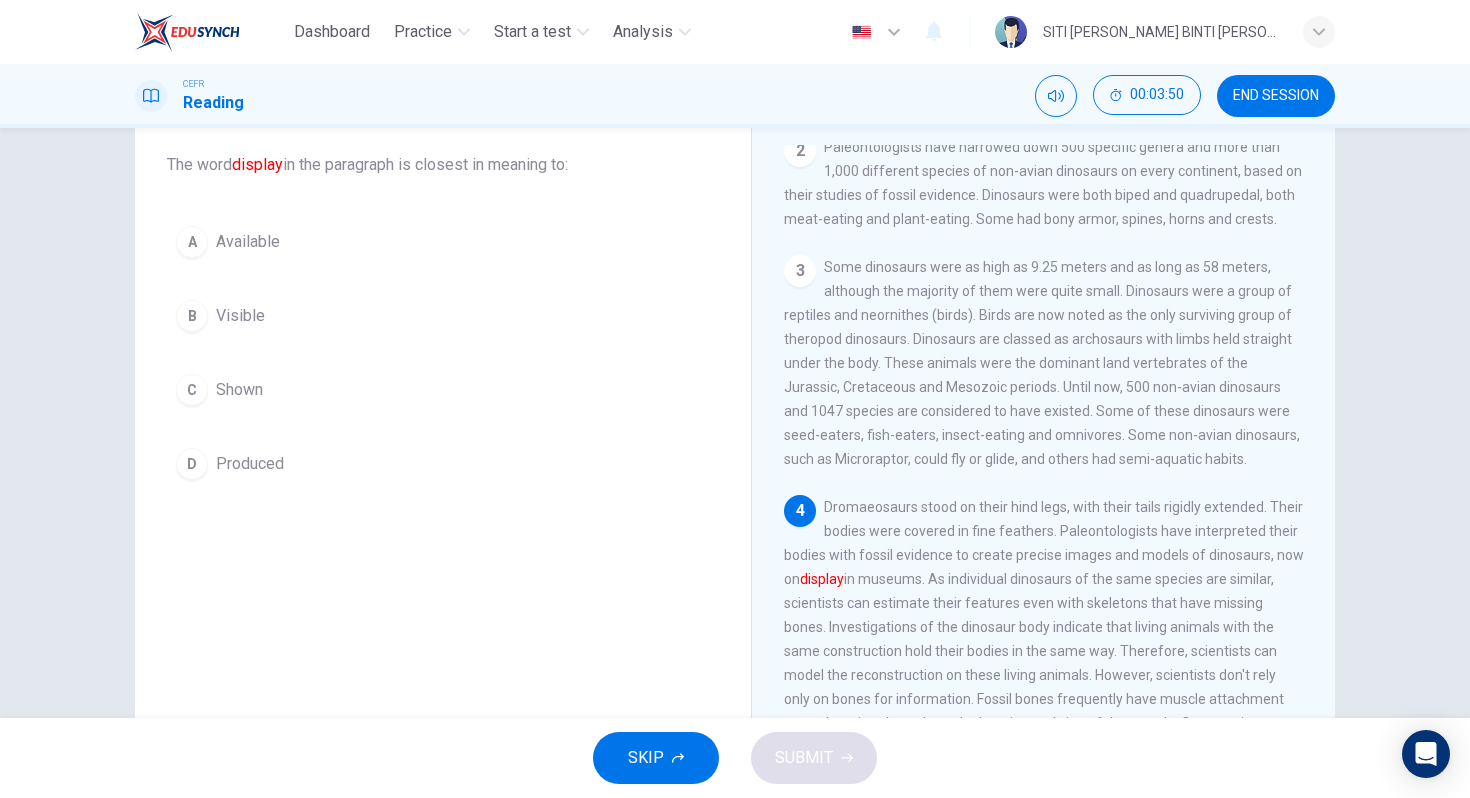 scroll, scrollTop: 124, scrollLeft: 0, axis: vertical 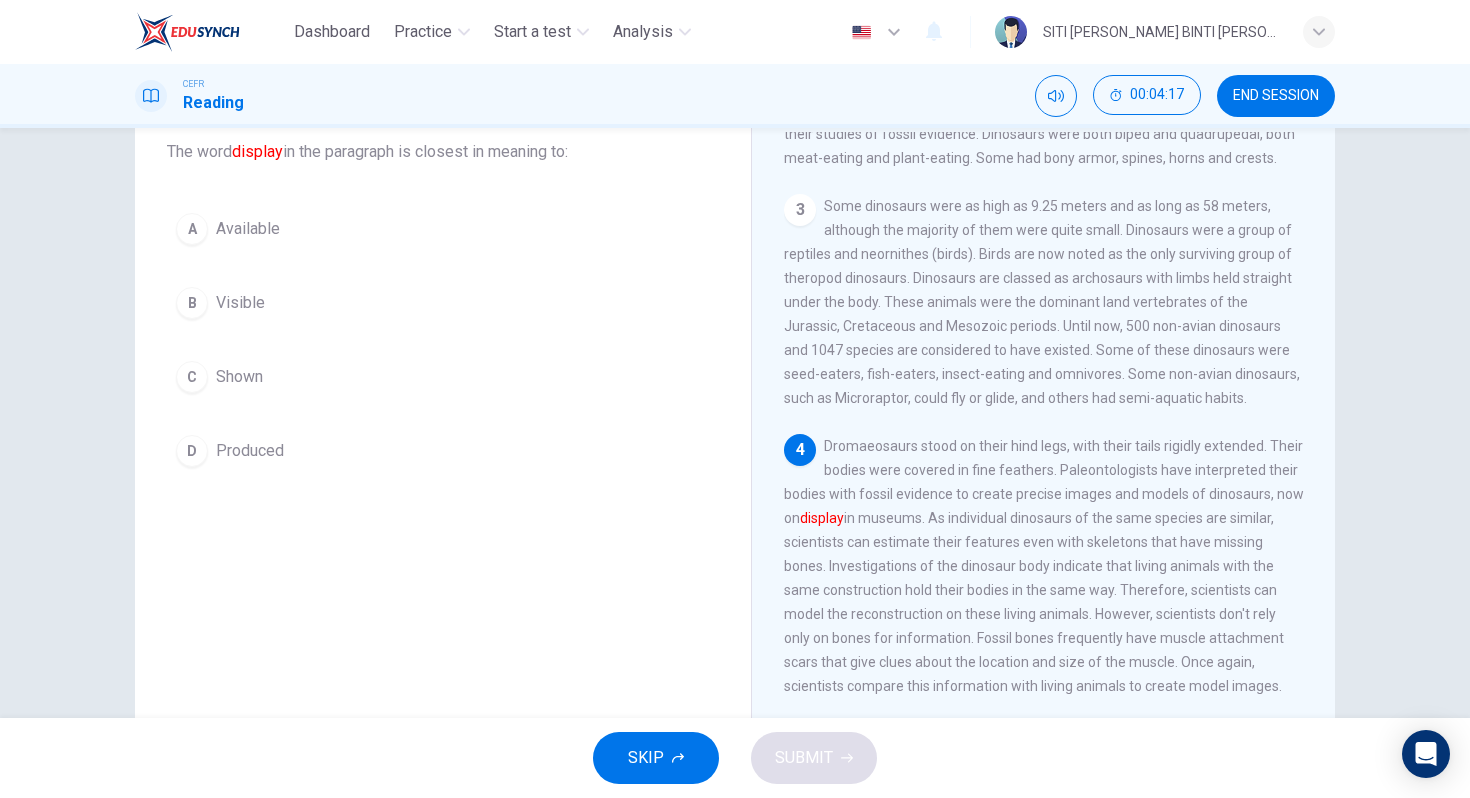 click on "A Available" at bounding box center [443, 229] 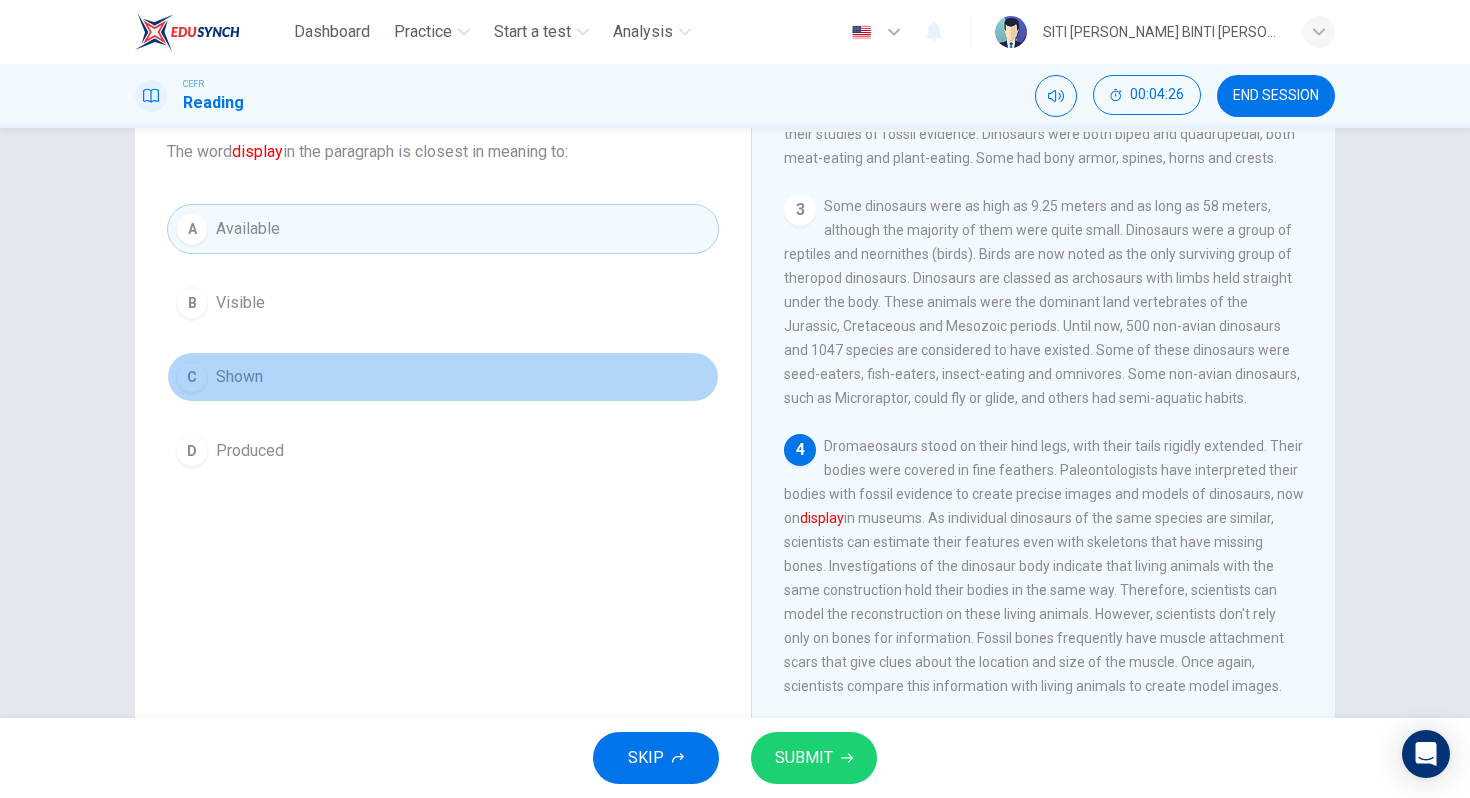 click on "C Shown" at bounding box center (443, 377) 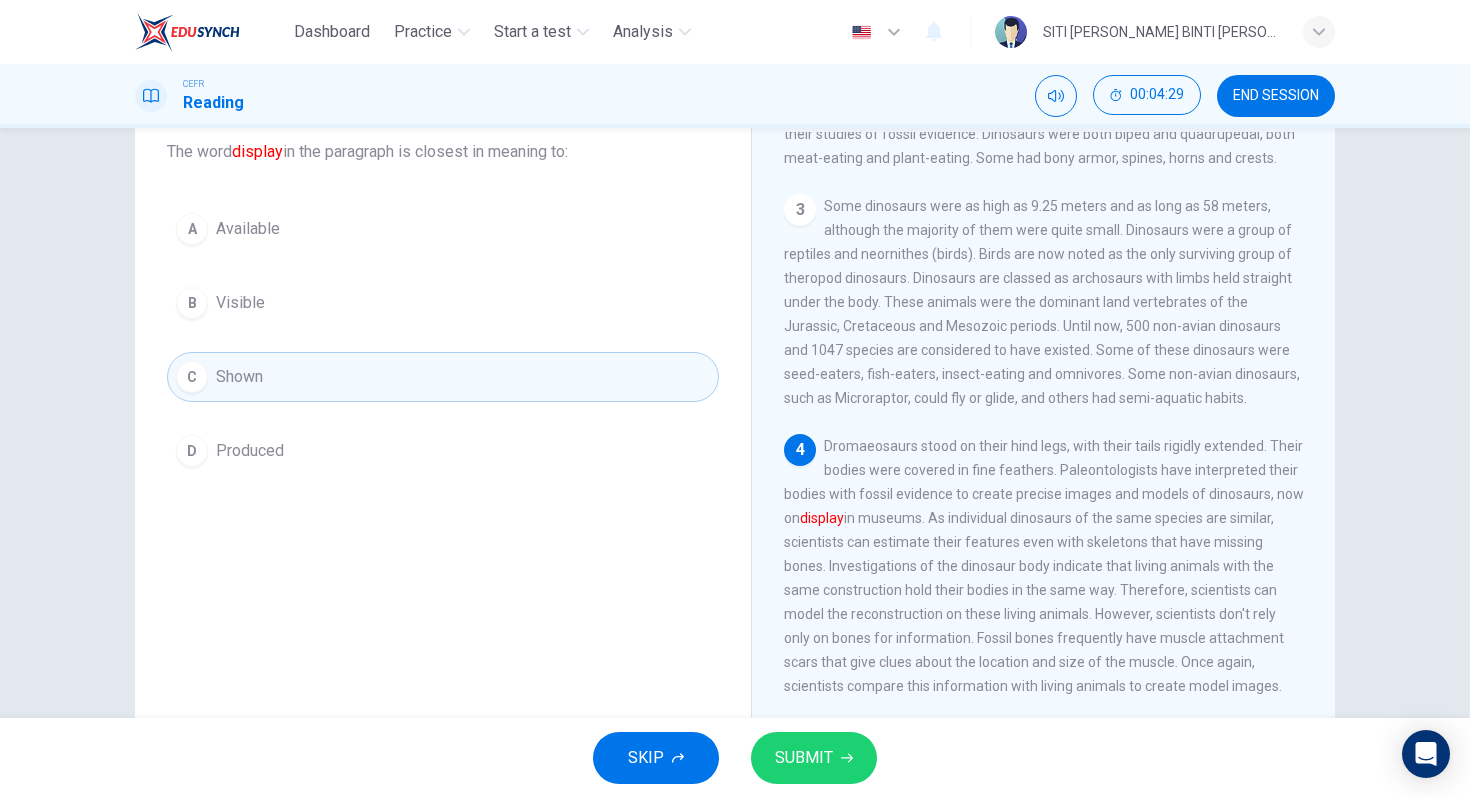 click on "SKIP SUBMIT" at bounding box center [735, 758] 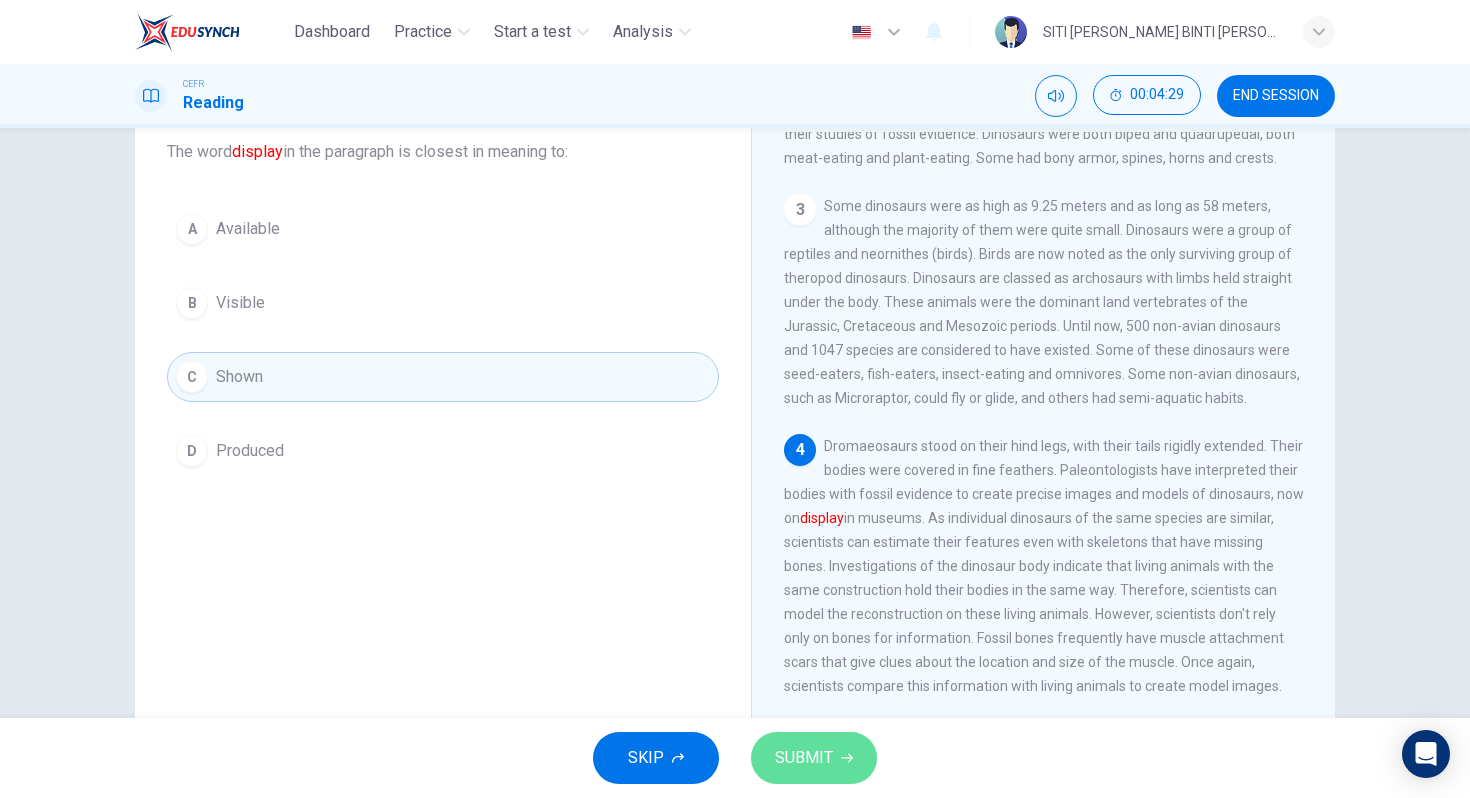 click on "SUBMIT" at bounding box center (804, 758) 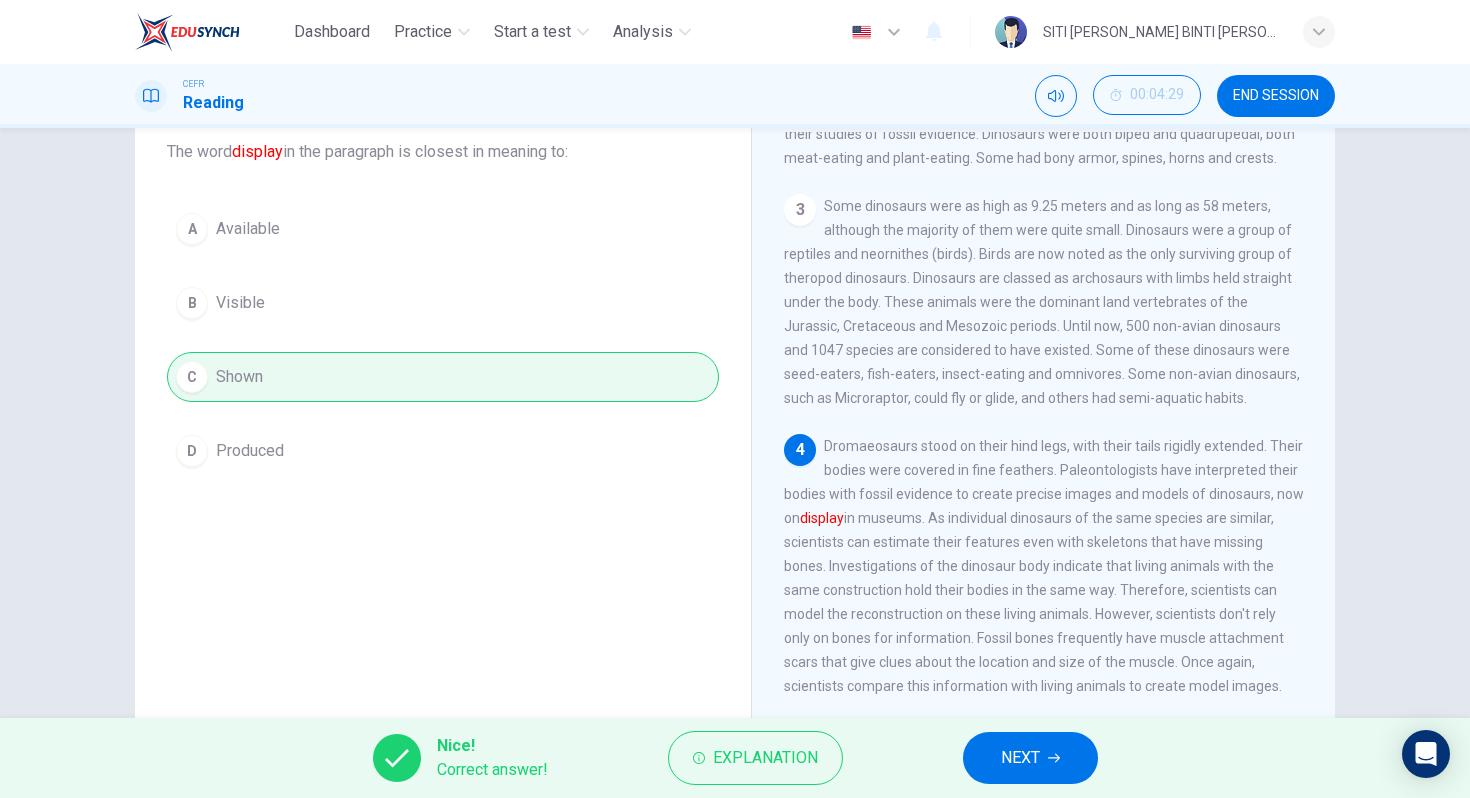 click 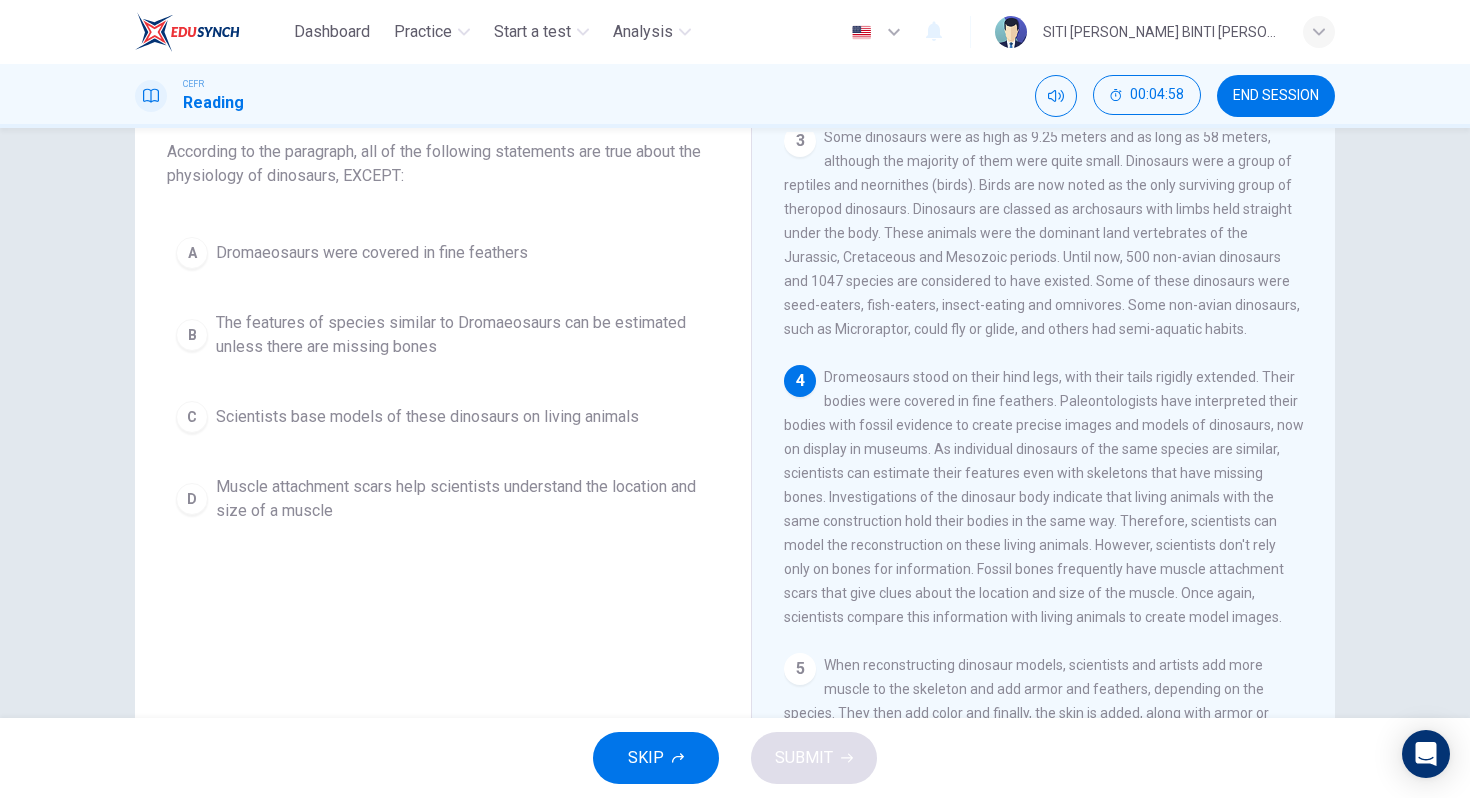 scroll, scrollTop: 244, scrollLeft: 0, axis: vertical 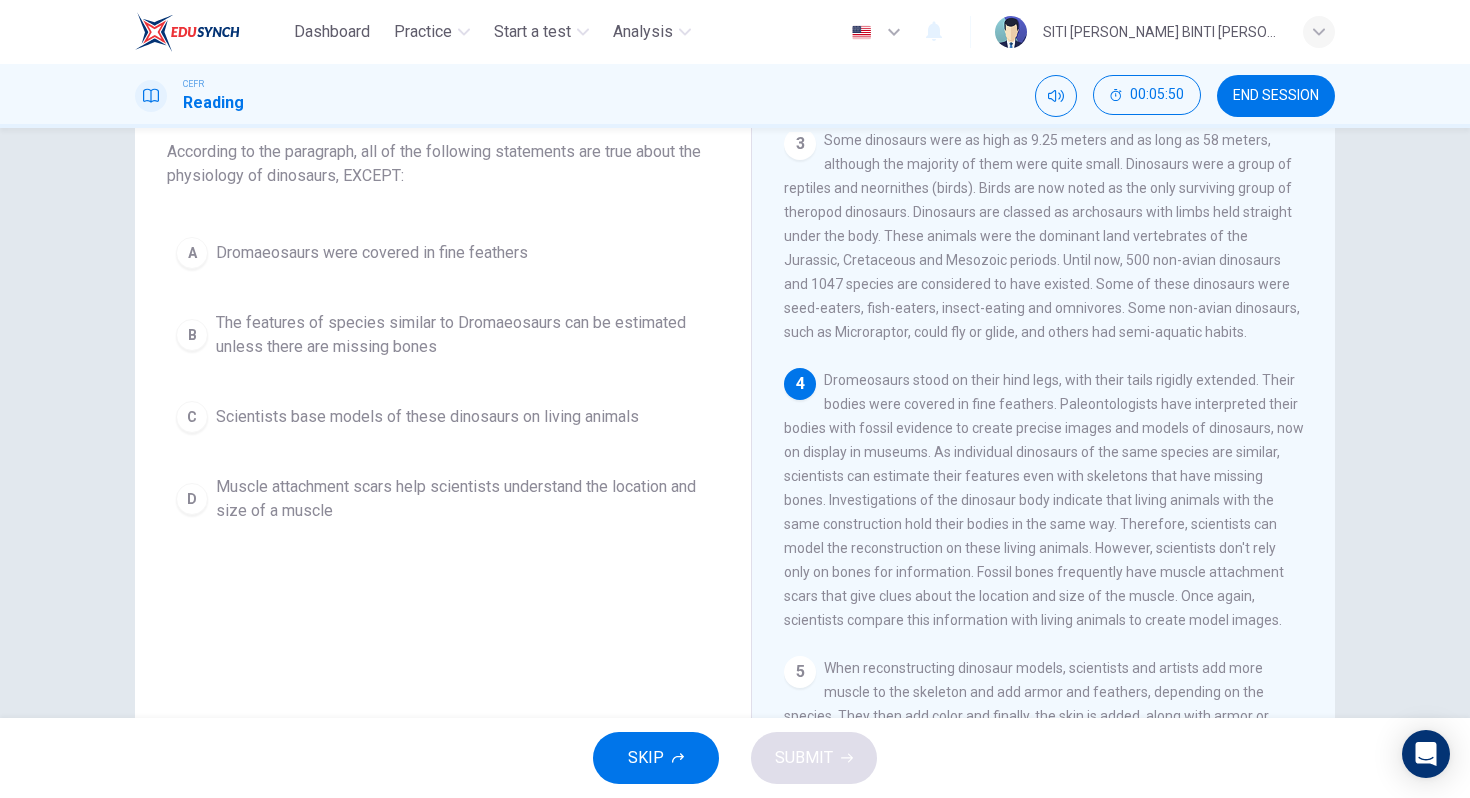 click on "The features of species similar to Dromaeosaurs can be estimated unless there are missing bones" at bounding box center [463, 335] 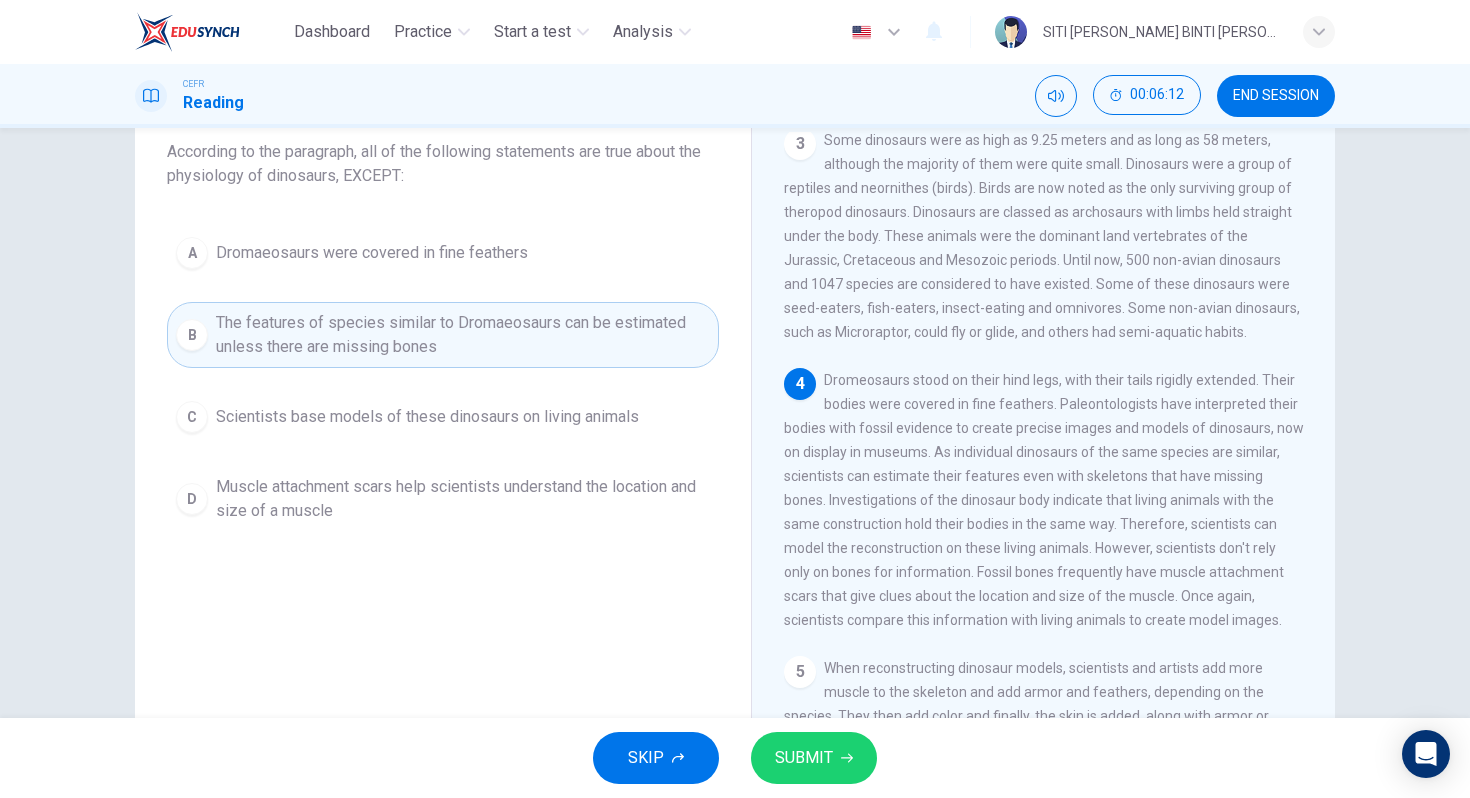click on "SUBMIT" at bounding box center (804, 758) 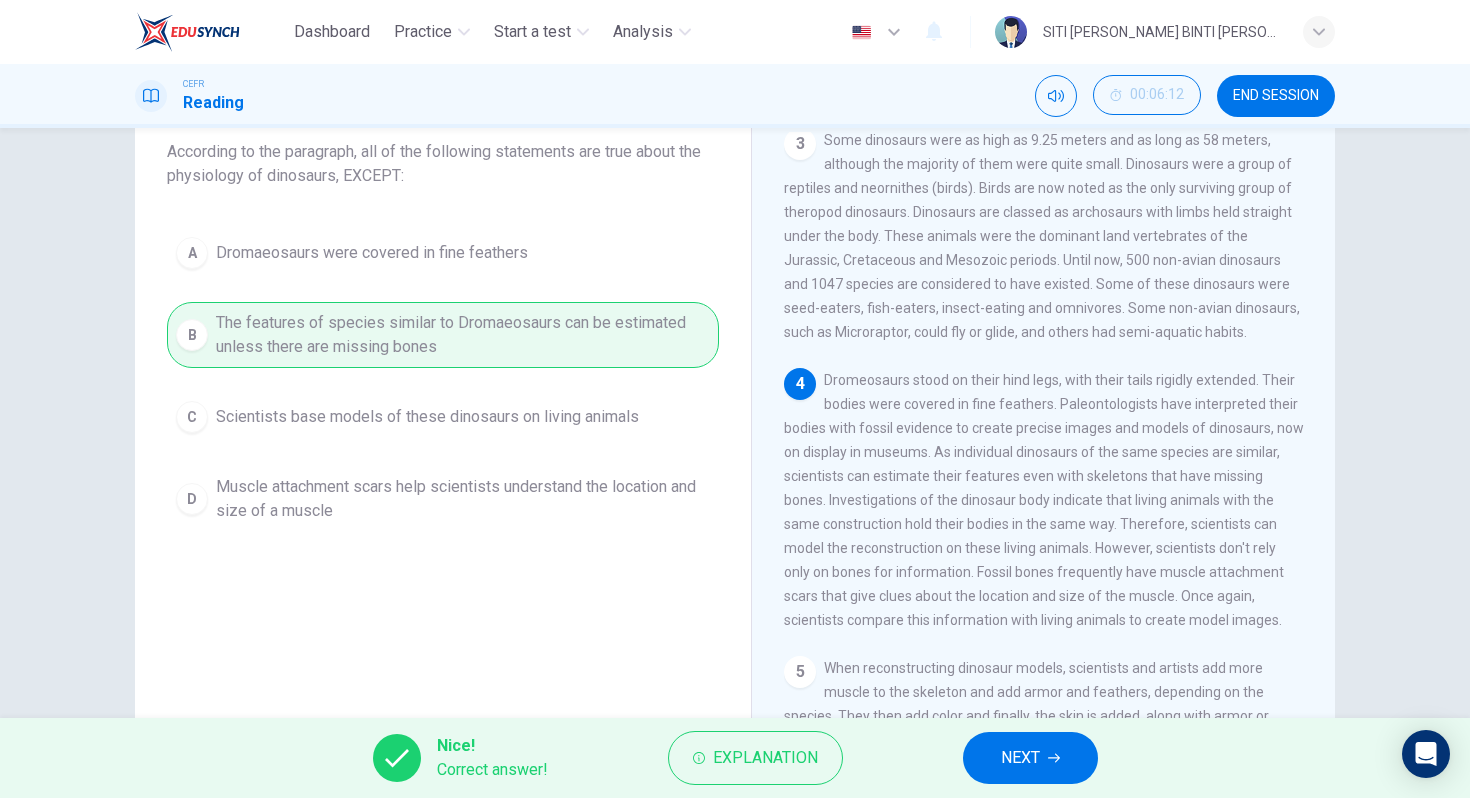 click on "NEXT" at bounding box center [1020, 758] 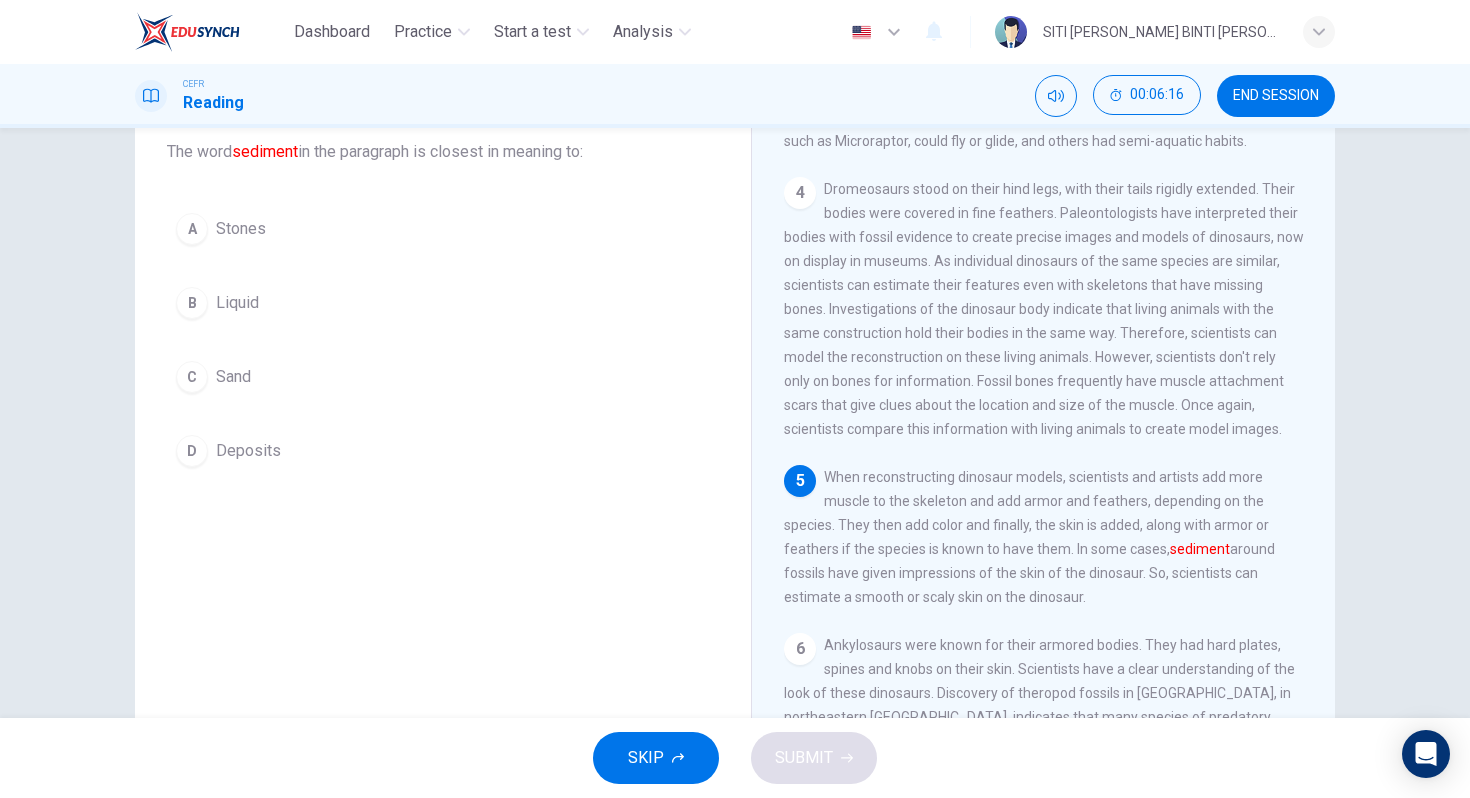 scroll, scrollTop: 438, scrollLeft: 0, axis: vertical 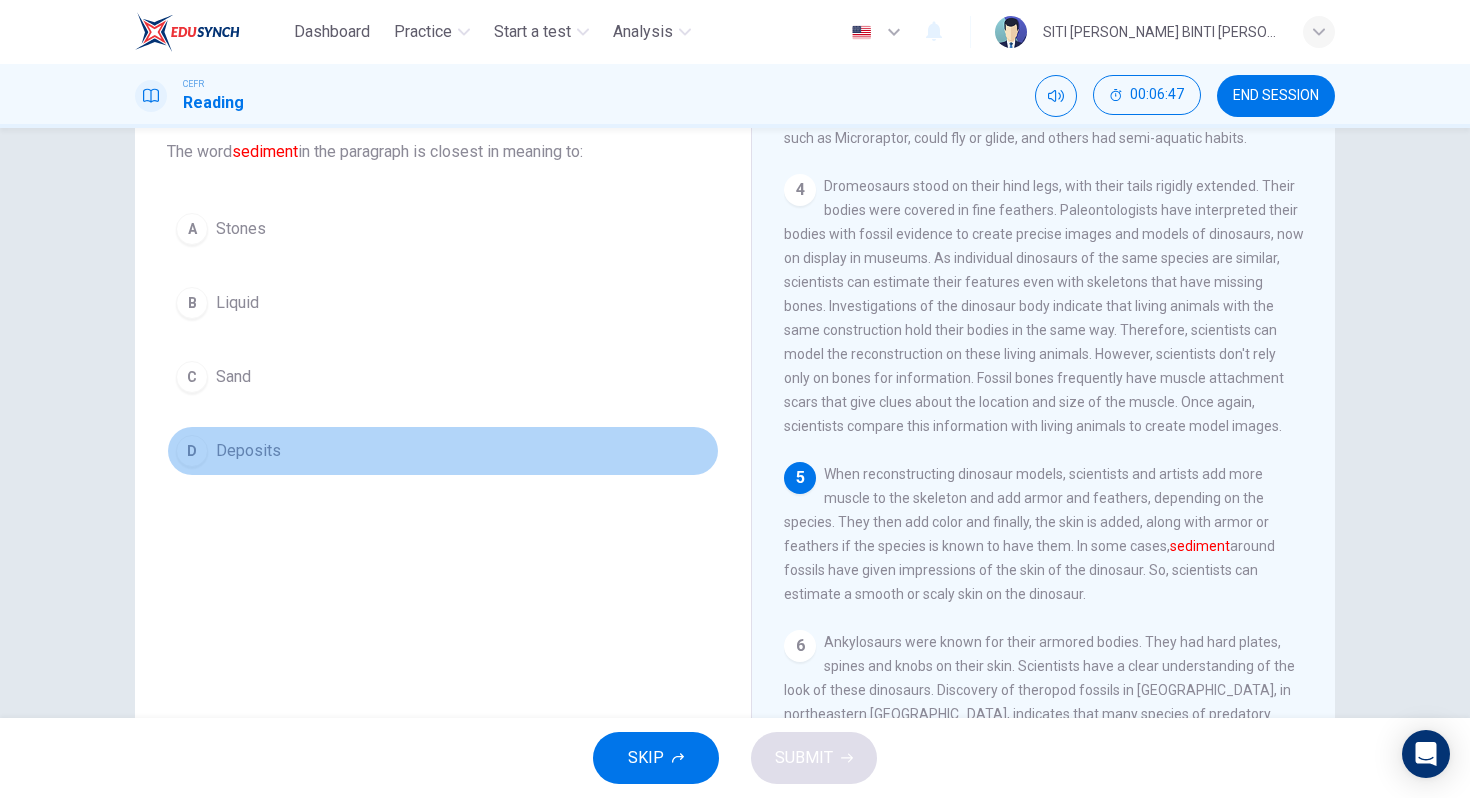 click on "D Deposits" at bounding box center (443, 451) 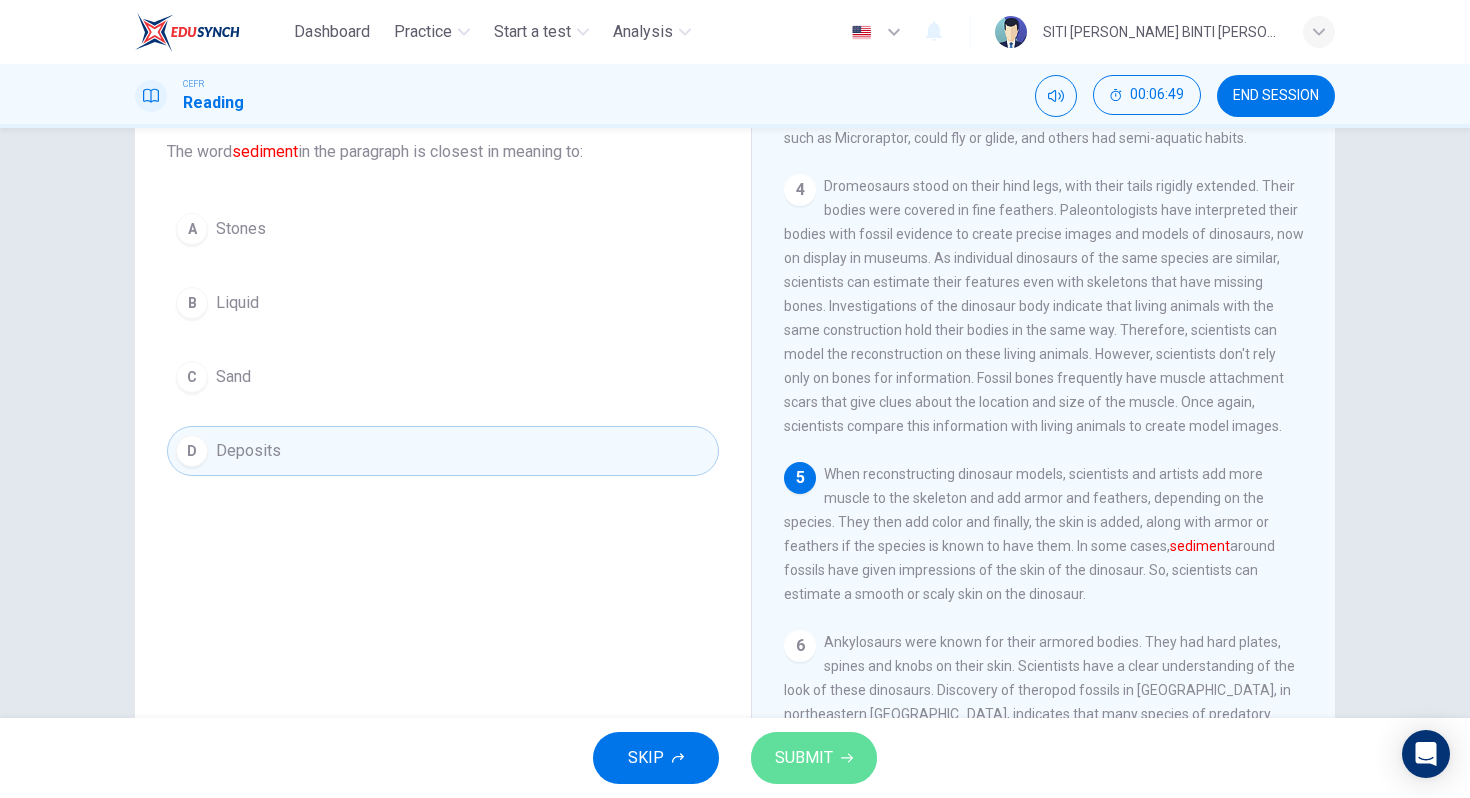 click on "SUBMIT" at bounding box center [804, 758] 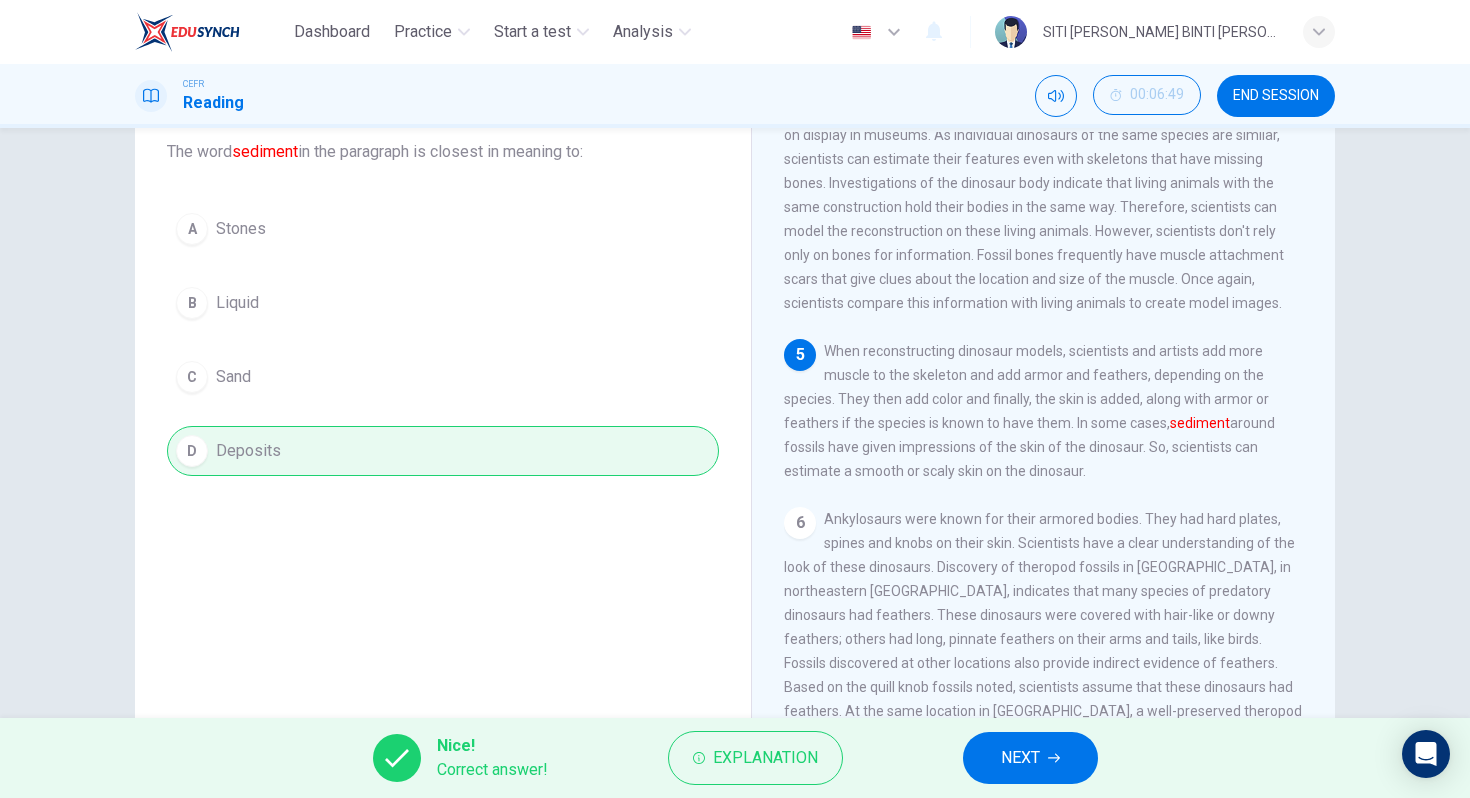 scroll, scrollTop: 577, scrollLeft: 0, axis: vertical 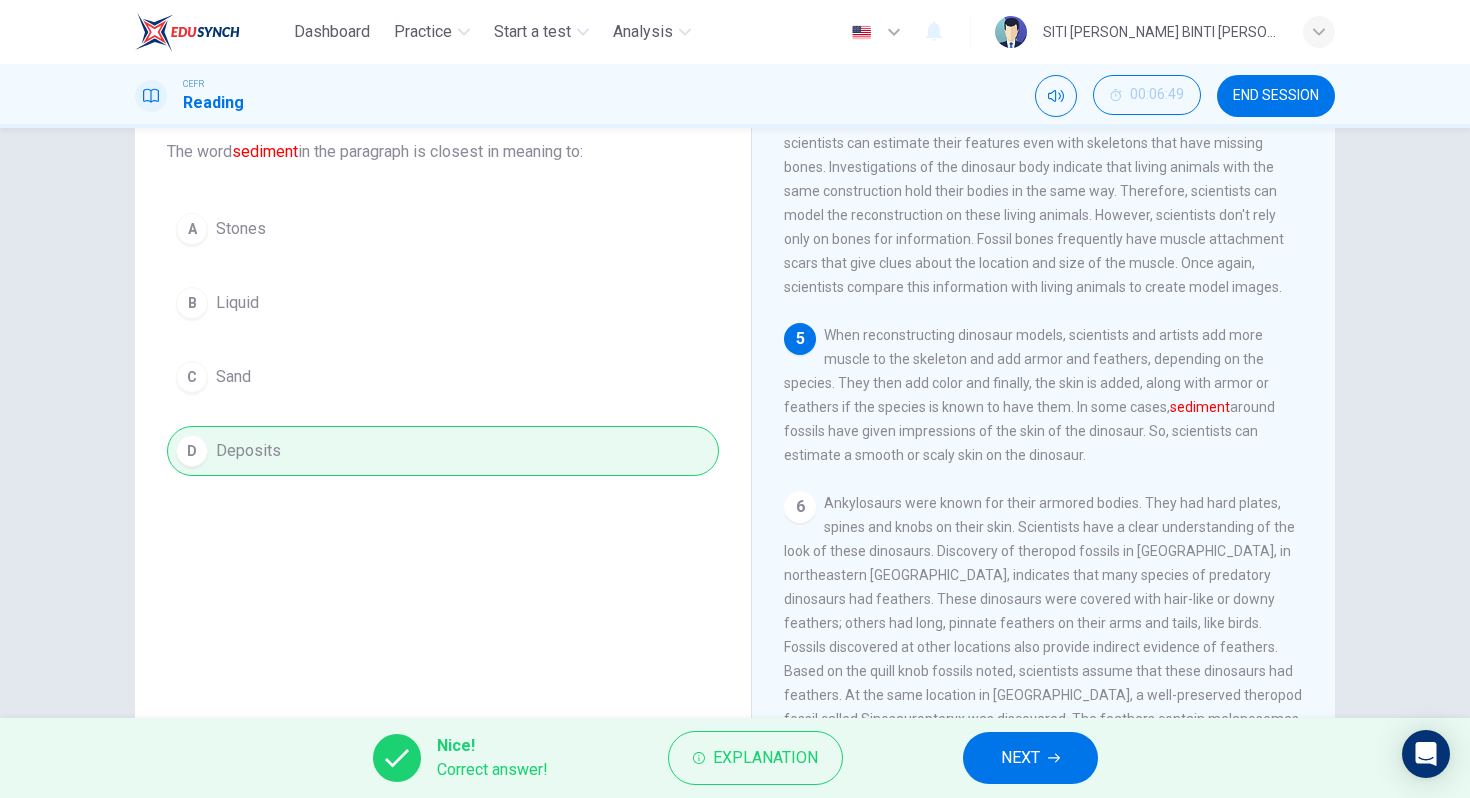 click on "NEXT" at bounding box center (1020, 758) 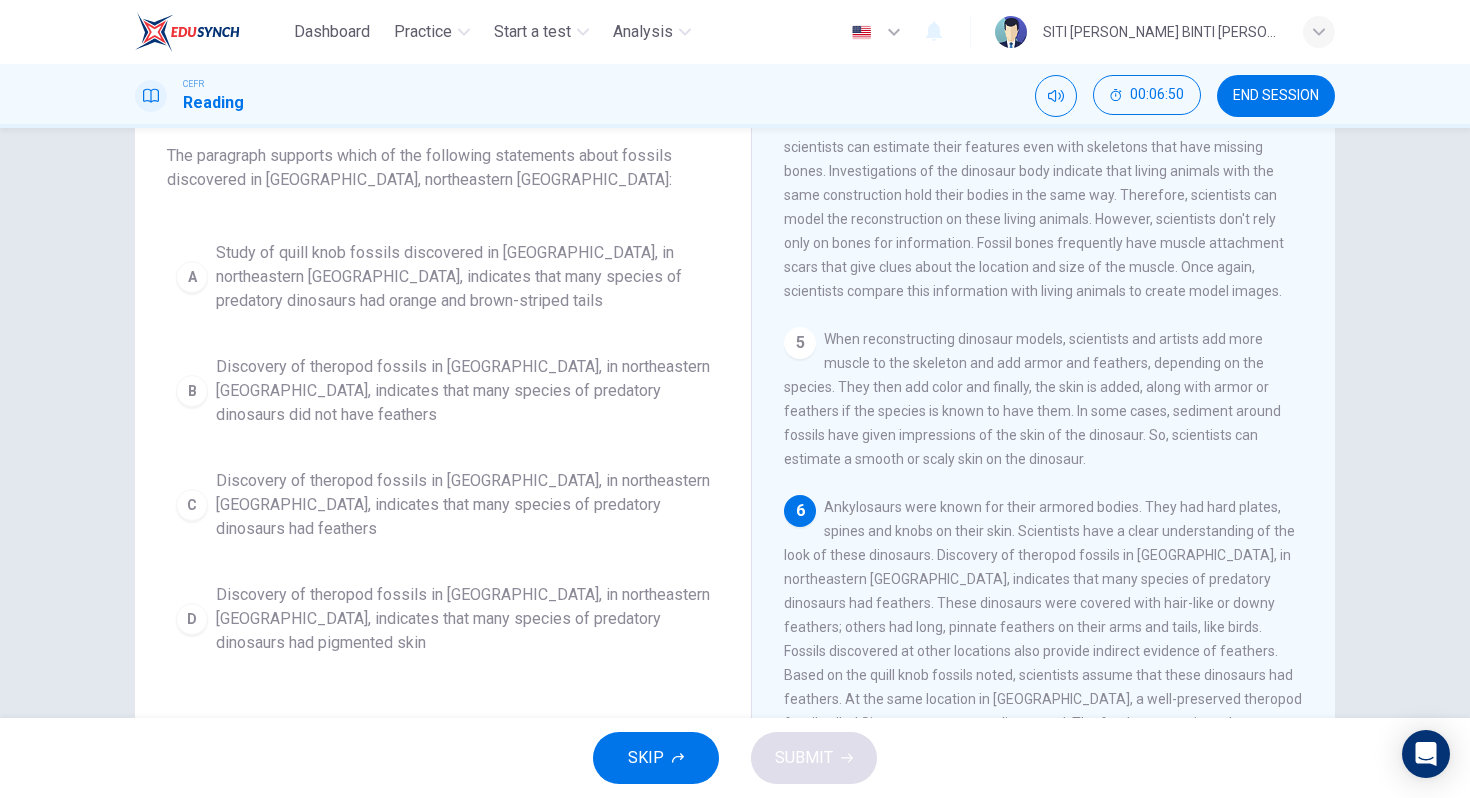 scroll, scrollTop: 101, scrollLeft: 0, axis: vertical 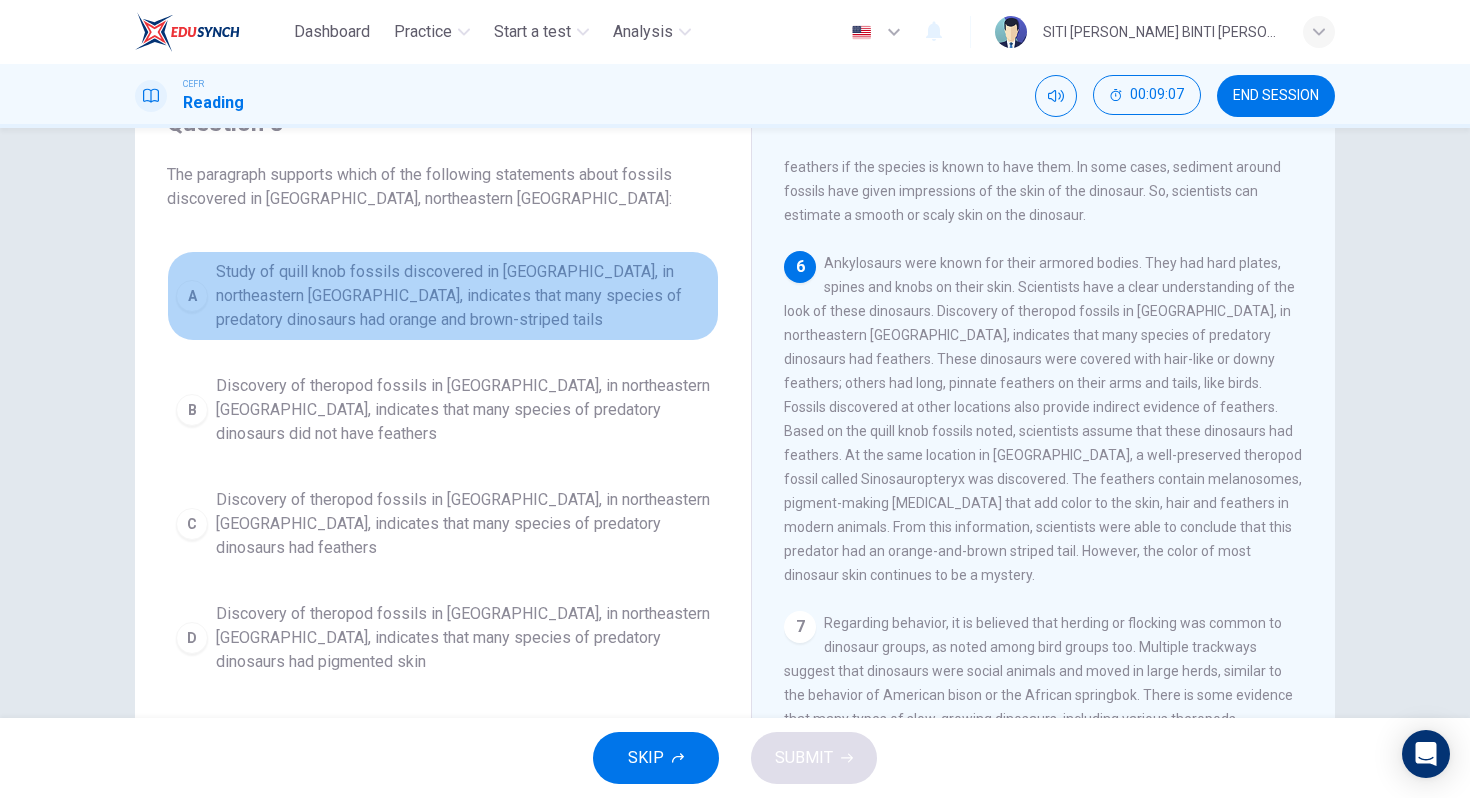 click on "Study of quill knob fossils discovered in Liaoning, in northeastern China, indicates that many species of predatory dinosaurs had orange and brown-striped tails" at bounding box center (463, 296) 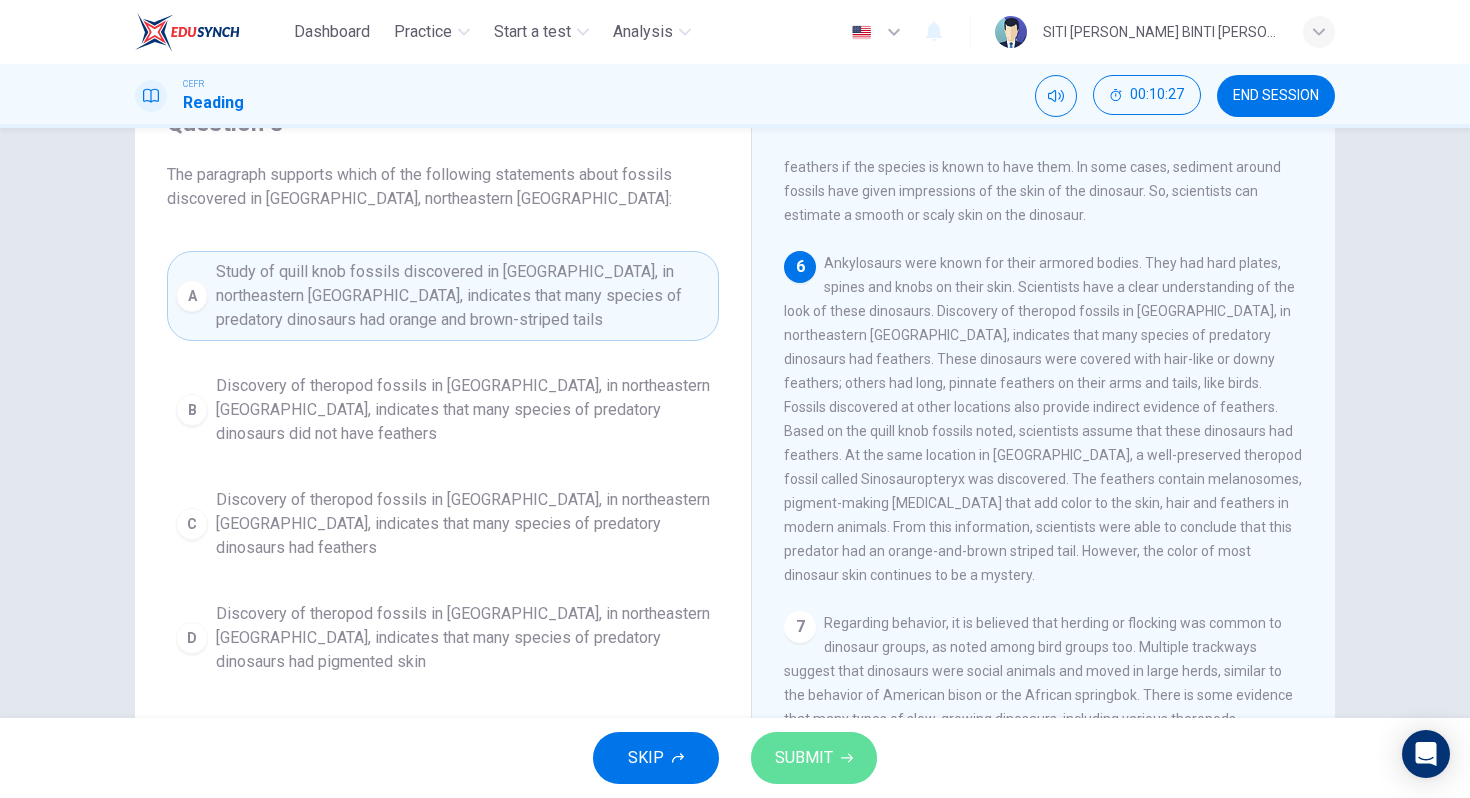 click on "SUBMIT" at bounding box center [804, 758] 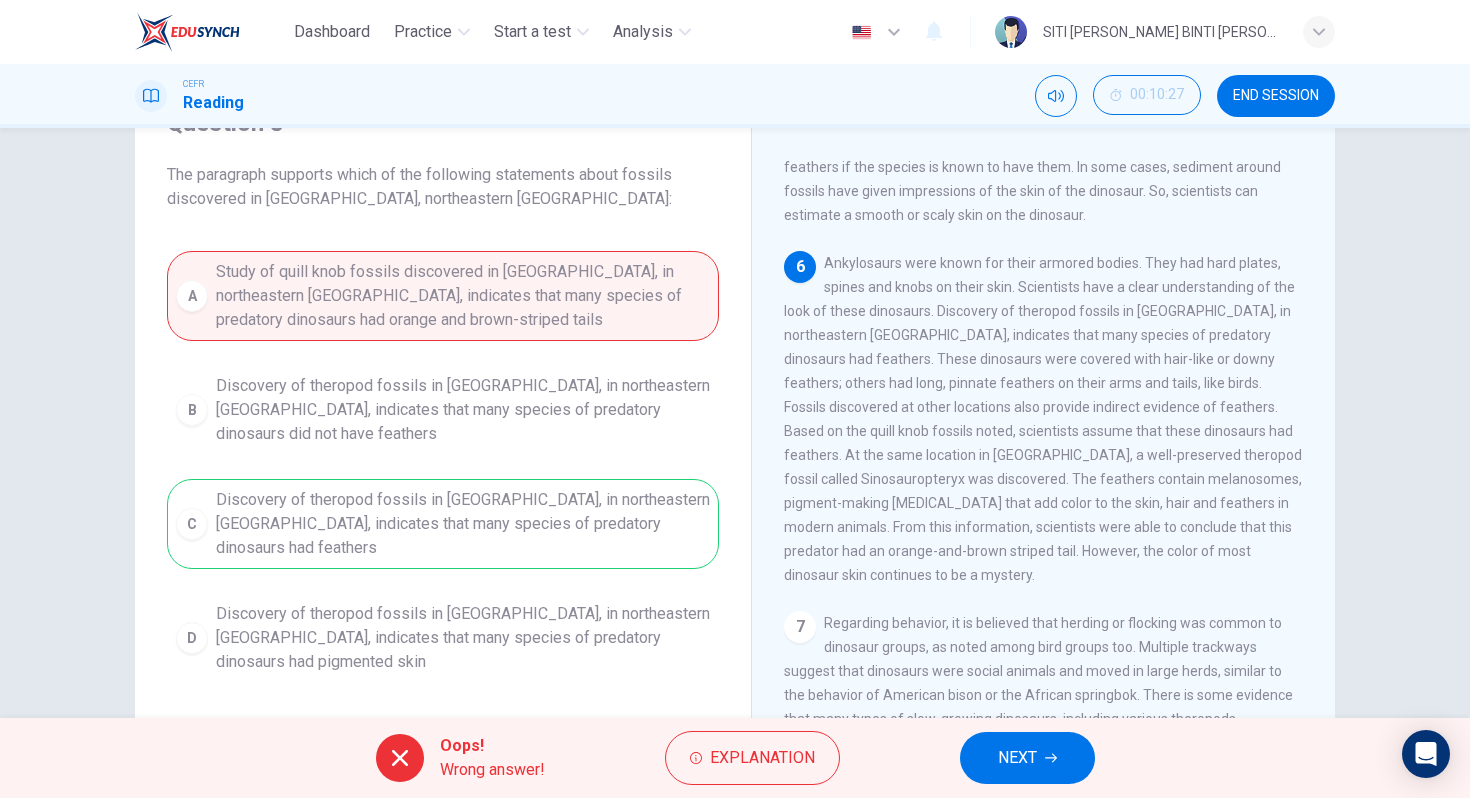 click on "Explanation" at bounding box center [752, 758] 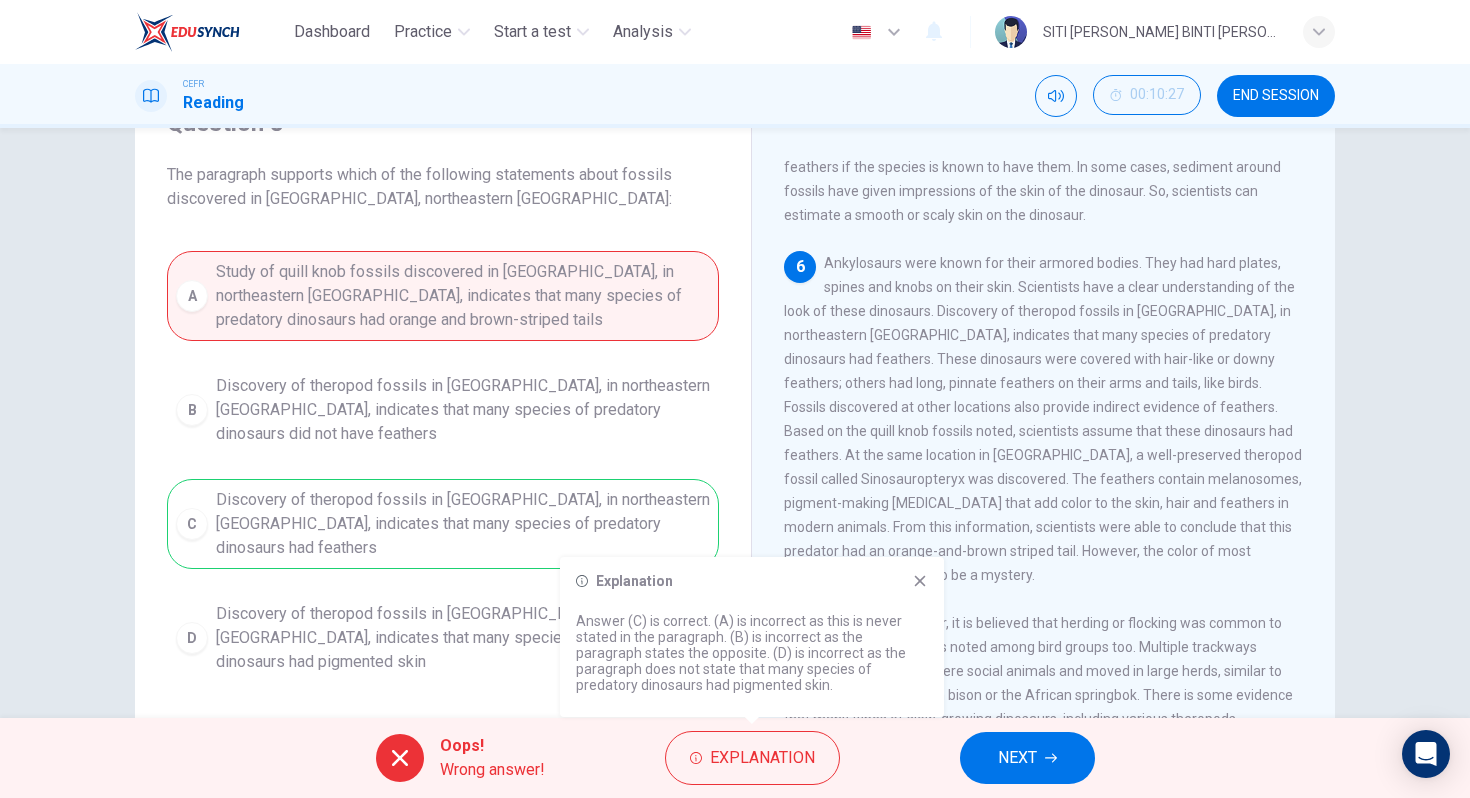 click 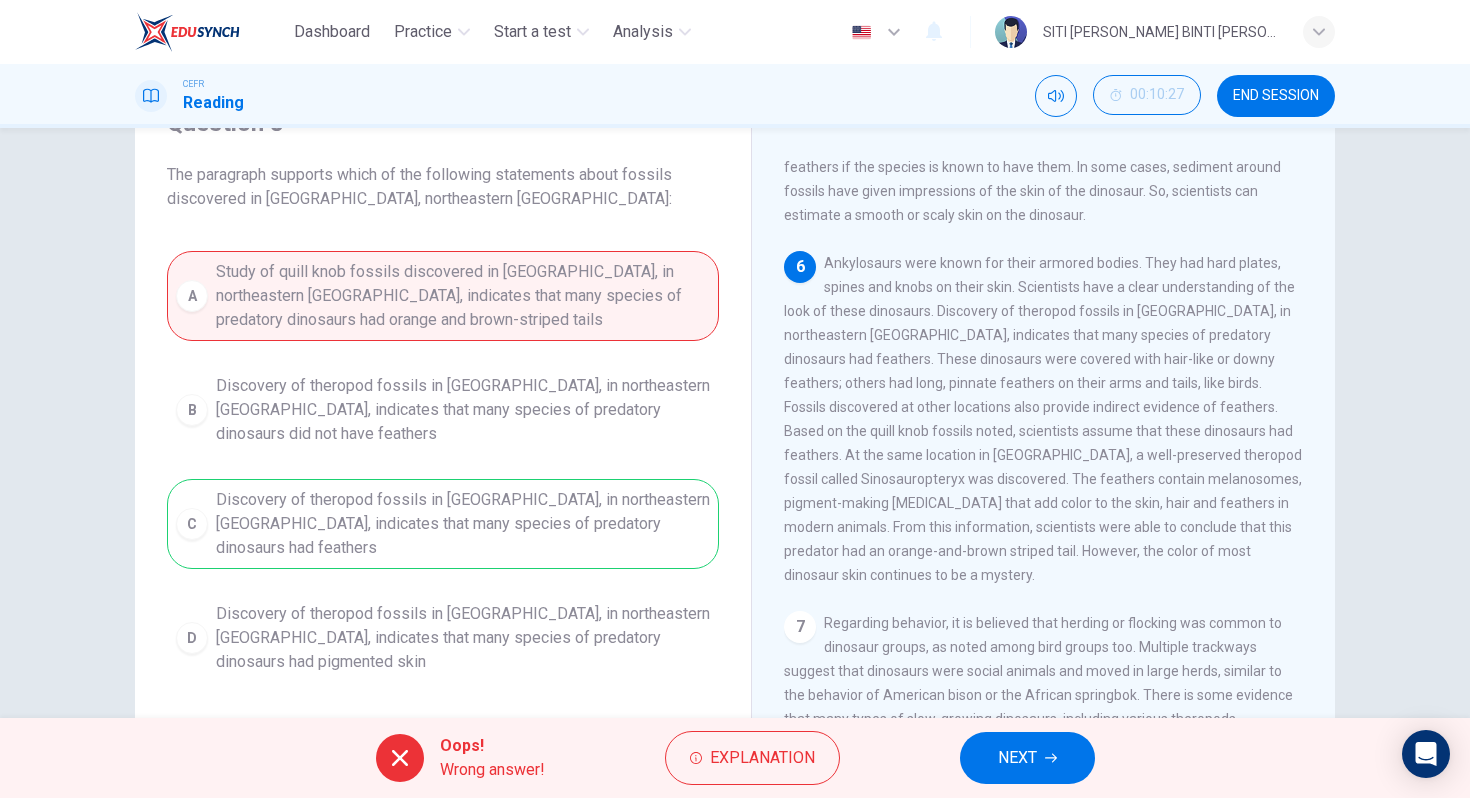 click on "NEXT" at bounding box center (1027, 758) 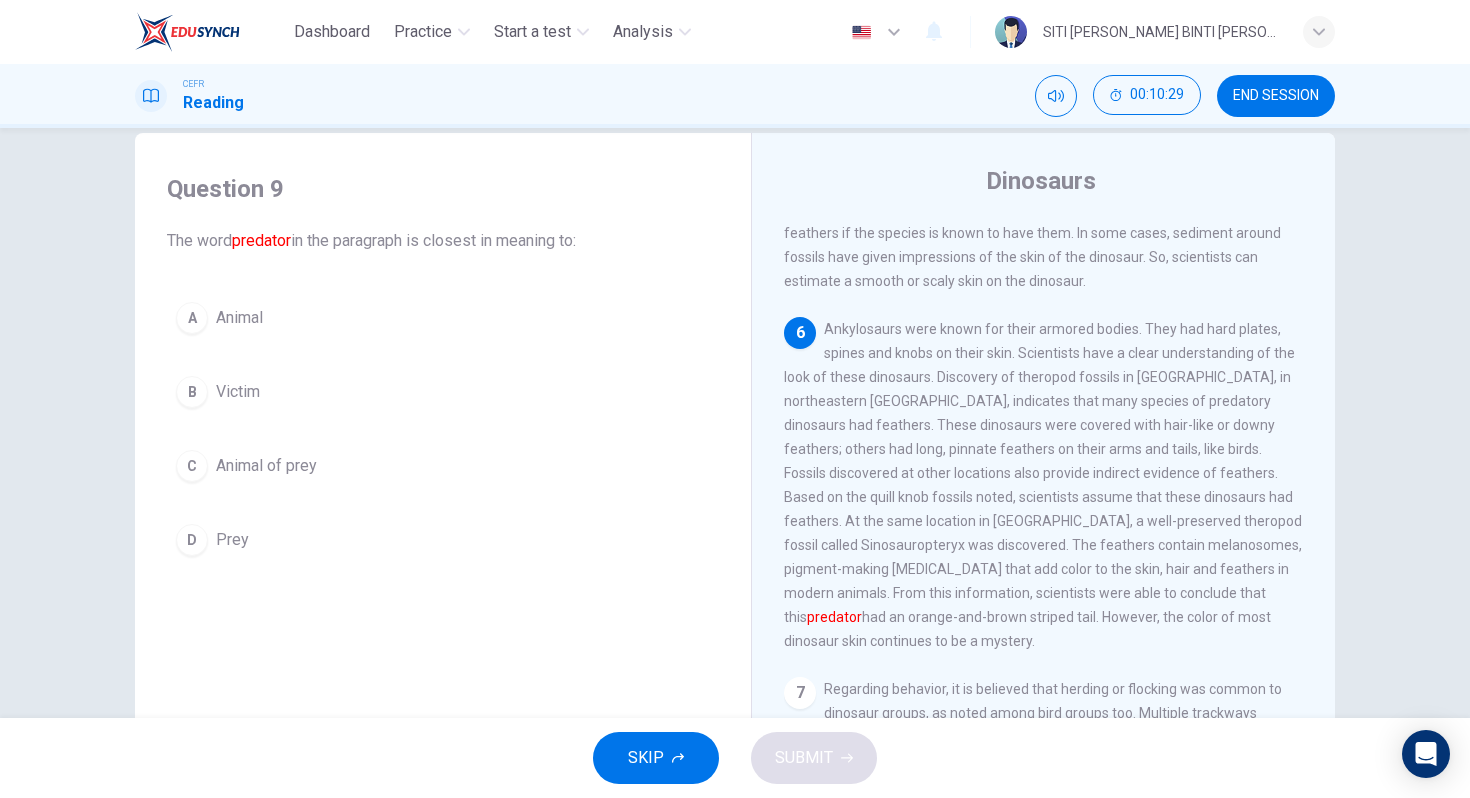 scroll, scrollTop: 34, scrollLeft: 0, axis: vertical 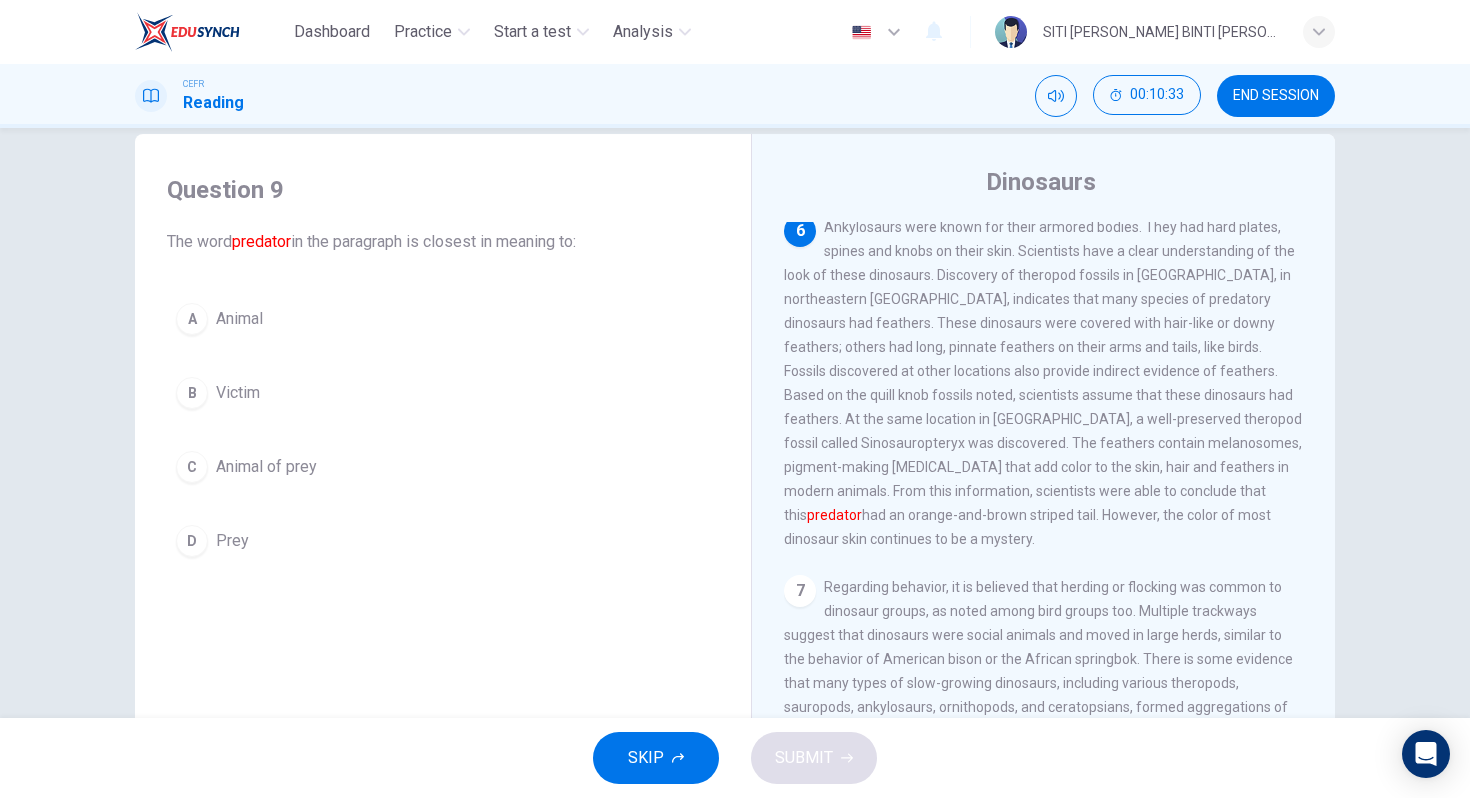 click on "C Animal of prey" at bounding box center (443, 467) 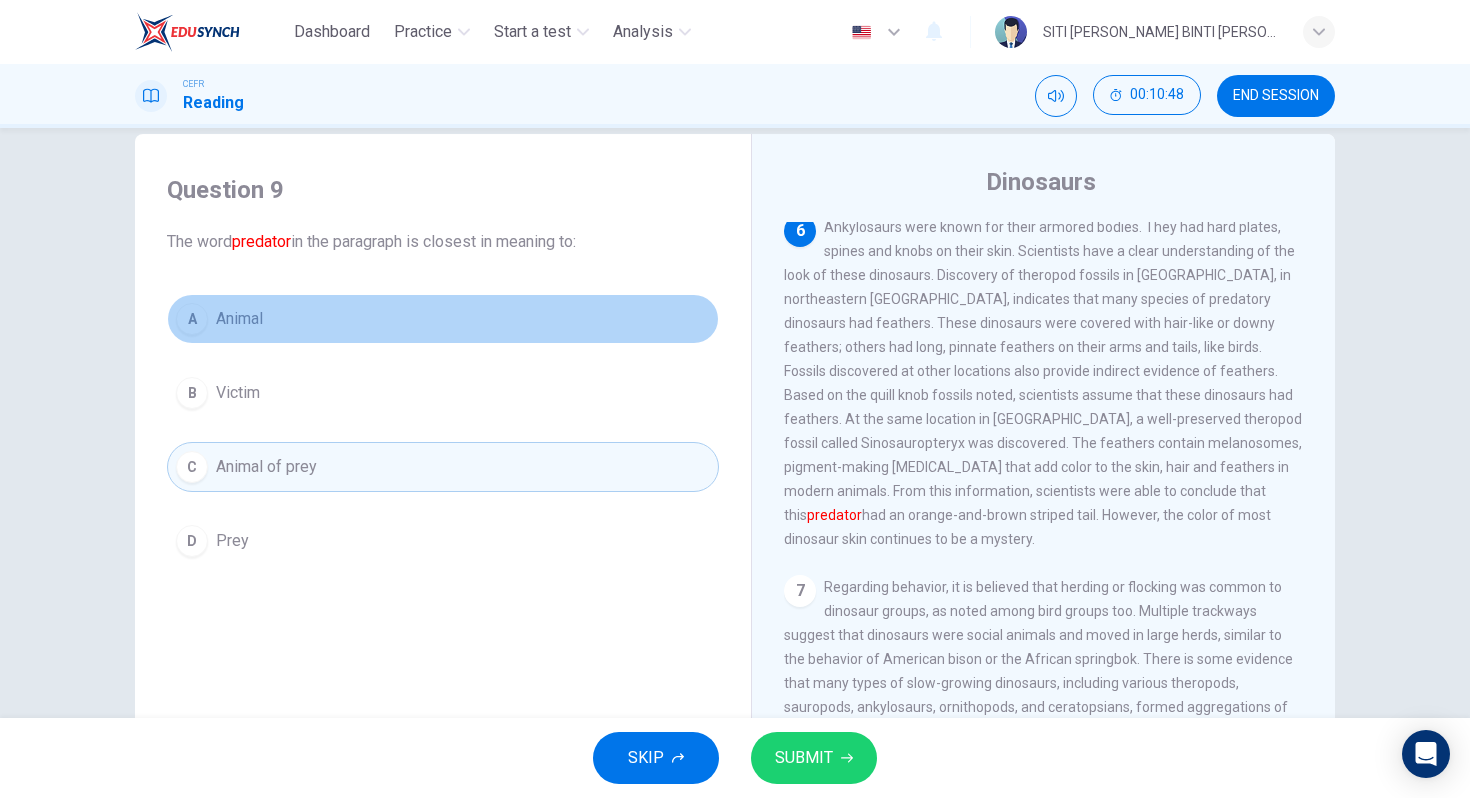 click on "Animal" at bounding box center [239, 319] 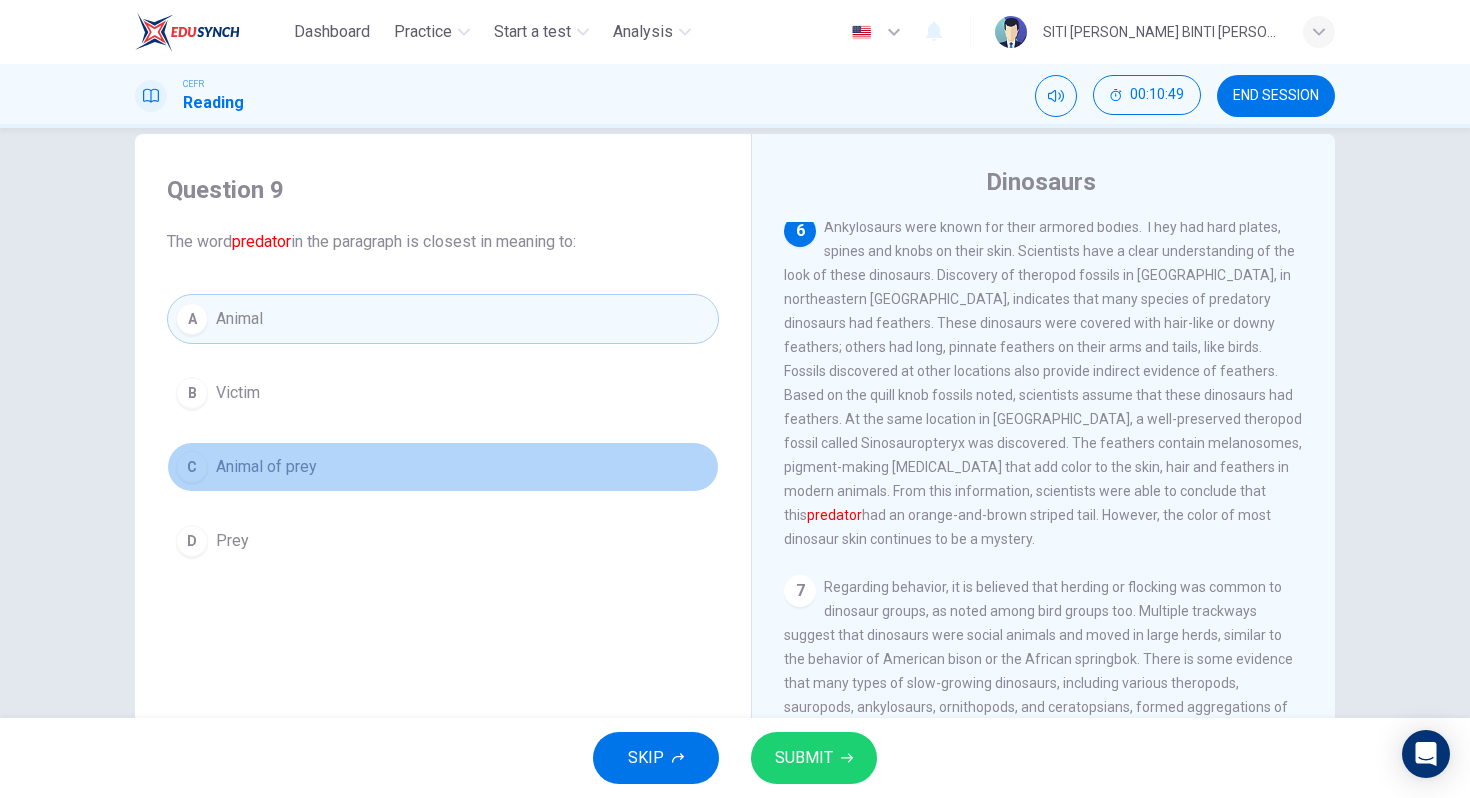 click on "C Animal of prey" at bounding box center (443, 467) 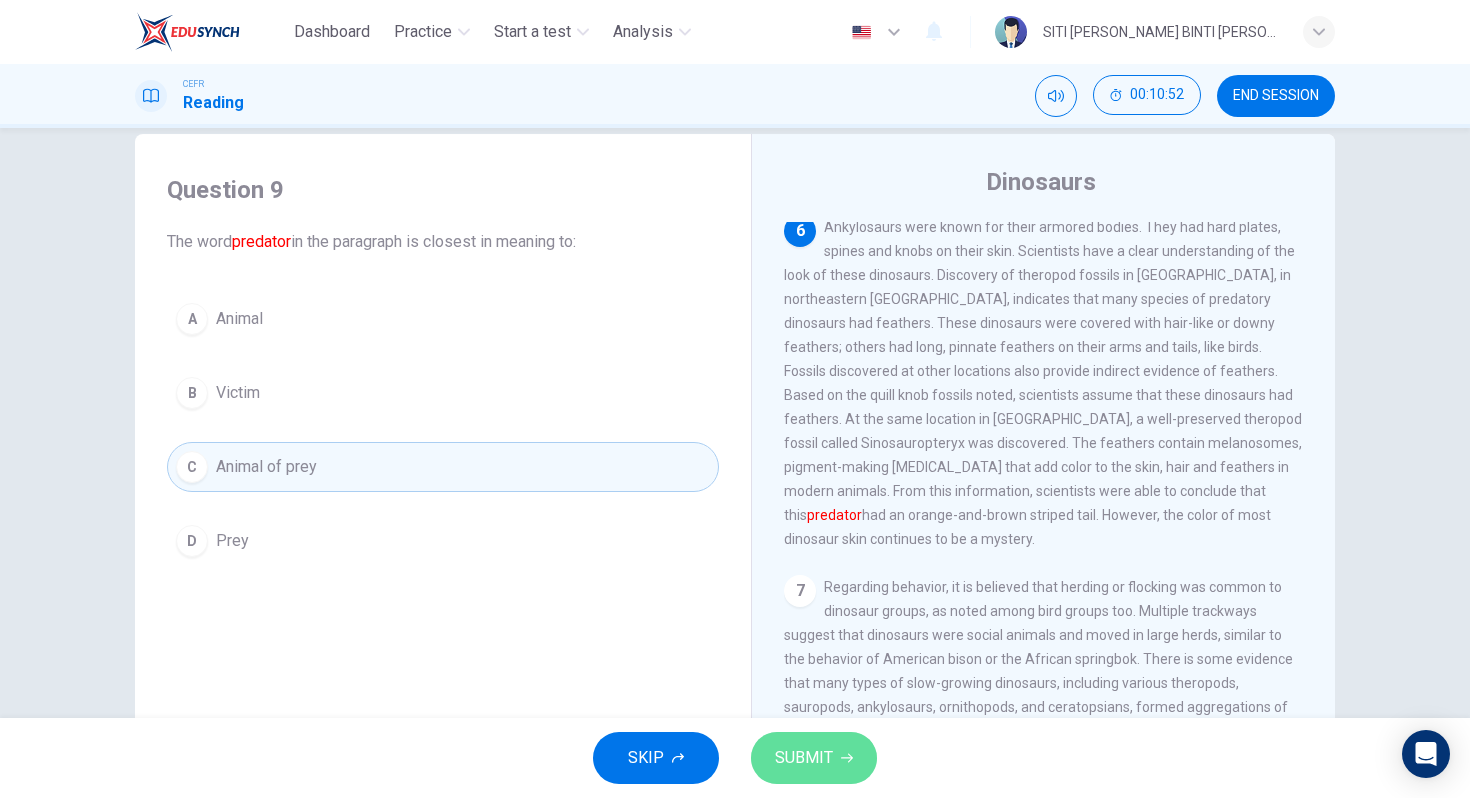 click on "SUBMIT" at bounding box center (814, 758) 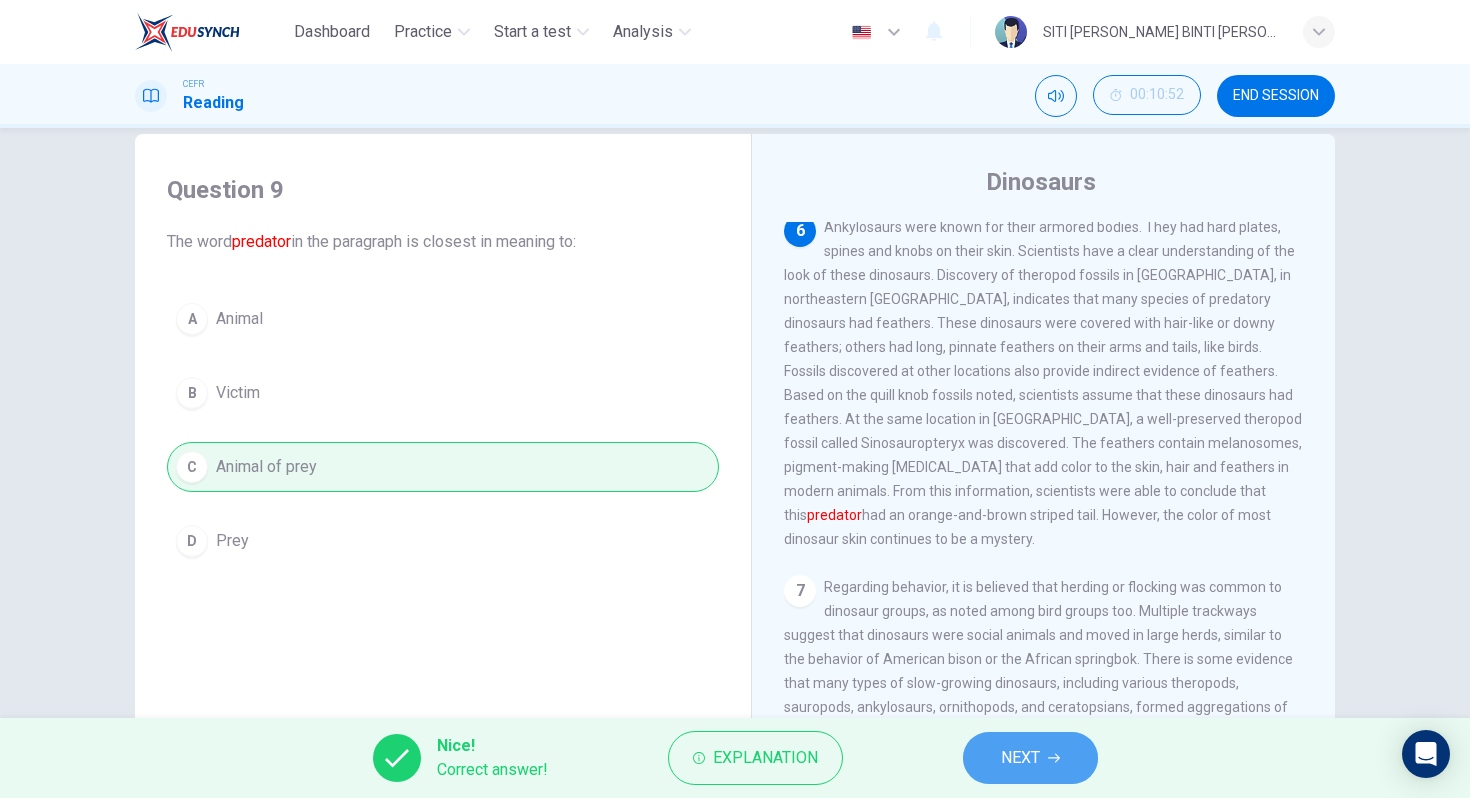 click on "NEXT" at bounding box center (1020, 758) 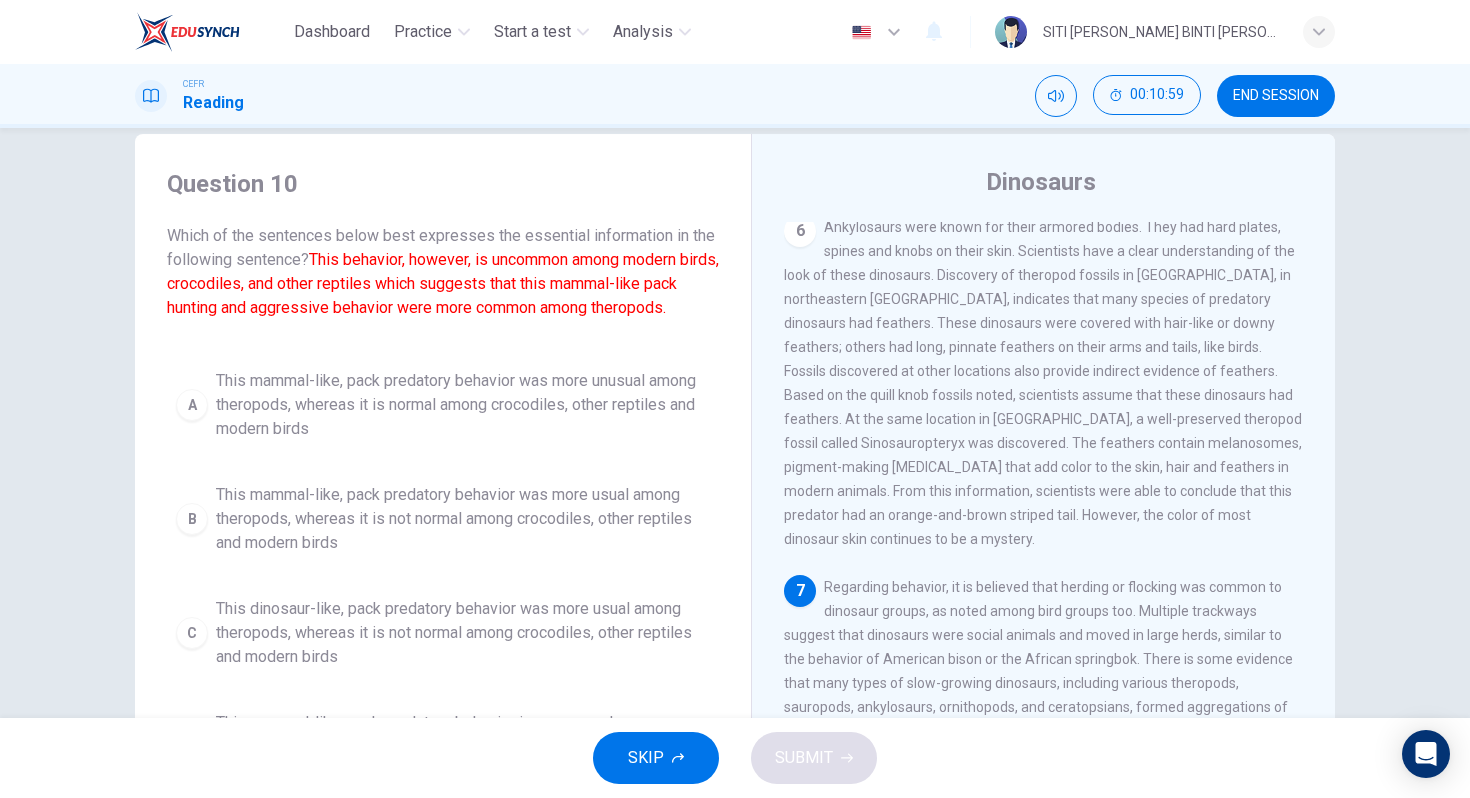 scroll, scrollTop: 9, scrollLeft: 0, axis: vertical 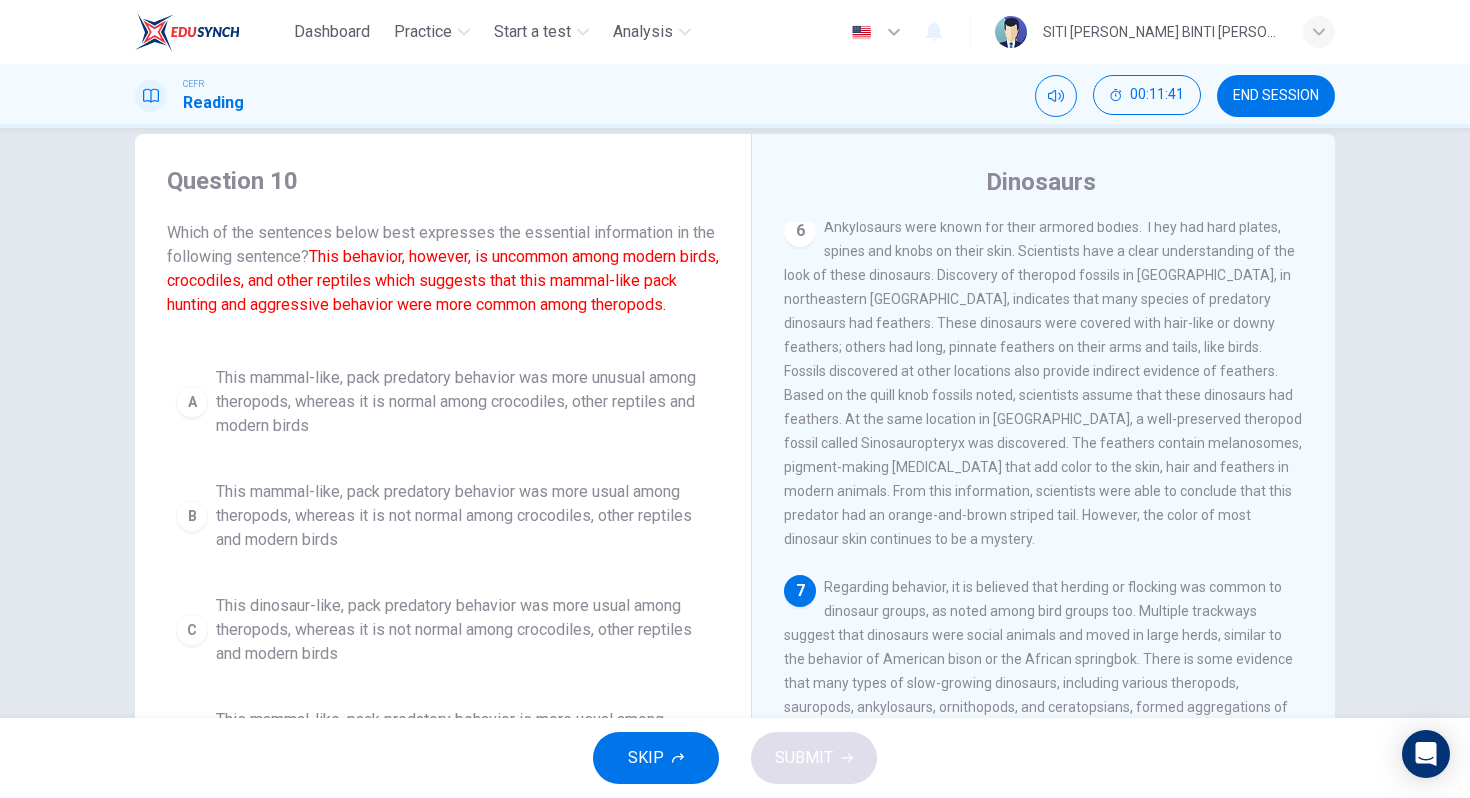 click on "This mammal-like, pack predatory behavior was more usual among theropods, whereas it is not normal among crocodiles, other reptiles and modern birds" at bounding box center (463, 516) 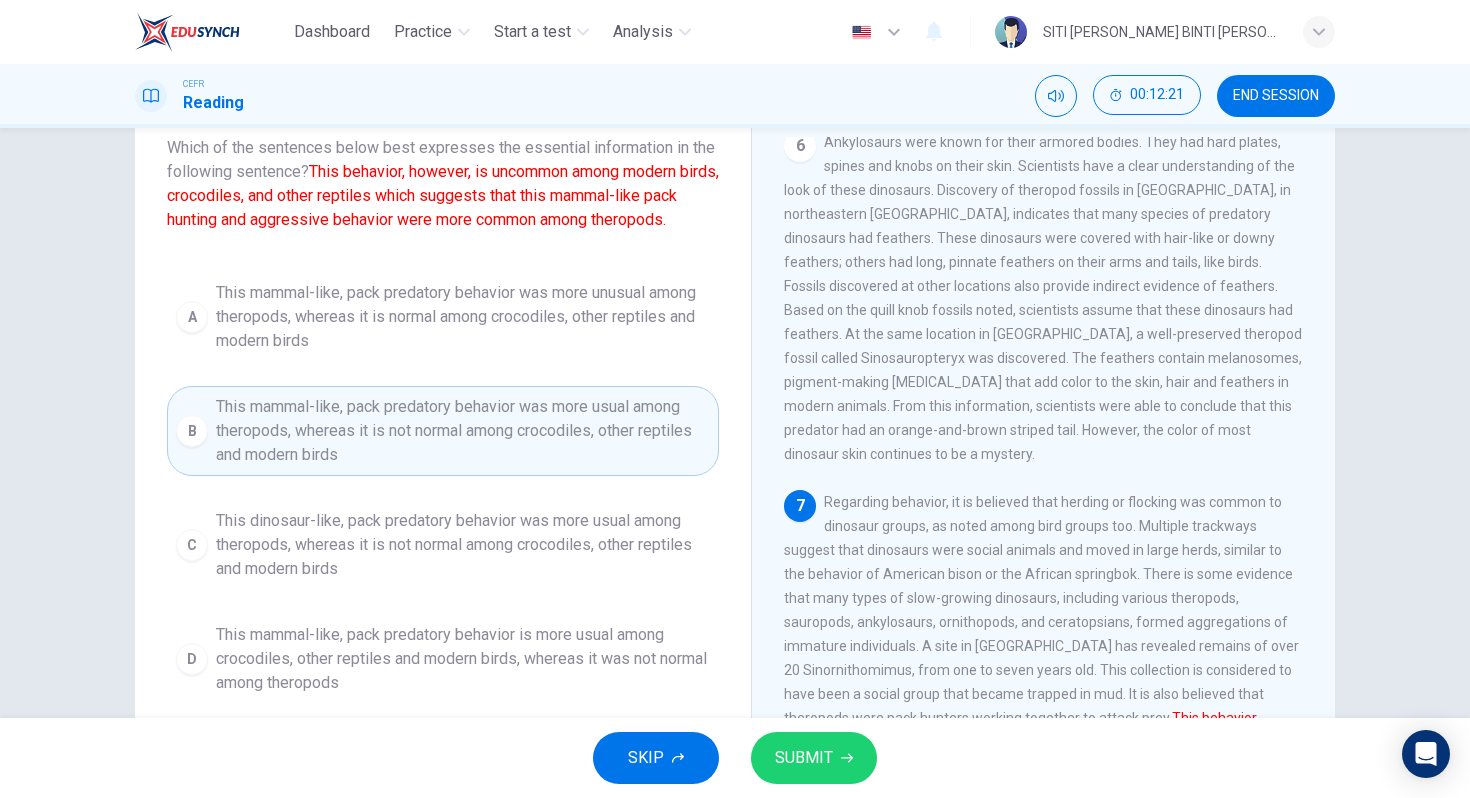 scroll, scrollTop: 120, scrollLeft: 0, axis: vertical 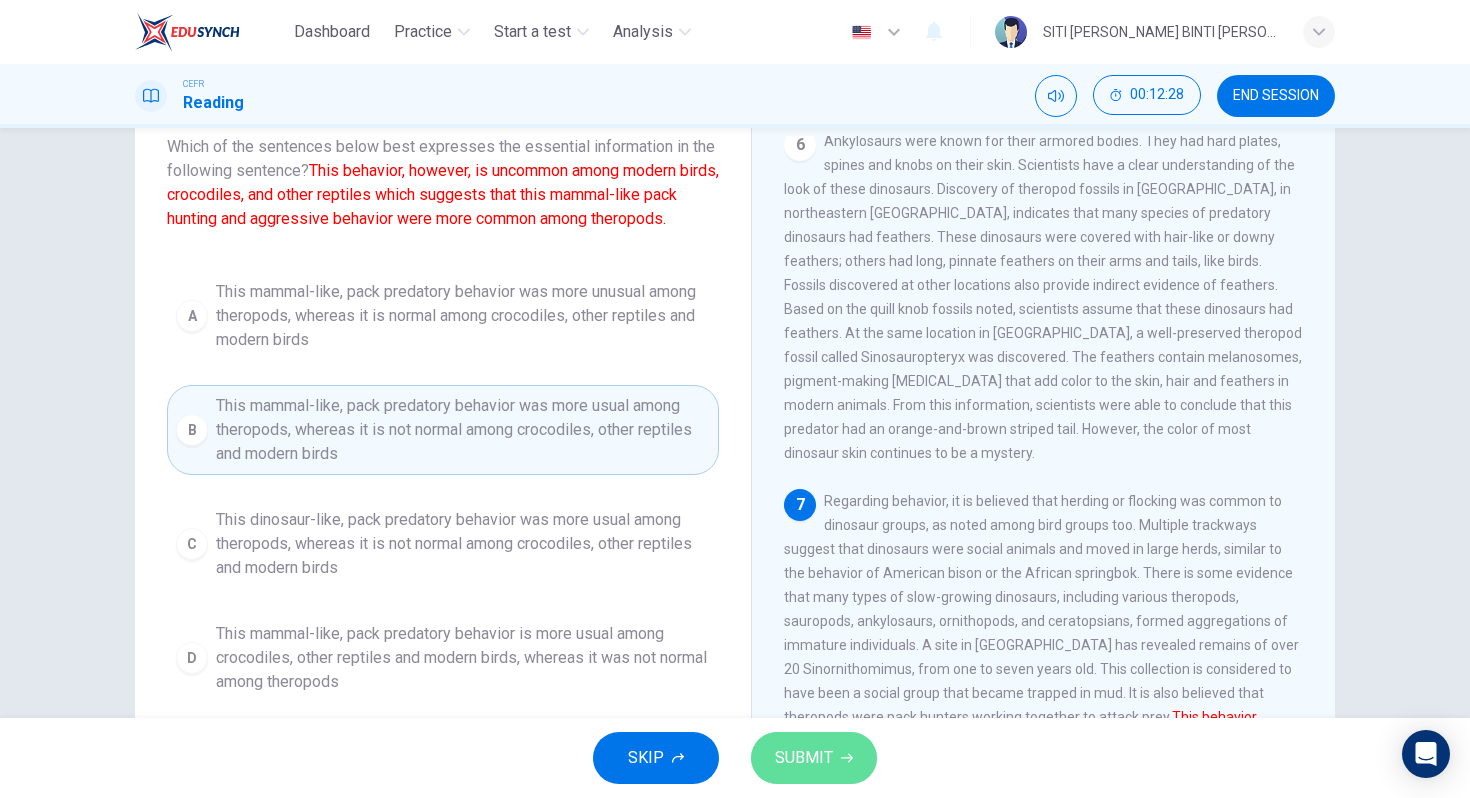 click on "SUBMIT" at bounding box center (804, 758) 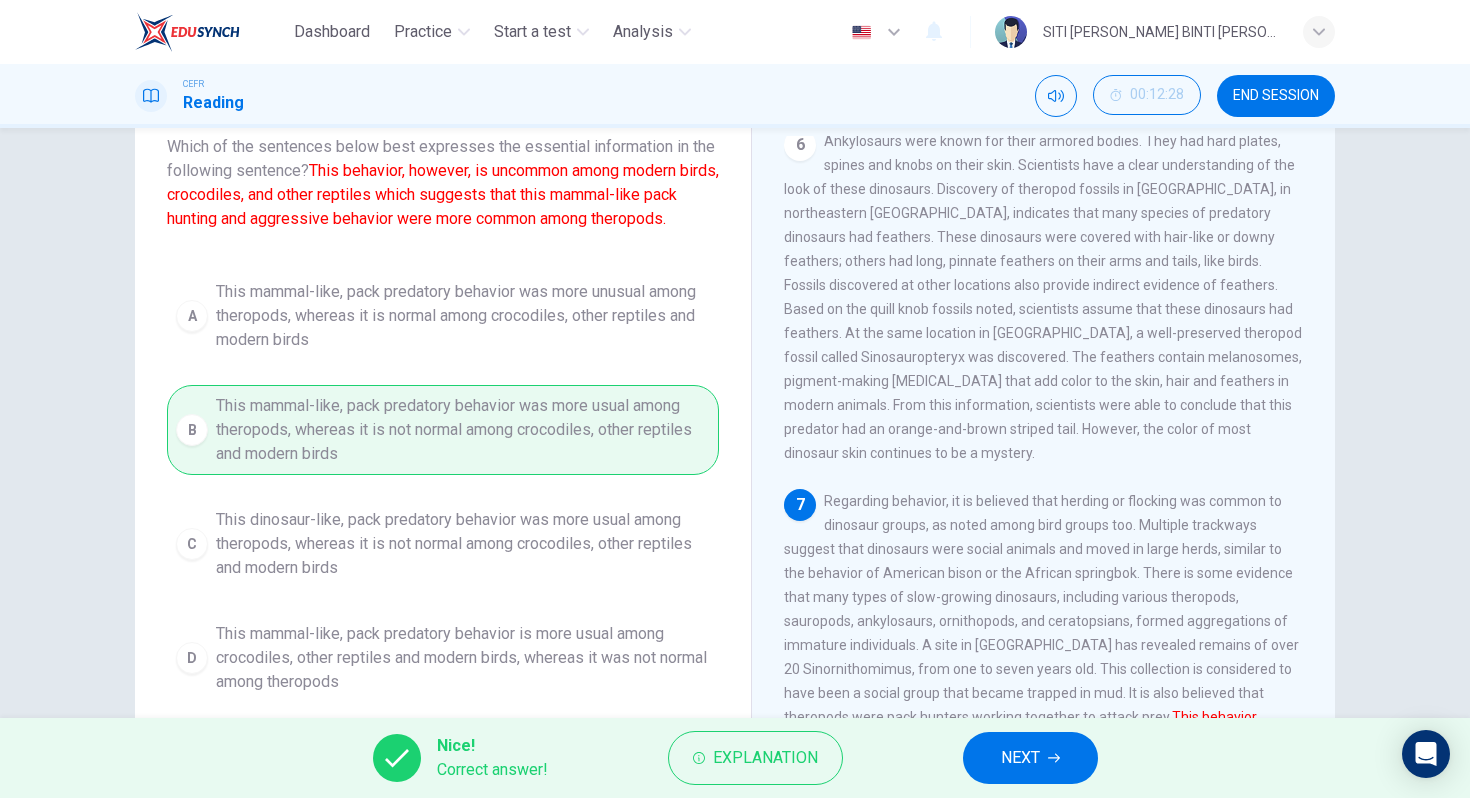 click on "NEXT" at bounding box center (1030, 758) 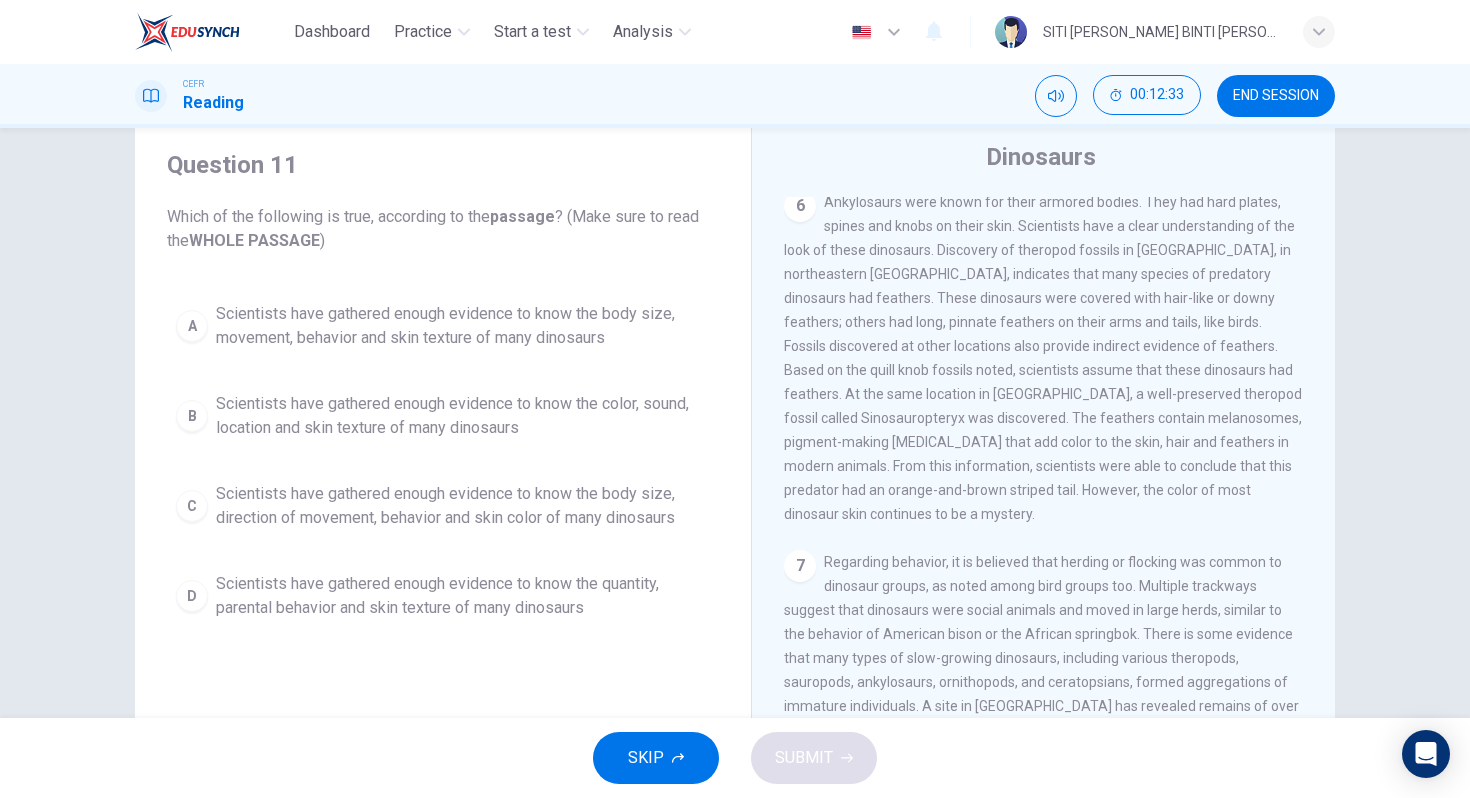 scroll, scrollTop: 69, scrollLeft: 0, axis: vertical 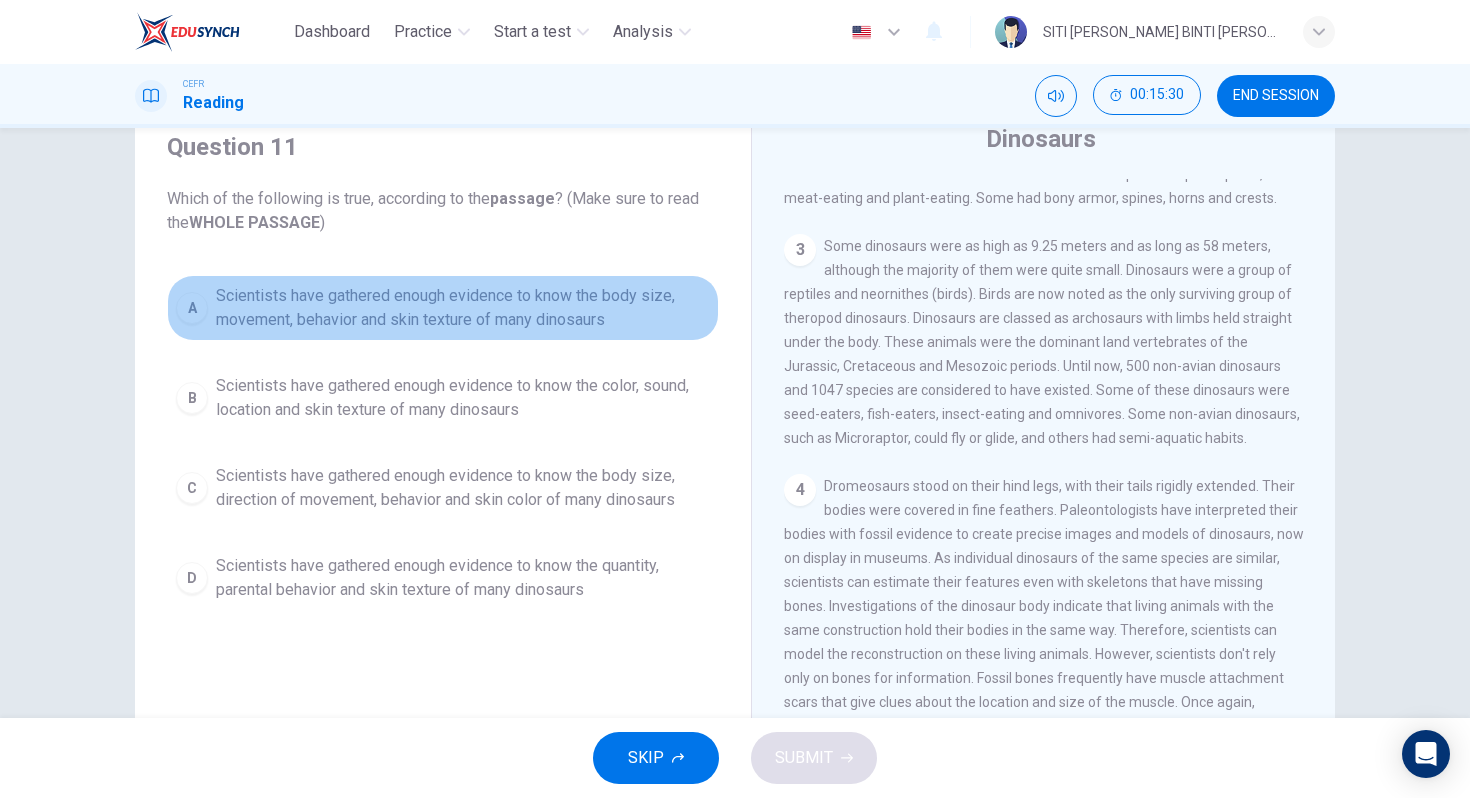click on "Scientists have gathered enough evidence to know the body size, movement, behavior and skin texture of many dinosaurs" at bounding box center [463, 308] 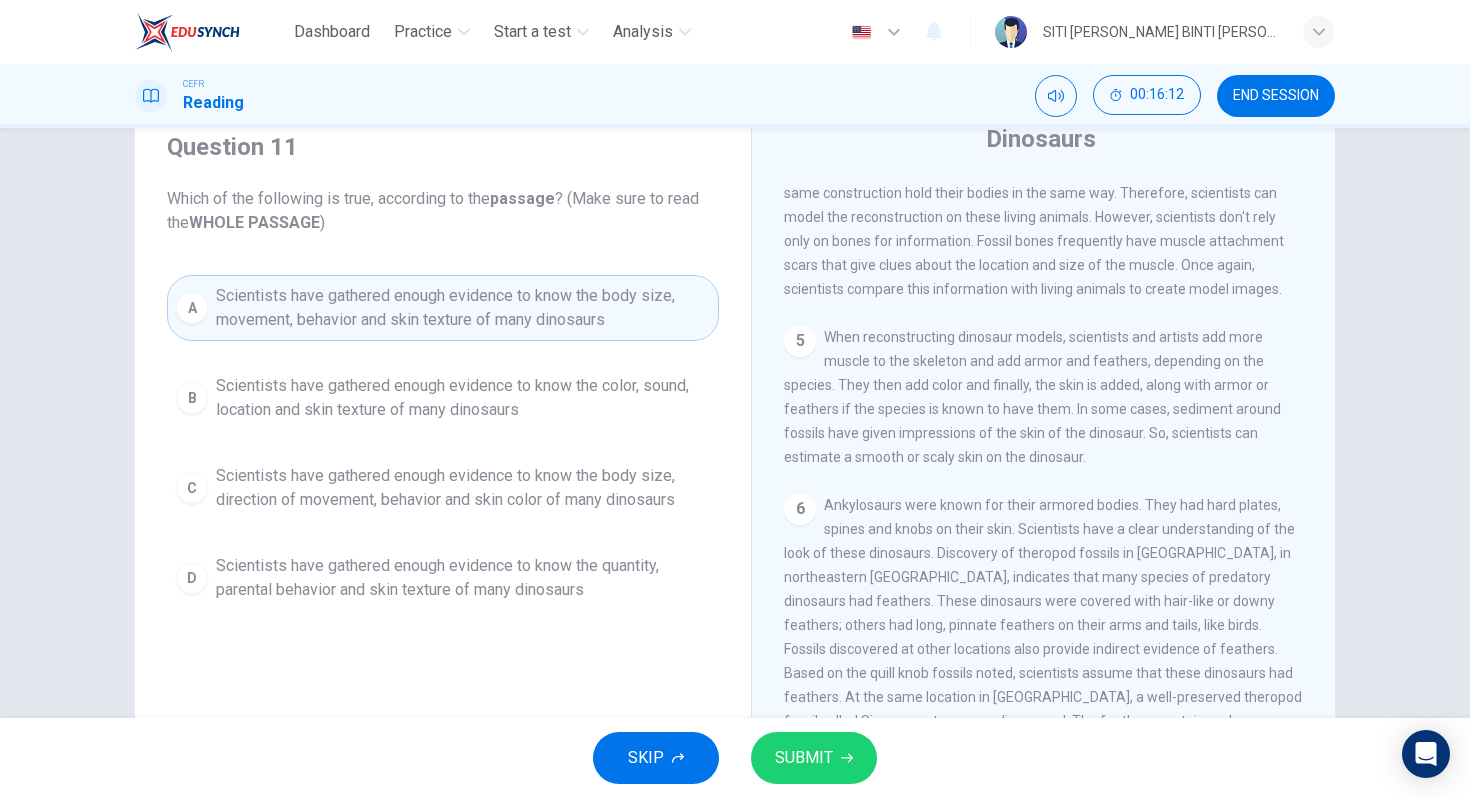 scroll, scrollTop: 624, scrollLeft: 0, axis: vertical 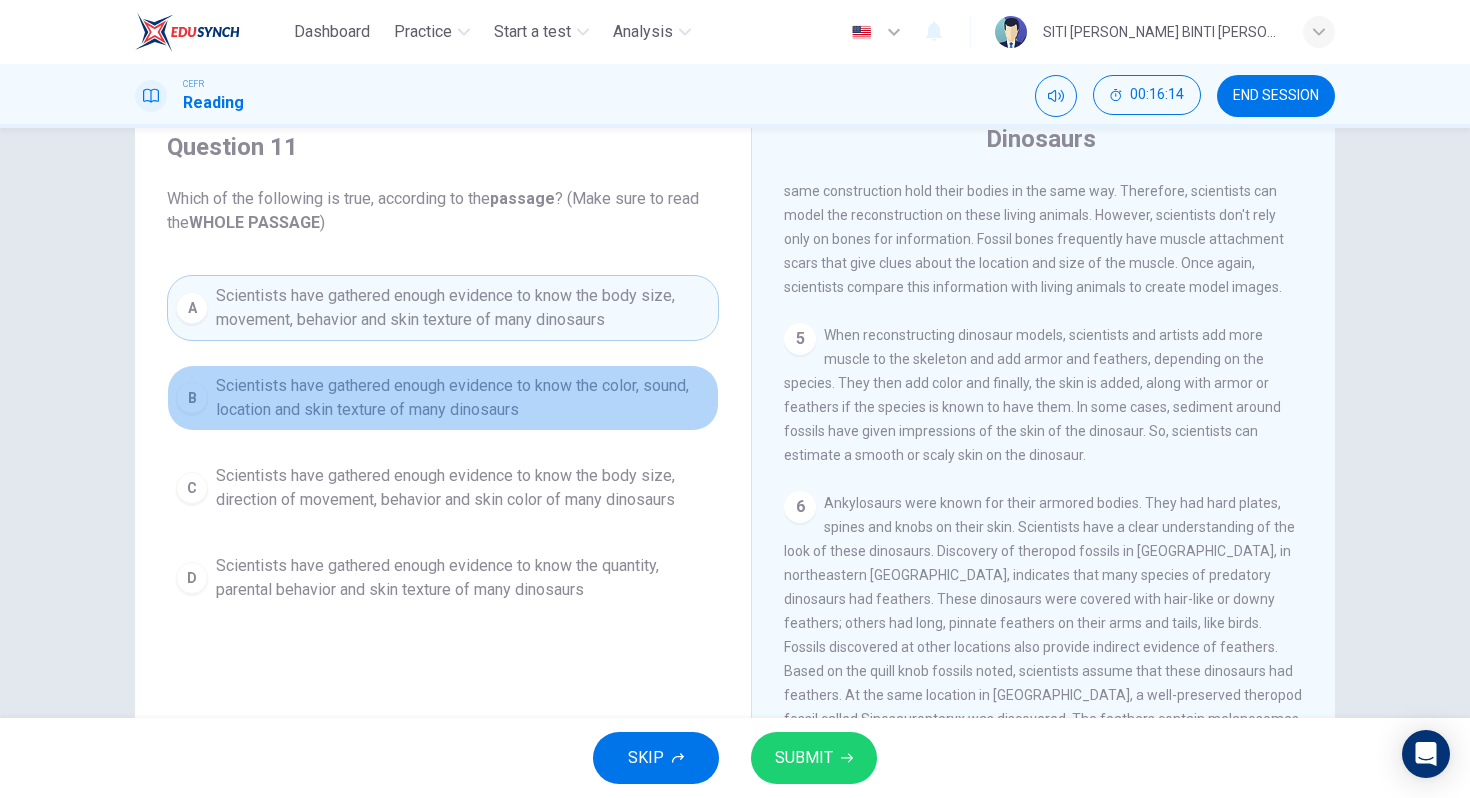 click on "Scientists have gathered enough evidence to know the color, sound, location and skin texture of many dinosaurs" at bounding box center [463, 398] 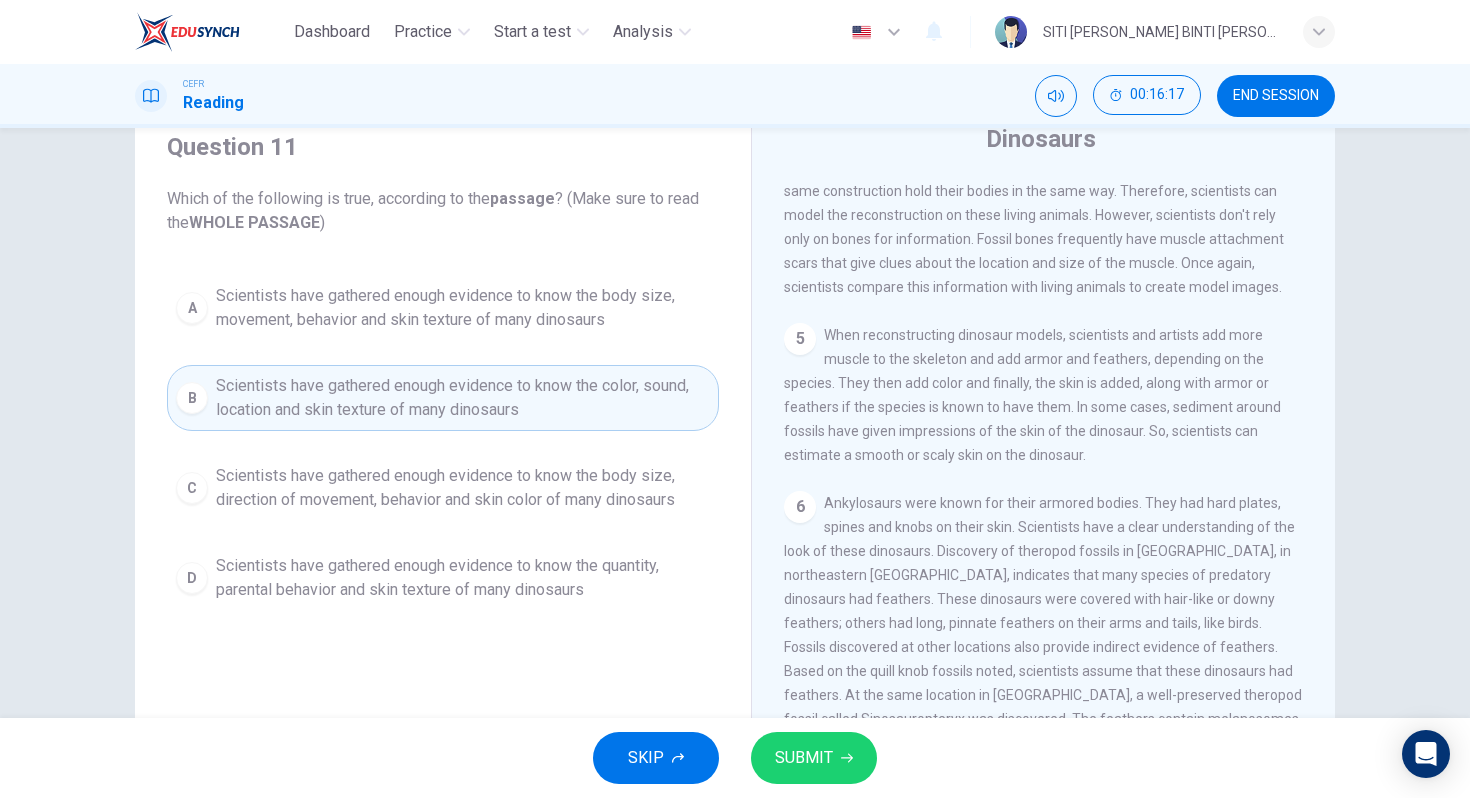 click on "SUBMIT" at bounding box center [814, 758] 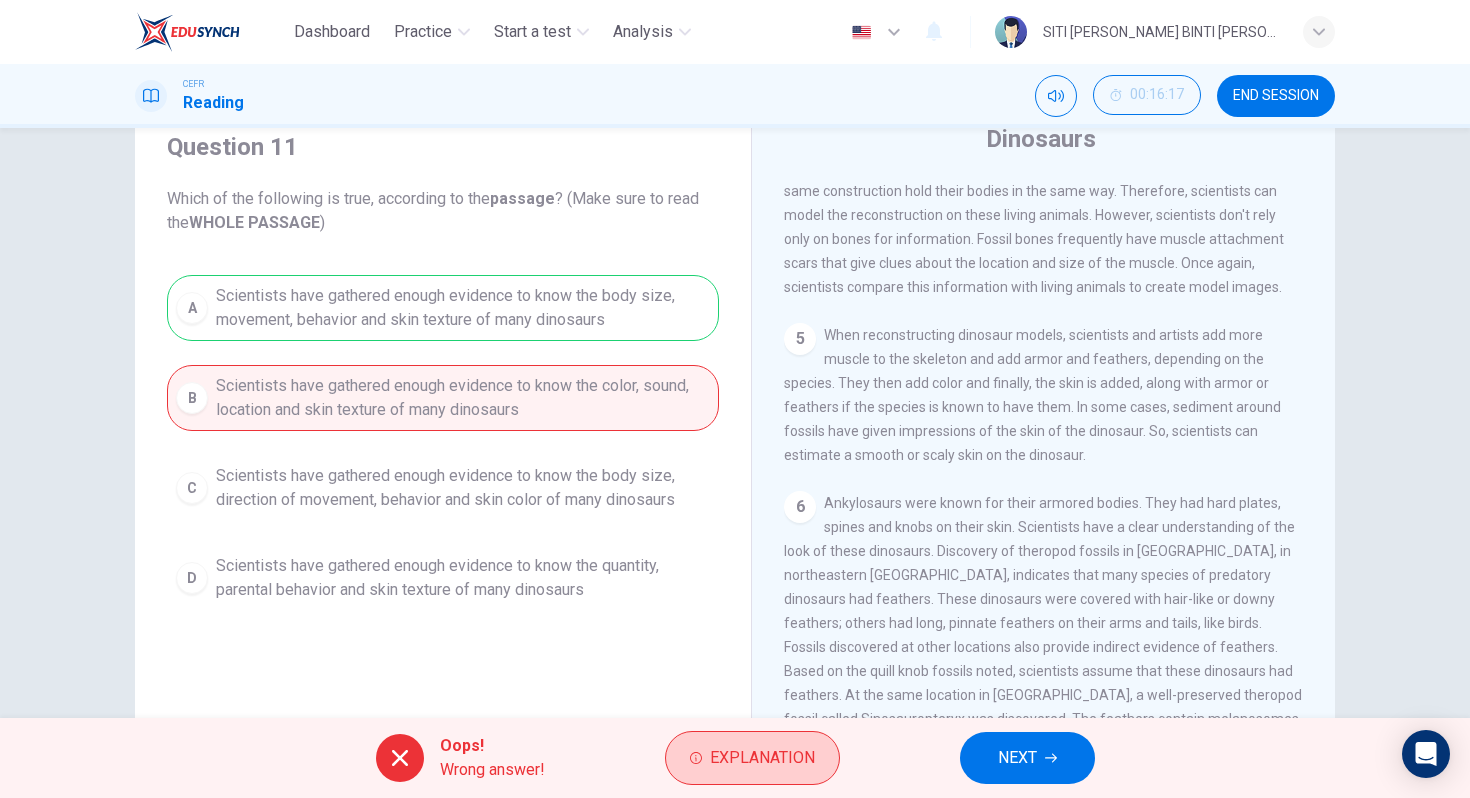 click on "Explanation" at bounding box center (762, 758) 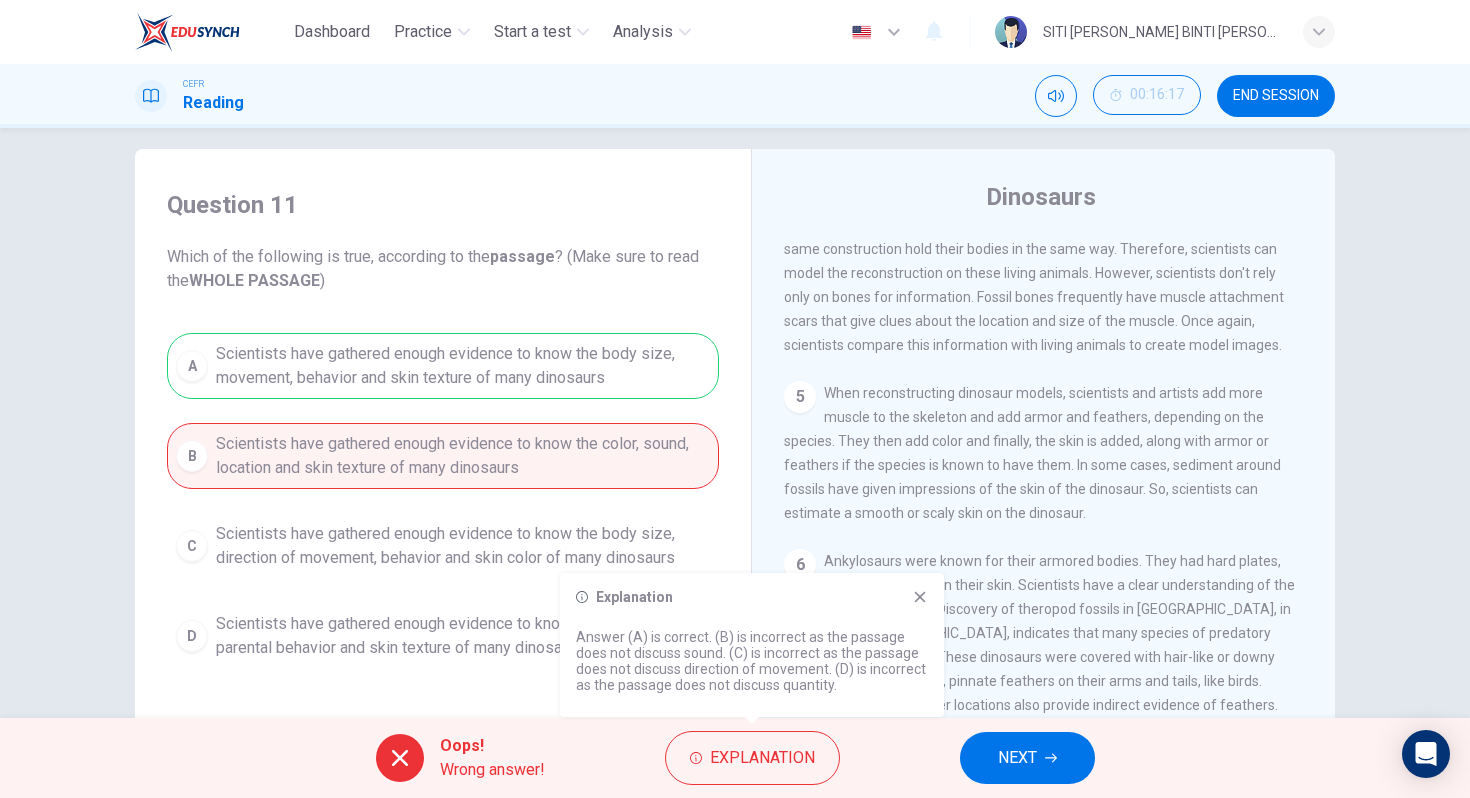 scroll, scrollTop: 17, scrollLeft: 0, axis: vertical 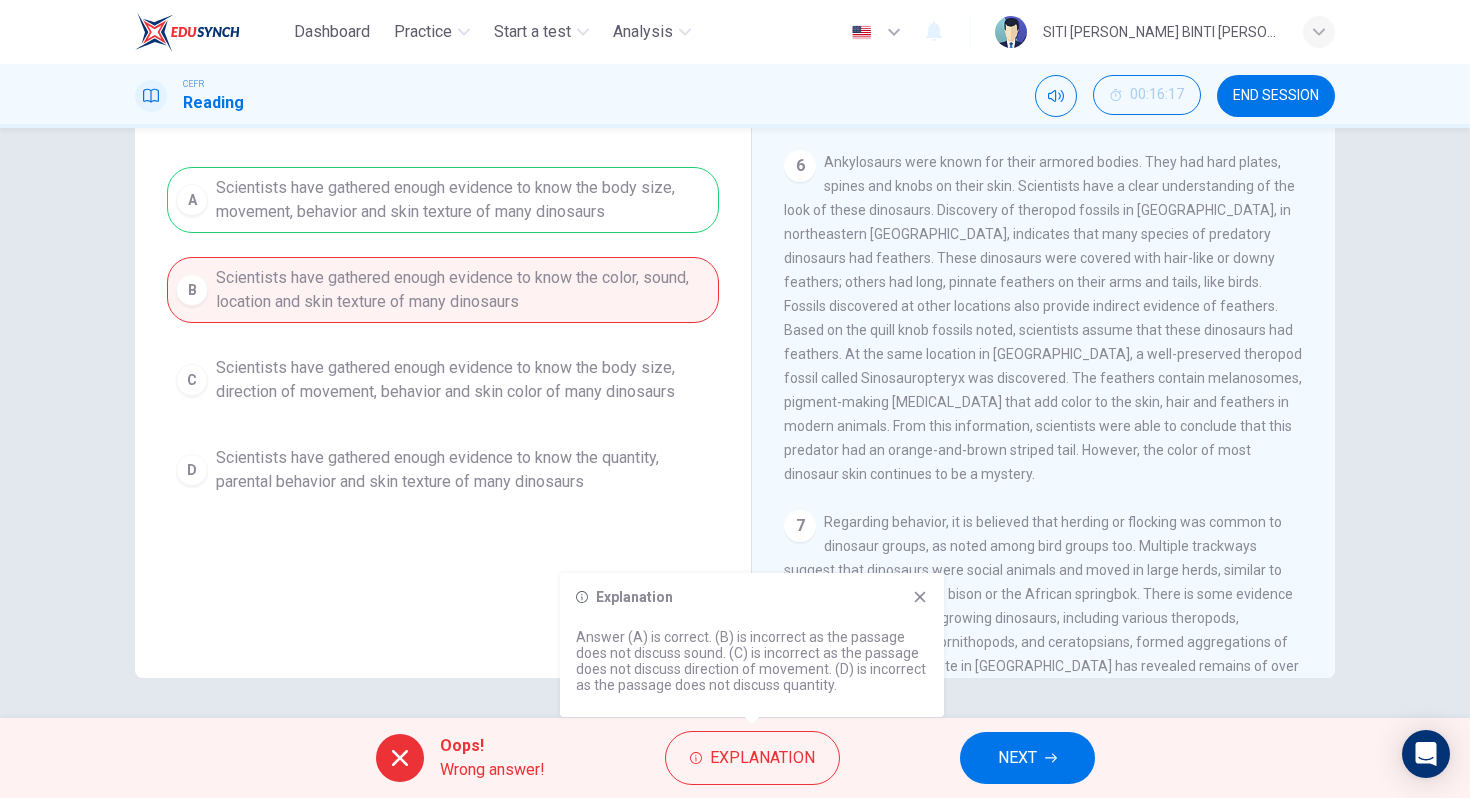 click on "NEXT" at bounding box center [1027, 758] 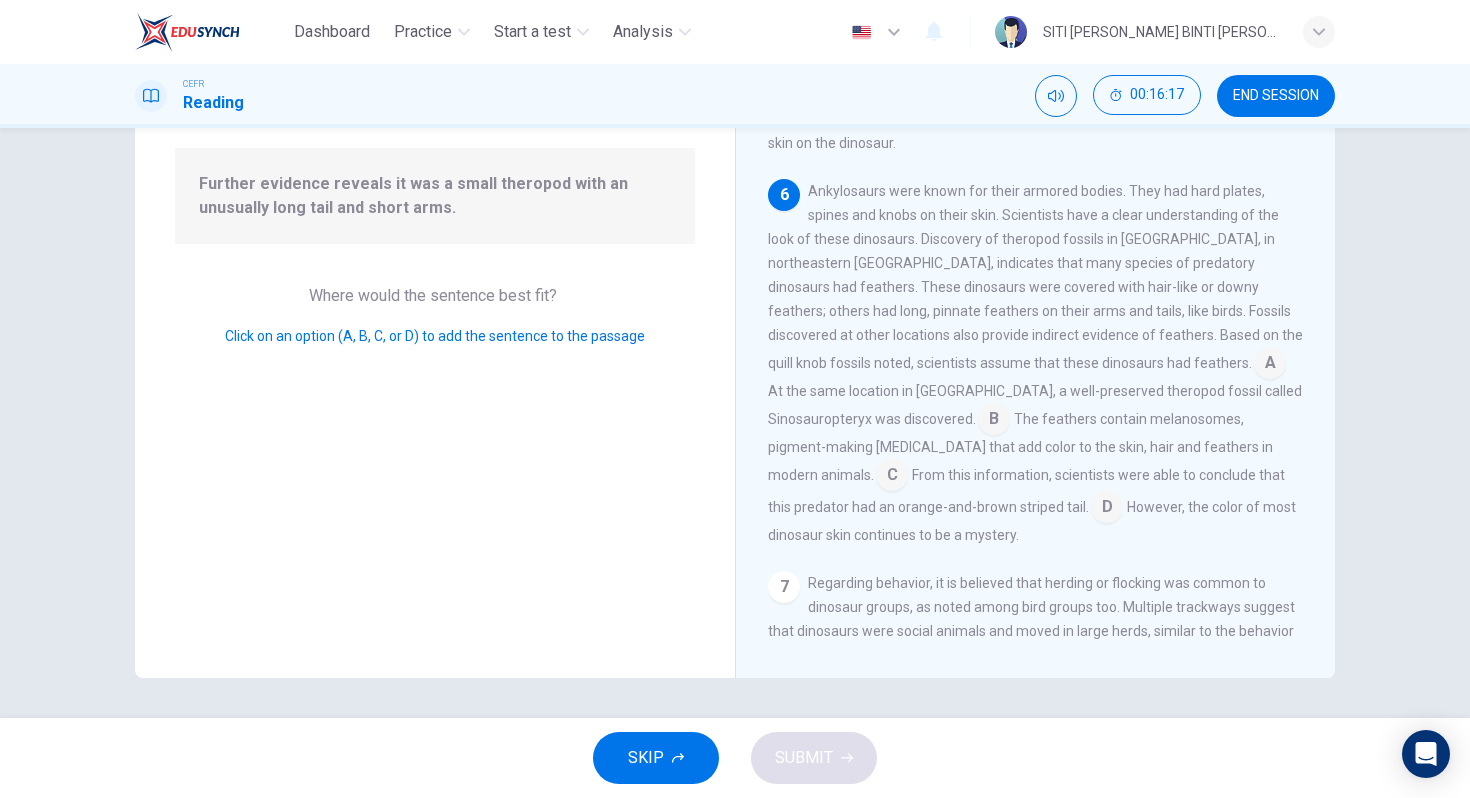 scroll, scrollTop: 939, scrollLeft: 0, axis: vertical 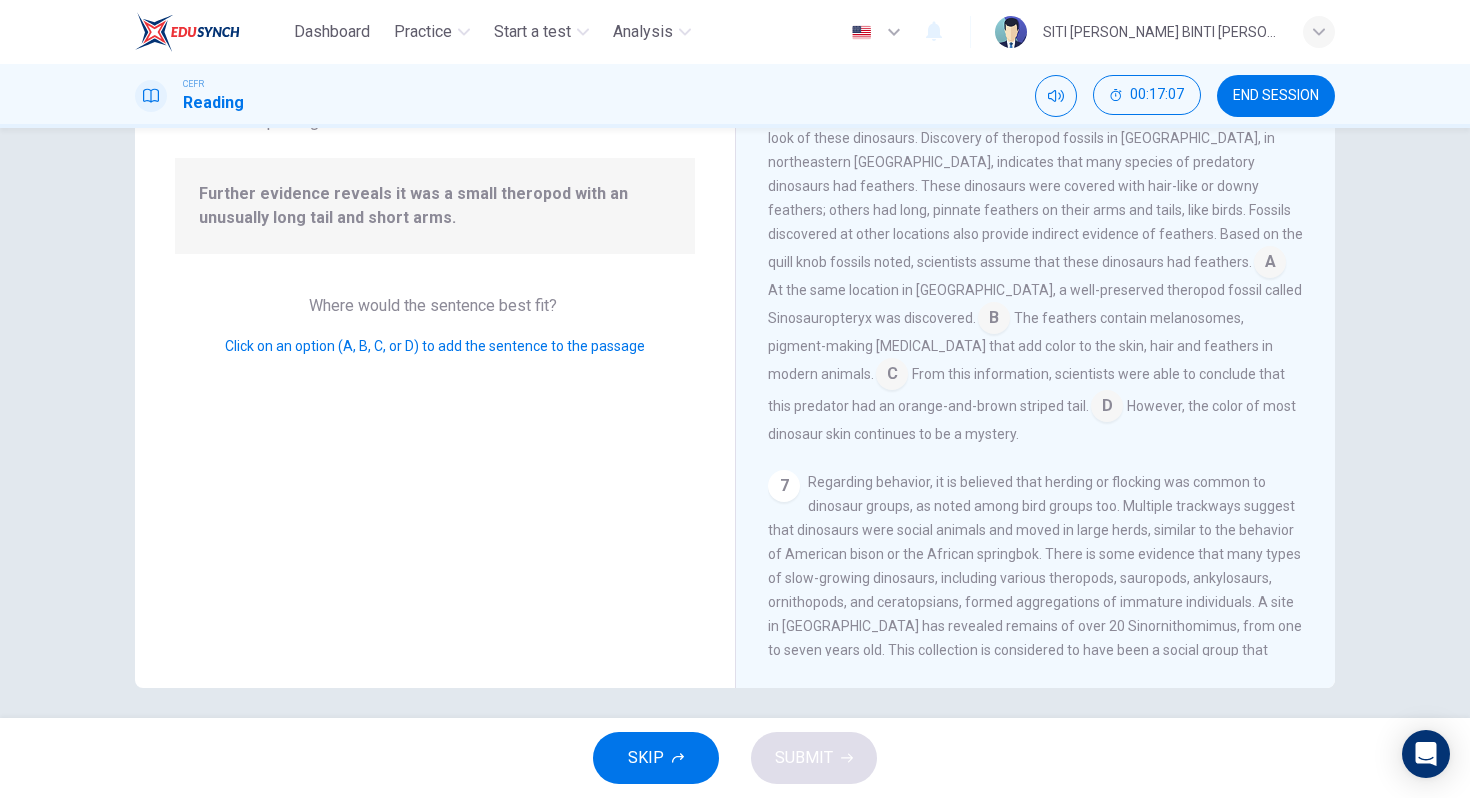 click at bounding box center (1107, 408) 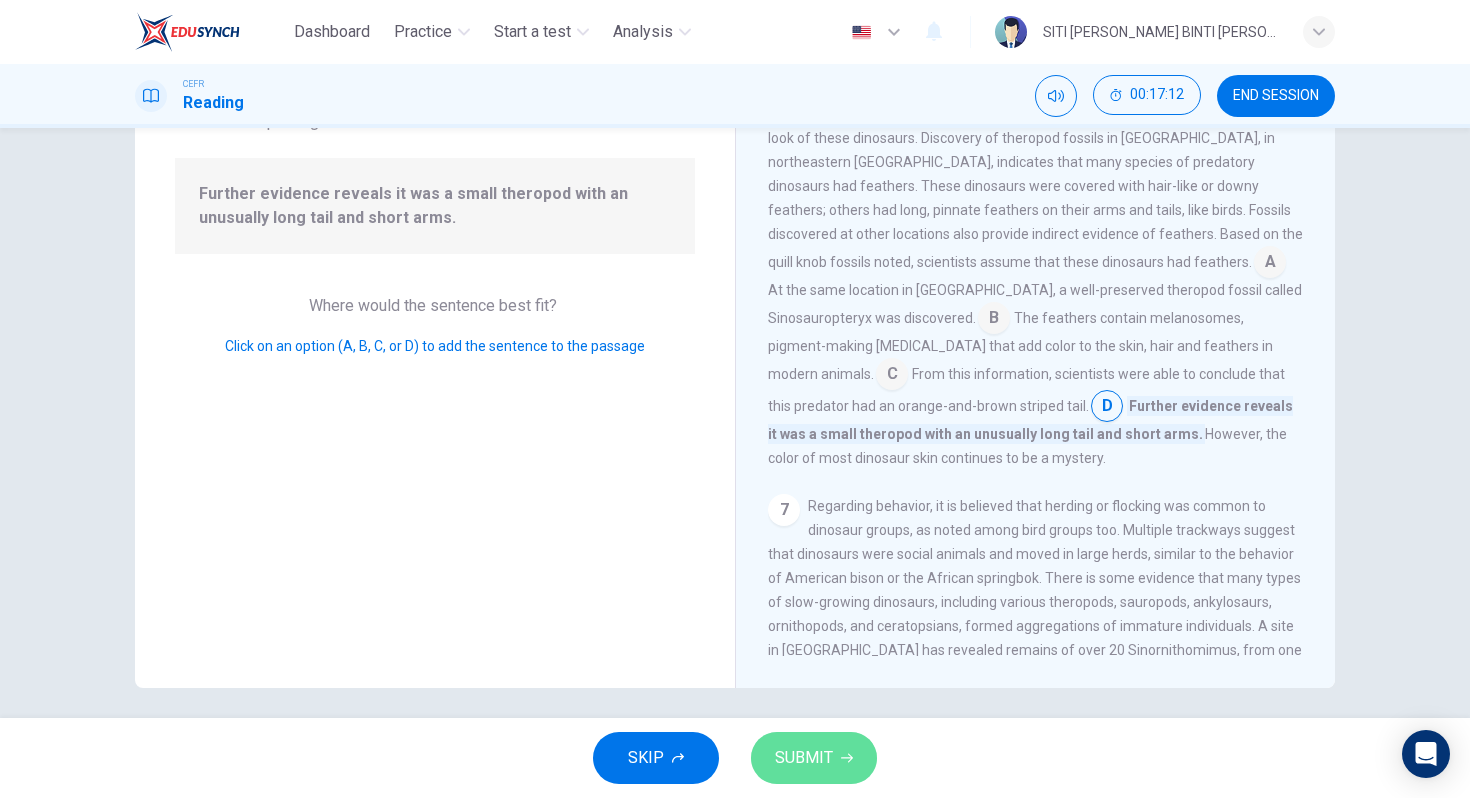 click on "SUBMIT" at bounding box center (814, 758) 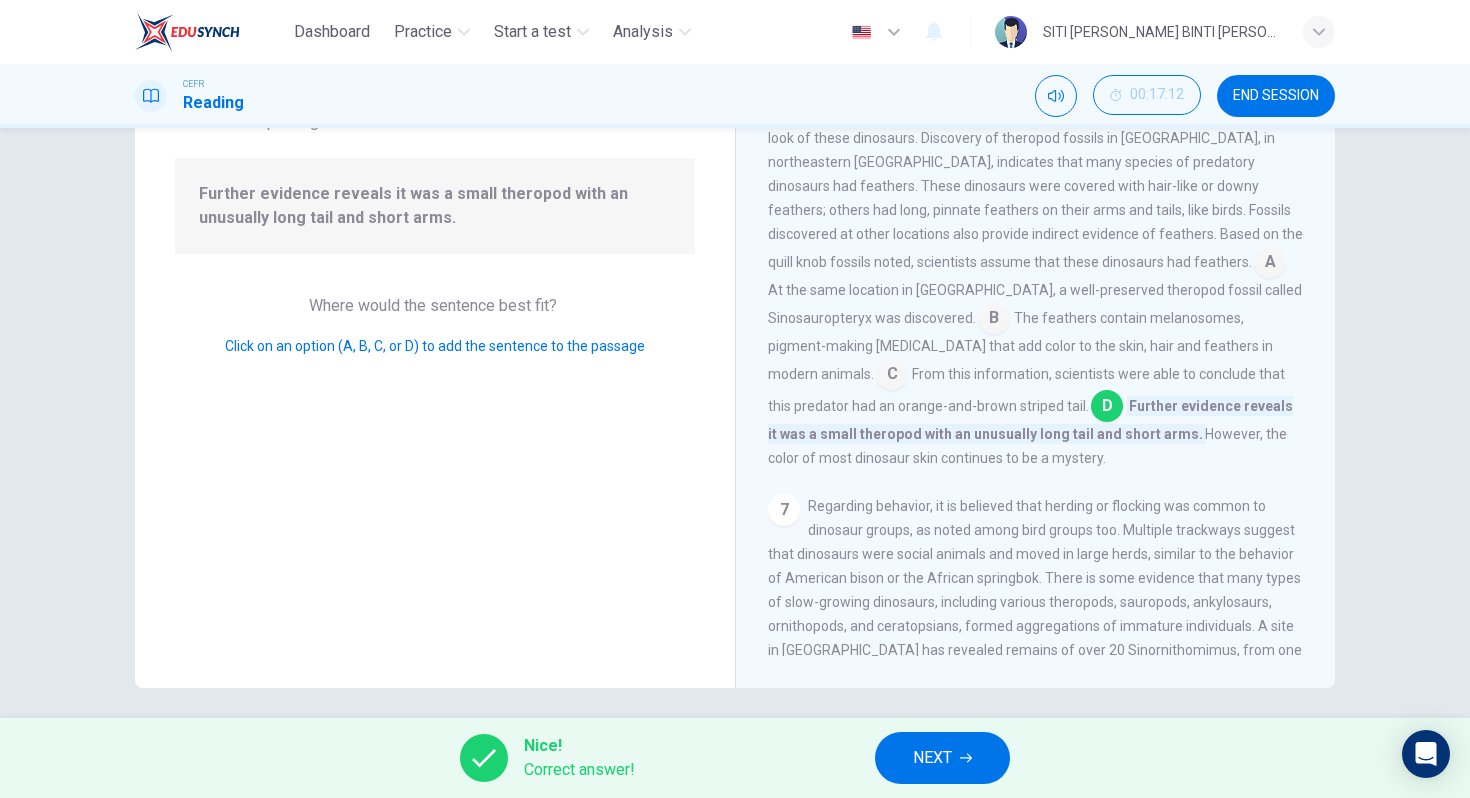 click 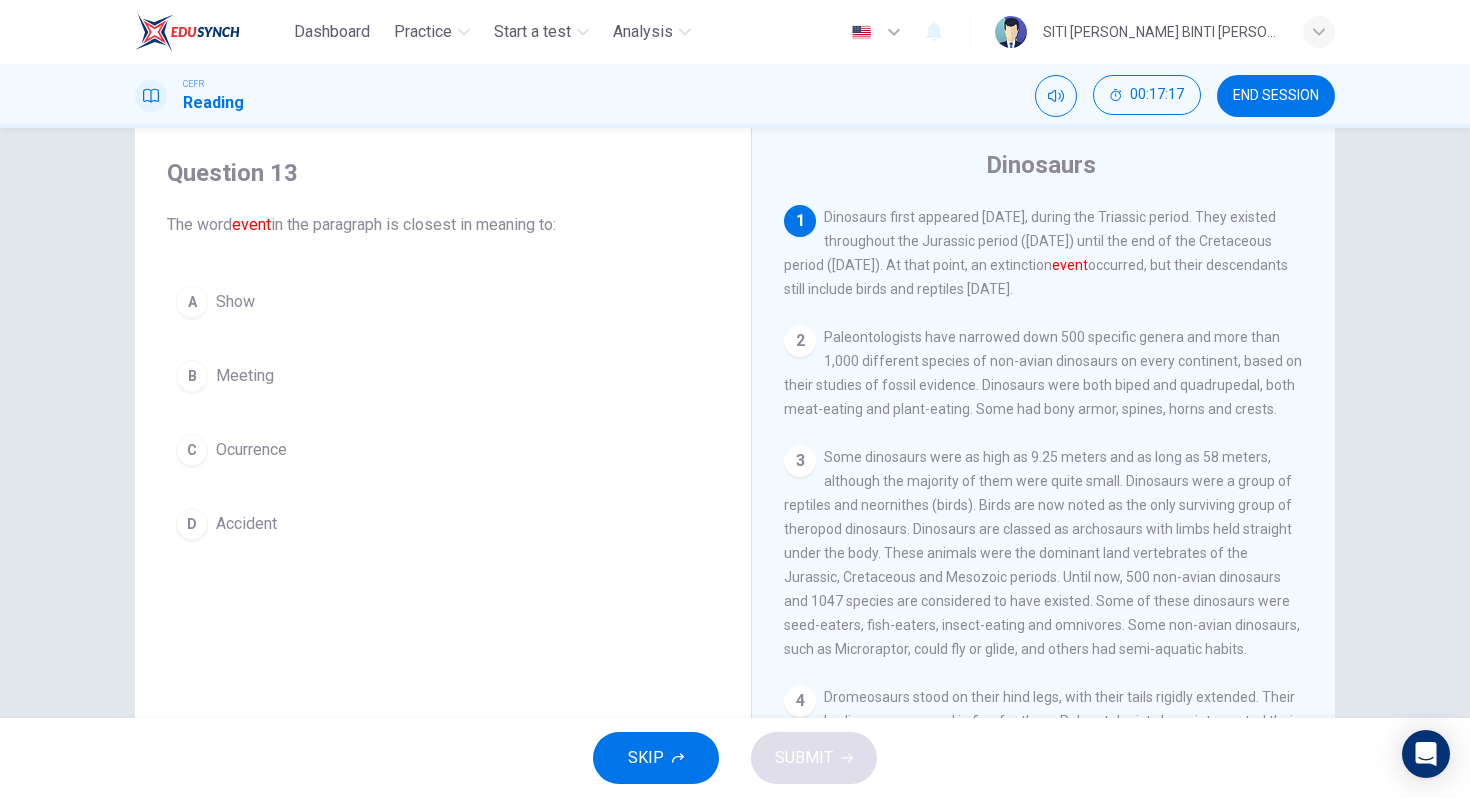 scroll, scrollTop: 48, scrollLeft: 0, axis: vertical 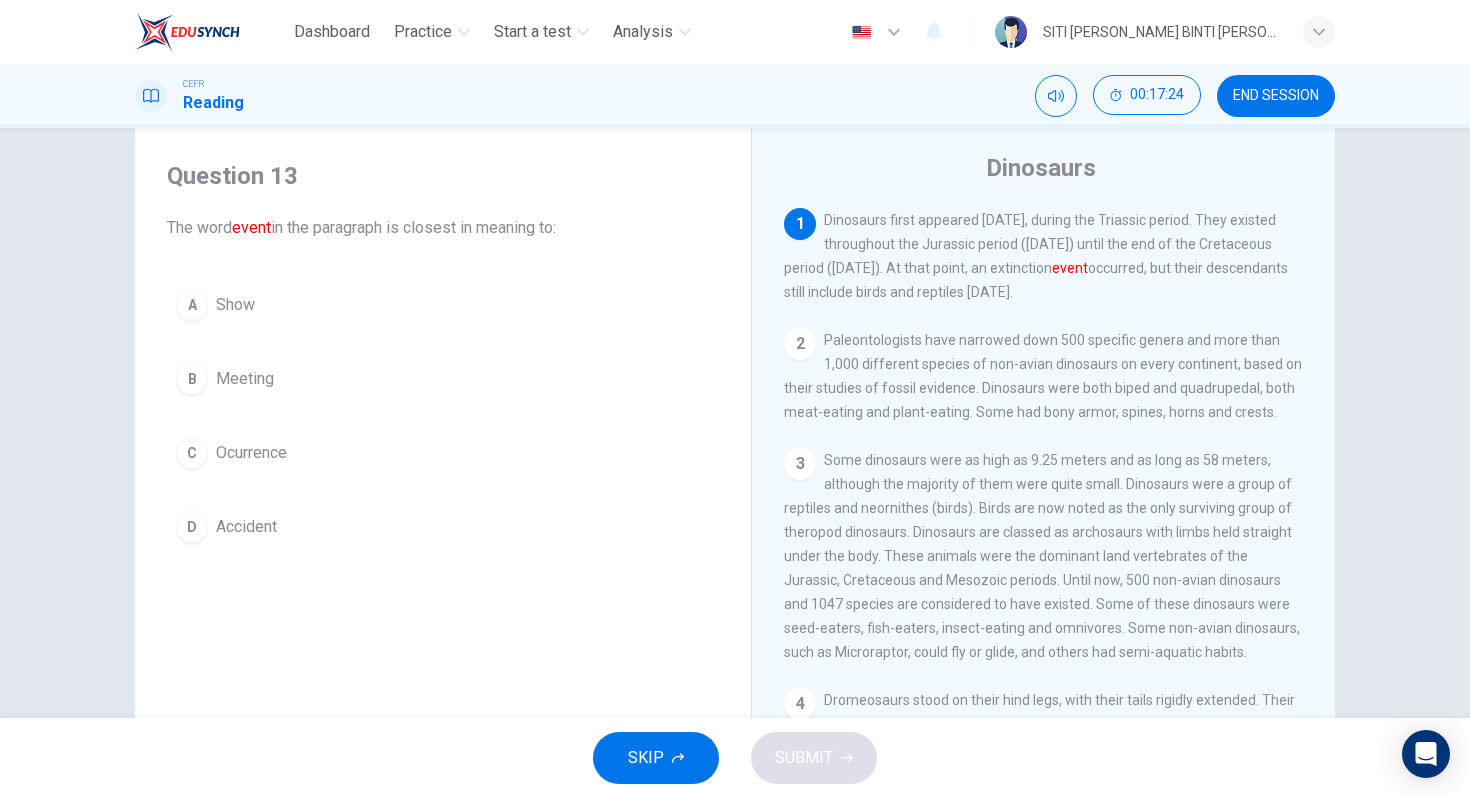 click on "C Ocurrence" at bounding box center (443, 453) 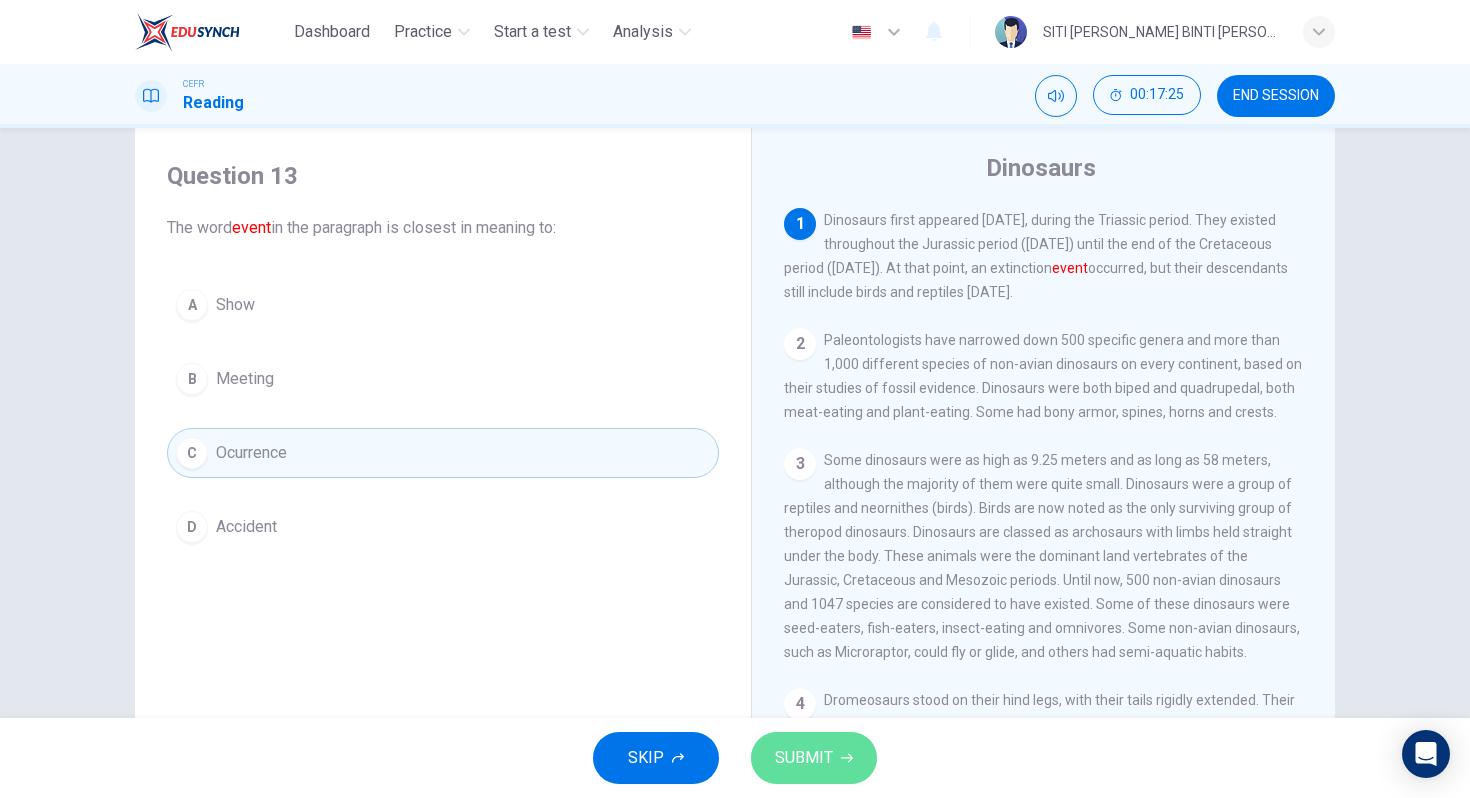 click on "SUBMIT" at bounding box center (804, 758) 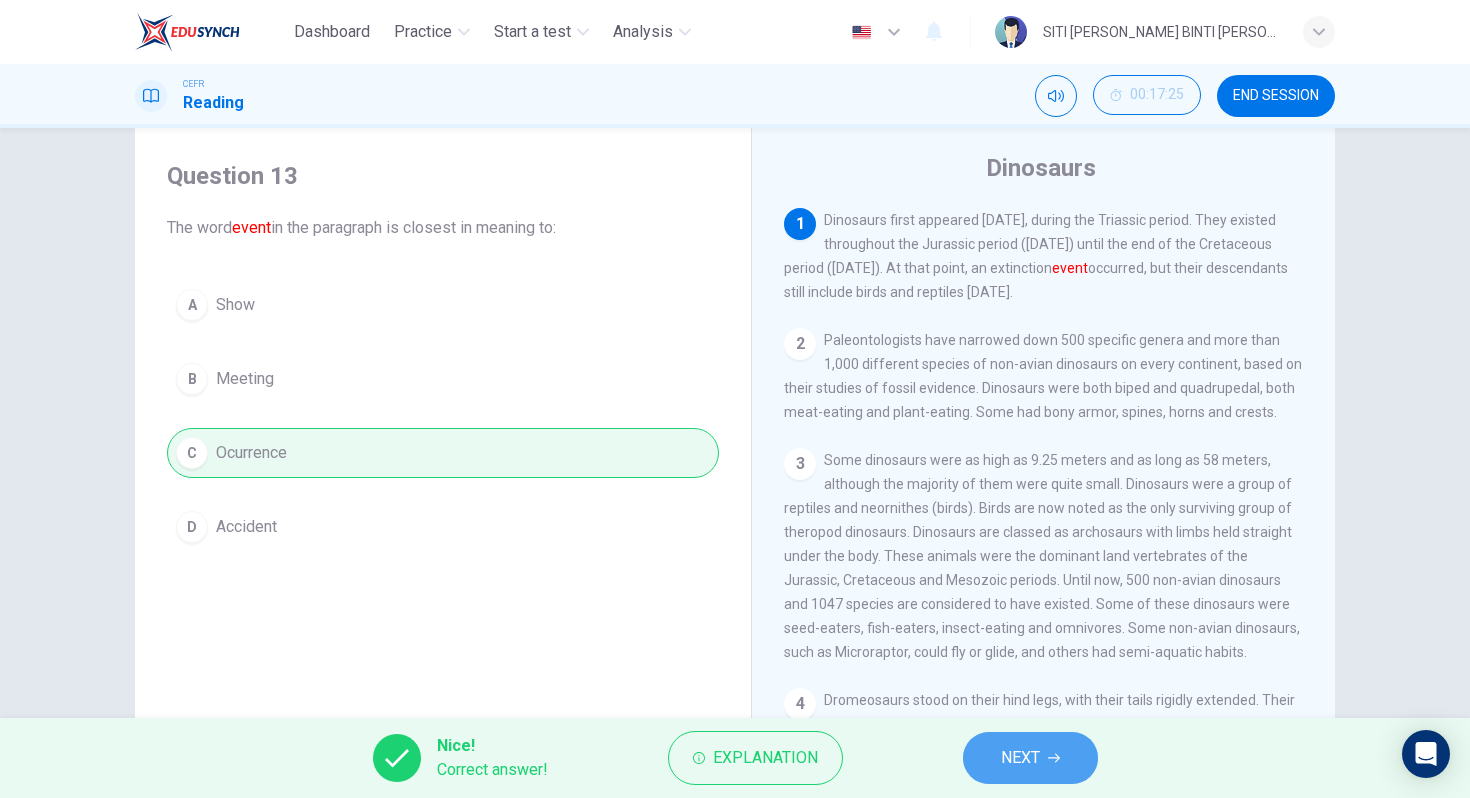 click on "NEXT" at bounding box center (1020, 758) 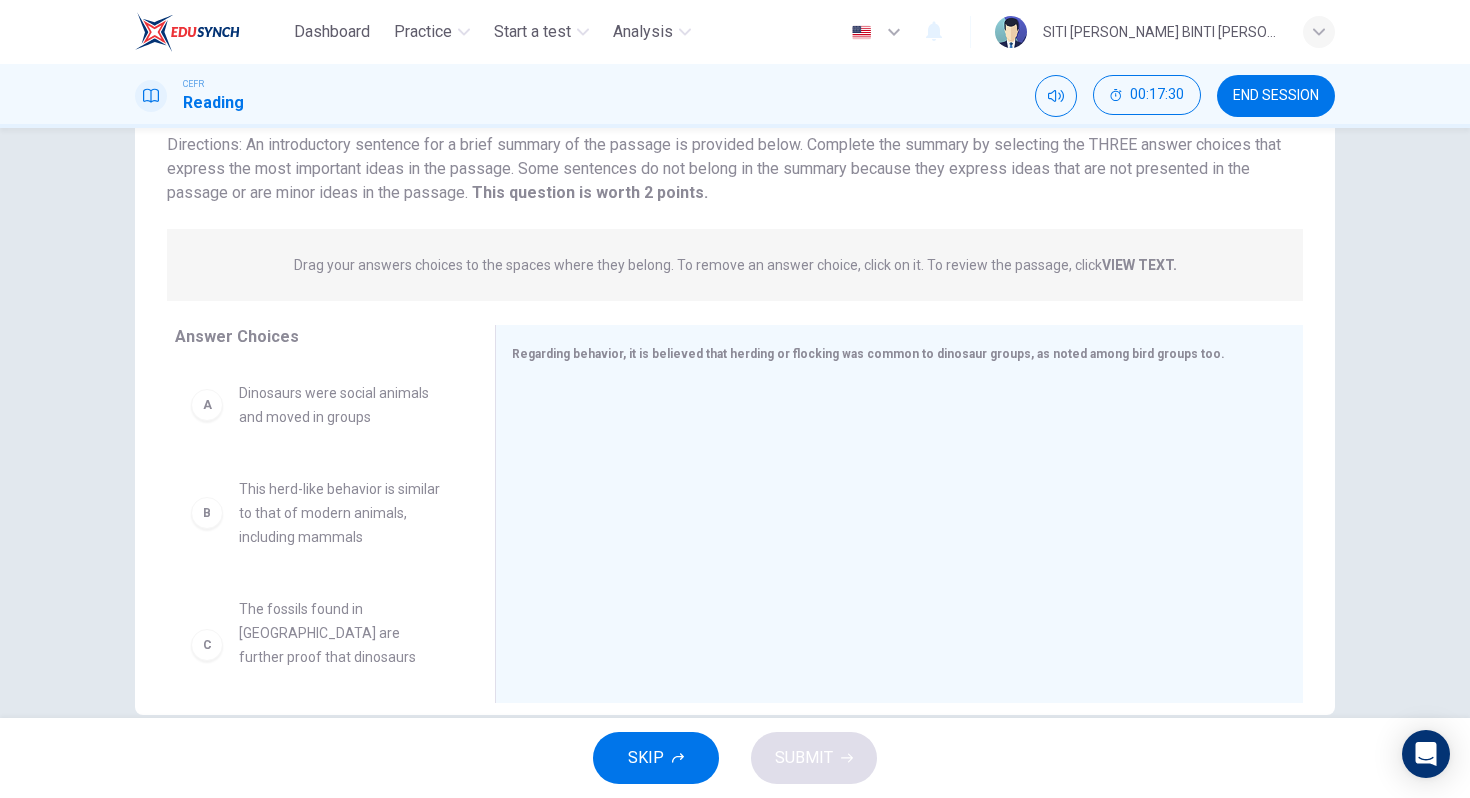 scroll, scrollTop: 151, scrollLeft: 0, axis: vertical 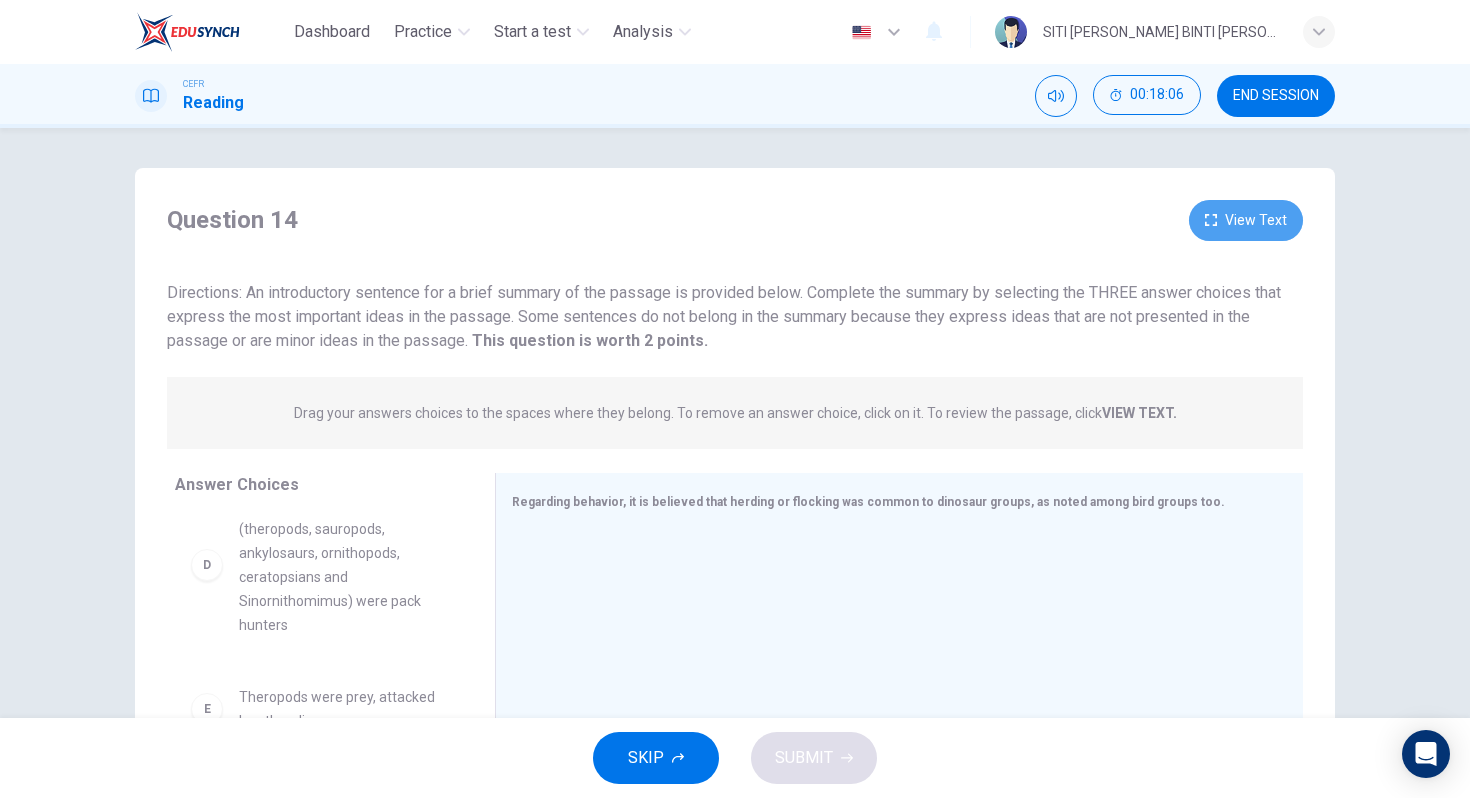 click on "View Text" at bounding box center [1246, 220] 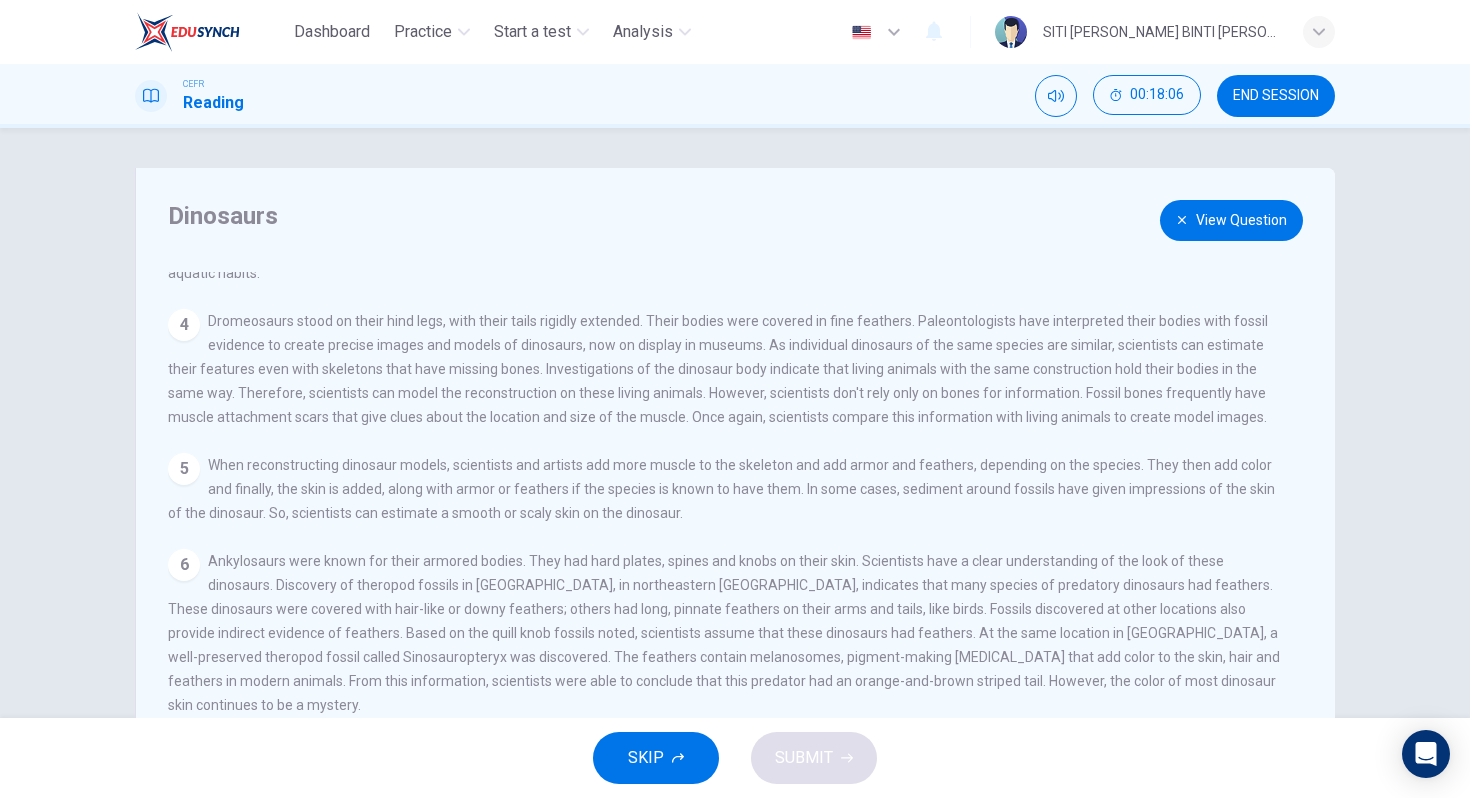 scroll, scrollTop: 293, scrollLeft: 0, axis: vertical 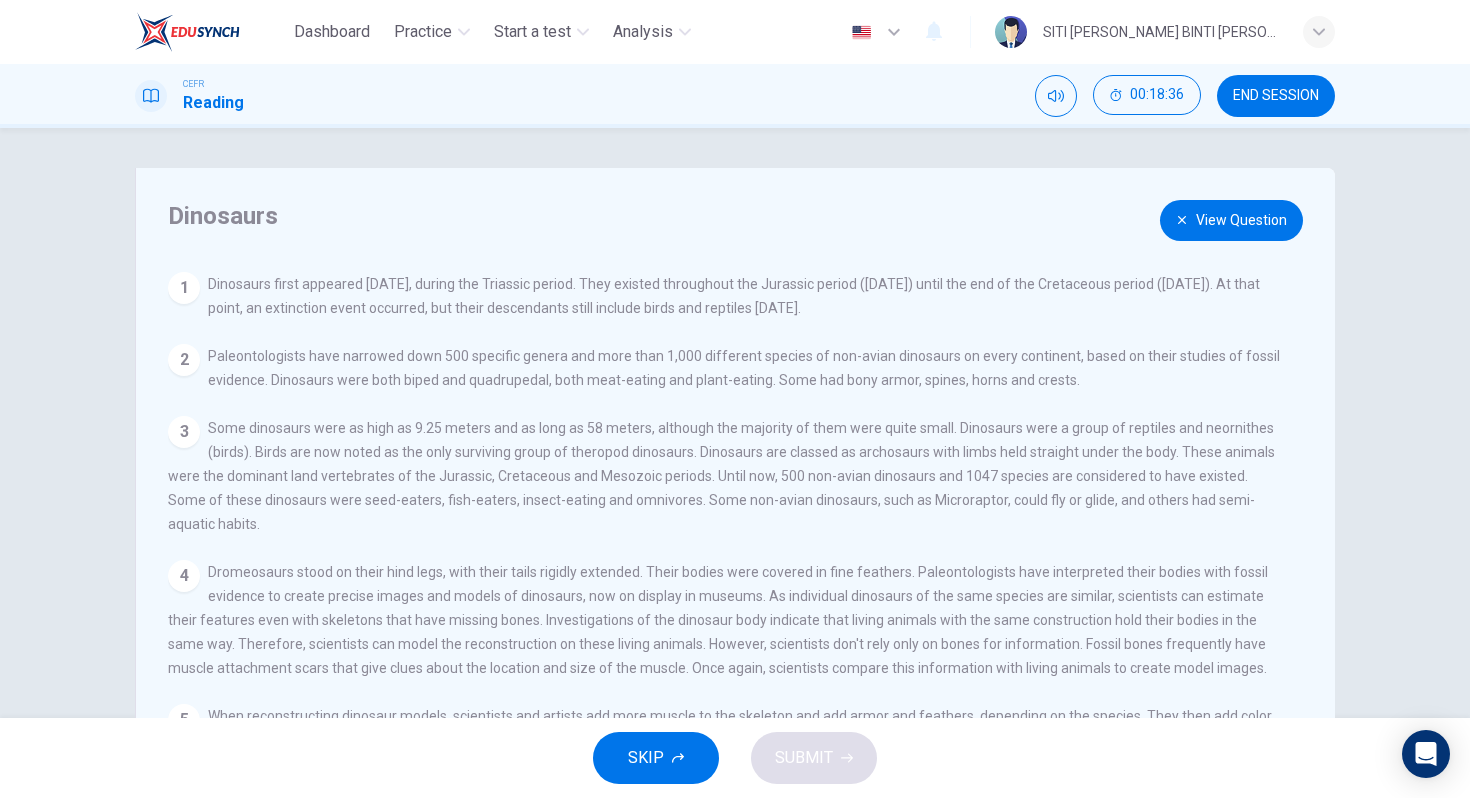click on "View Question" at bounding box center [1231, 220] 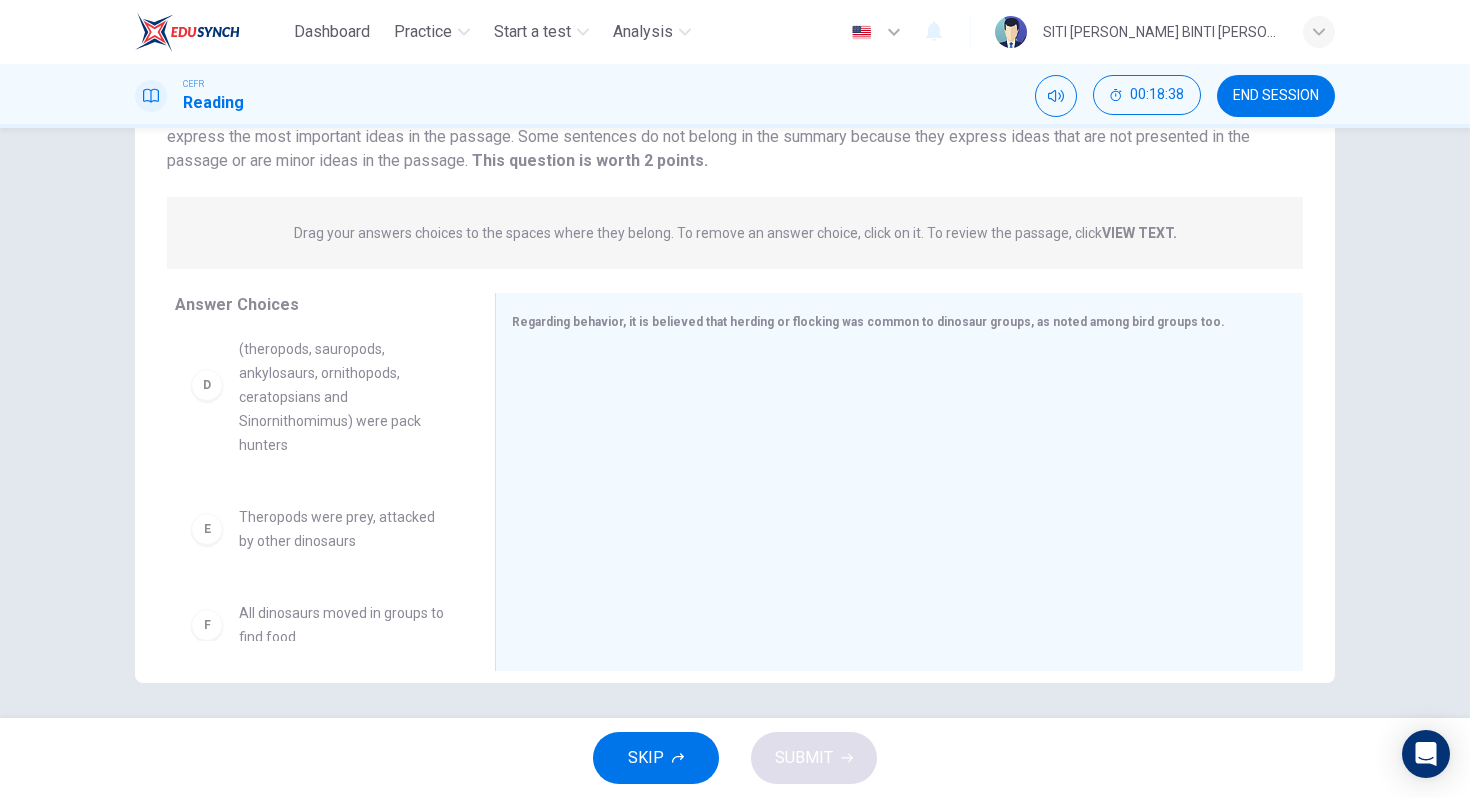 scroll, scrollTop: 185, scrollLeft: 0, axis: vertical 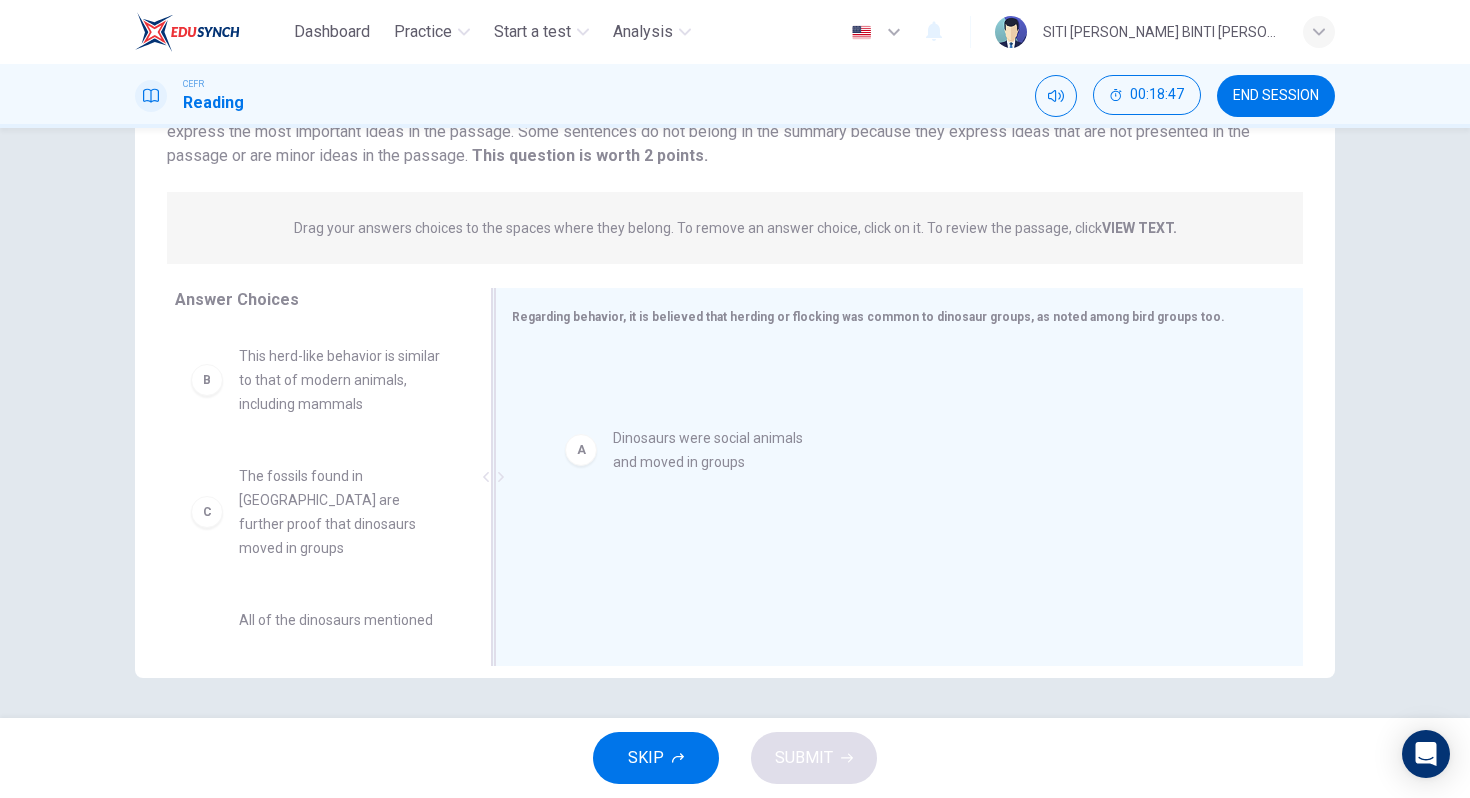 drag, startPoint x: 289, startPoint y: 365, endPoint x: 701, endPoint y: 447, distance: 420.08093 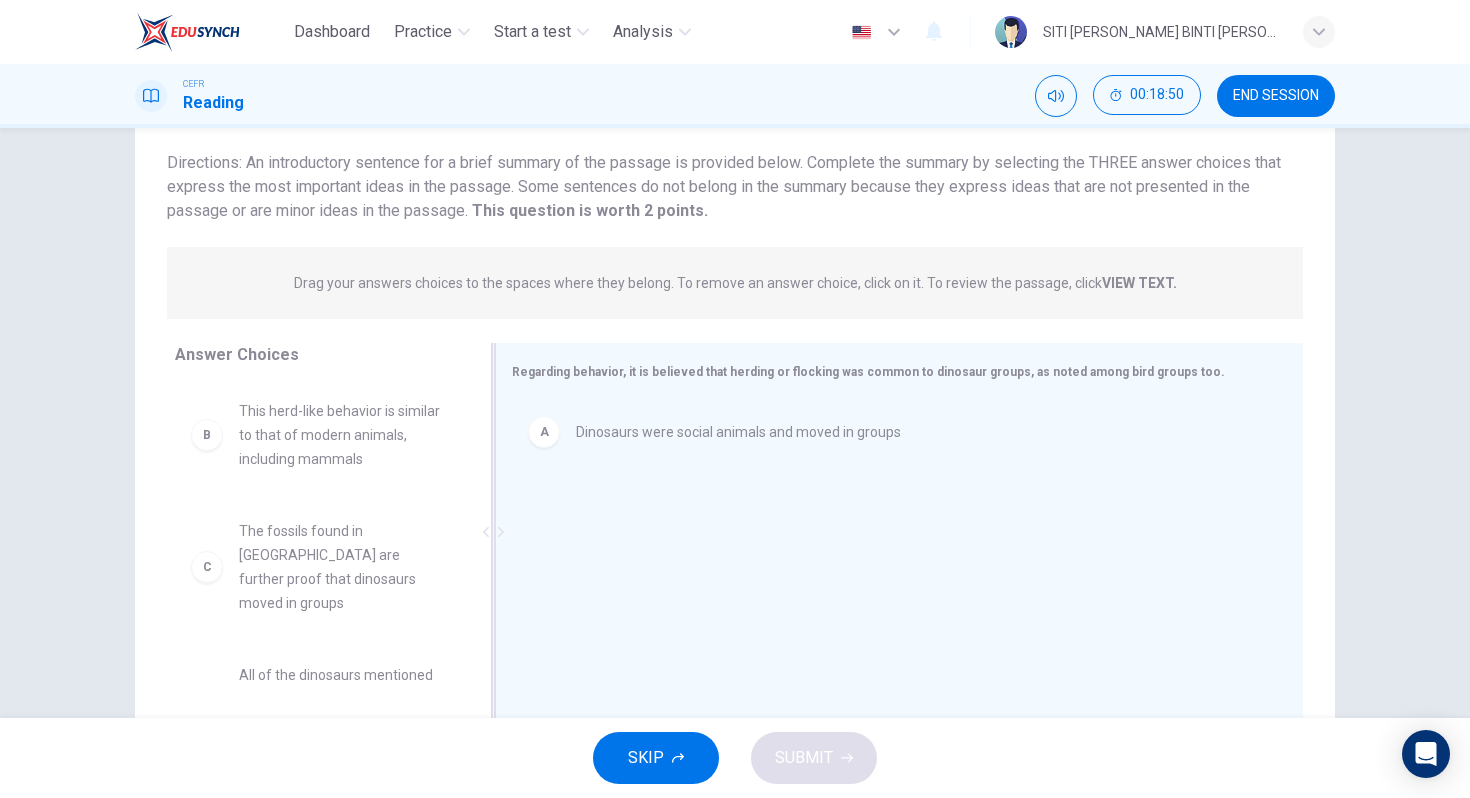 scroll, scrollTop: 120, scrollLeft: 0, axis: vertical 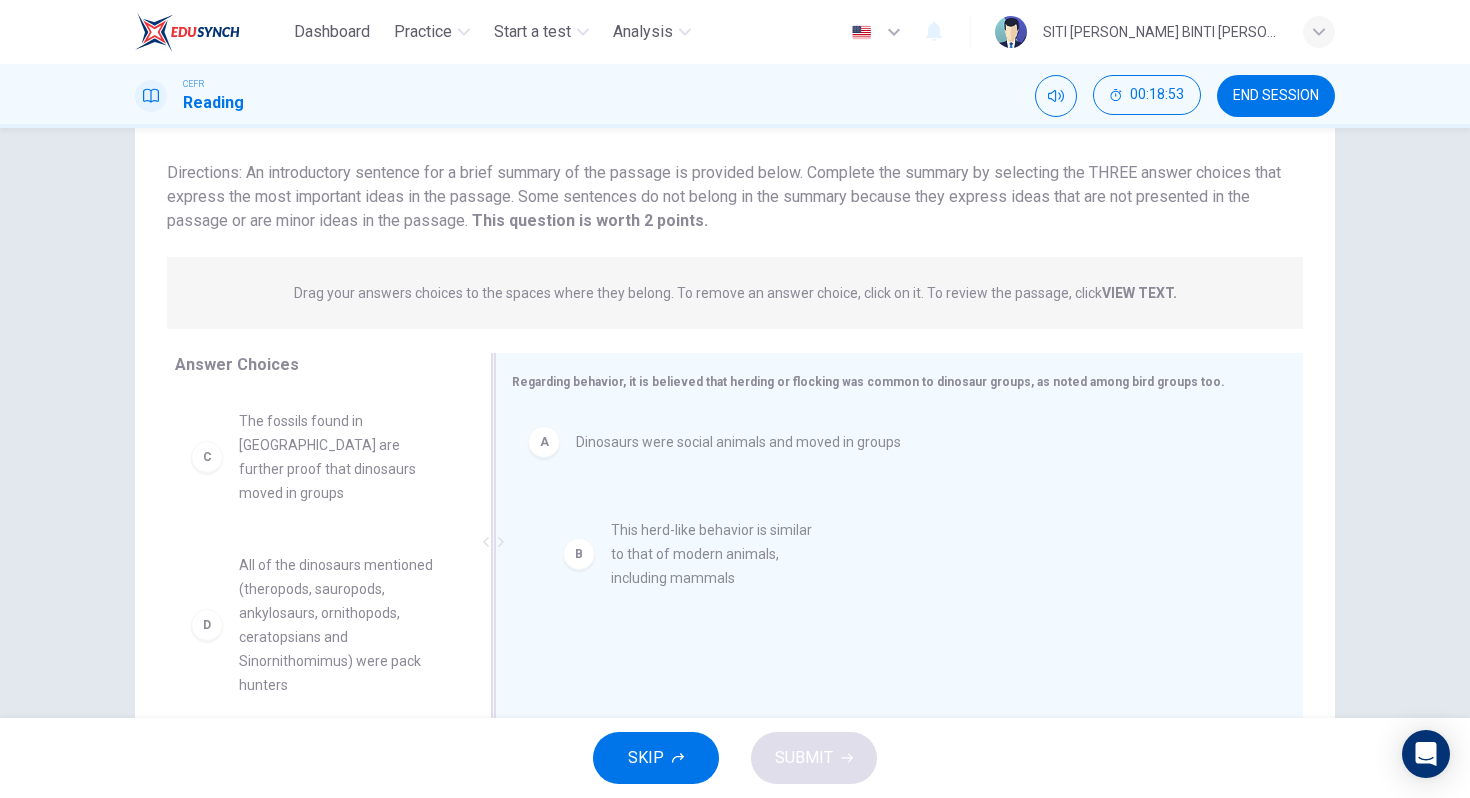 drag, startPoint x: 344, startPoint y: 446, endPoint x: 729, endPoint y: 557, distance: 400.68192 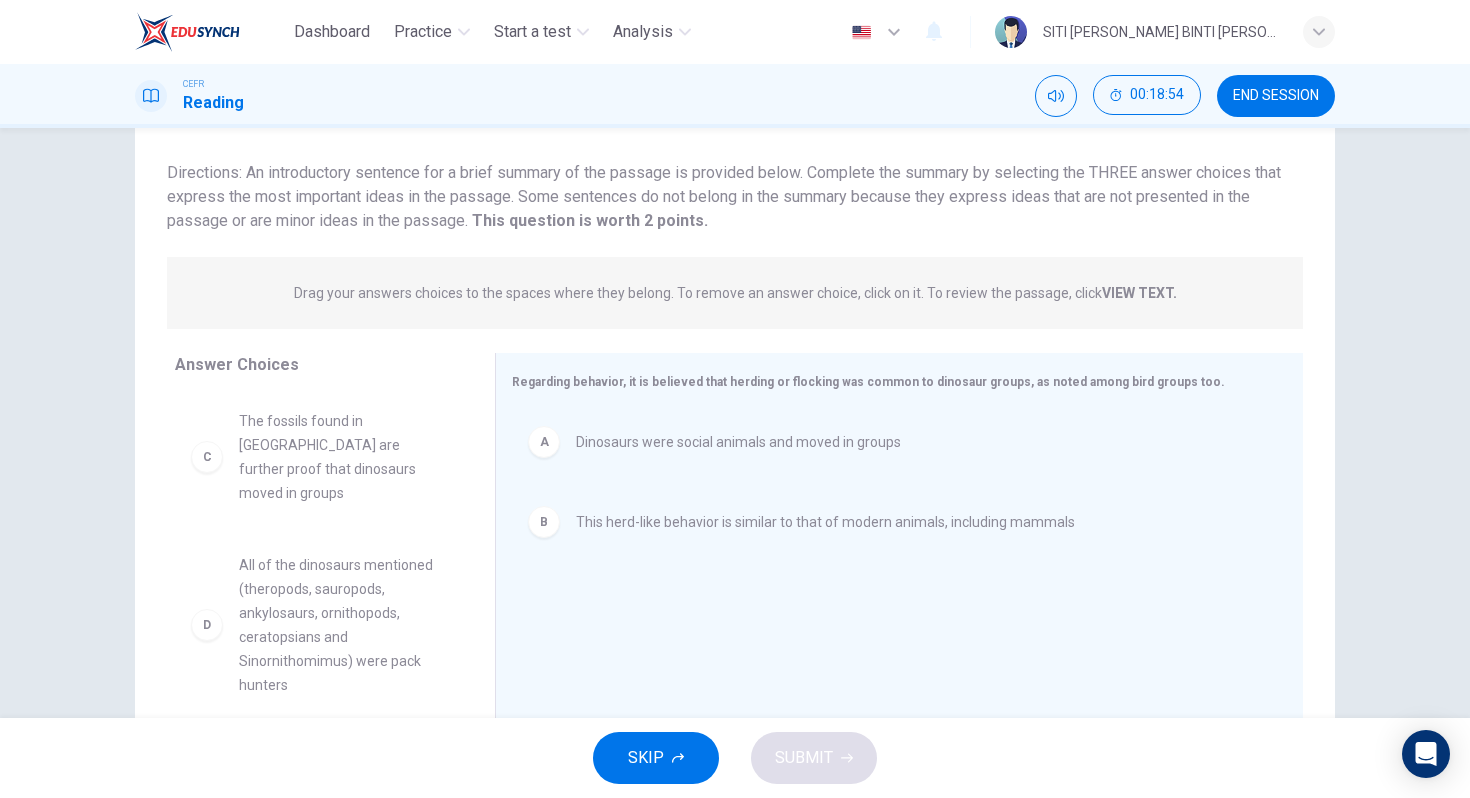 scroll, scrollTop: 73, scrollLeft: 0, axis: vertical 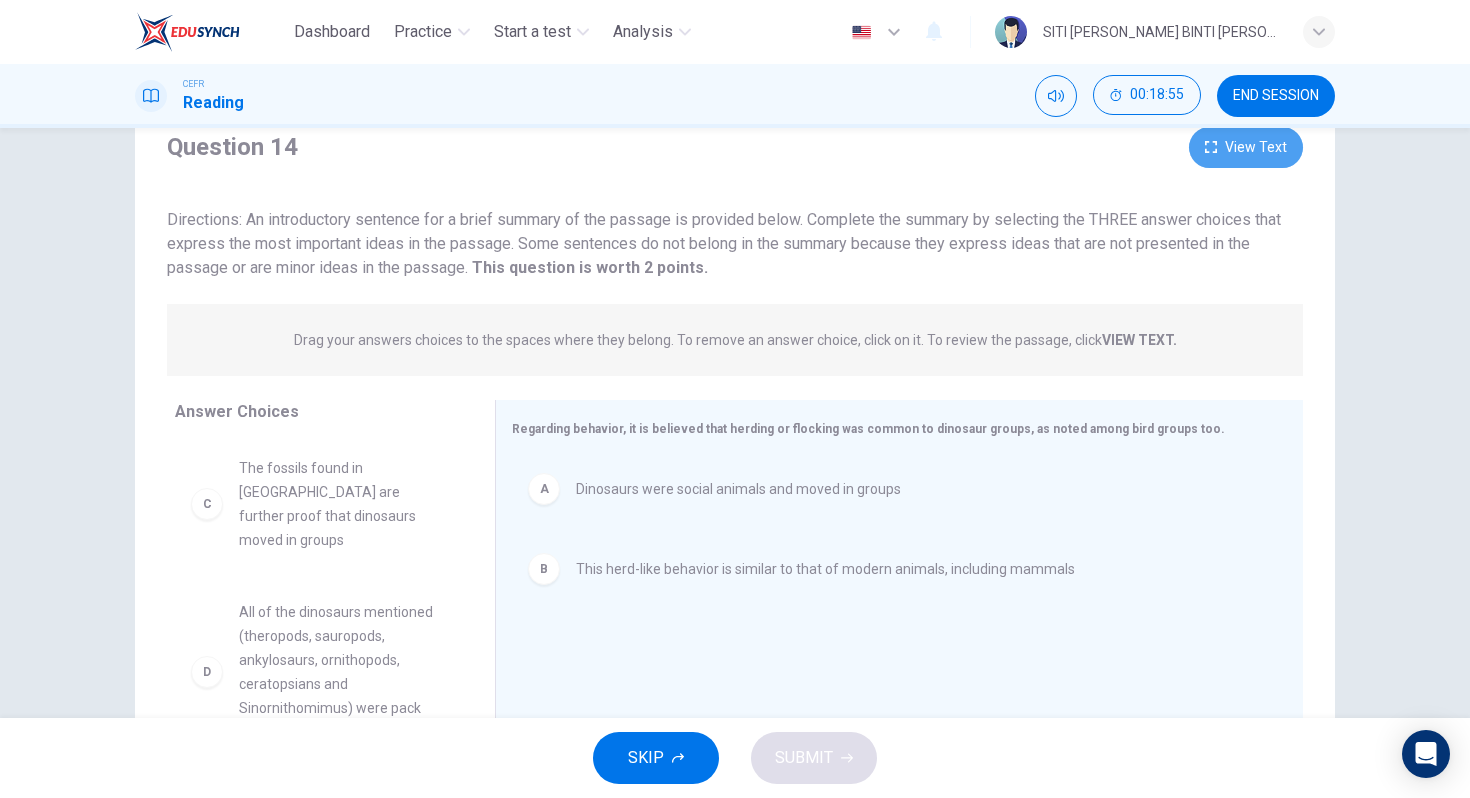 click 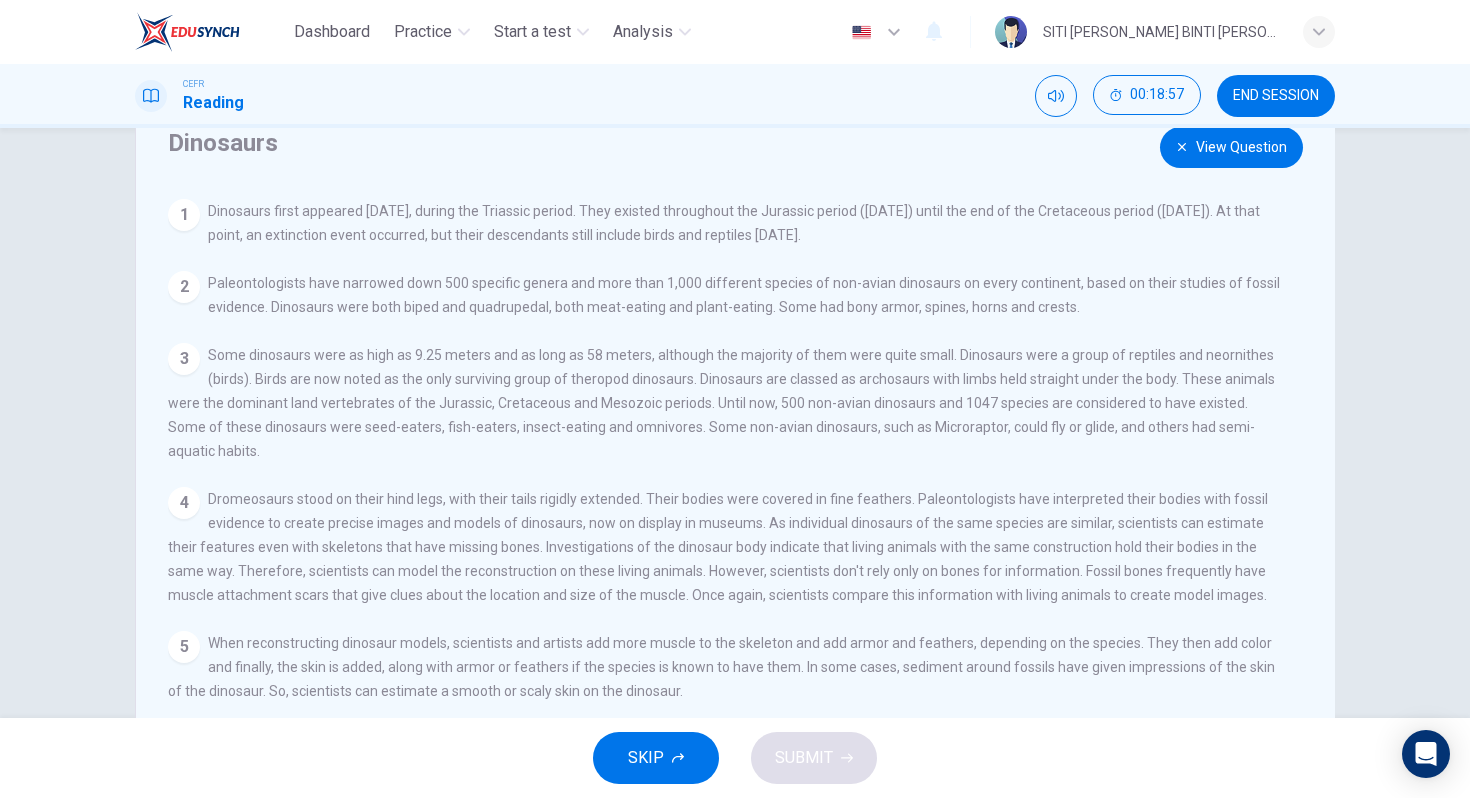 scroll, scrollTop: 293, scrollLeft: 0, axis: vertical 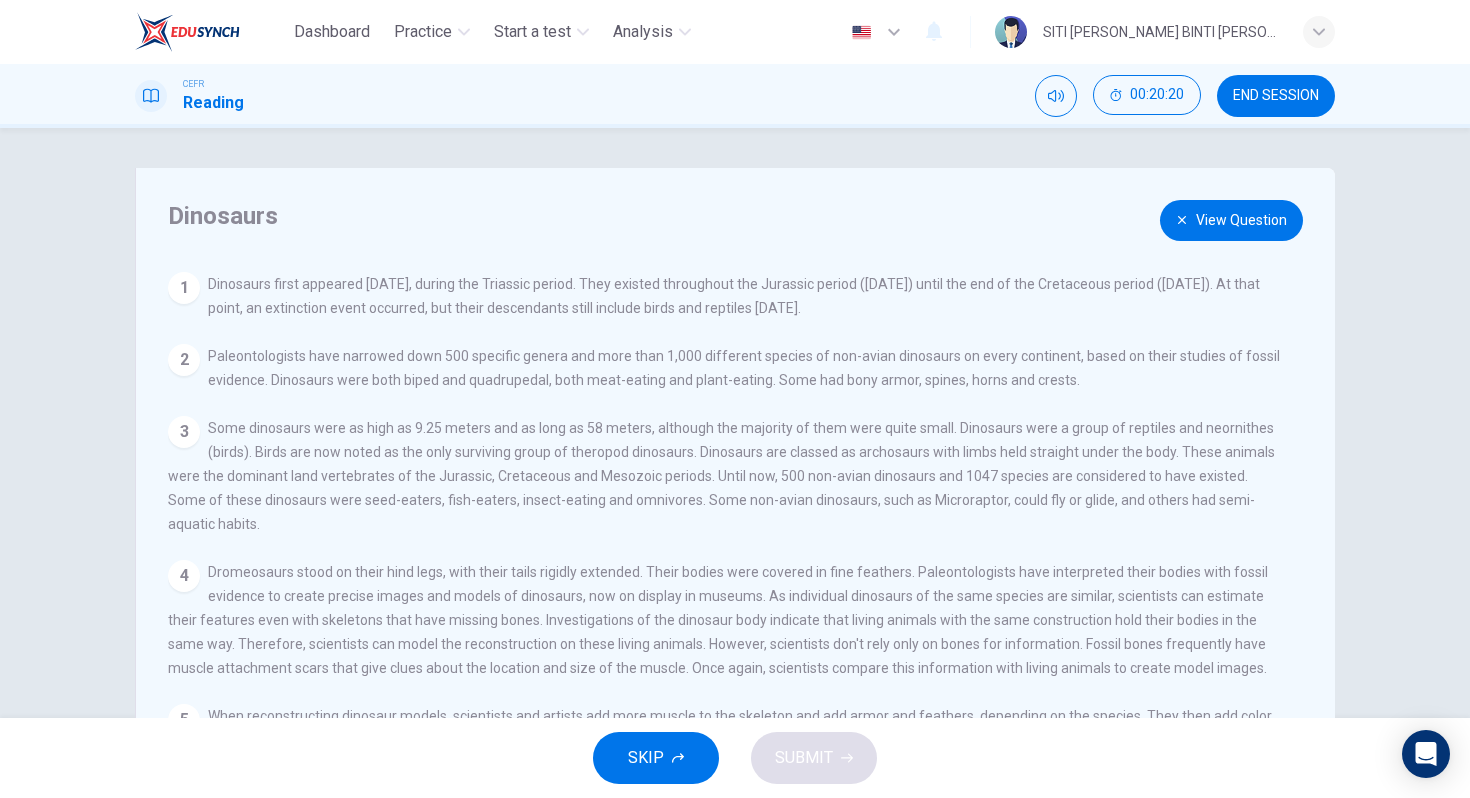 click on "View Question" at bounding box center [1231, 220] 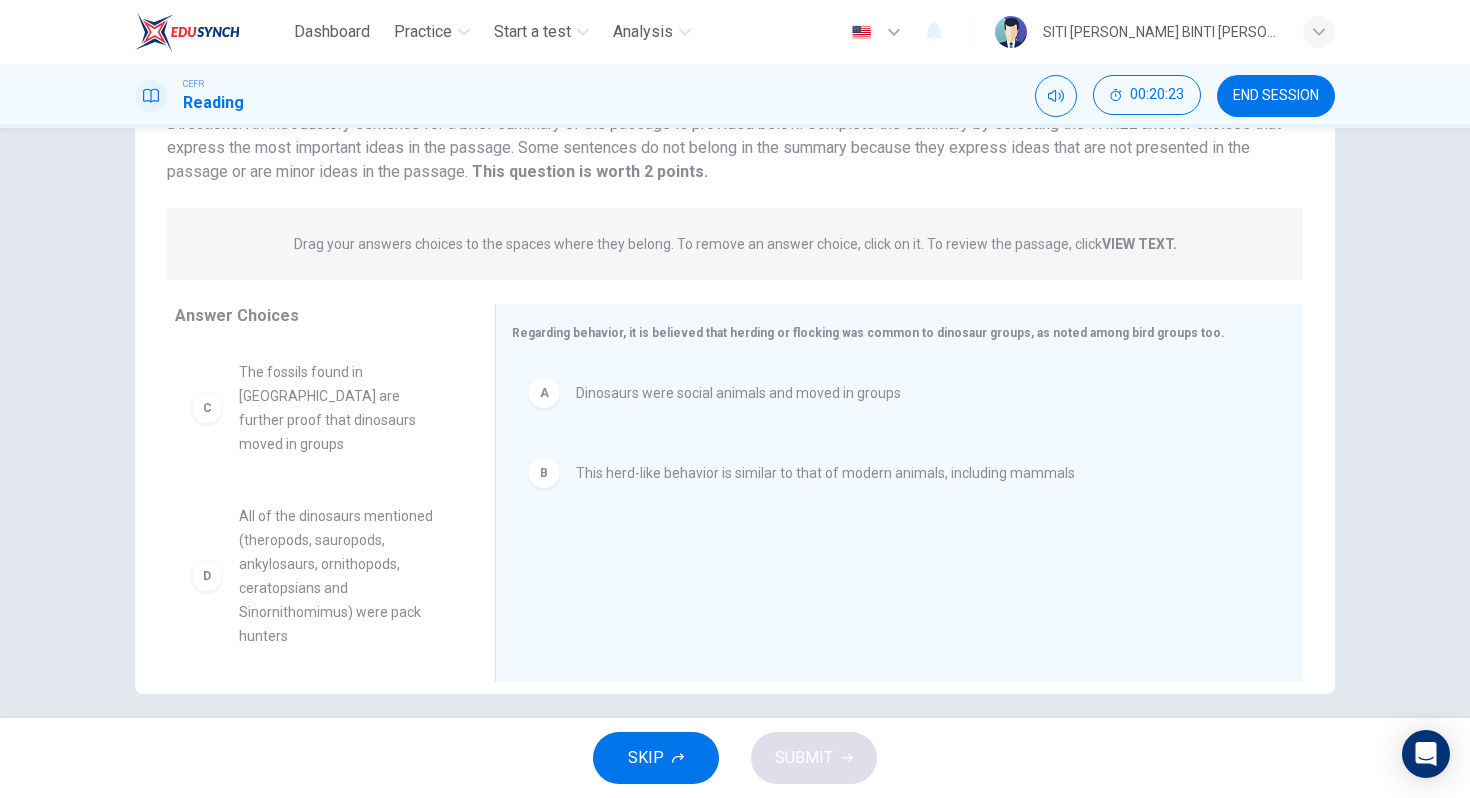 scroll, scrollTop: 175, scrollLeft: 0, axis: vertical 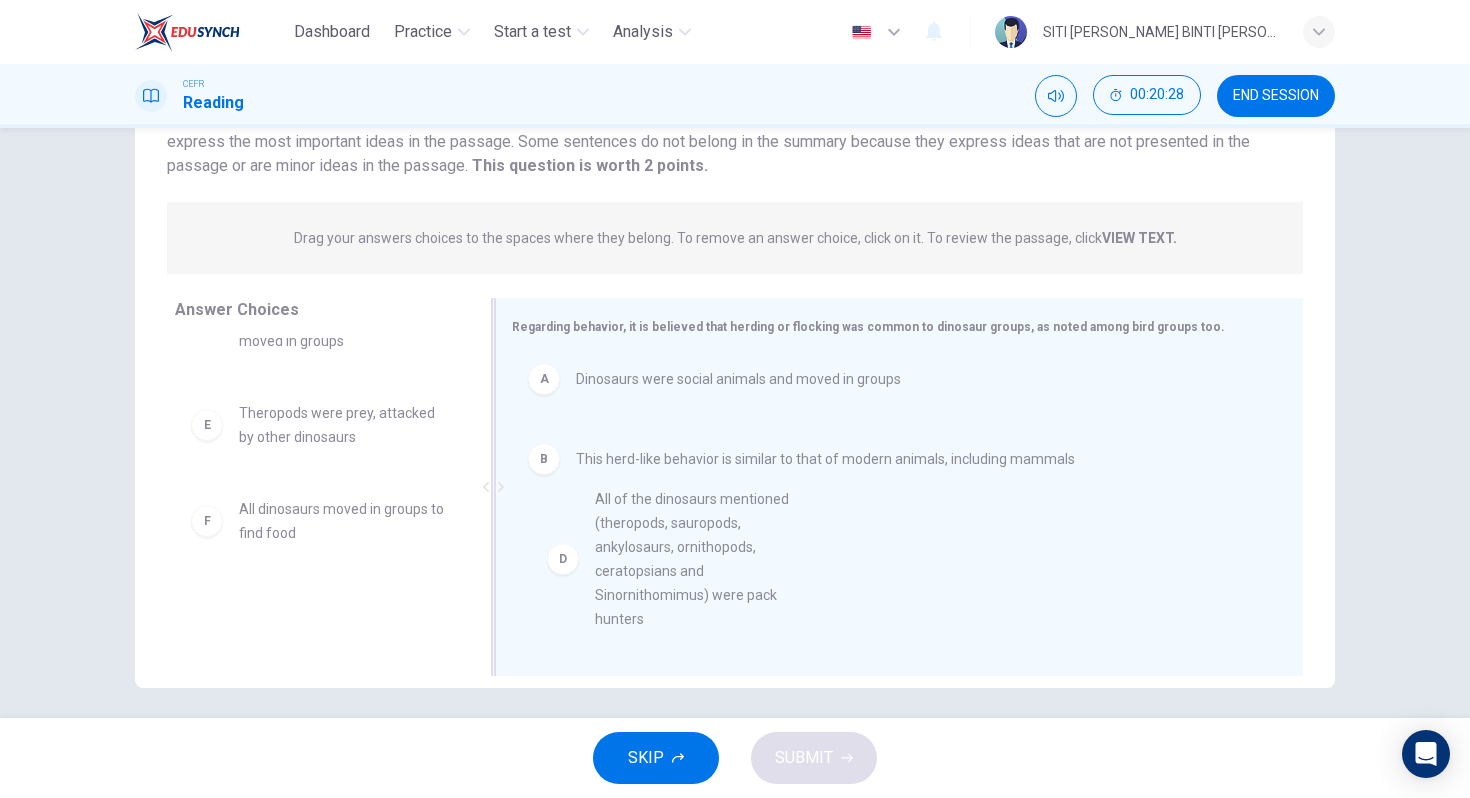 drag, startPoint x: 304, startPoint y: 458, endPoint x: 678, endPoint y: 574, distance: 391.5763 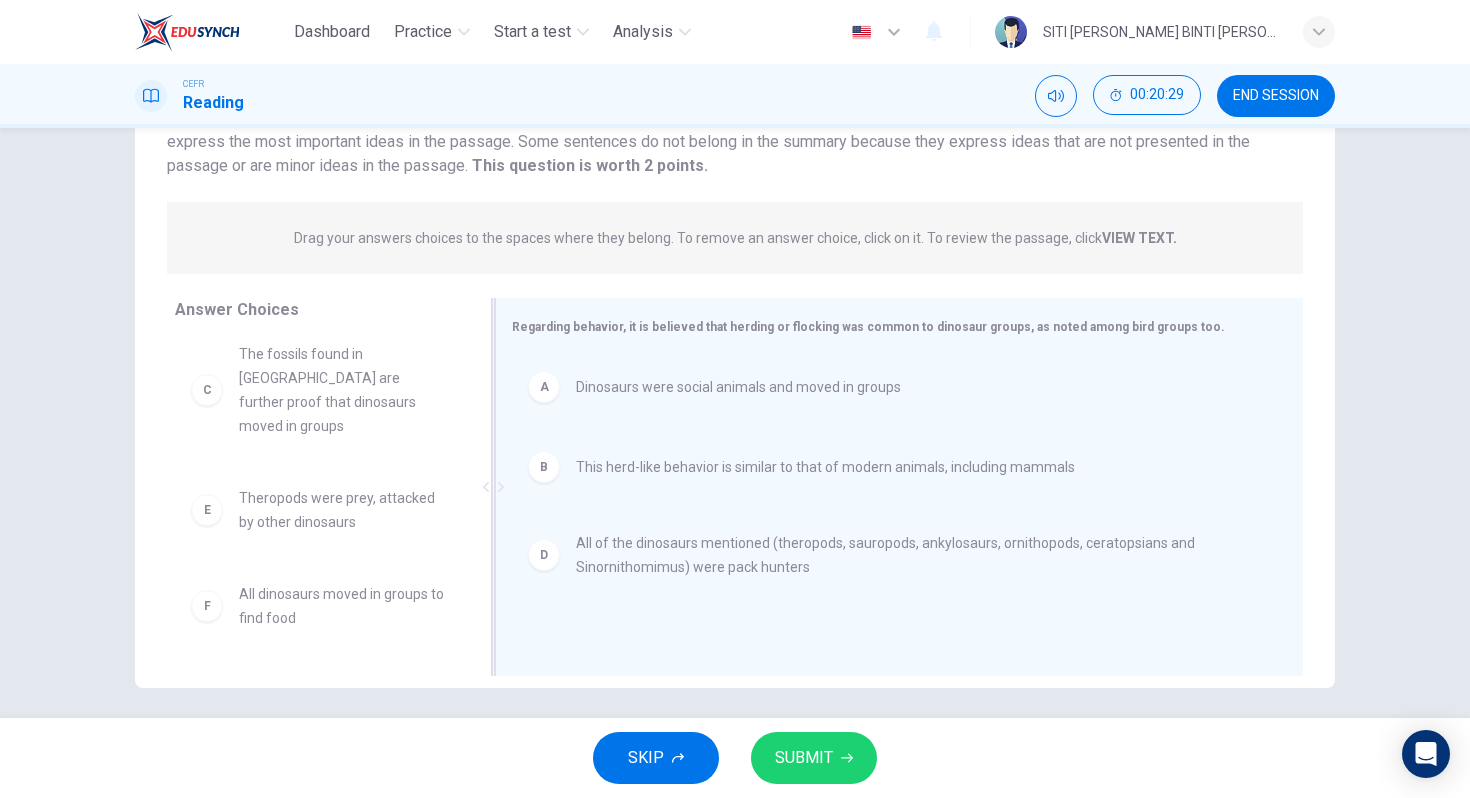 scroll, scrollTop: 0, scrollLeft: 0, axis: both 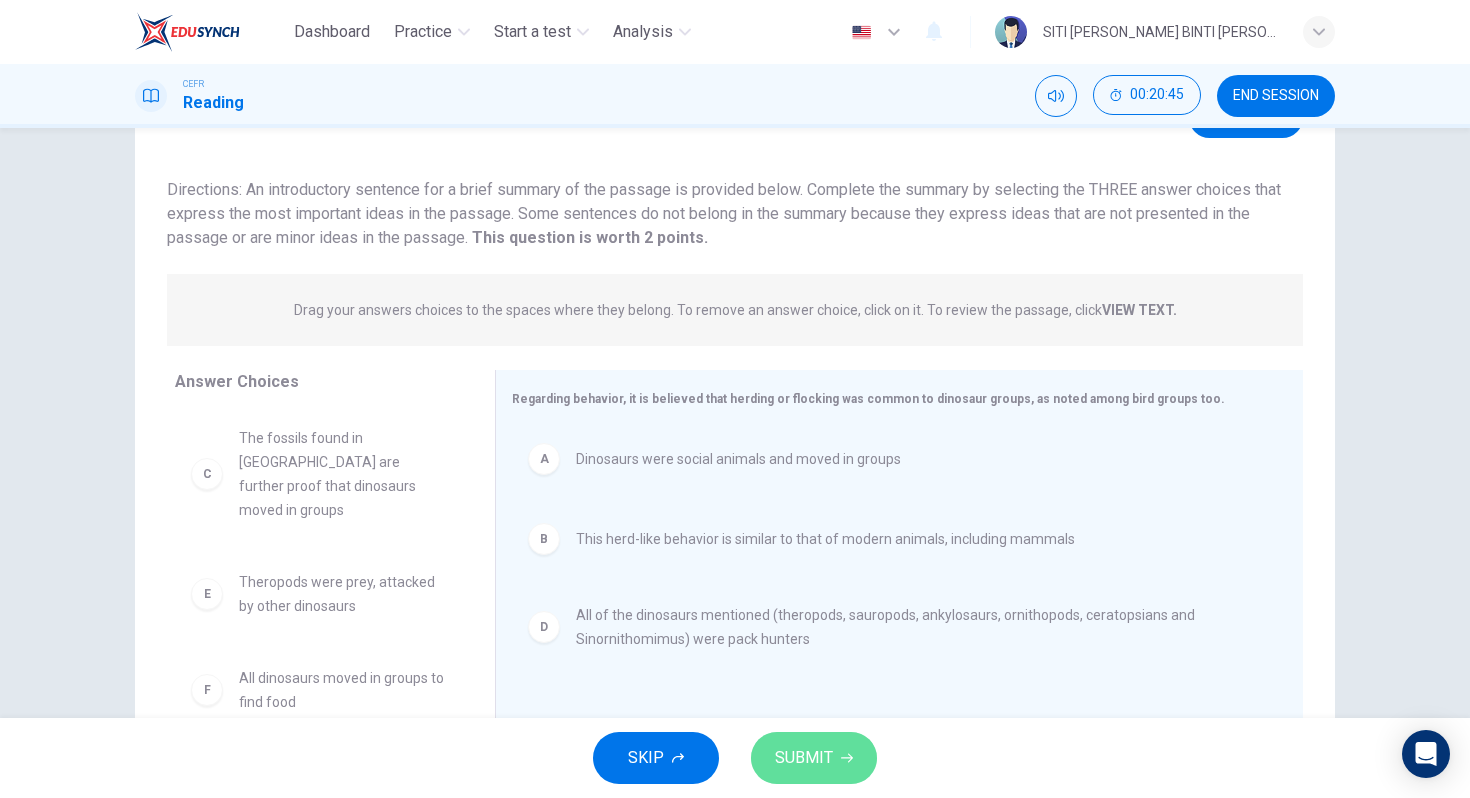 click on "SUBMIT" at bounding box center [814, 758] 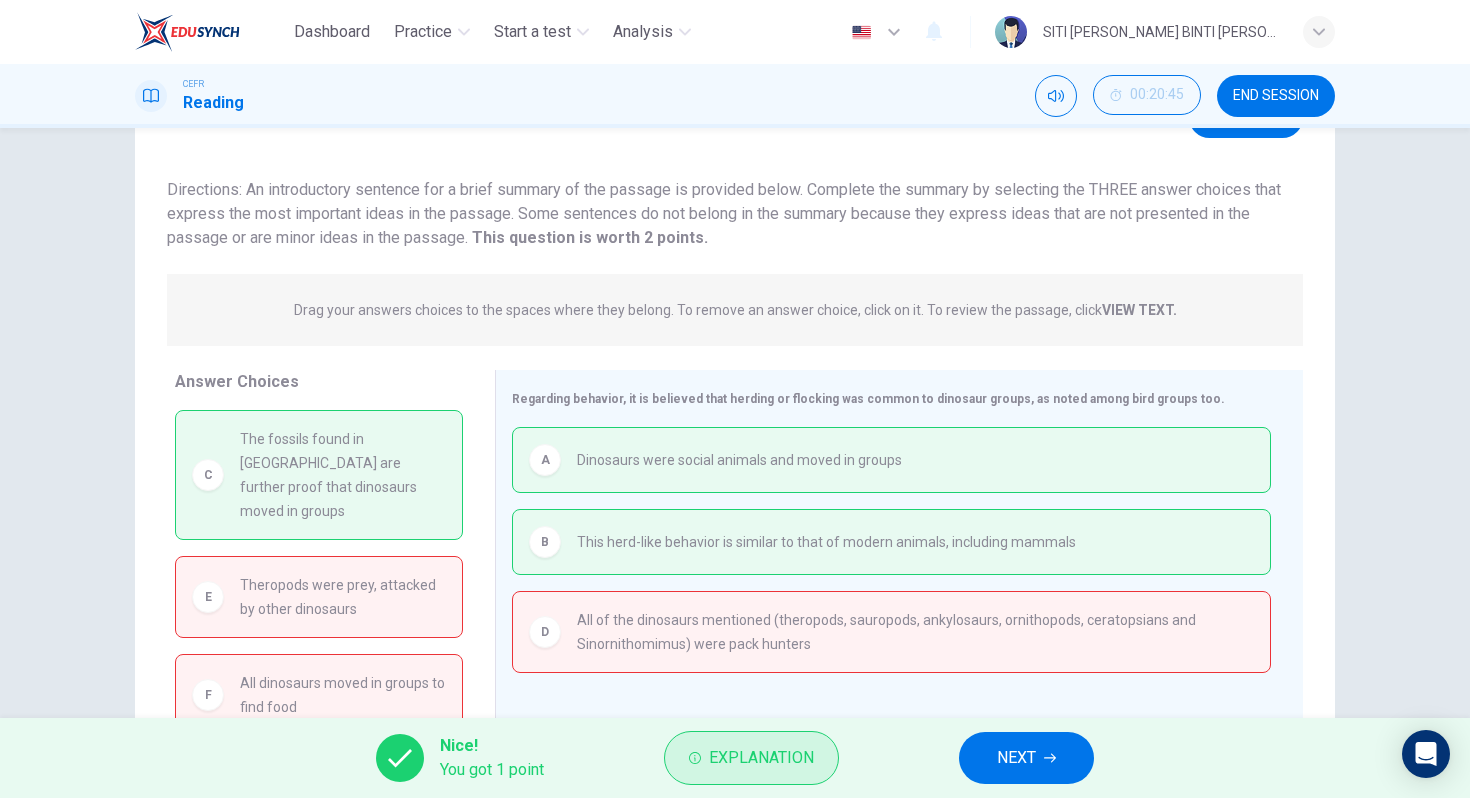 click on "Explanation" at bounding box center (761, 758) 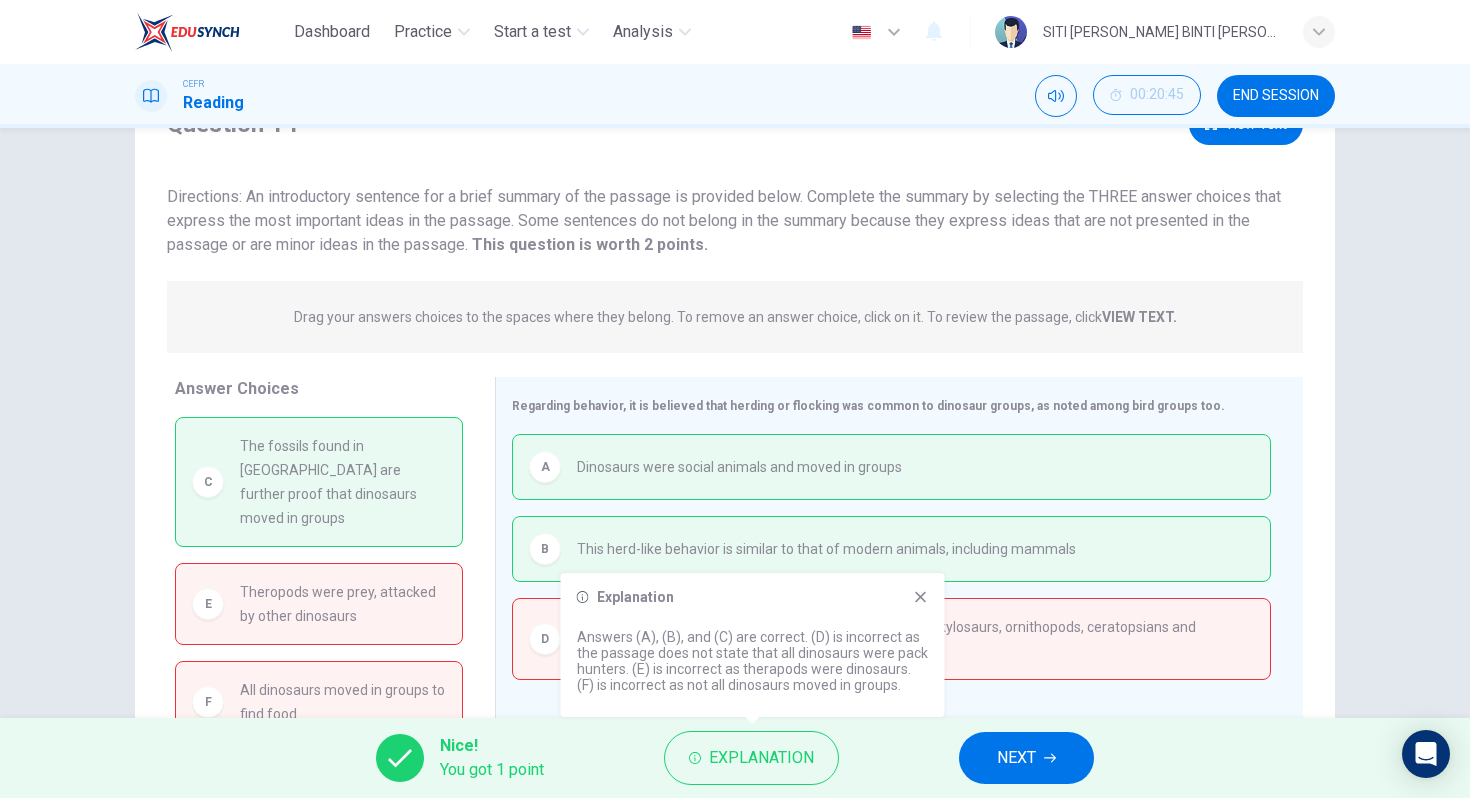 scroll, scrollTop: 94, scrollLeft: 0, axis: vertical 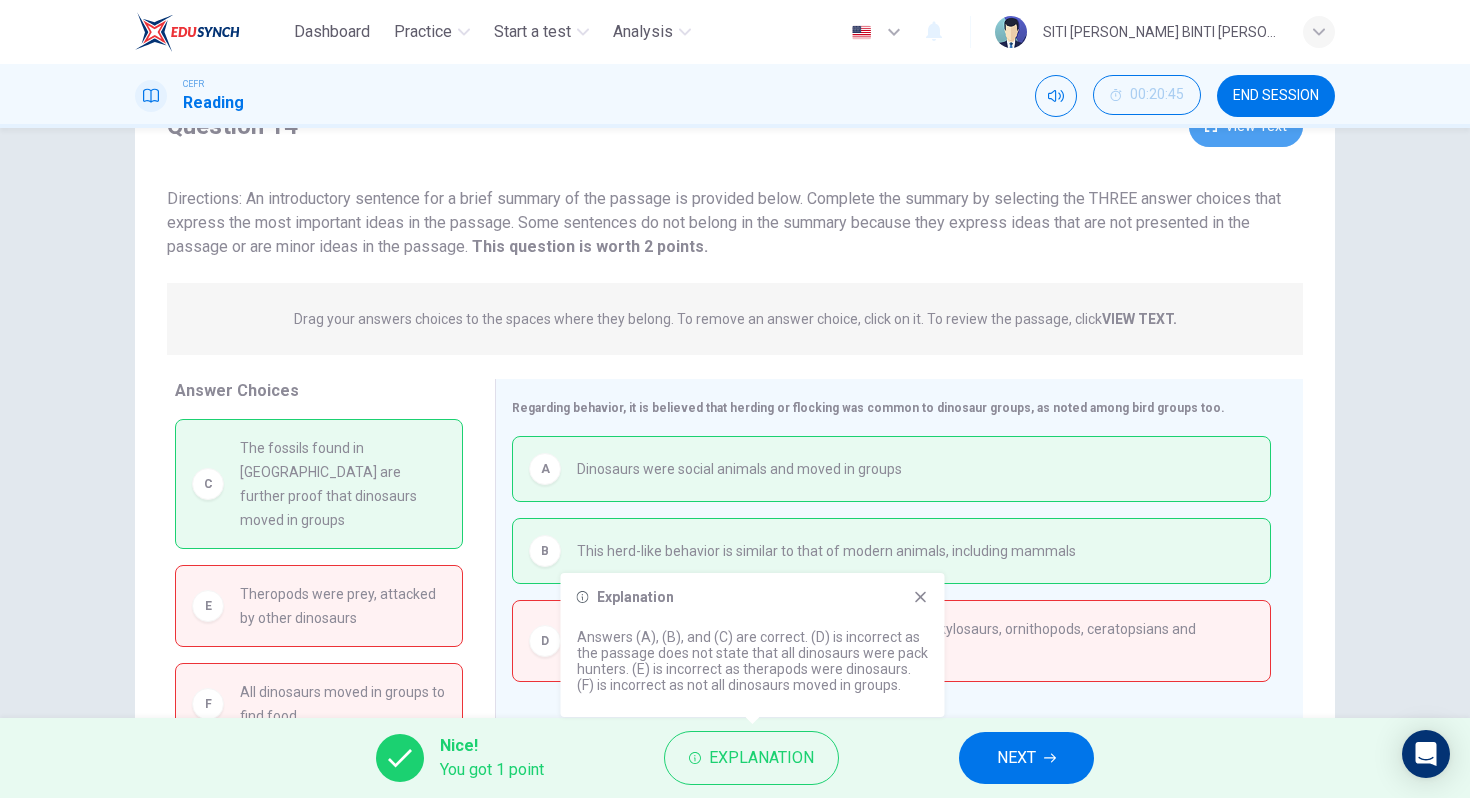 click on "View Text" at bounding box center (1246, 126) 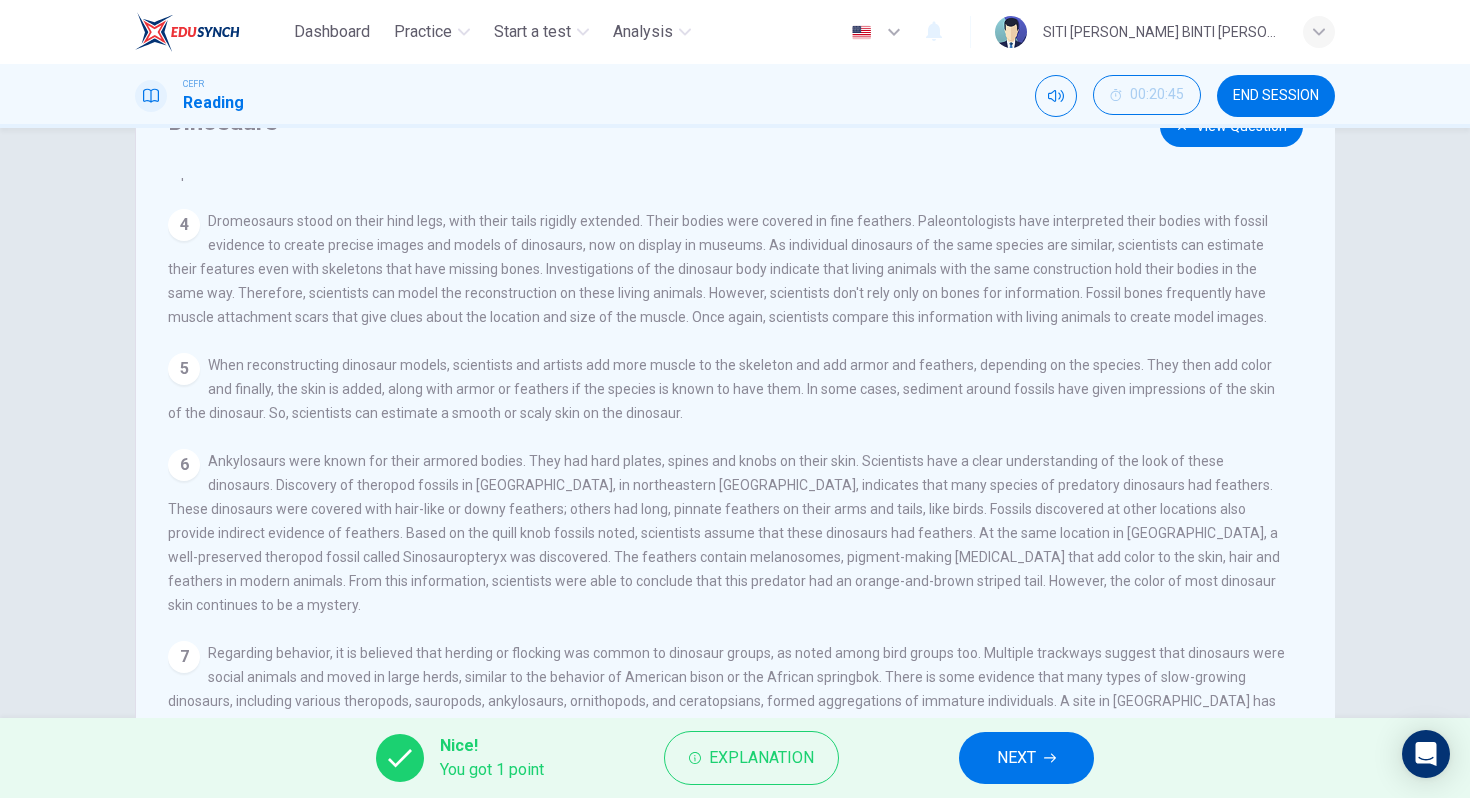 scroll, scrollTop: 293, scrollLeft: 0, axis: vertical 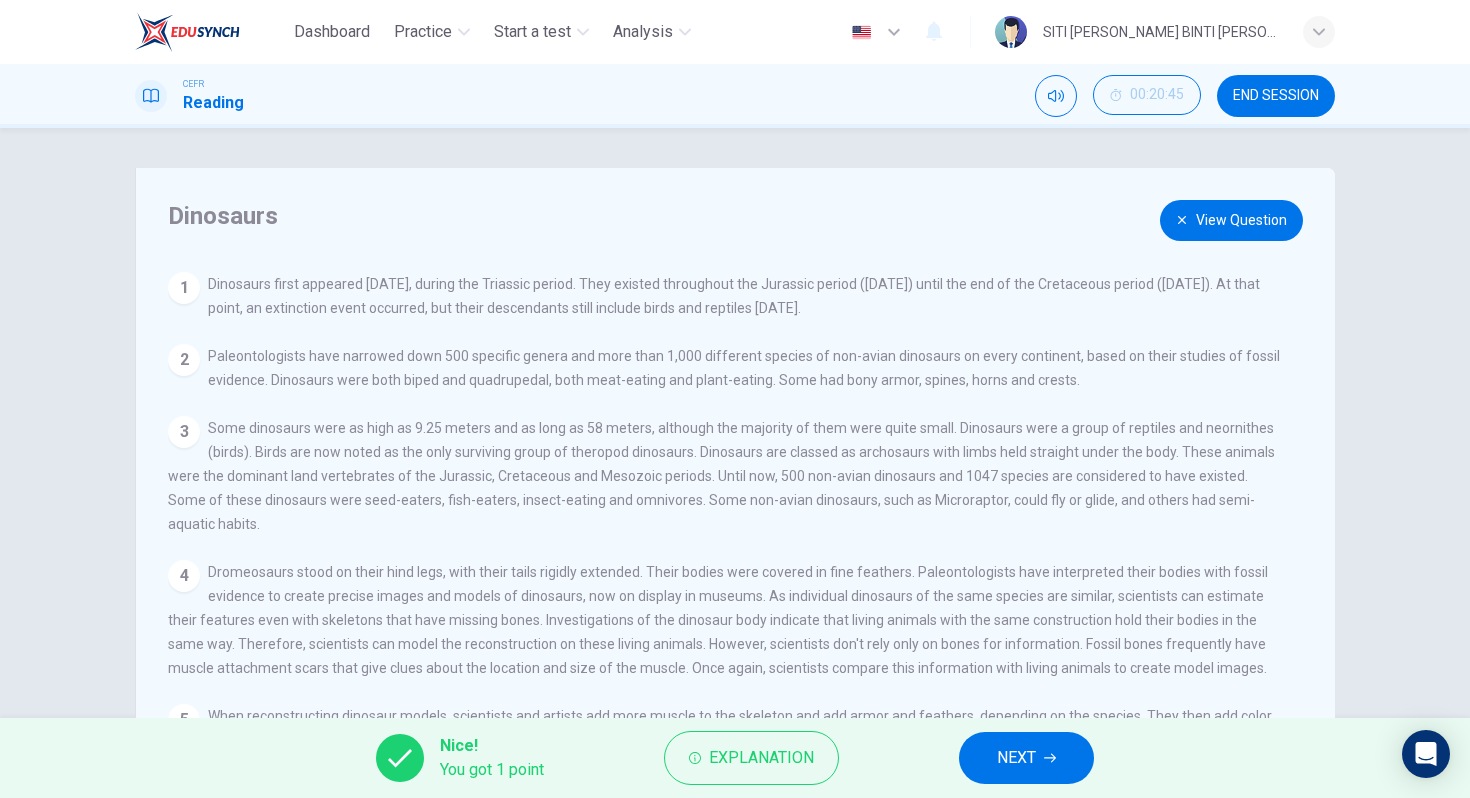 click on "Dinosaurs View Question 1 Dinosaurs first appeared 231.4 million years ago, during the Triassic period. They existed throughout the Jurassic period (201 million years ago) until the end of the Cretaceous period (66 million years ago). At that point, an extinction event occurred, but their descendants still include birds and reptiles today. 2 Paleontologists have narrowed down 500 specific genera and more than 1,000 different species of non-avian dinosaurs on every continent, based on their studies of fossil evidence. Dinosaurs were both biped and quadrupedal, both meat-eating and plant-eating. Some had bony armor, spines, horns and crests. 3 4 5 6 7" at bounding box center [735, 515] 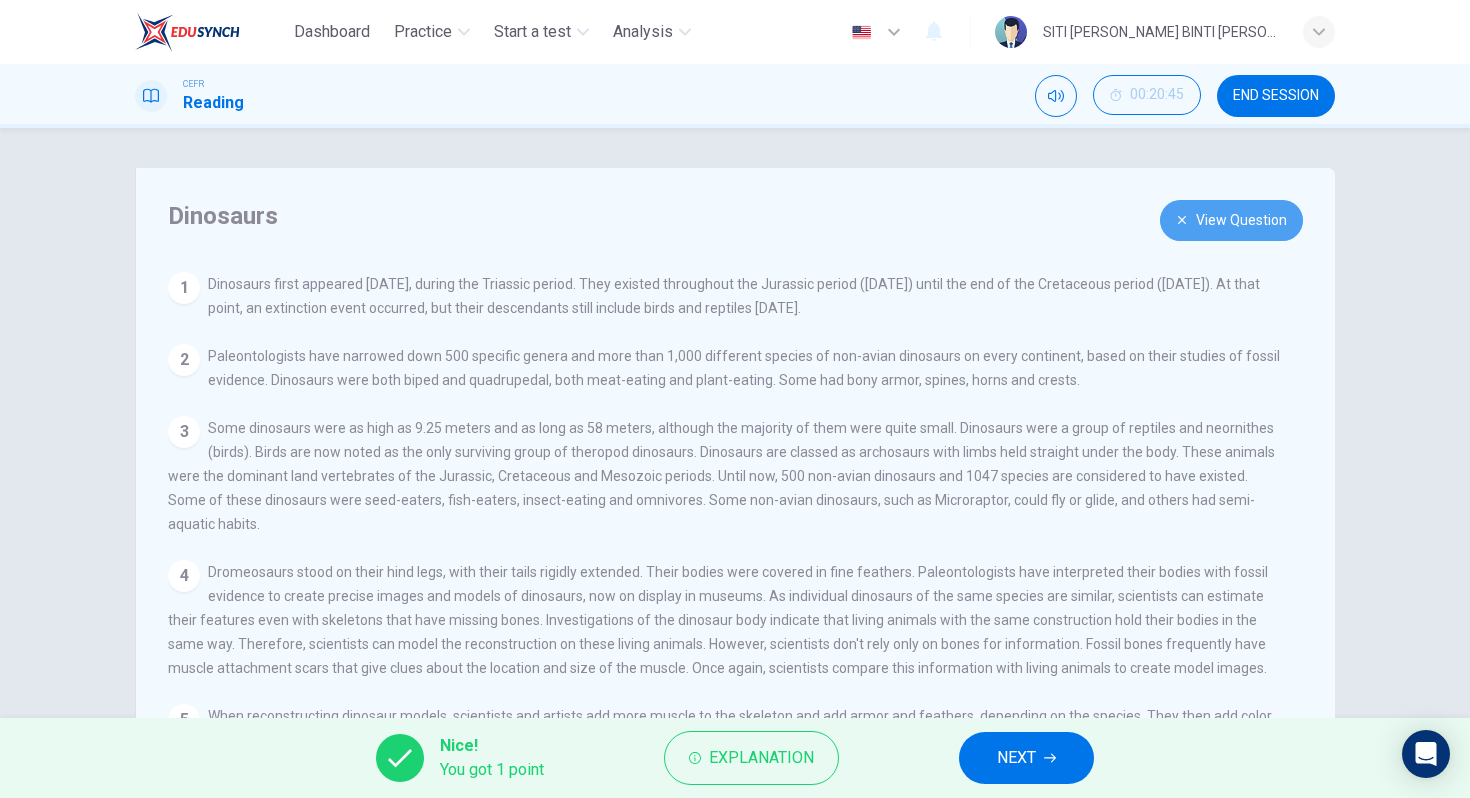 click on "View Question" at bounding box center [1231, 220] 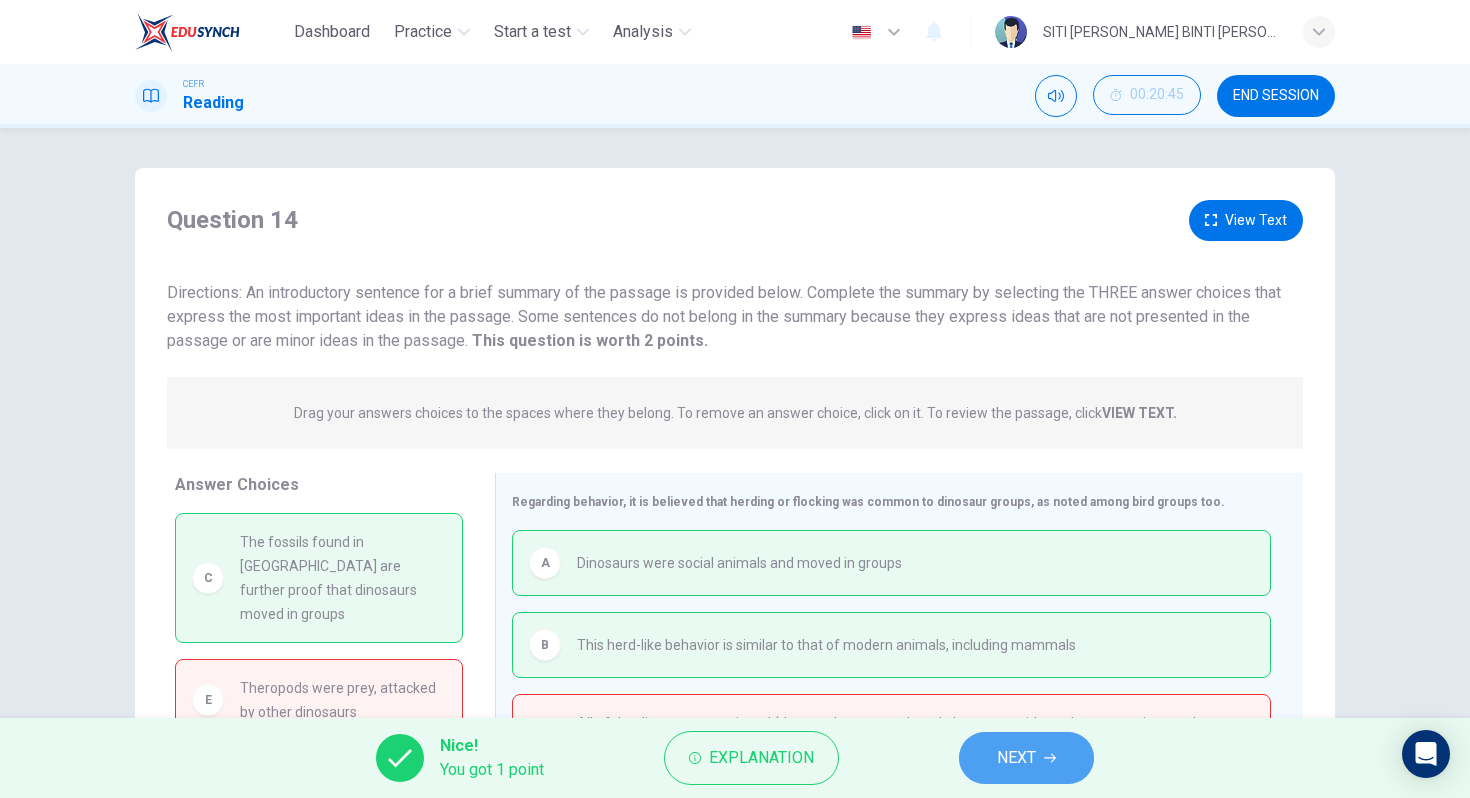 click on "NEXT" at bounding box center [1026, 758] 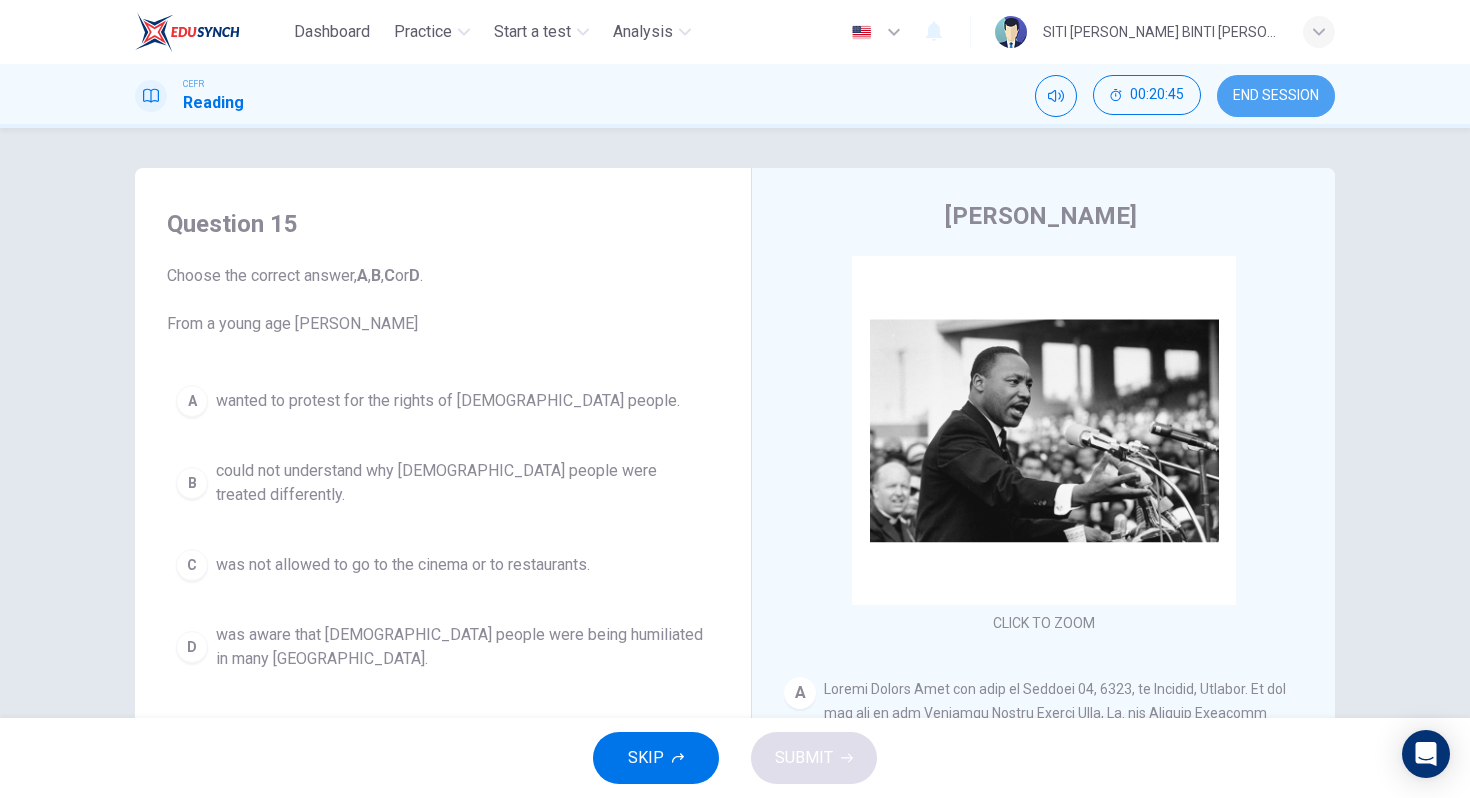 click on "END SESSION" at bounding box center (1276, 96) 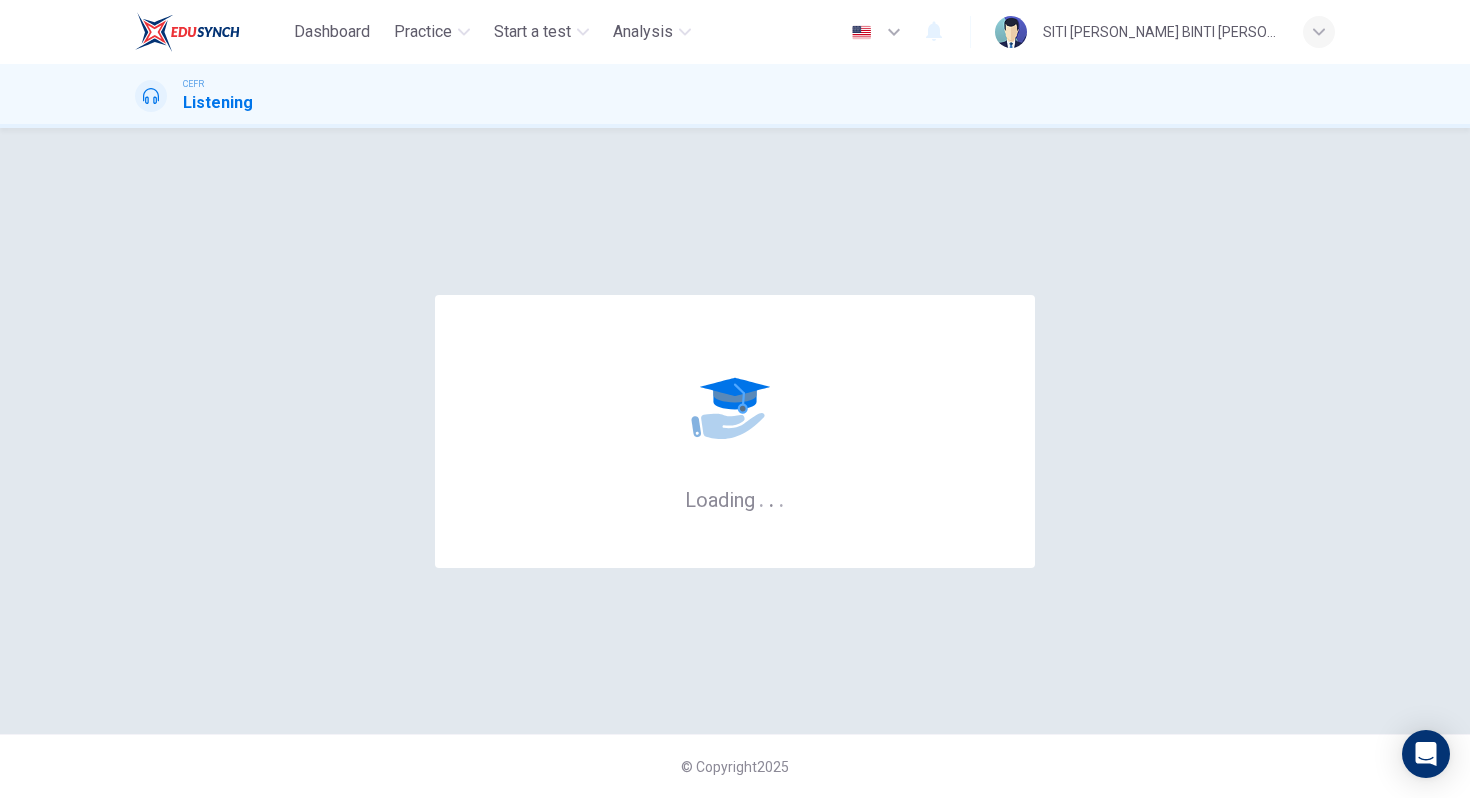 scroll, scrollTop: 0, scrollLeft: 0, axis: both 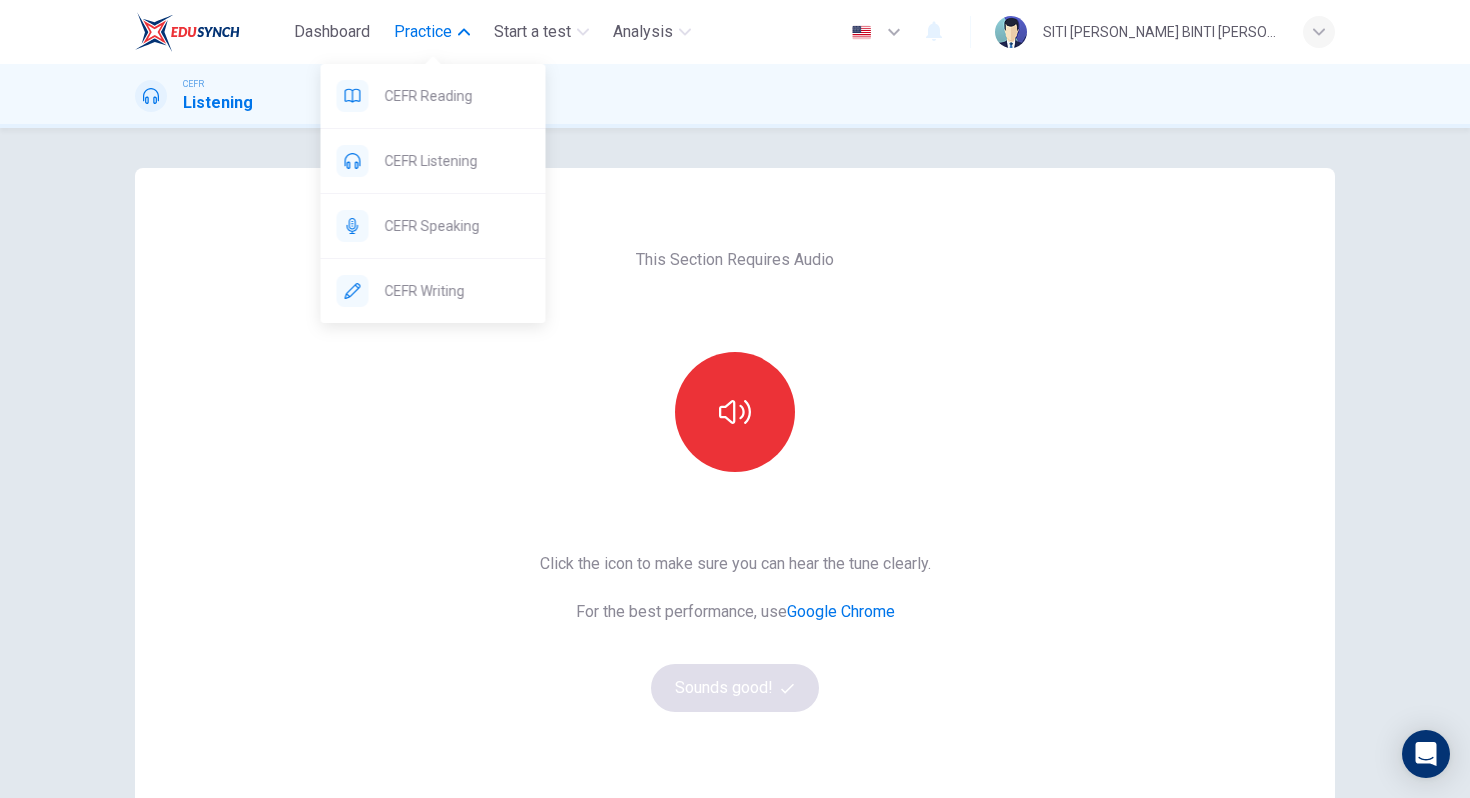 click on "Practice" at bounding box center [423, 32] 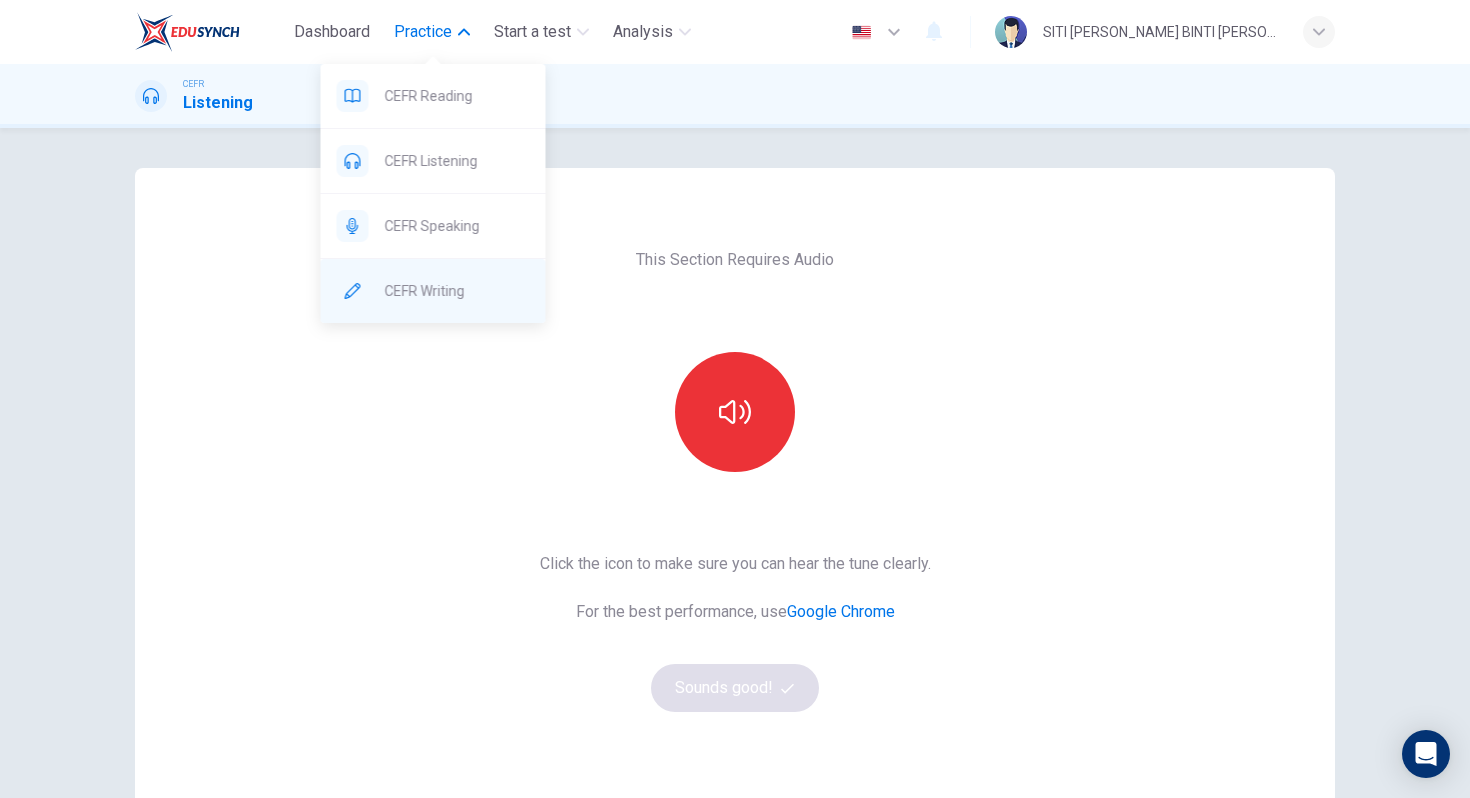 click on "CEFR Writing" at bounding box center [457, 291] 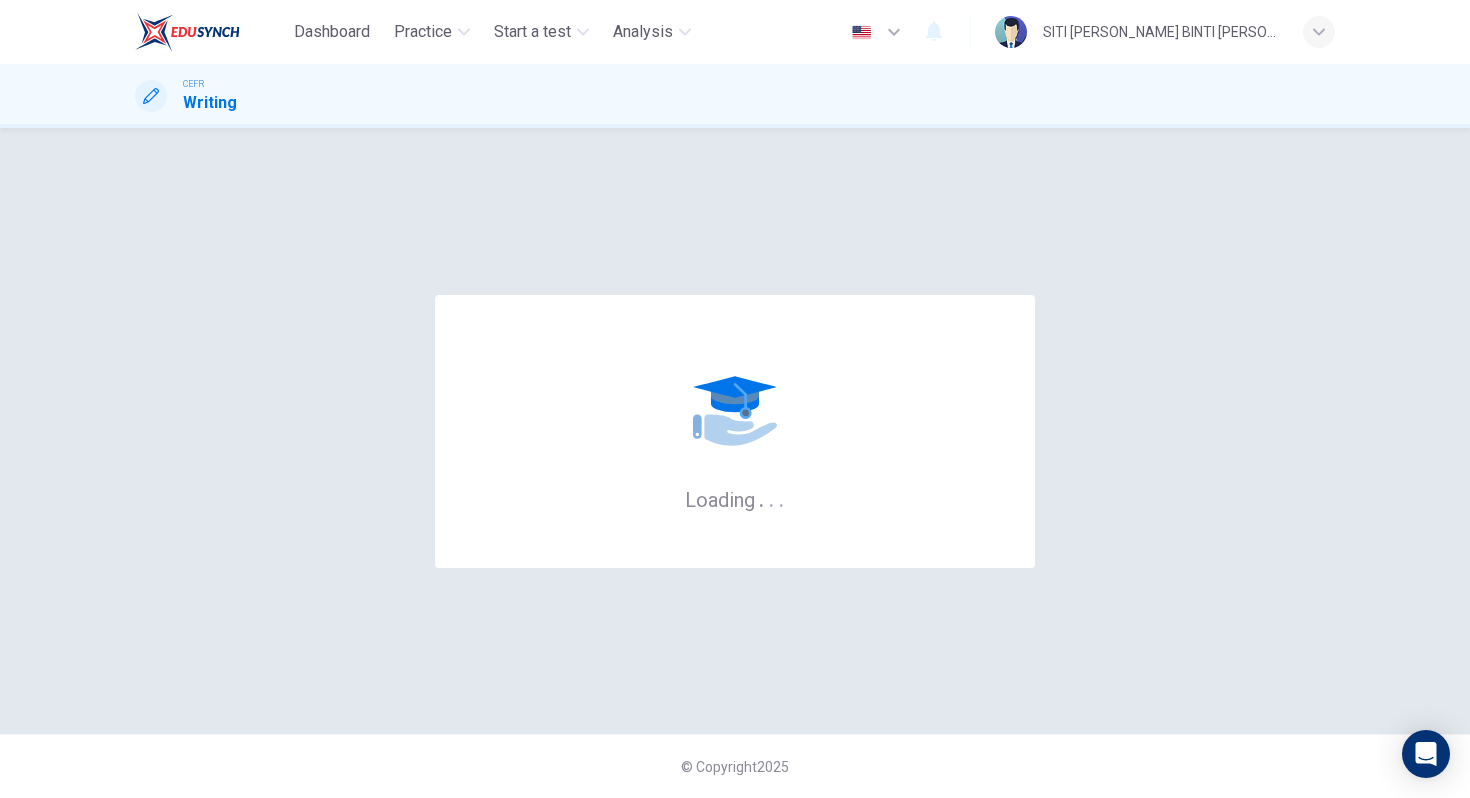 scroll, scrollTop: 0, scrollLeft: 0, axis: both 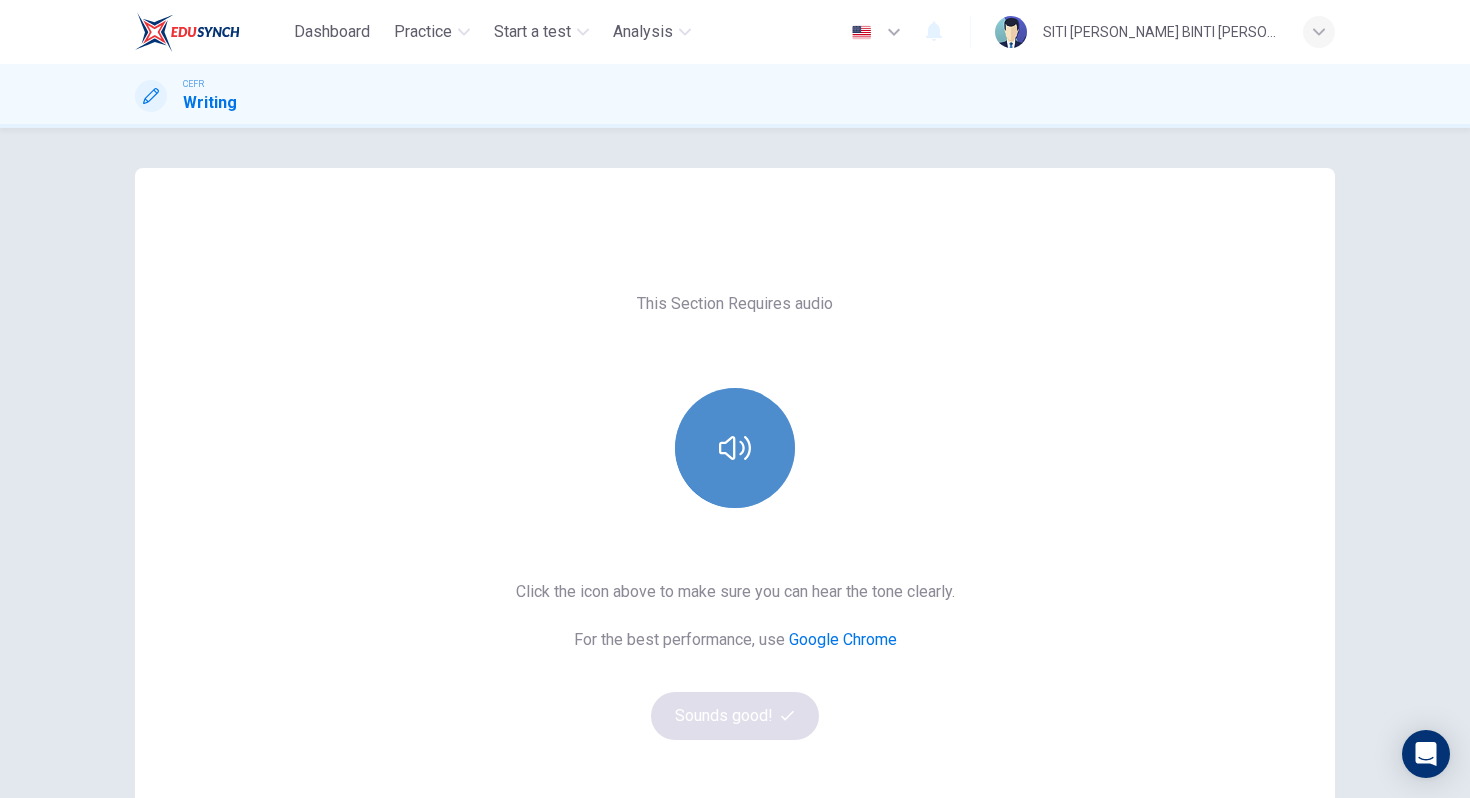click at bounding box center [735, 448] 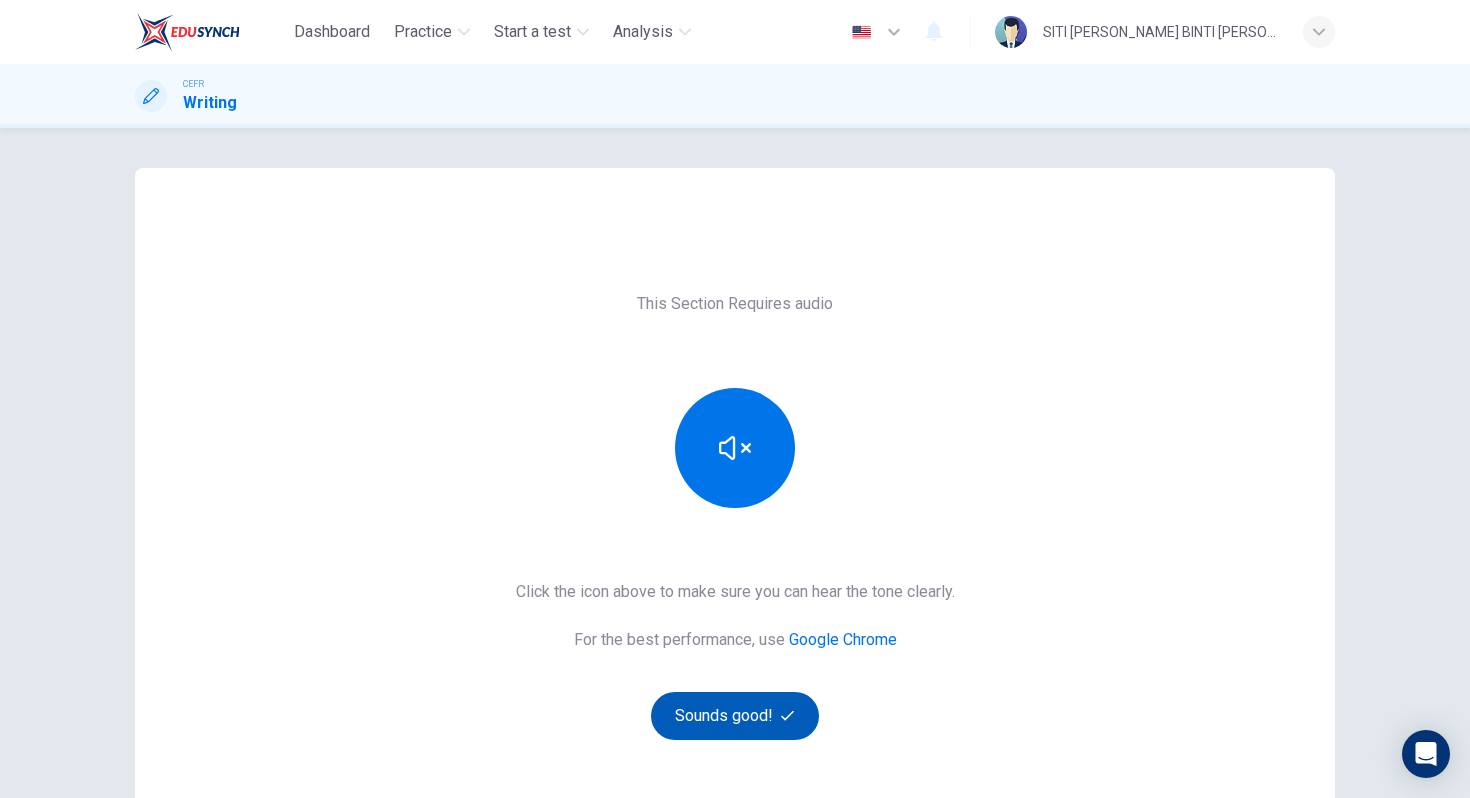 click 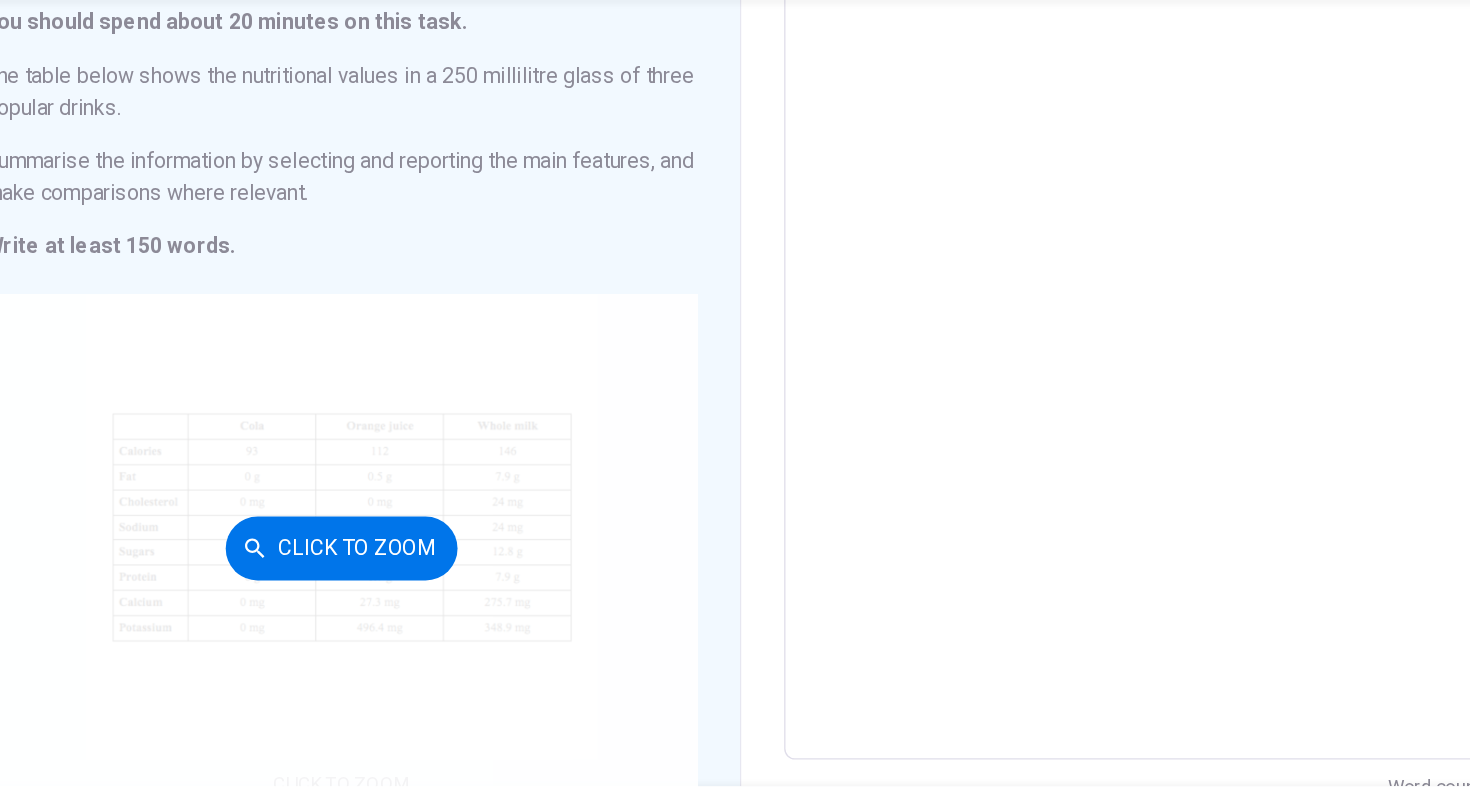 scroll, scrollTop: 142, scrollLeft: 0, axis: vertical 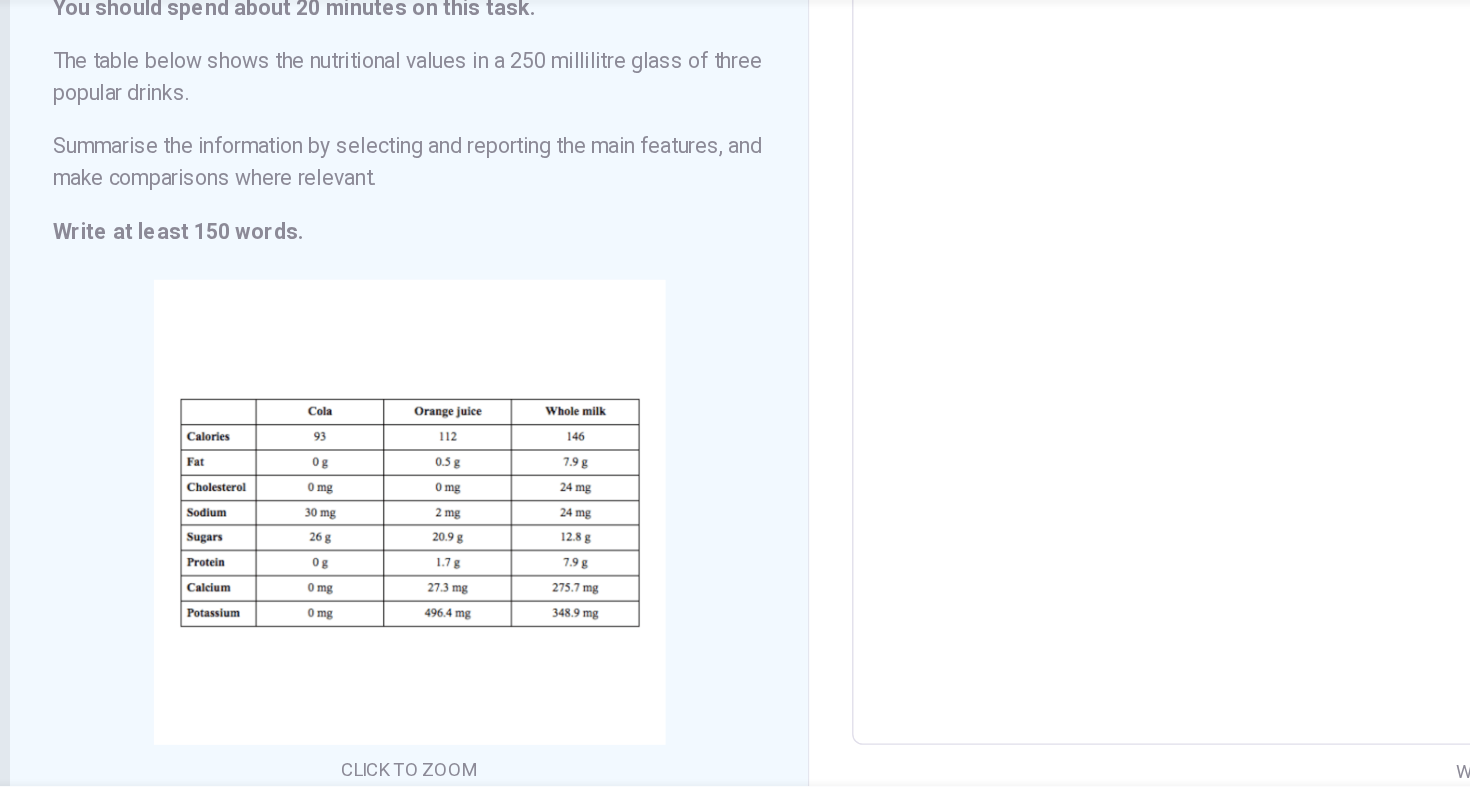 click at bounding box center [1035, 392] 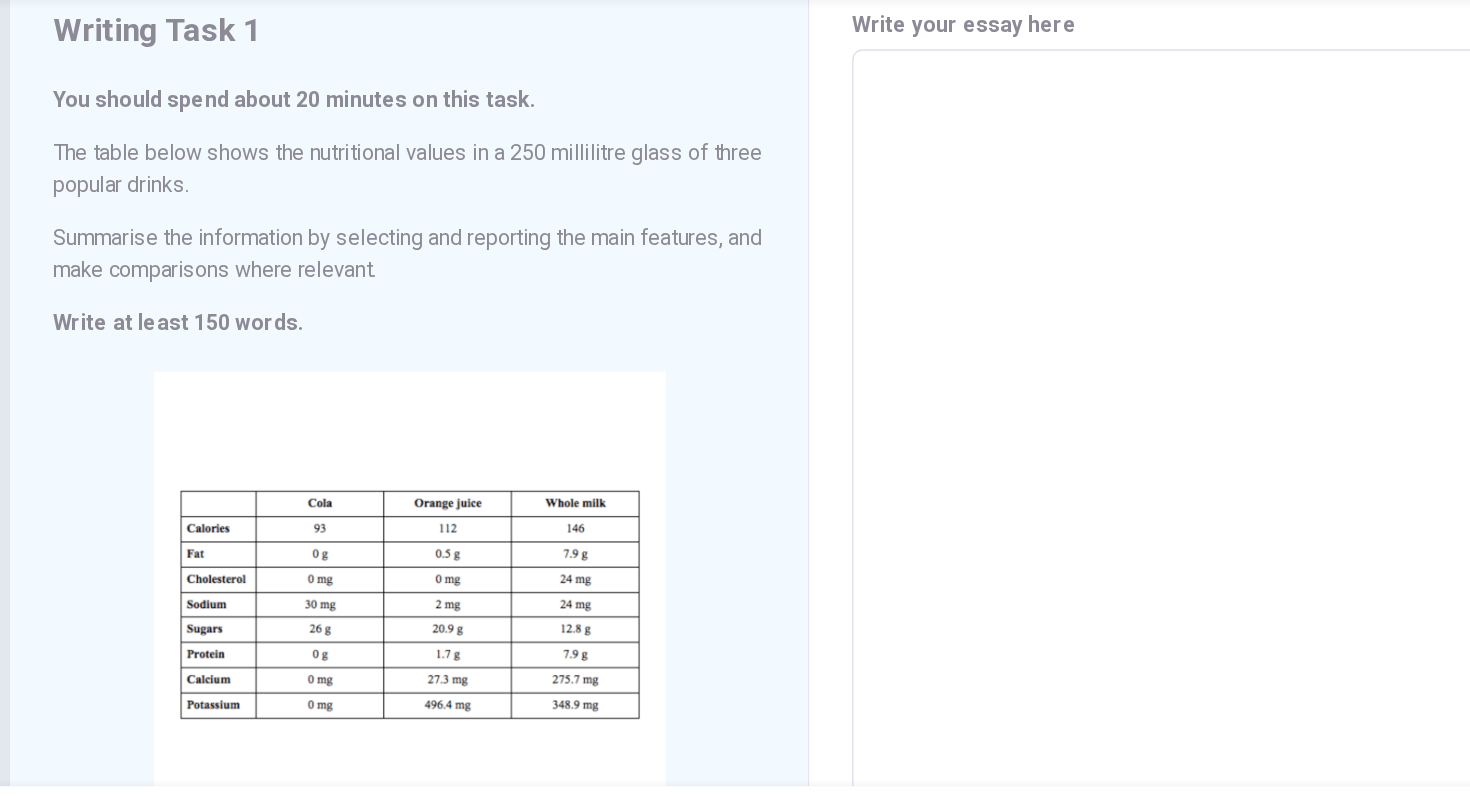 scroll, scrollTop: 85, scrollLeft: 0, axis: vertical 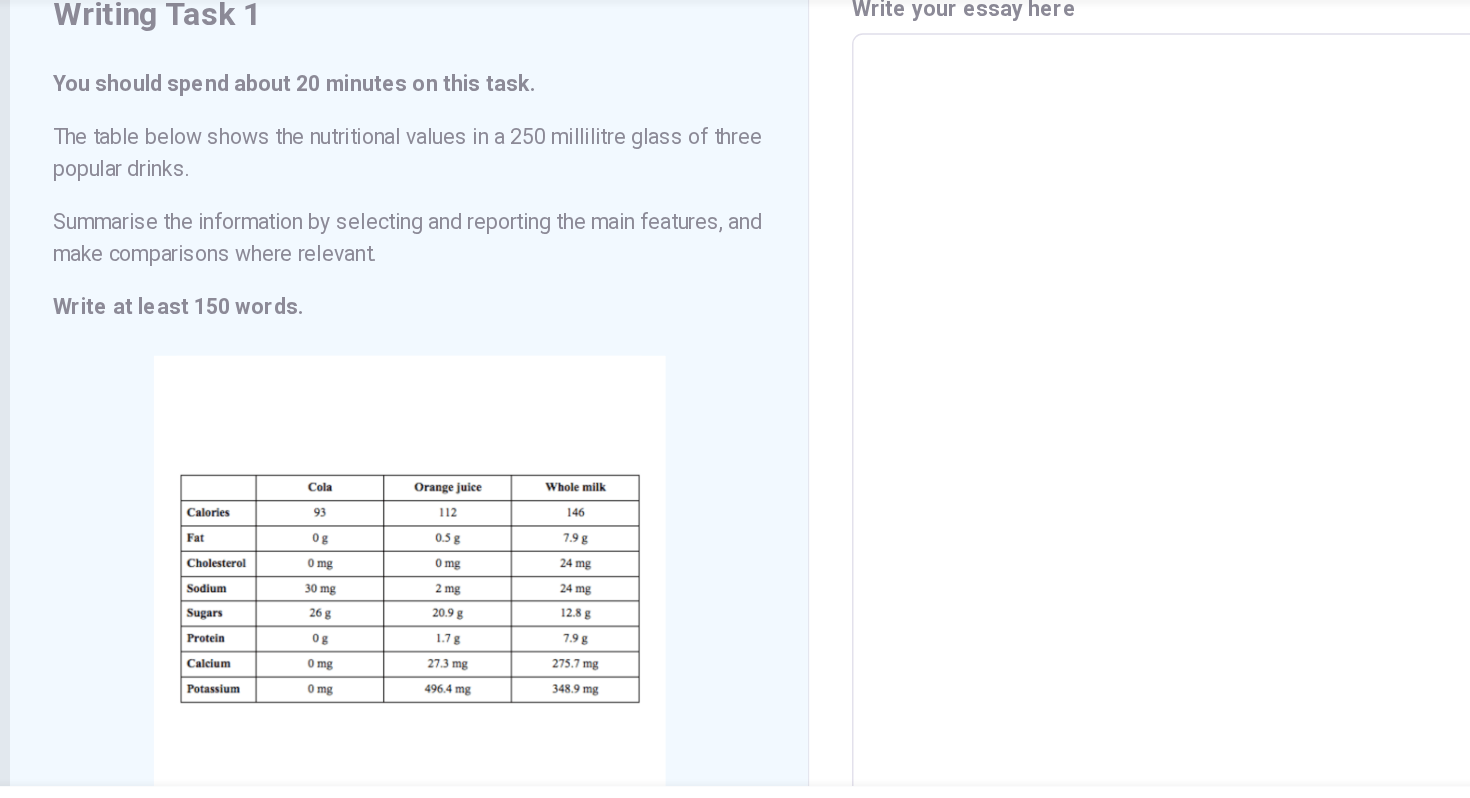 type on "L" 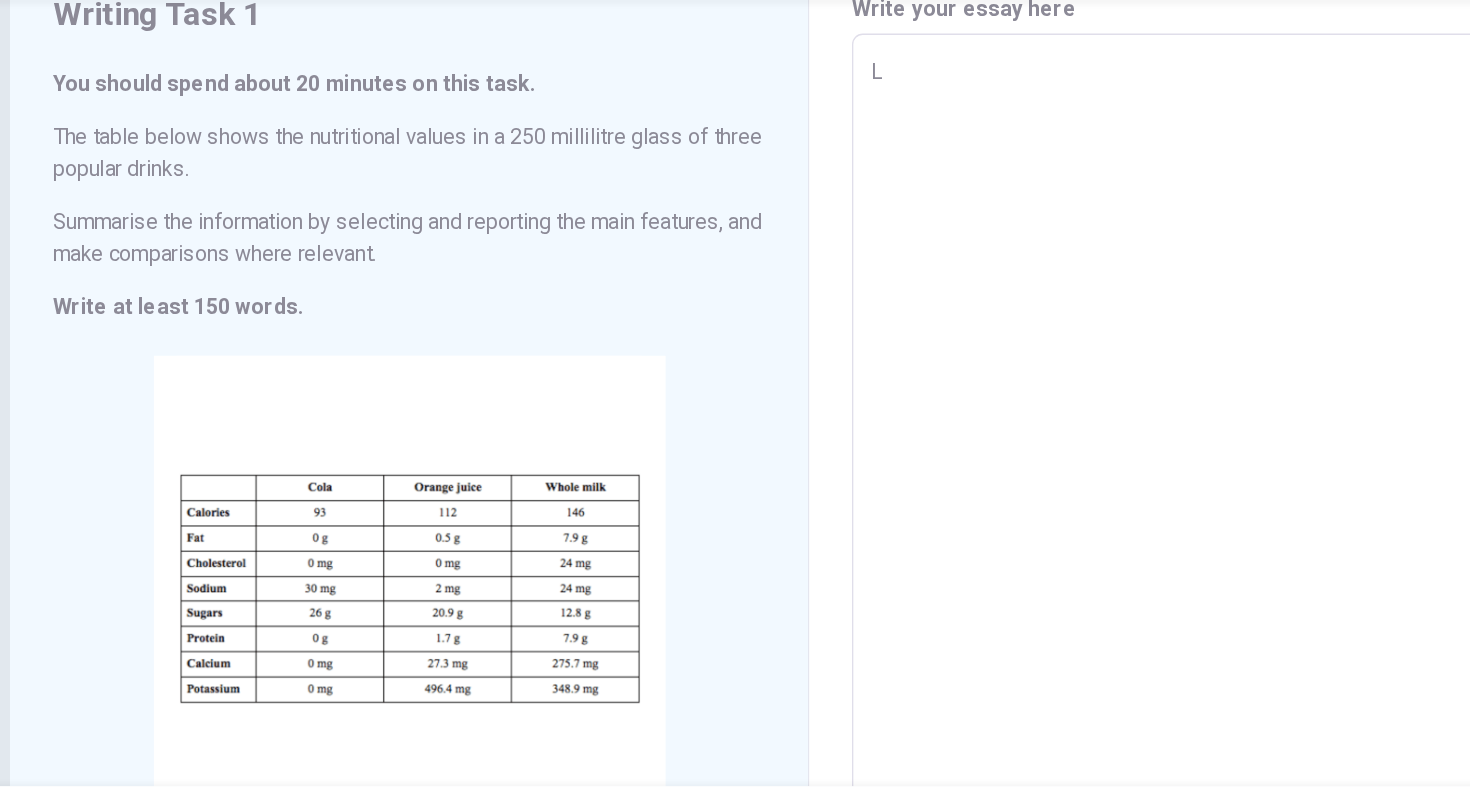 type on "x" 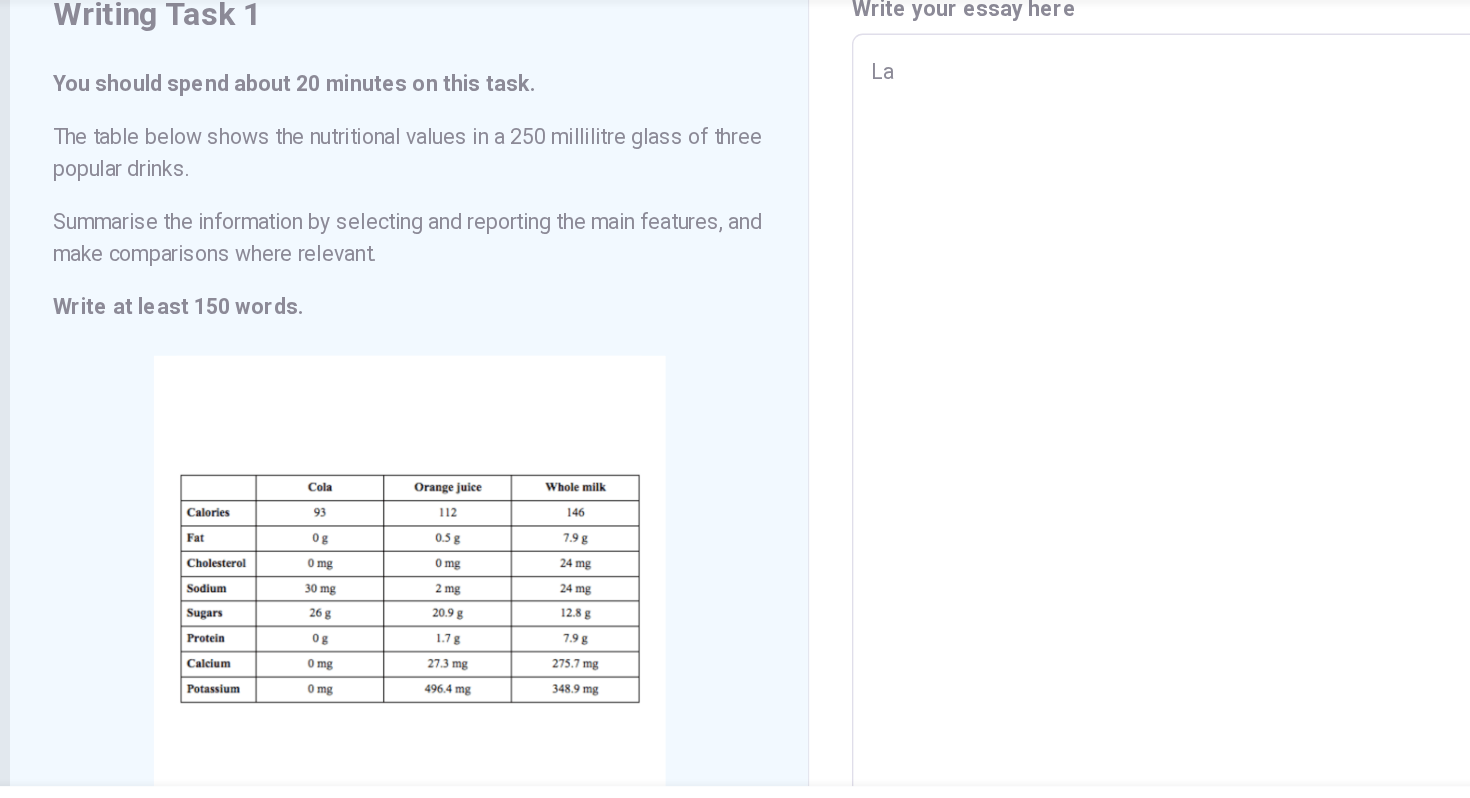 type on "x" 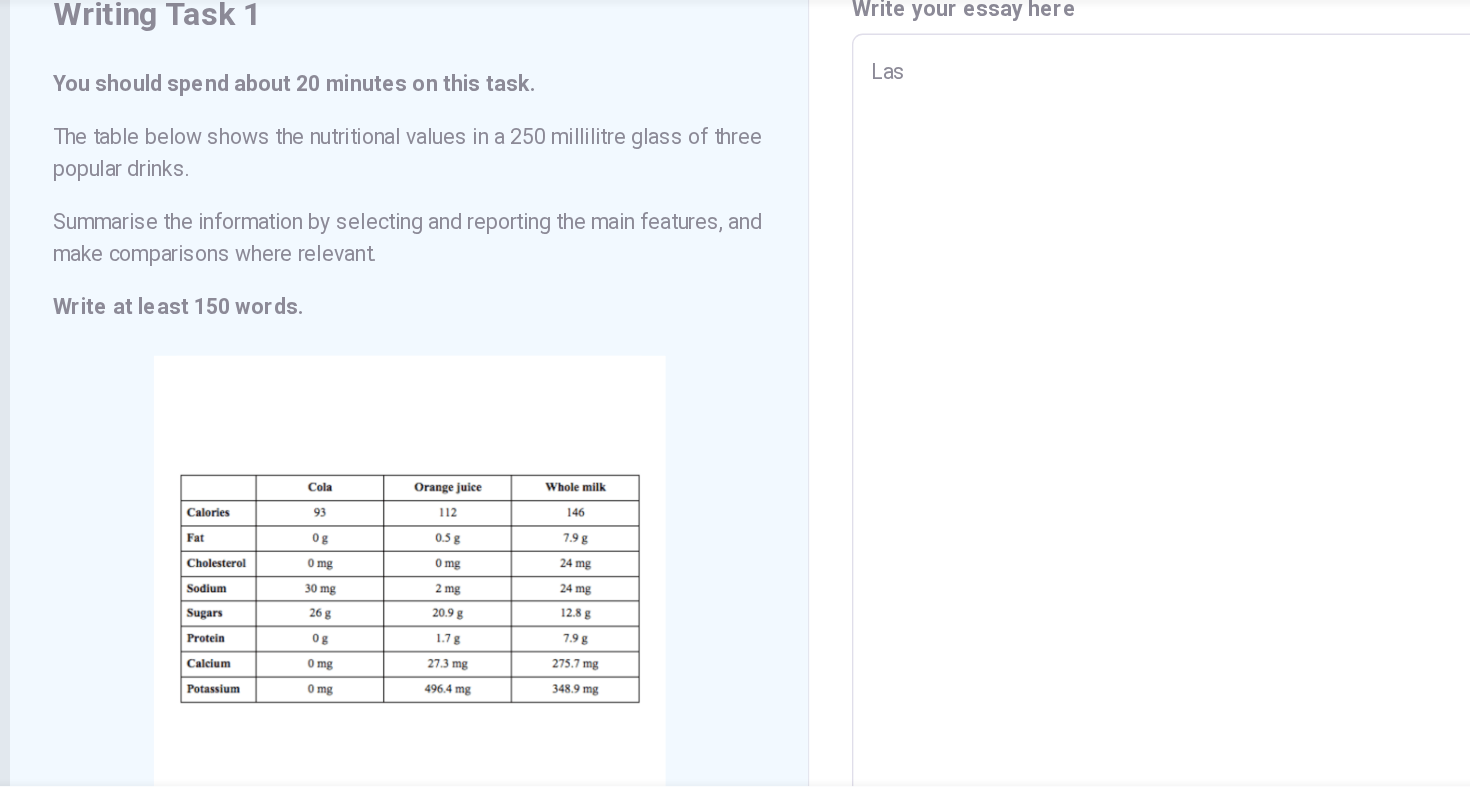 type on "x" 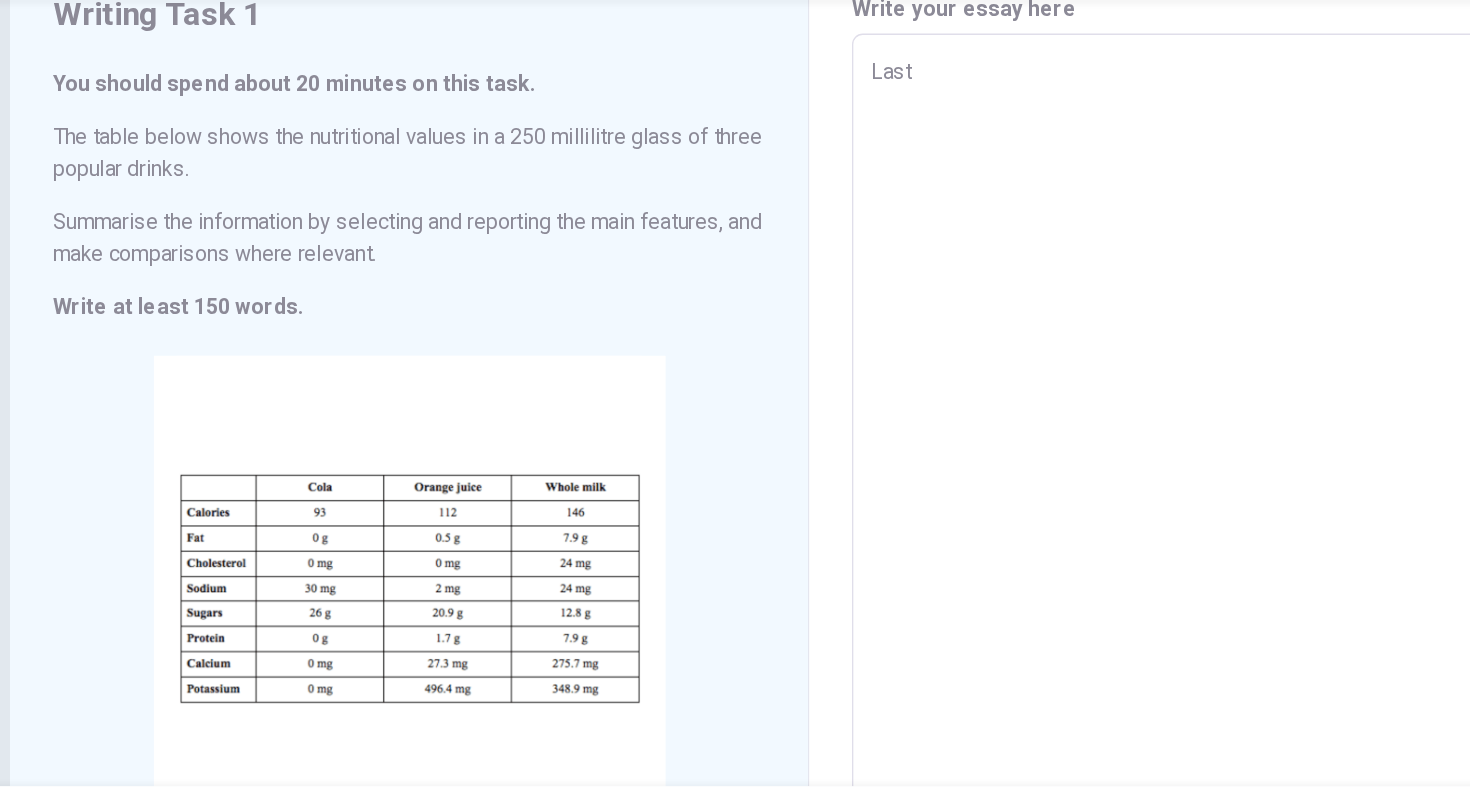 type on "Last" 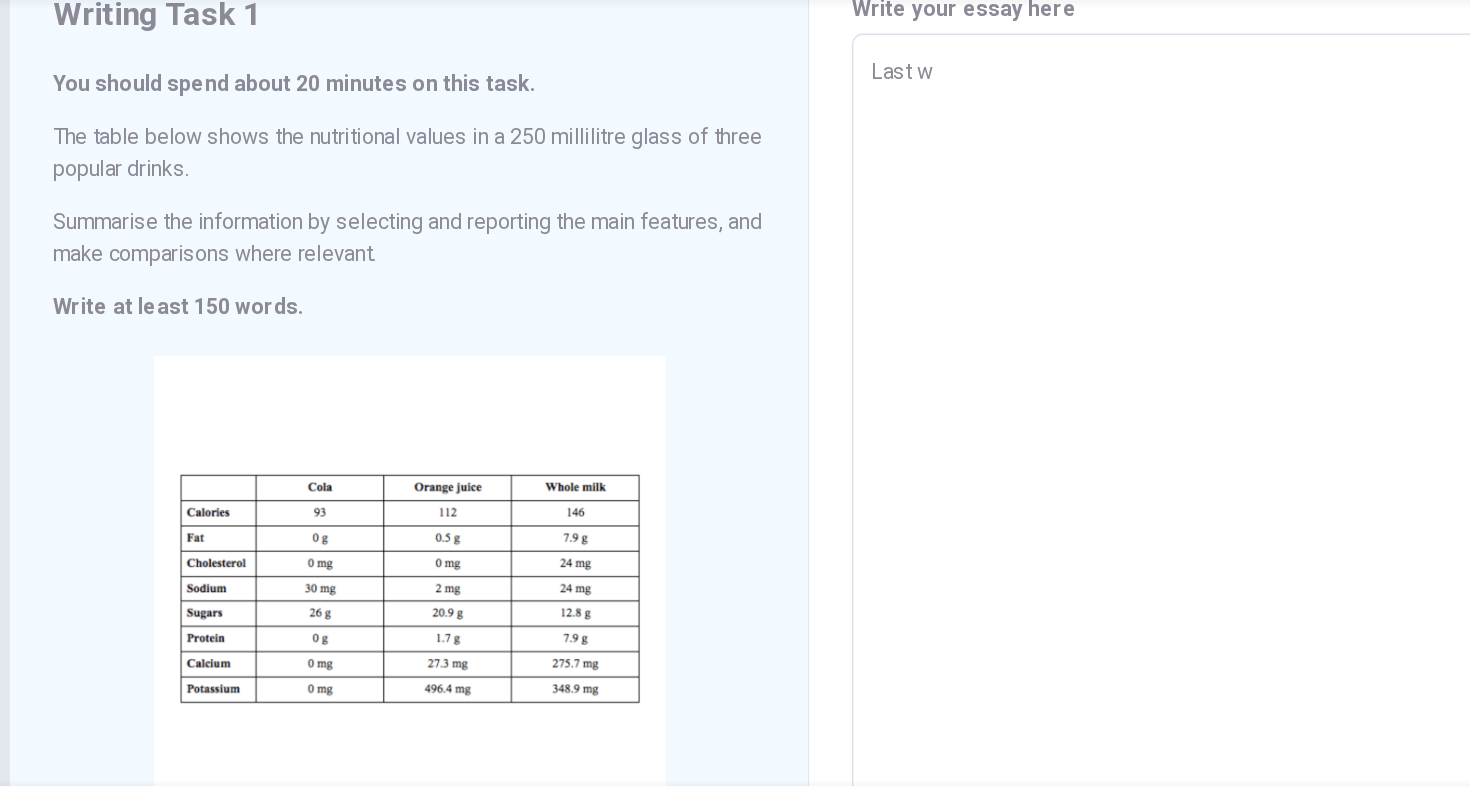 type on "x" 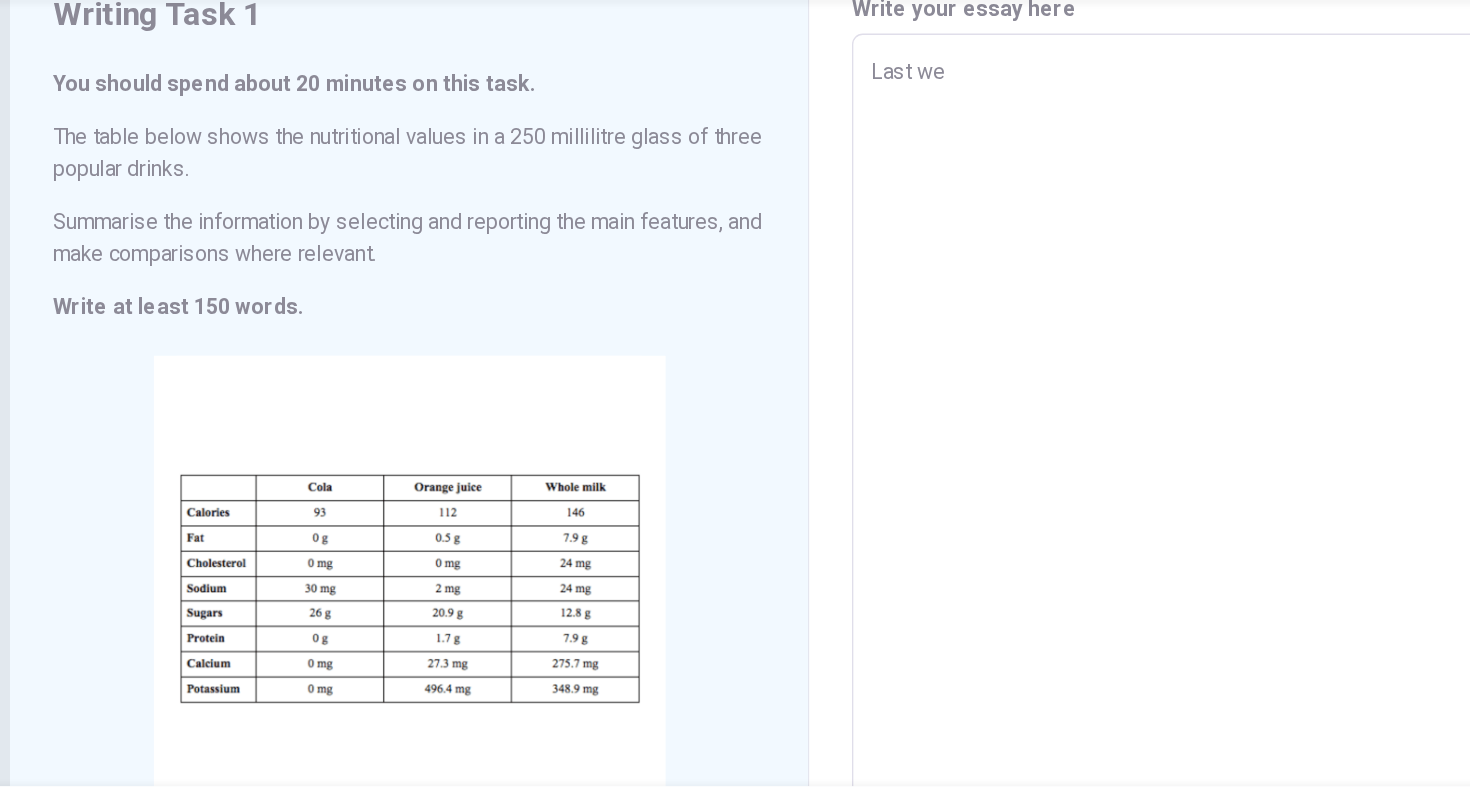 type on "x" 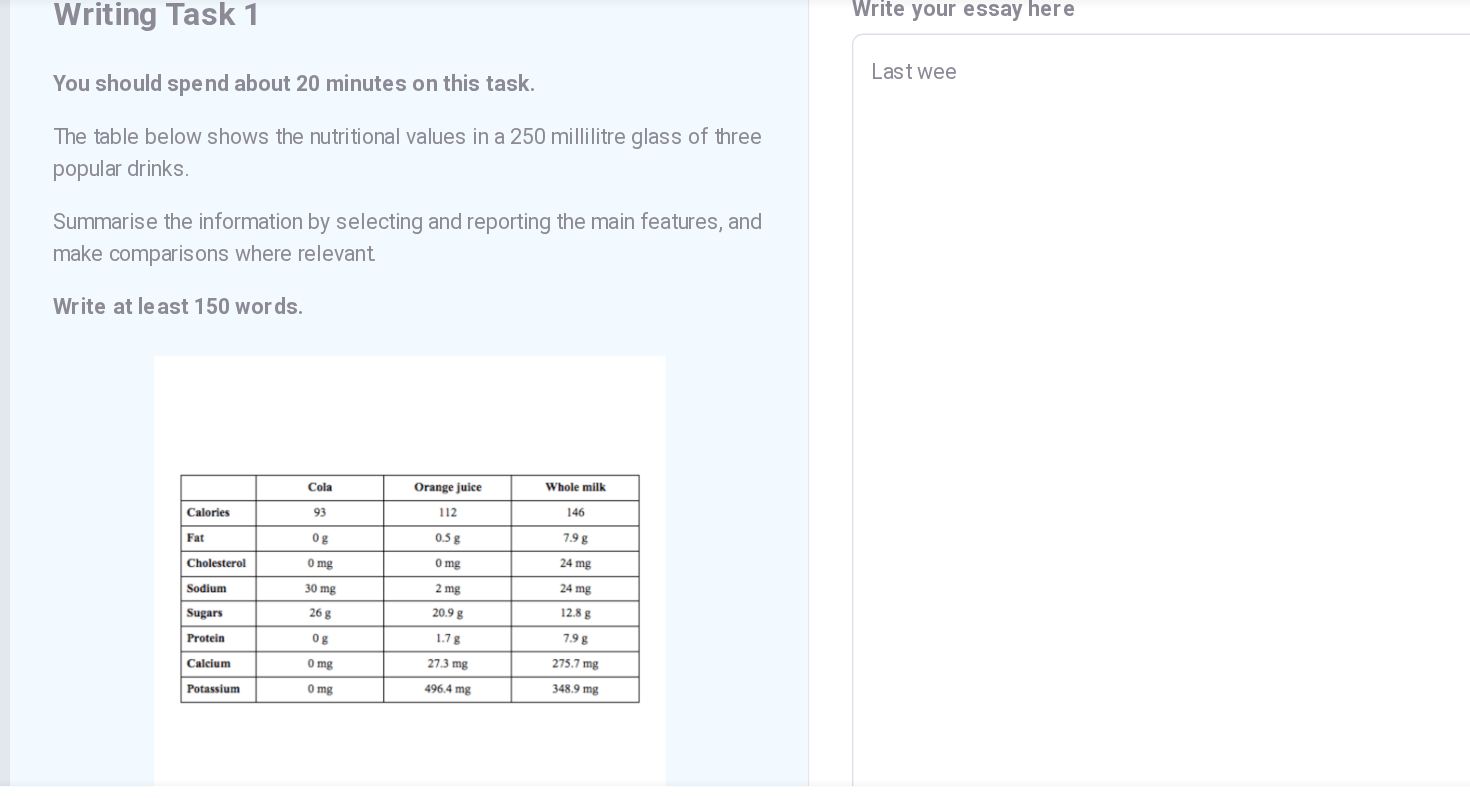 type on "x" 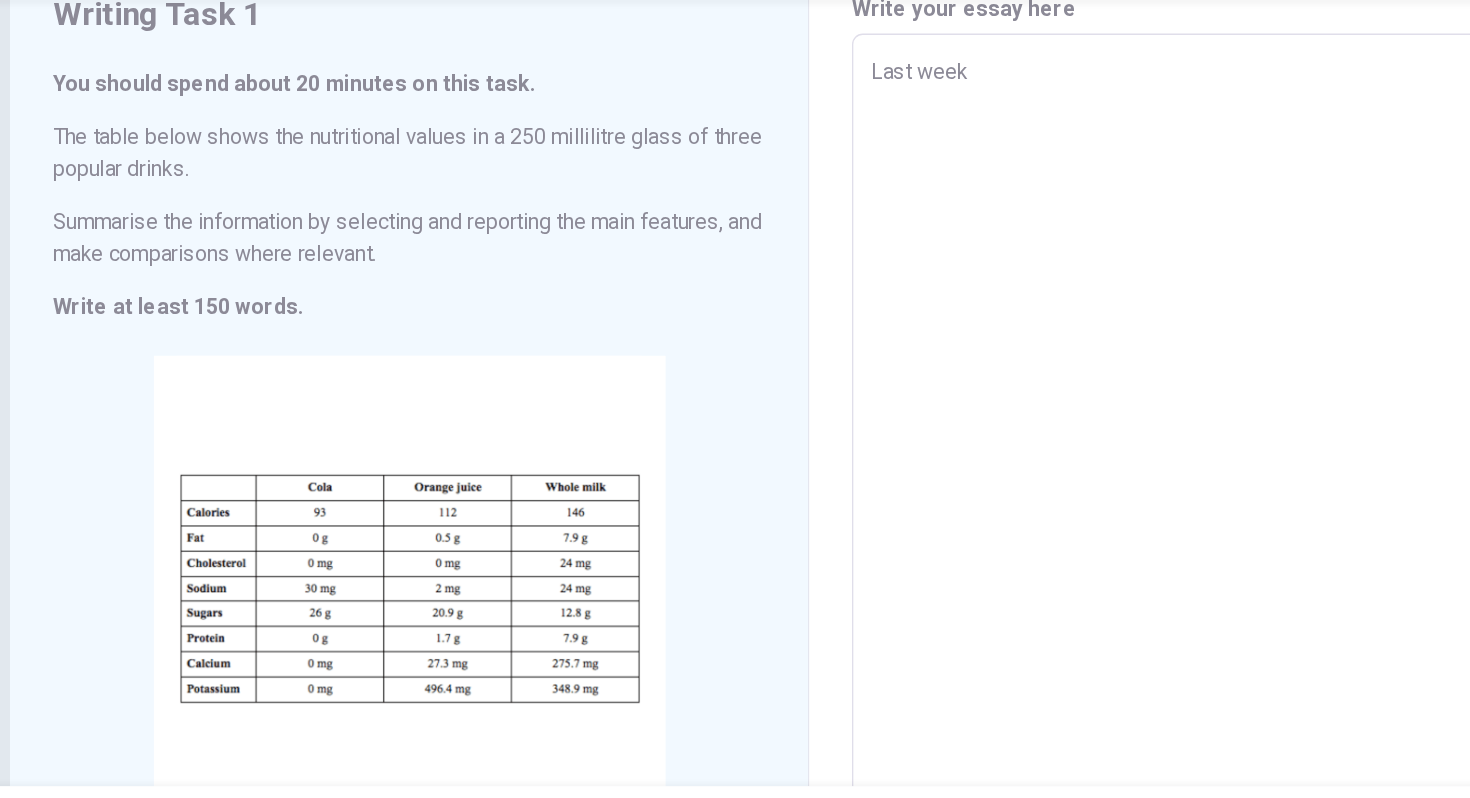 type on "Last week" 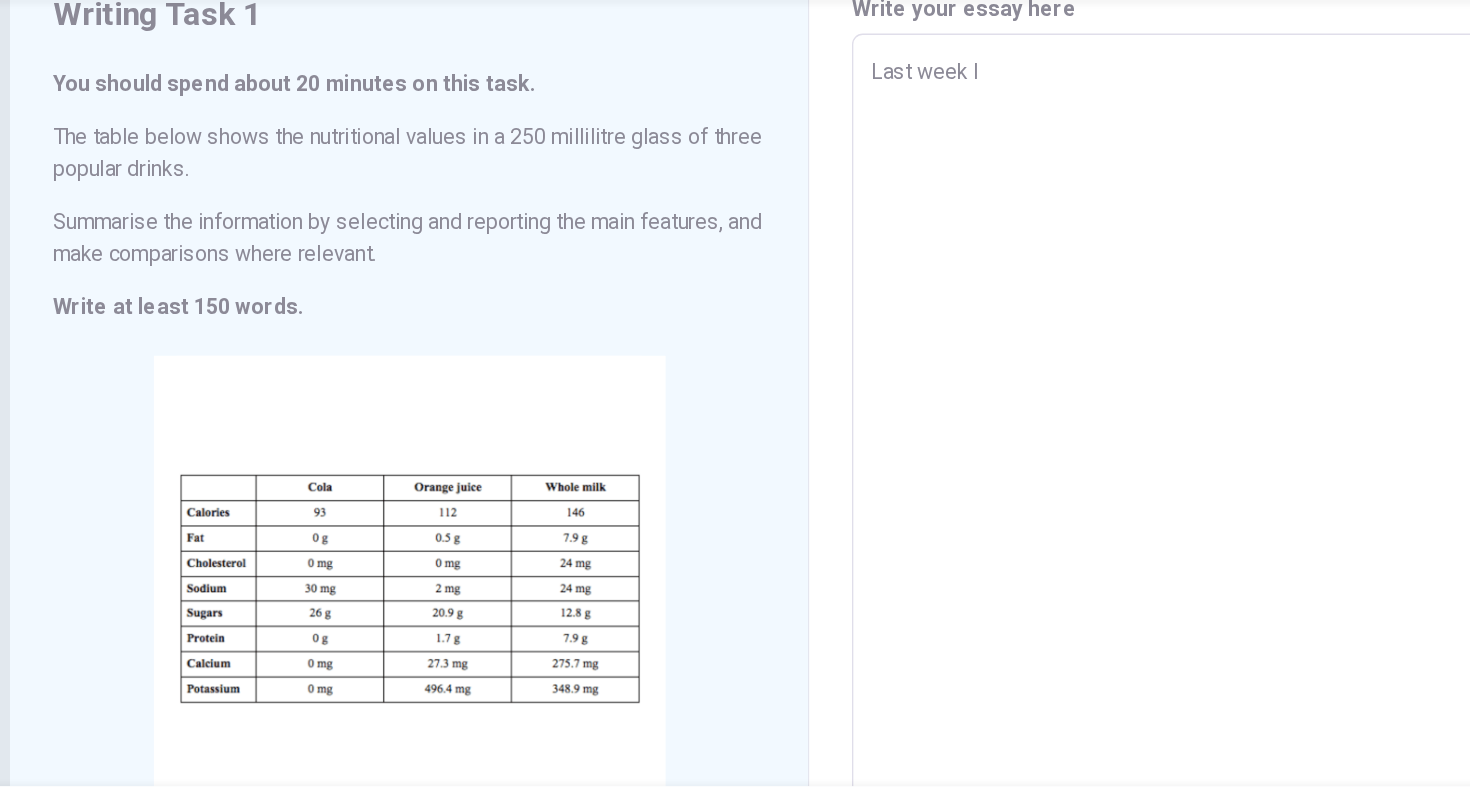 type on "x" 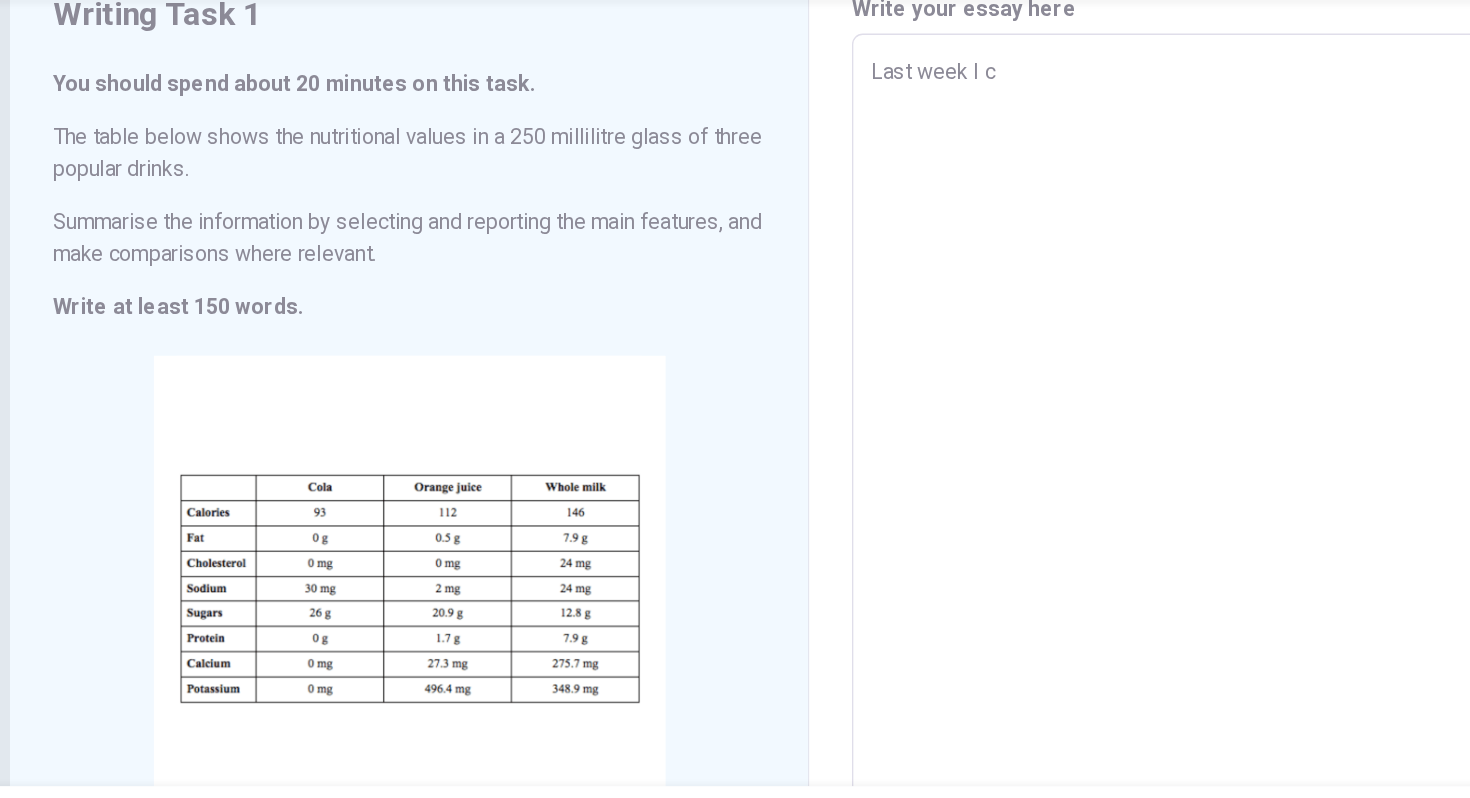 type on "x" 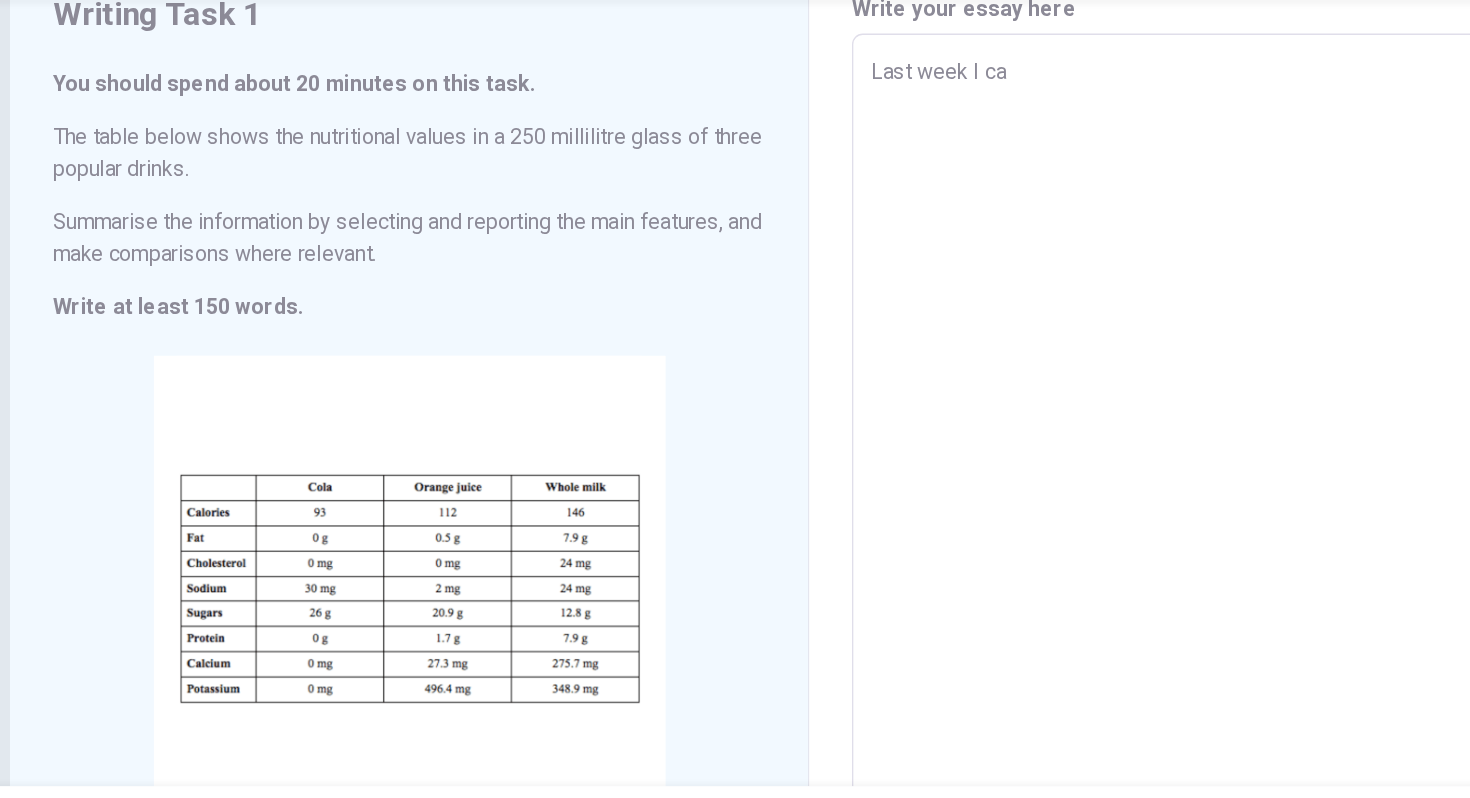 type on "x" 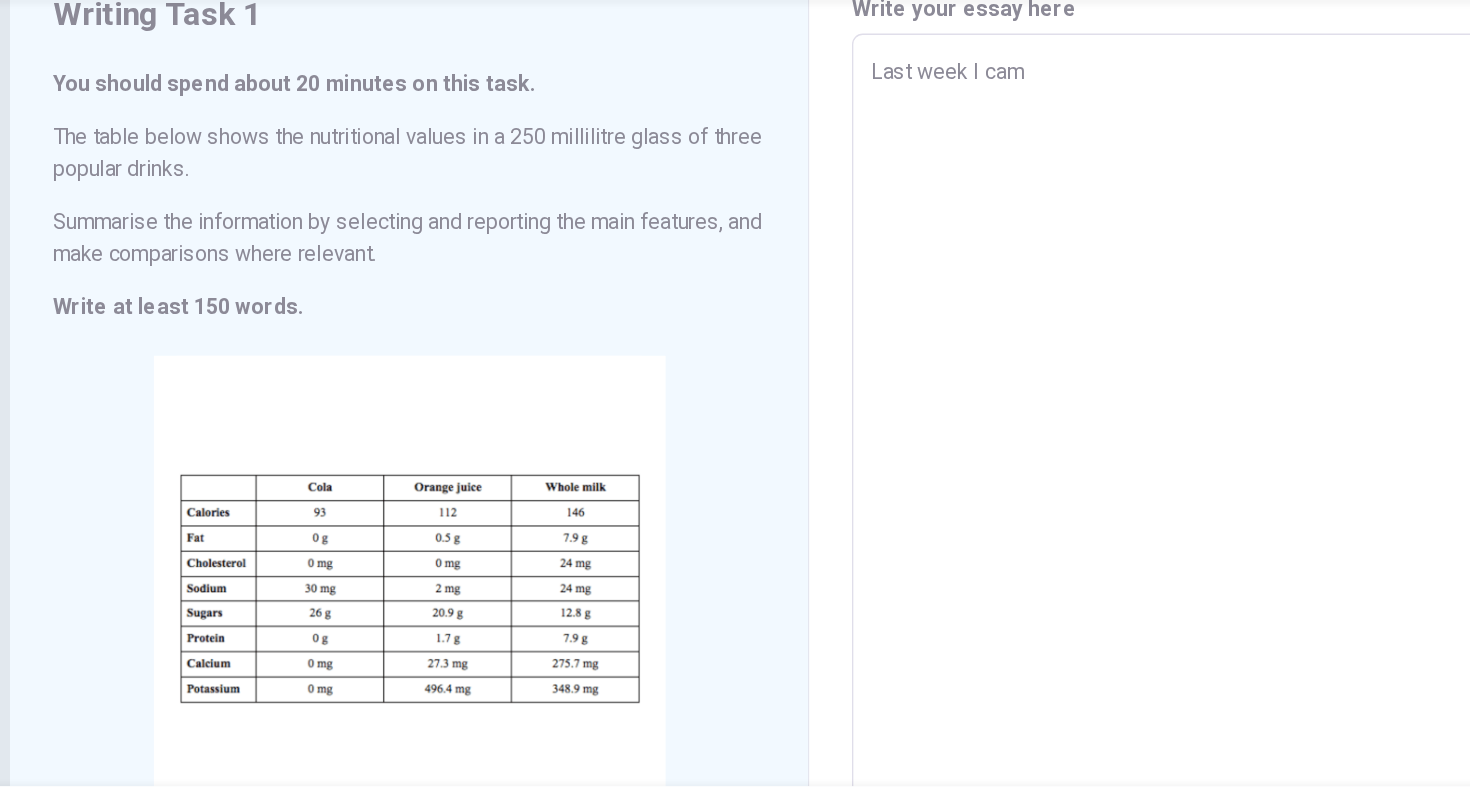type on "x" 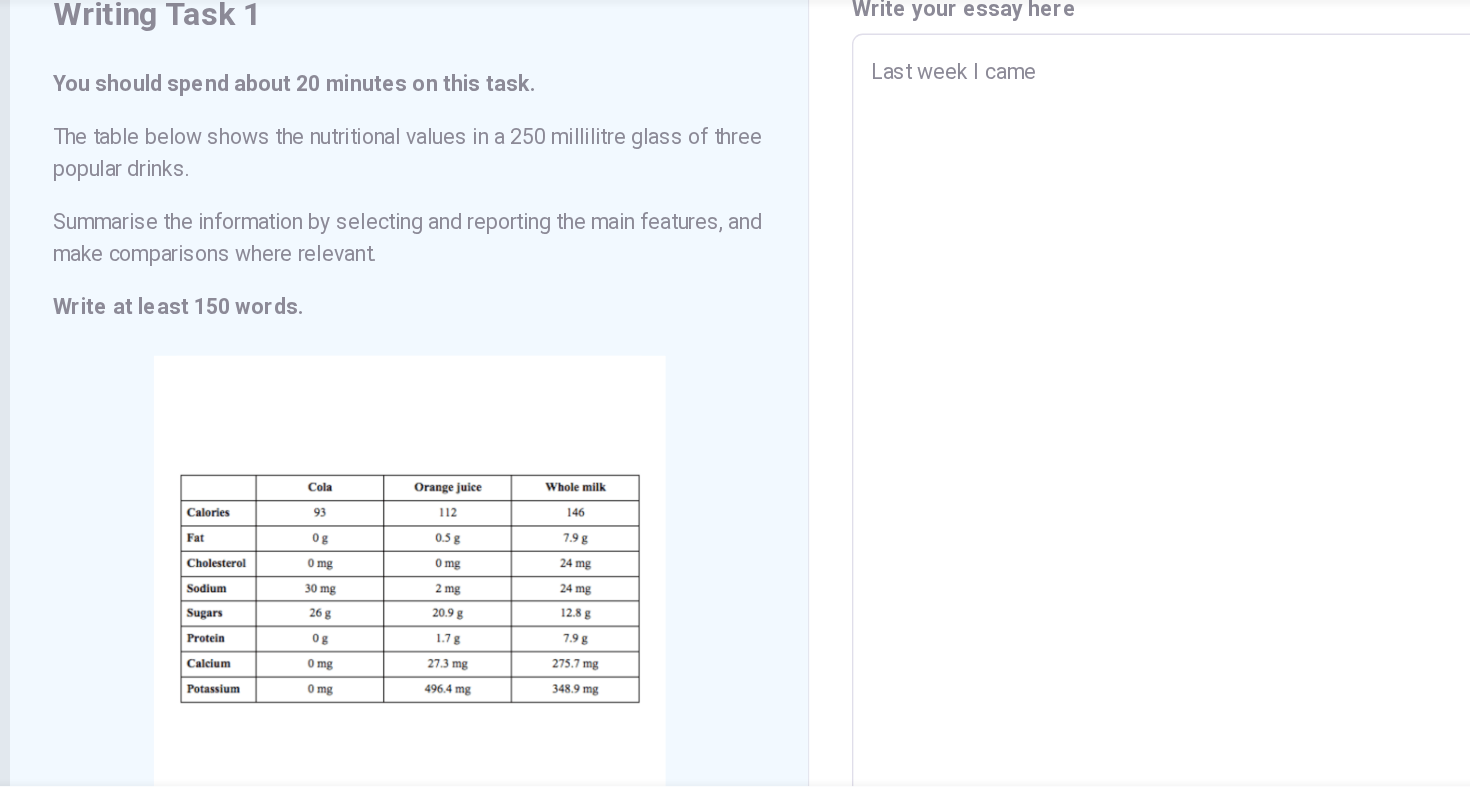 type on "x" 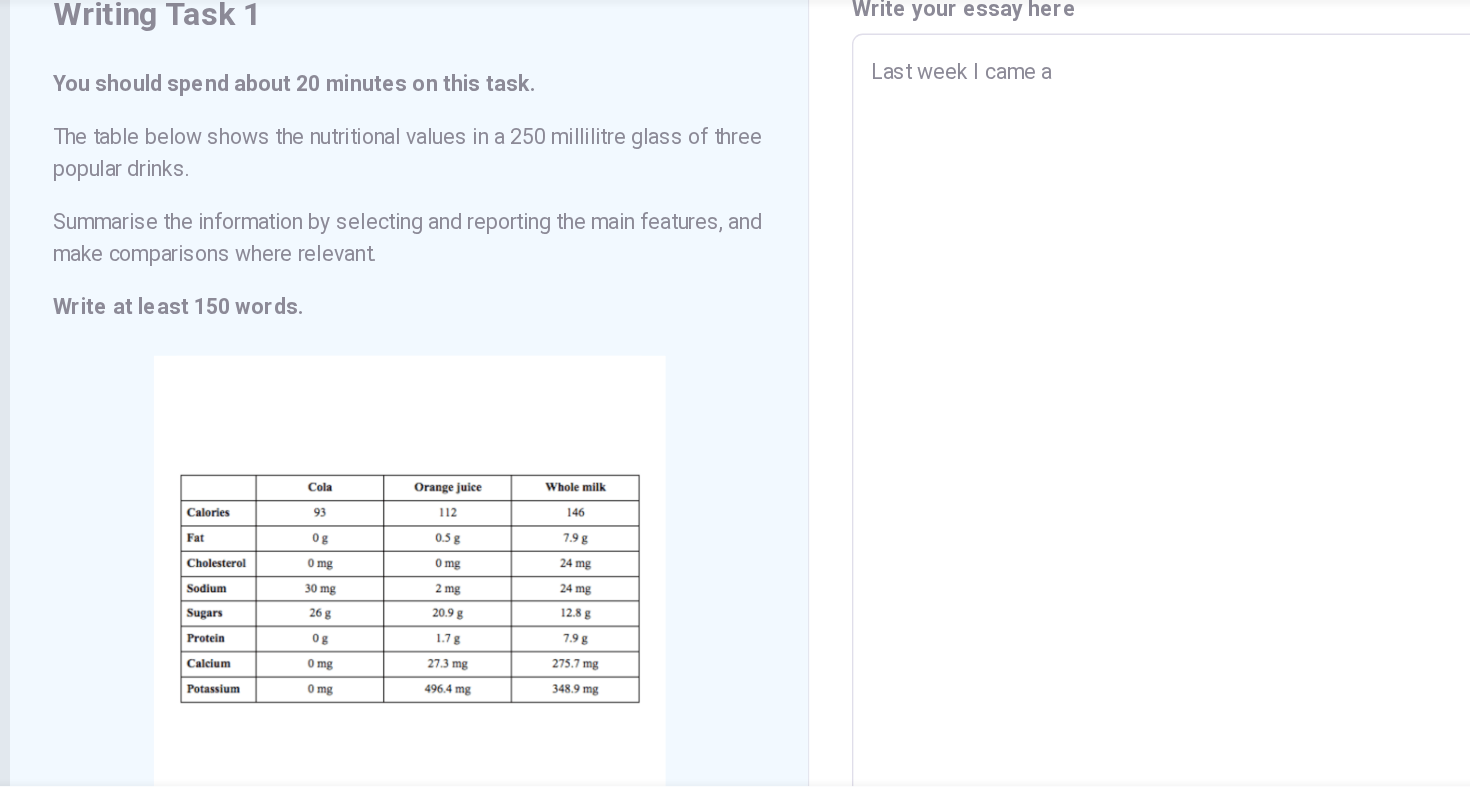 type on "Last week I came ac" 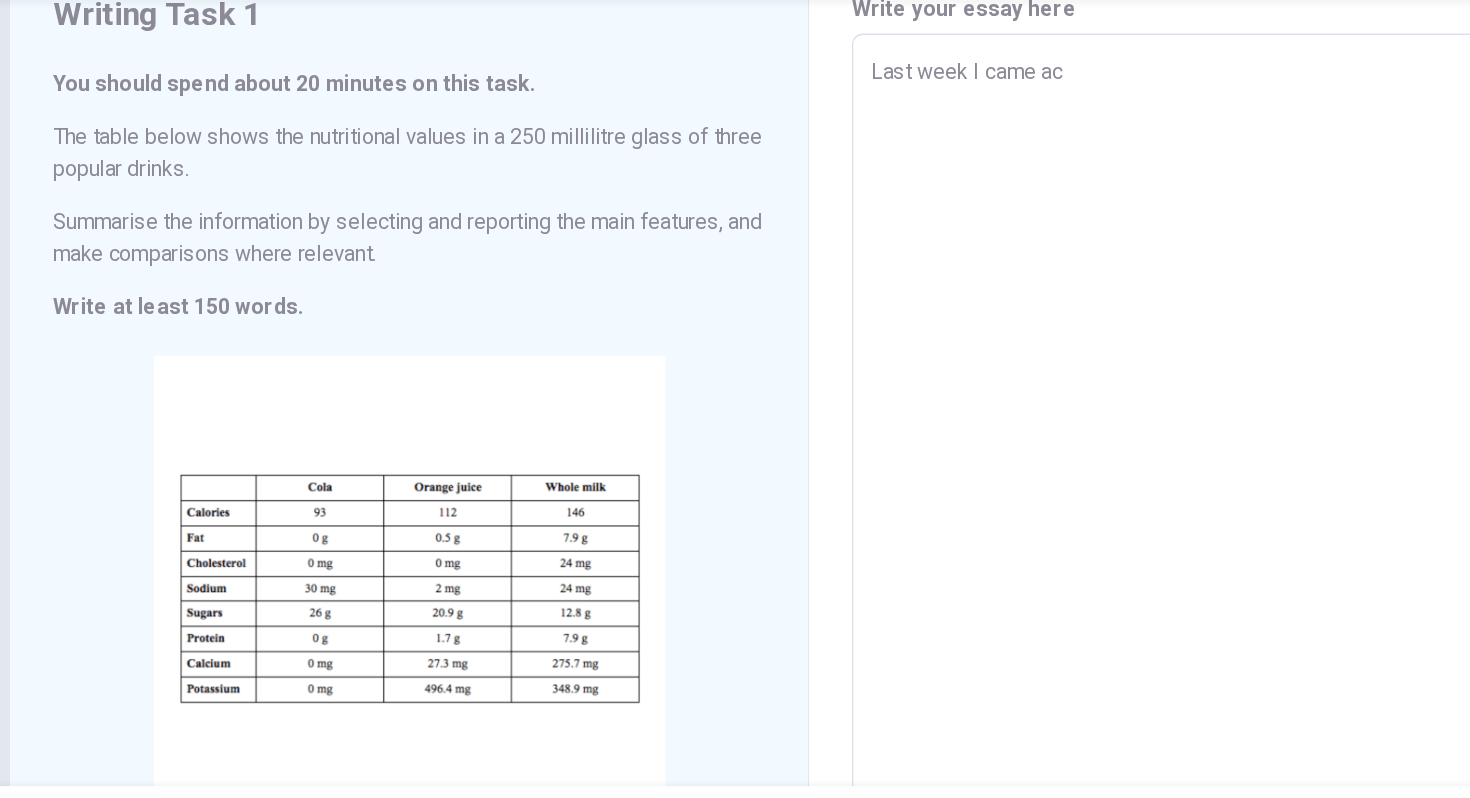 type on "x" 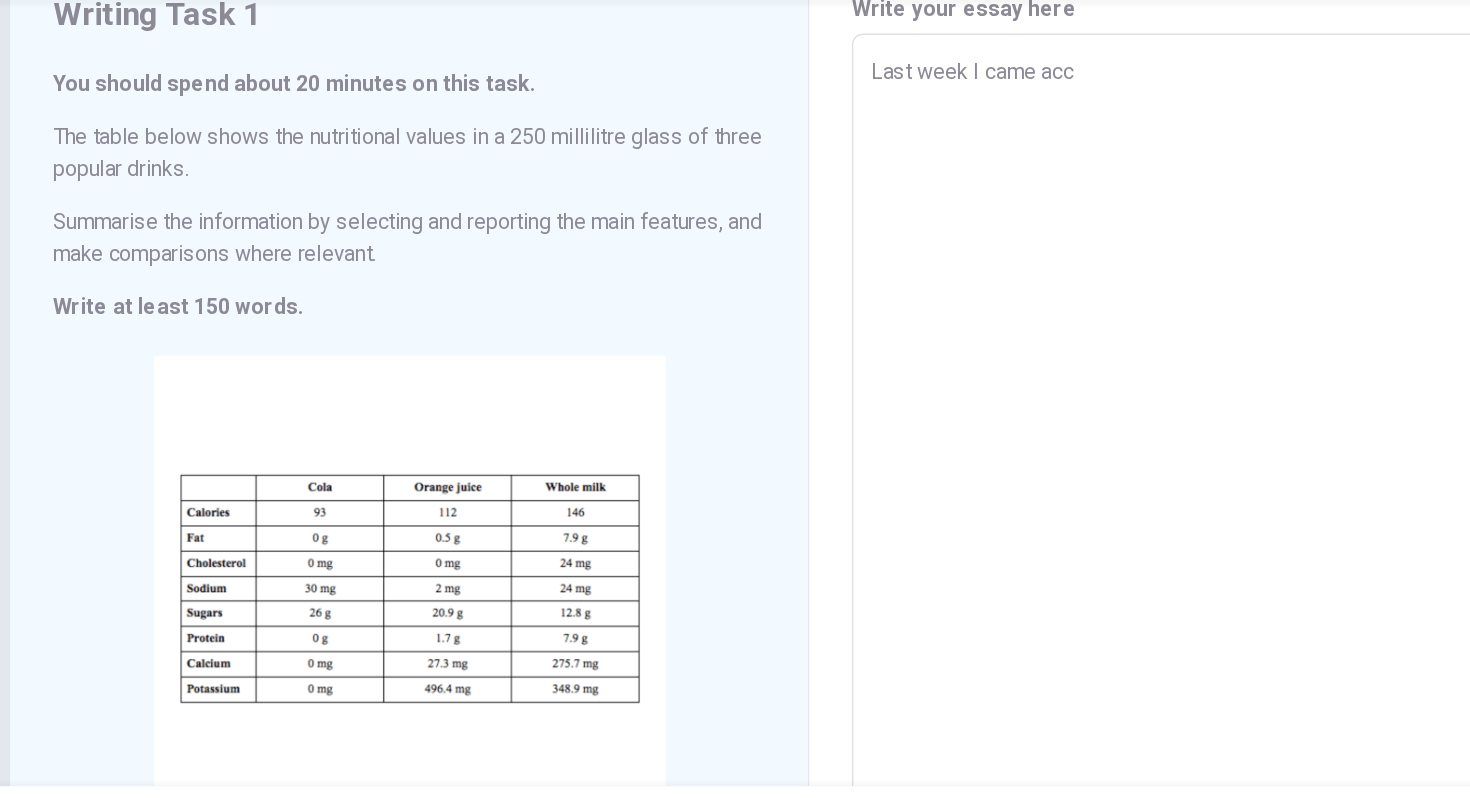 type on "x" 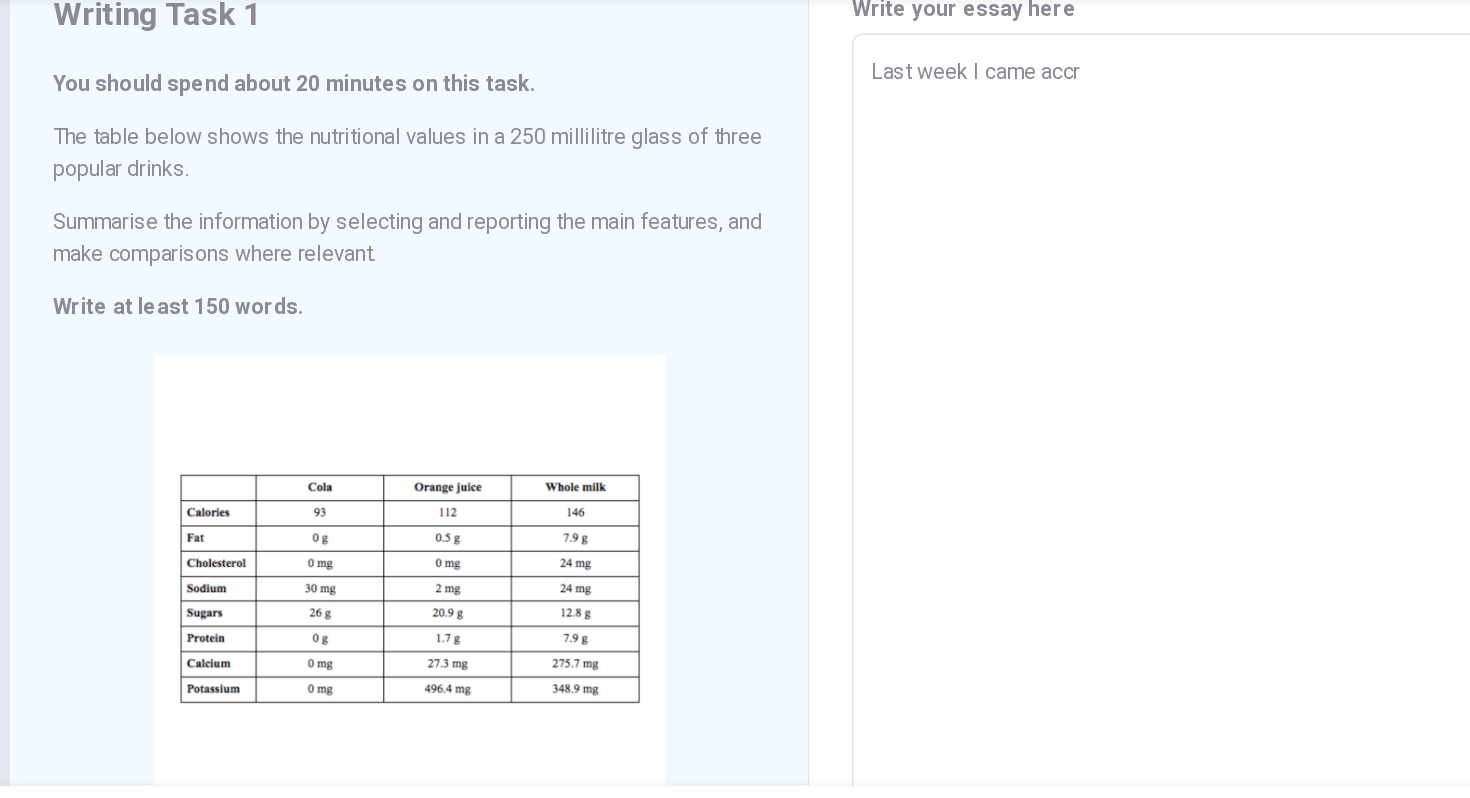 type on "x" 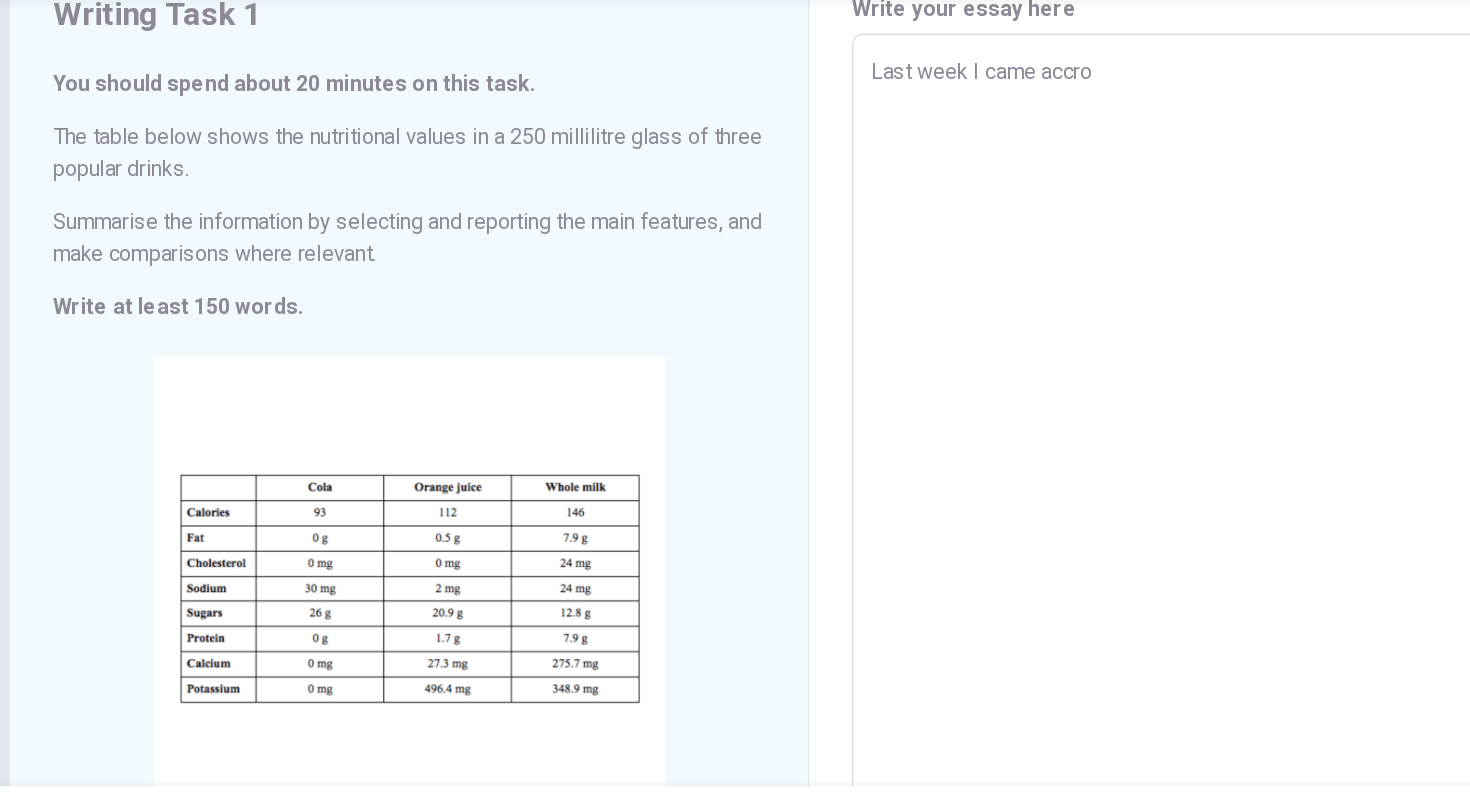 type on "x" 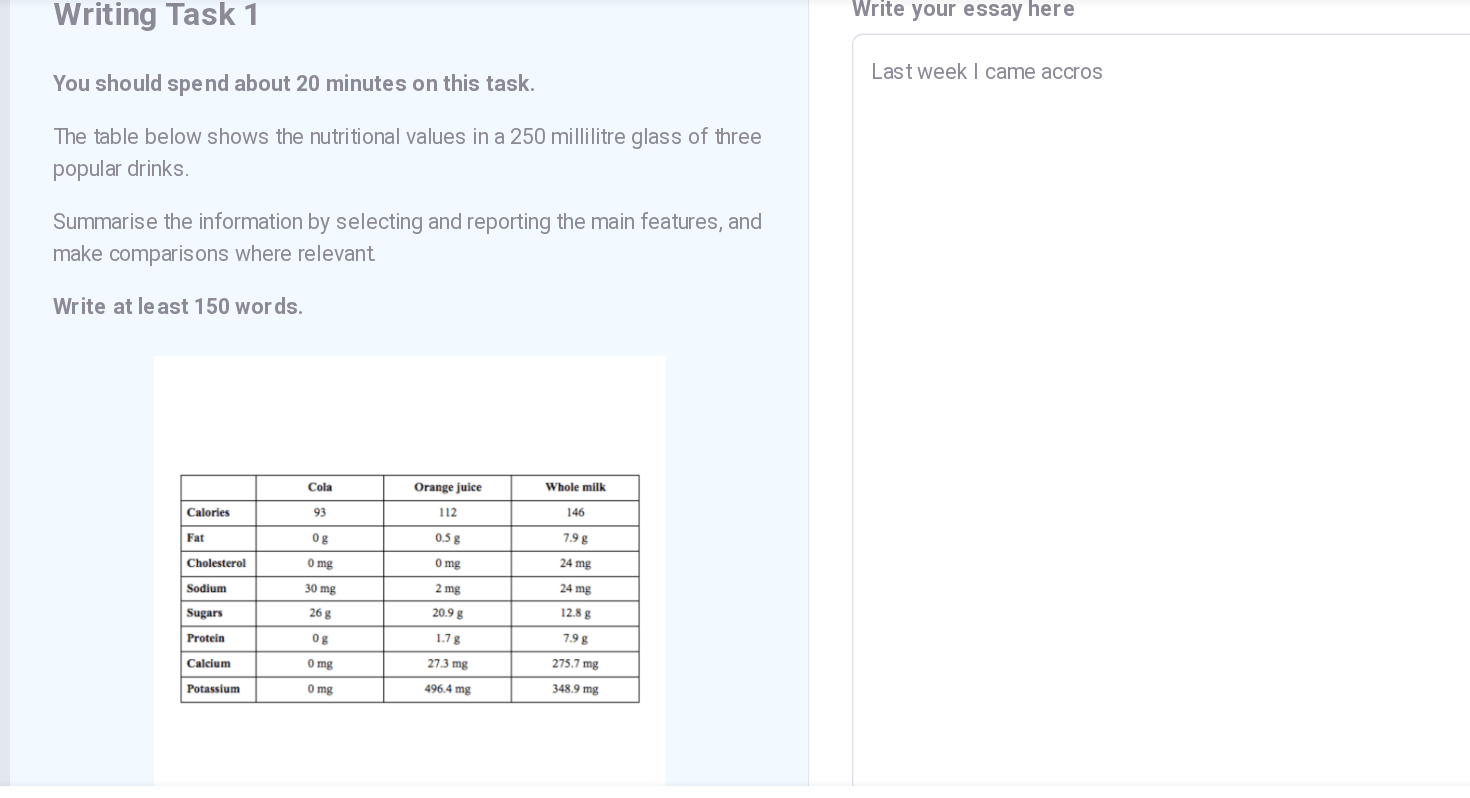 type on "Last week I came accross" 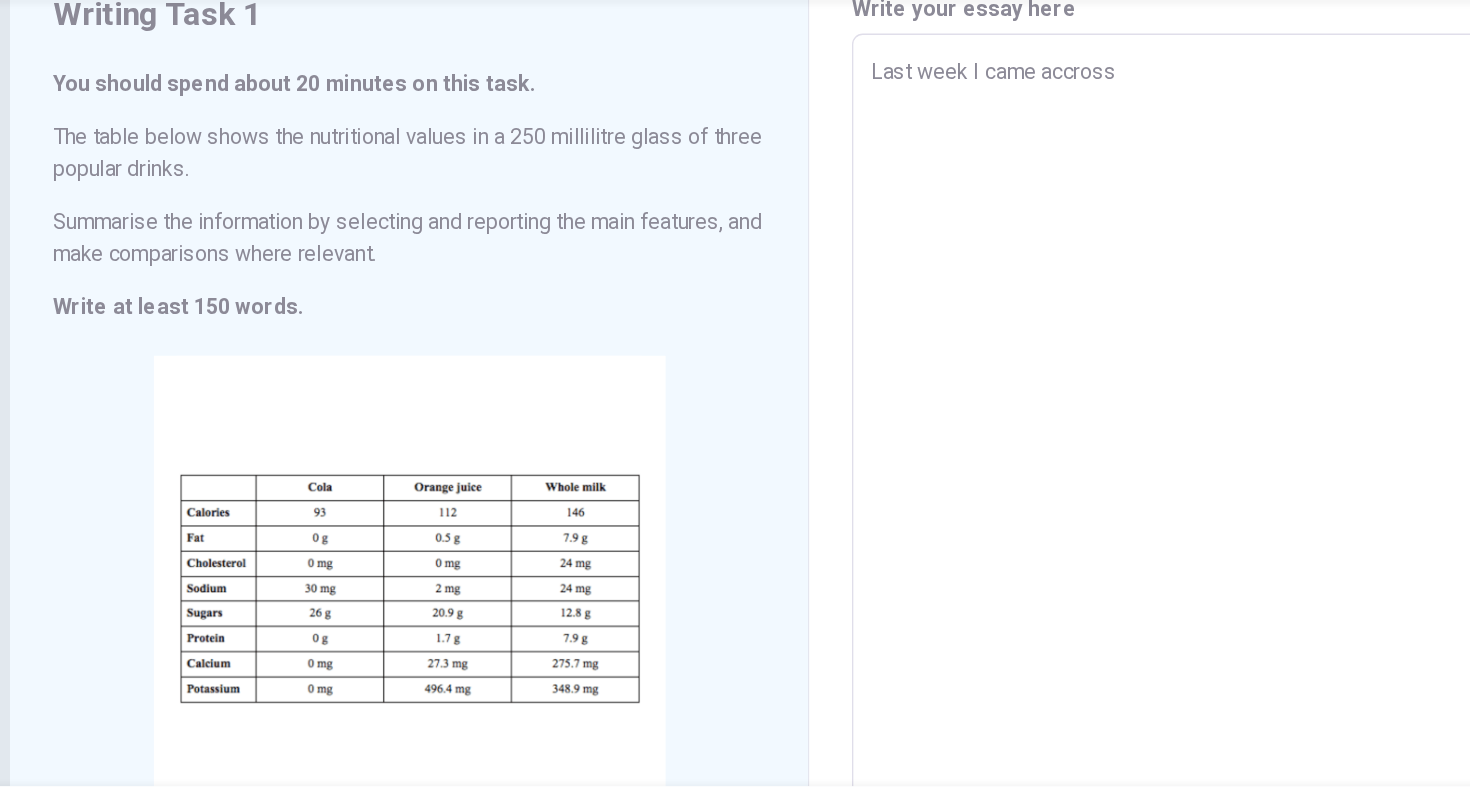 type on "x" 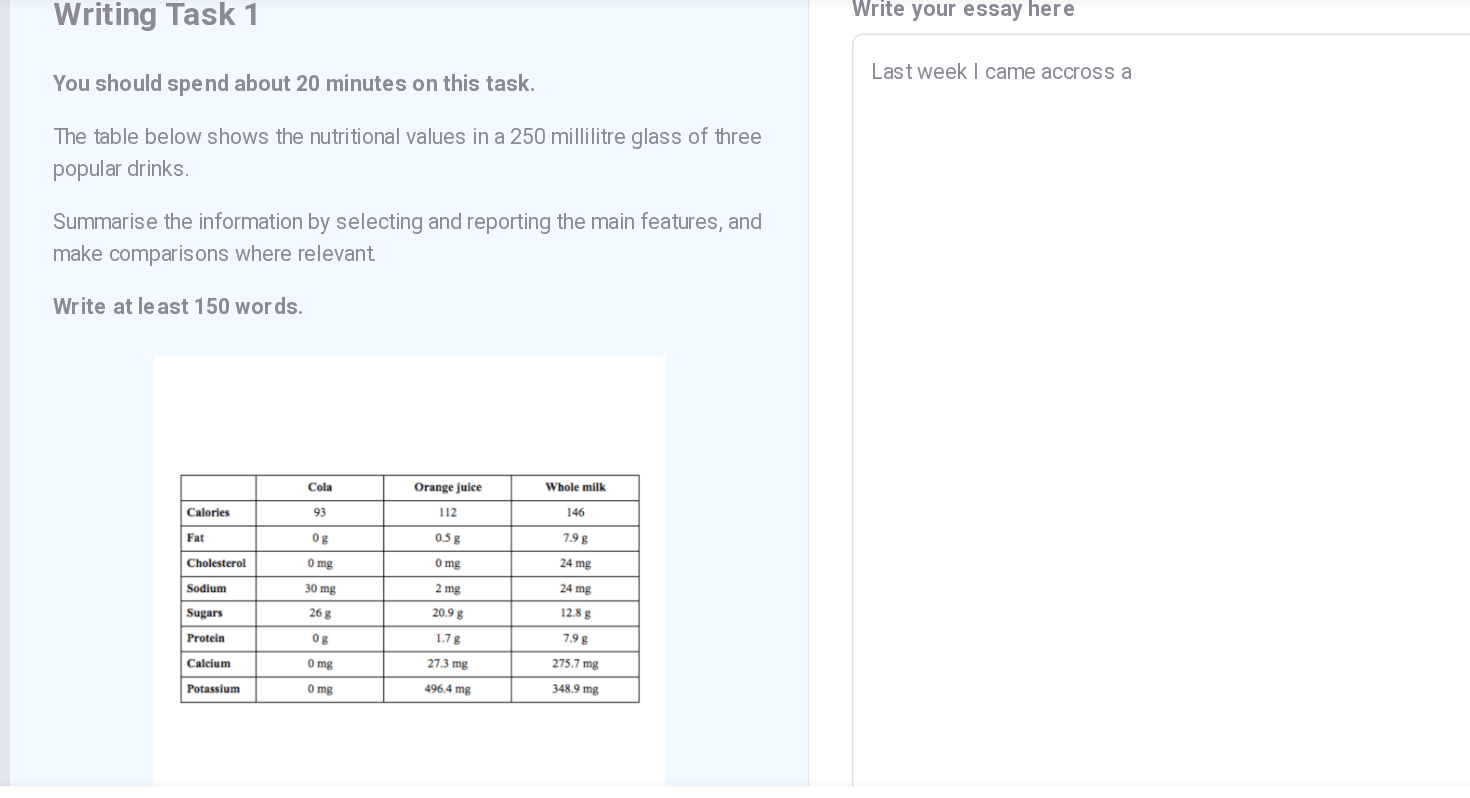 type on "Last week I came accross a" 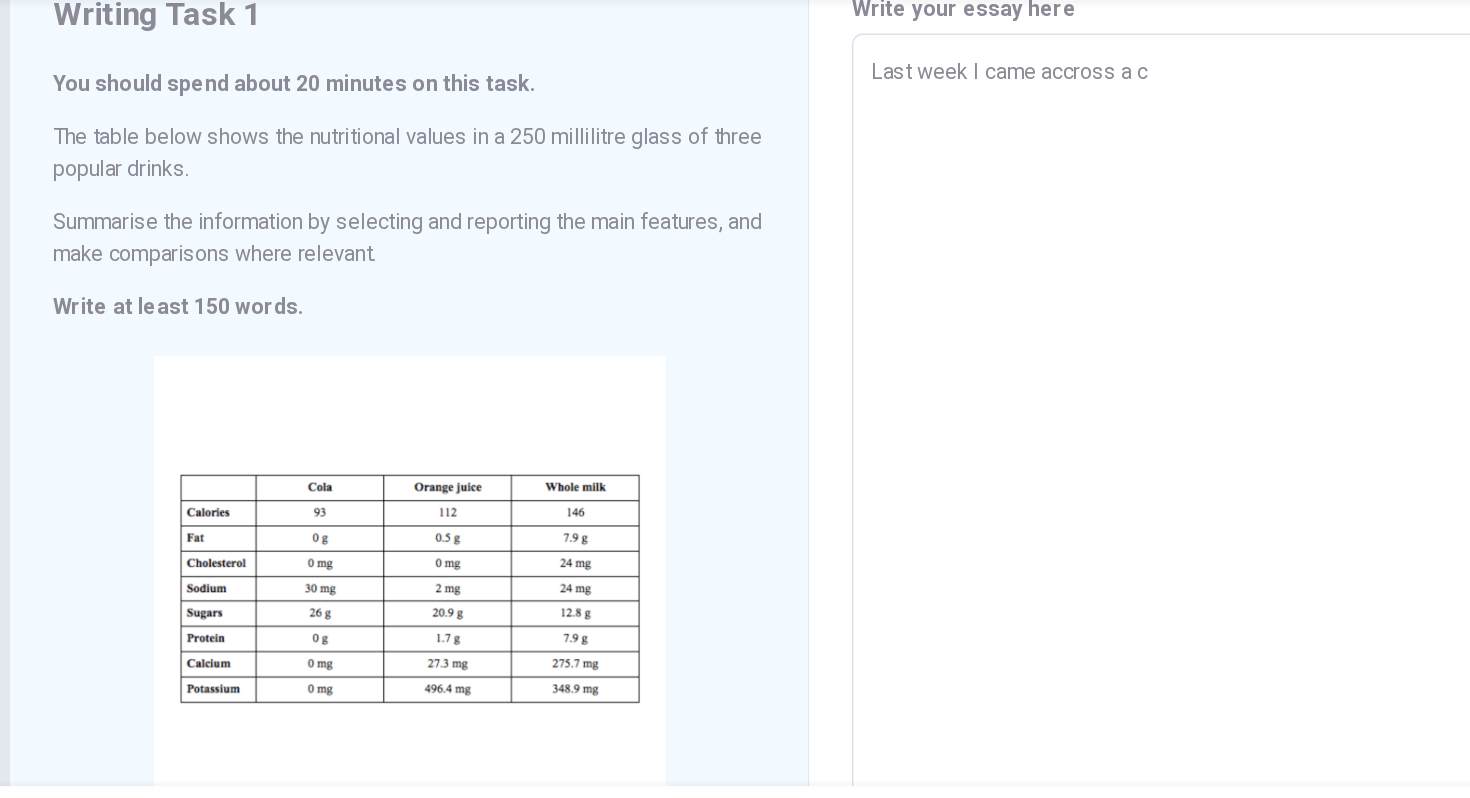type on "x" 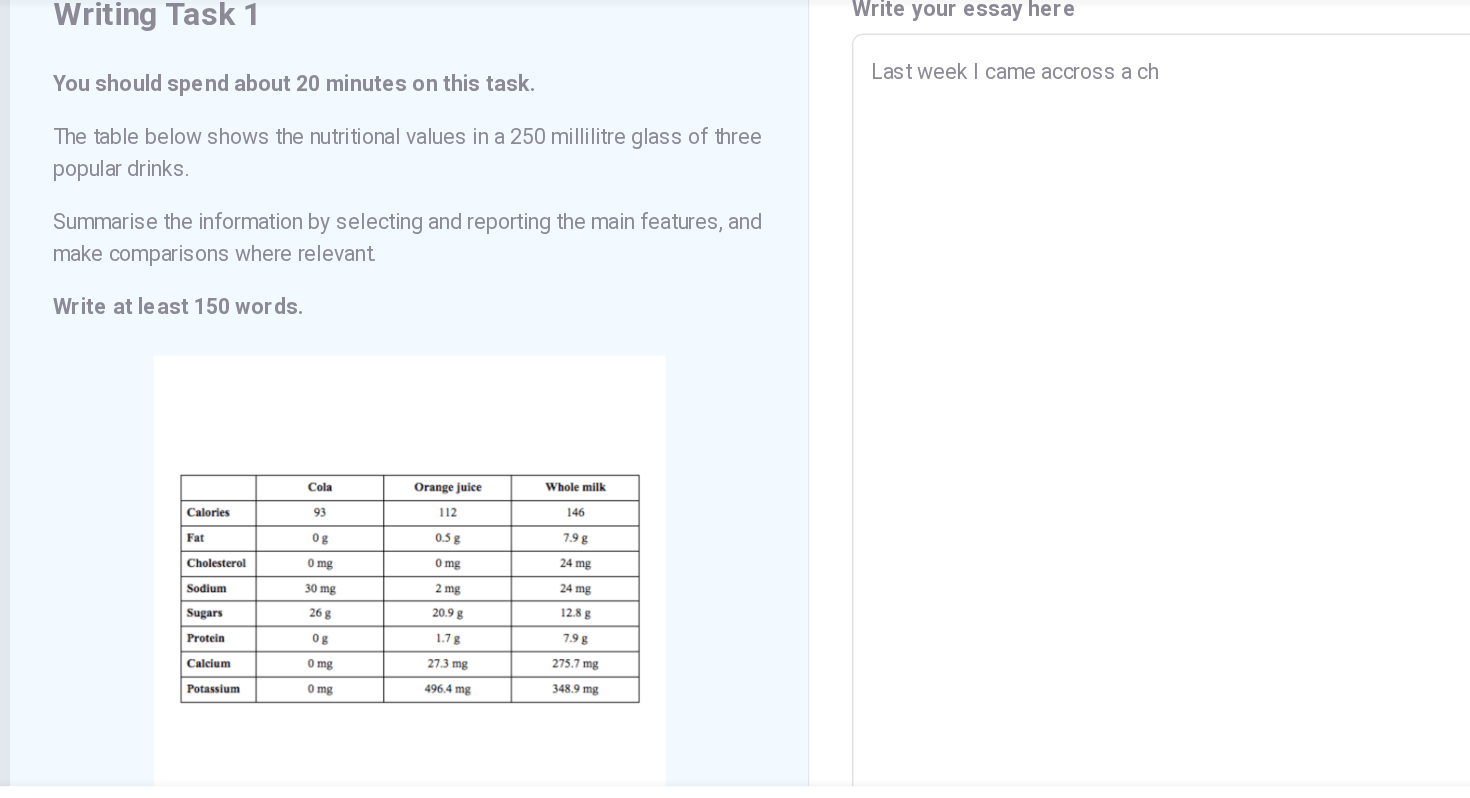 type on "Last week I came accross a cha" 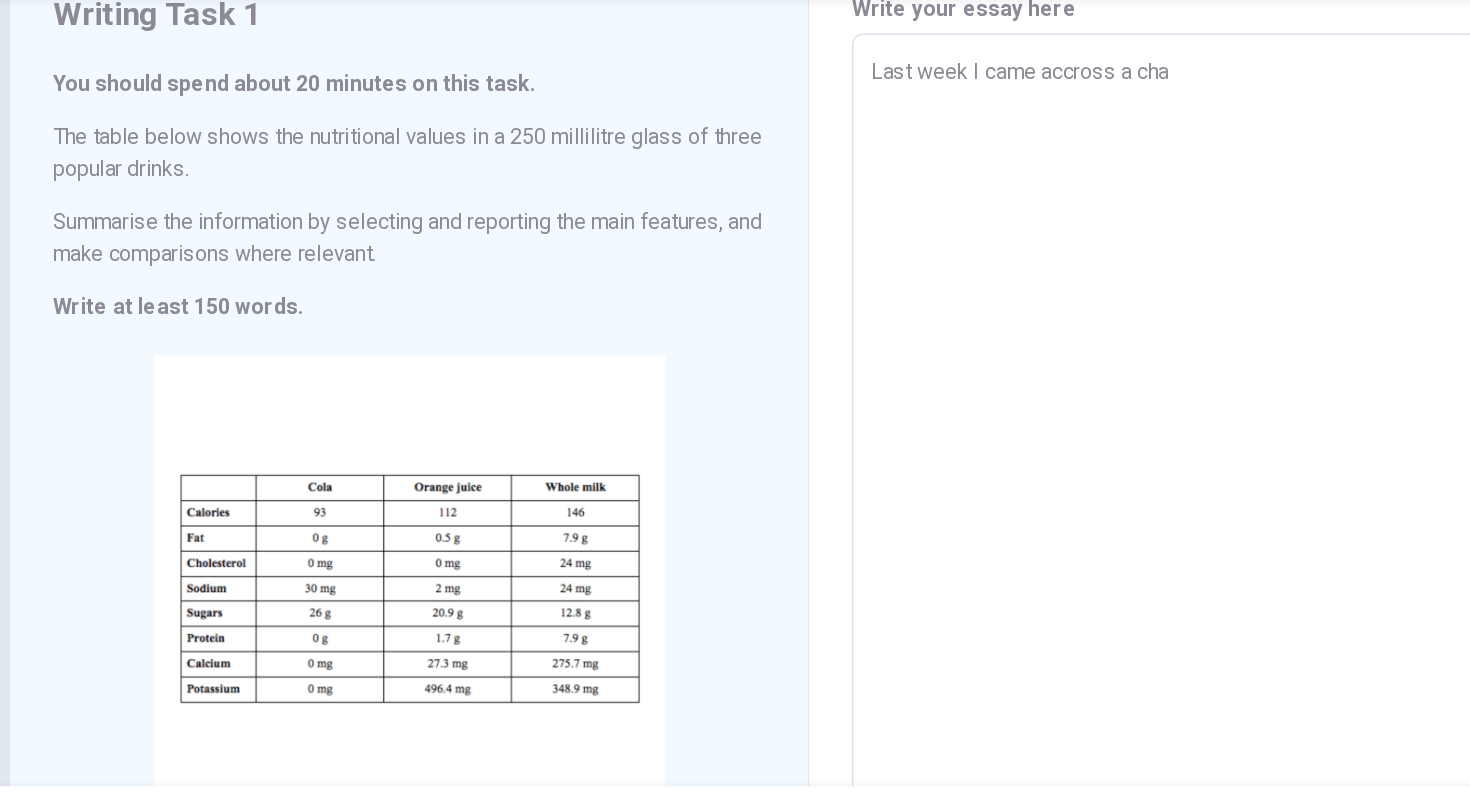 type on "x" 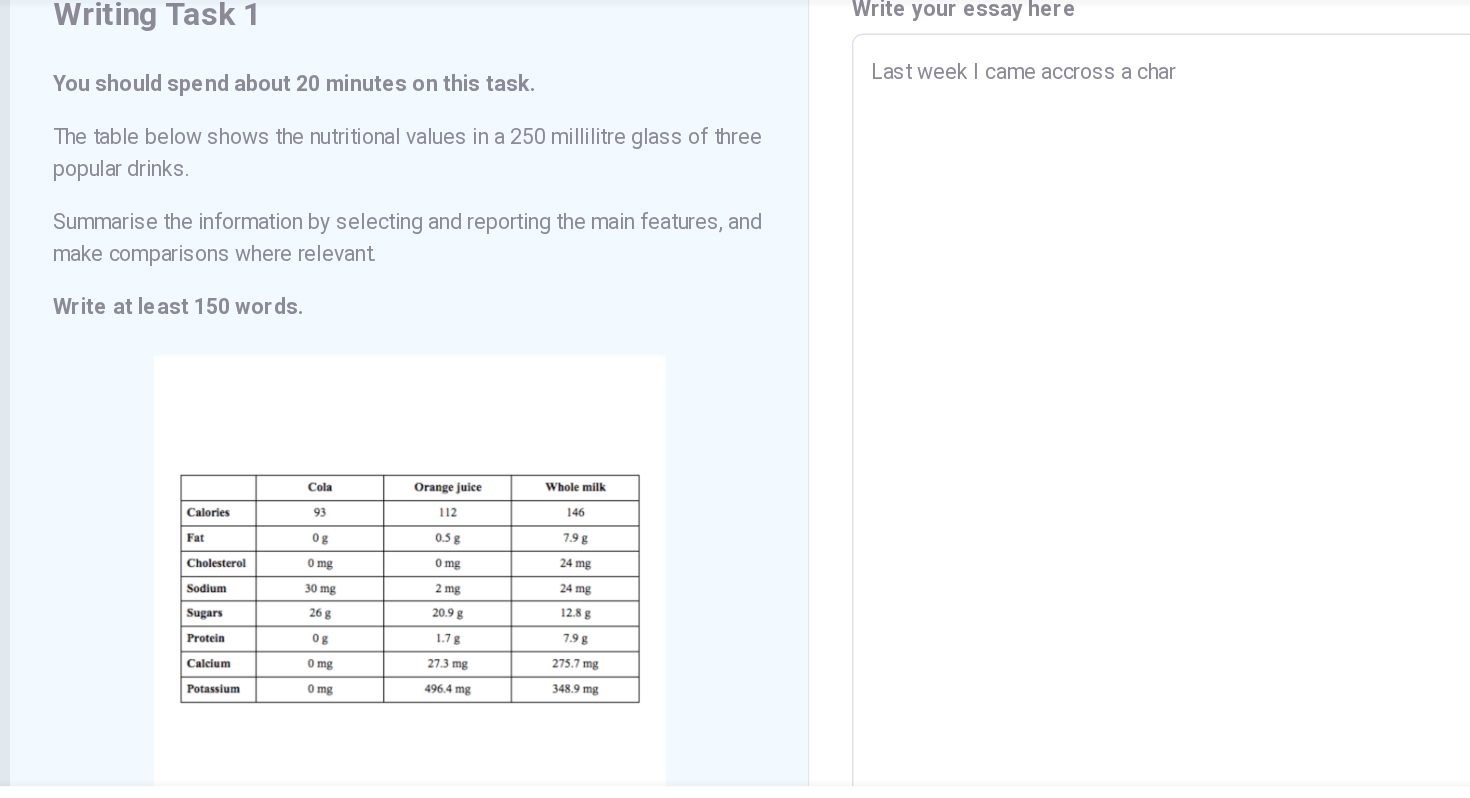 type on "x" 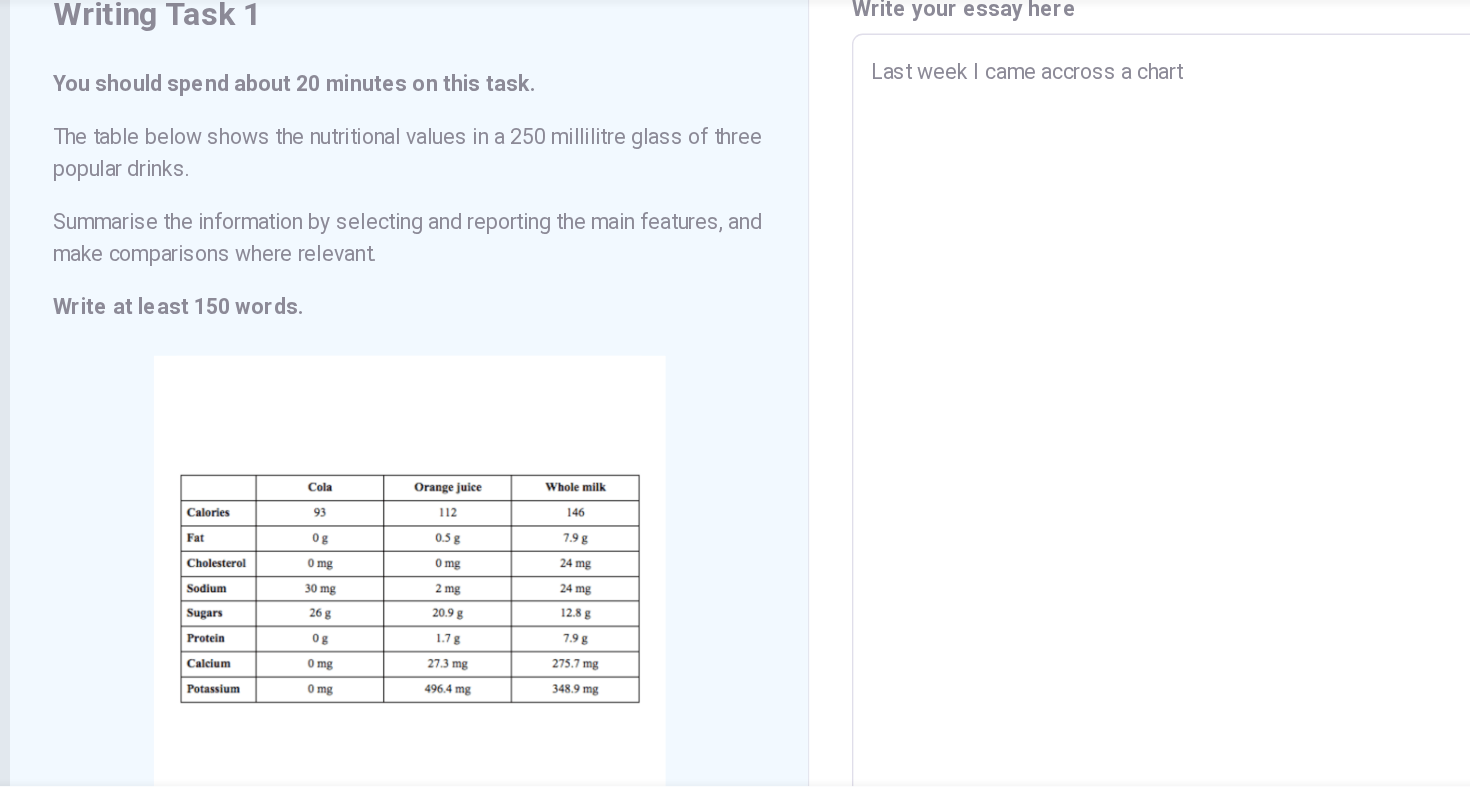 type on "x" 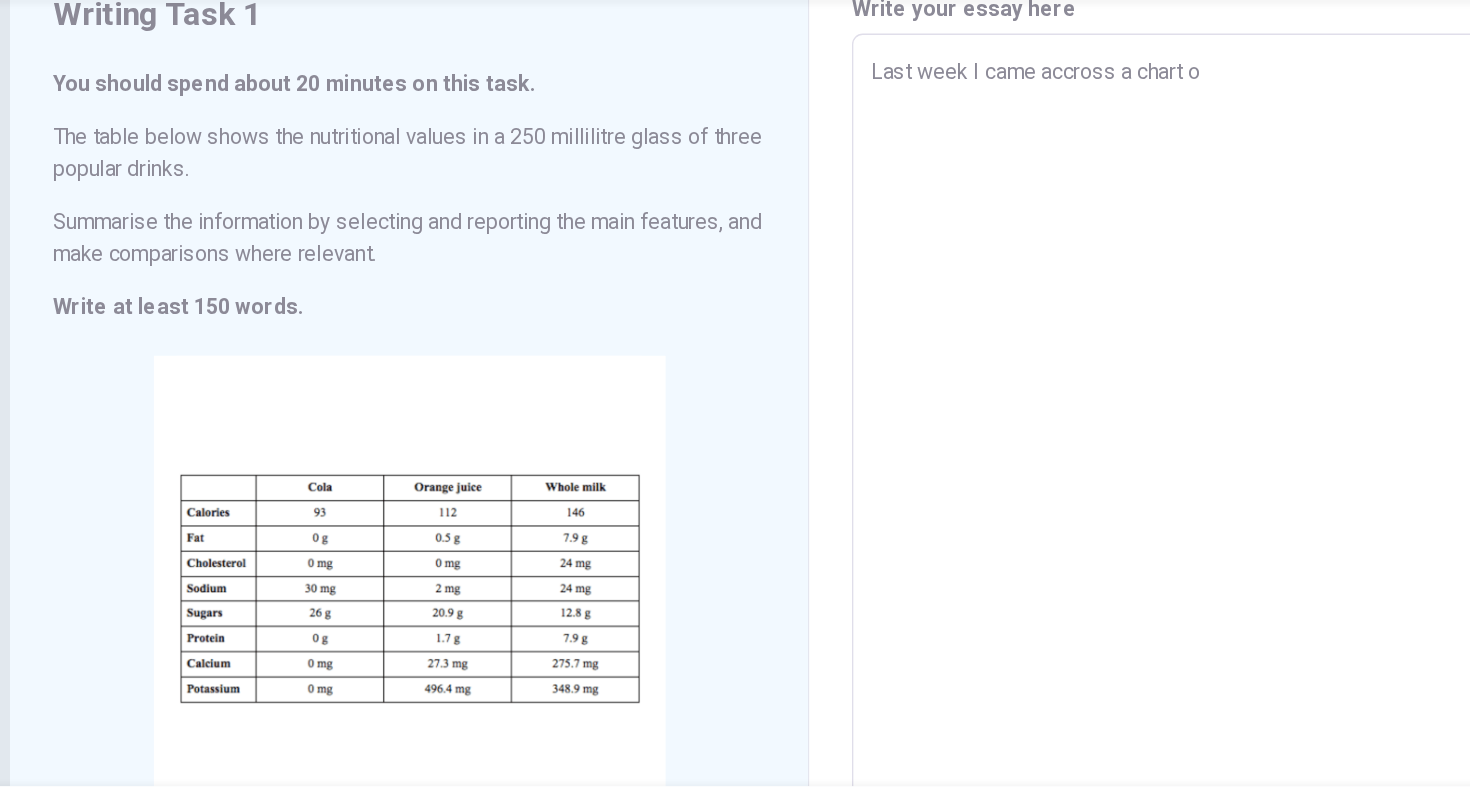 type on "x" 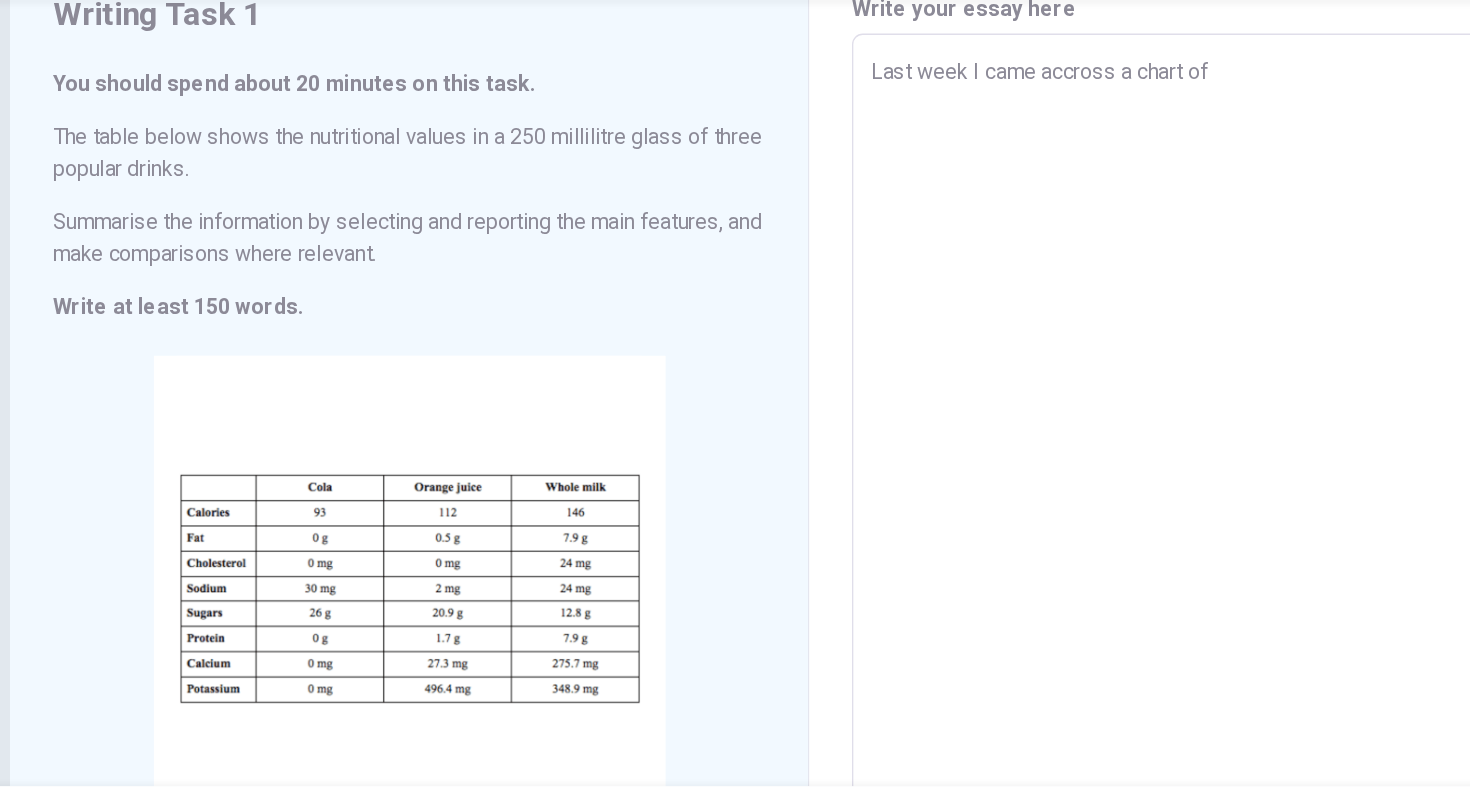 type on "x" 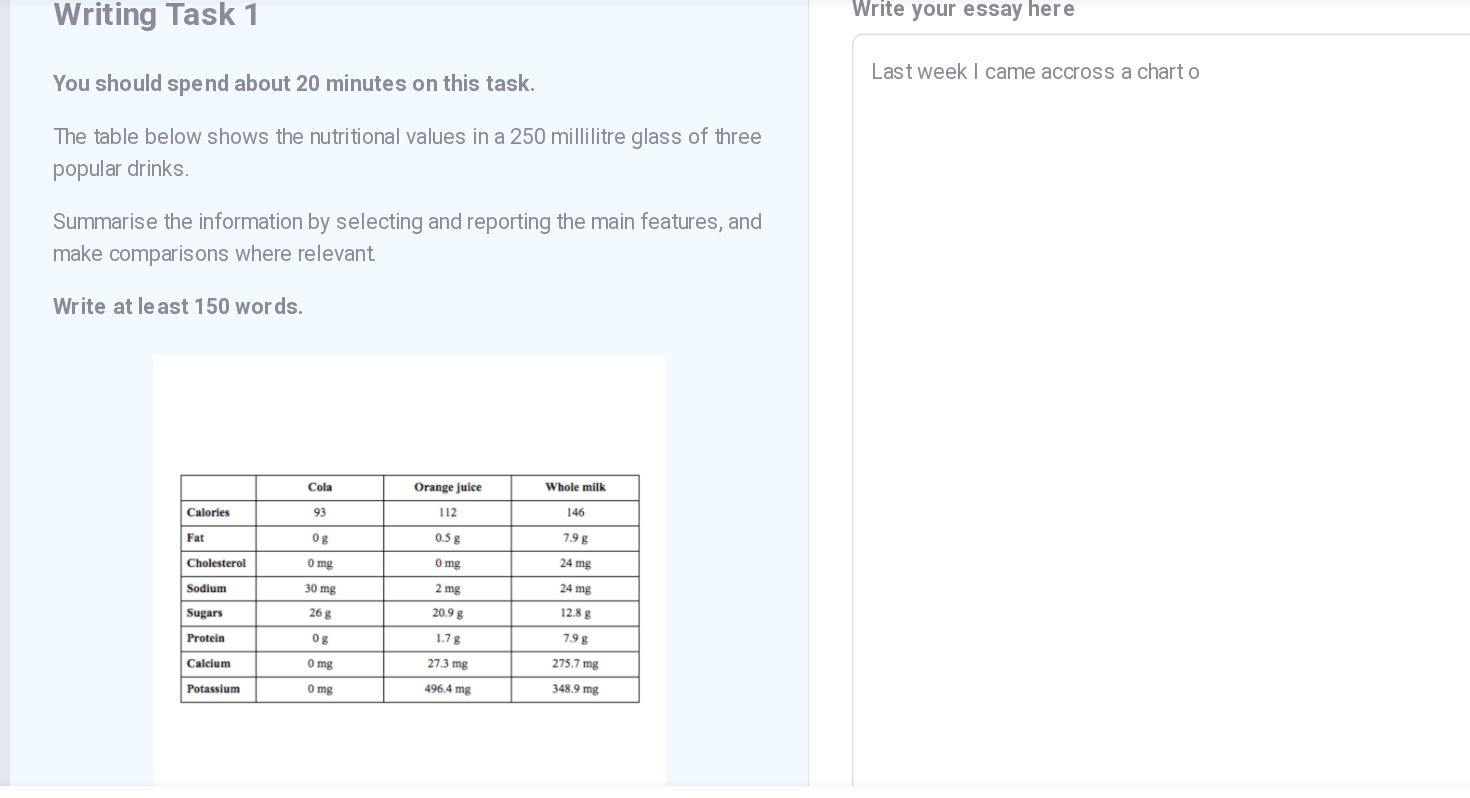 type on "x" 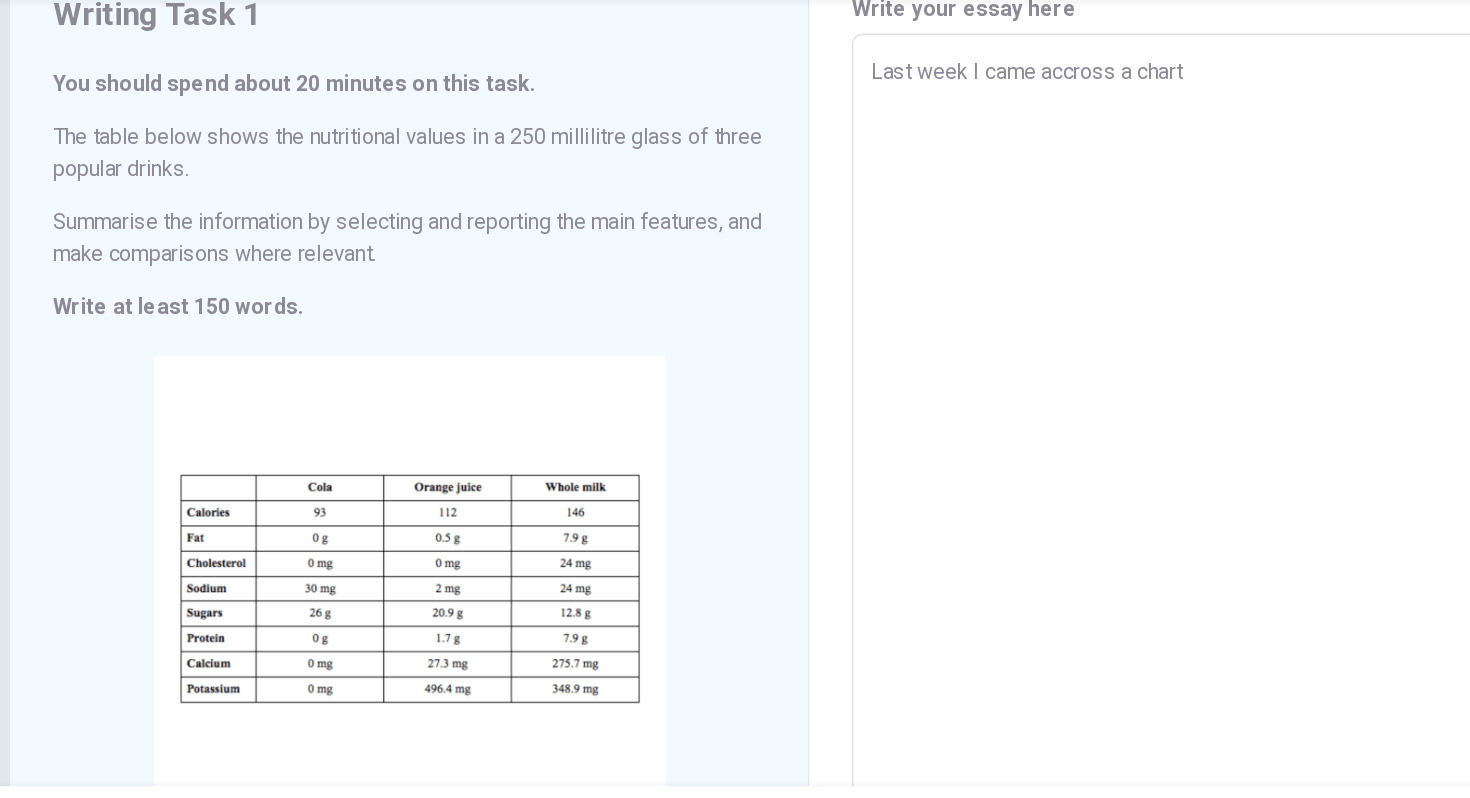 type on "x" 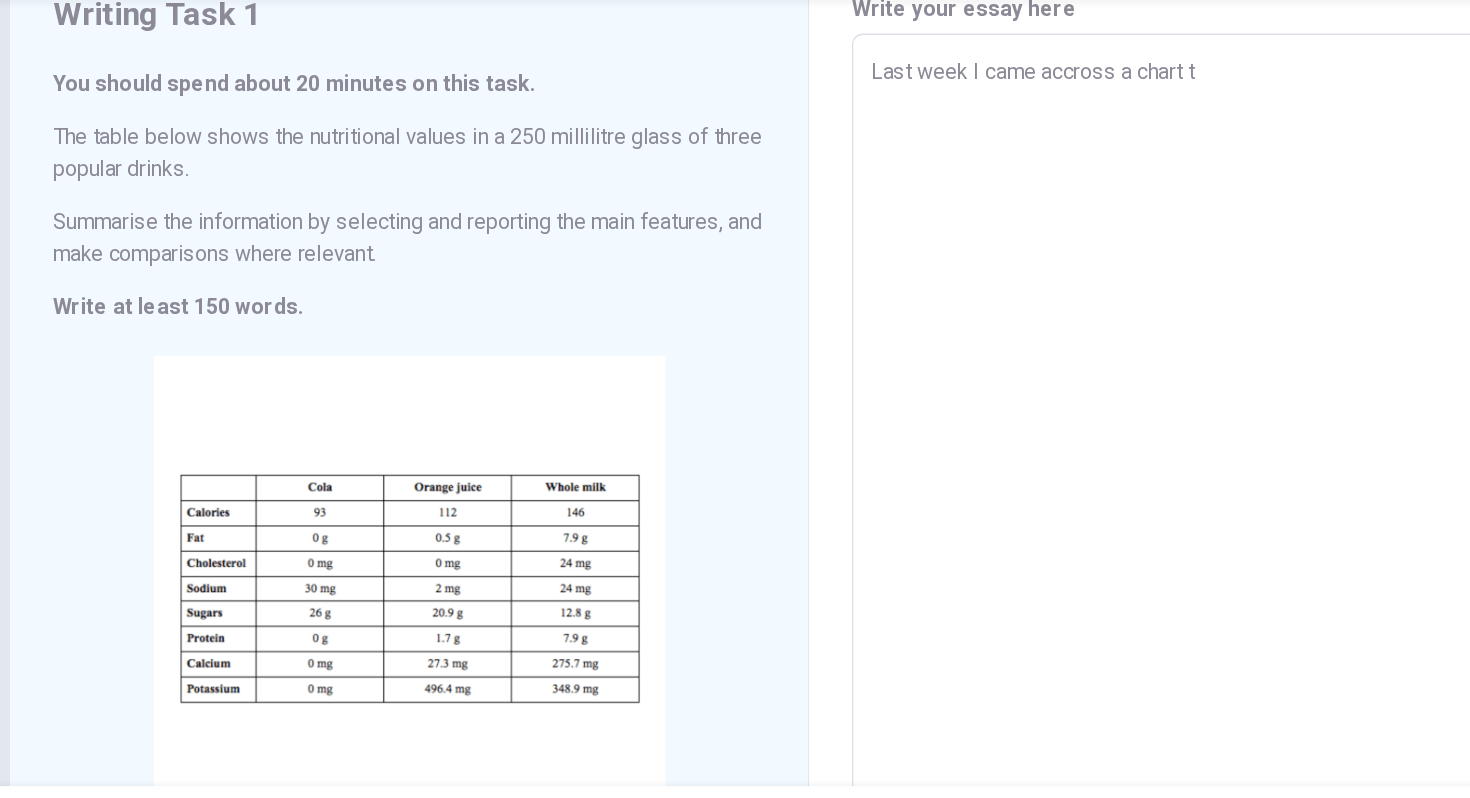 type on "Last week I came accross a chart th" 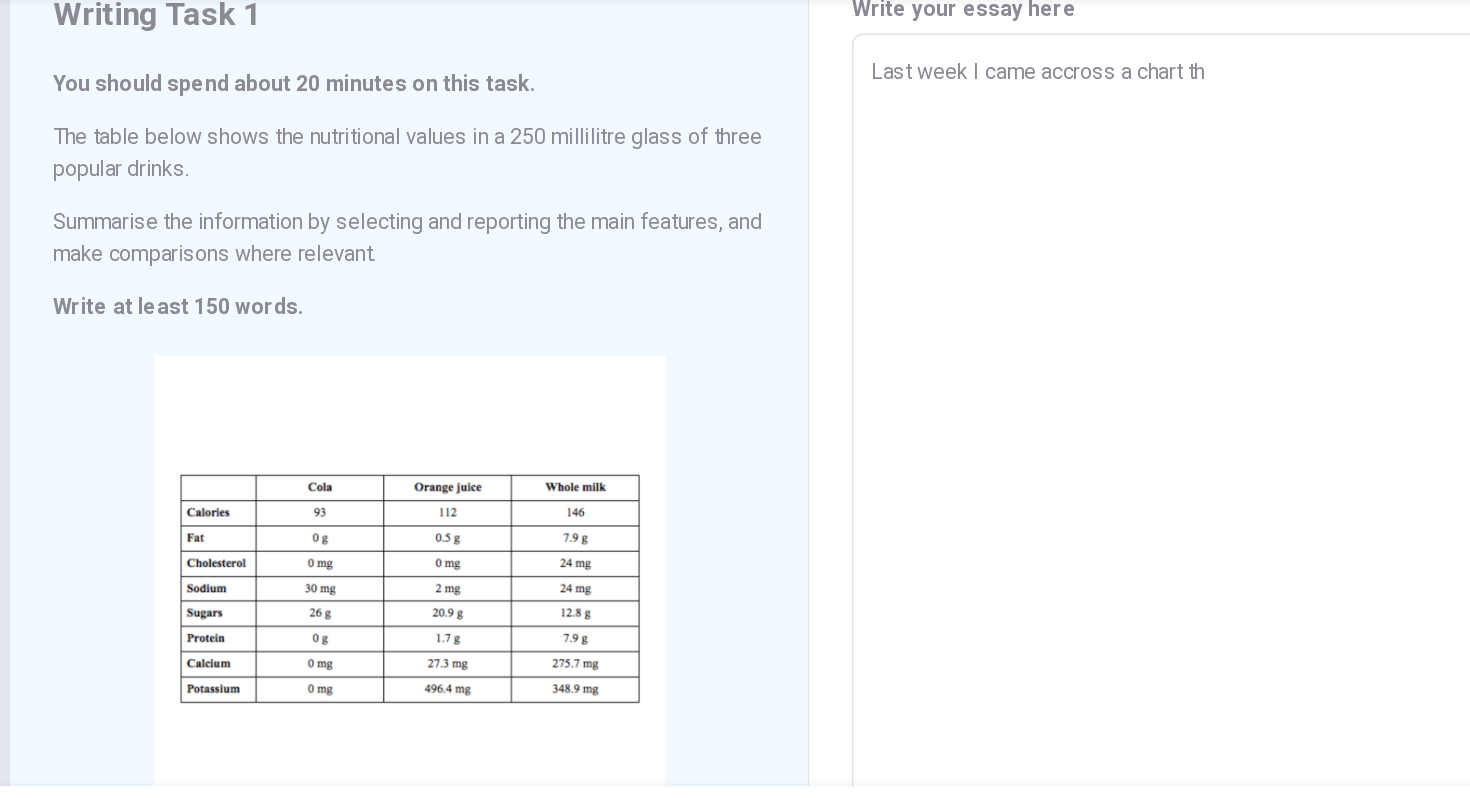 type on "x" 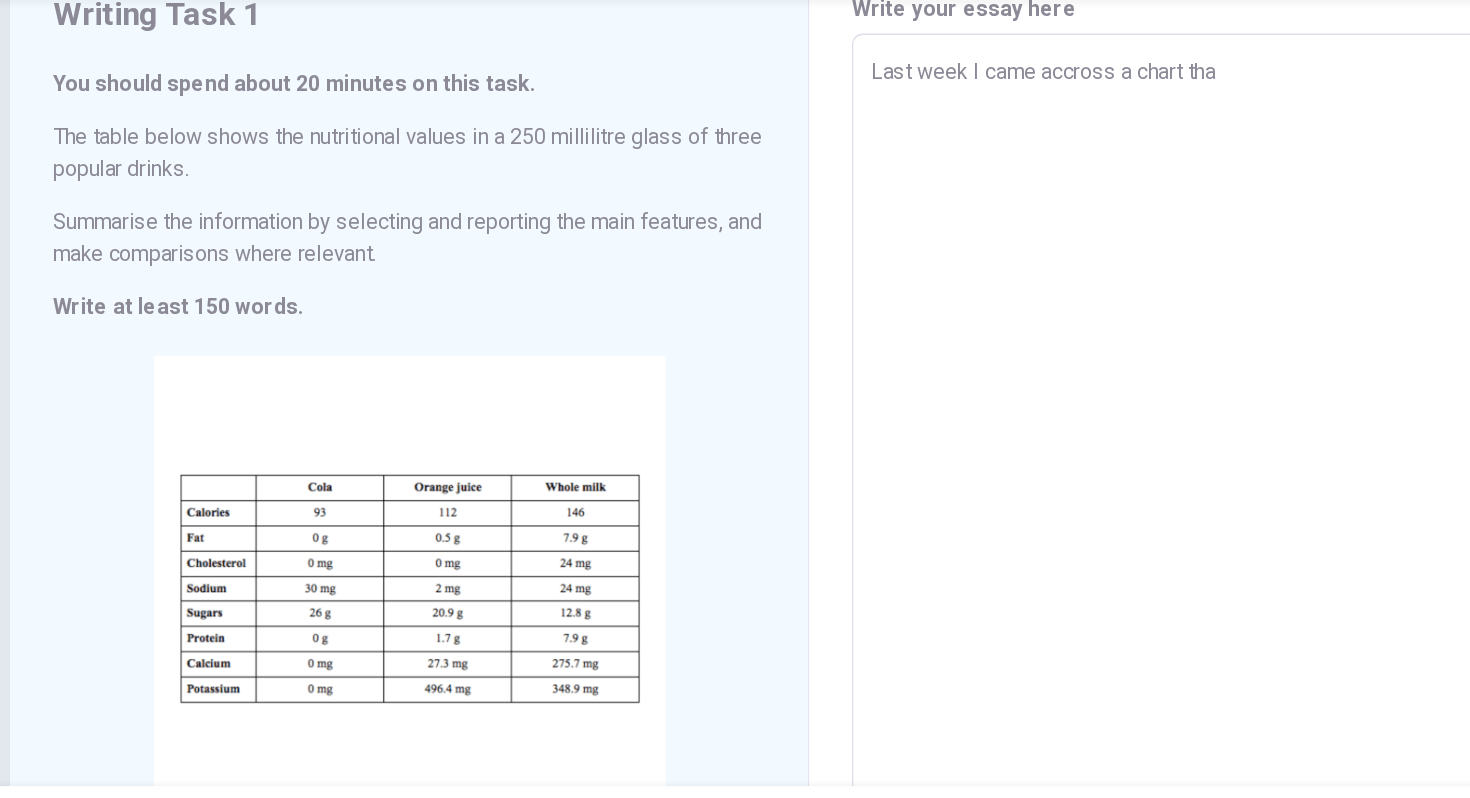 type on "x" 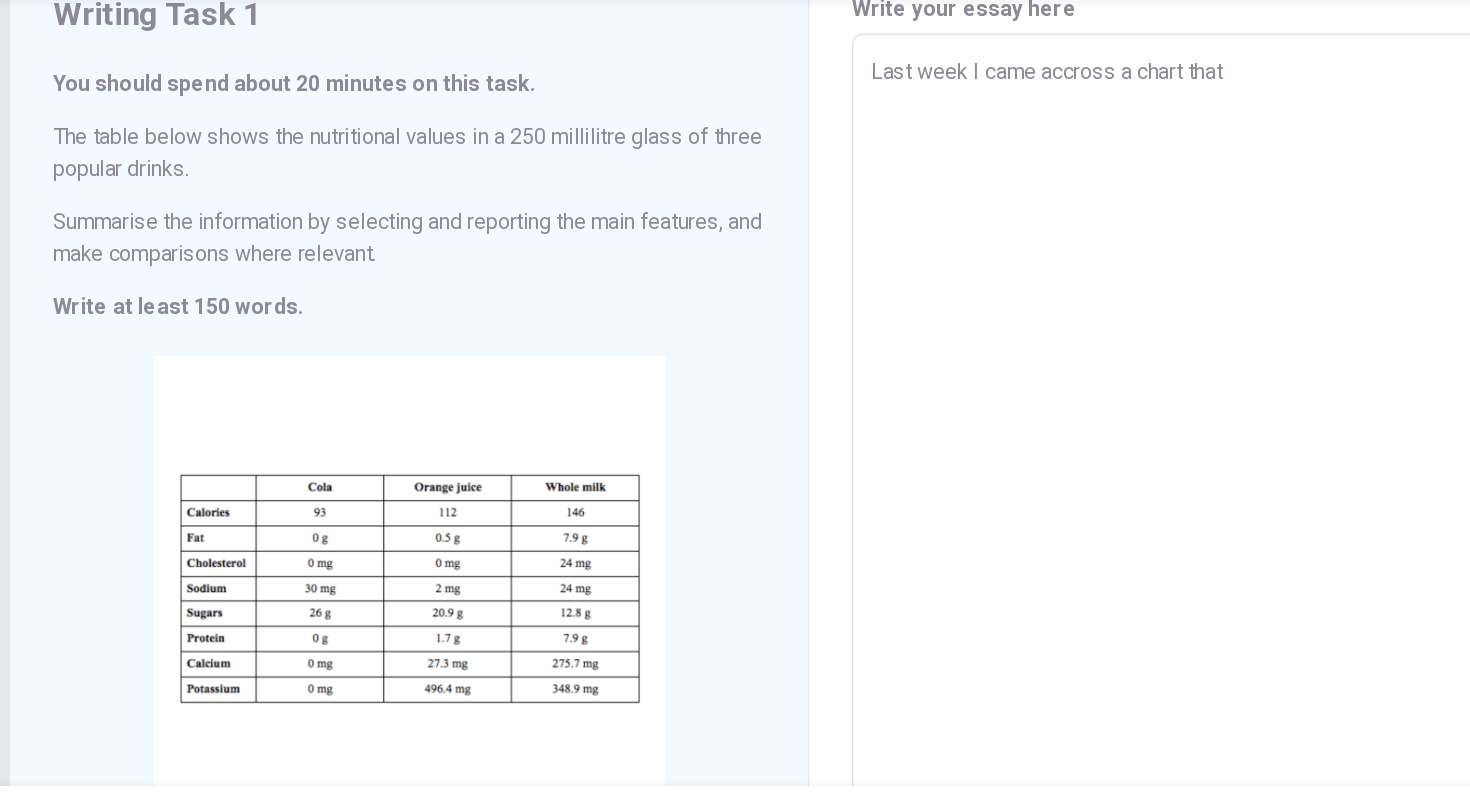 type on "x" 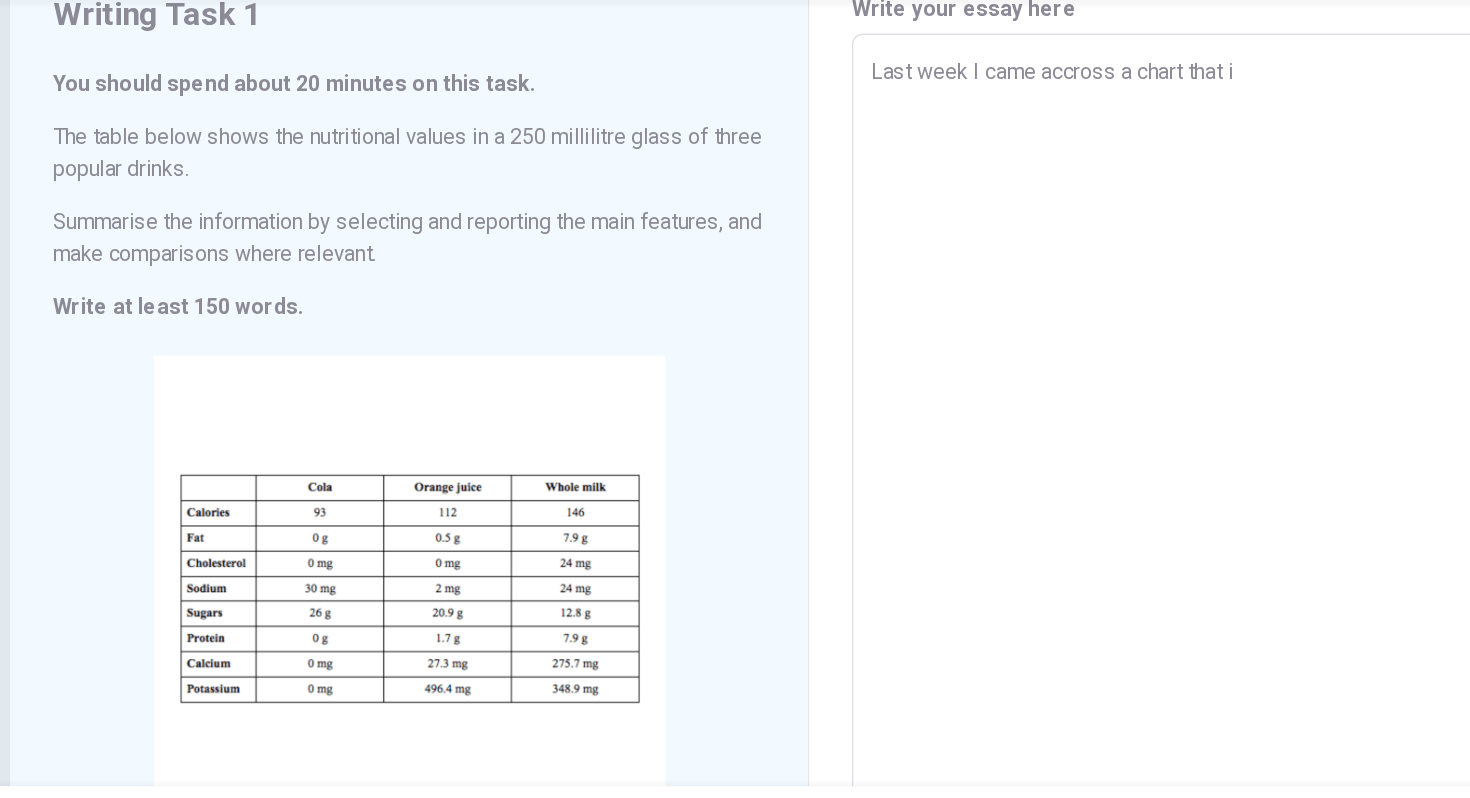 type on "Last week I came accross a chart that in" 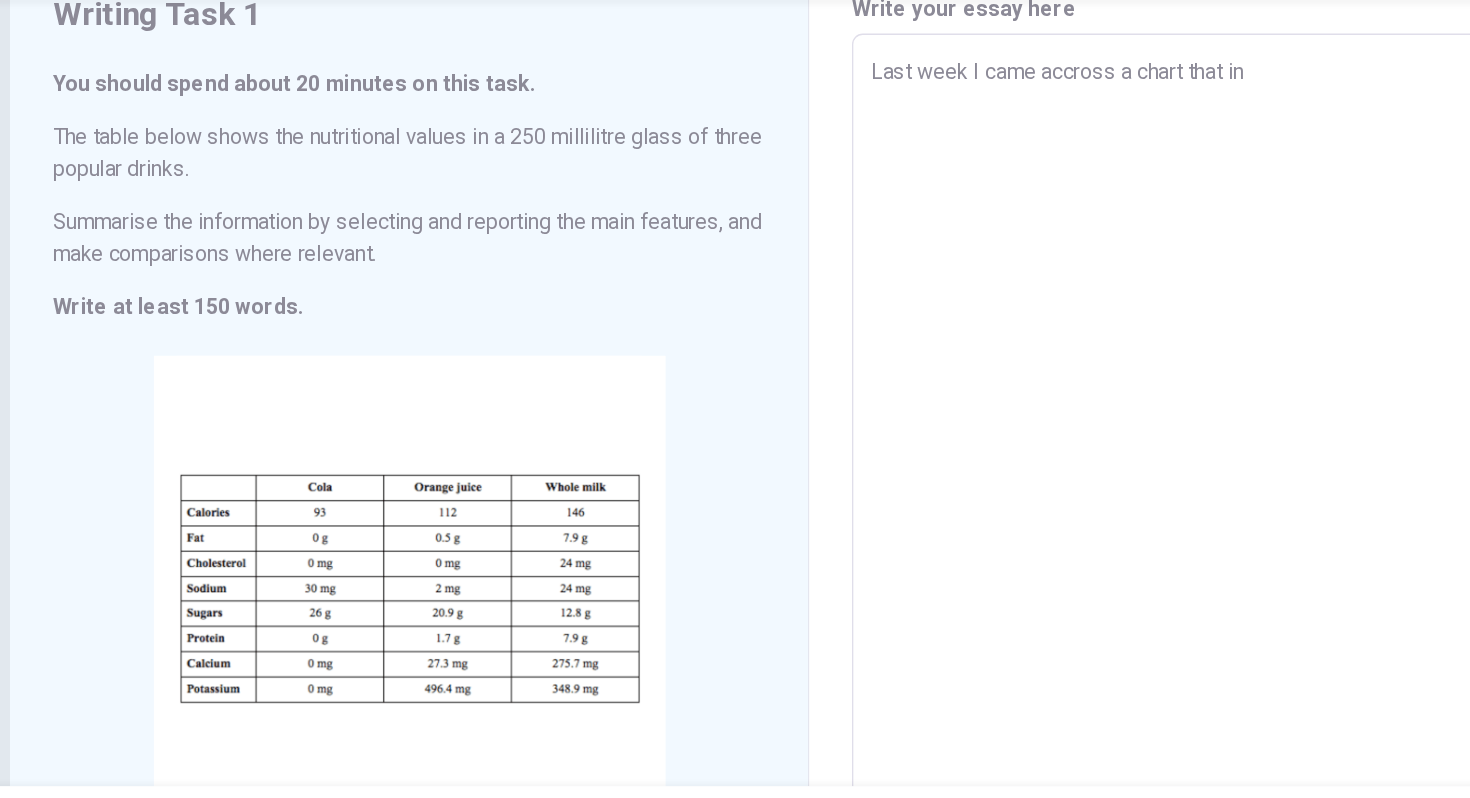 type on "x" 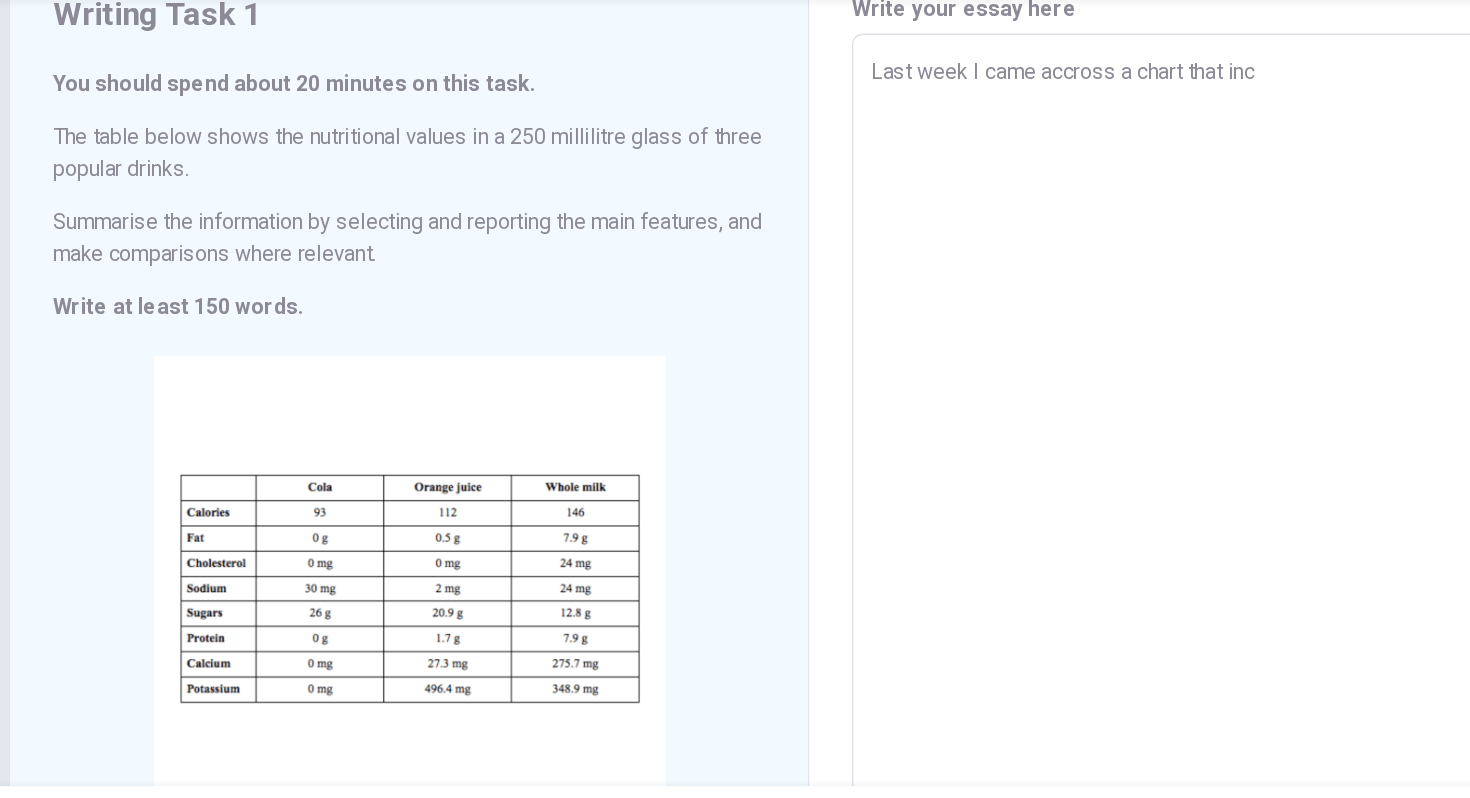 type on "Last week I came accross a chart that incl" 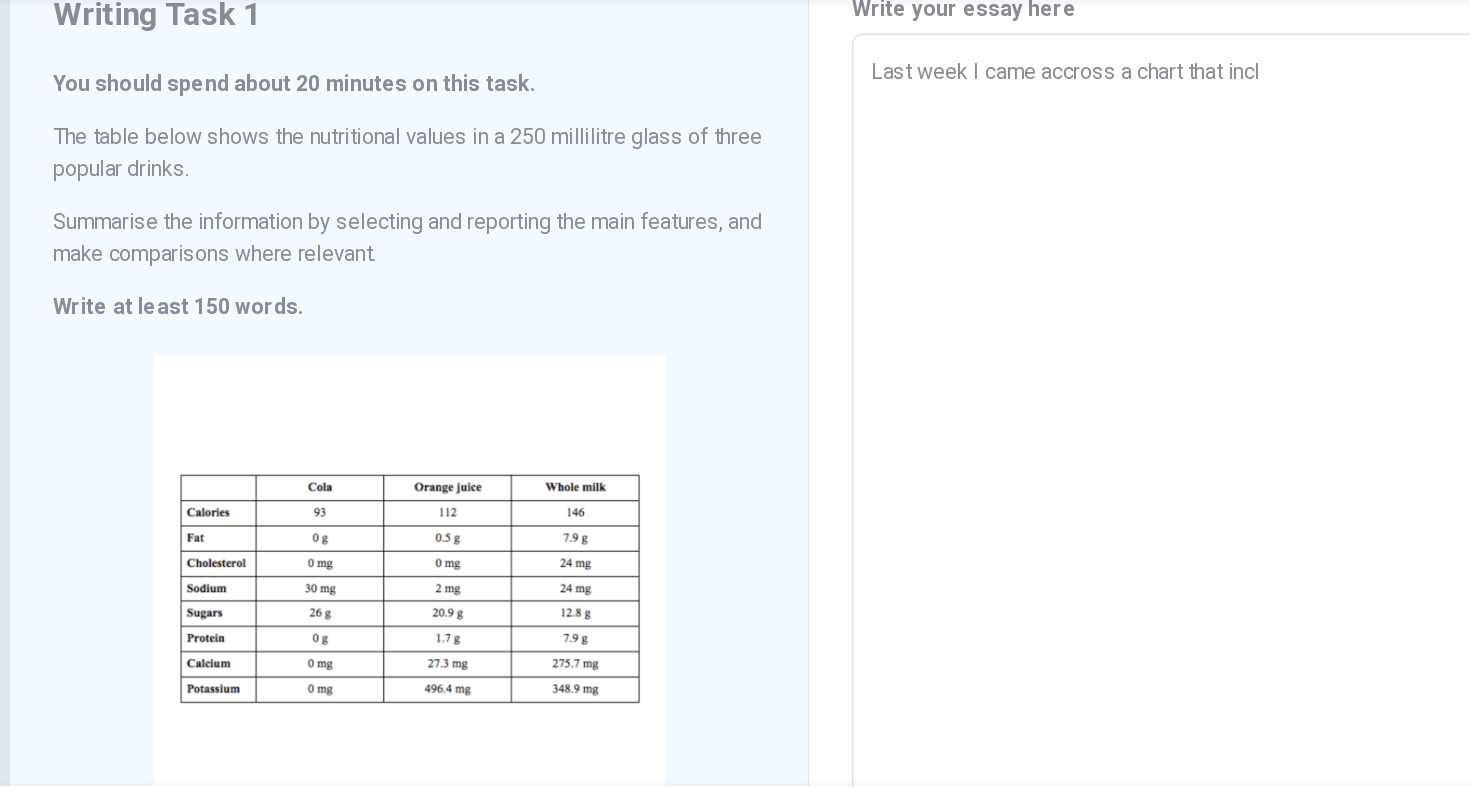 type on "x" 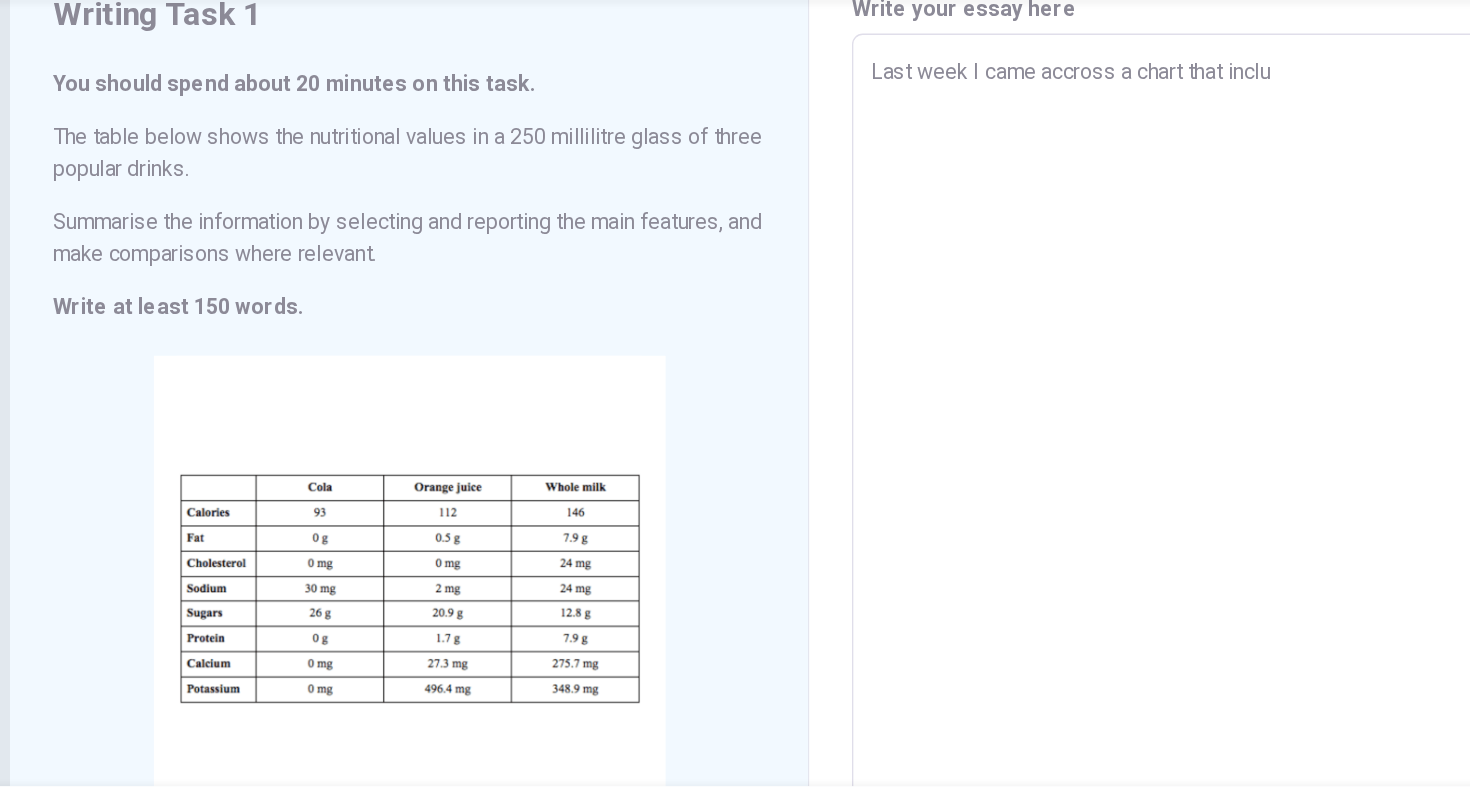 type on "x" 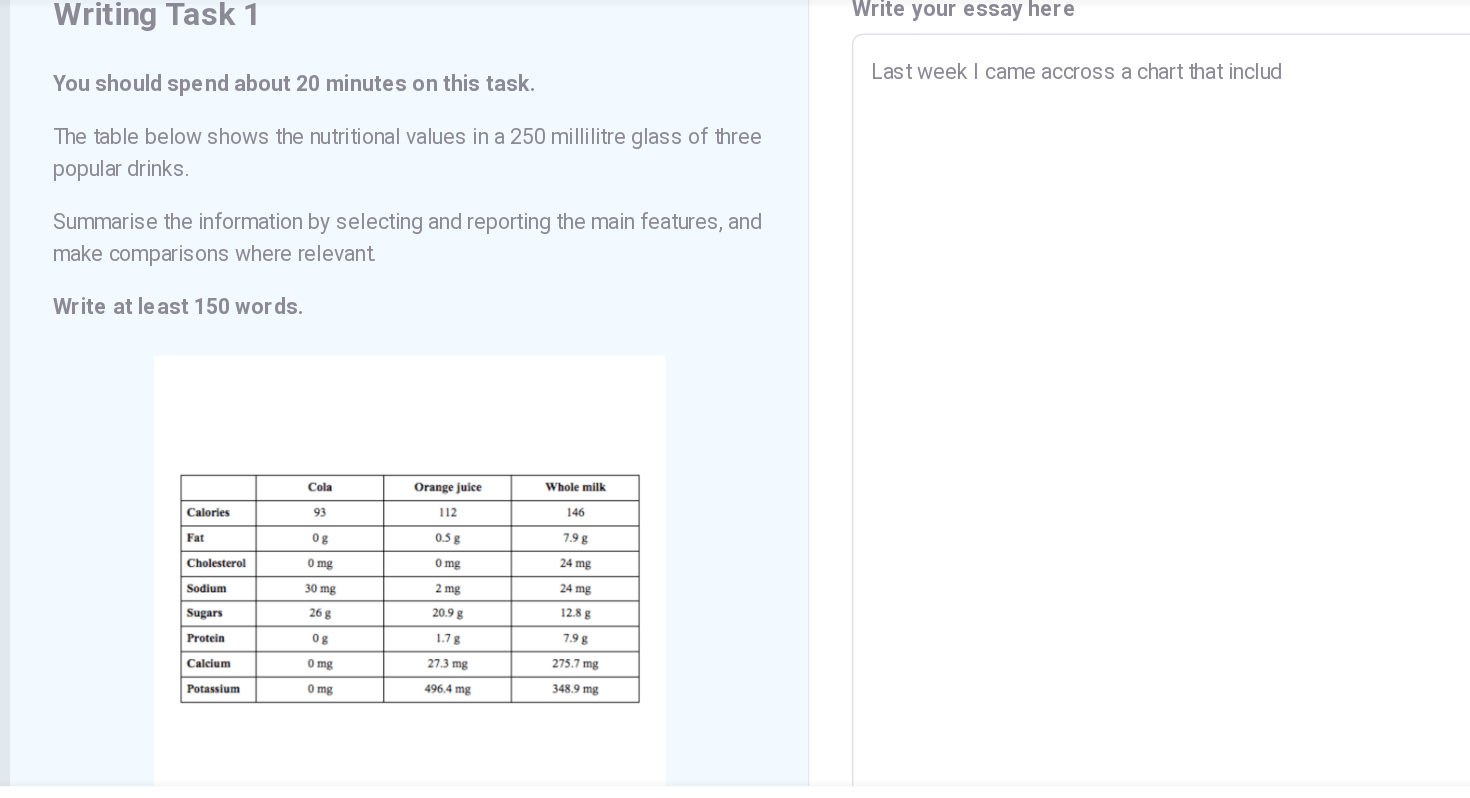 type on "x" 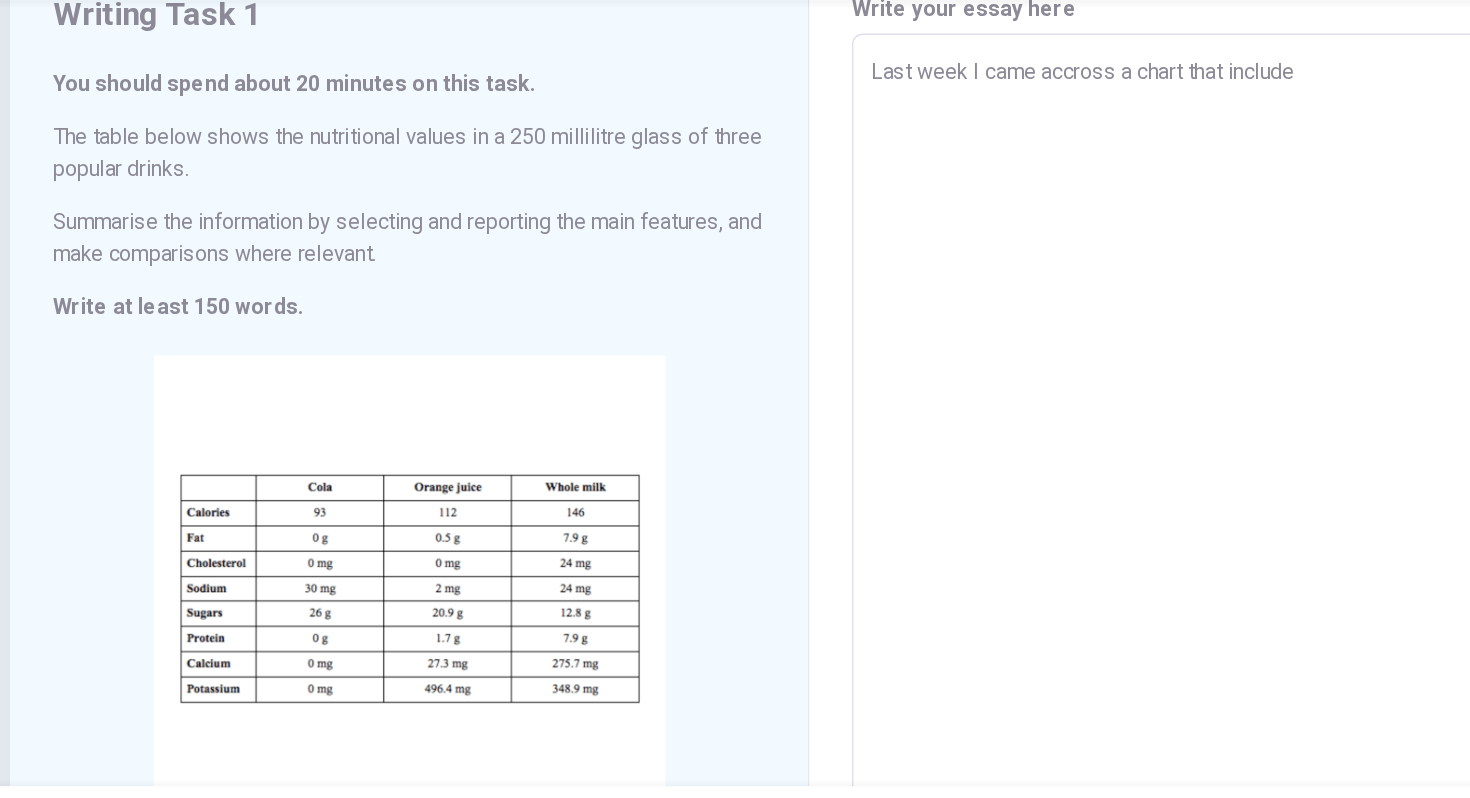 type on "x" 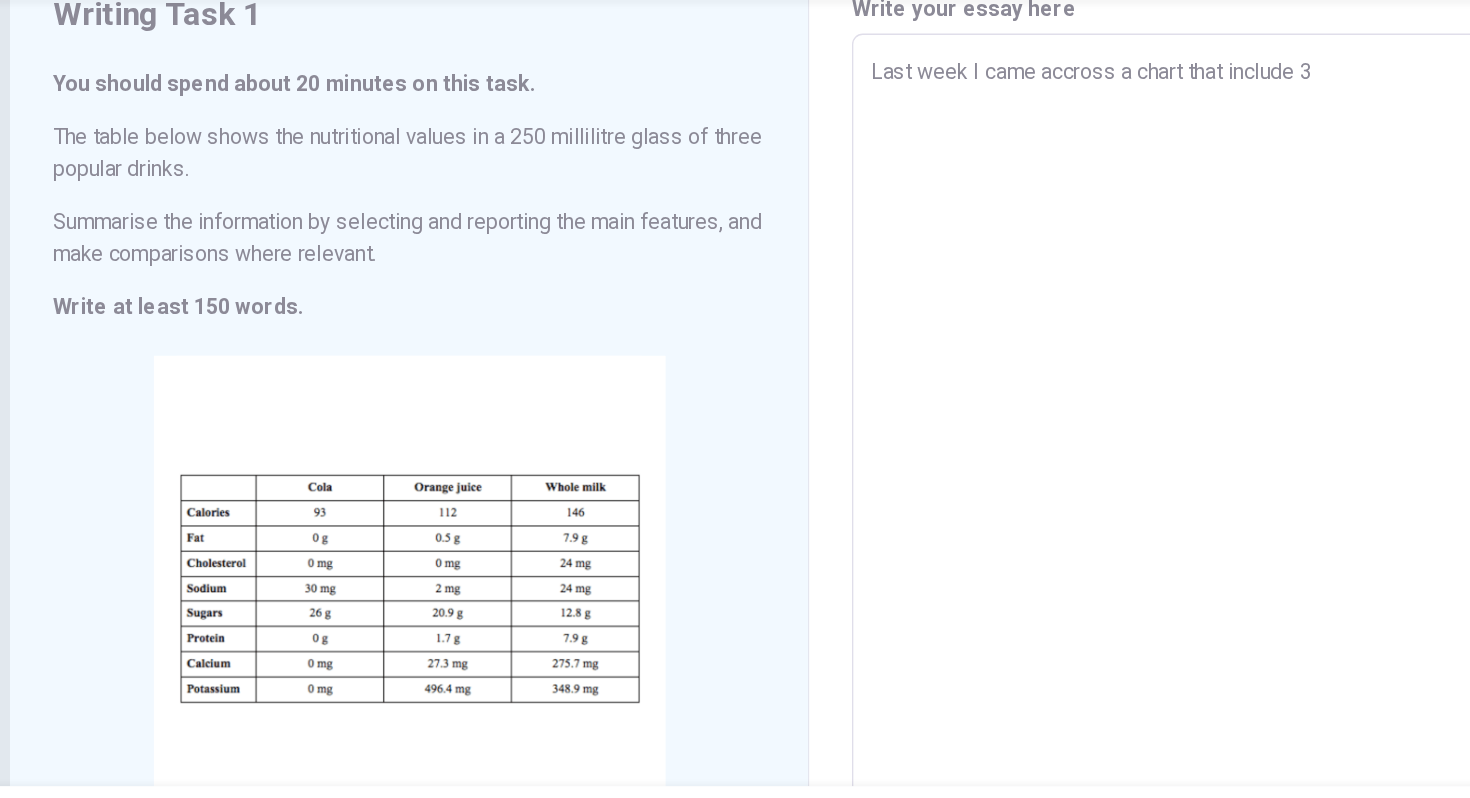 type on "Last week I came accross a chart that include 3" 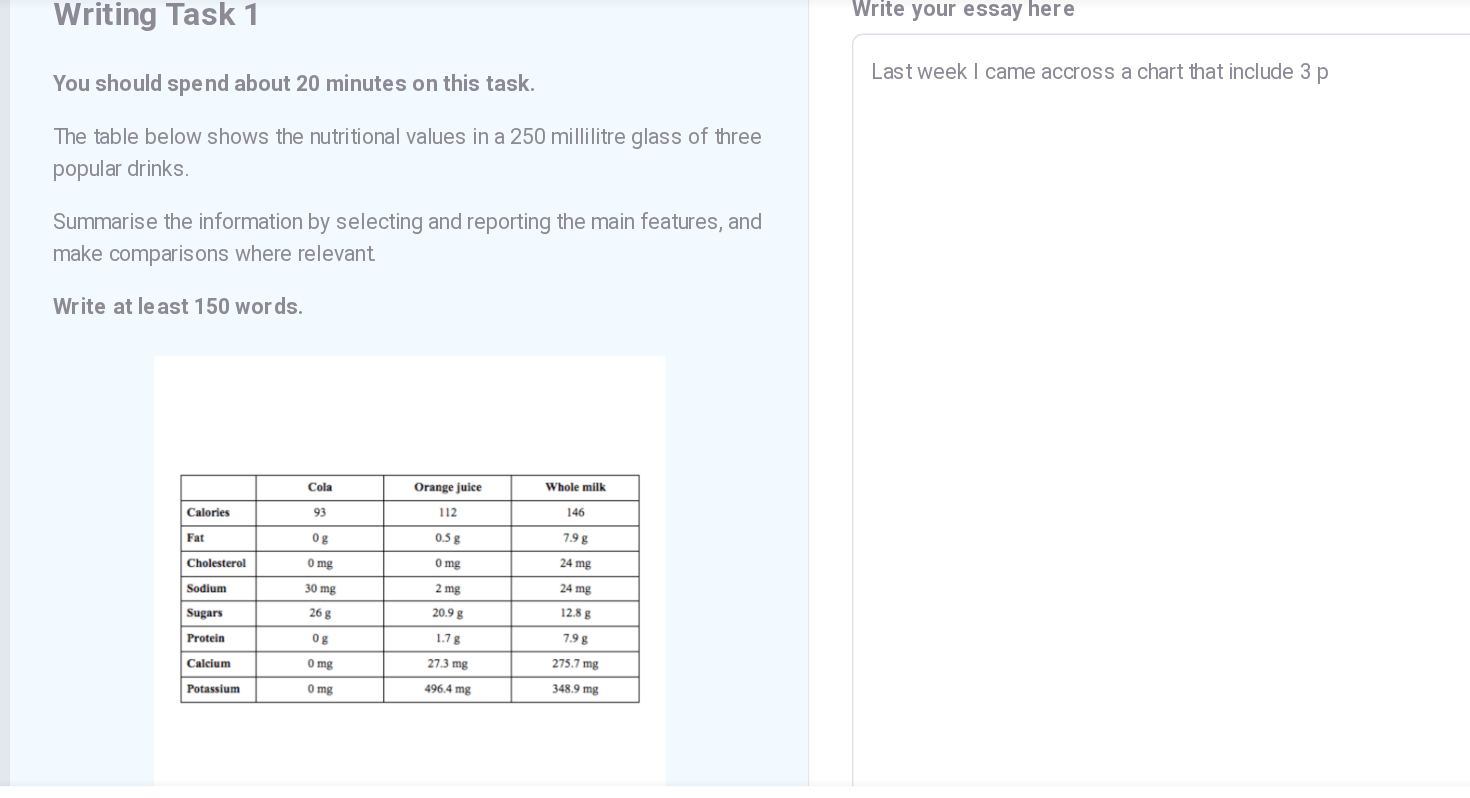 type on "Last week I came accross a chart that include 3 po" 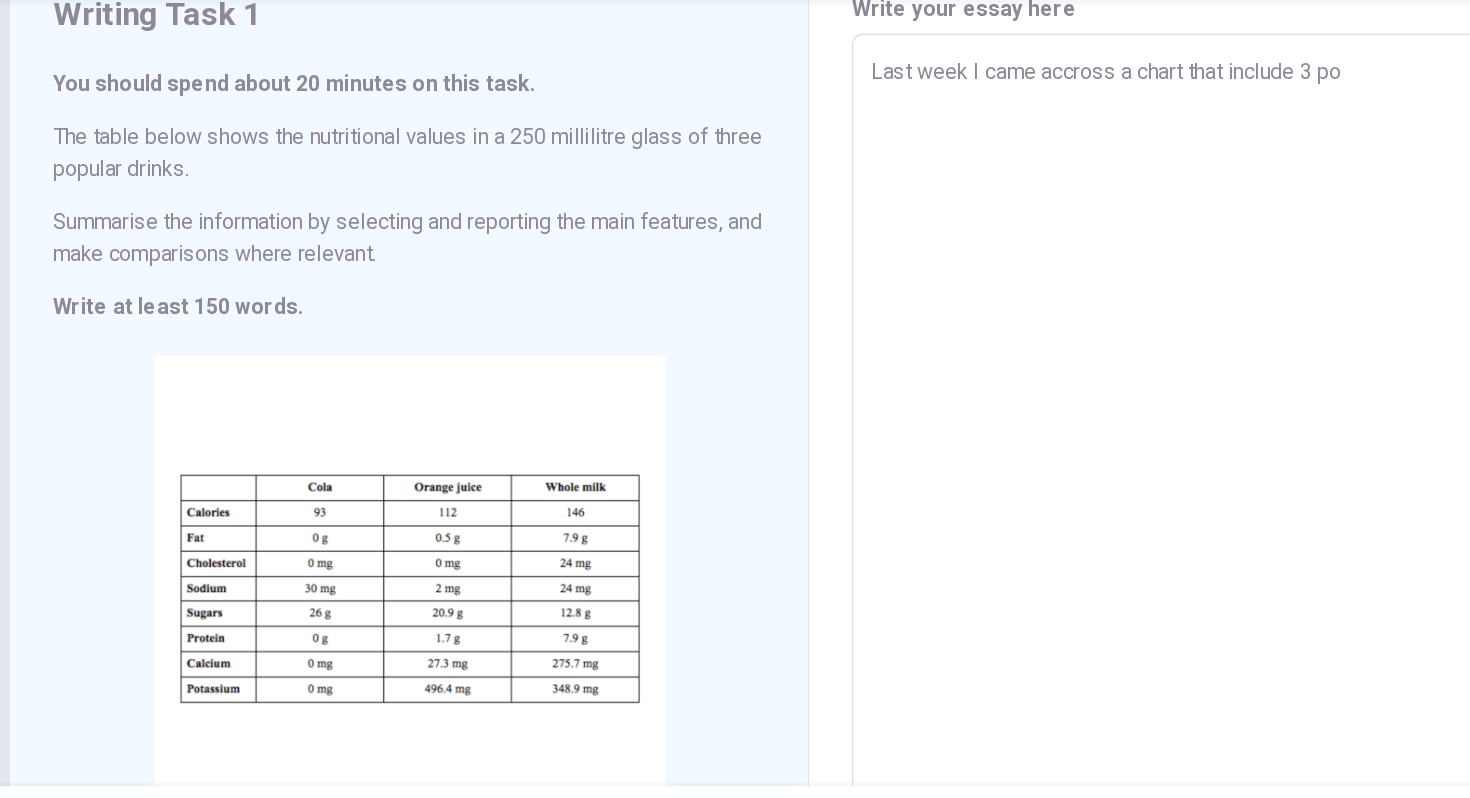 type on "x" 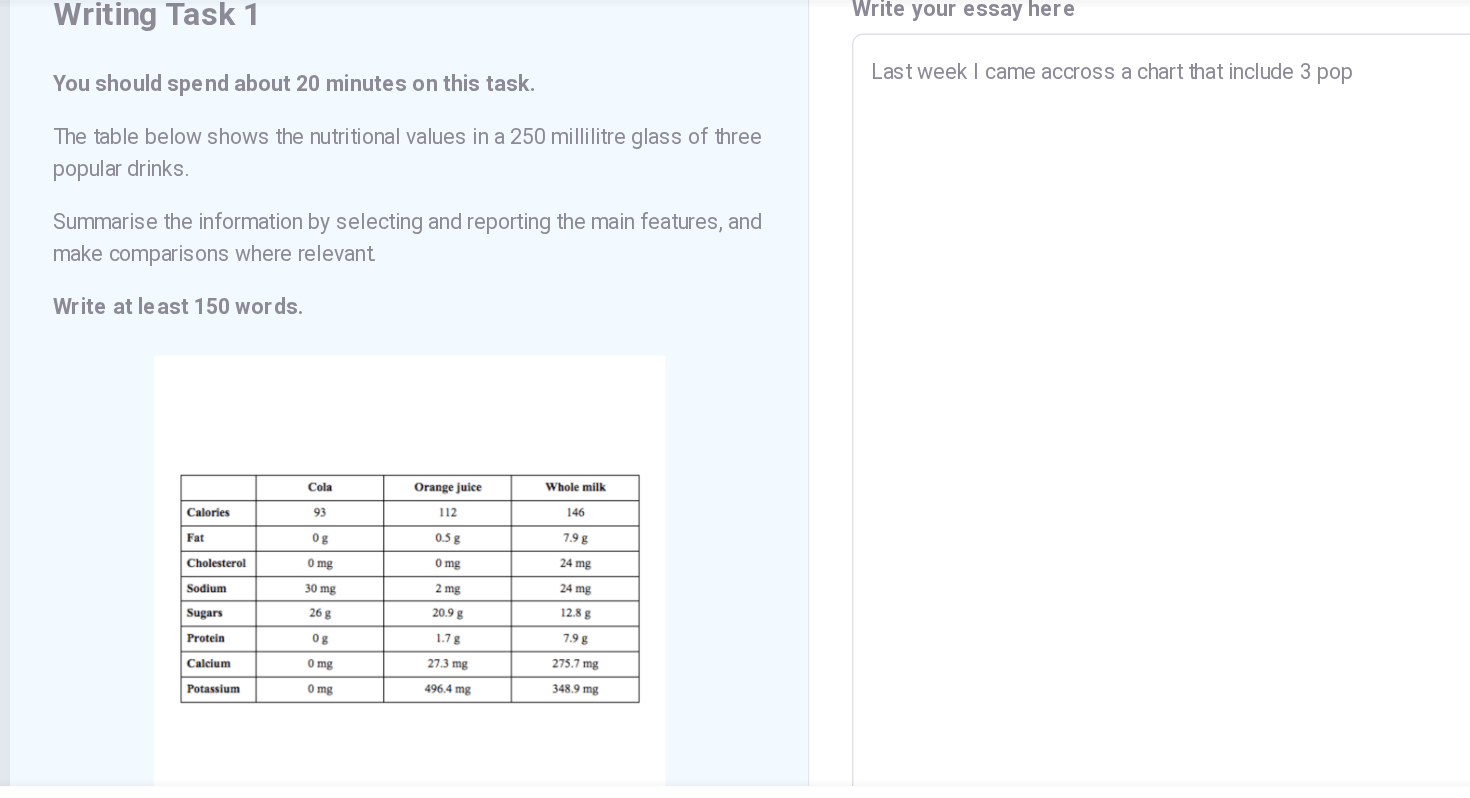 type on "Last week I came accross a chart that include 3 popu" 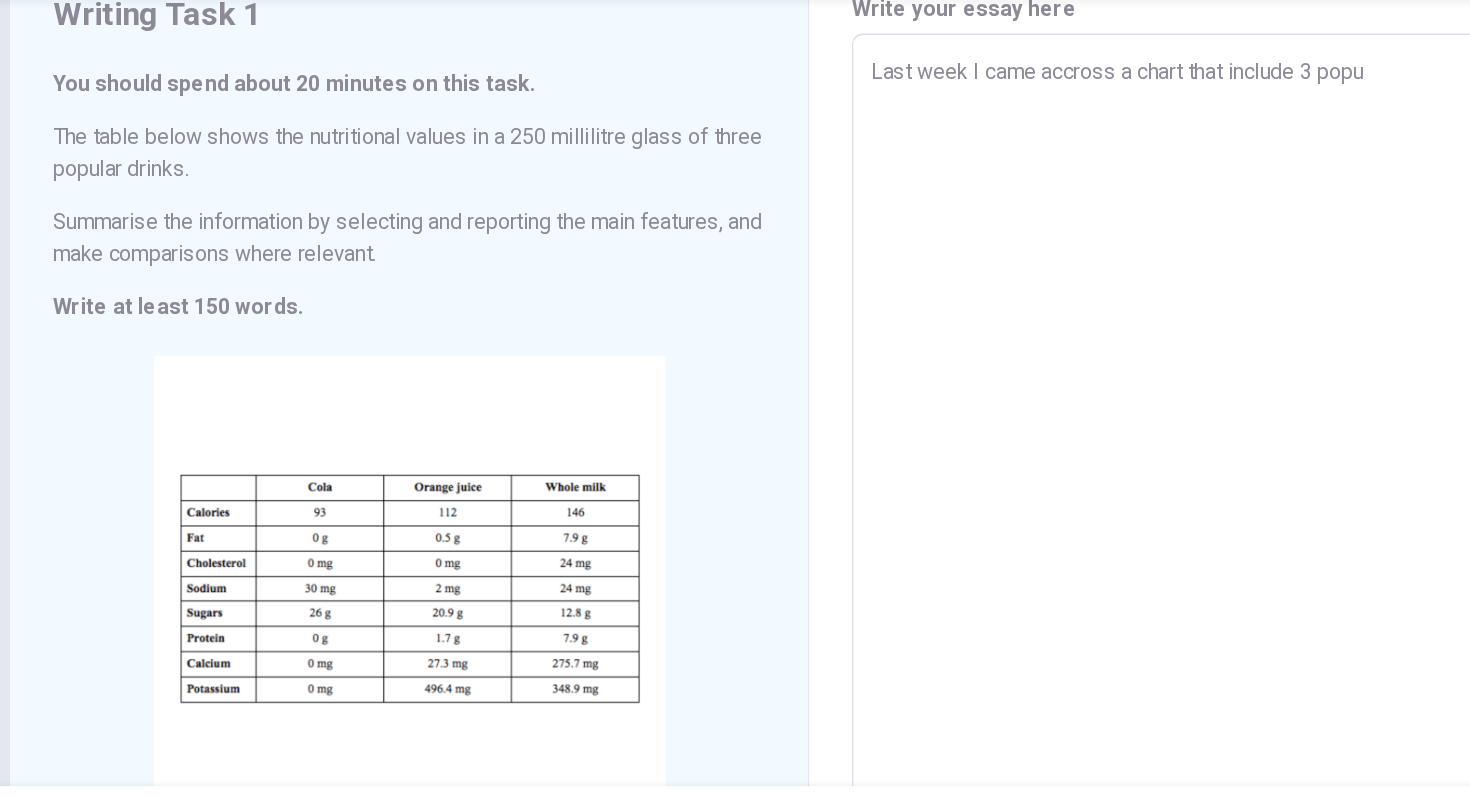 type on "x" 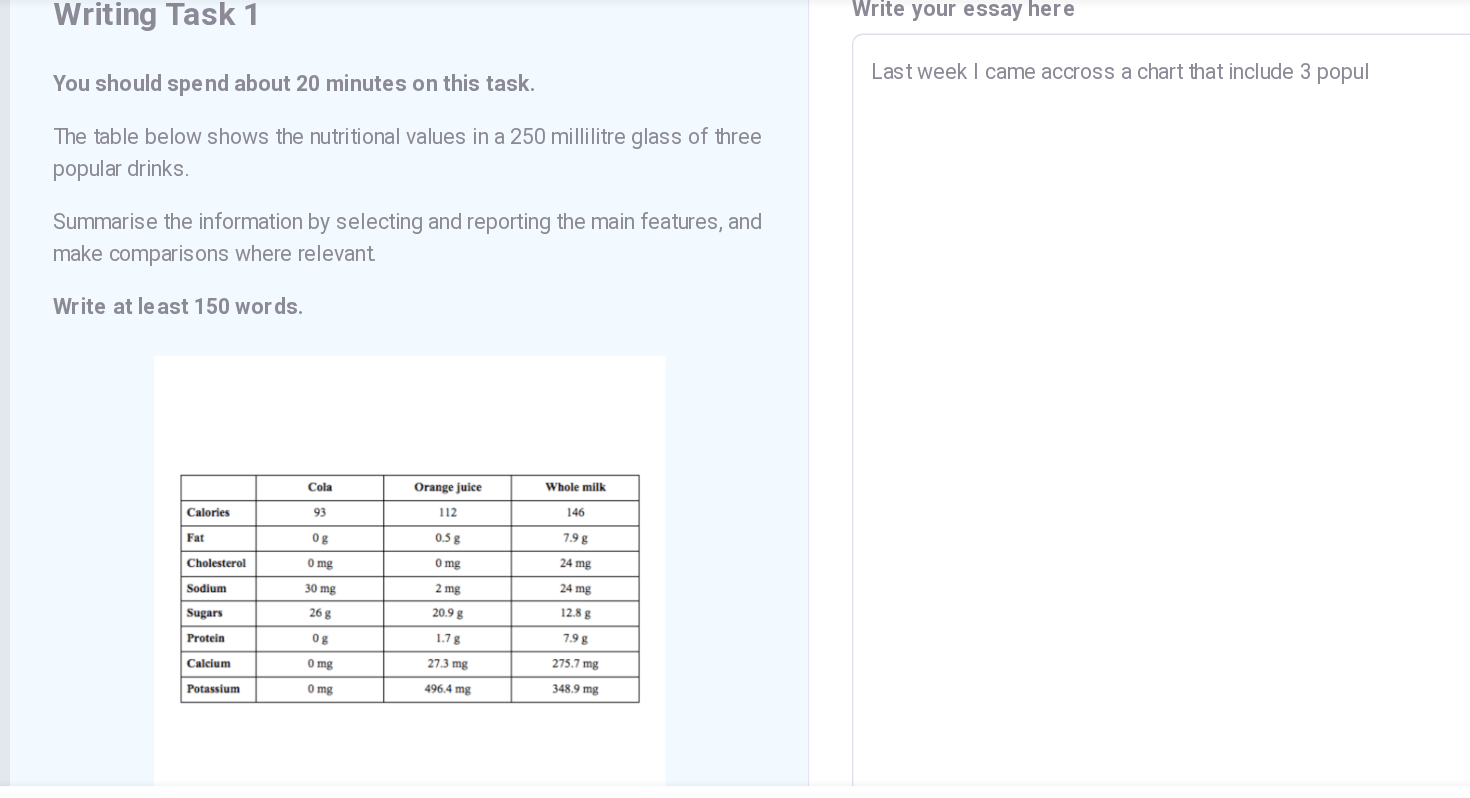 type on "x" 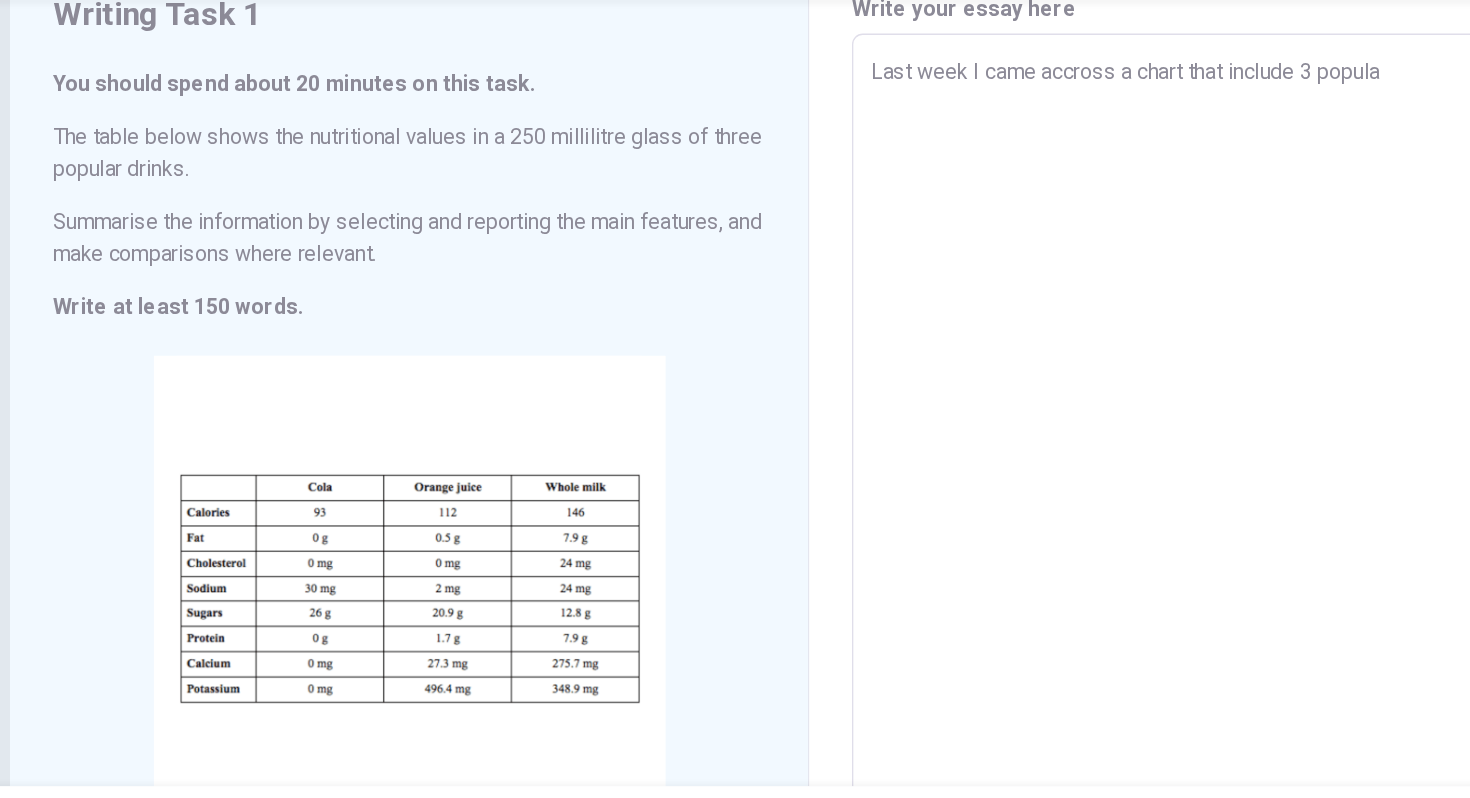 type on "x" 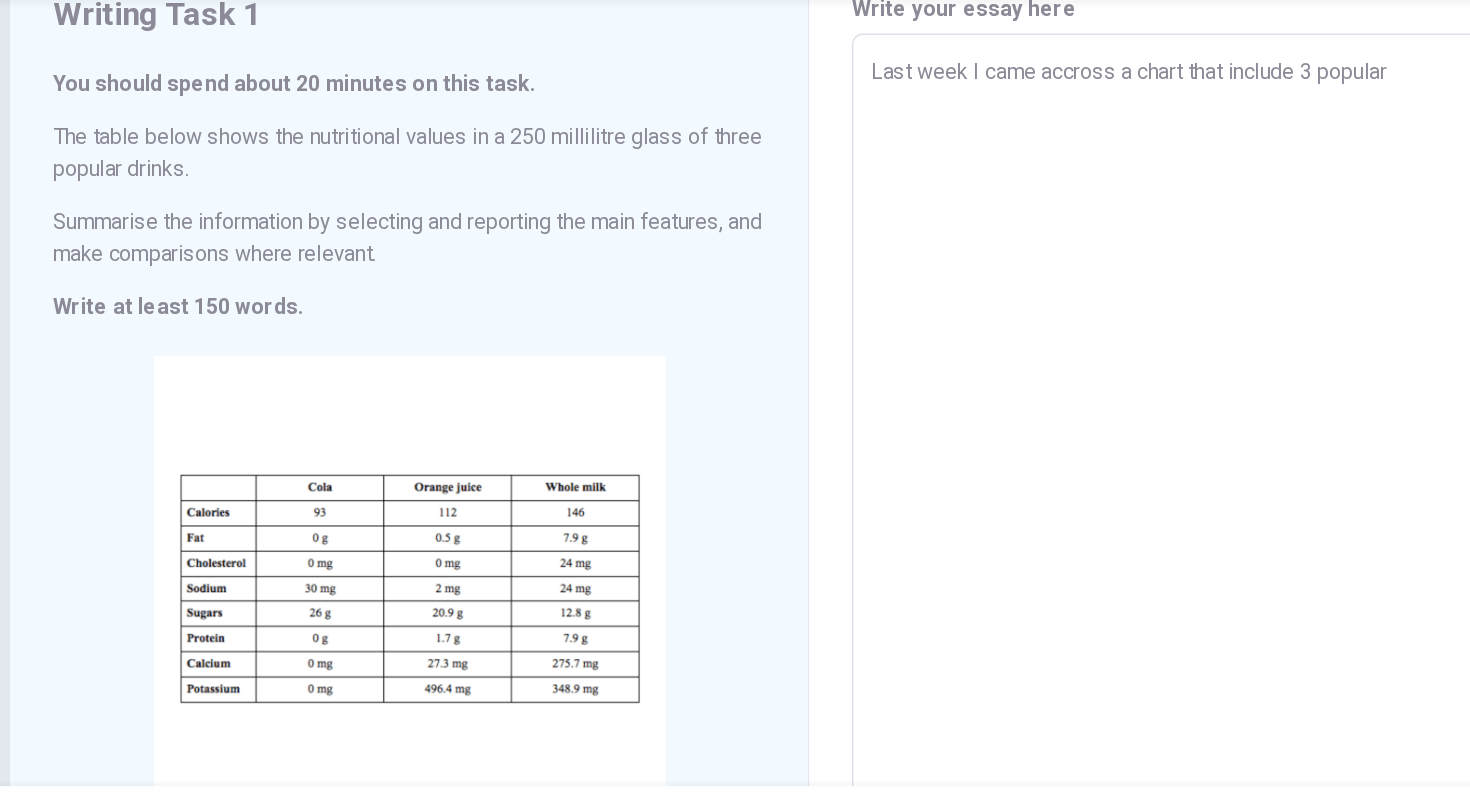 type on "Last week I came accross a chart that include 3 popular" 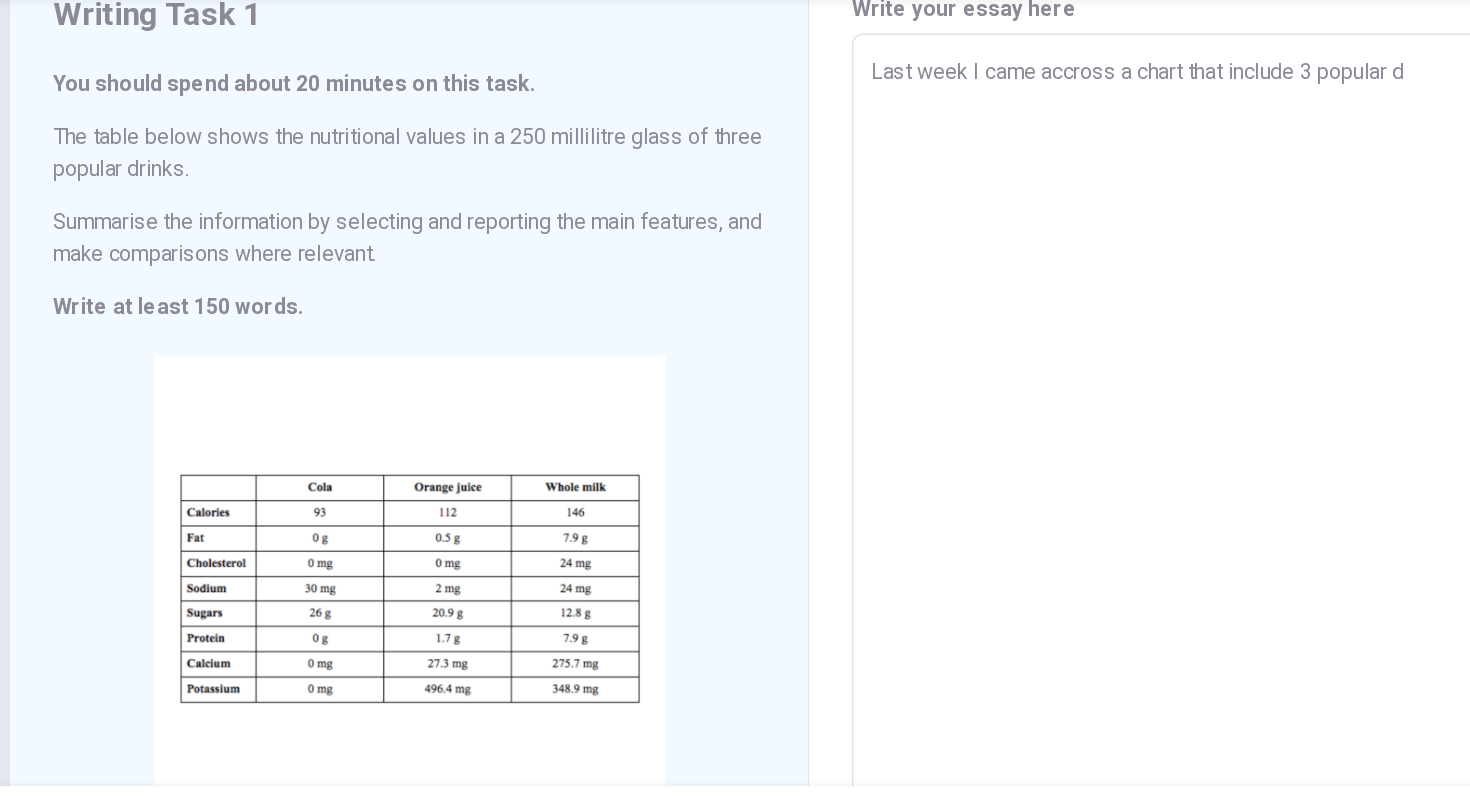 type on "x" 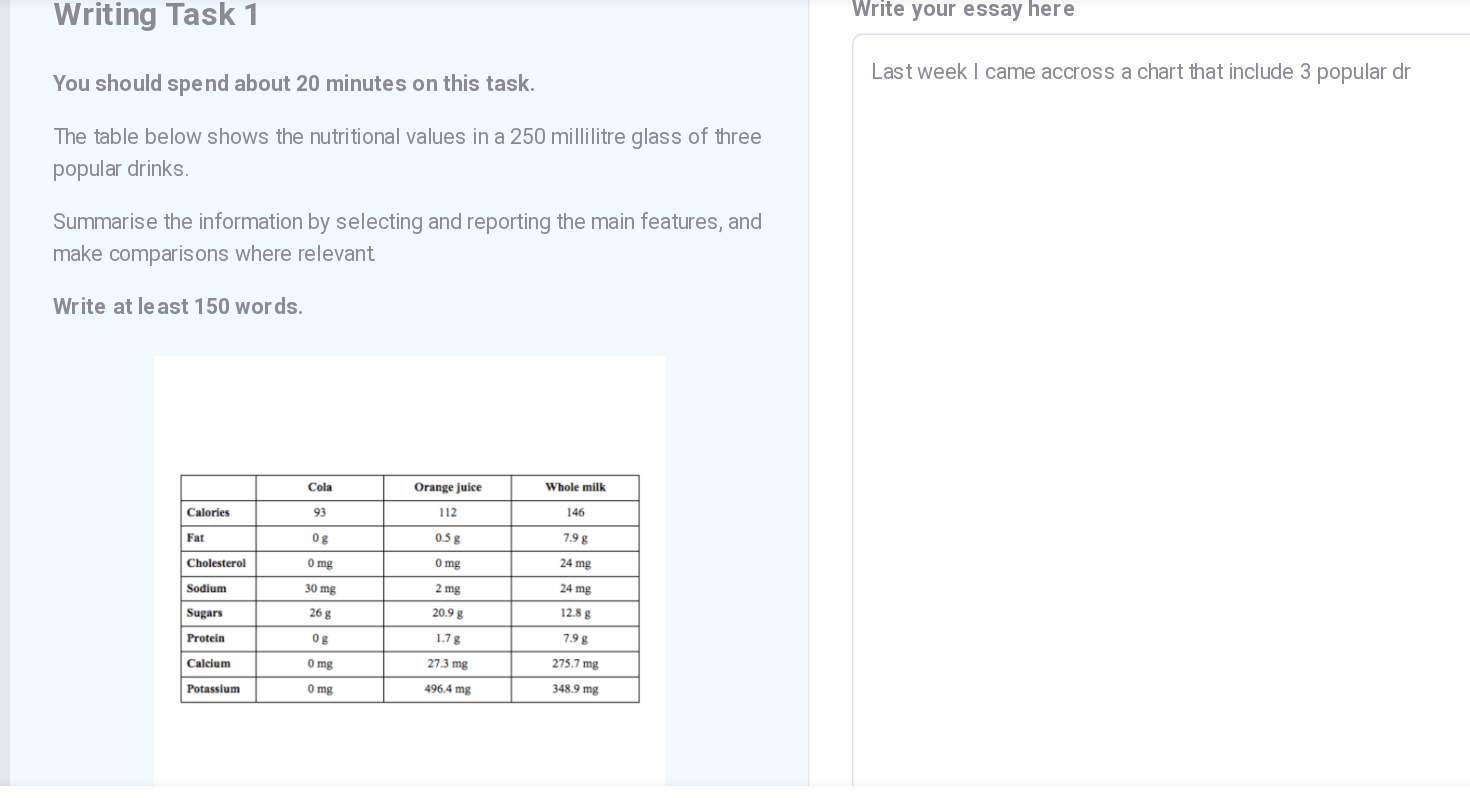 type on "Last week I came accross a chart that include 3 popular dri" 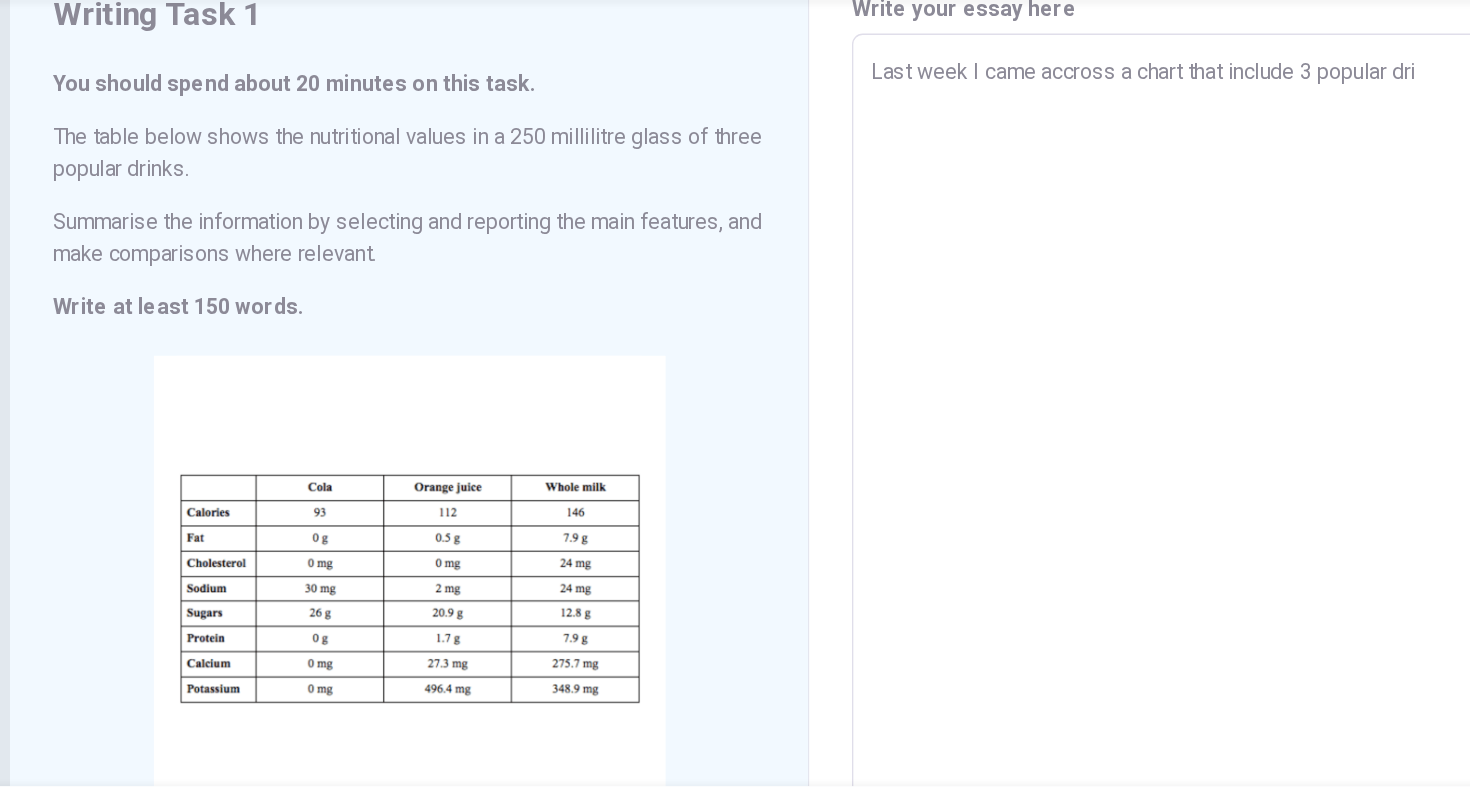 type on "x" 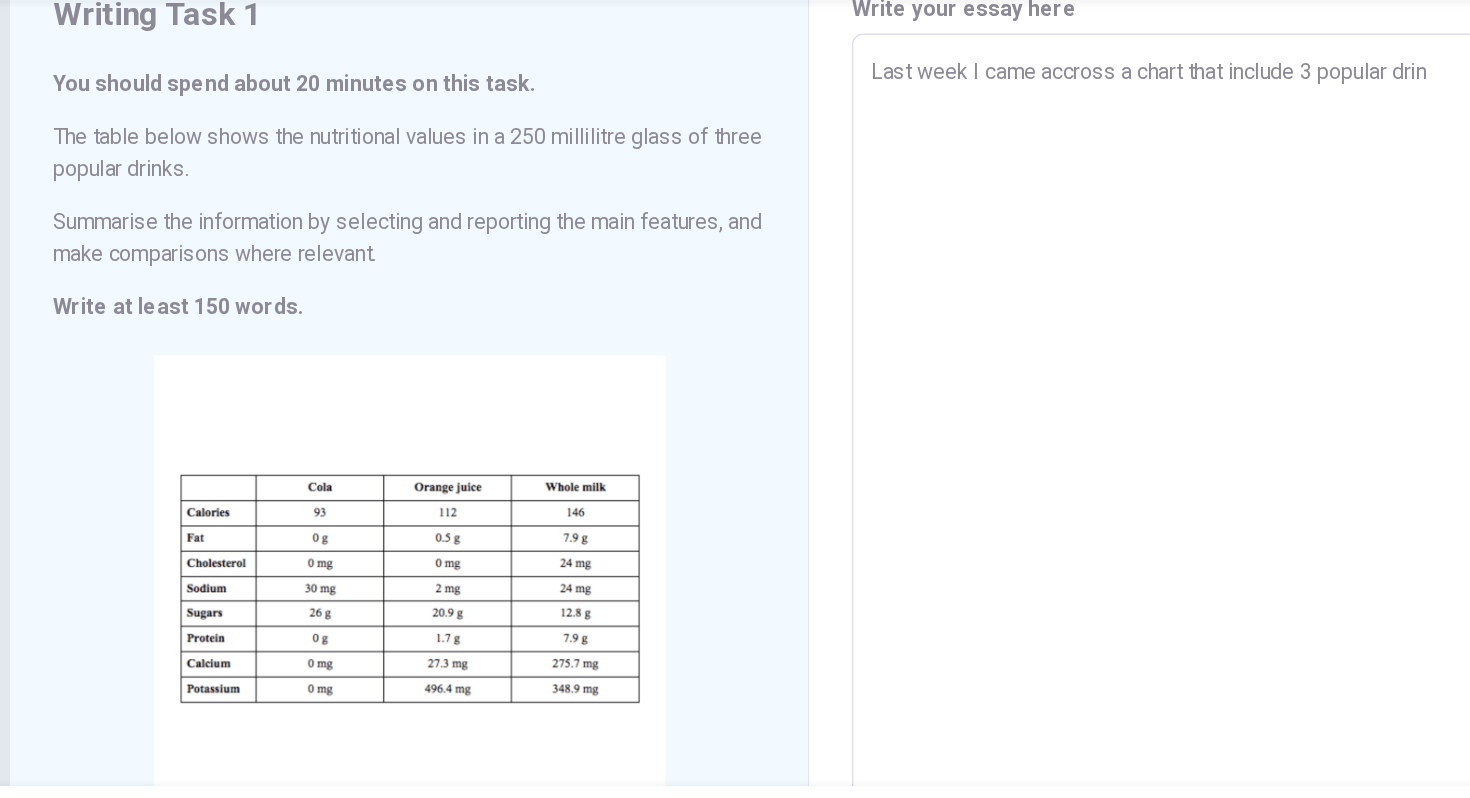 type on "x" 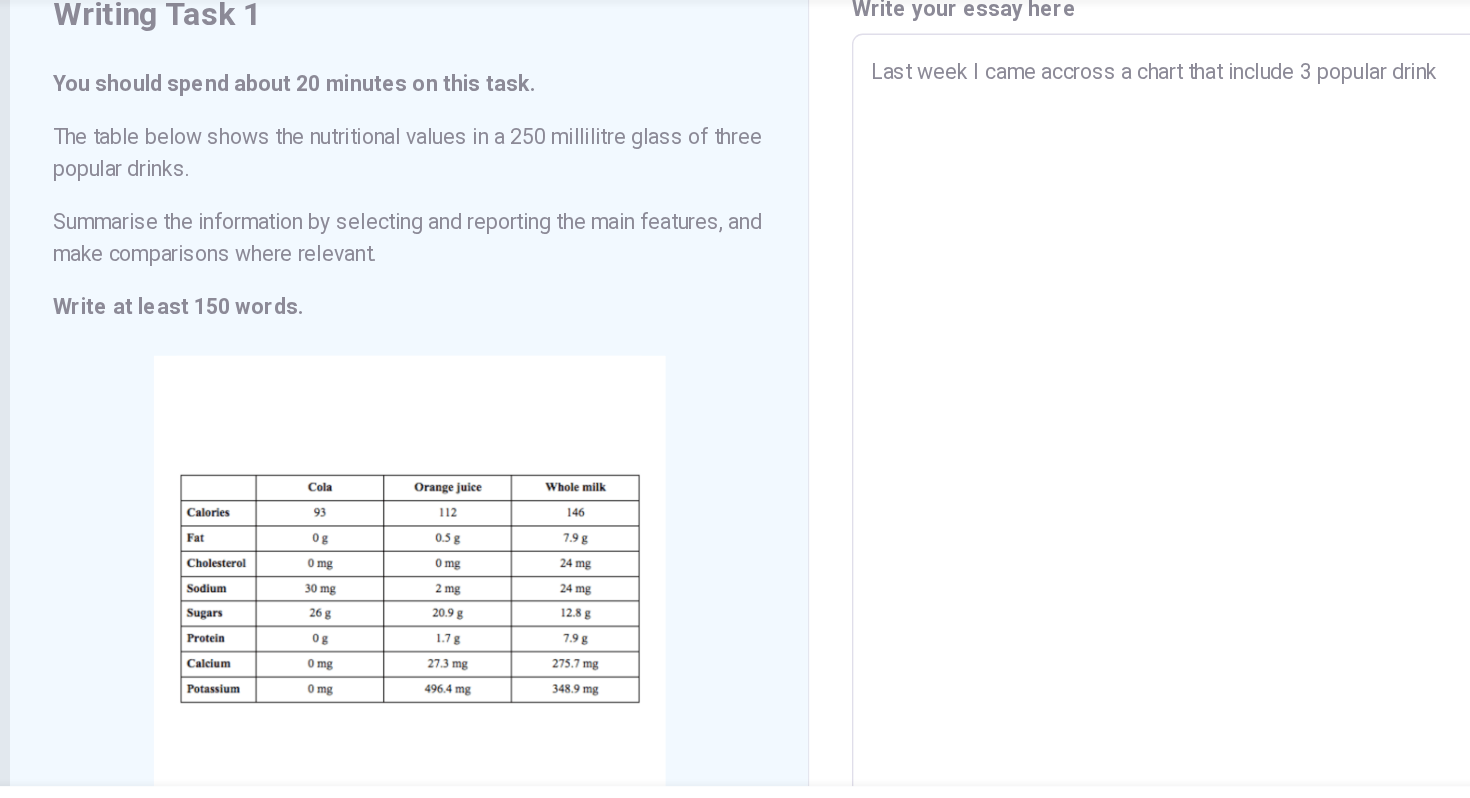 type on "x" 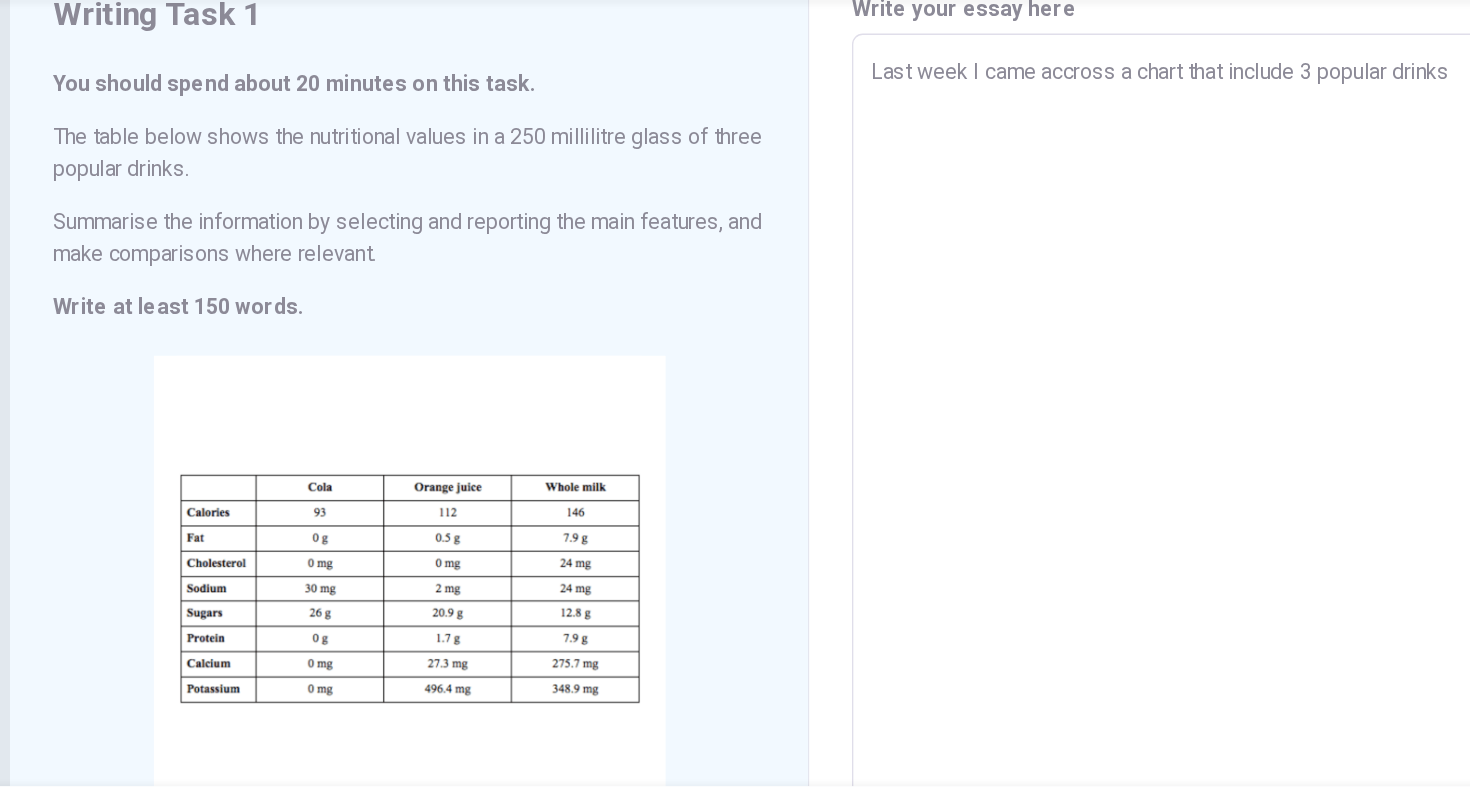 type on "x" 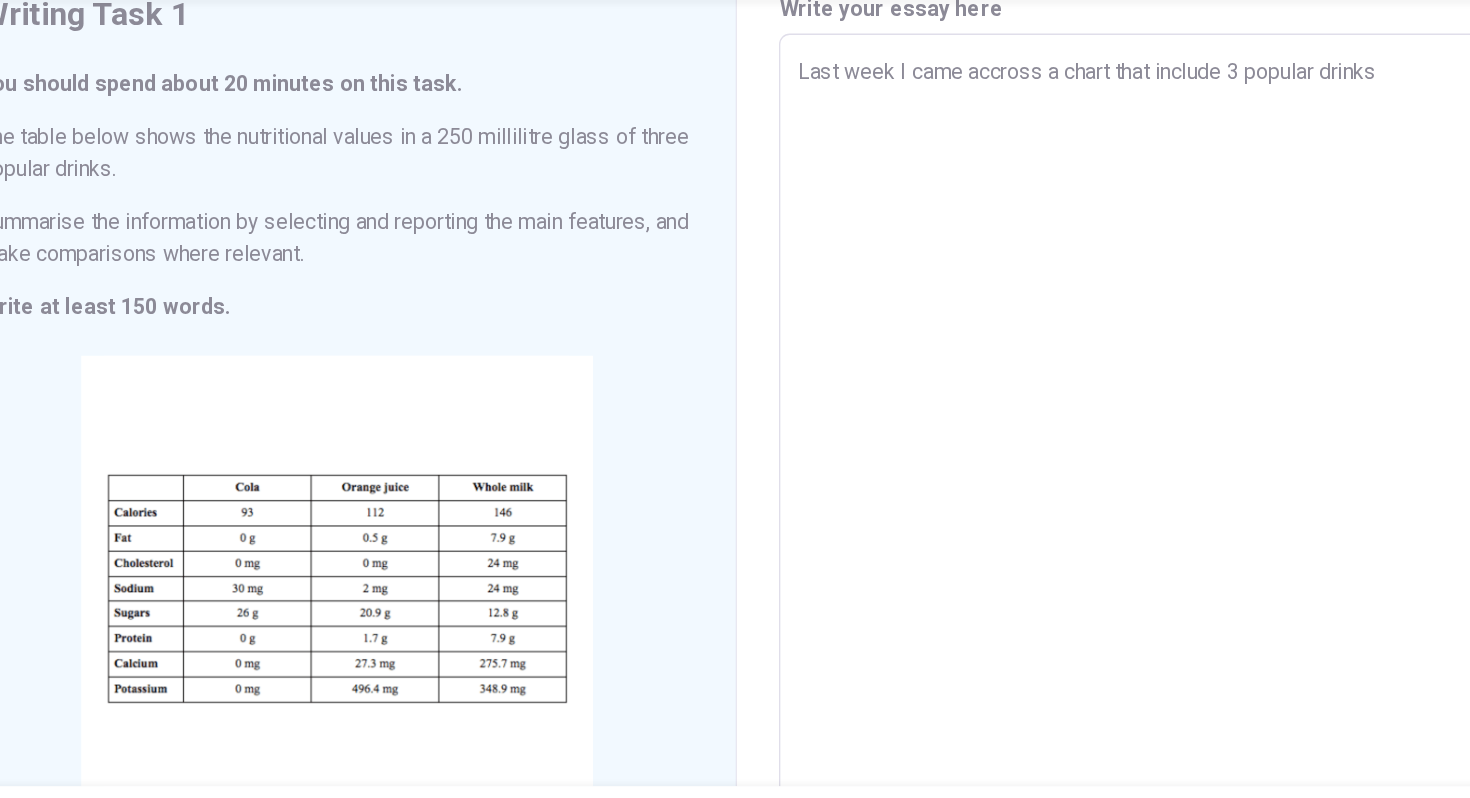 type on "Last week I came accross a chart that include 3 popular drinks a" 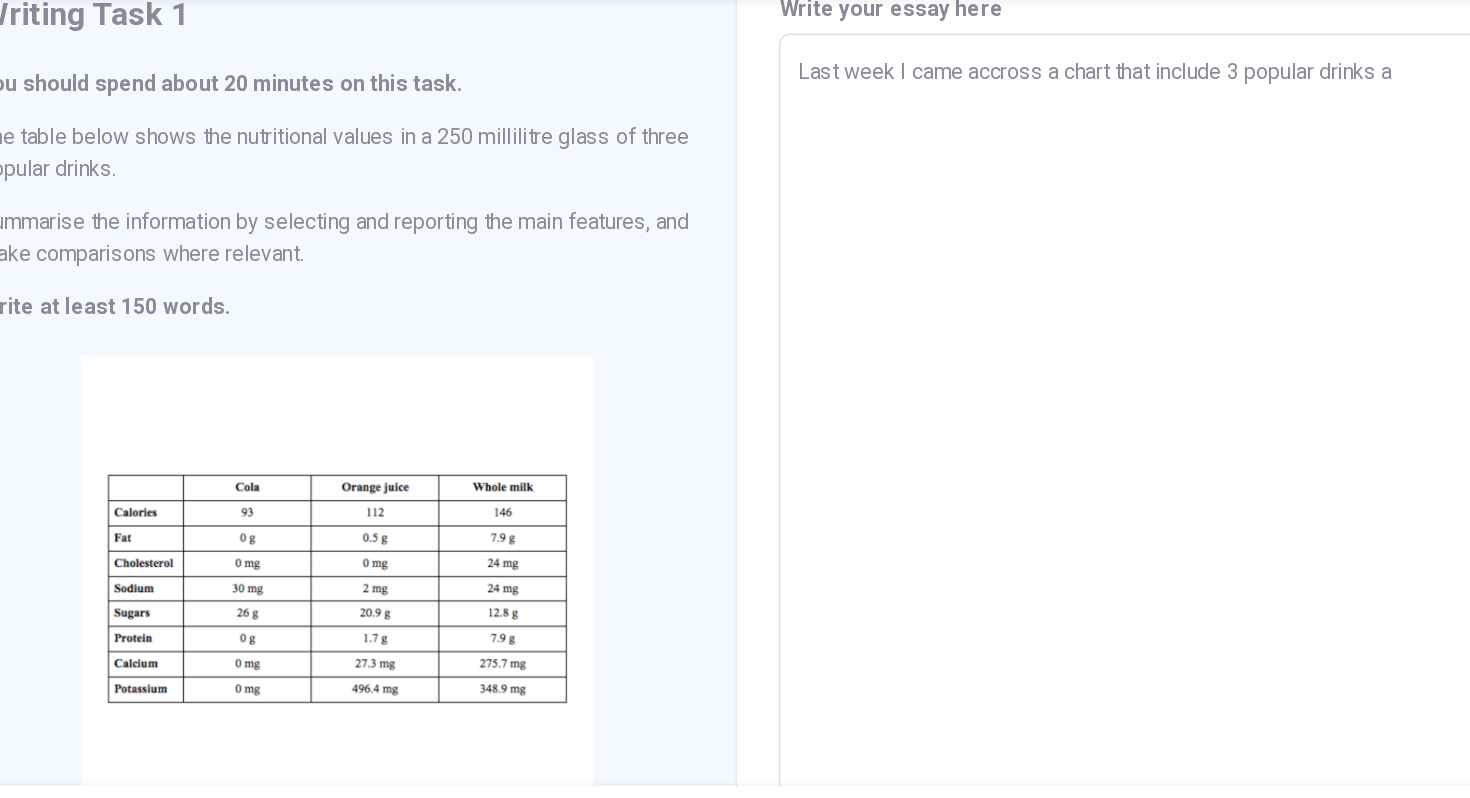 type on "Last week I came accross a chart that include 3 popular drinks am" 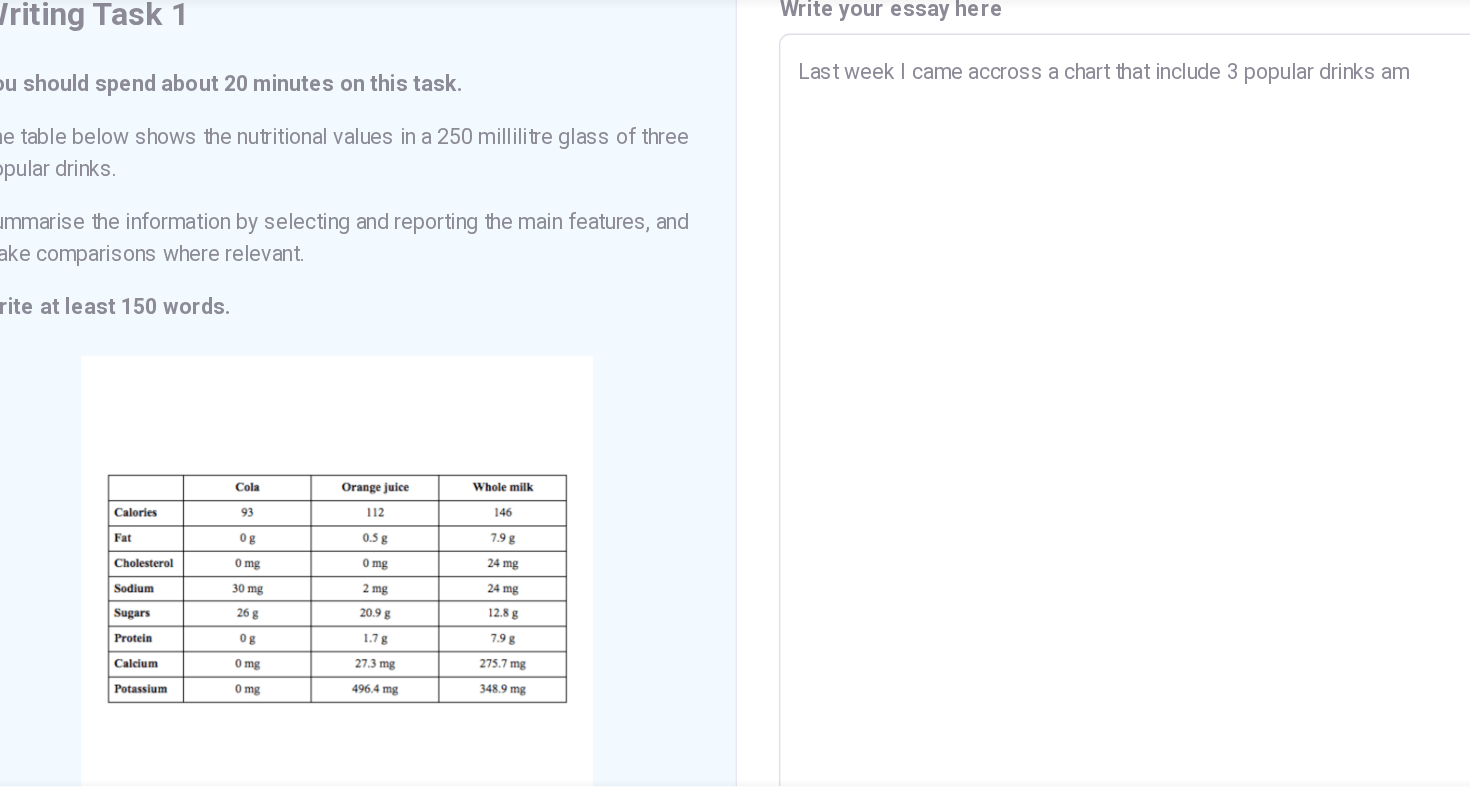 type on "Last week I came accross a chart that include 3 popular drinks amo" 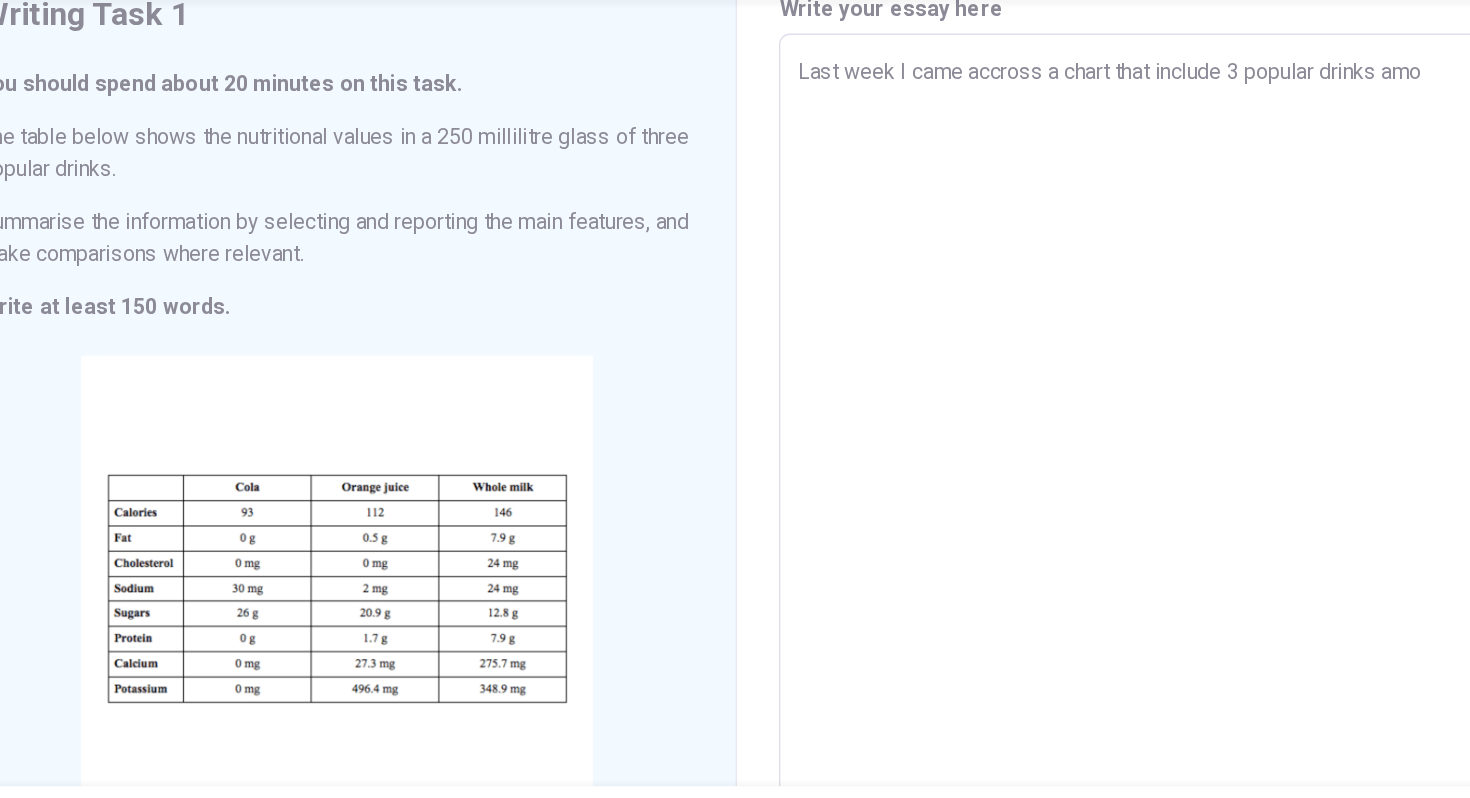 type on "x" 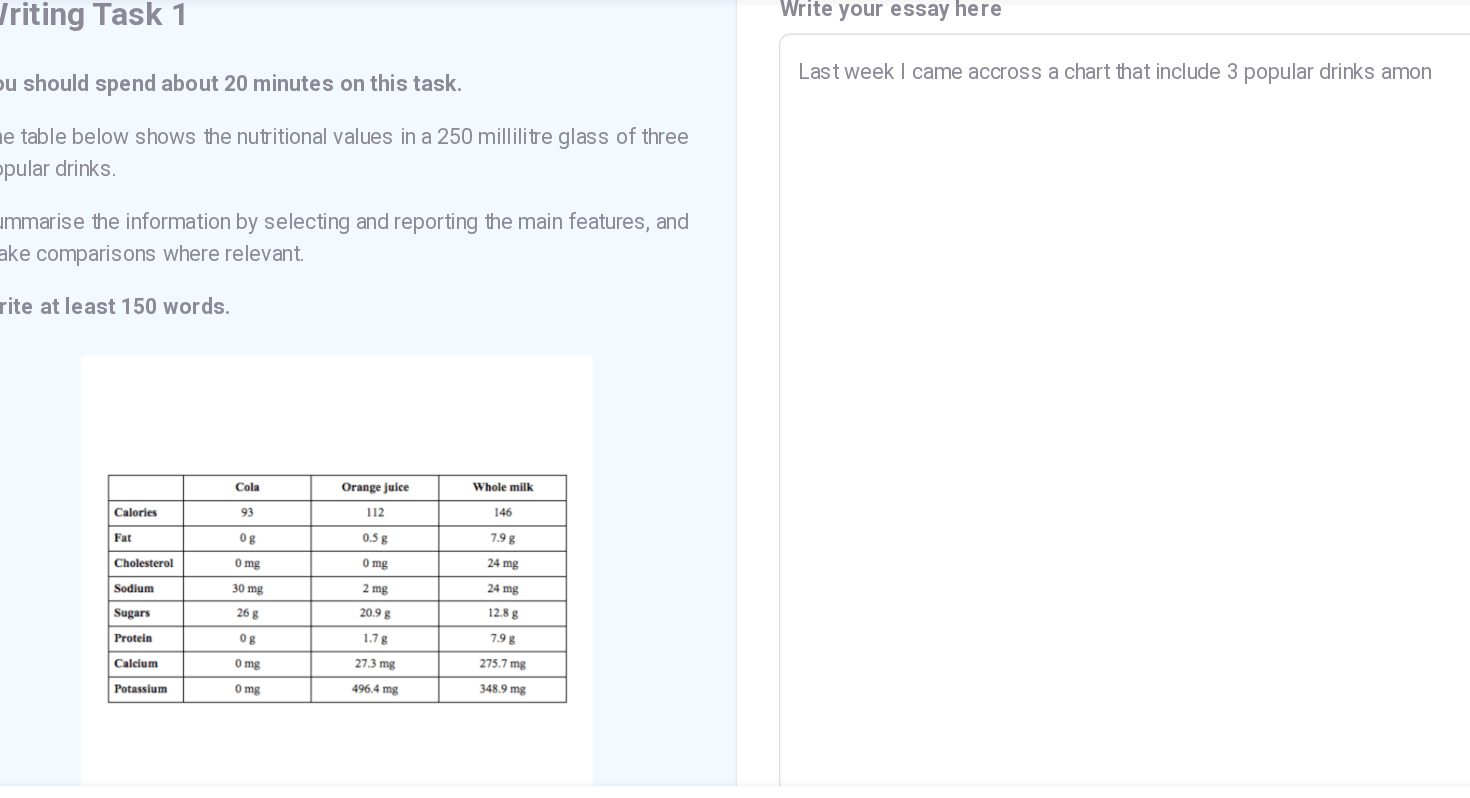 type on "x" 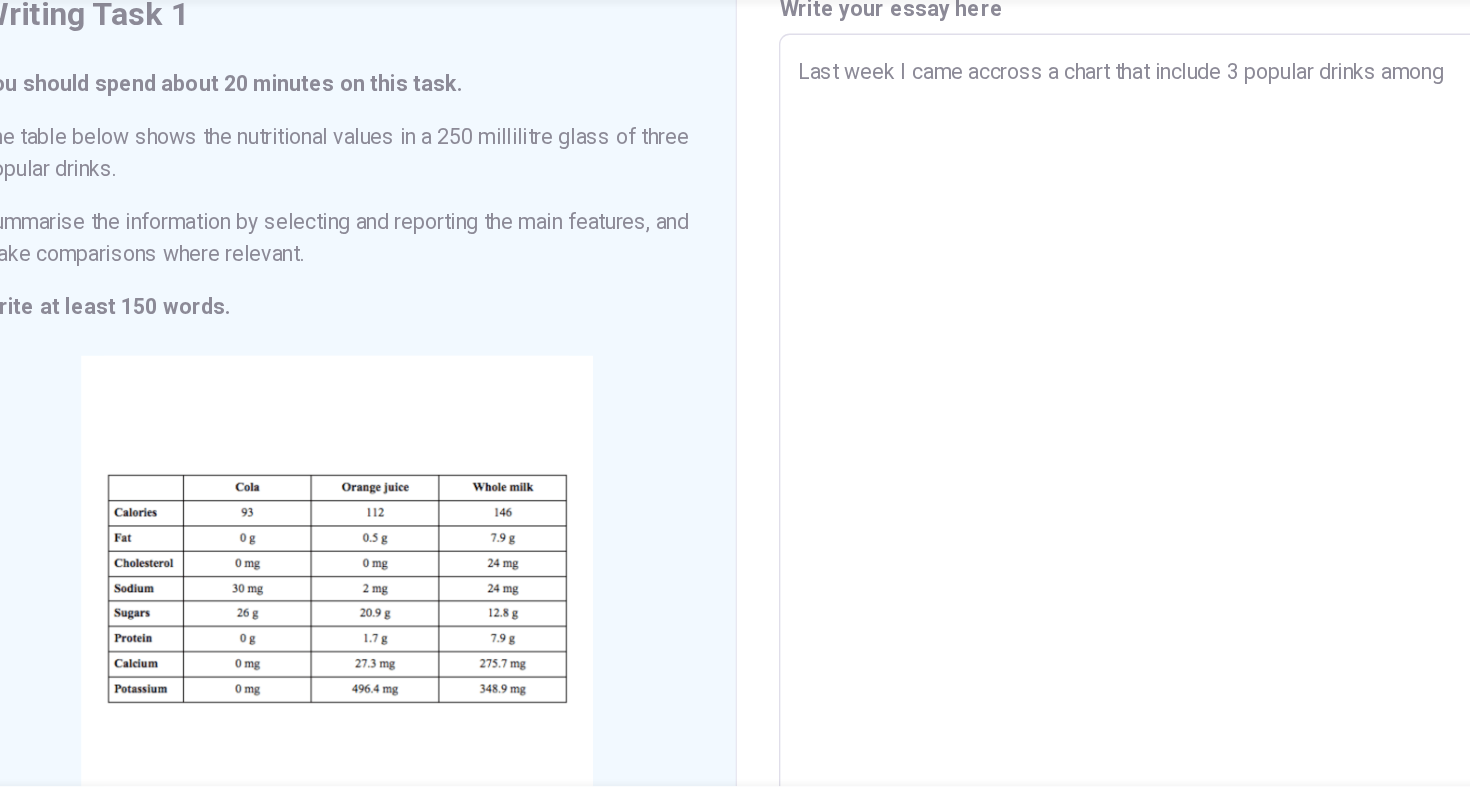 type on "x" 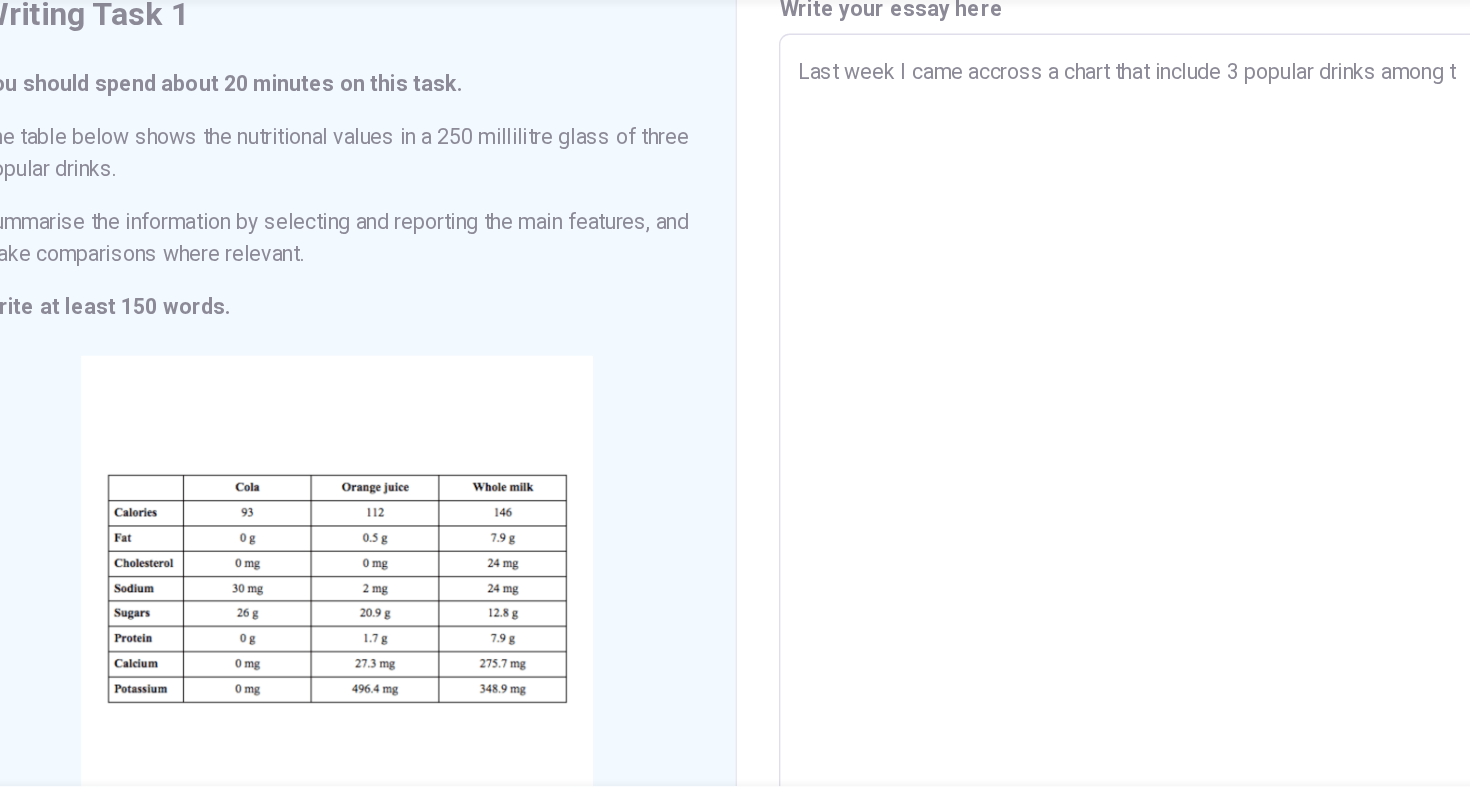 type on "Last week I came accross a chart that include 3 popular drinks among th" 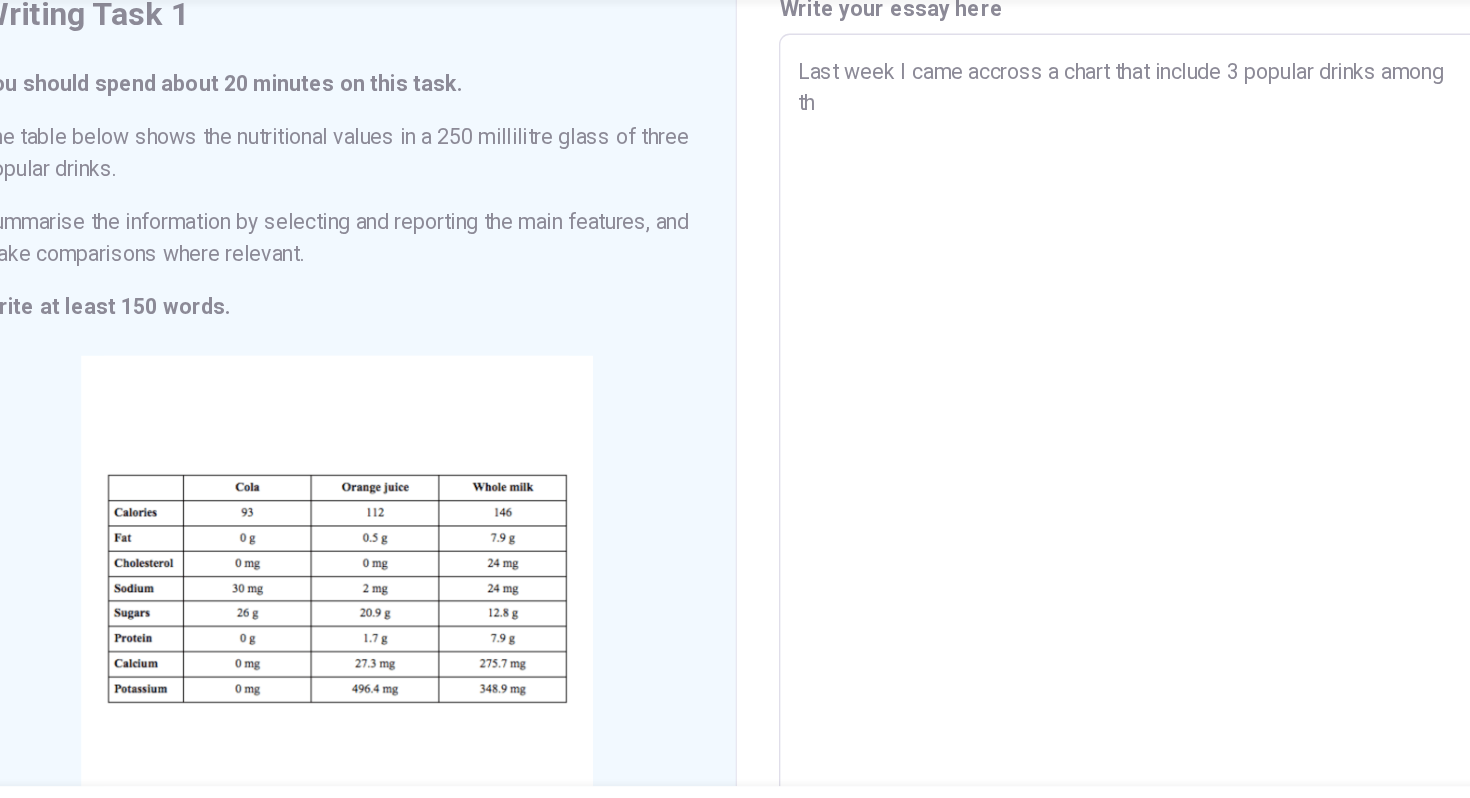 type on "x" 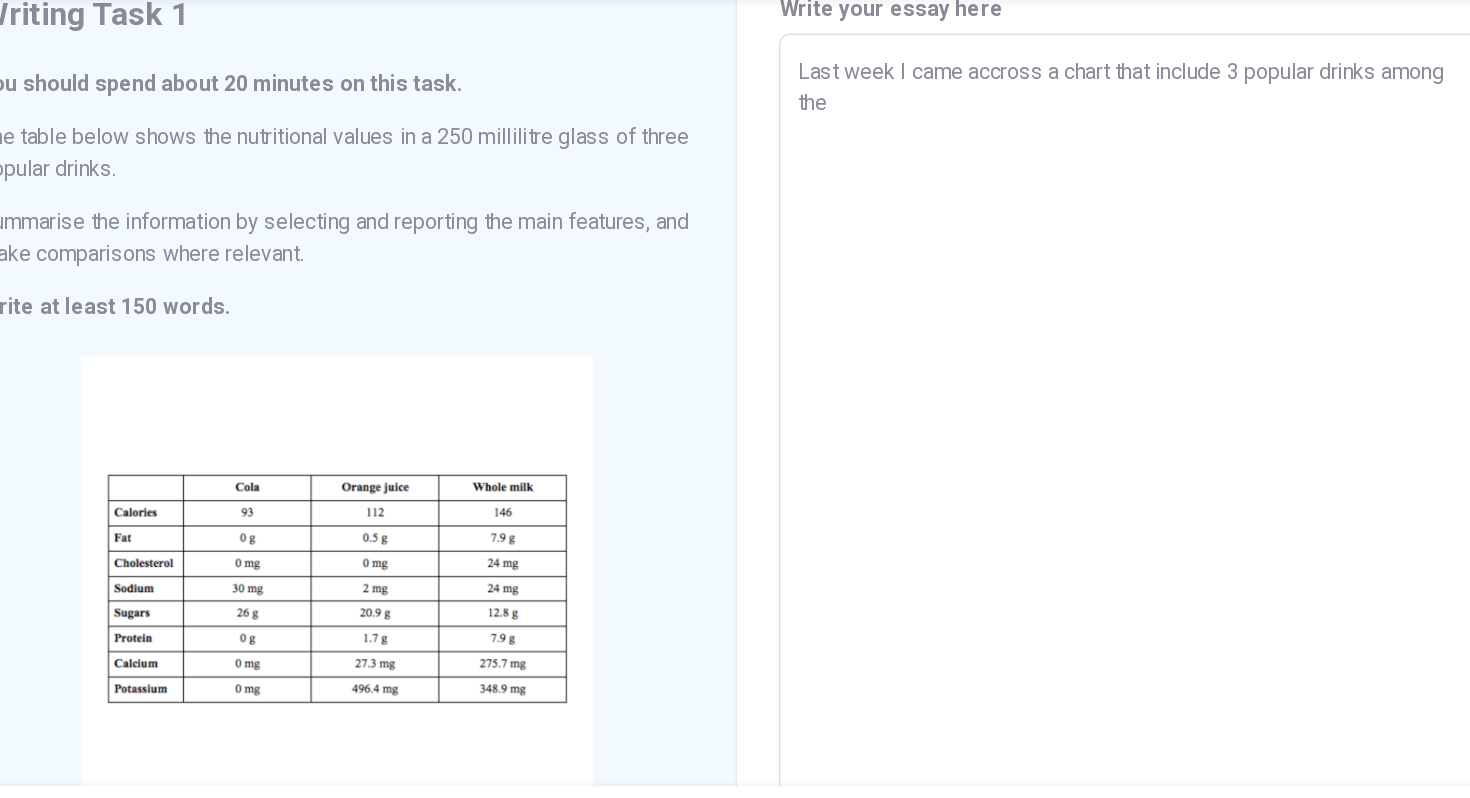 type on "x" 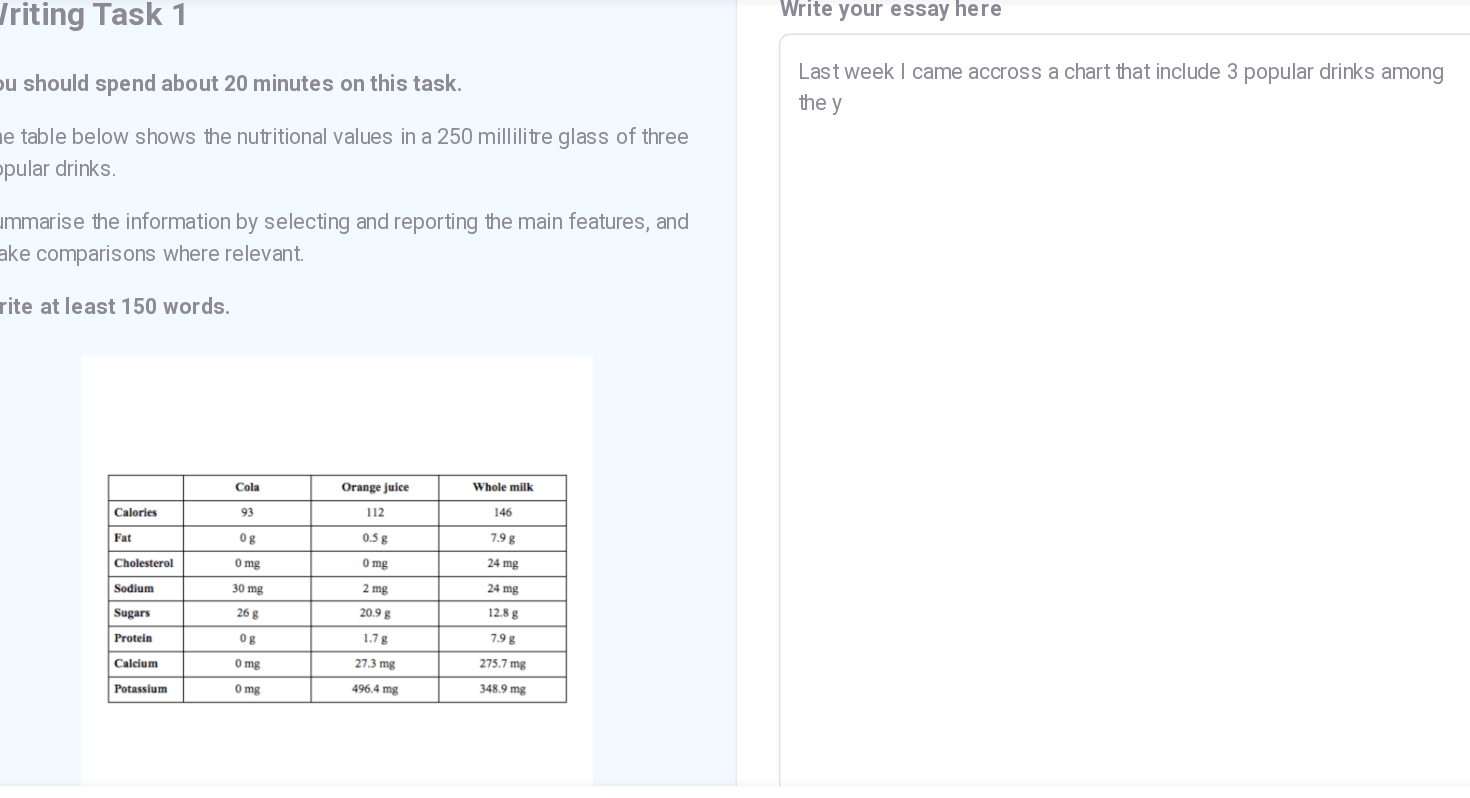 type on "Last week I came accross a chart that include 3 popular drinks among the yo" 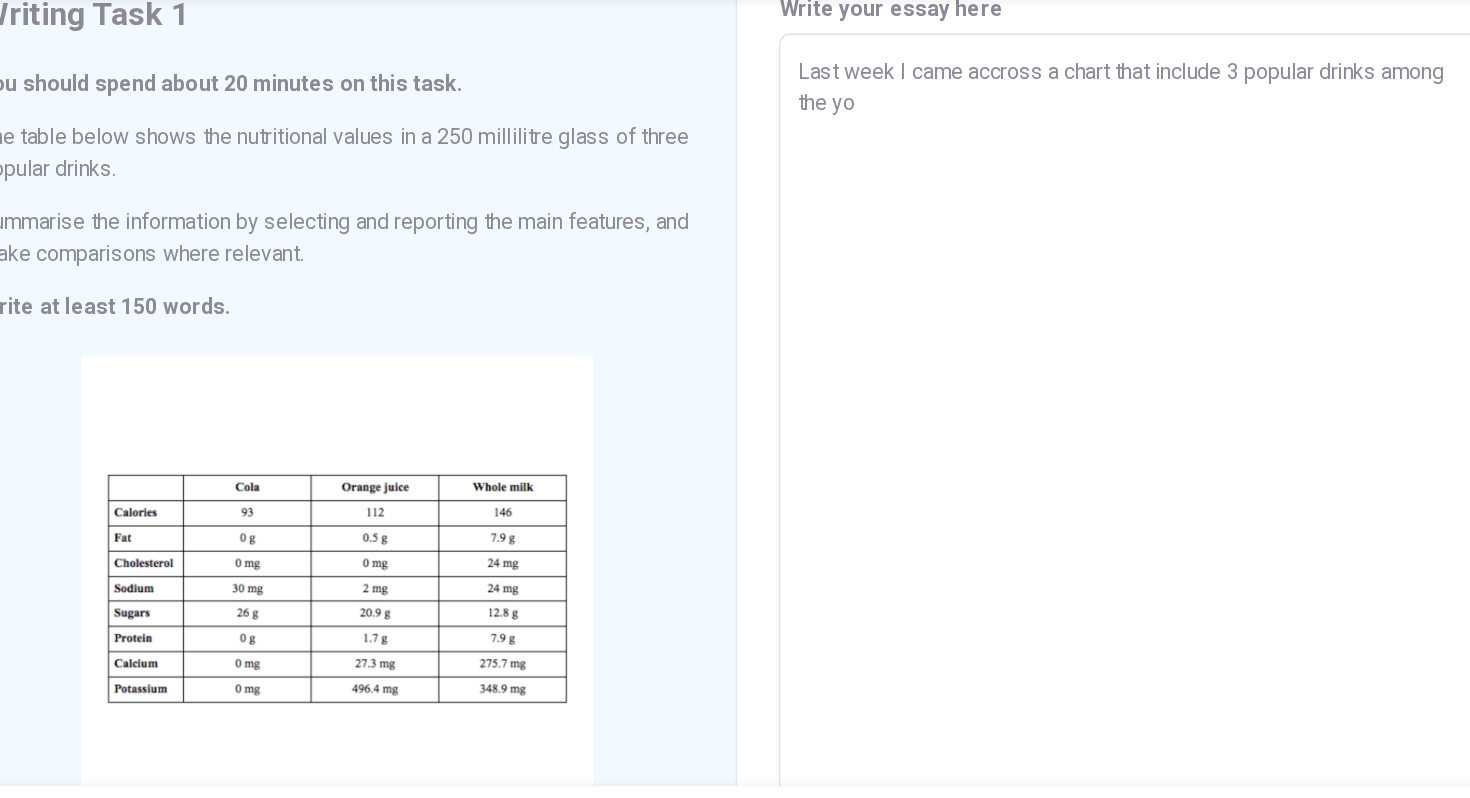 type on "x" 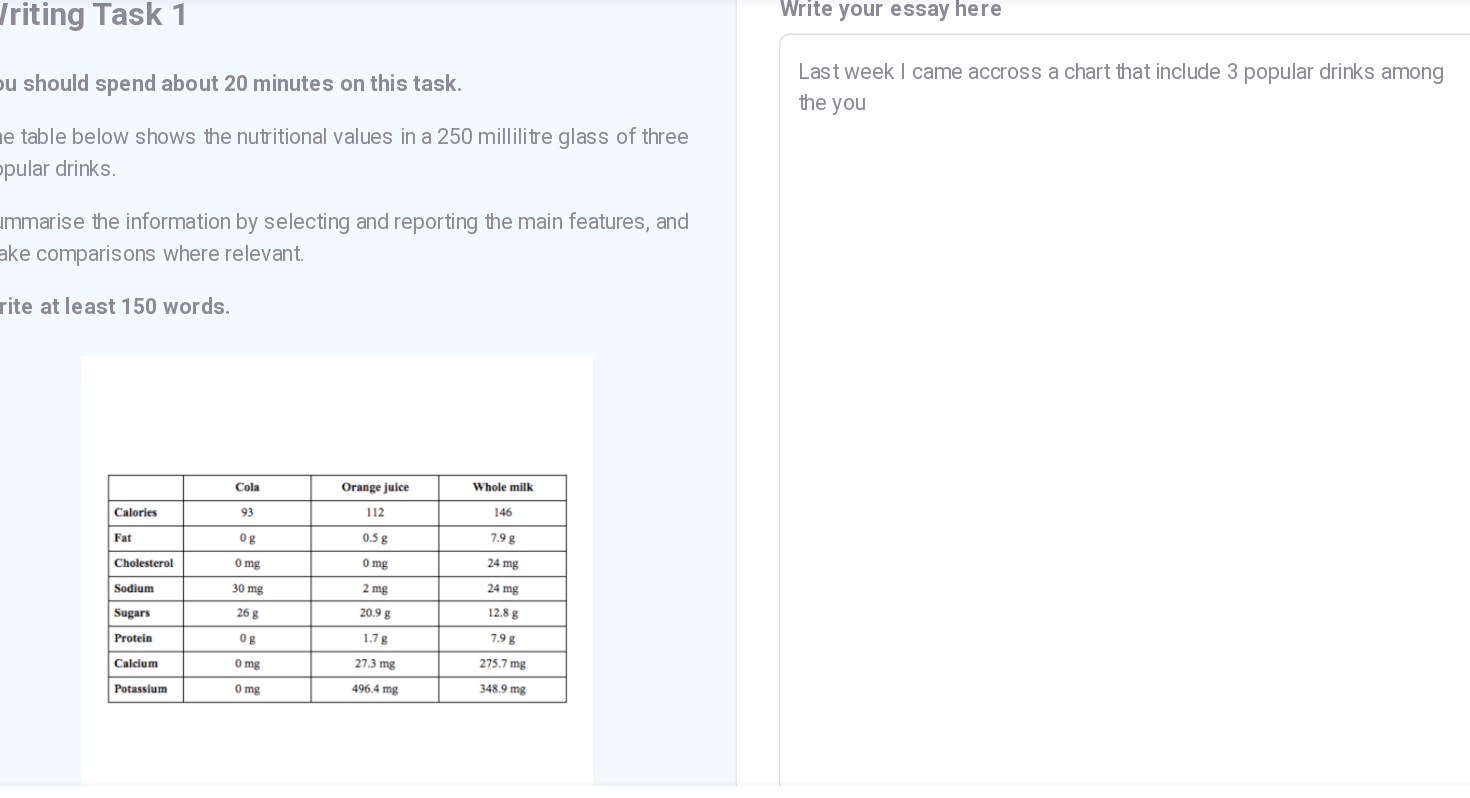 type on "x" 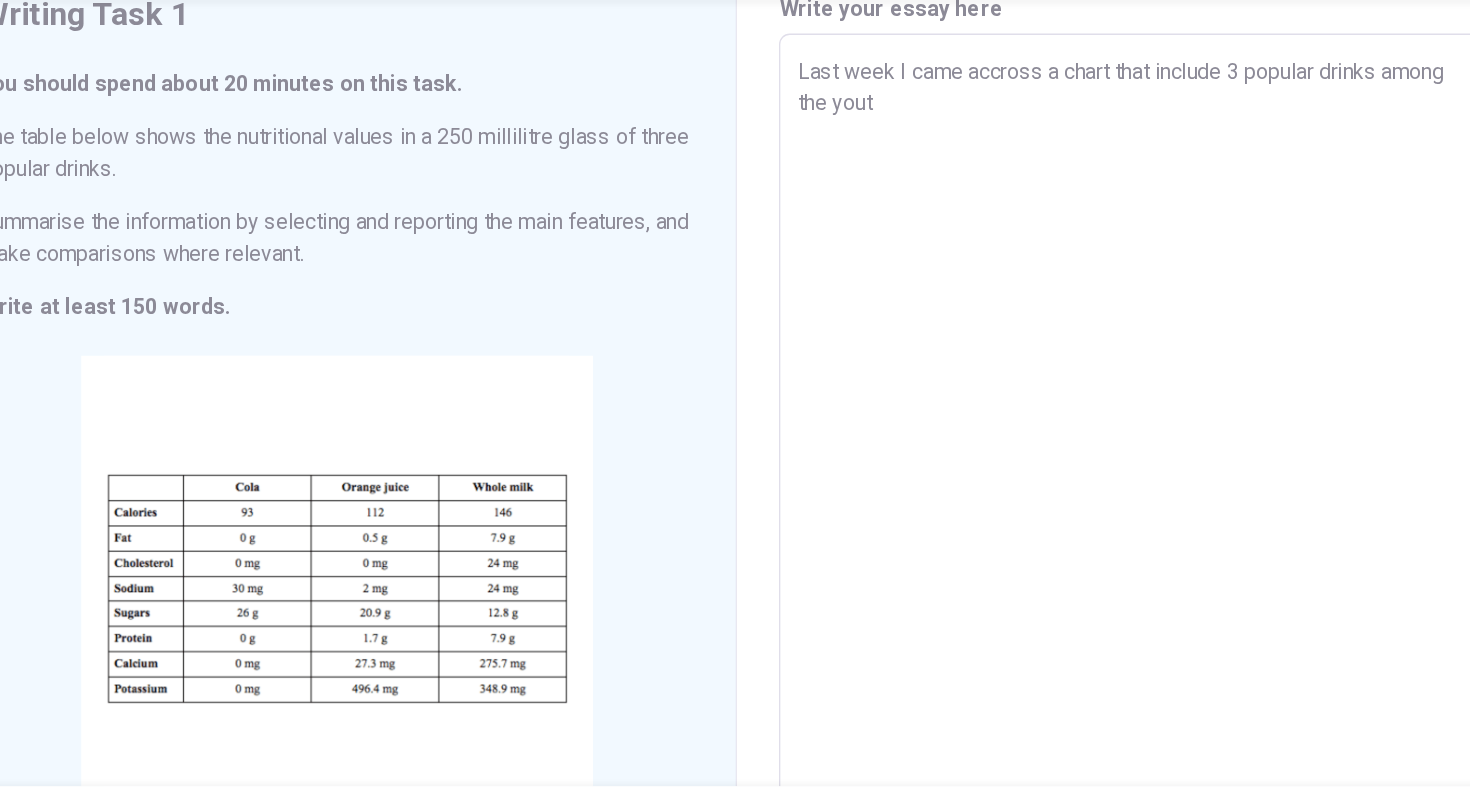 type on "x" 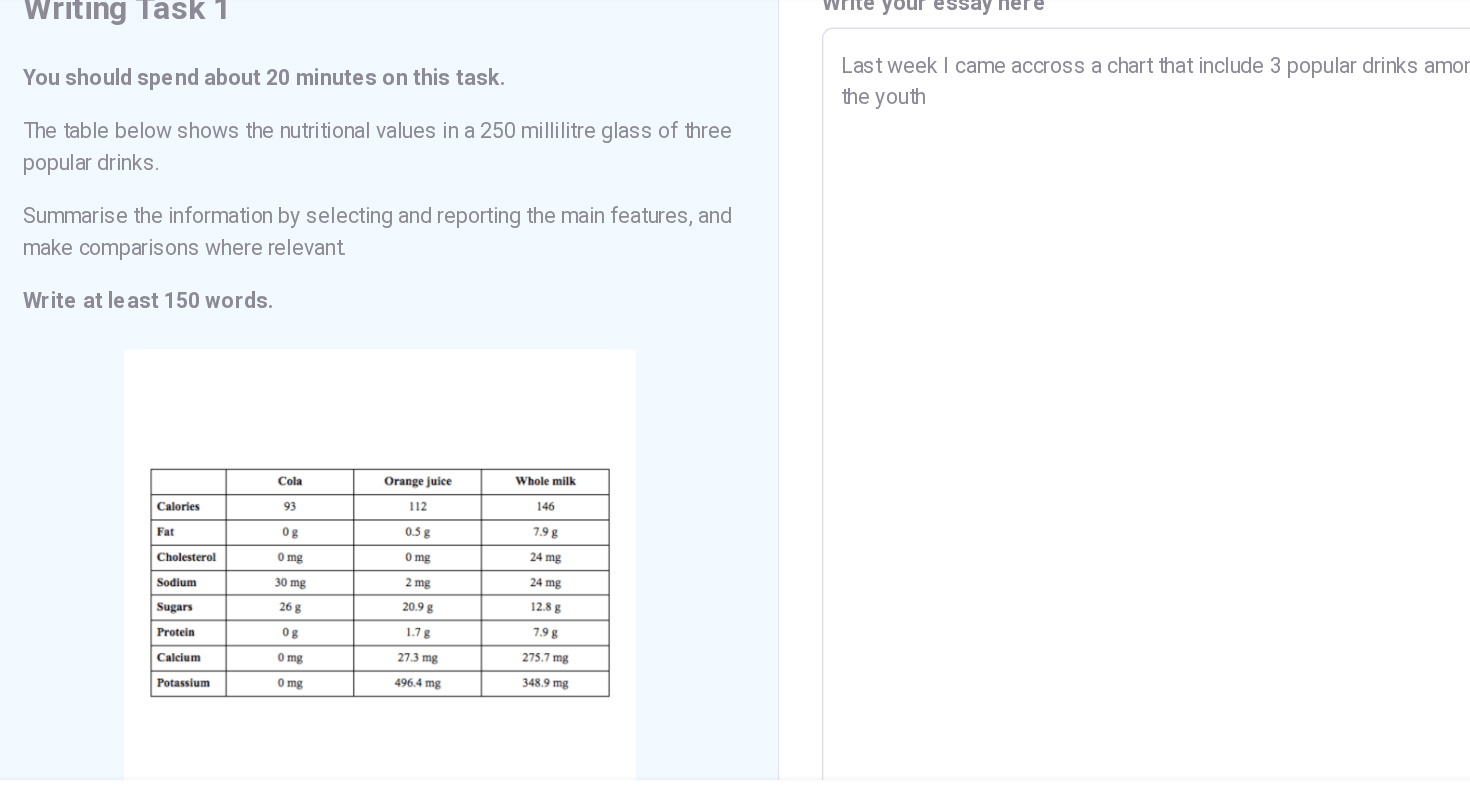 type on "Last week I came accross a chart that include 3 popular drinks among the youth." 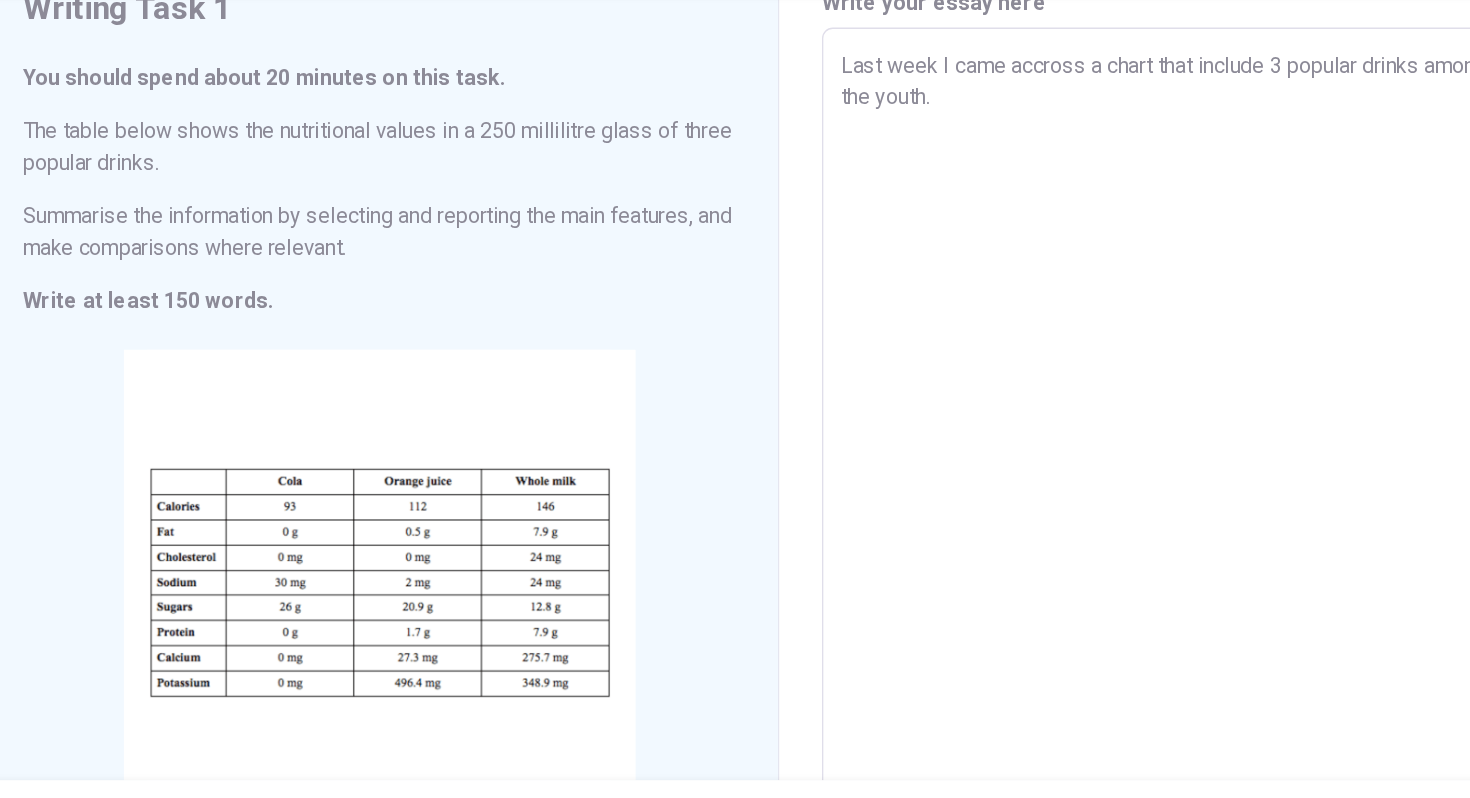 type on "Last week I came accross a chart that include 3 popular drinks among the youth." 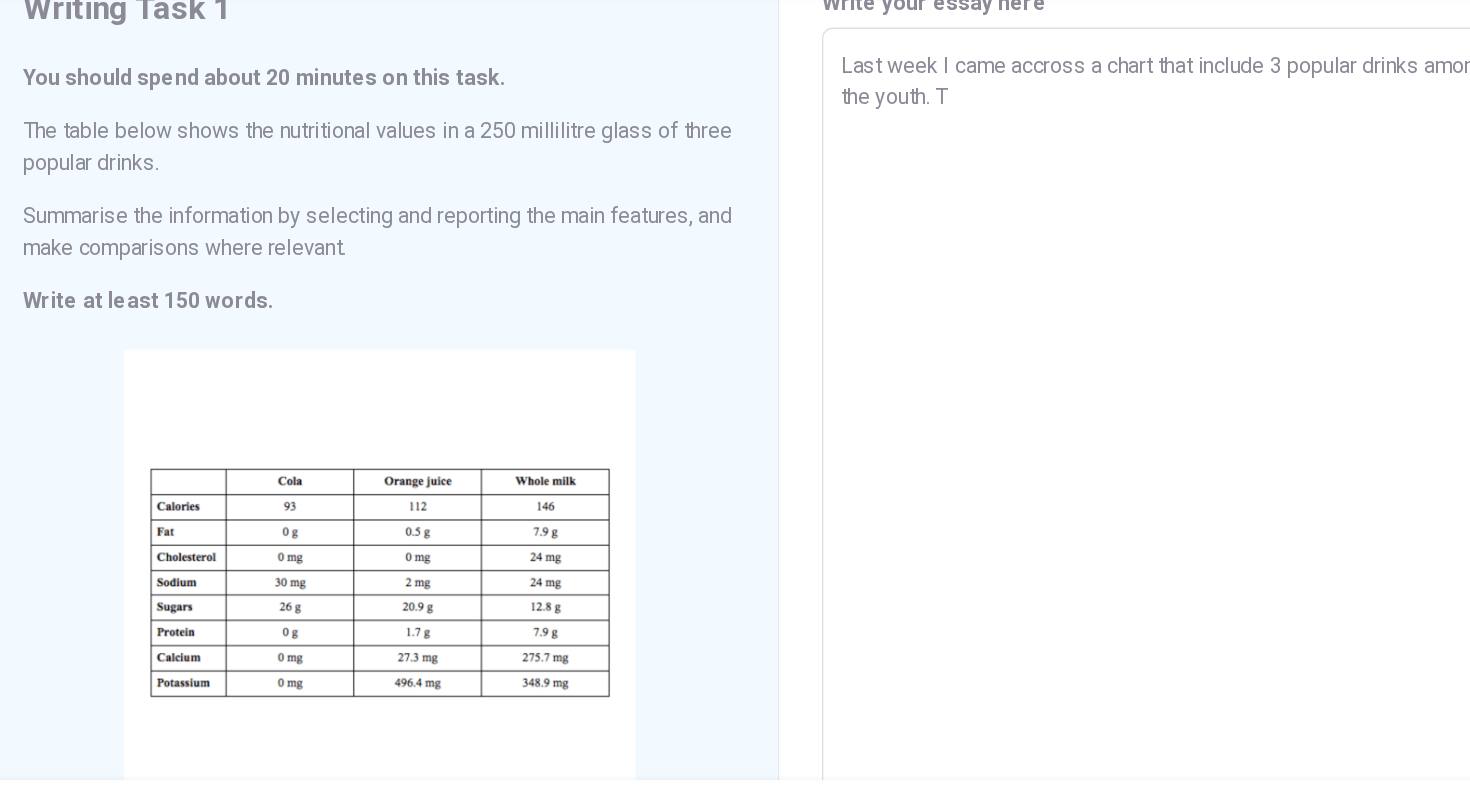 type on "x" 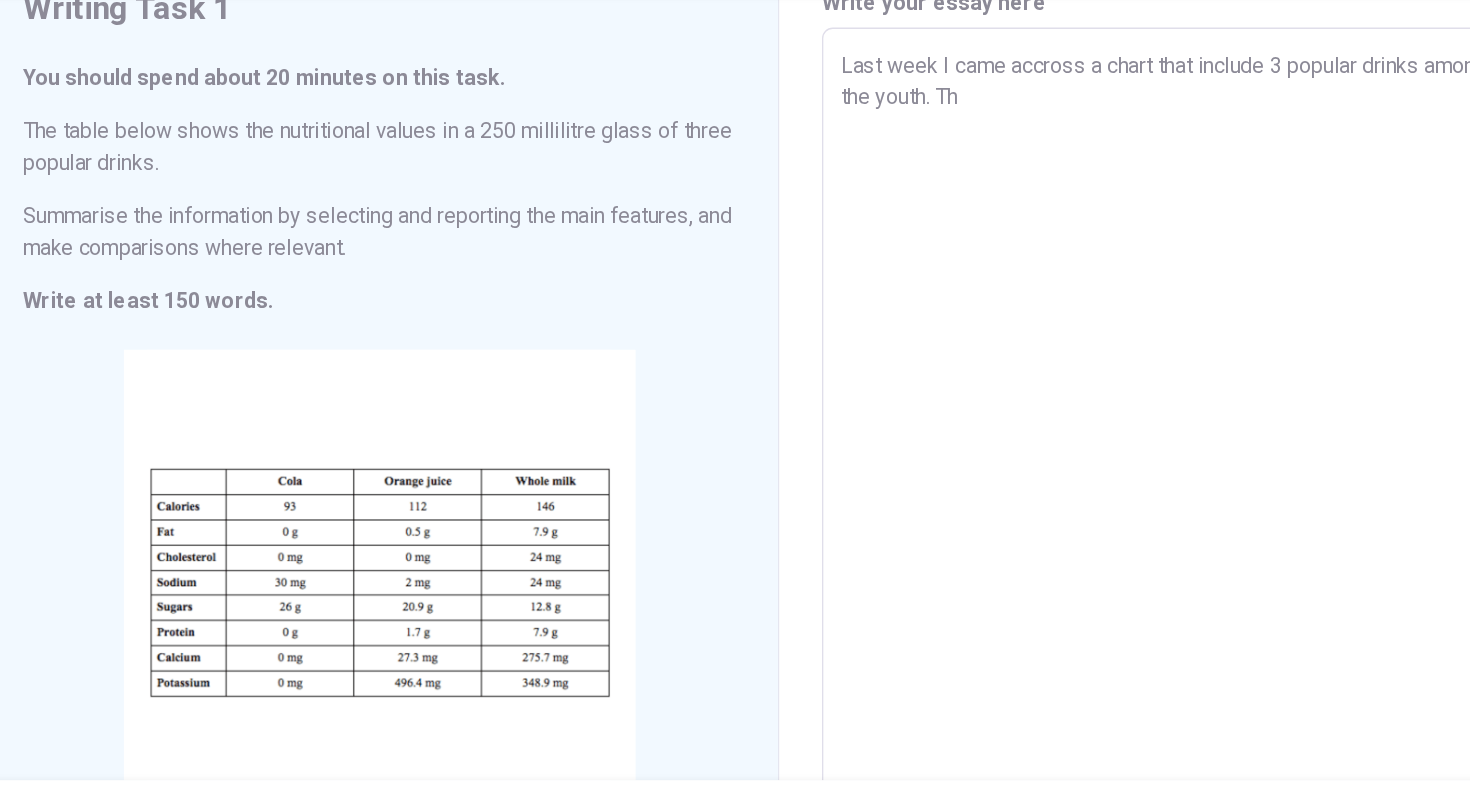type on "x" 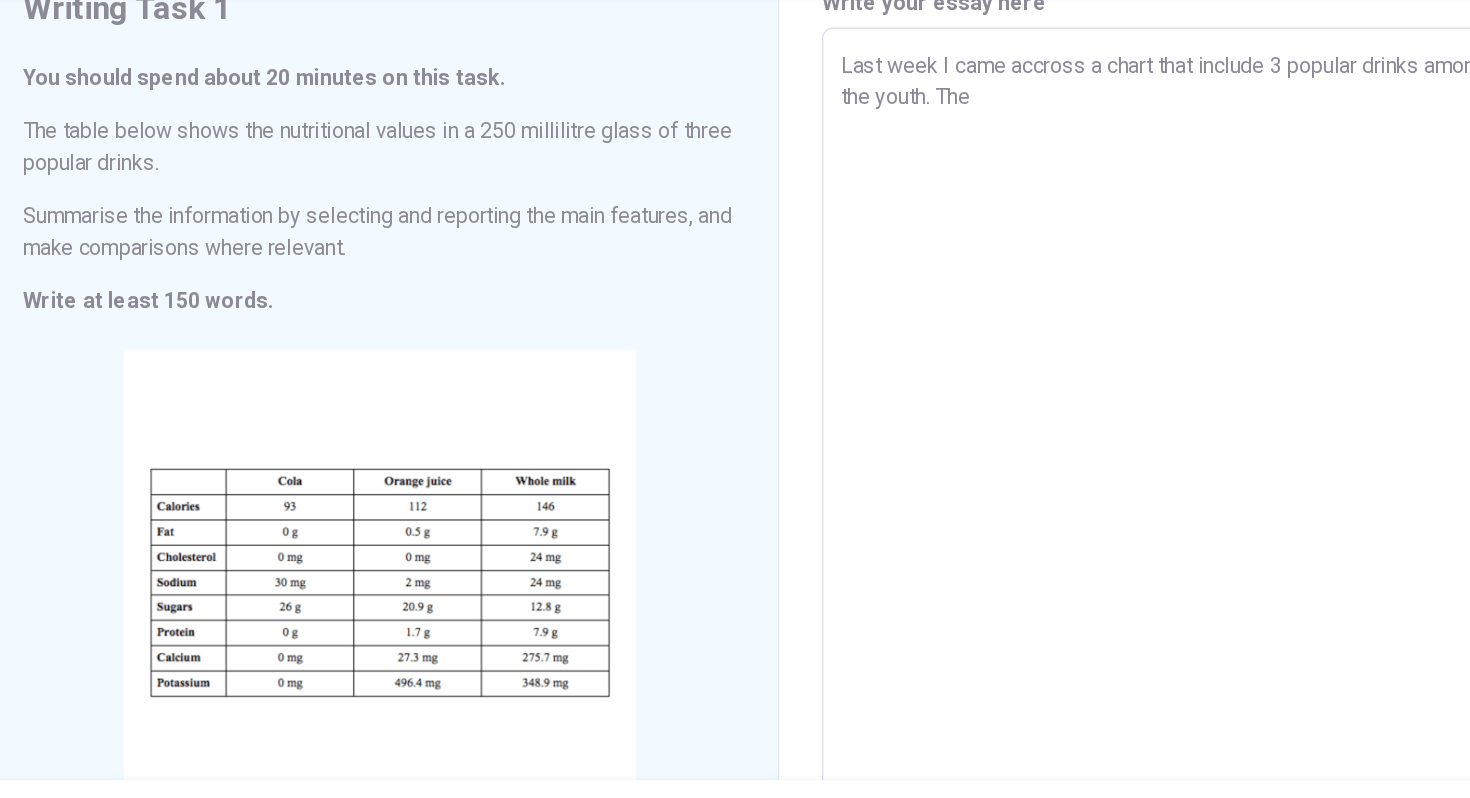 type on "x" 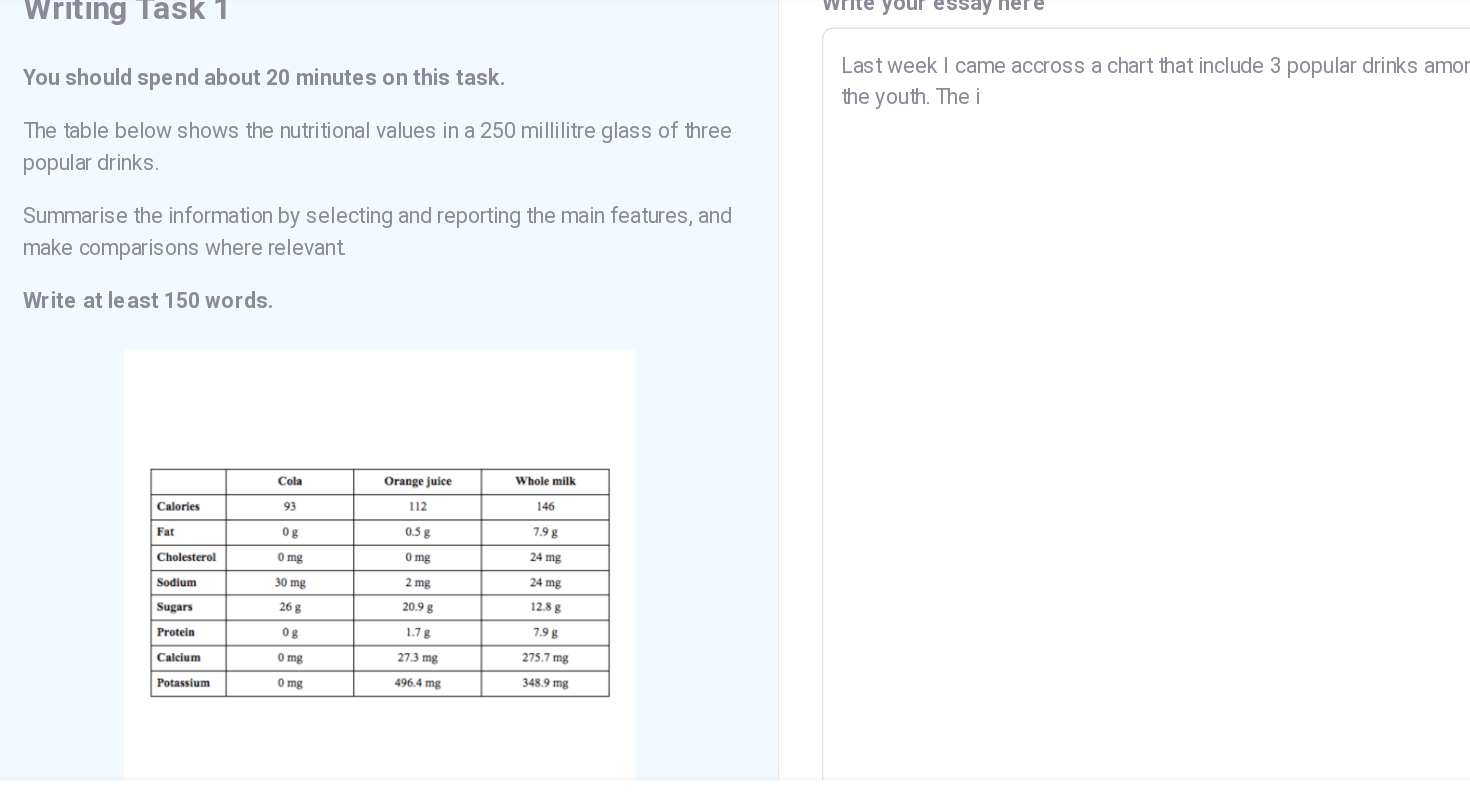 type on "Last week I came accross a chart that include 3 popular drinks among the youth. The in" 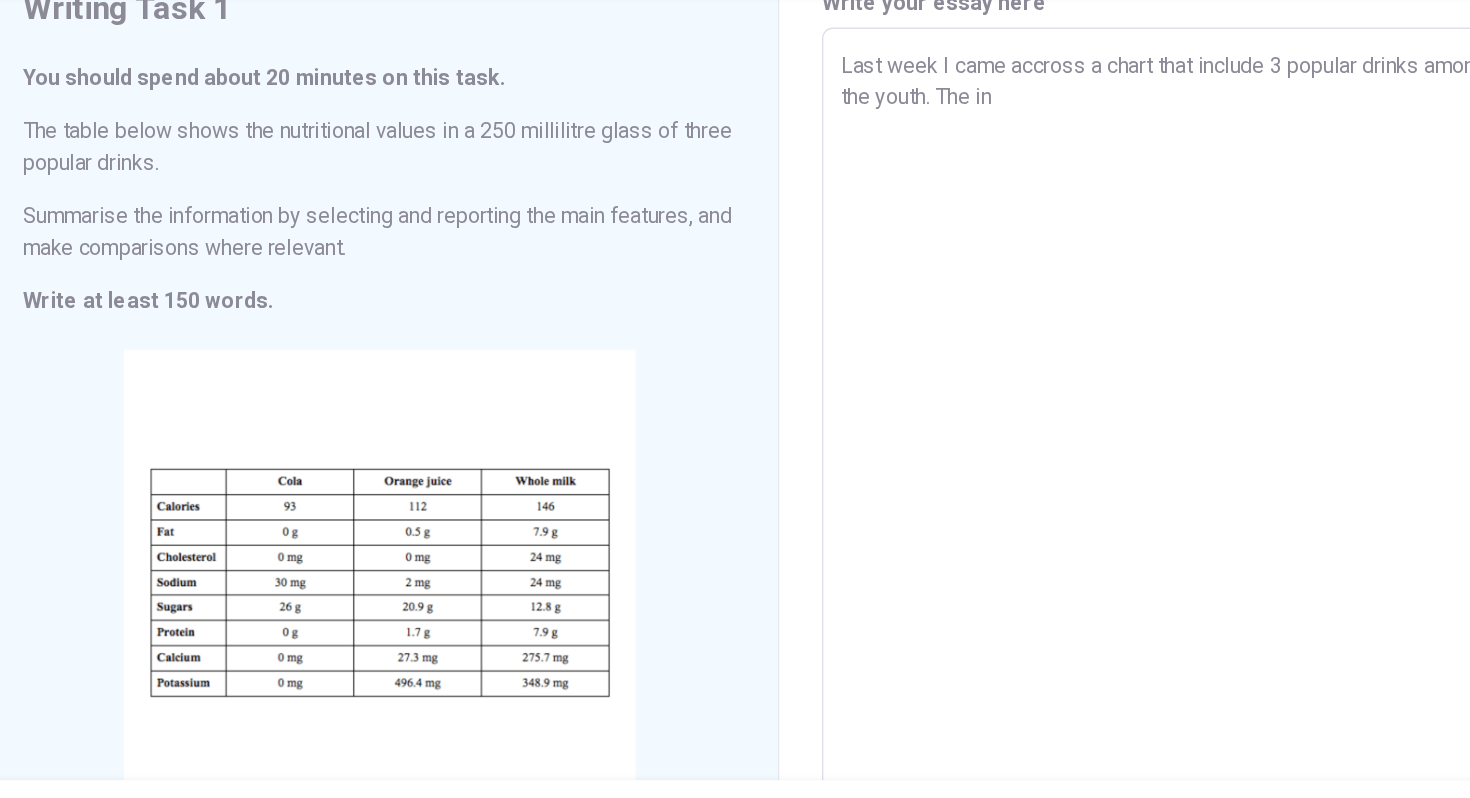 type on "x" 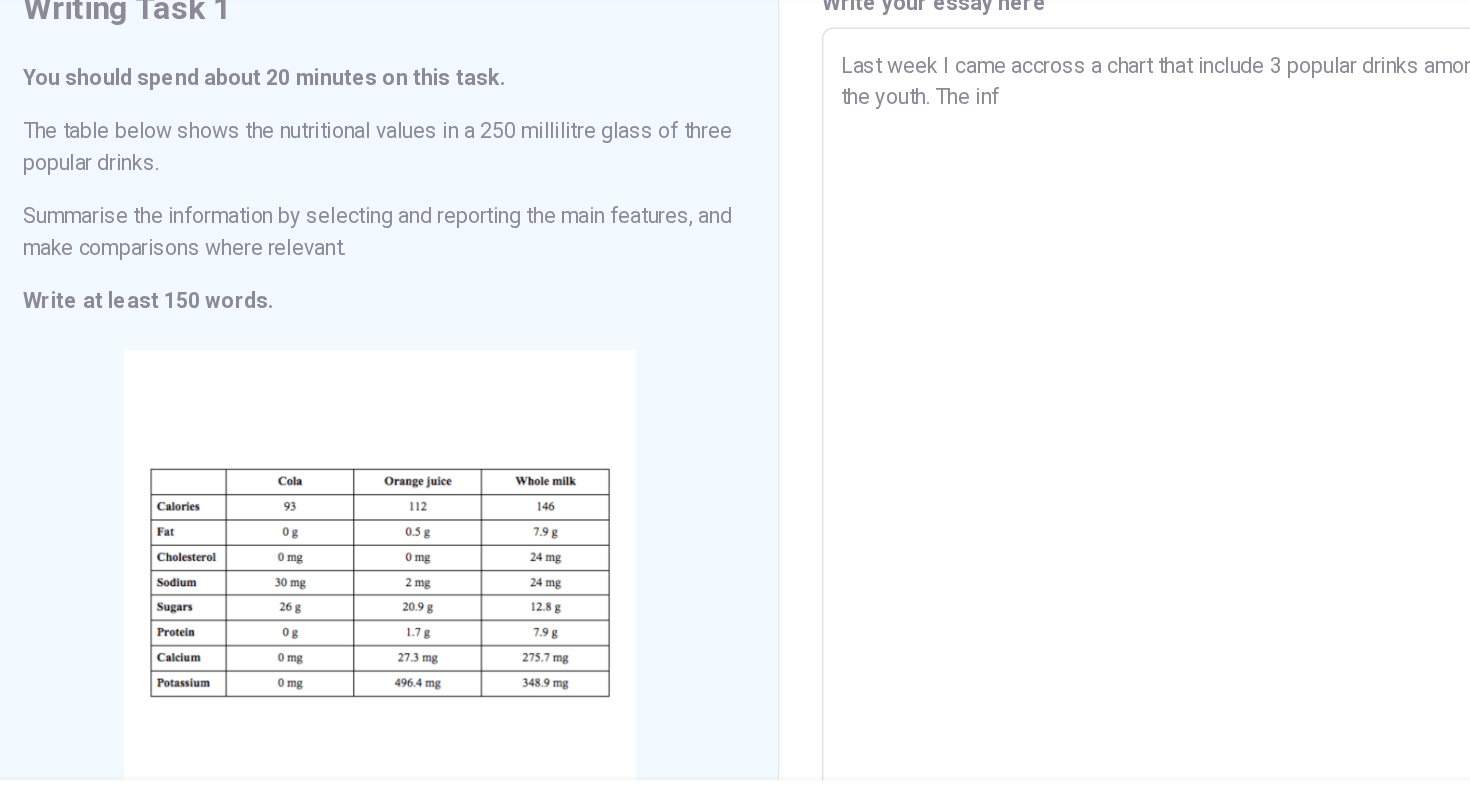 type on "Last week I came accross a chart that include 3 popular drinks among the youth. The info" 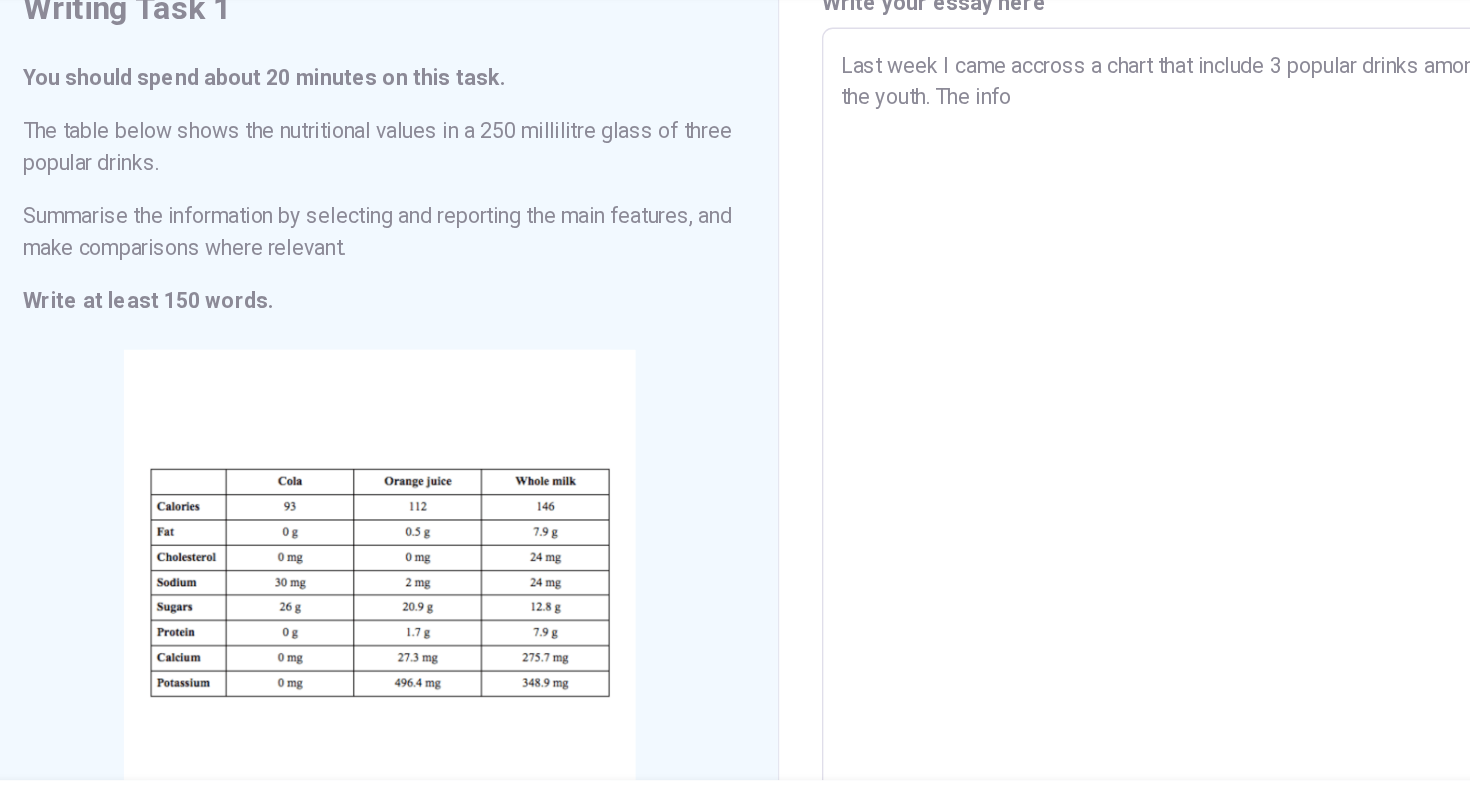 type on "x" 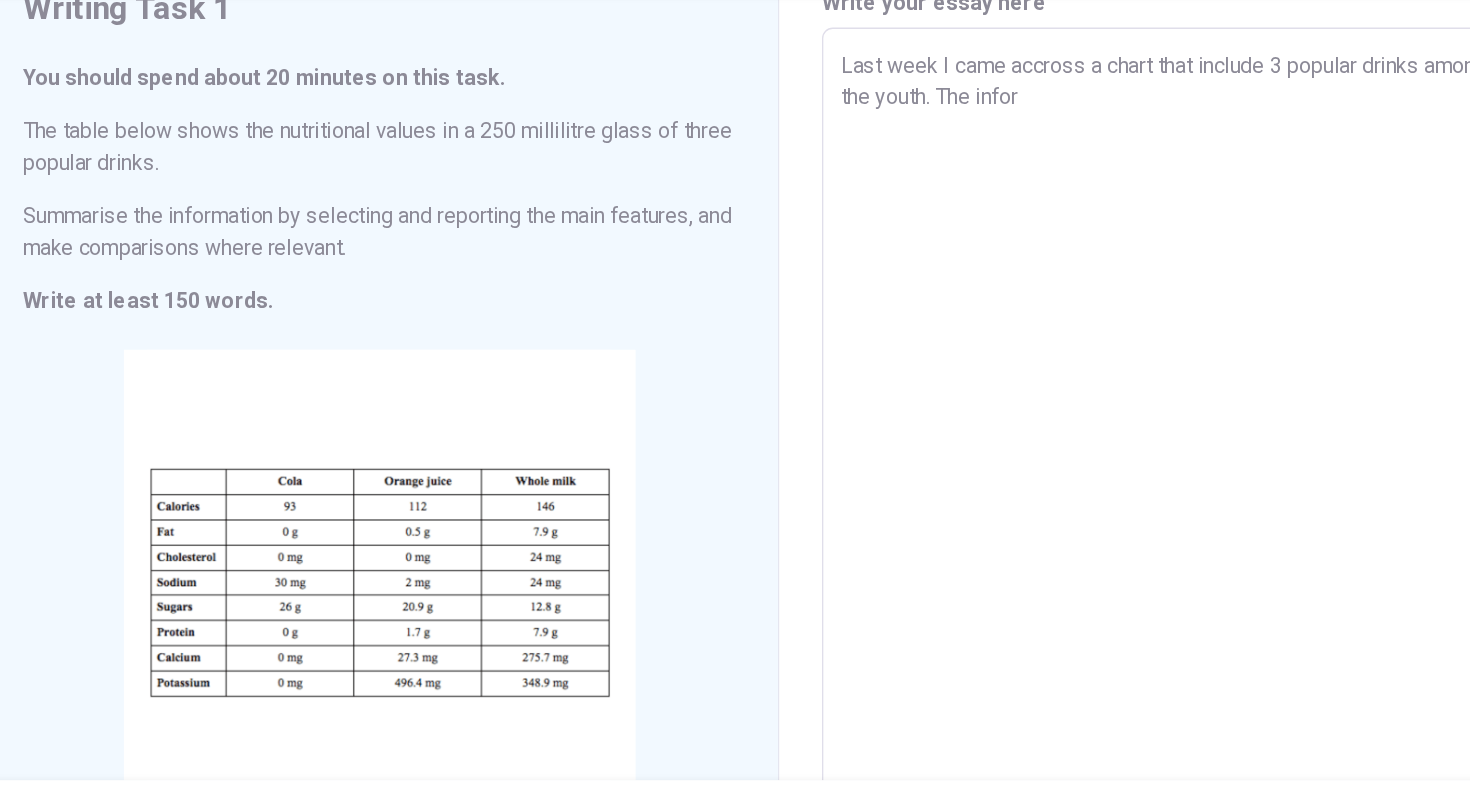 type on "x" 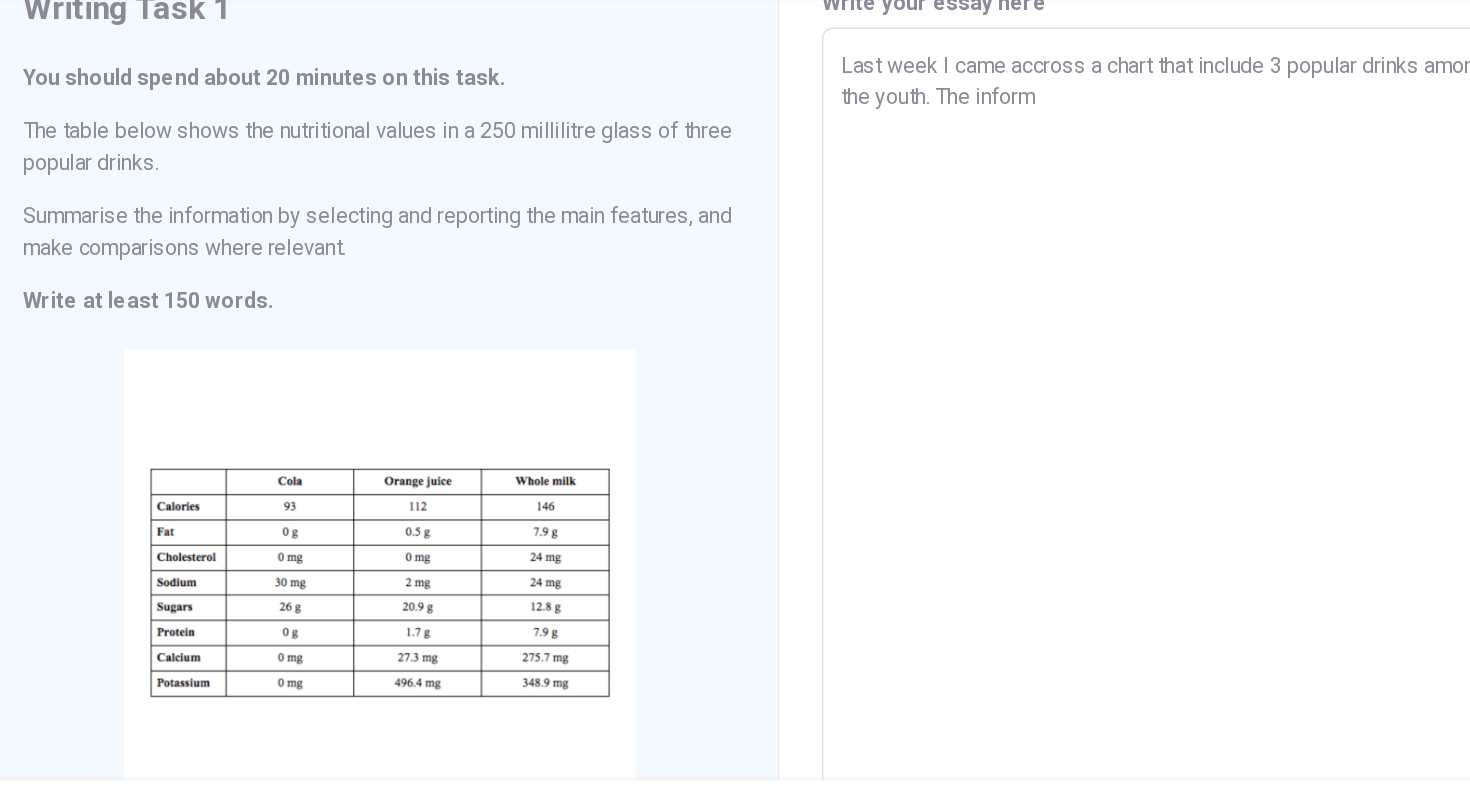 type on "x" 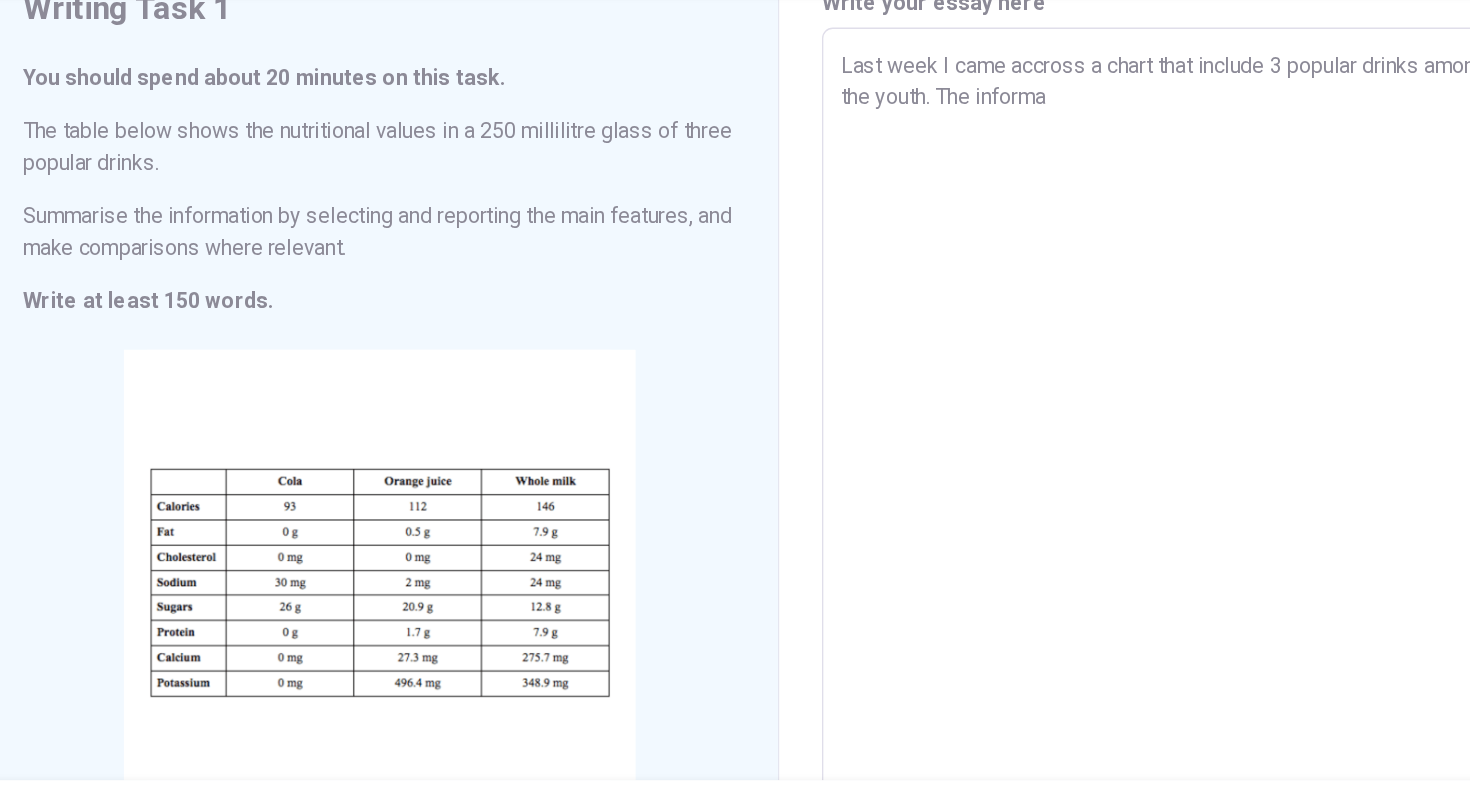 type on "x" 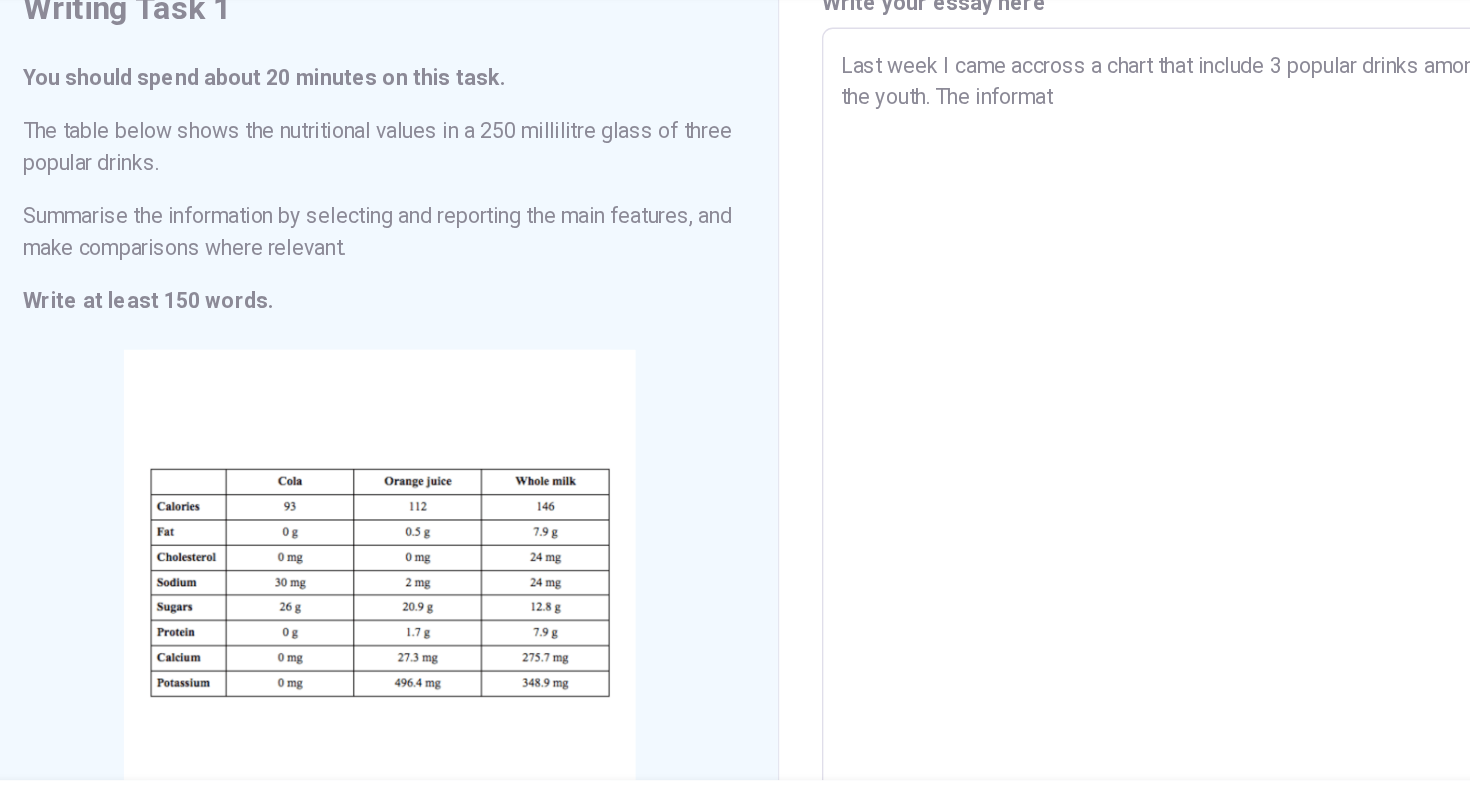 type on "Last week I came accross a chart that include 3 popular drinks among the youth. The informati" 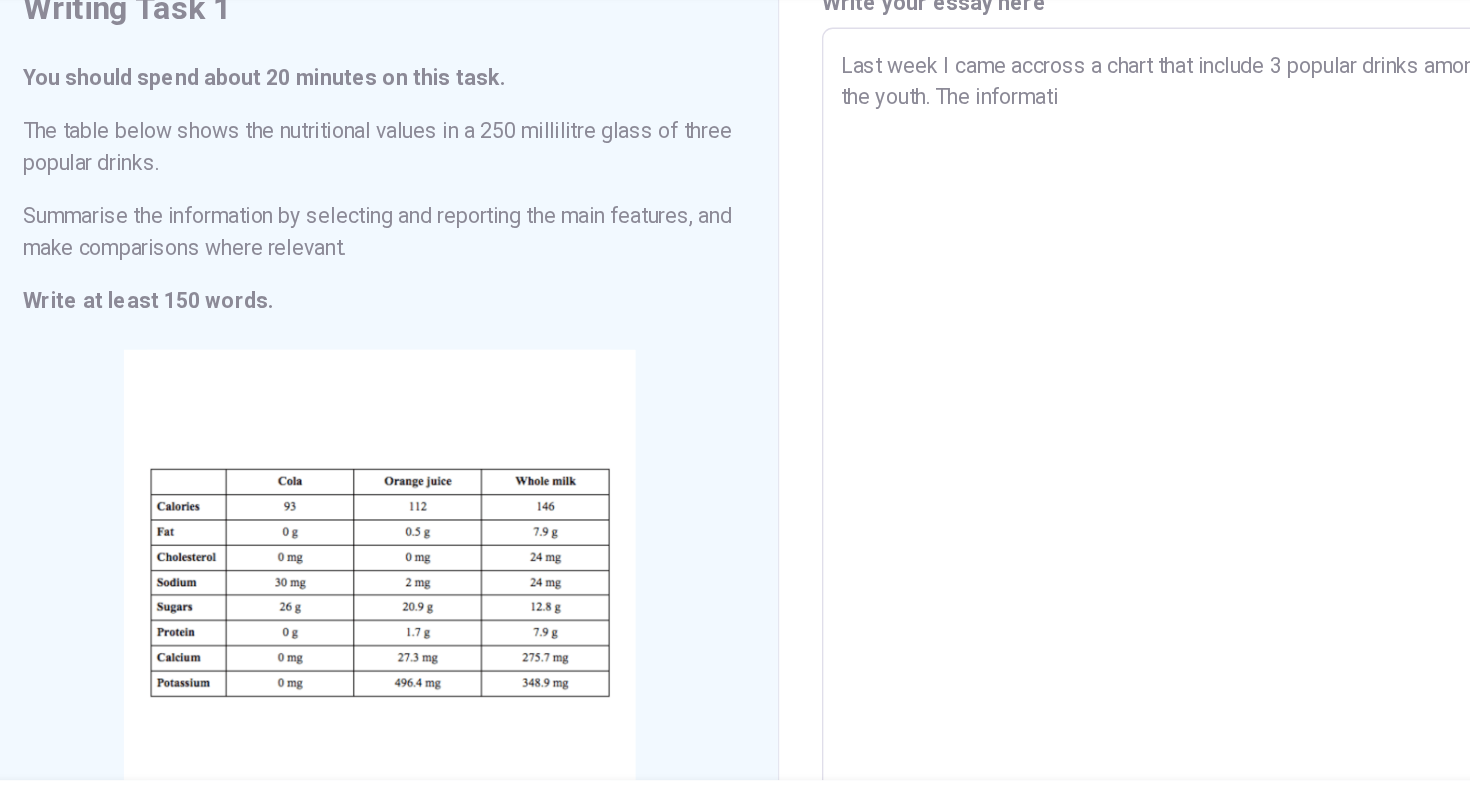 type on "x" 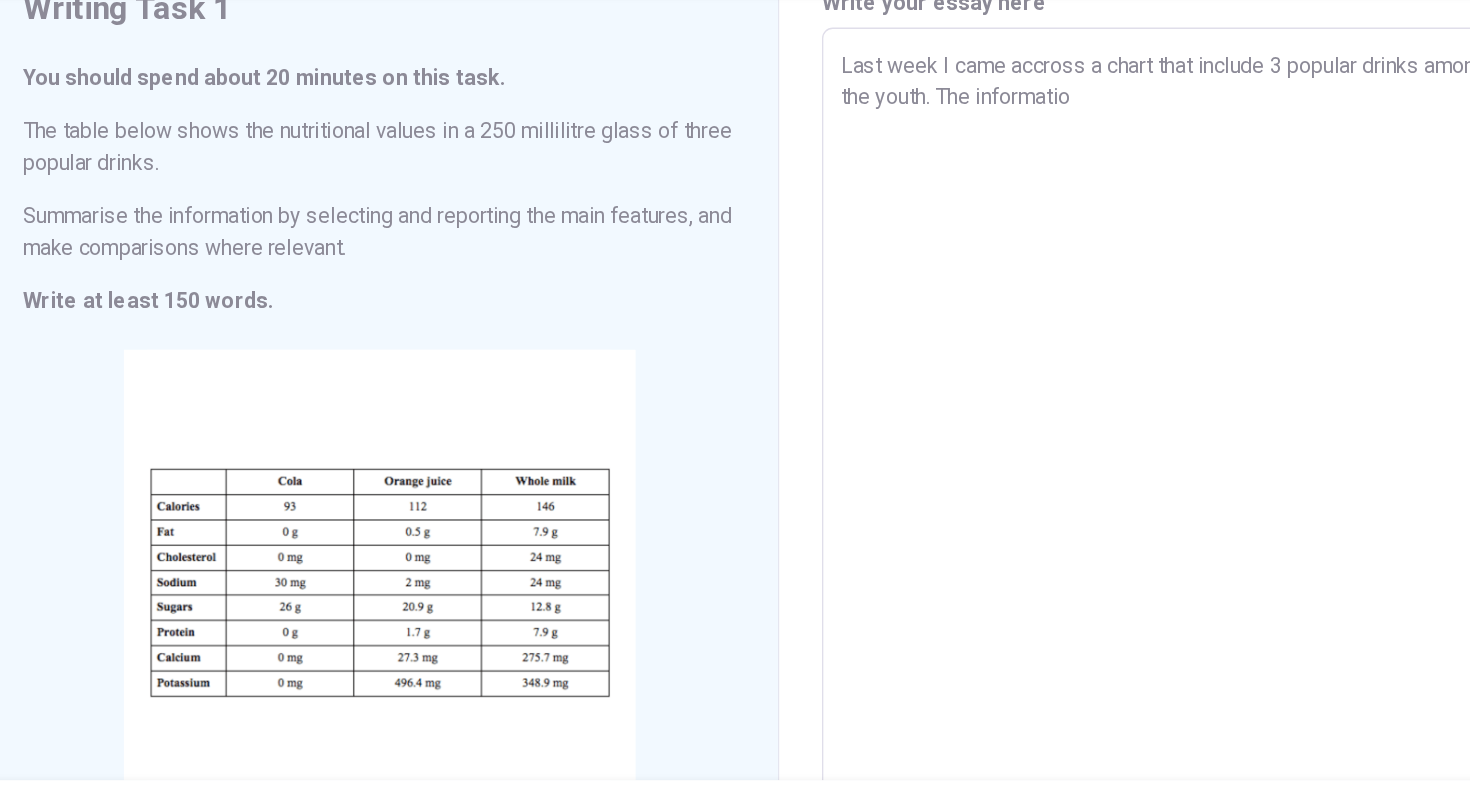 type on "x" 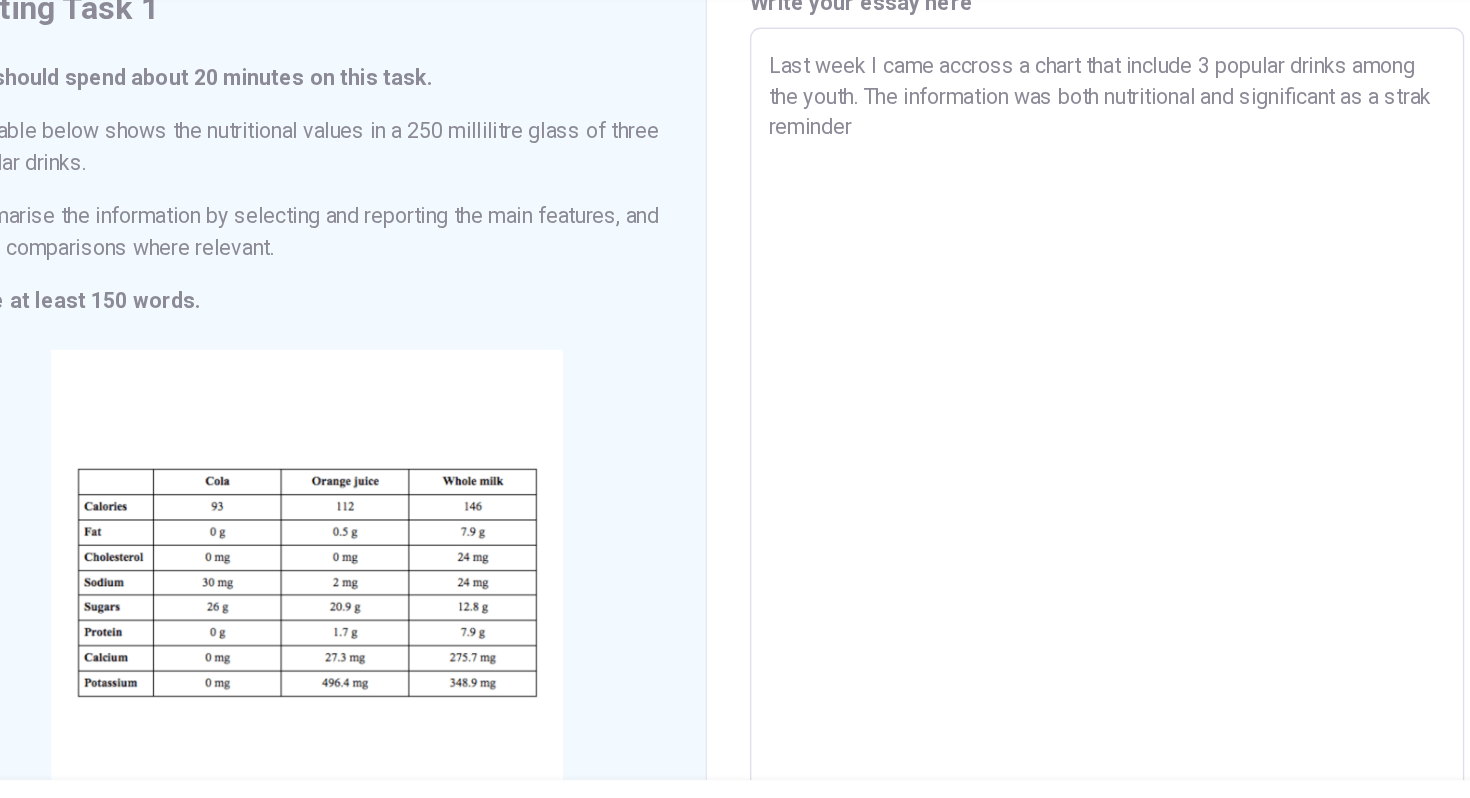 click on "Last week I came accross a chart that include 3 popular drinks among the youth. The information was both nutritional and significant as a strak reminder" at bounding box center (1035, 449) 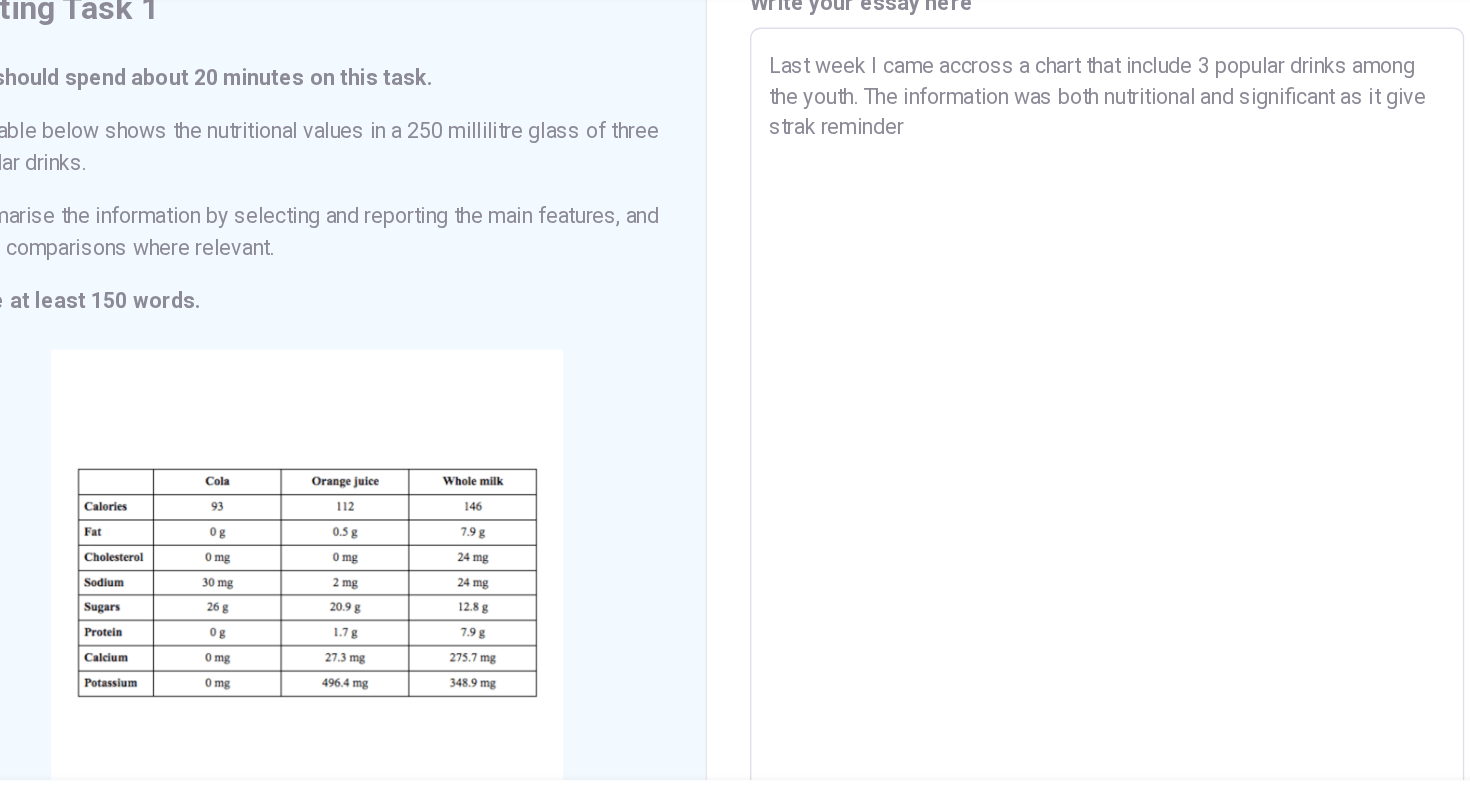 click on "Last week I came accross a chart that include 3 popular drinks among the youth. The information was both nutritional and significant as it give strak reminder" at bounding box center [1035, 449] 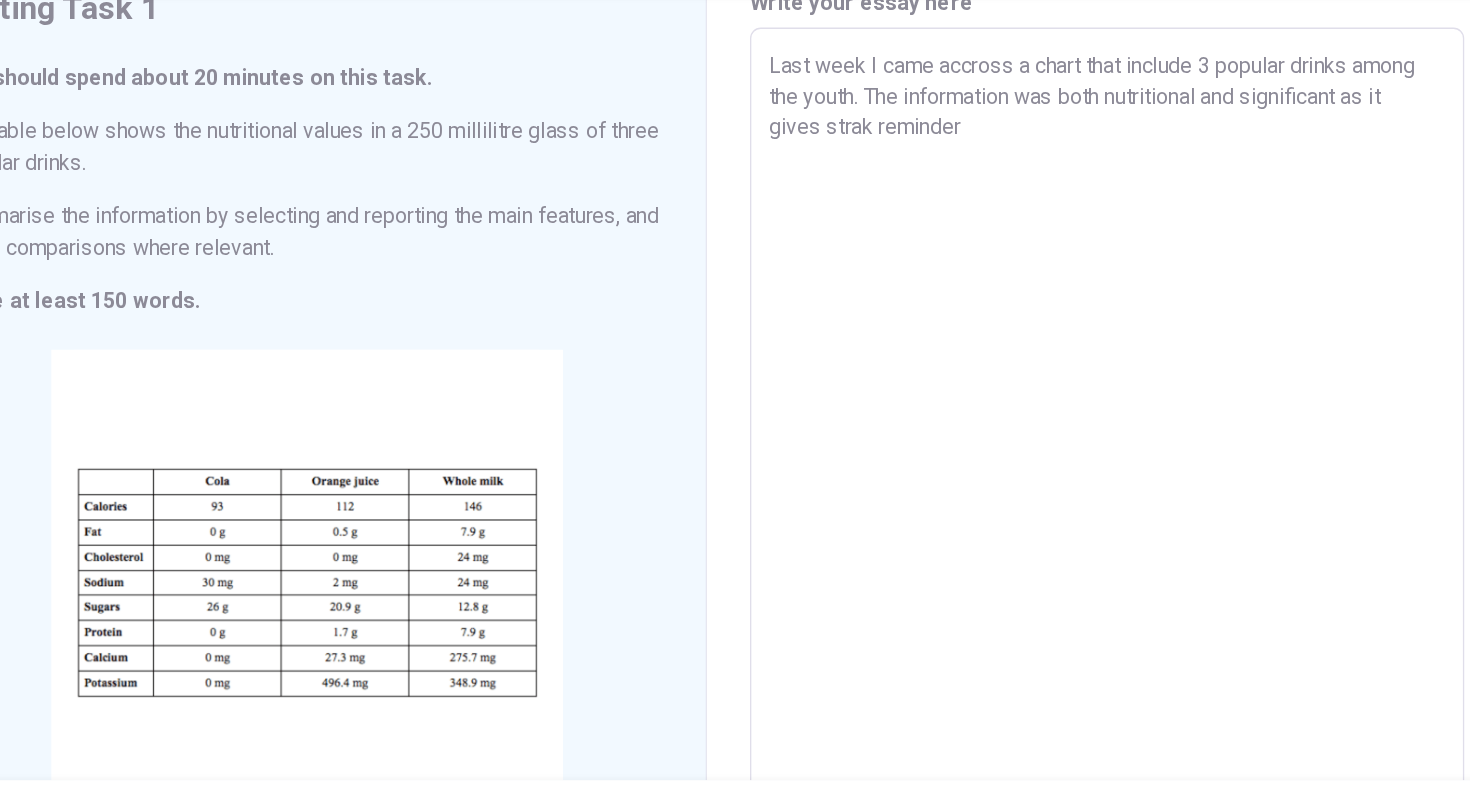 click on "Last week I came accross a chart that include 3 popular drinks among the youth. The information was both nutritional and significant as it gives strak reminder" at bounding box center (1035, 449) 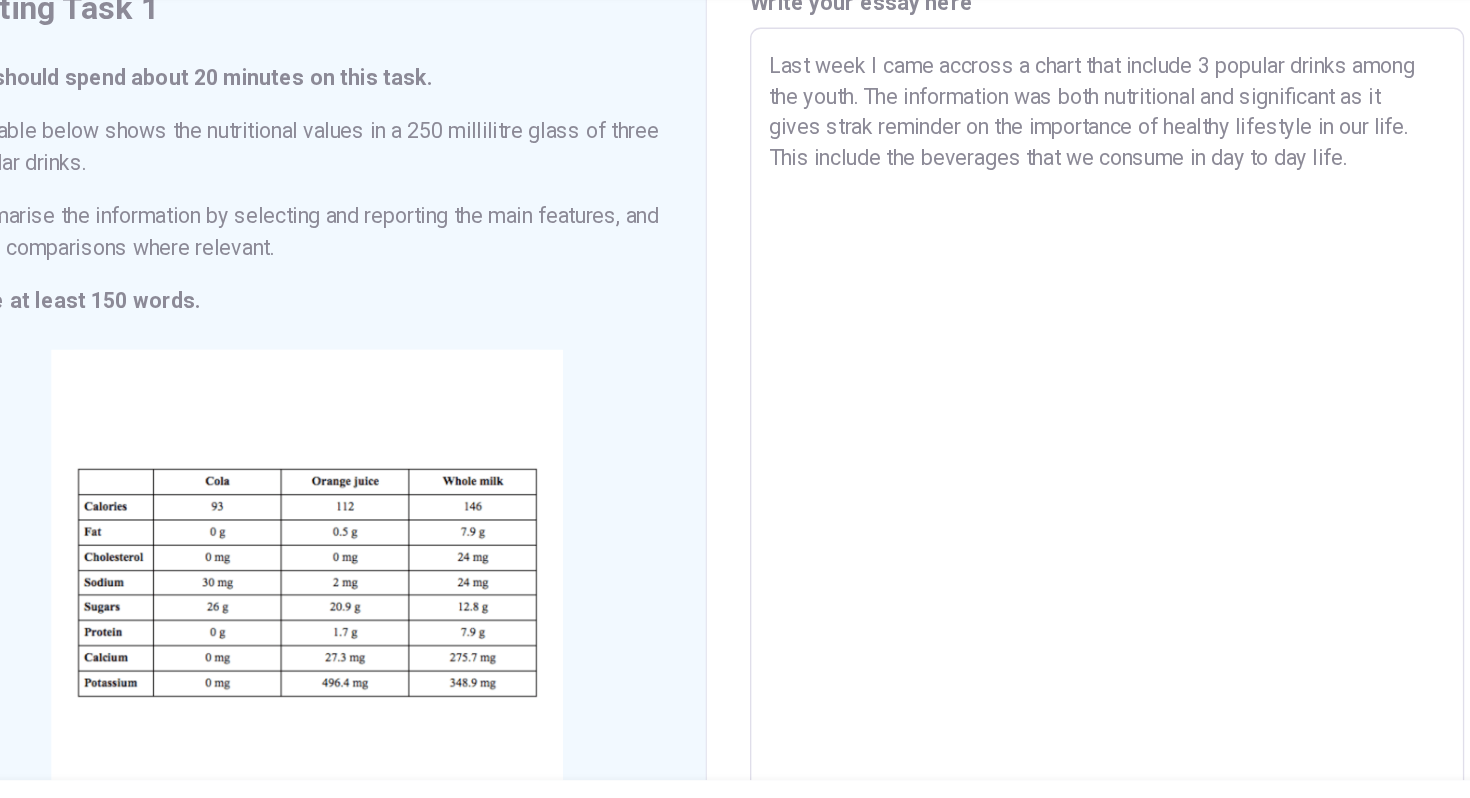 click on "Last week I came accross a chart that include 3 popular drinks among the youth. The information was both nutritional and significant as it gives strak reminder on the importance of healthy lifestyle in our life. This include the beverages that we consume in day to day life." at bounding box center (1035, 449) 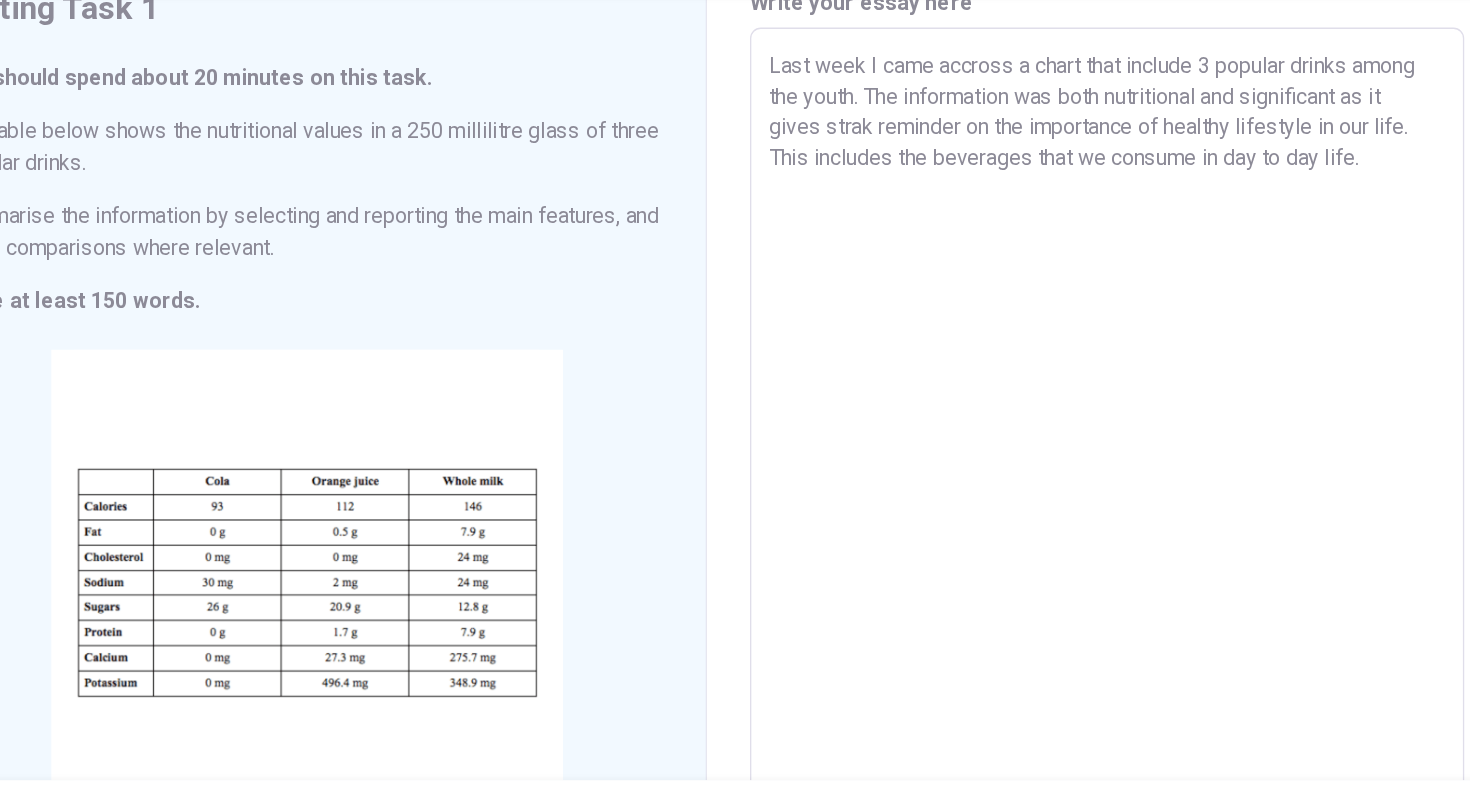 click on "Last week I came accross a chart that include 3 popular drinks among the youth. The information was both nutritional and significant as it gives strak reminder on the importance of healthy lifestyle in our life. This includes the beverages that we consume in day to day life." at bounding box center (1035, 449) 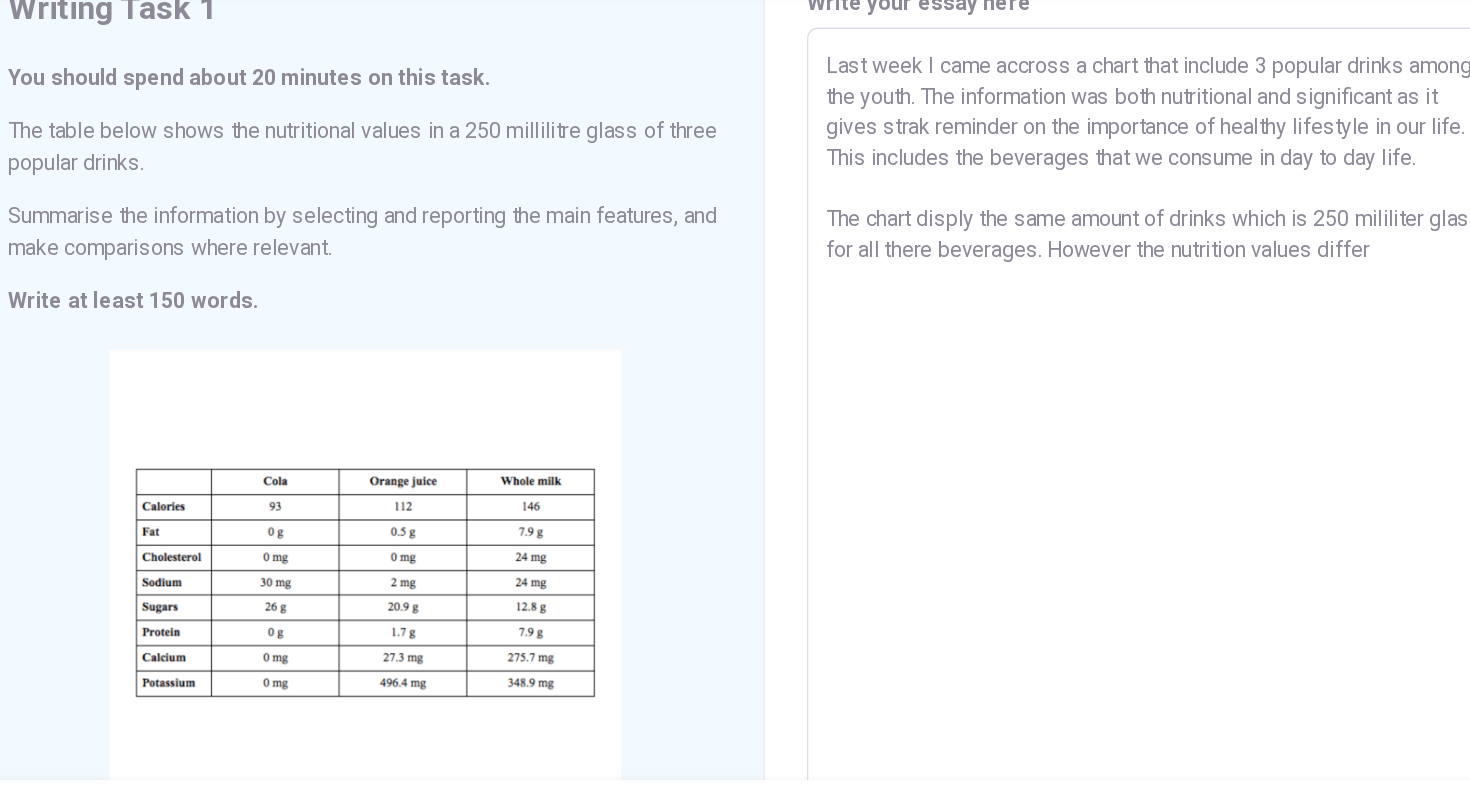 click on "Last week I came accross a chart that include 3 popular drinks among the youth. The information was both nutritional and significant as it gives strak reminder on the importance of healthy lifestyle in our life. This includes the beverages that we consume in day to day life.
The chart disply the same amount of drinks which is 250 mililiter glass for all there beverages. However the nutrition values differ" at bounding box center [1035, 449] 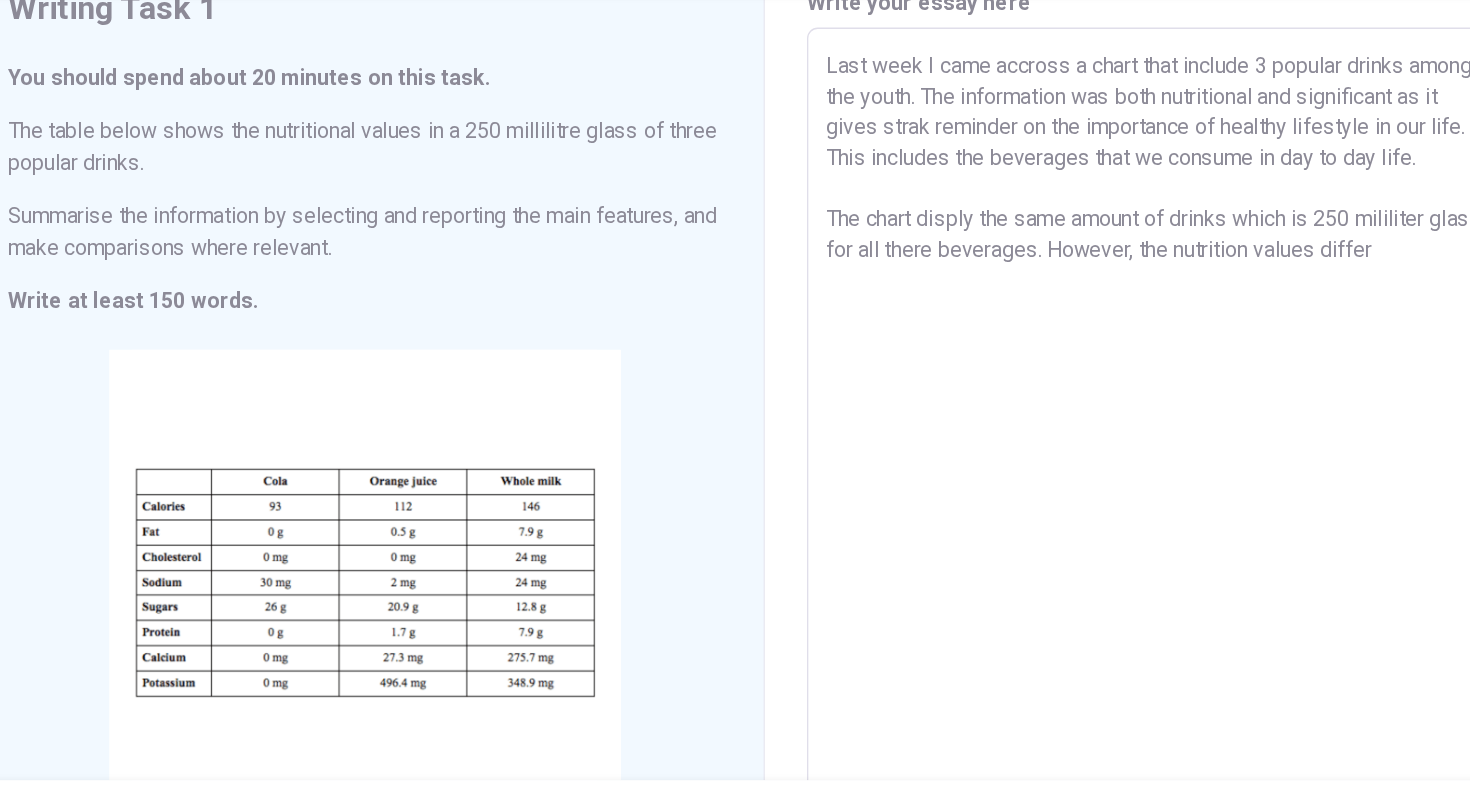 click on "Last week I came accross a chart that include 3 popular drinks among the youth. The information was both nutritional and significant as it gives strak reminder on the importance of healthy lifestyle in our life. This includes the beverages that we consume in day to day life.
The chart disply the same amount of drinks which is 250 mililiter glass for all there beverages. However, the nutrition values differ" at bounding box center [1035, 449] 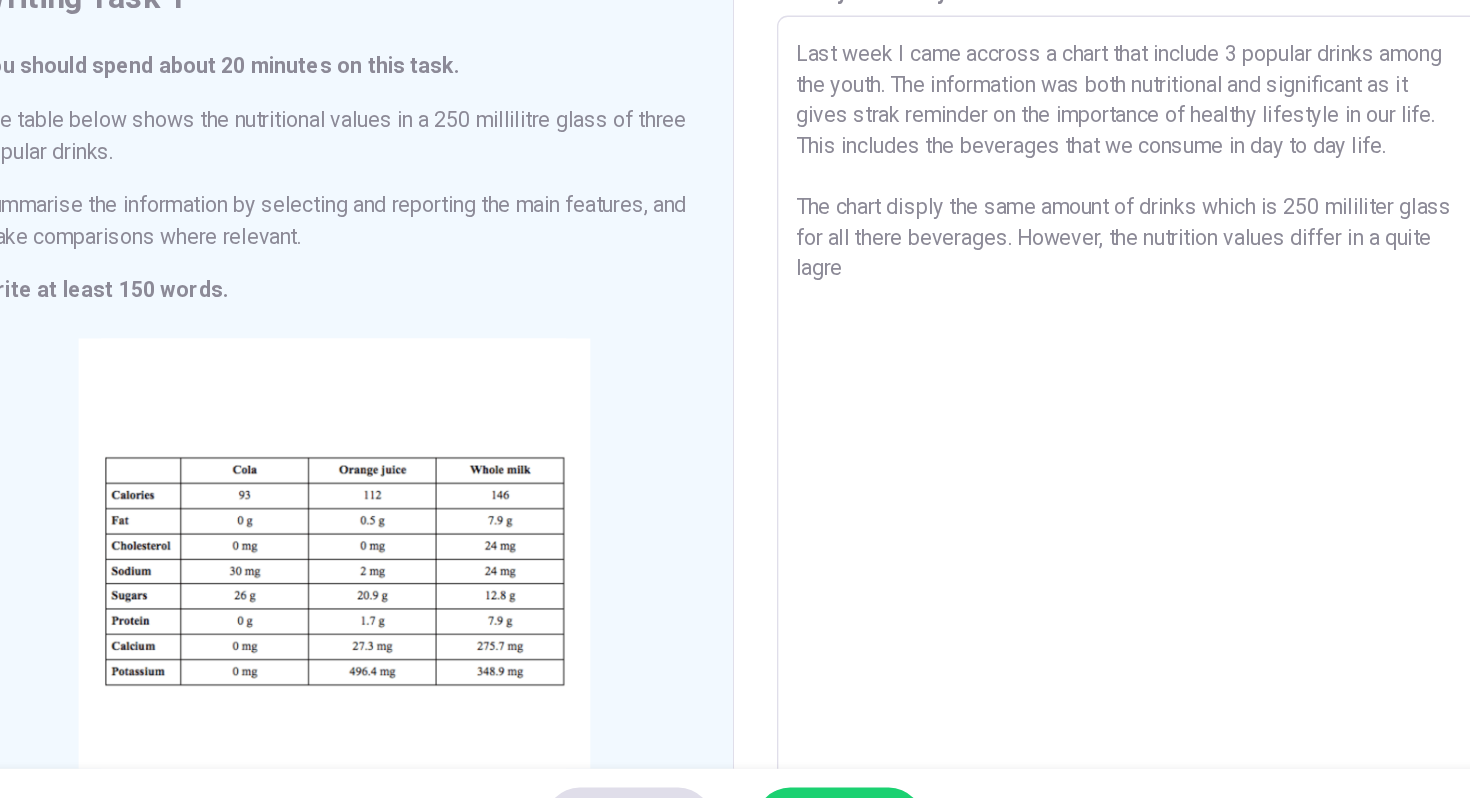 drag, startPoint x: 1151, startPoint y: 322, endPoint x: 1108, endPoint y: 321, distance: 43.011627 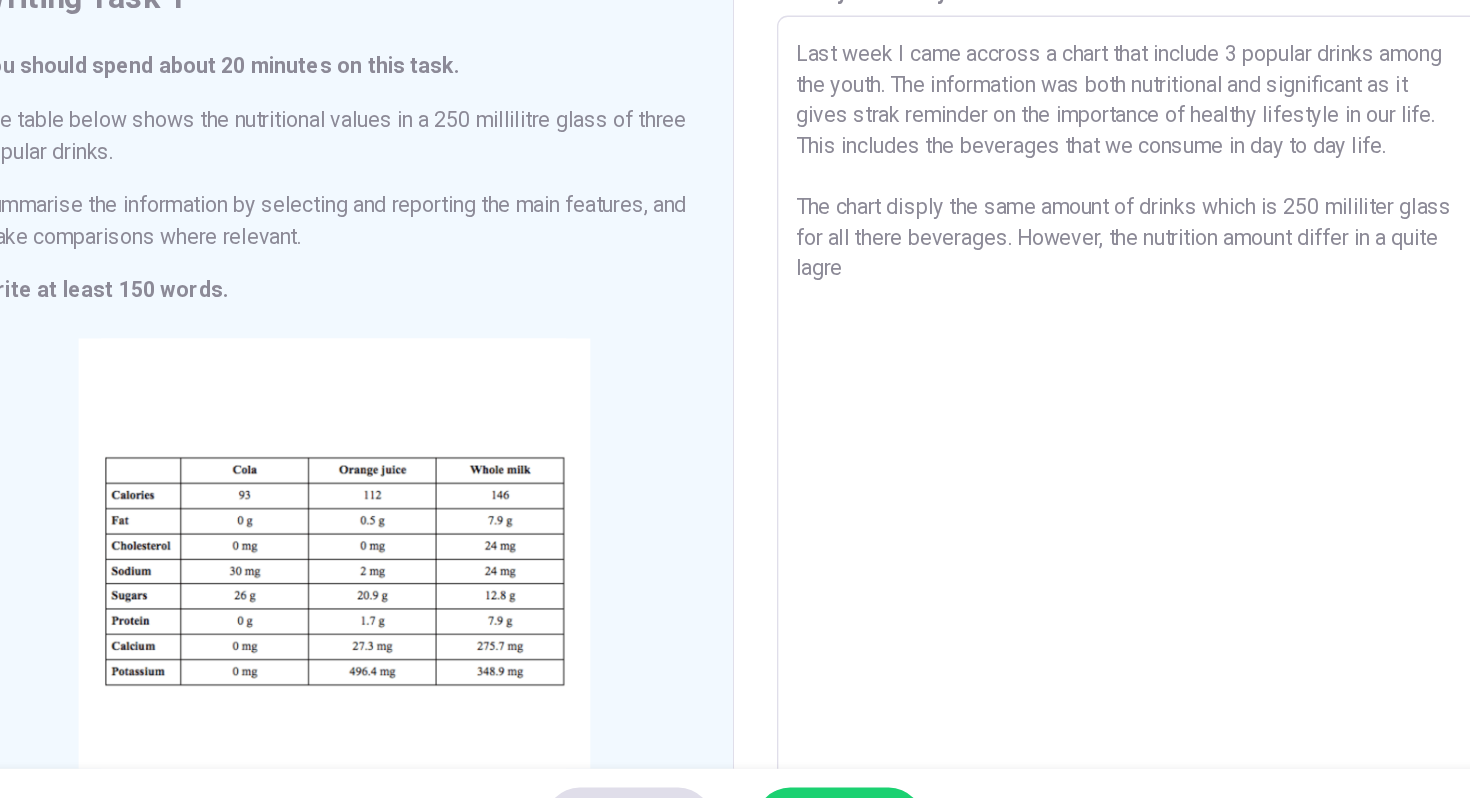 click on "Last week I came accross a chart that include 3 popular drinks among the youth. The information was both nutritional and significant as it gives strak reminder on the importance of healthy lifestyle in our life. This includes the beverages that we consume in day to day life.
The chart disply the same amount of drinks which is 250 mililiter glass for all there beverages. However, the nutrition amount differ in a quite lagre" at bounding box center [1035, 449] 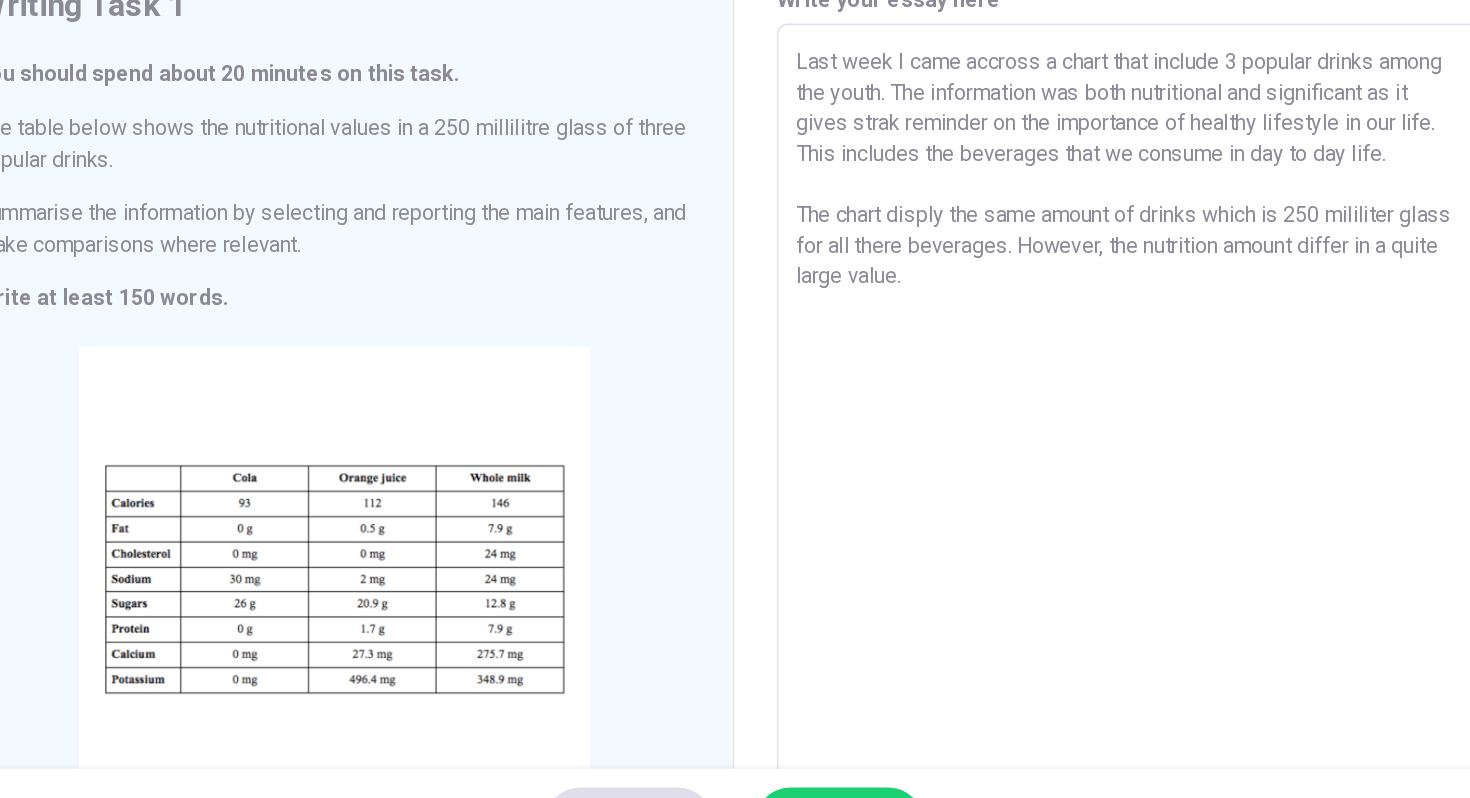 scroll, scrollTop: 98, scrollLeft: 0, axis: vertical 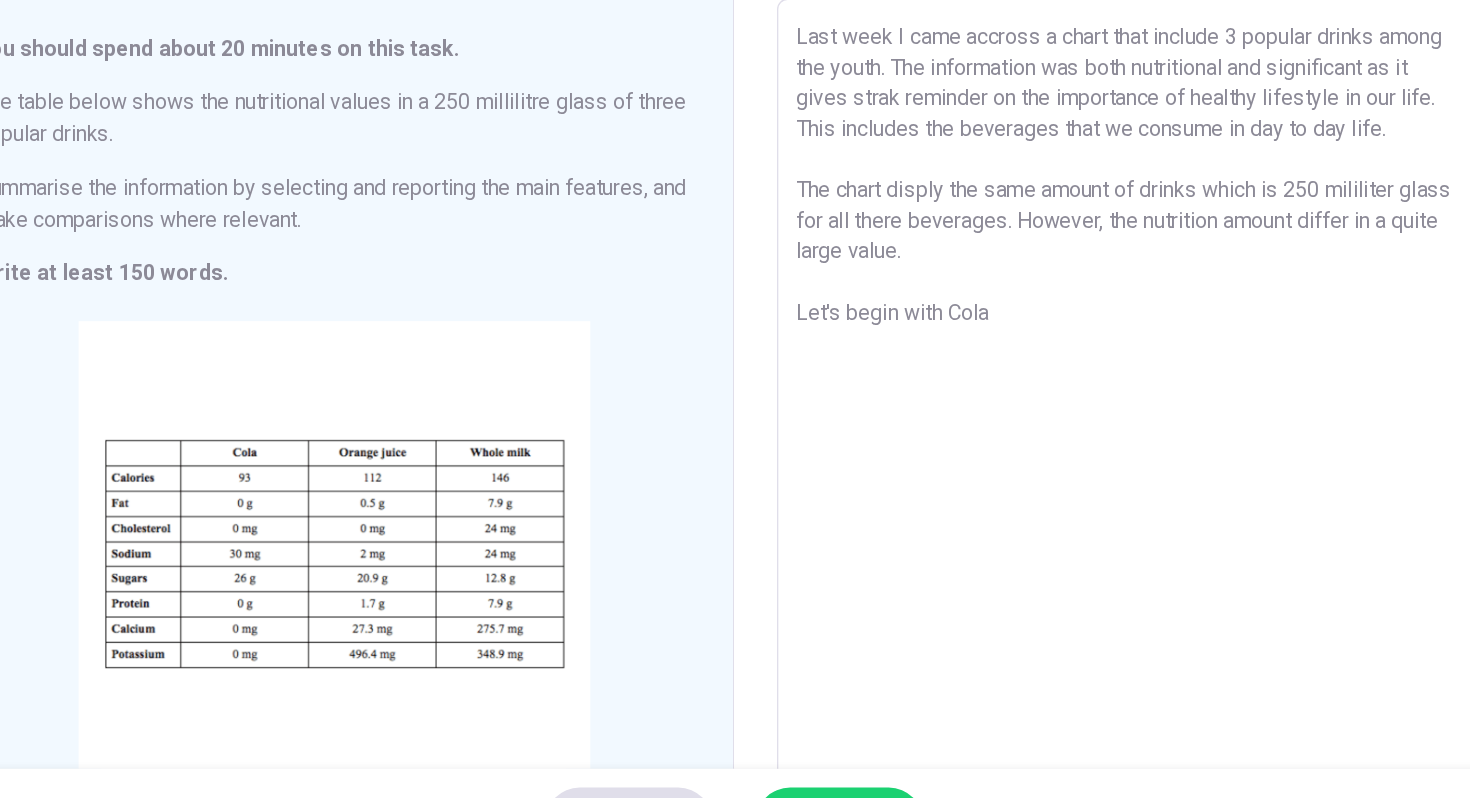 click on "Last week I came accross a chart that include 3 popular drinks among the youth. The information was both nutritional and significant as it gives strak reminder on the importance of healthy lifestyle in our life. This includes the beverages that we consume in day to day life.
The chart disply the same amount of drinks which is 250 mililiter glass for all there beverages. However, the nutrition amount differ in a quite large value.
Let's begin with Cola" at bounding box center (1035, 436) 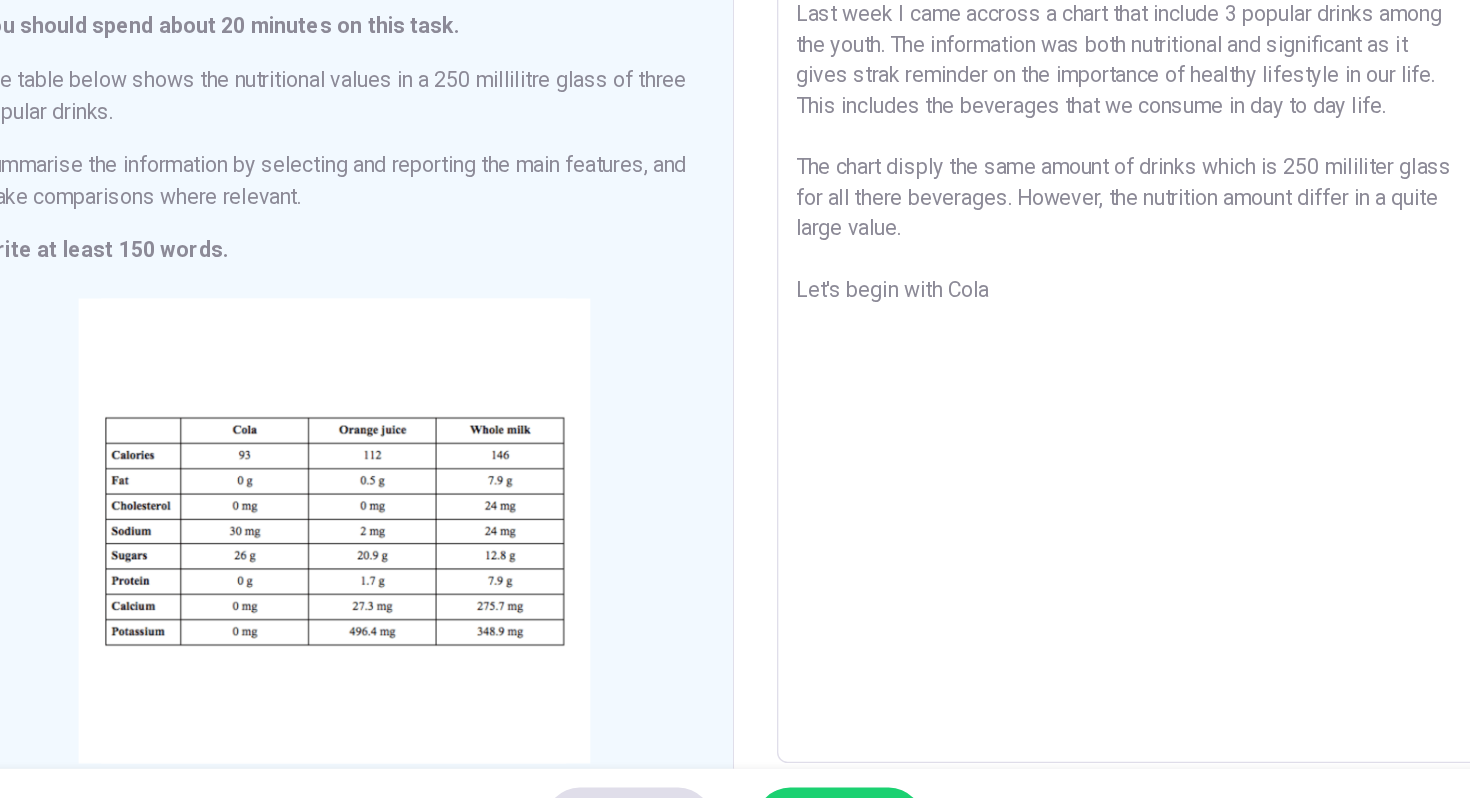 click on "Last week I came accross a chart that include 3 popular drinks among the youth. The information was both nutritional and significant as it gives strak reminder on the importance of healthy lifestyle in our life. This includes the beverages that we consume in day to day life.
The chart disply the same amount of drinks which is 250 mililiter glass for all there beverages. However, the nutrition amount differ in a quite large value.
Let's begin with Cola" at bounding box center [1035, 419] 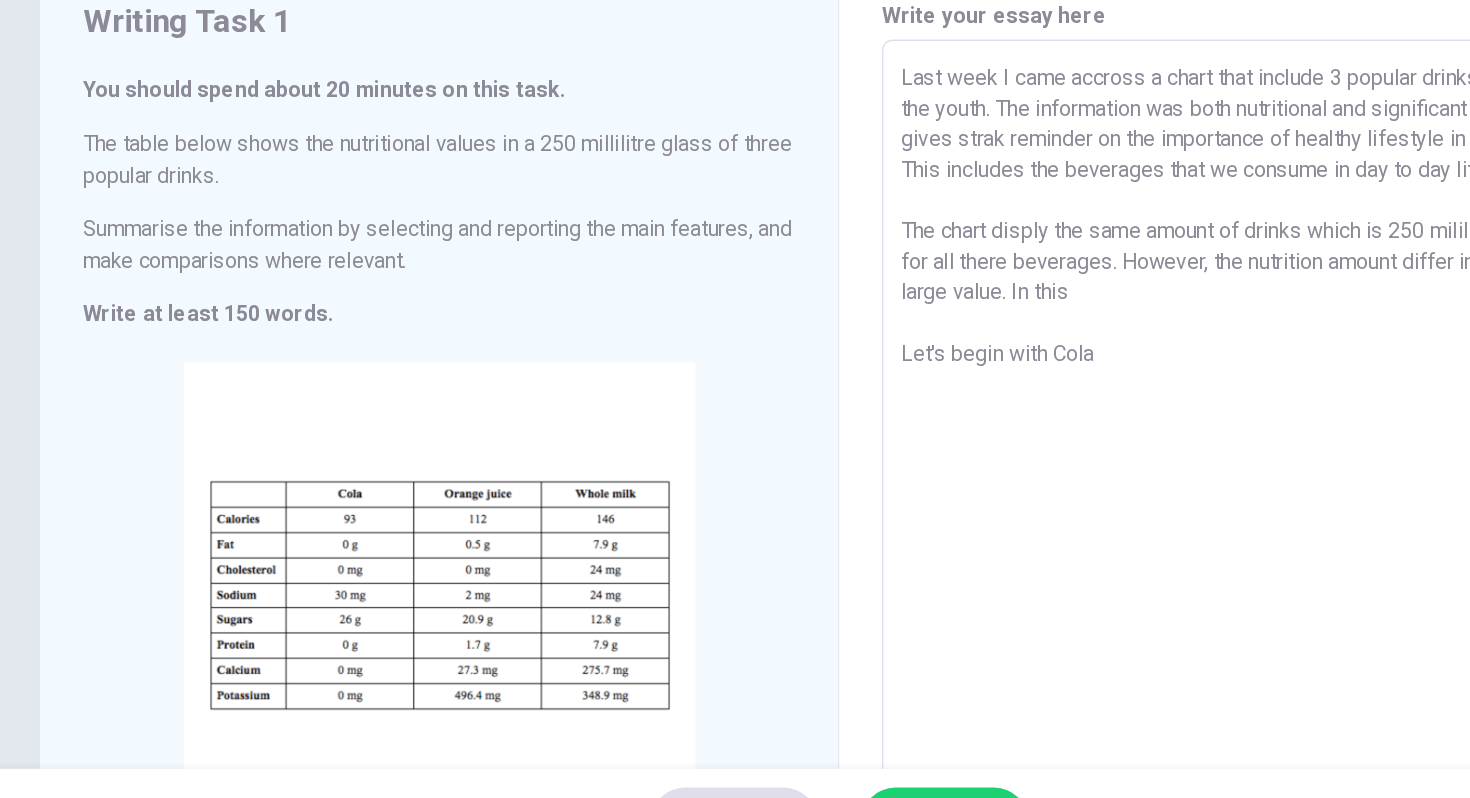 scroll, scrollTop: 75, scrollLeft: 0, axis: vertical 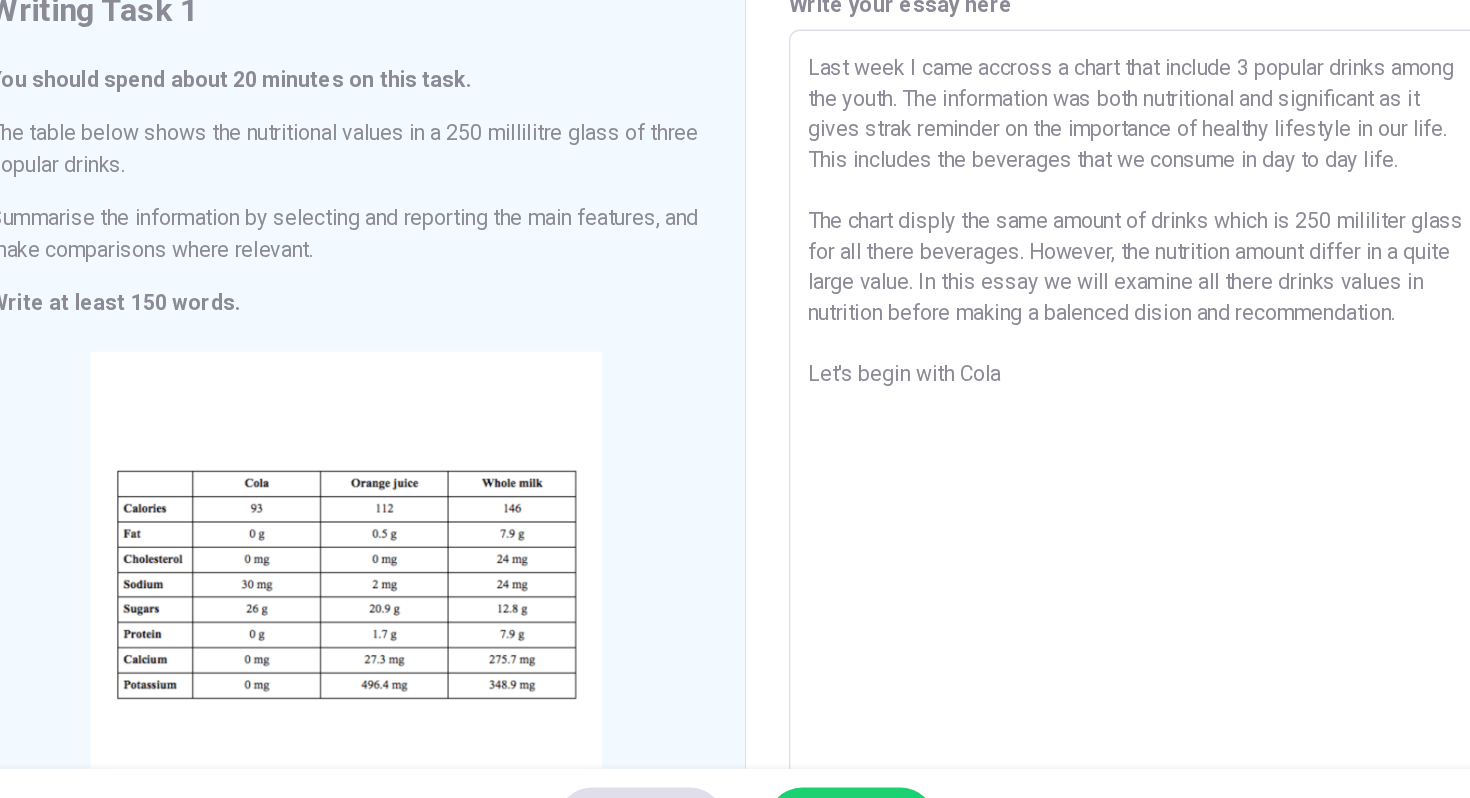 click on "Last week I came accross a chart that include 3 popular drinks among the youth. The information was both nutritional and significant as it gives strak reminder on the importance of healthy lifestyle in our life. This includes the beverages that we consume in day to day life.
The chart disply the same amount of drinks which is 250 mililiter glass for all there beverages. However, the nutrition amount differ in a quite large value. In this essay we will examine all there drinks values in nutrition before making a balenced dision and recommendation.
Let's begin with Cola" at bounding box center (1035, 459) 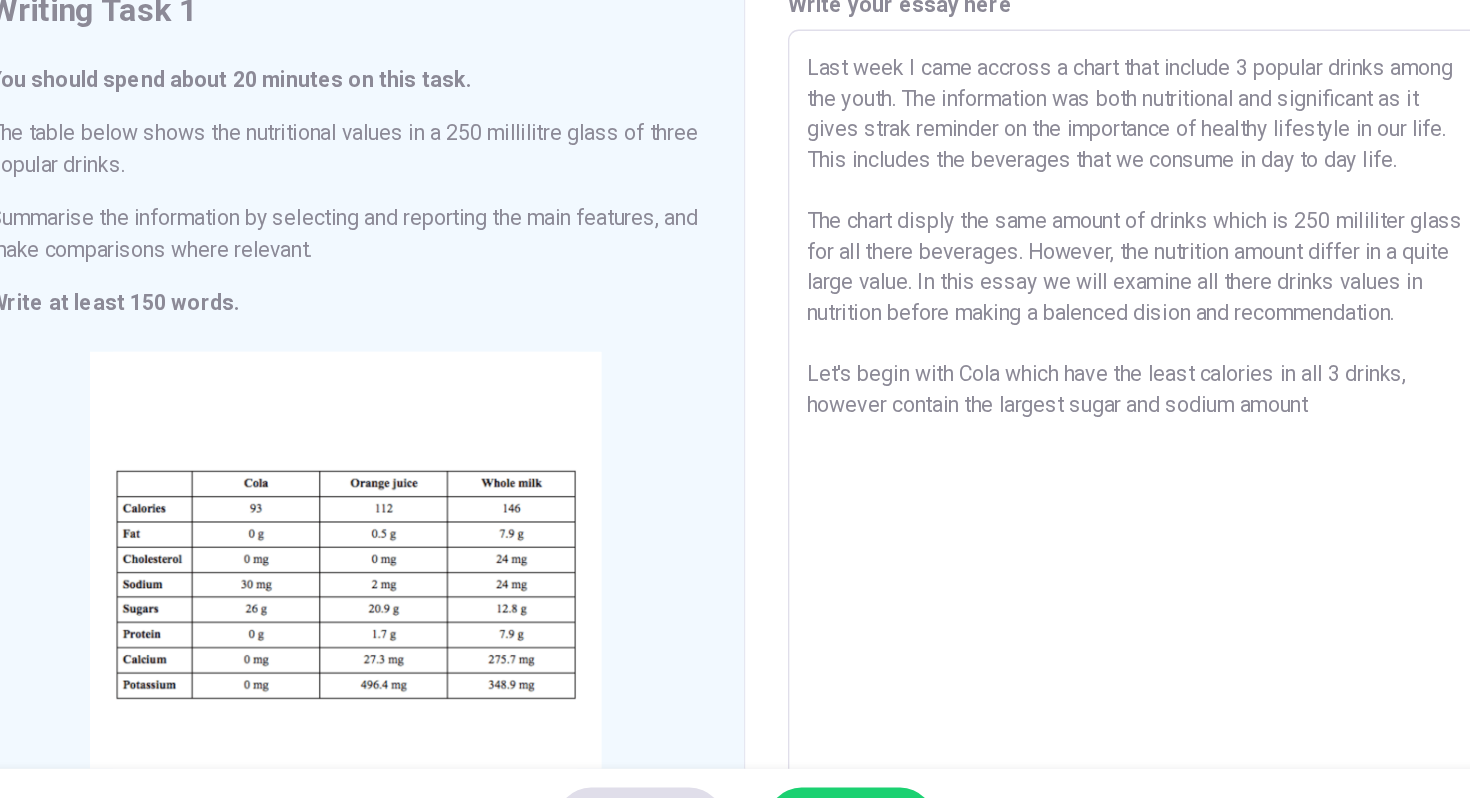 drag, startPoint x: 1139, startPoint y: 422, endPoint x: 1153, endPoint y: 423, distance: 14.035668 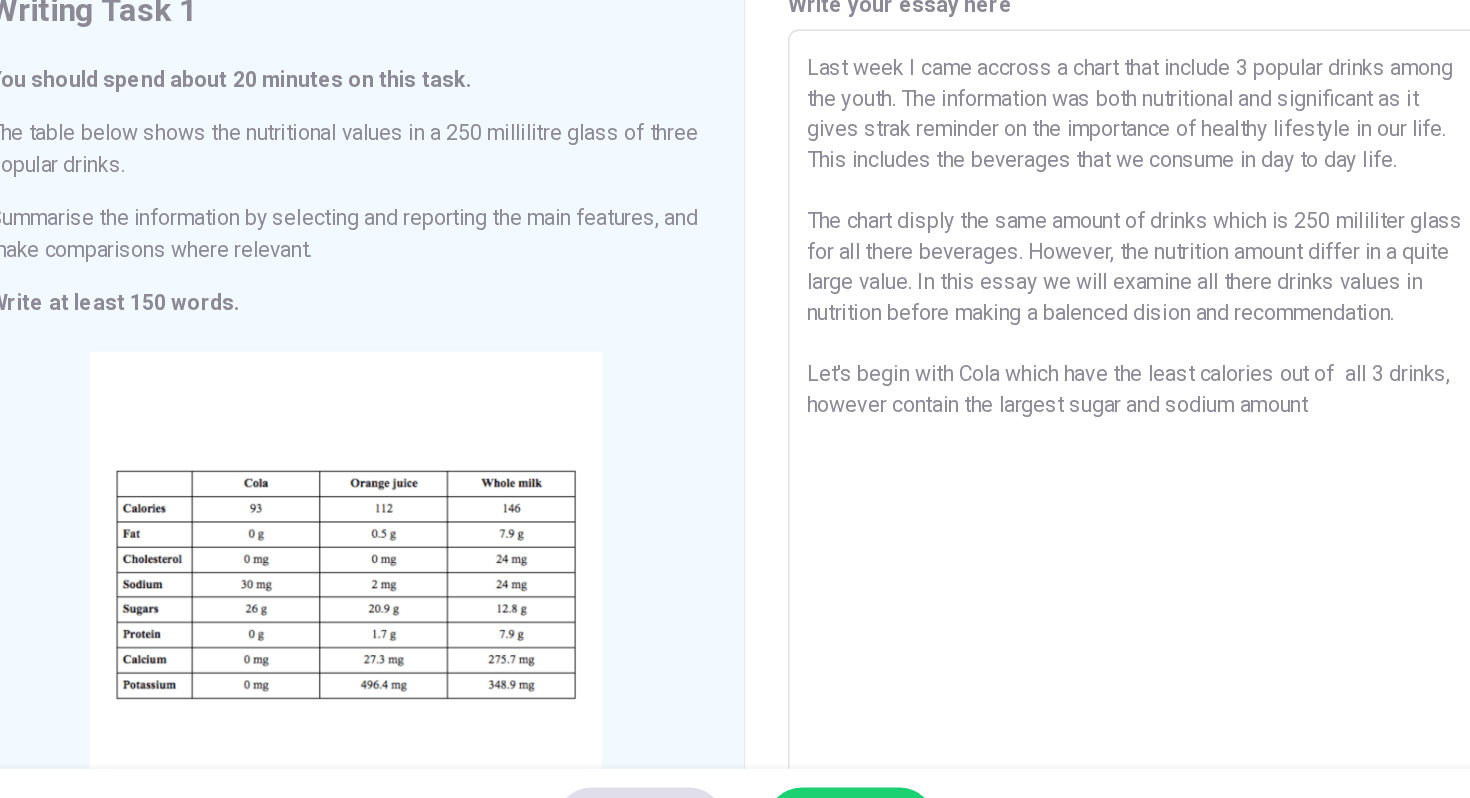 click on "Last week I came accross a chart that include 3 popular drinks among the youth. The information was both nutritional and significant as it gives strak reminder on the importance of healthy lifestyle in our life. This includes the beverages that we consume in day to day life.
The chart disply the same amount of drinks which is 250 mililiter glass for all there beverages. However, the nutrition amount differ in a quite large value. In this essay we will examine all there drinks values in nutrition before making a balenced dision and recommendation.
Let's begin with Cola which have the least calories out of  all 3 drinks, however contain the largest sugar and sodium amount" at bounding box center (1035, 459) 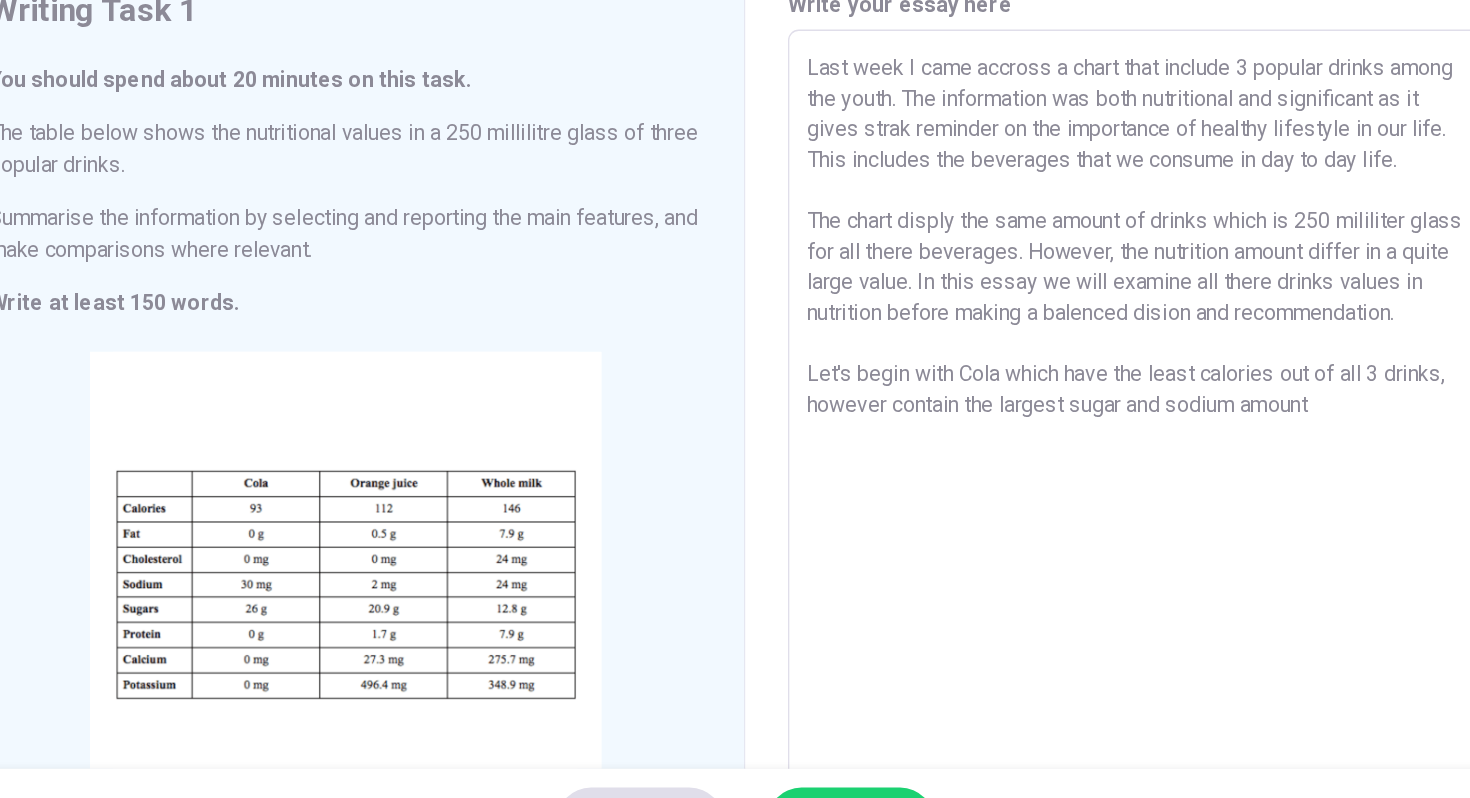 click on "Last week I came accross a chart that include 3 popular drinks among the youth. The information was both nutritional and significant as it gives strak reminder on the importance of healthy lifestyle in our life. This includes the beverages that we consume in day to day life.
The chart disply the same amount of drinks which is 250 mililiter glass for all there beverages. However, the nutrition amount differ in a quite large value. In this essay we will examine all there drinks values in nutrition before making a balenced dision and recommendation.
Let's begin with Cola which have the least calories out of all 3 drinks, however contain the largest sugar and sodium amount" at bounding box center (1035, 459) 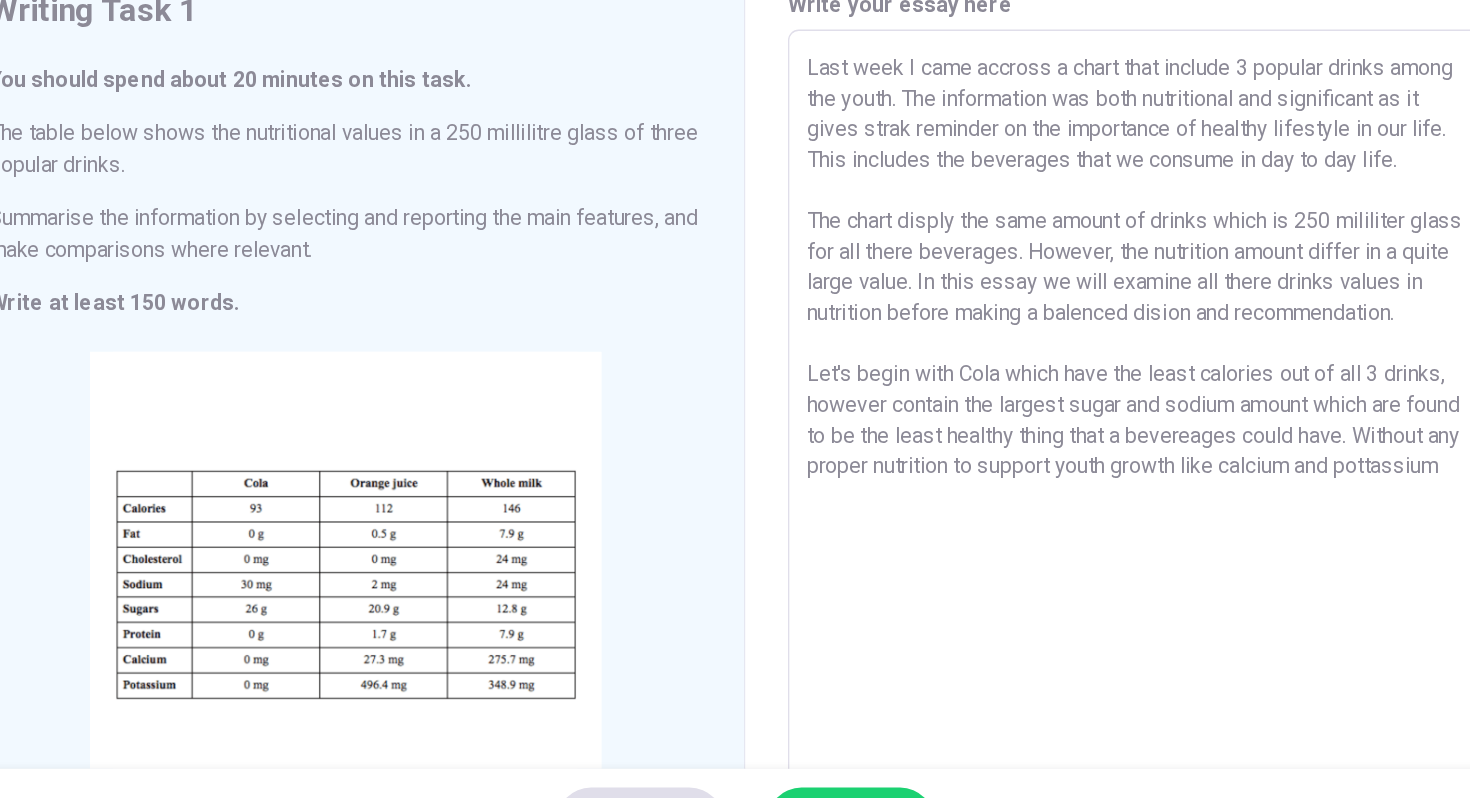 click on "Last week I came accross a chart that include 3 popular drinks among the youth. The information was both nutritional and significant as it gives strak reminder on the importance of healthy lifestyle in our life. This includes the beverages that we consume in day to day life.
The chart disply the same amount of drinks which is 250 mililiter glass for all there beverages. However, the nutrition amount differ in a quite large value. In this essay we will examine all there drinks values in nutrition before making a balenced dision and recommendation.
Let's begin with Cola which have the least calories out of all 3 drinks, however contain the largest sugar and sodium amount which are found to be the least healthy thing that a bevereages could have. Without any proper nutrition to support youth growth like calcium and pottassium" at bounding box center (1035, 459) 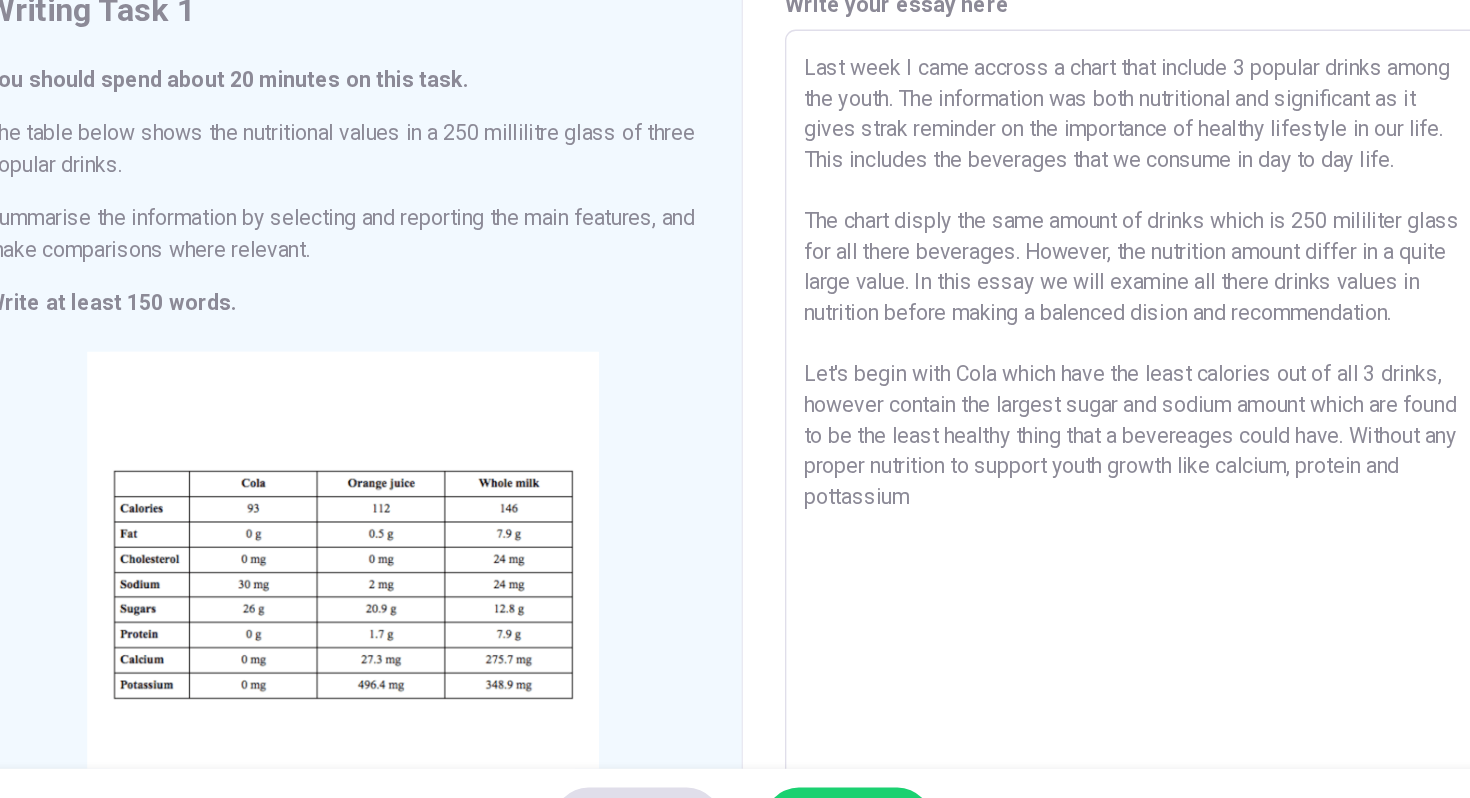 click on "Last week I came accross a chart that include 3 popular drinks among the youth. The information was both nutritional and significant as it gives strak reminder on the importance of healthy lifestyle in our life. This includes the beverages that we consume in day to day life.
The chart disply the same amount of drinks which is 250 mililiter glass for all there beverages. However, the nutrition amount differ in a quite large value. In this essay we will examine all there drinks values in nutrition before making a balenced dision and recommendation.
Let's begin with Cola which have the least calories out of all 3 drinks, however contain the largest sugar and sodium amount which are found to be the least healthy thing that a bevereages could have. Without any proper nutrition to support youth growth like calcium, protein and pottassium" at bounding box center [1035, 459] 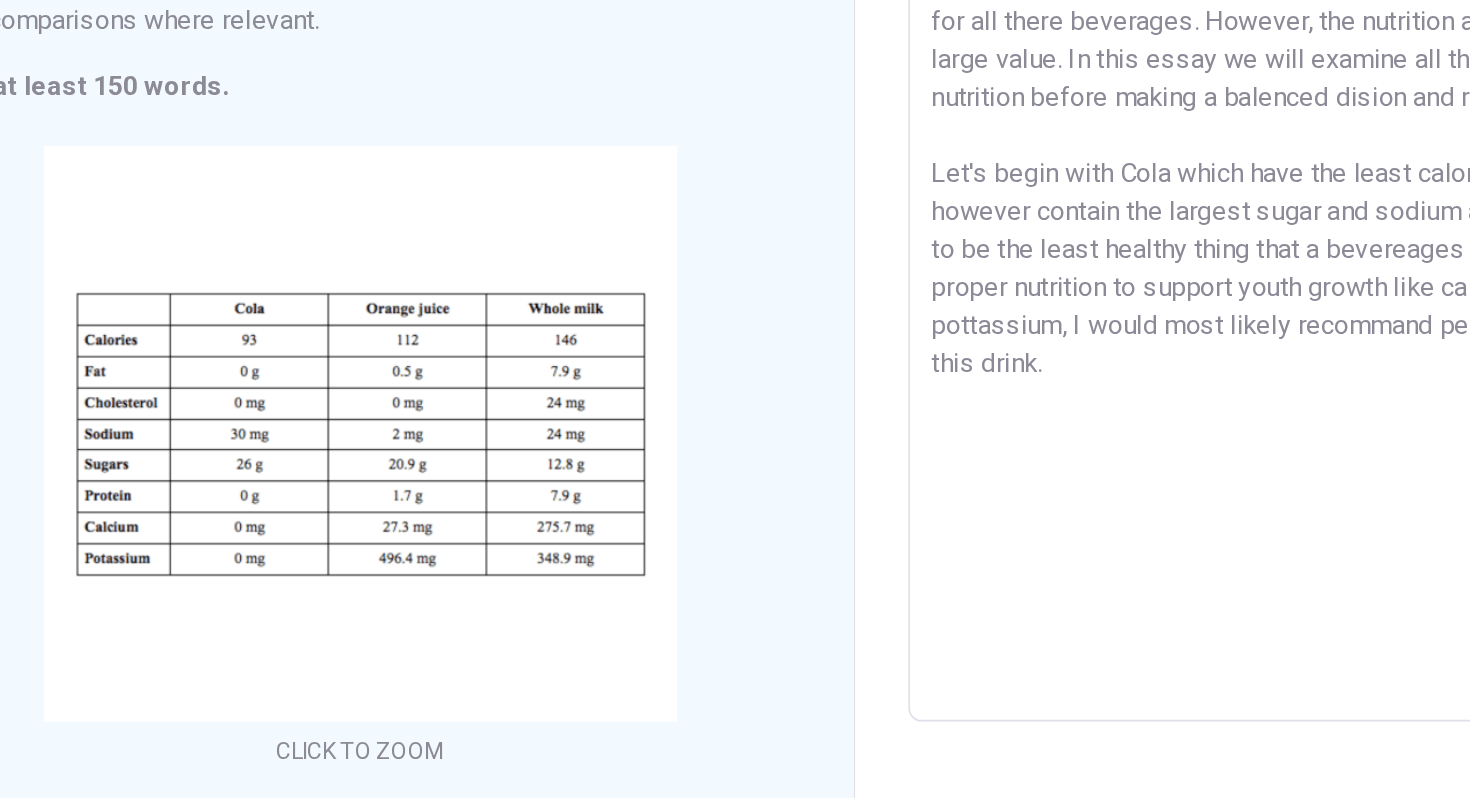 scroll, scrollTop: 222, scrollLeft: 0, axis: vertical 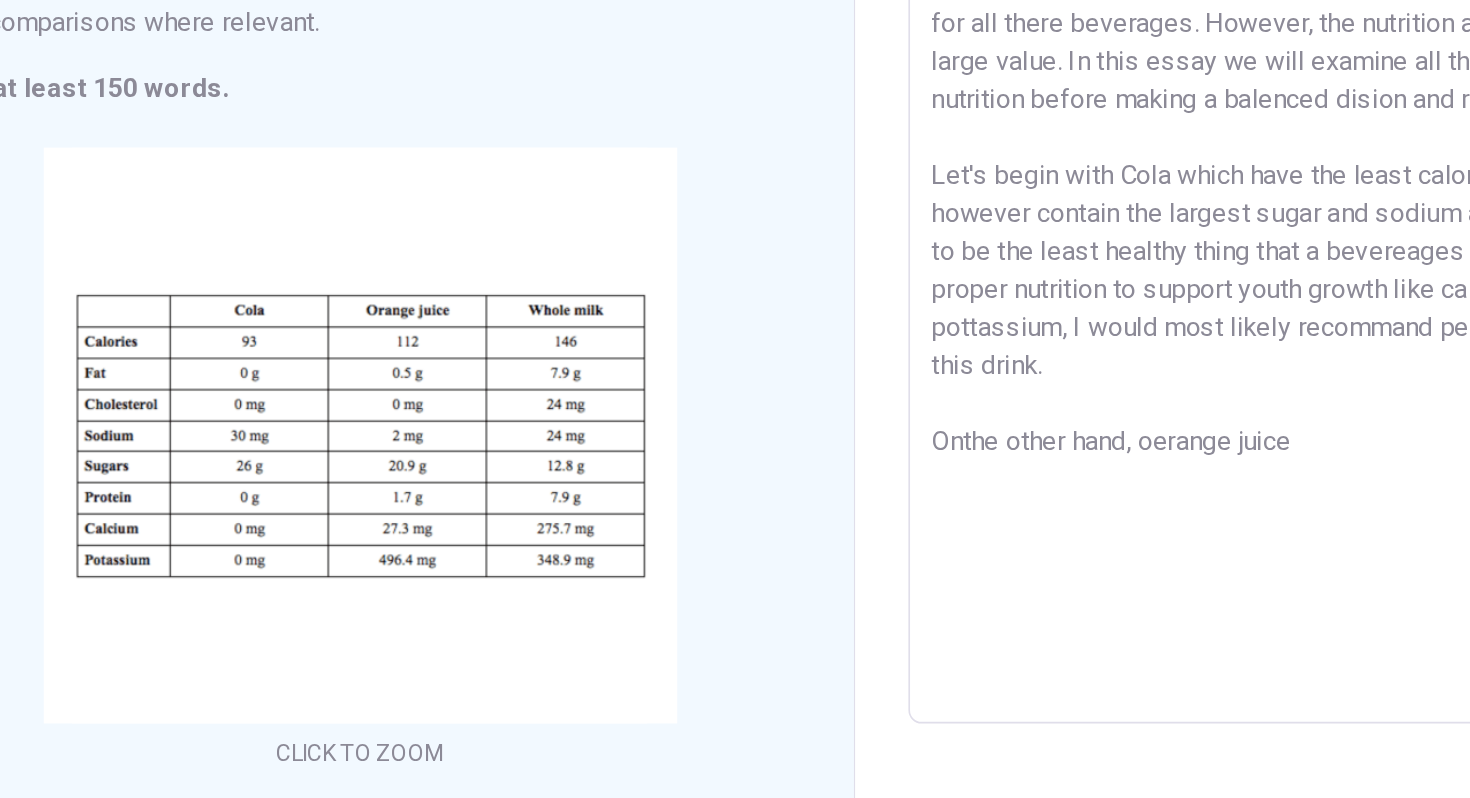 click on "Last week I came accross a chart that include 3 popular drinks among the youth. The information was both nutritional and significant as it gives strak reminder on the importance of healthy lifestyle in our life. This includes the beverages that we consume in day to day life.
The chart disply the same amount of drinks which is 250 mililiter glass for all there beverages. However, the nutrition amount differ in a quite large value. In this essay we will examine all there drinks values in nutrition before making a balenced dision and recommendation.
Let's begin with Cola which have the least calories out of all 3 drinks, however contain the largest sugar and sodium amount which are found to be the least healthy thing that a bevereages could have. Without any proper nutrition to support youth growth like calcium, protein and pottassium, I would most likely recommand people to stay away from this drink.
Onthe other hand, oerange juice" at bounding box center [1035, 312] 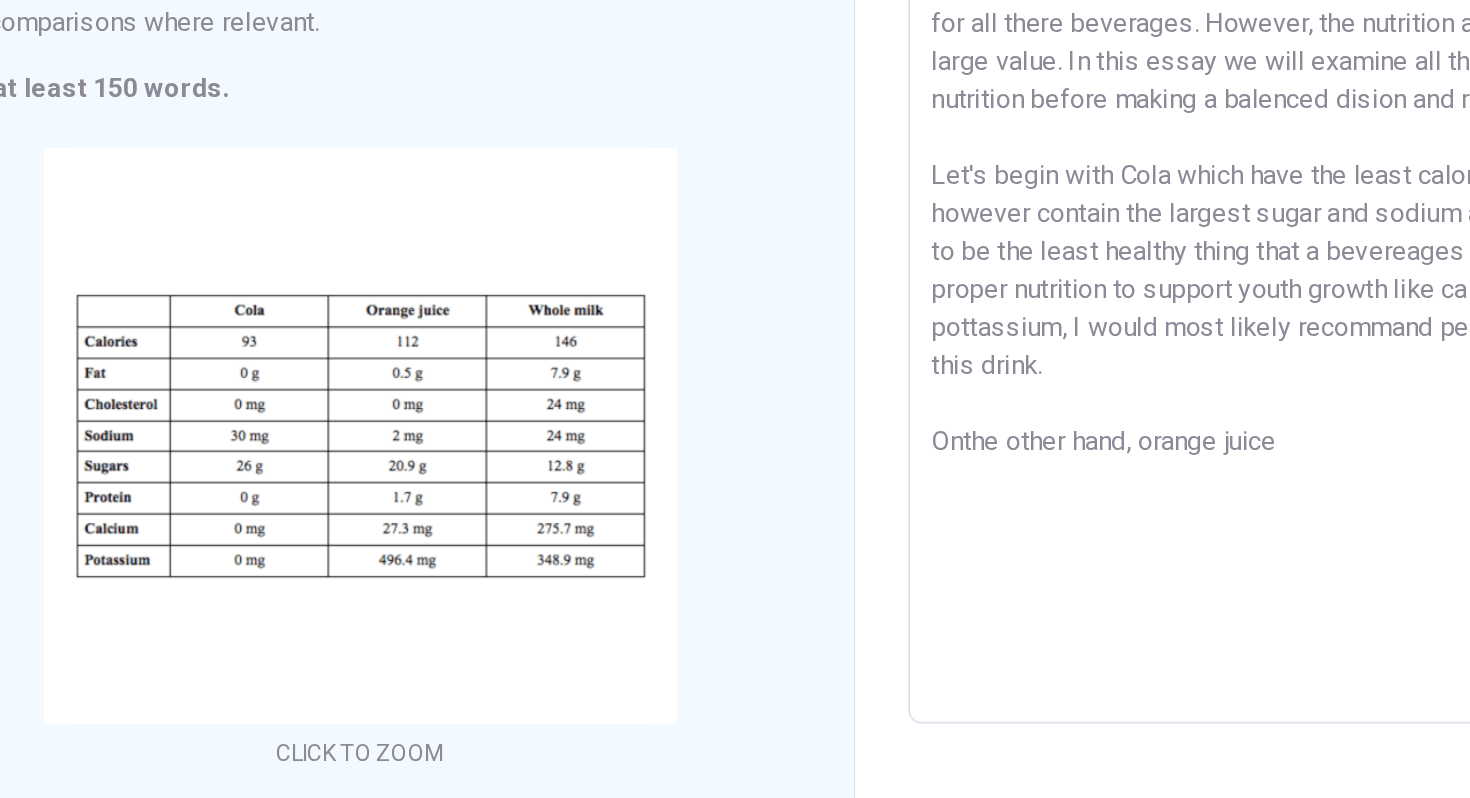 click on "Last week I came accross a chart that include 3 popular drinks among the youth. The information was both nutritional and significant as it gives strak reminder on the importance of healthy lifestyle in our life. This includes the beverages that we consume in day to day life.
The chart disply the same amount of drinks which is 250 mililiter glass for all there beverages. However, the nutrition amount differ in a quite large value. In this essay we will examine all there drinks values in nutrition before making a balenced dision and recommendation.
Let's begin with Cola which have the least calories out of all 3 drinks, however contain the largest sugar and sodium amount which are found to be the least healthy thing that a bevereages could have. Without any proper nutrition to support youth growth like calcium, protein and pottassium, I would most likely recommand people to stay away from this drink.
Onthe other hand, orange juice" at bounding box center (1035, 312) 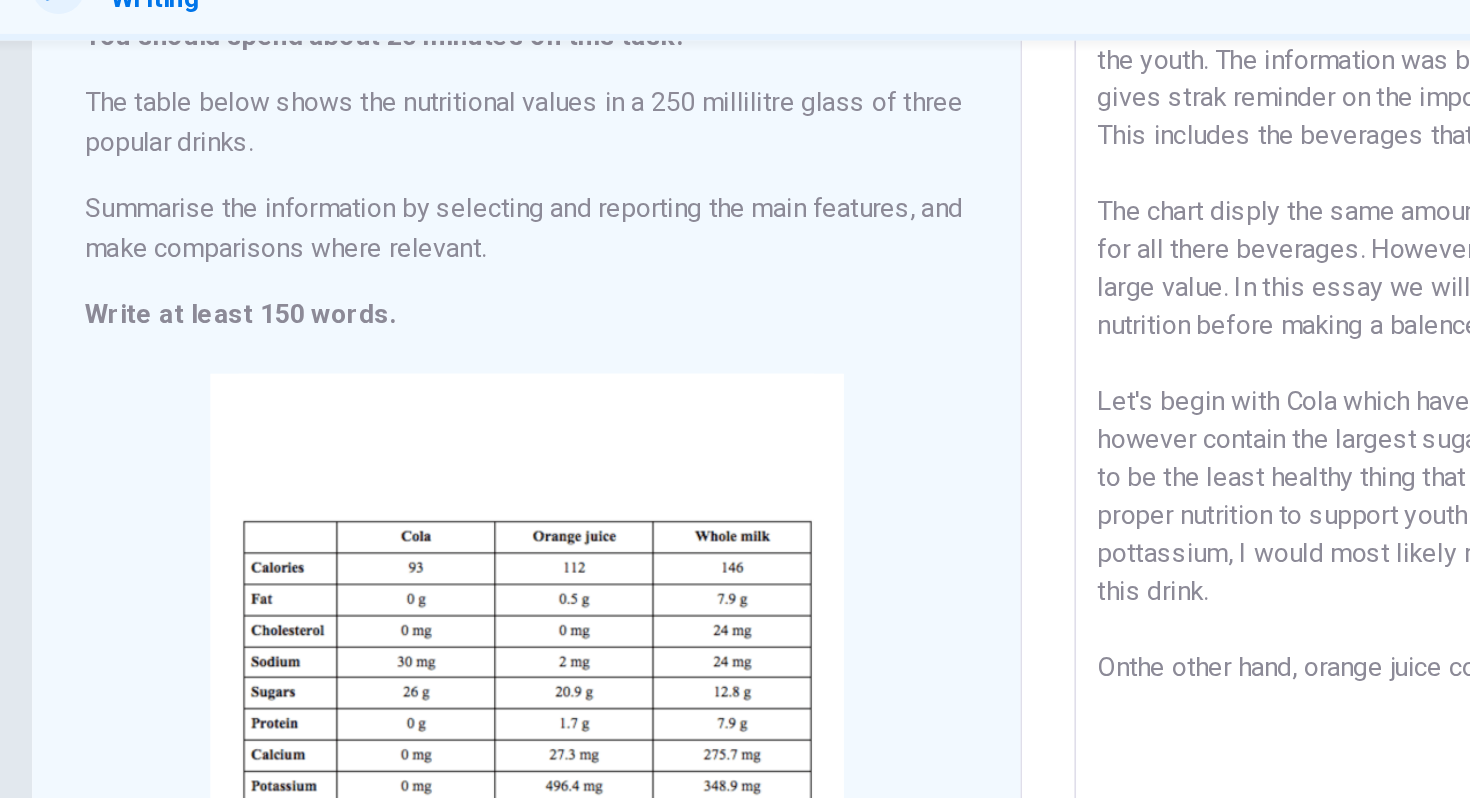 scroll, scrollTop: 146, scrollLeft: 0, axis: vertical 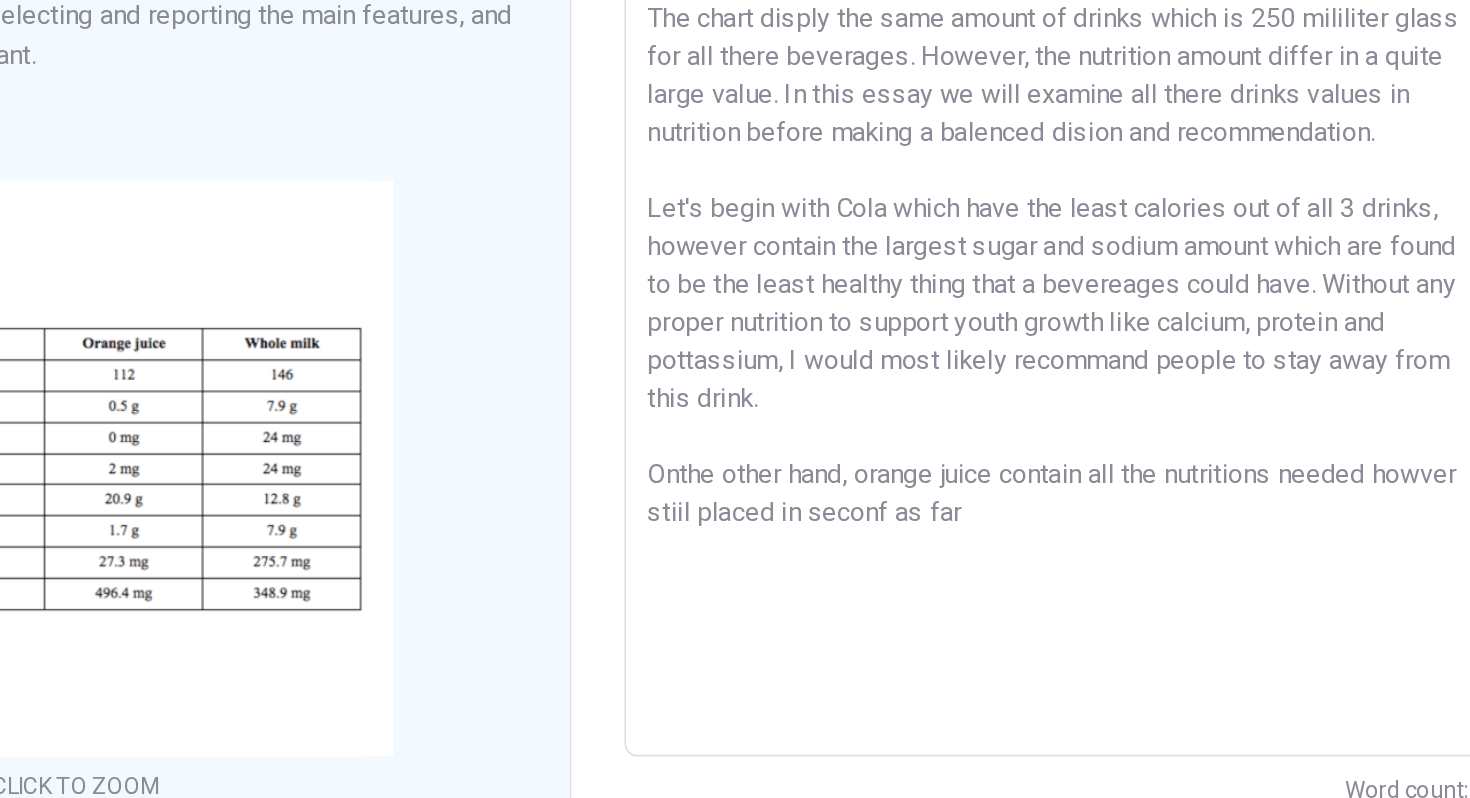 click on "Last week I came accross a chart that include 3 popular drinks among the youth. The information was both nutritional and significant as it gives strak reminder on the importance of healthy lifestyle in our life. This includes the beverages that we consume in day to day life.
The chart disply the same amount of drinks which is 250 mililiter glass for all there beverages. However, the nutrition amount differ in a quite large value. In this essay we will examine all there drinks values in nutrition before making a balenced dision and recommendation.
Let's begin with Cola which have the least calories out of all 3 drinks, however contain the largest sugar and sodium amount which are found to be the least healthy thing that a bevereages could have. Without any proper nutrition to support youth growth like calcium, protein and pottassium, I would most likely recommand people to stay away from this drink.
Onthe other hand, orange juice contain all the nutritions needed howver stiil placed in seconf as far" at bounding box center (1035, 388) 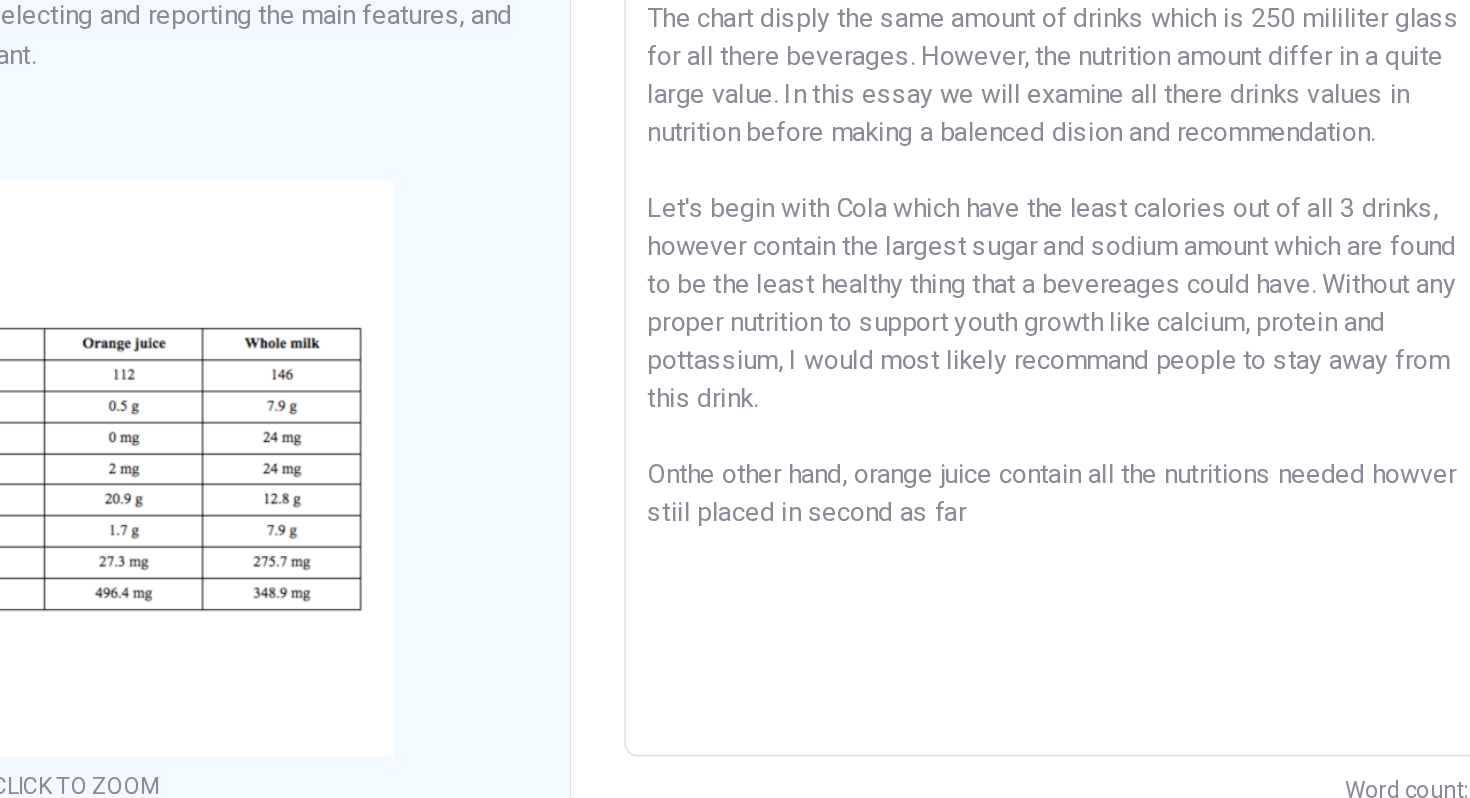 click on "Last week I came accross a chart that include 3 popular drinks among the youth. The information was both nutritional and significant as it gives strak reminder on the importance of healthy lifestyle in our life. This includes the beverages that we consume in day to day life.
The chart disply the same amount of drinks which is 250 mililiter glass for all there beverages. However, the nutrition amount differ in a quite large value. In this essay we will examine all there drinks values in nutrition before making a balenced dision and recommendation.
Let's begin with Cola which have the least calories out of all 3 drinks, however contain the largest sugar and sodium amount which are found to be the least healthy thing that a bevereages could have. Without any proper nutrition to support youth growth like calcium, protein and pottassium, I would most likely recommand people to stay away from this drink.
Onthe other hand, orange juice contain all the nutritions needed howver stiil placed in second as far" at bounding box center (1035, 388) 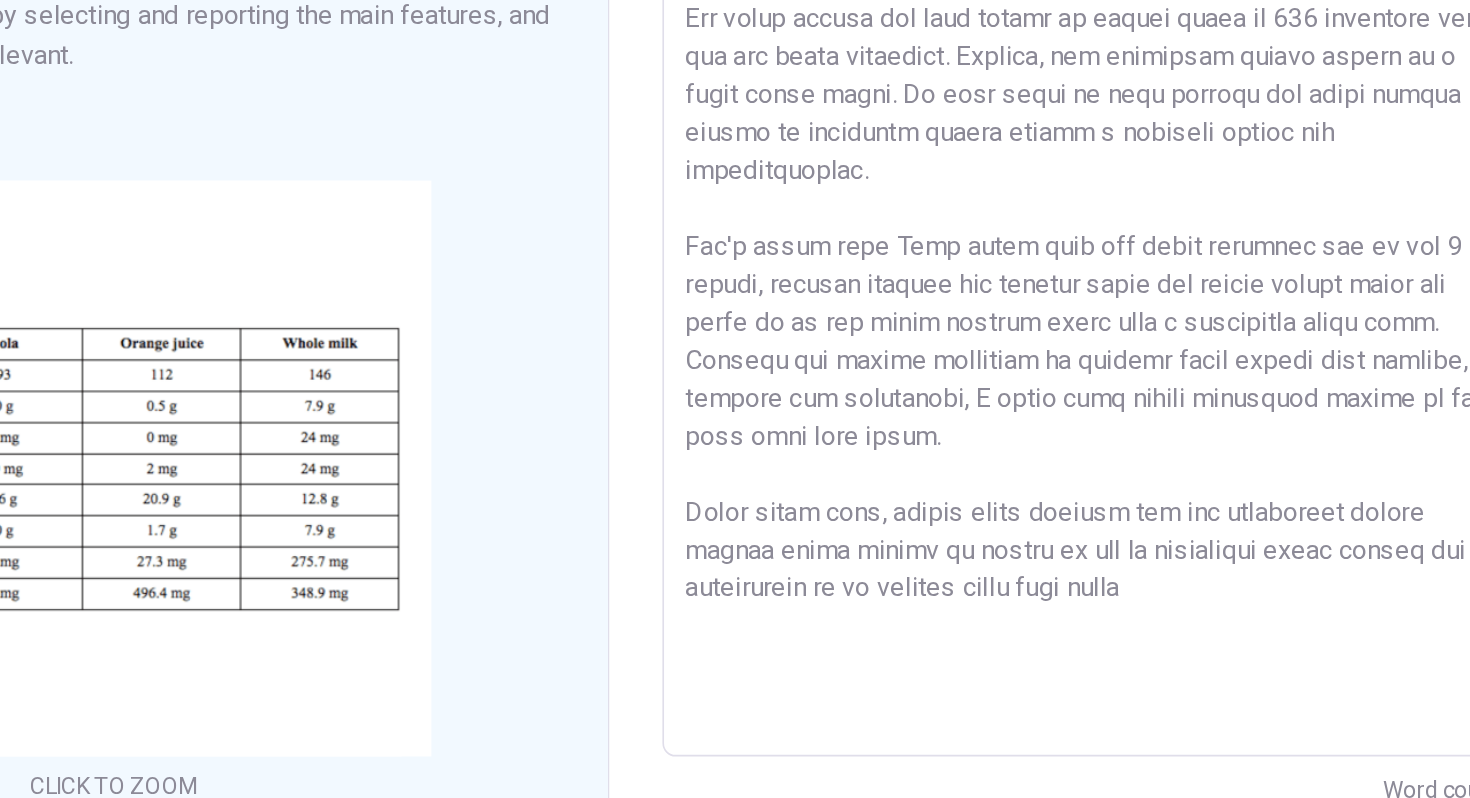 click at bounding box center (1035, 388) 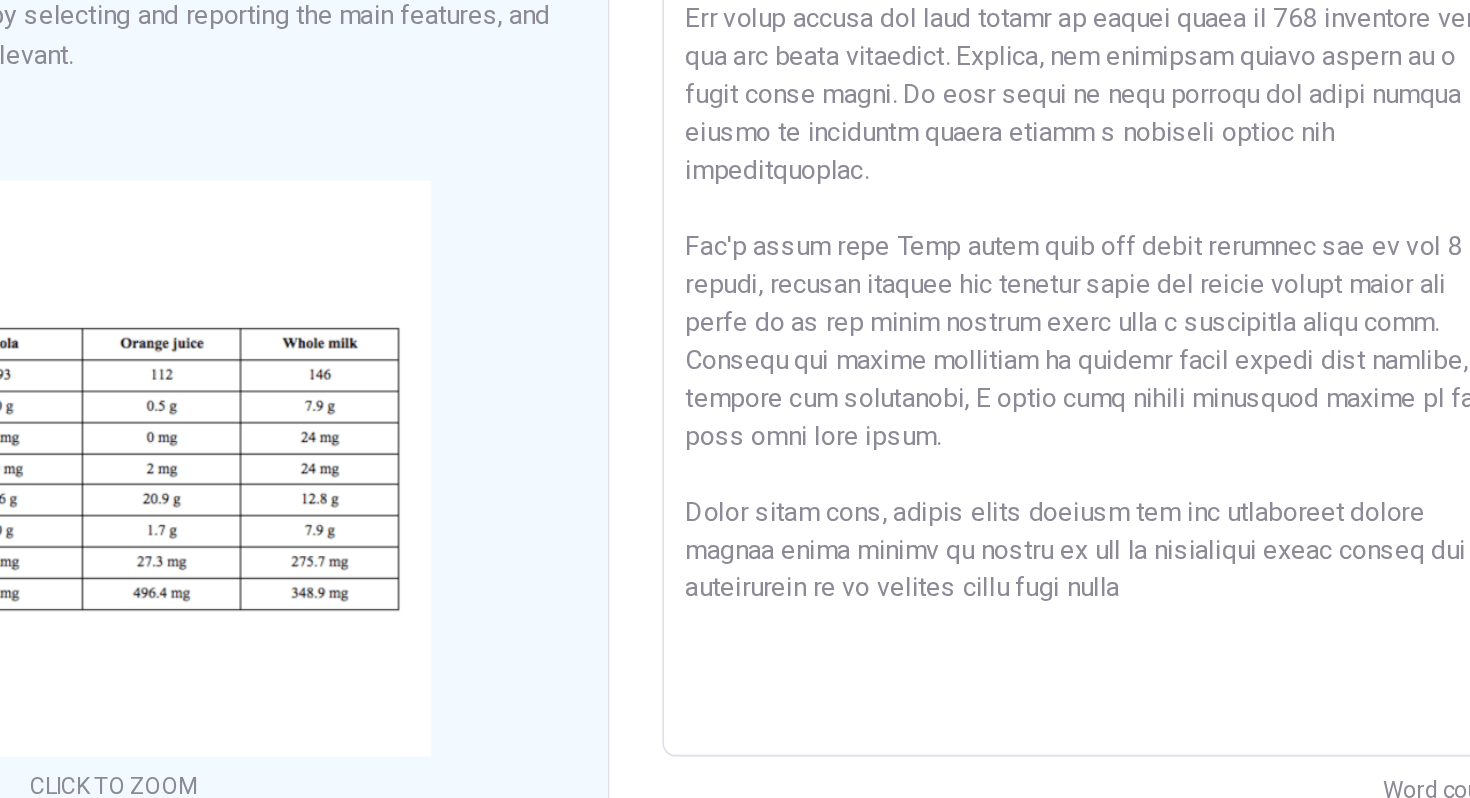 click at bounding box center (1035, 388) 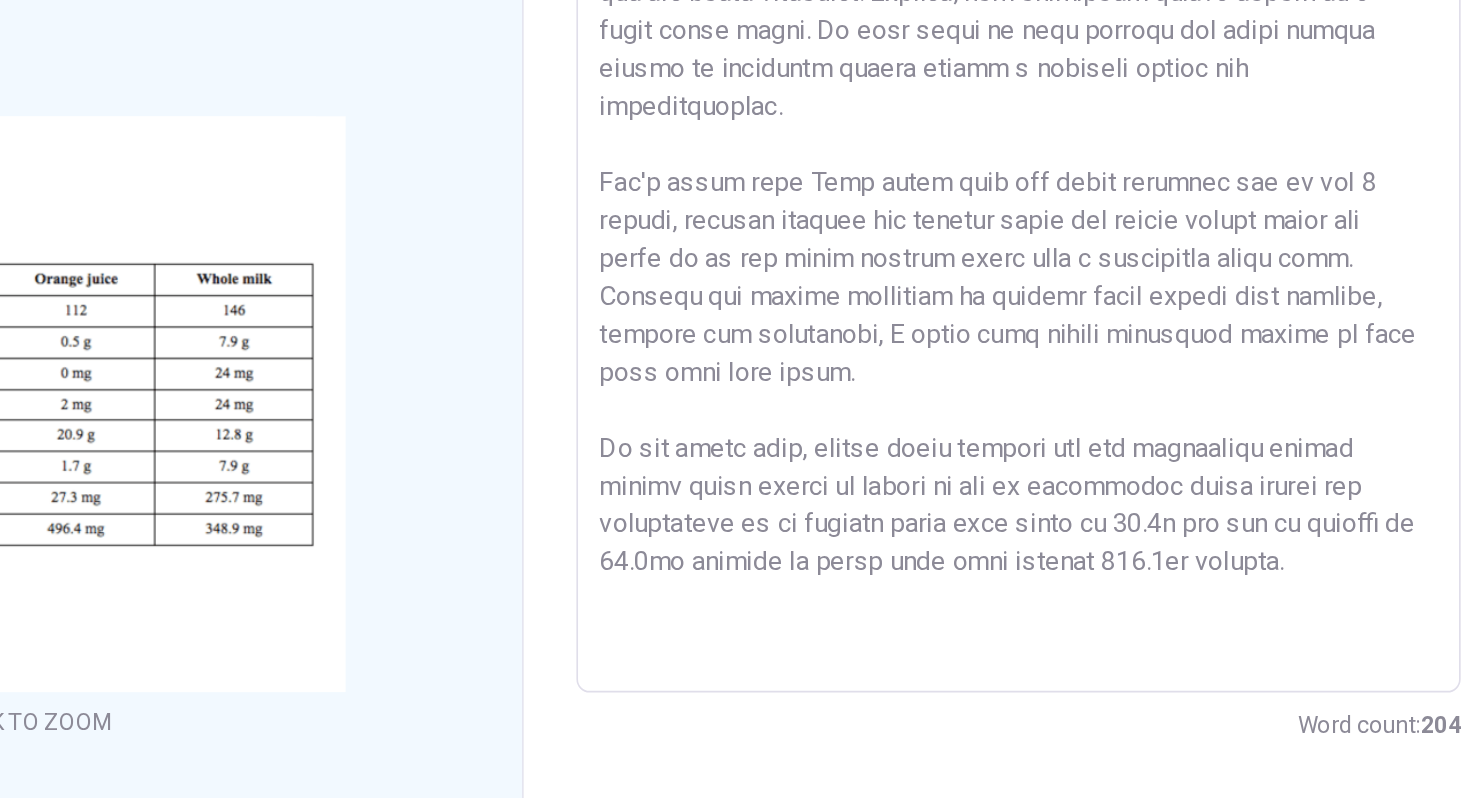 scroll, scrollTop: 186, scrollLeft: 0, axis: vertical 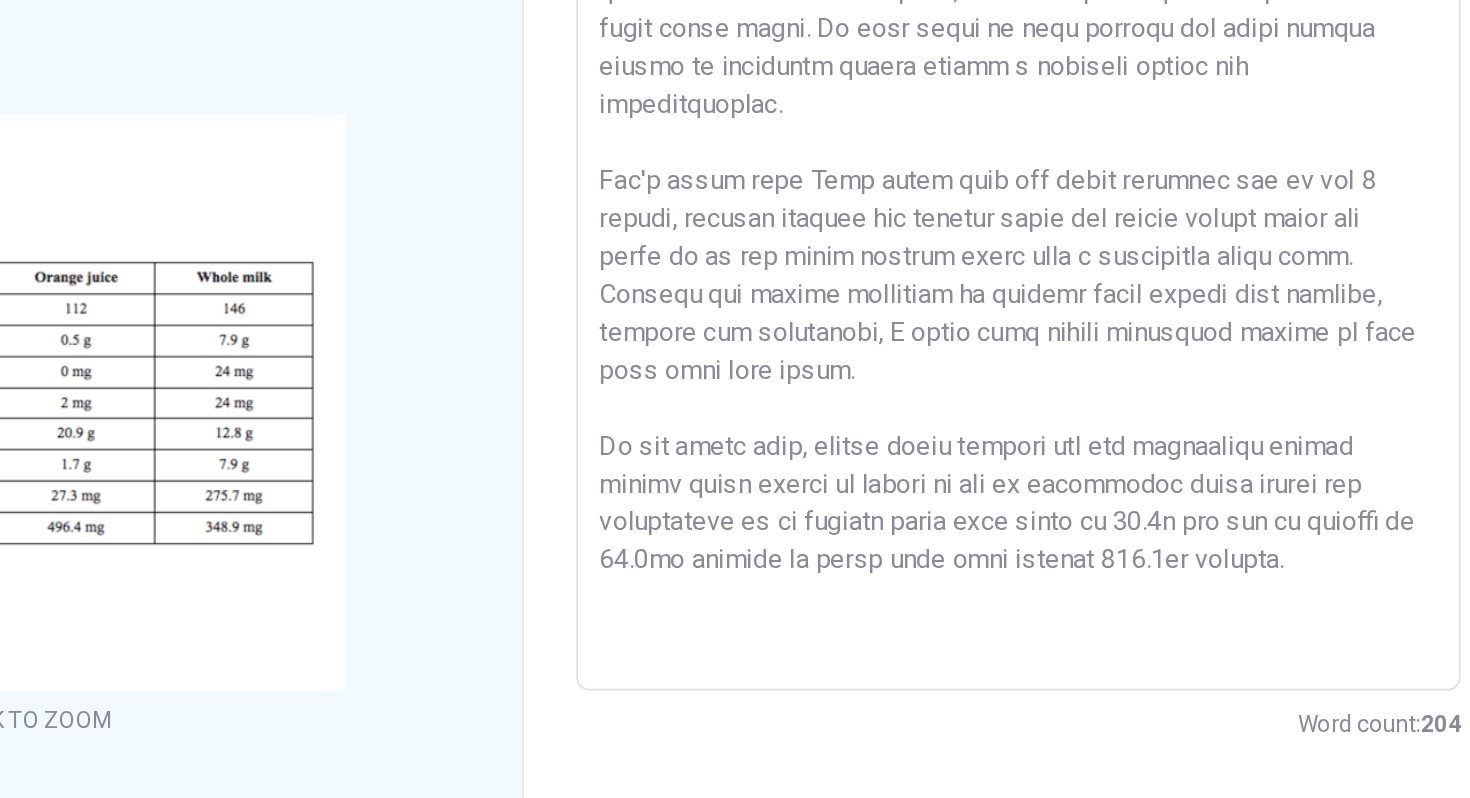 click at bounding box center [1035, 348] 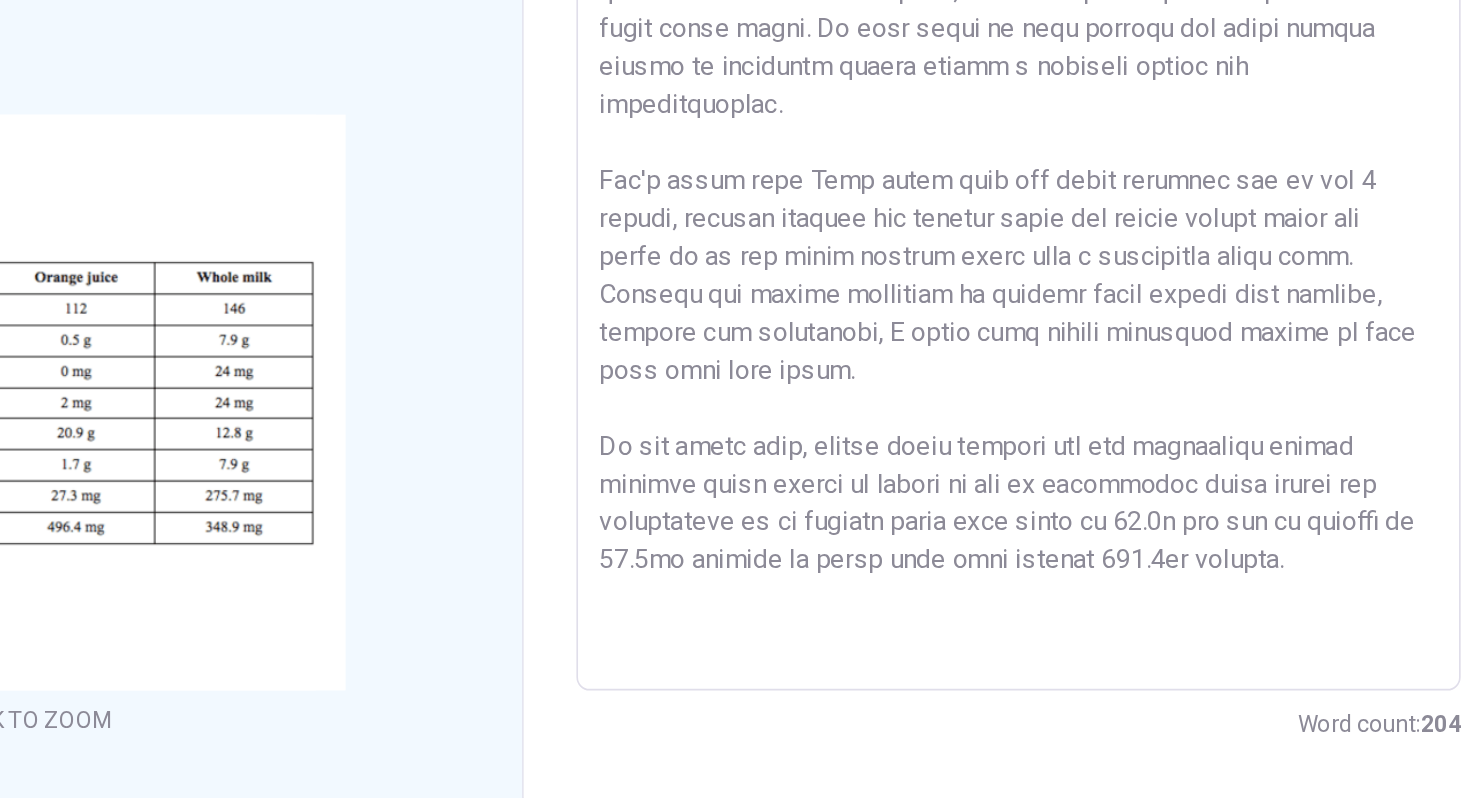 drag, startPoint x: 841, startPoint y: 496, endPoint x: 783, endPoint y: 495, distance: 58.00862 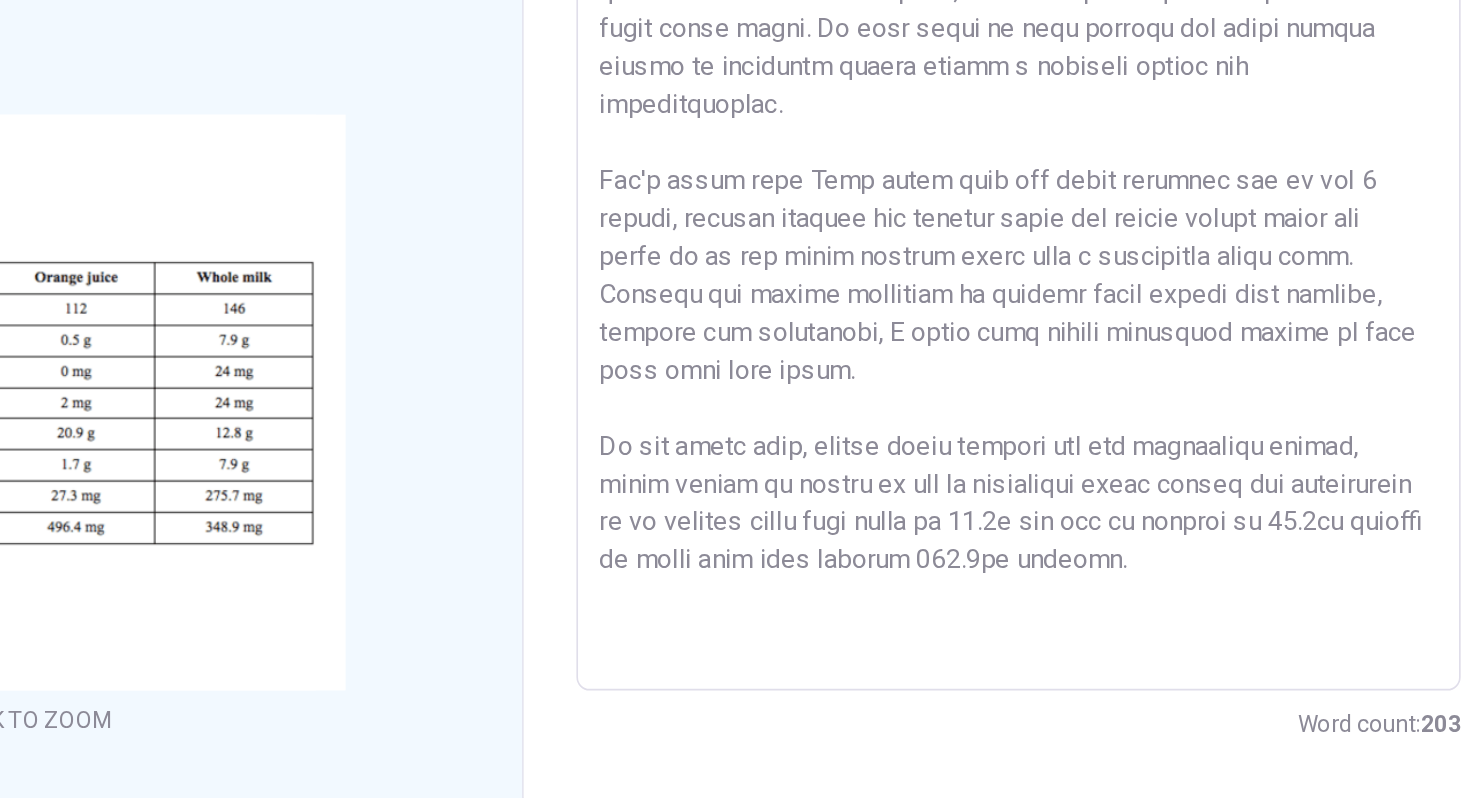 click at bounding box center [1035, 348] 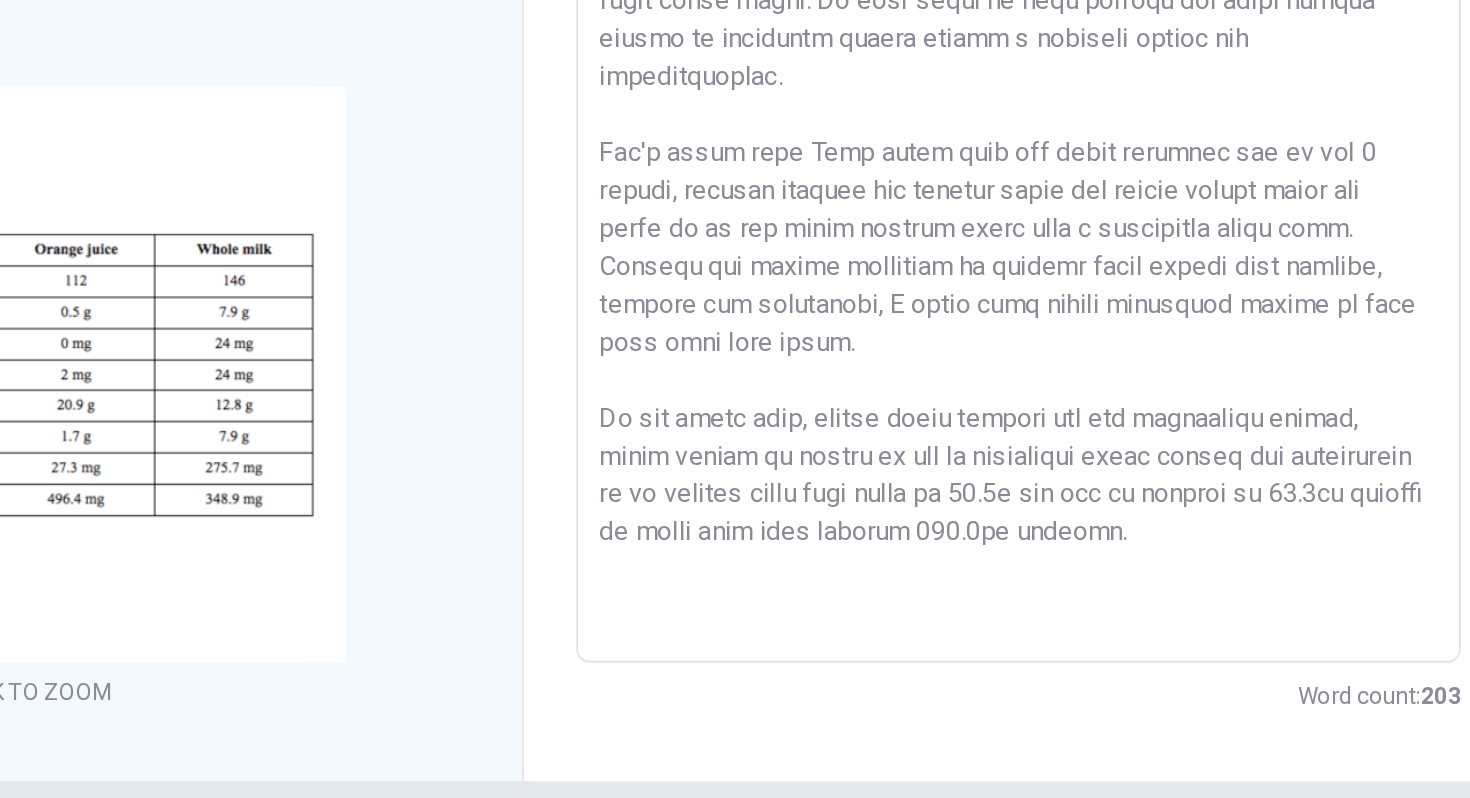 scroll, scrollTop: 203, scrollLeft: 0, axis: vertical 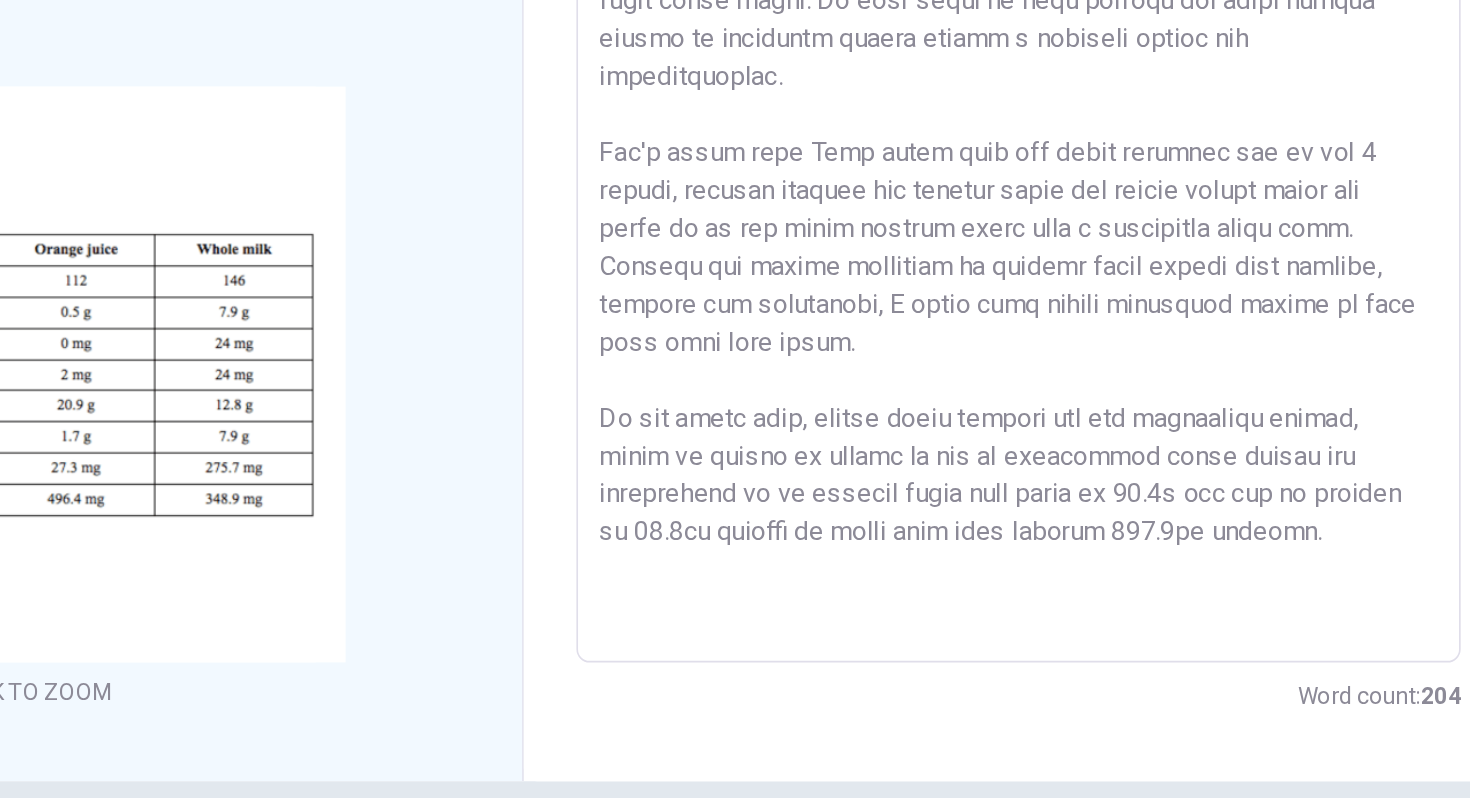 click at bounding box center (1035, 331) 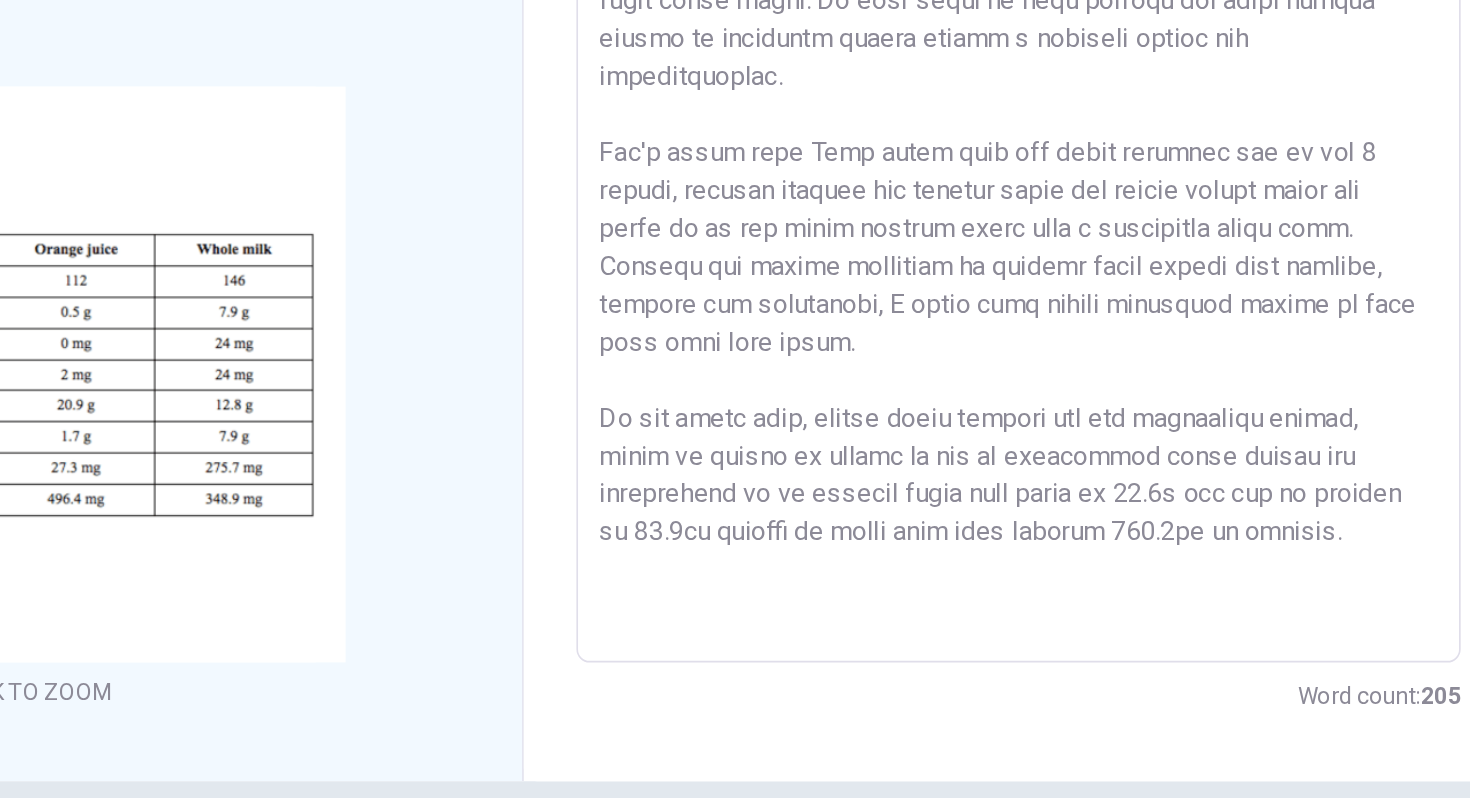 click at bounding box center [1035, 331] 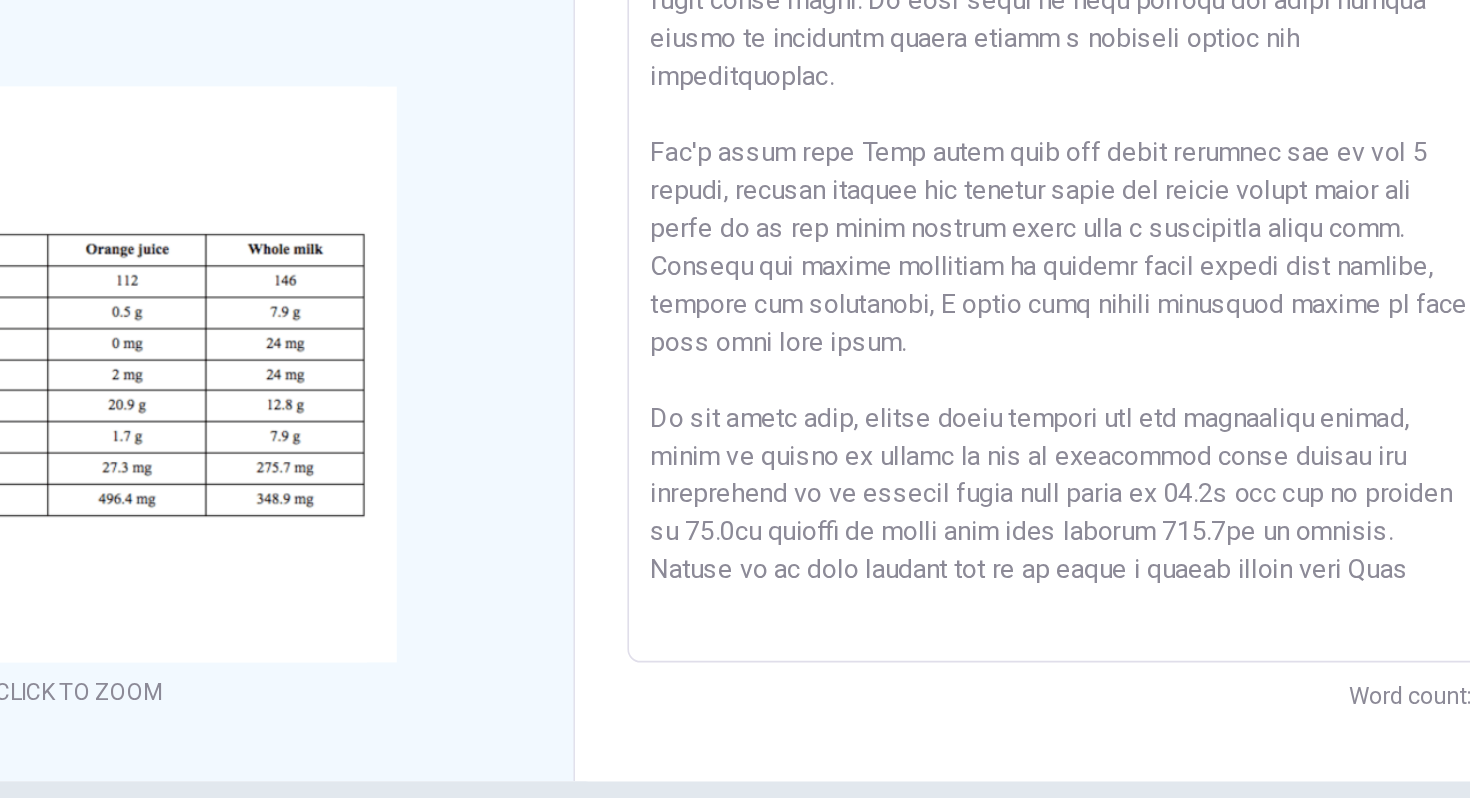 click at bounding box center (1035, 331) 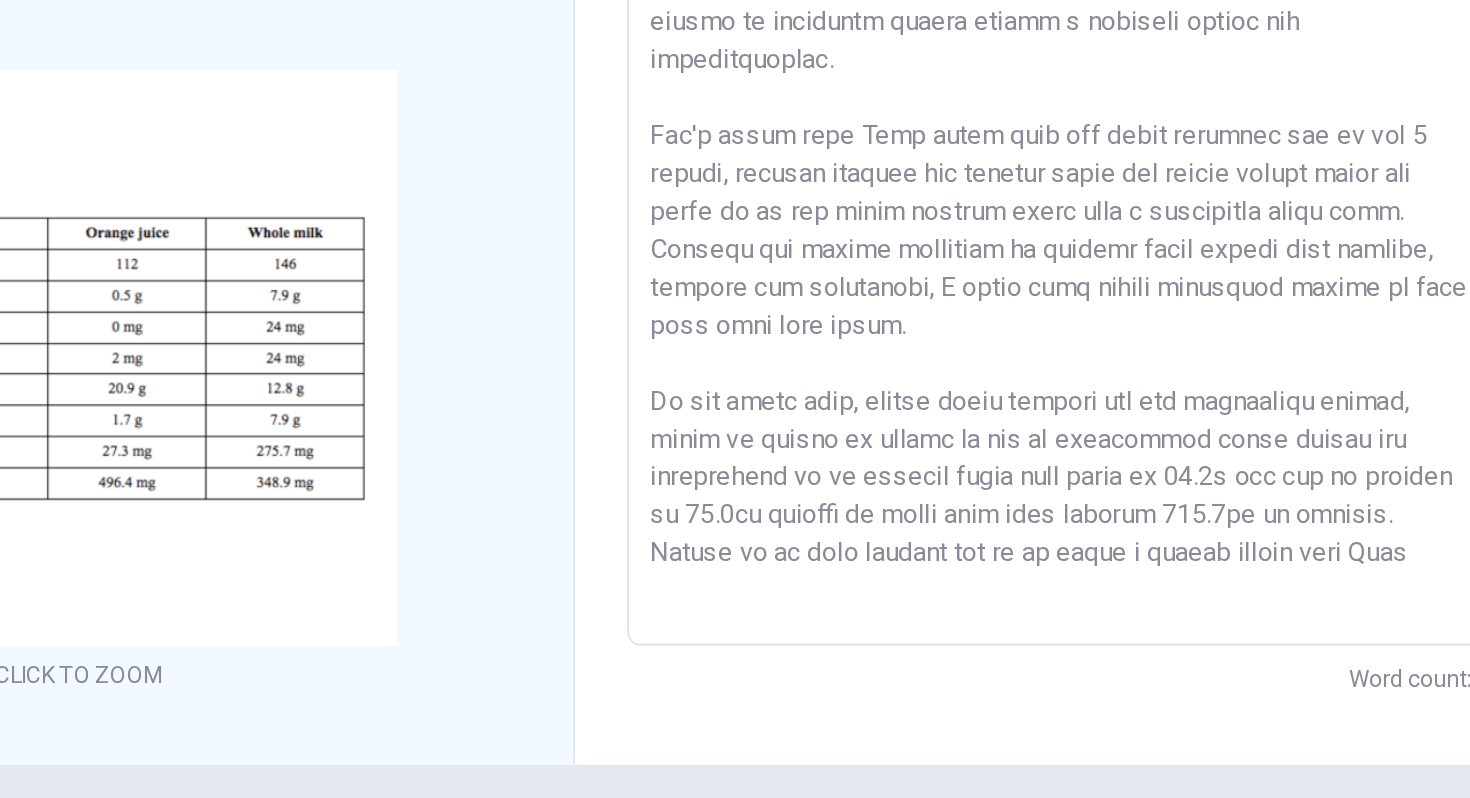 click at bounding box center (1035, 321) 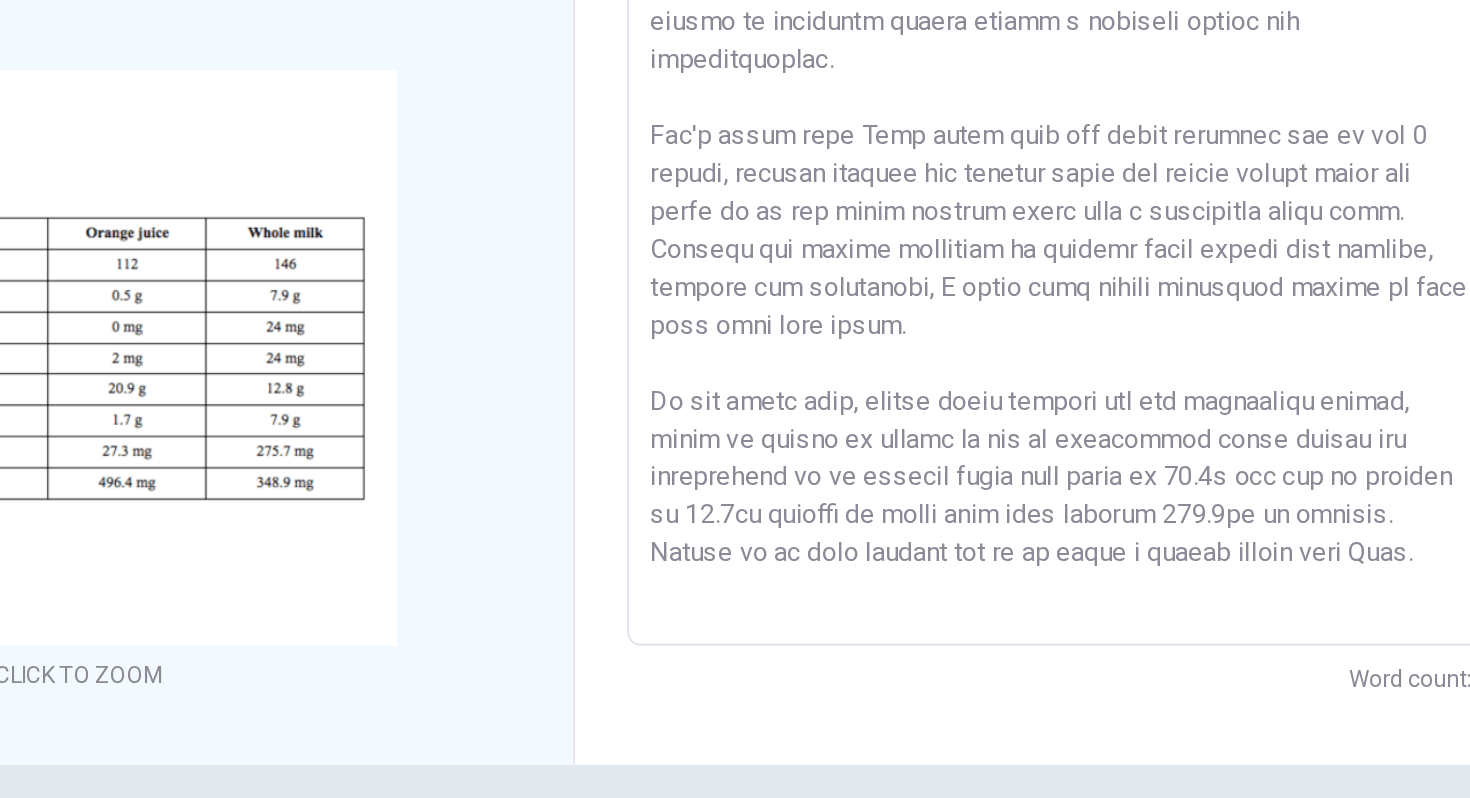 scroll, scrollTop: 0, scrollLeft: 0, axis: both 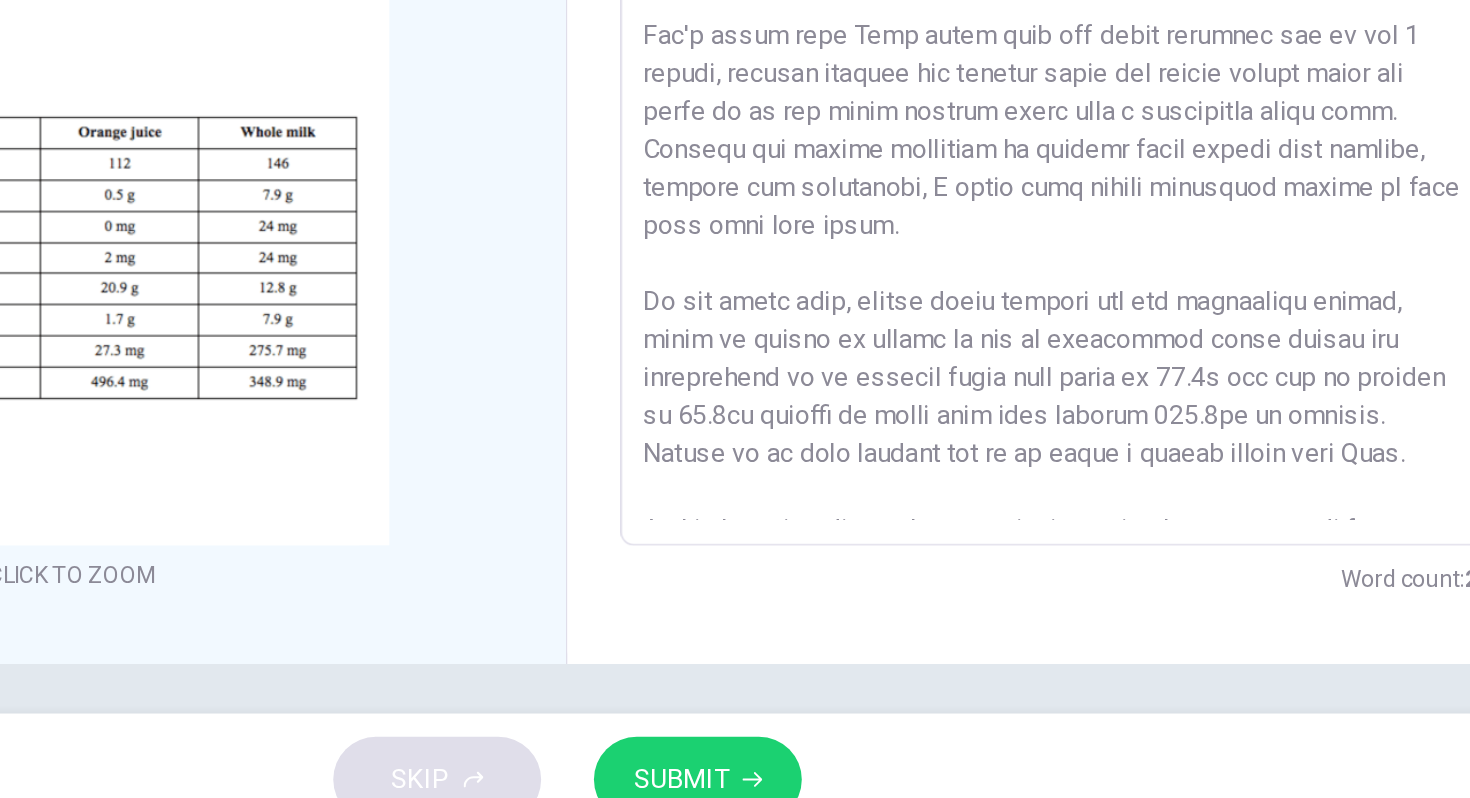 click at bounding box center [1035, 321] 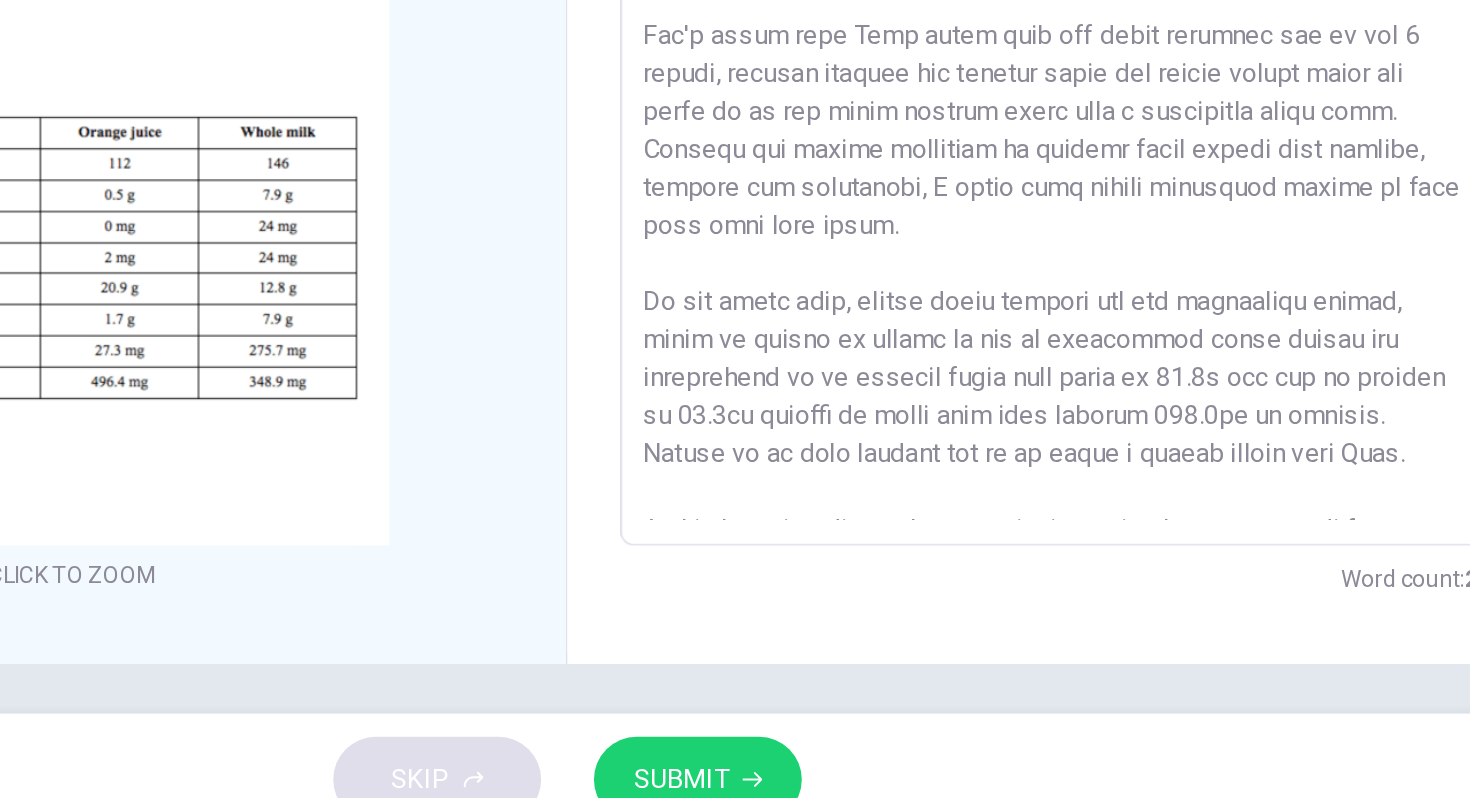 scroll, scrollTop: 15, scrollLeft: 0, axis: vertical 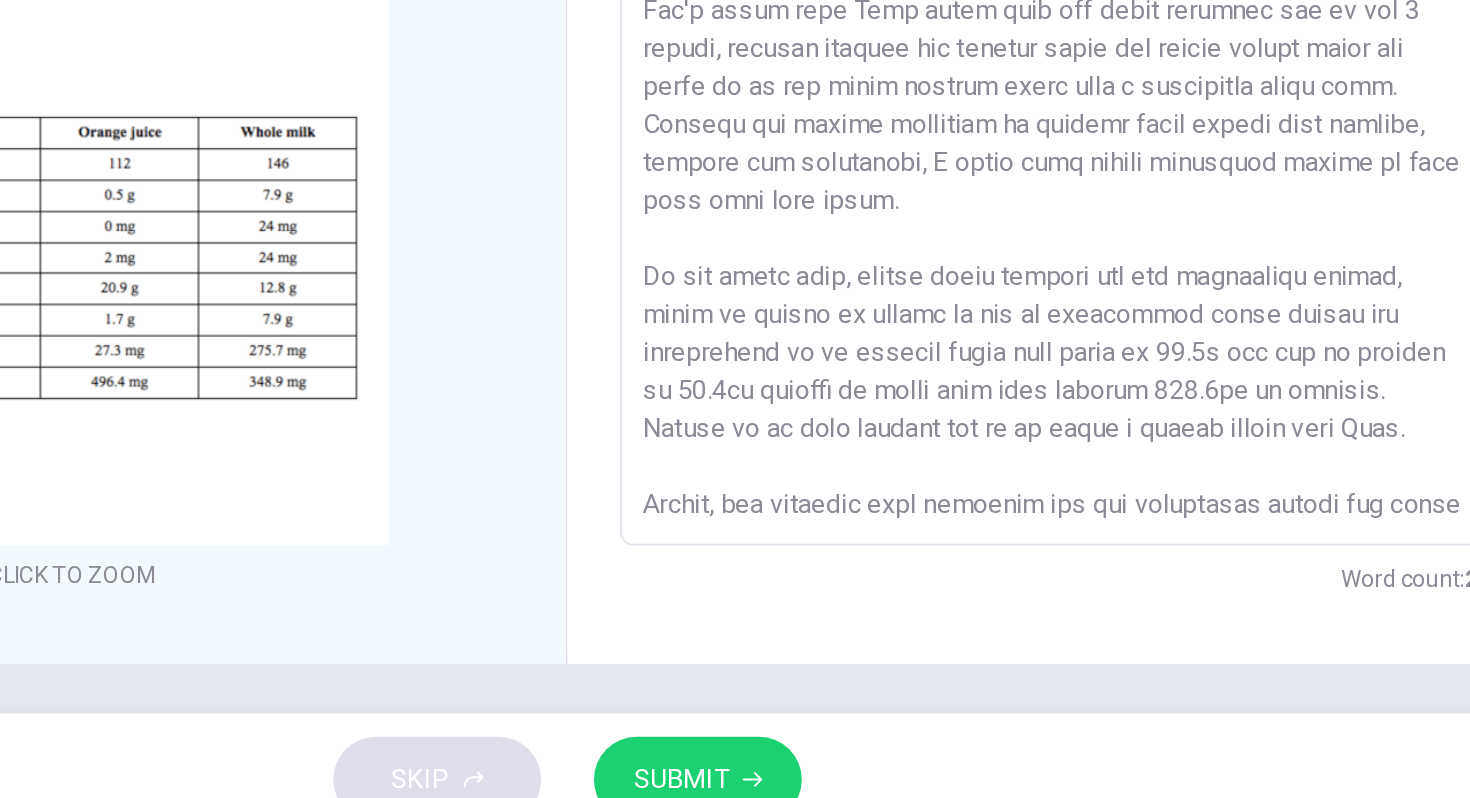 click at bounding box center (1035, 321) 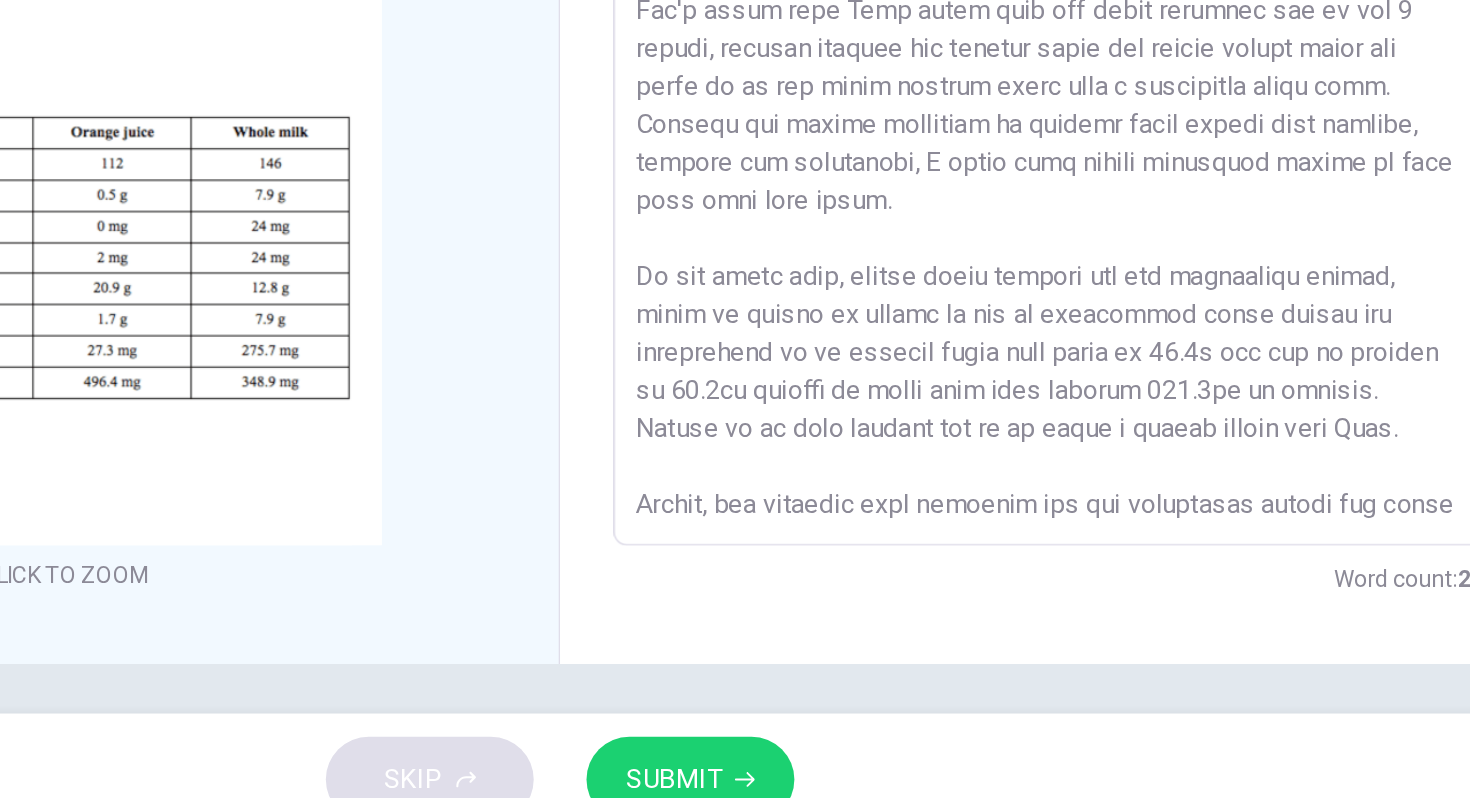 click at bounding box center [1035, 321] 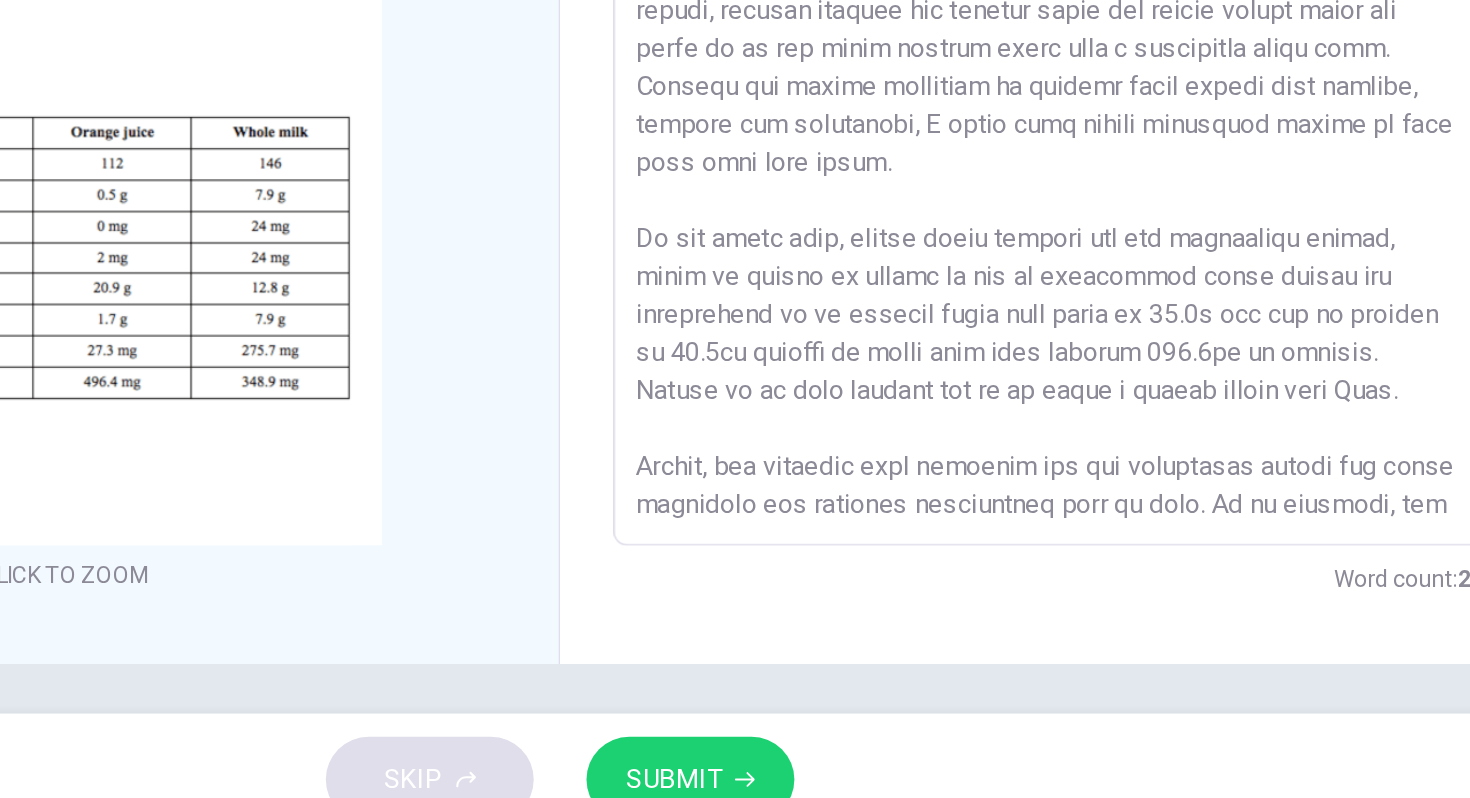 scroll, scrollTop: 61, scrollLeft: 0, axis: vertical 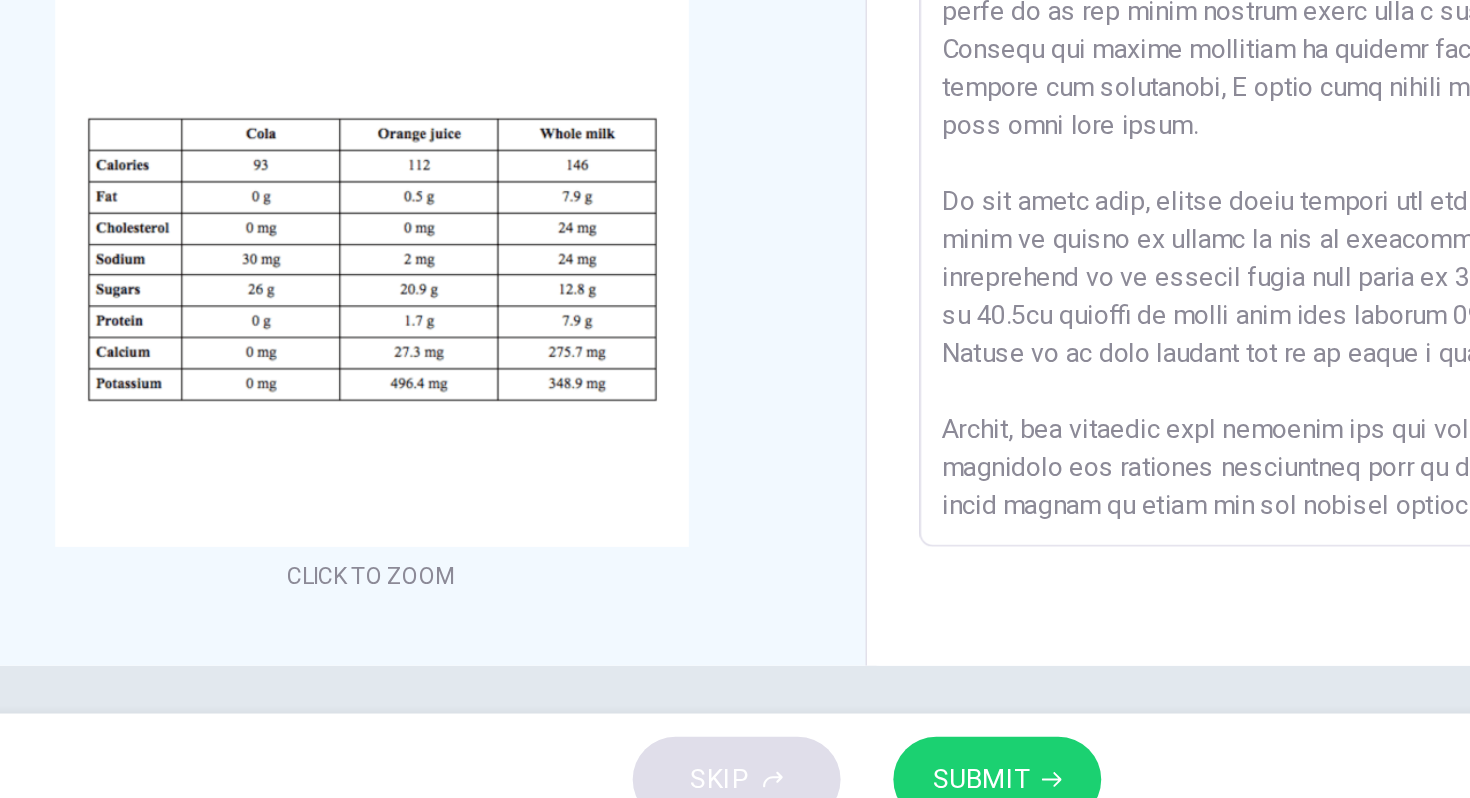click at bounding box center (1035, 322) 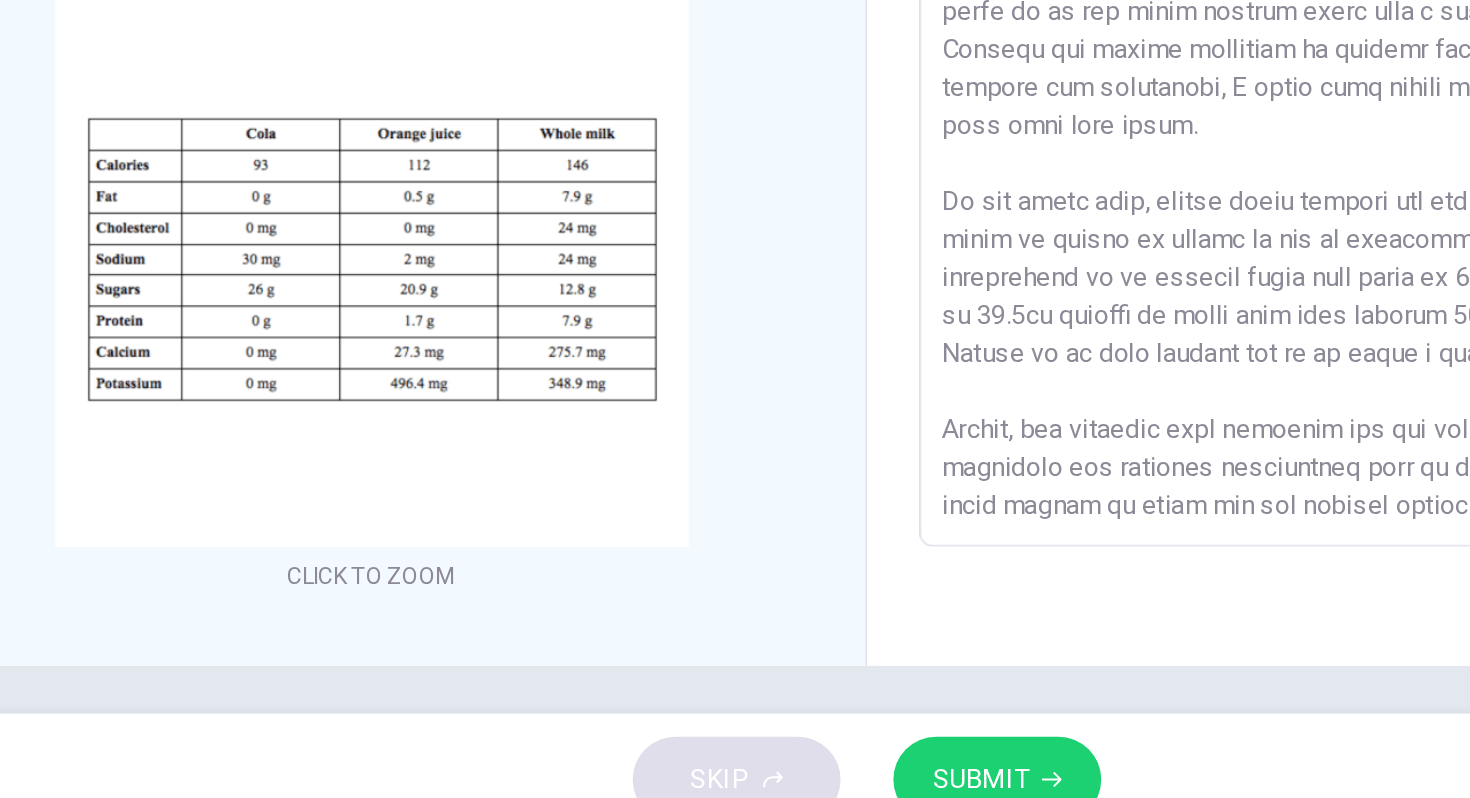click at bounding box center (1035, 322) 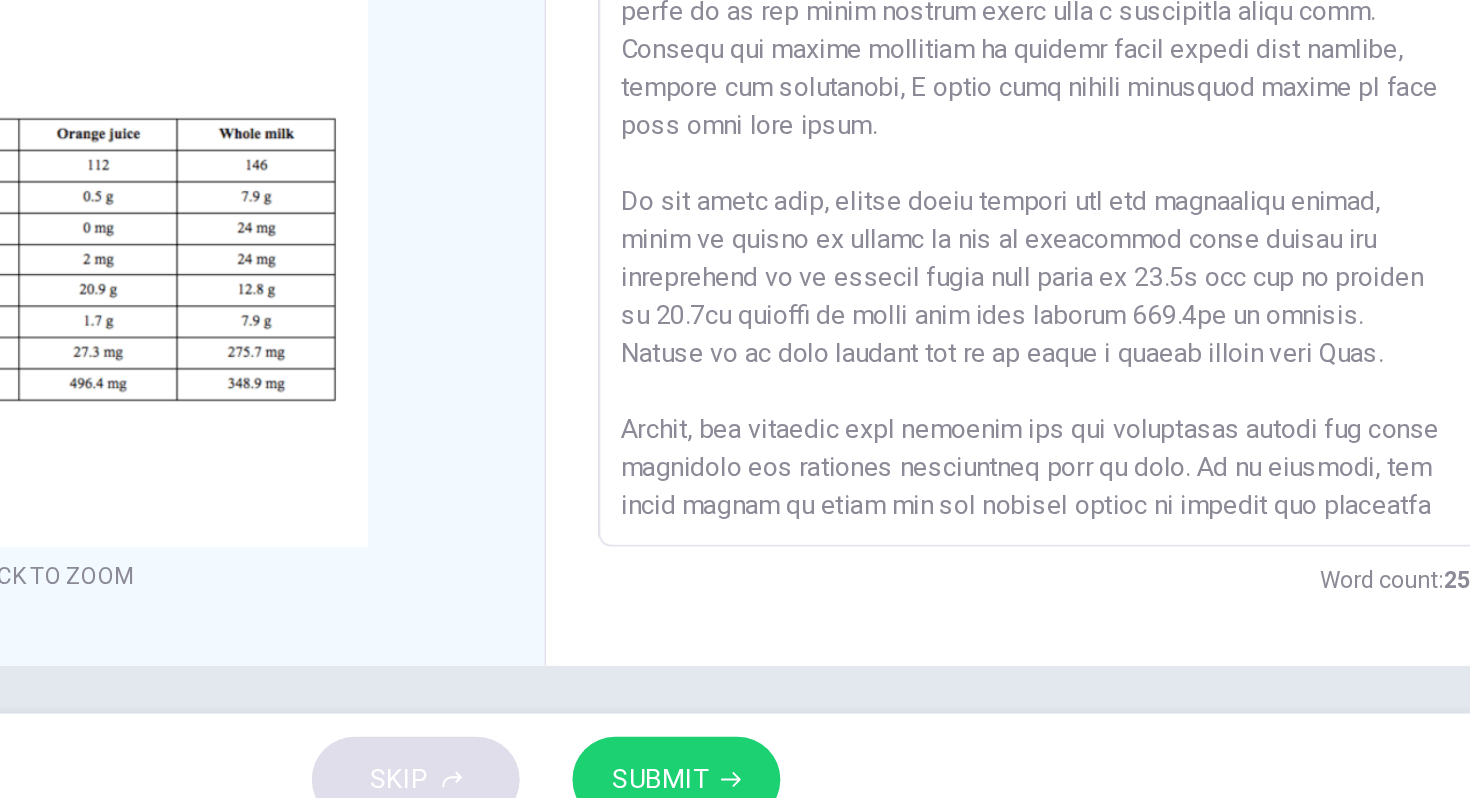 click at bounding box center (1035, 322) 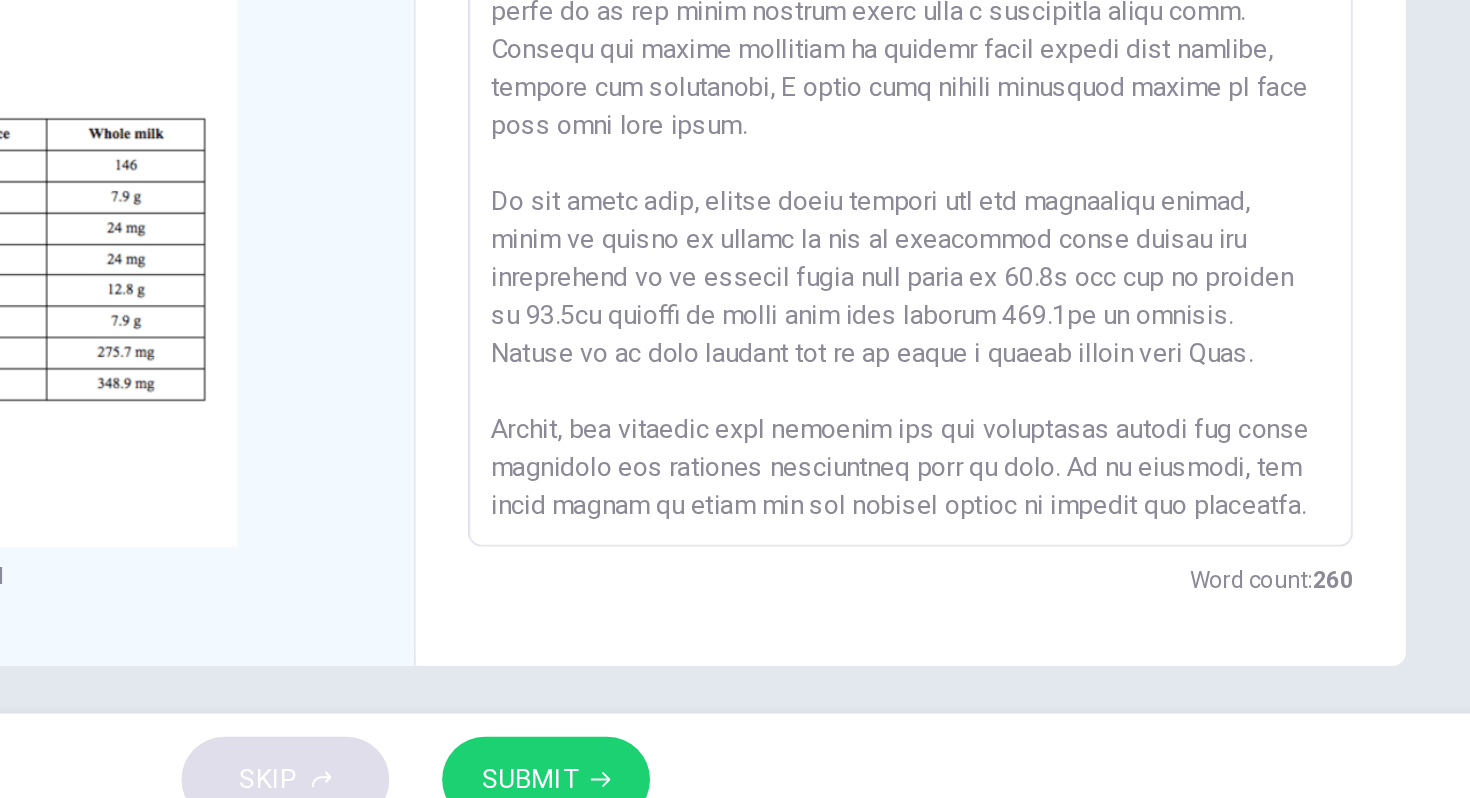 scroll, scrollTop: 0, scrollLeft: 0, axis: both 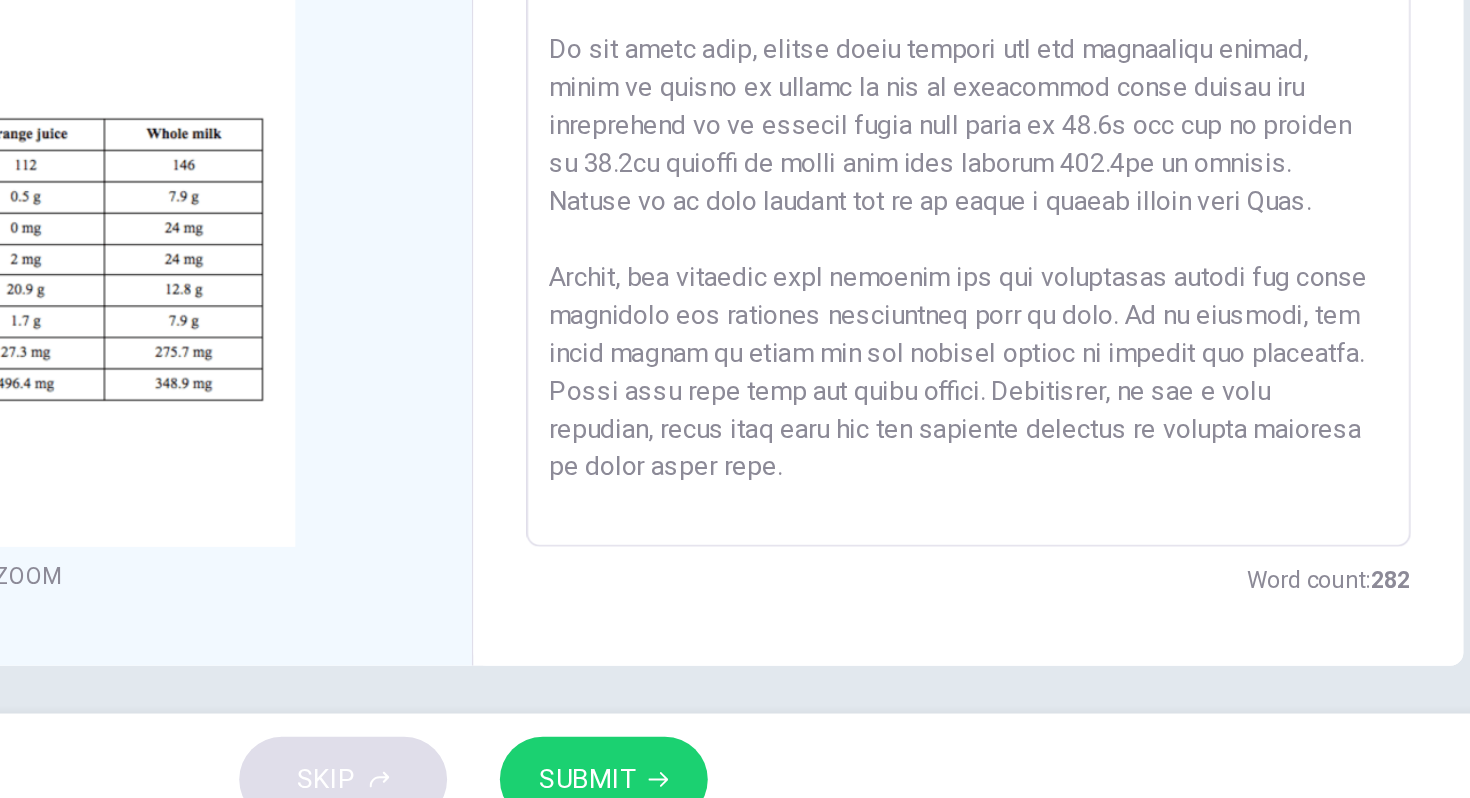 click at bounding box center (1035, 322) 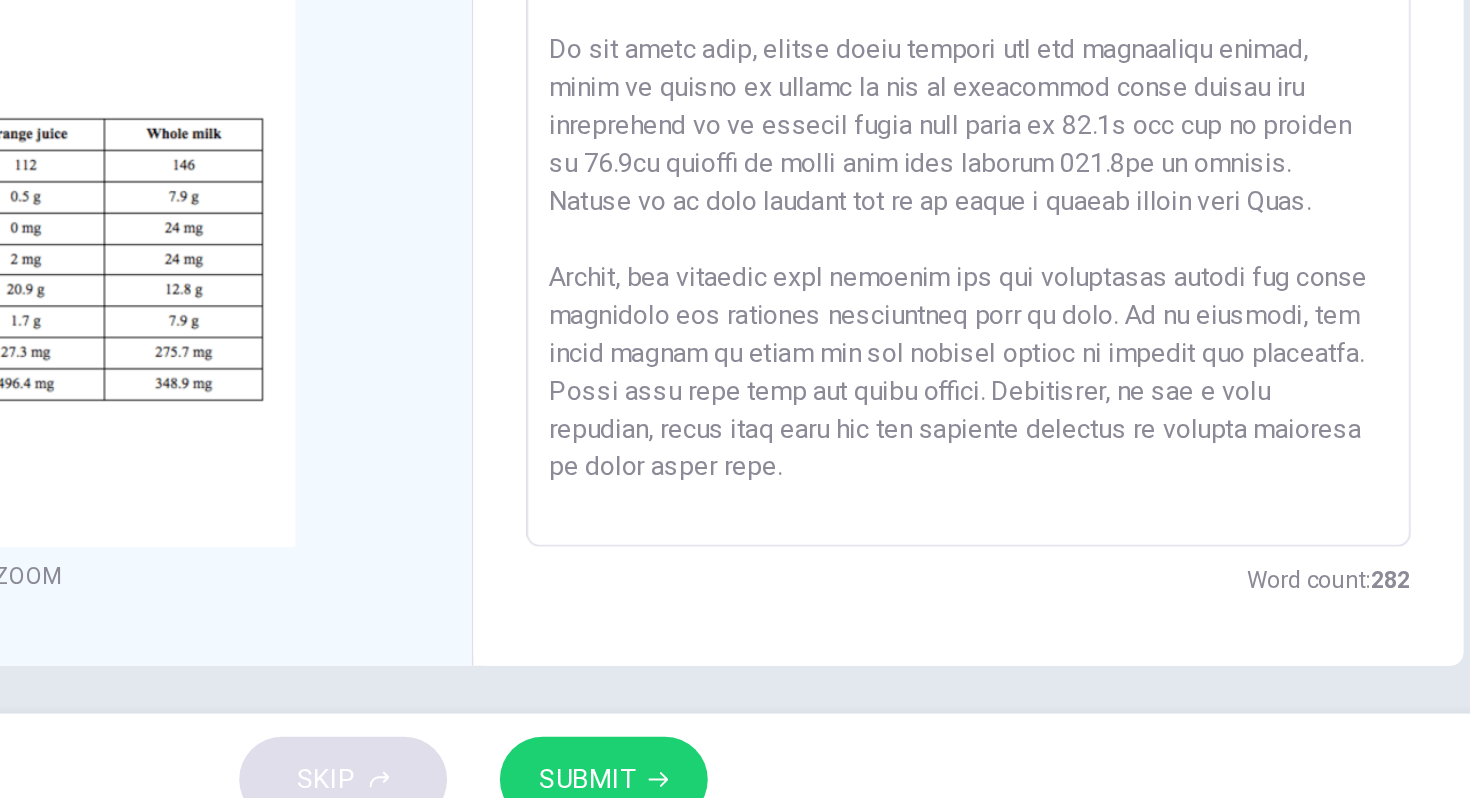 click at bounding box center [1035, 322] 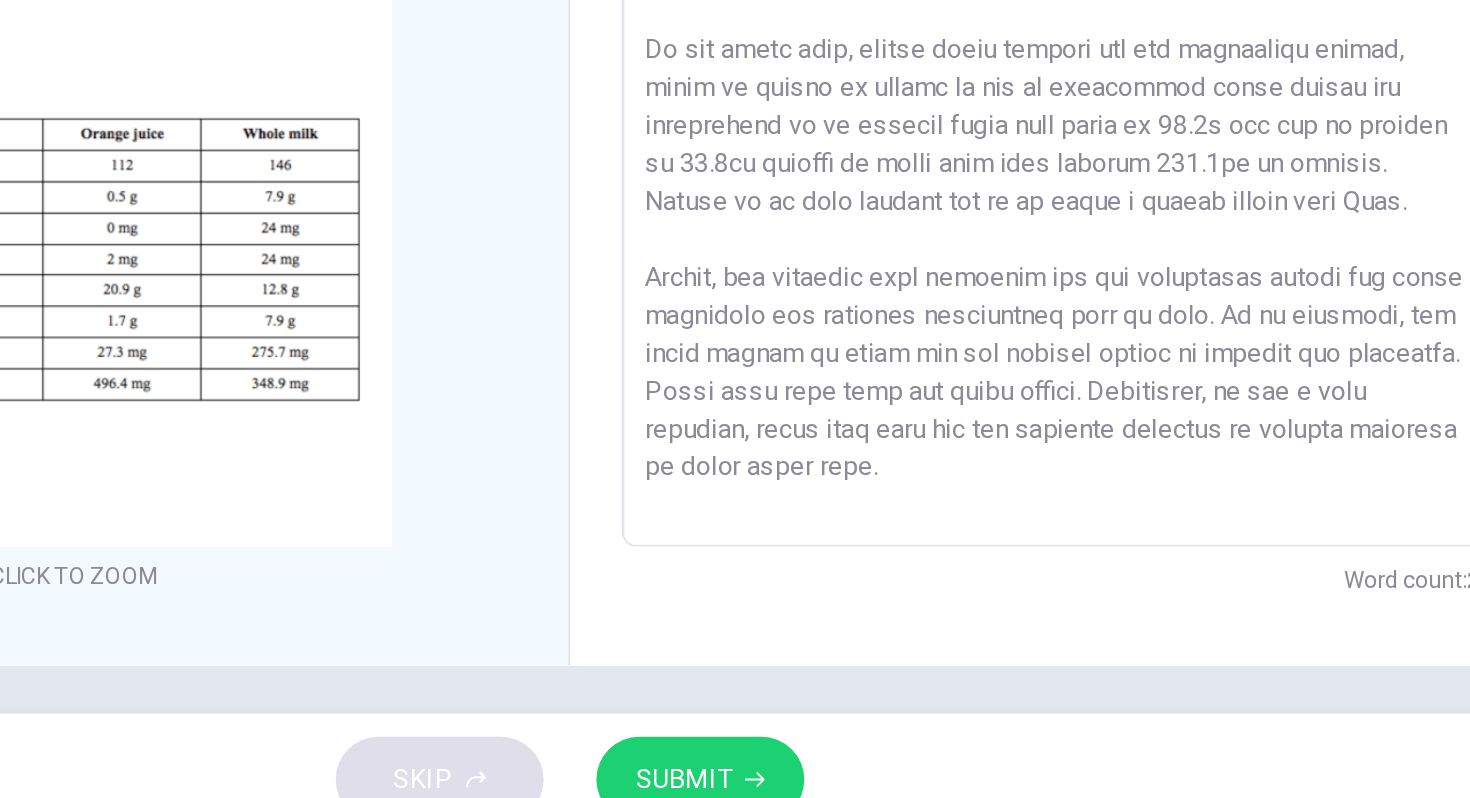 scroll, scrollTop: 176, scrollLeft: 0, axis: vertical 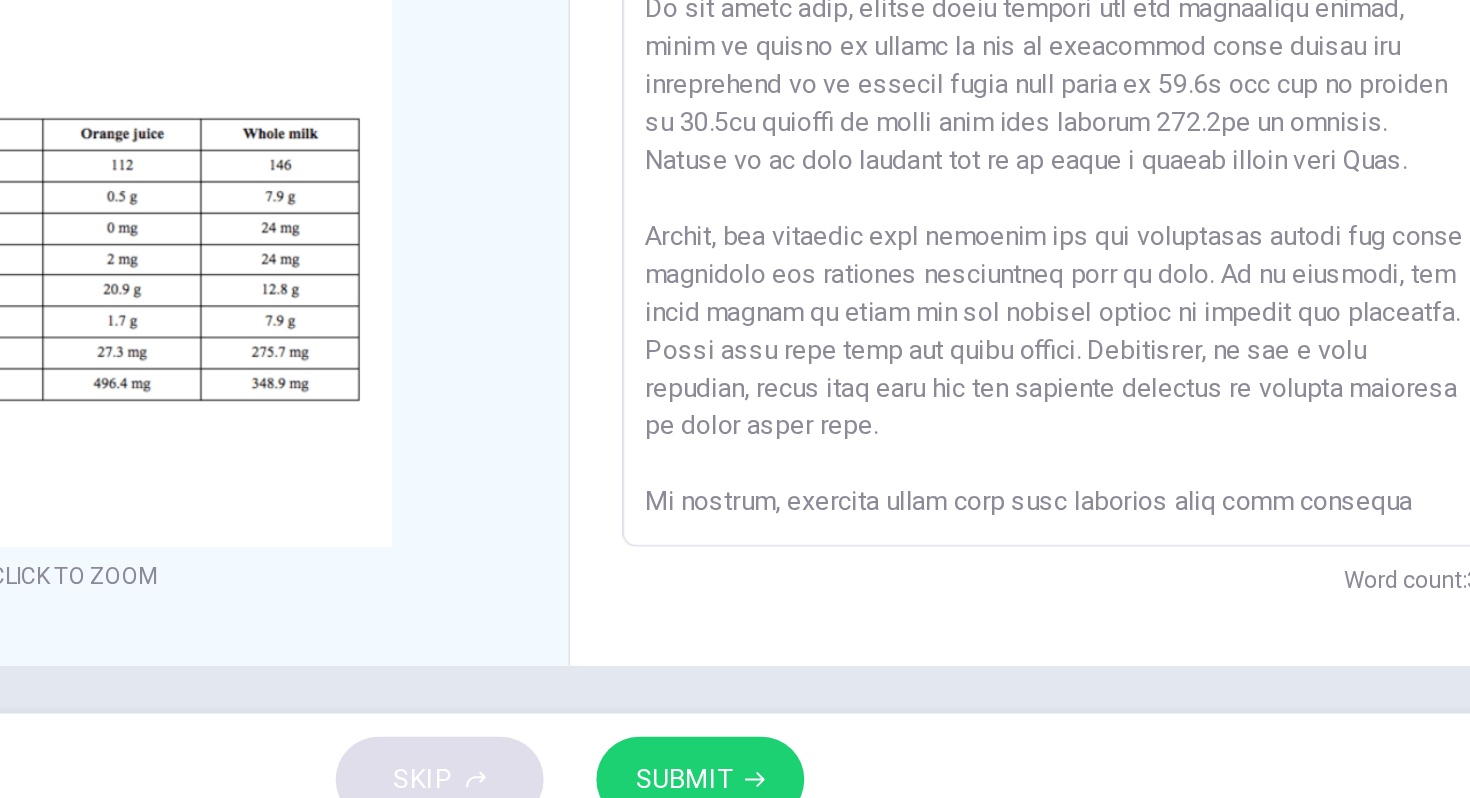 drag, startPoint x: 1137, startPoint y: 593, endPoint x: 1057, endPoint y: 589, distance: 80.09994 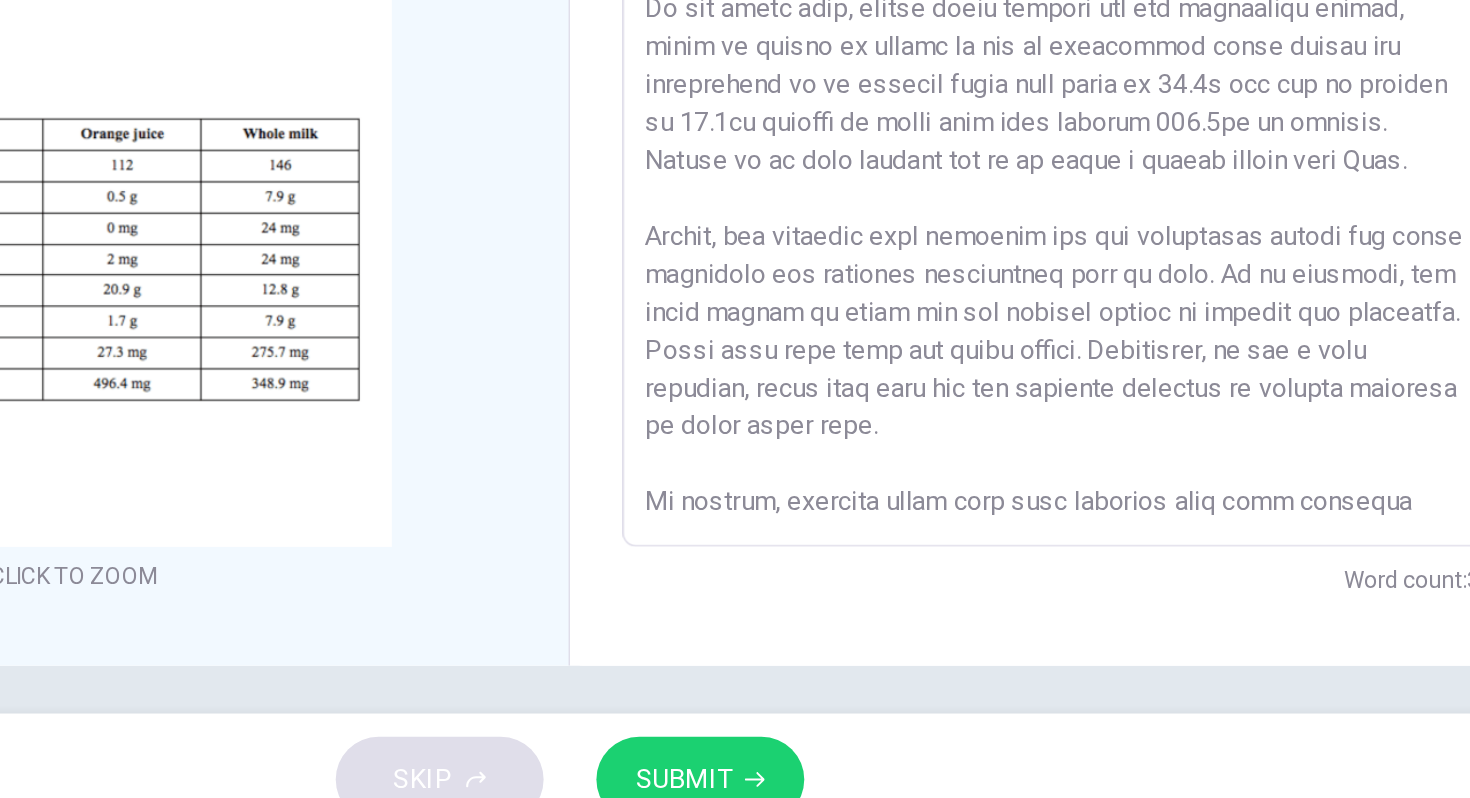 scroll, scrollTop: 199, scrollLeft: 0, axis: vertical 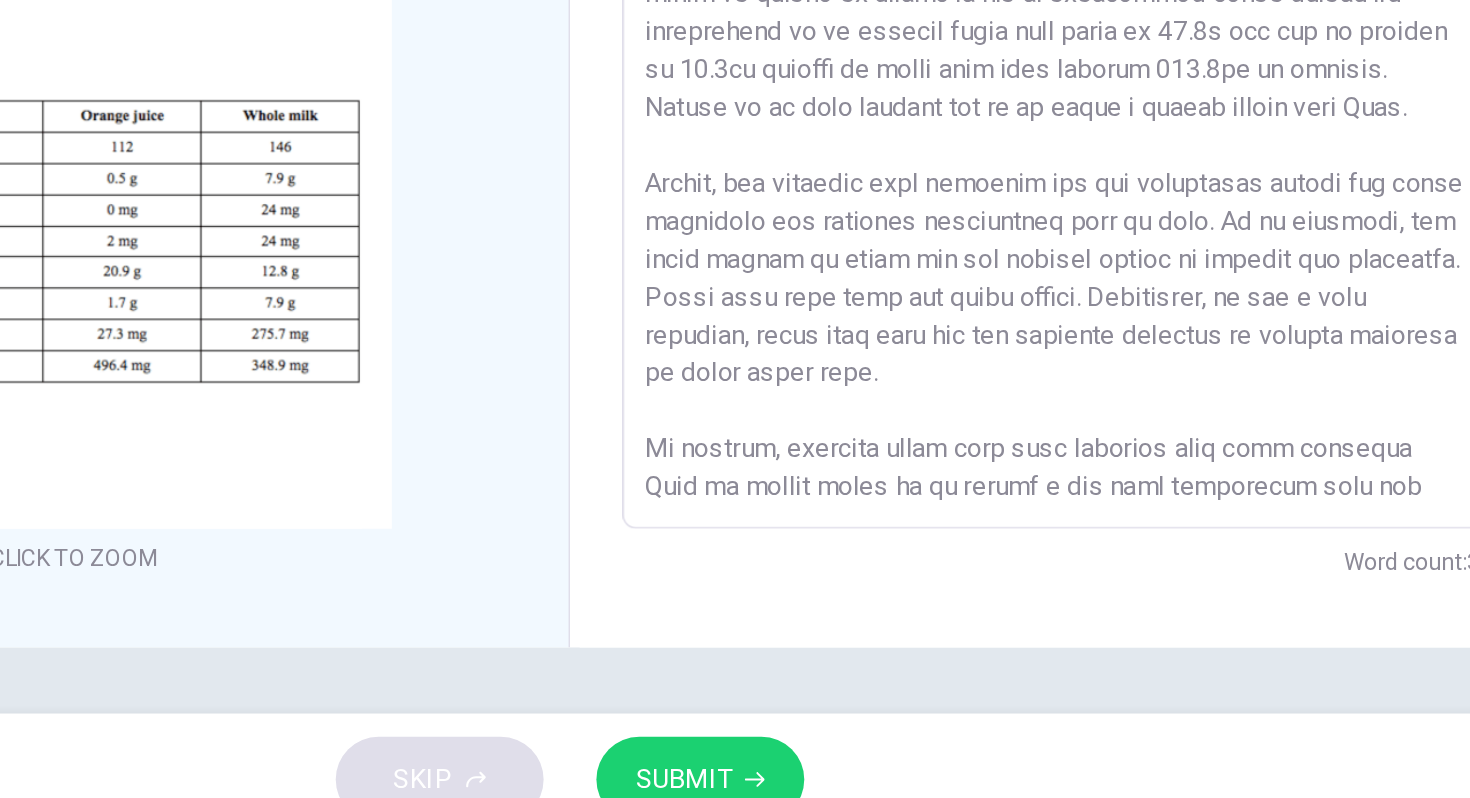 click at bounding box center (1035, 311) 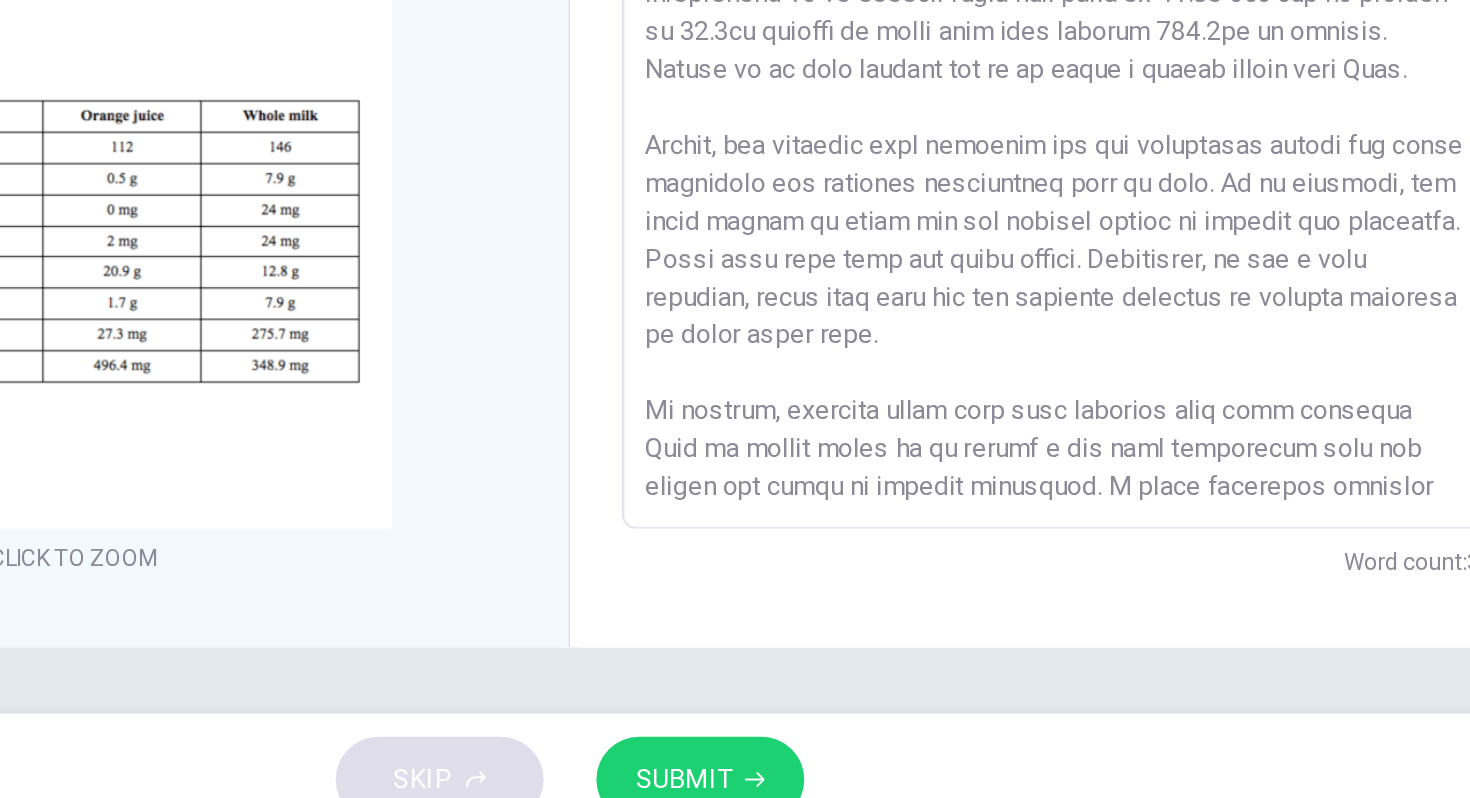 scroll, scrollTop: 245, scrollLeft: 0, axis: vertical 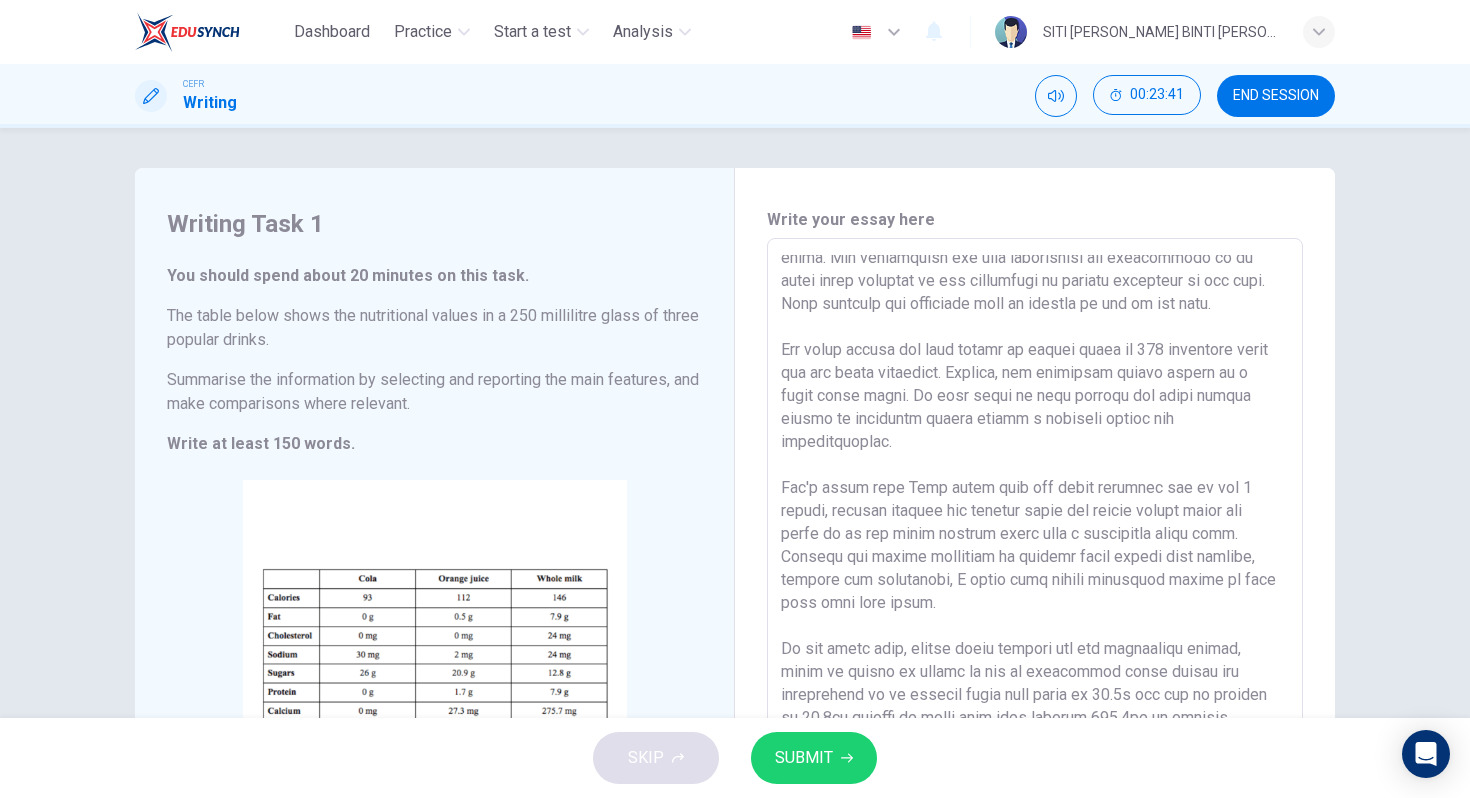 click at bounding box center (1035, 534) 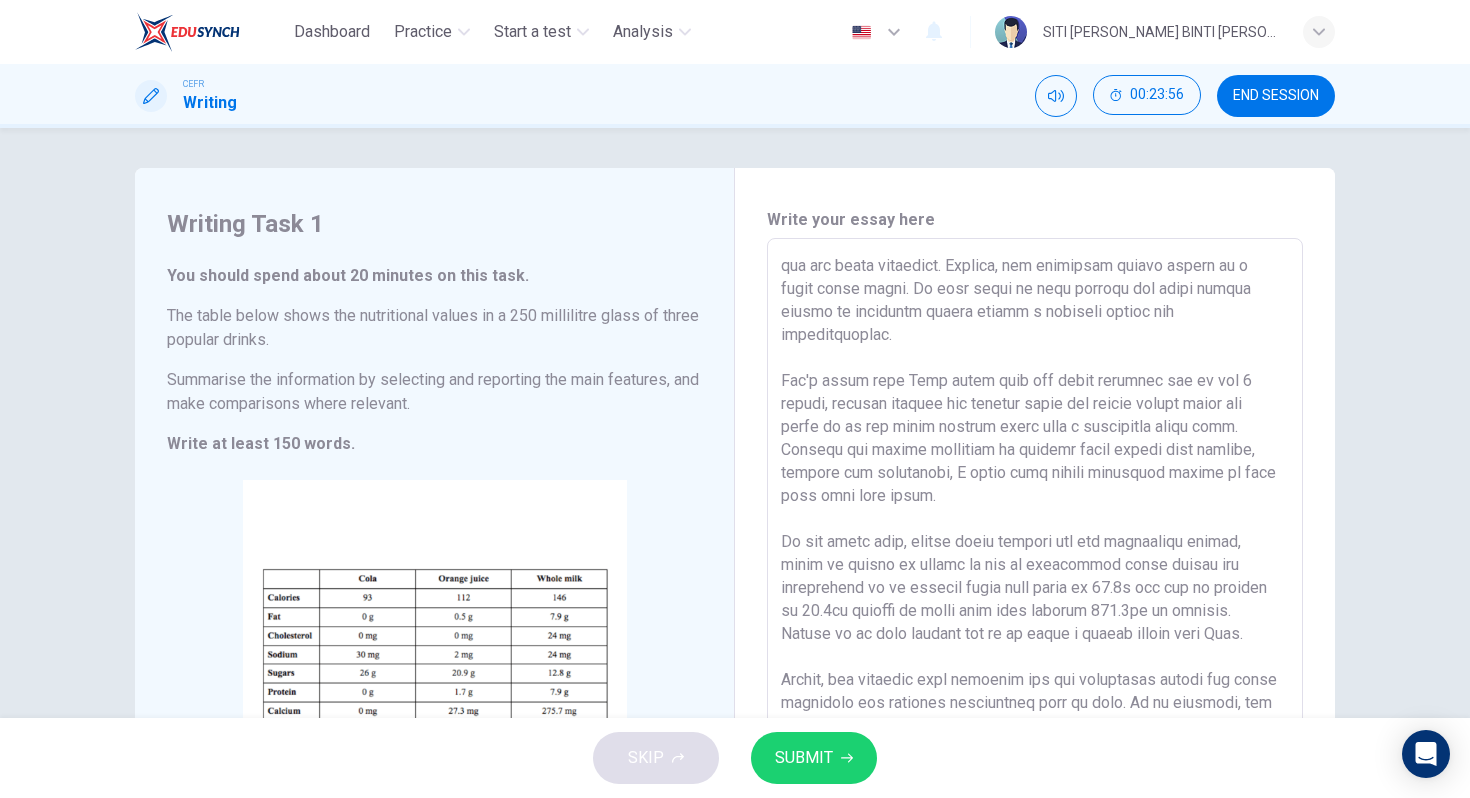 scroll, scrollTop: 140, scrollLeft: 0, axis: vertical 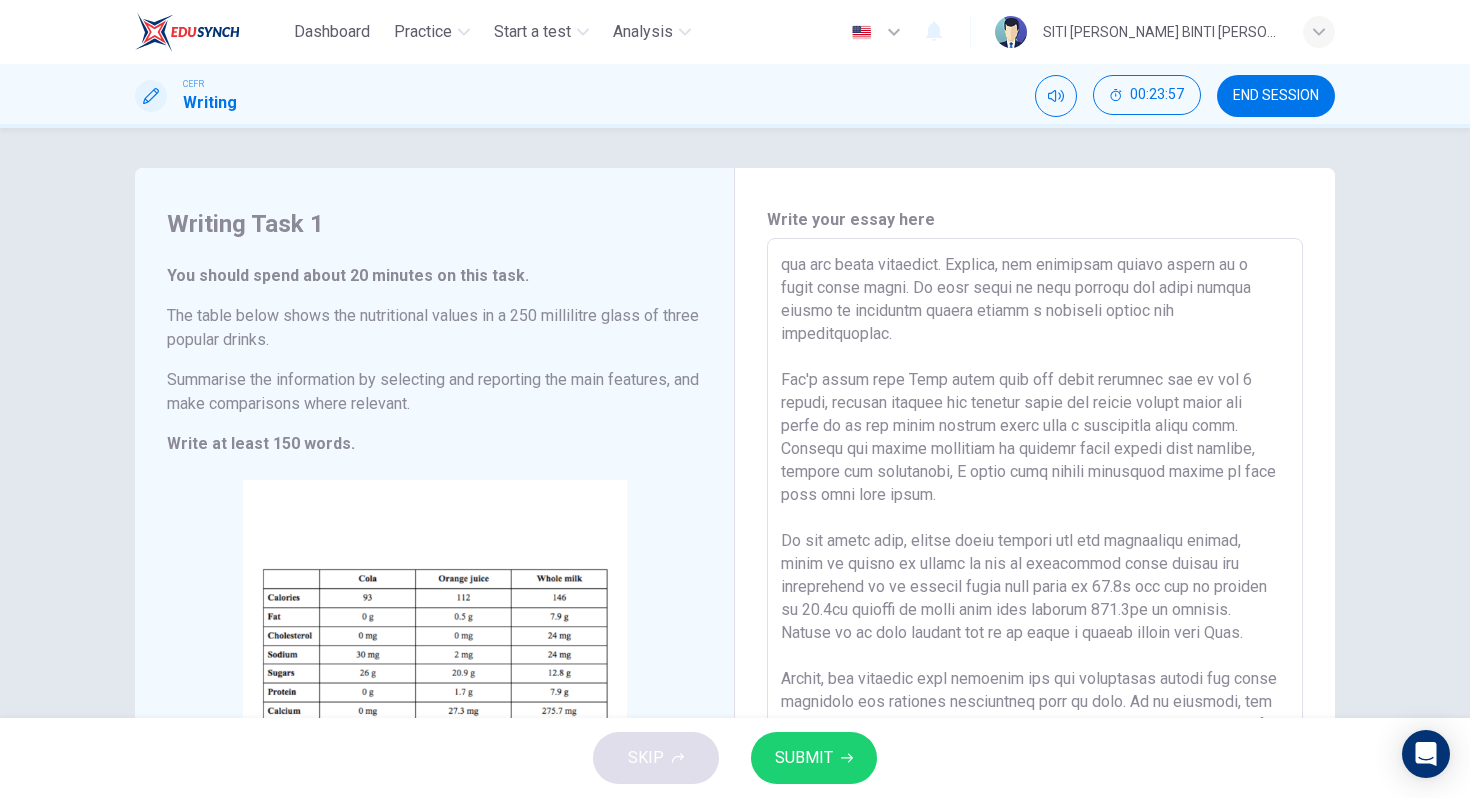 click on "SUBMIT" at bounding box center (804, 758) 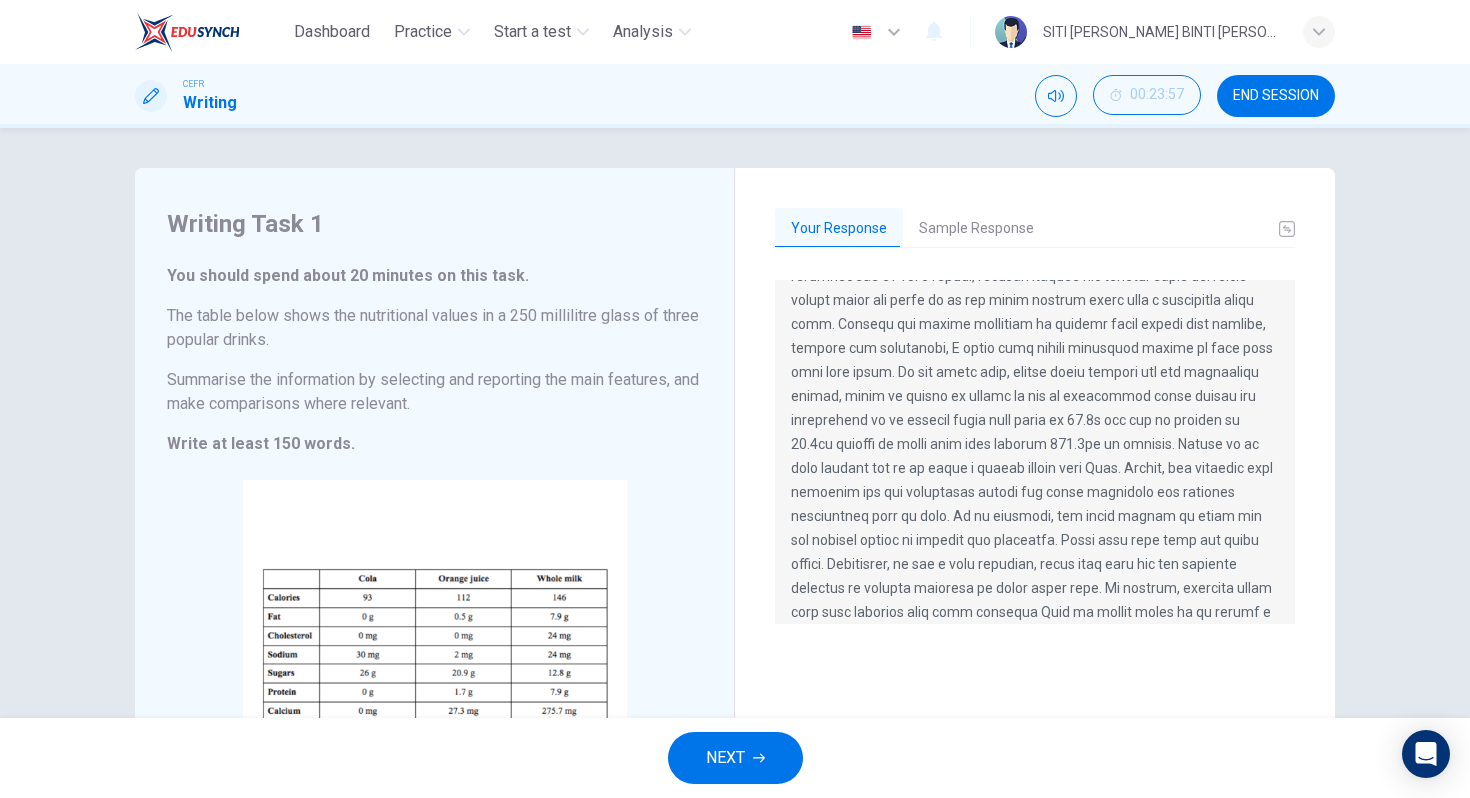 scroll, scrollTop: 288, scrollLeft: 0, axis: vertical 